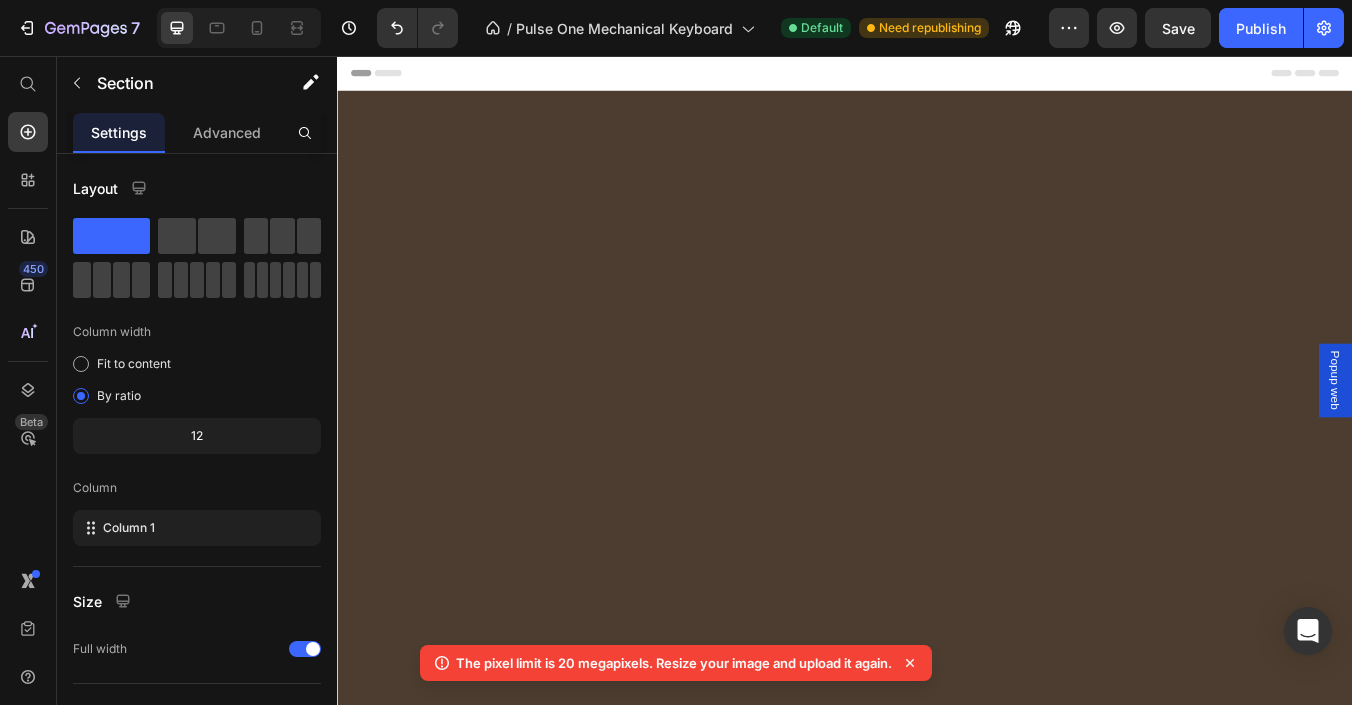 scroll, scrollTop: 2400, scrollLeft: 0, axis: vertical 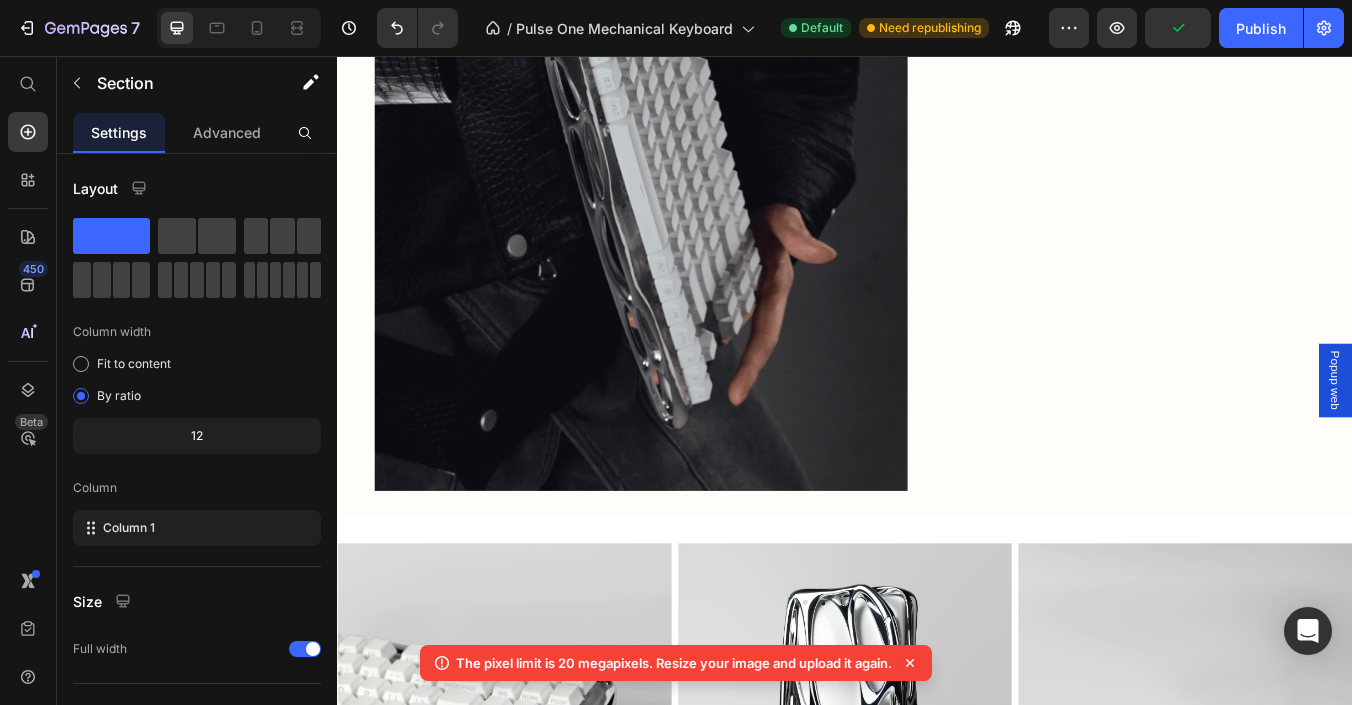 click on "New levels of craftsmanship Pulse One stands bold with its fluid, skeletonized frame, delivering performance through precision-engineered switches. Encased in a polished metal plating shell and accented with intricate organic details, it forms a seamless blend of technology and art." at bounding box center [1273, -116] 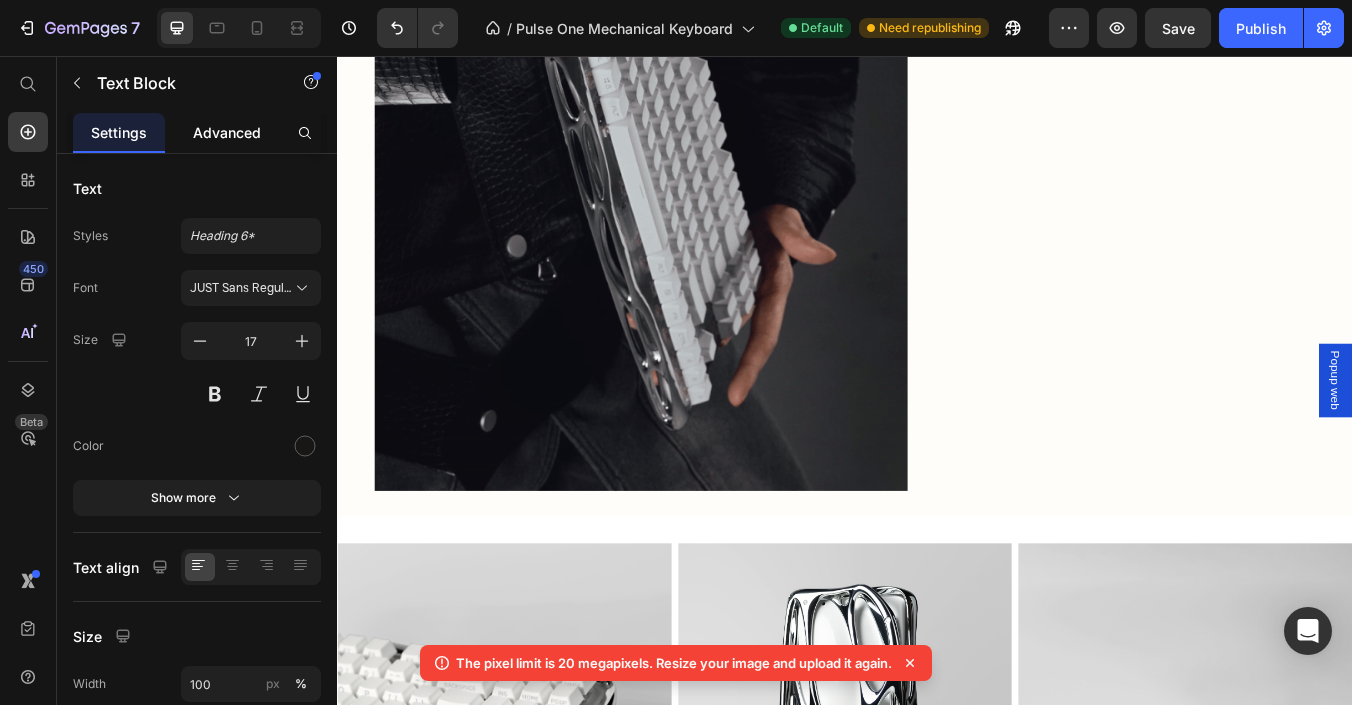 click on "Advanced" 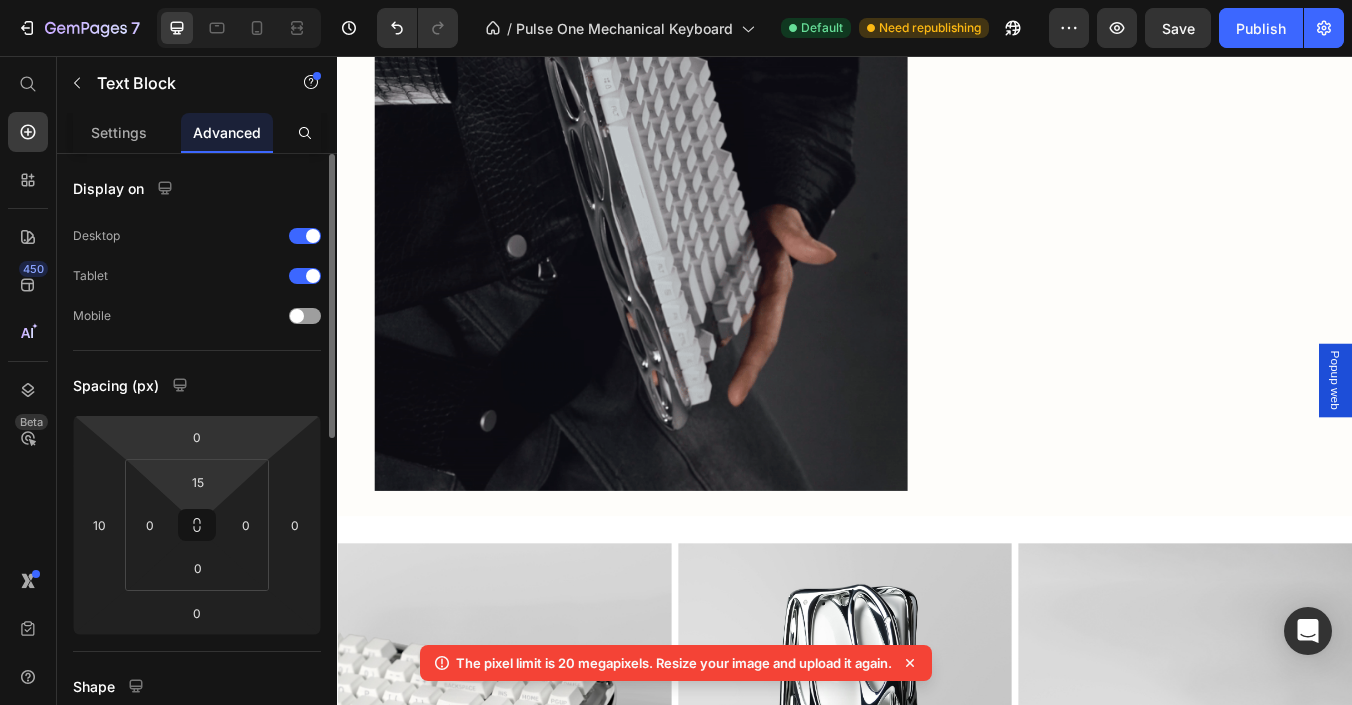 scroll, scrollTop: 100, scrollLeft: 0, axis: vertical 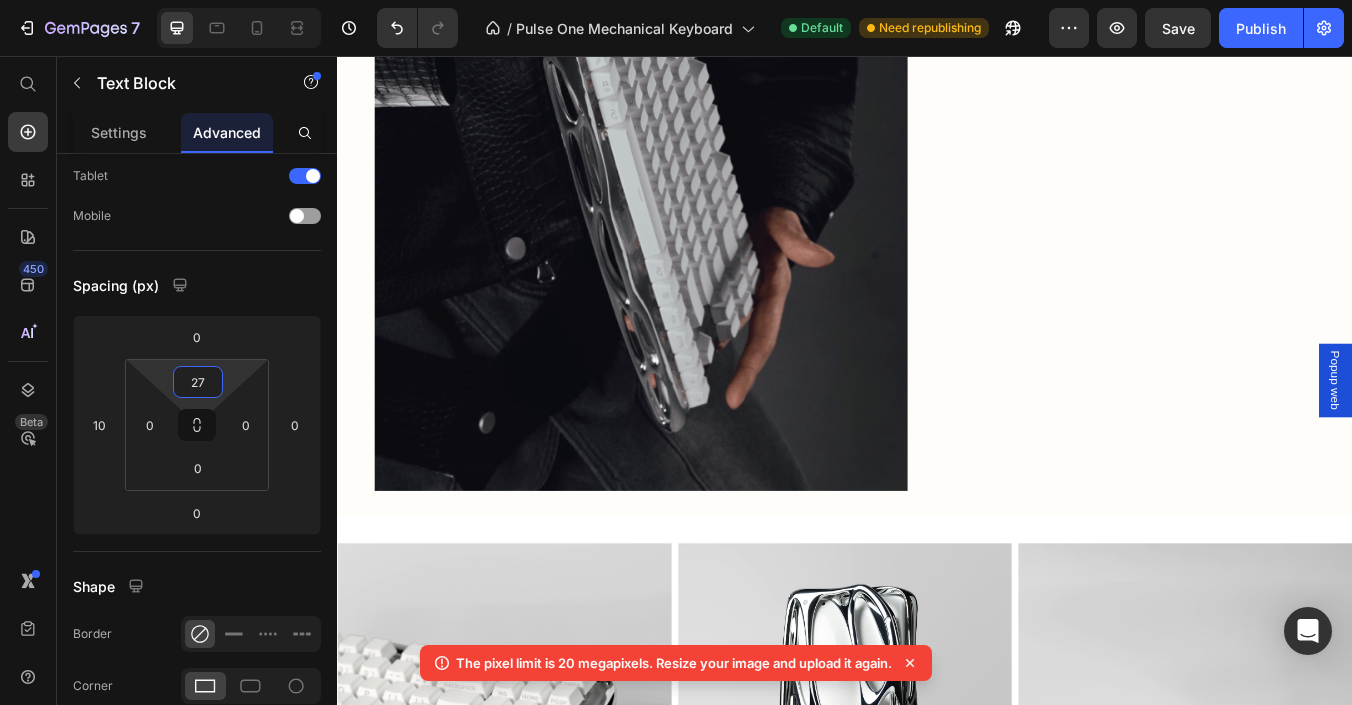 type on "29" 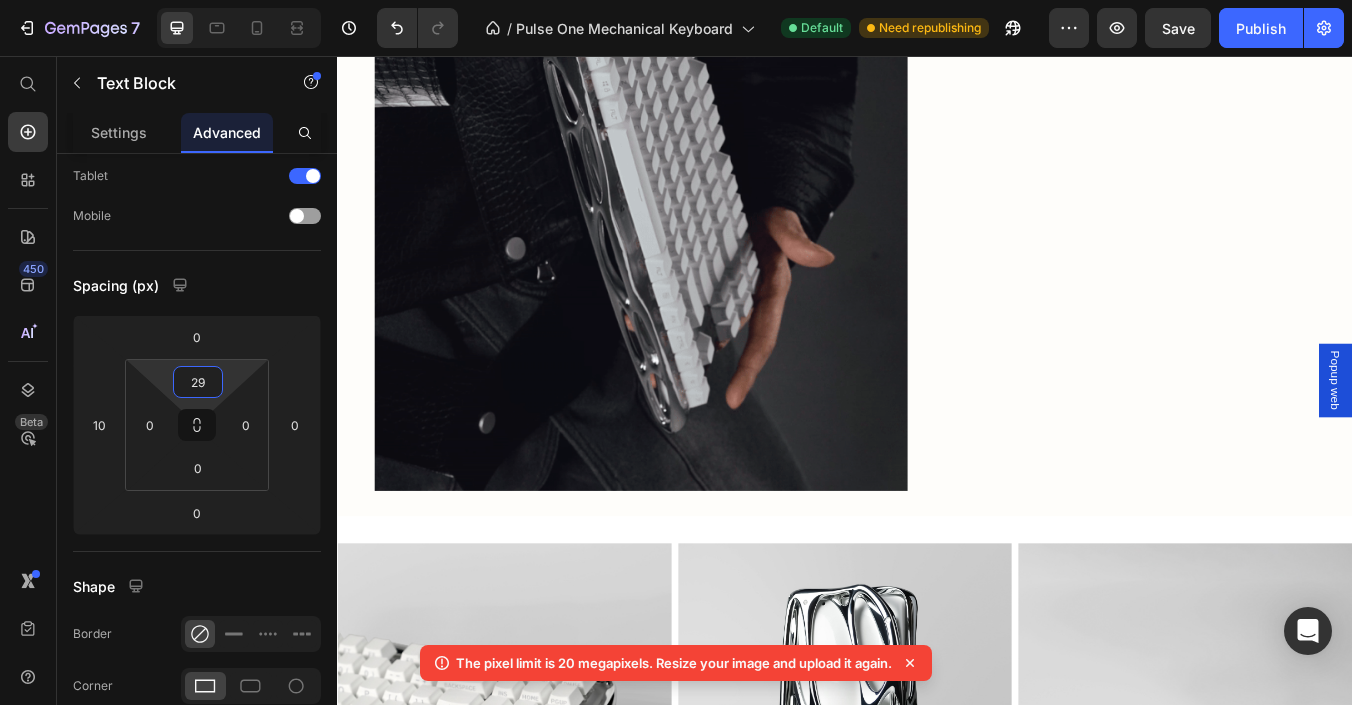 click on "7   /  Pulse One Mechanical Keyboard Default Need republishing Preview  Save   Publish  450 Beta Start with Sections Elements Hero Section Product Detail Brands Trusted Badges Guarantee Product Breakdown How to use Testimonials Compare Bundle FAQs Social Proof Brand Story Product List Collection Blog List Contact Sticky Add to Cart Custom Footer Browse Library 450 Layout
Row
Row
Row
Row Text
Heading
Text Block Button
Button
Button
Sticky Back to top Media
Image" at bounding box center [676, 0] 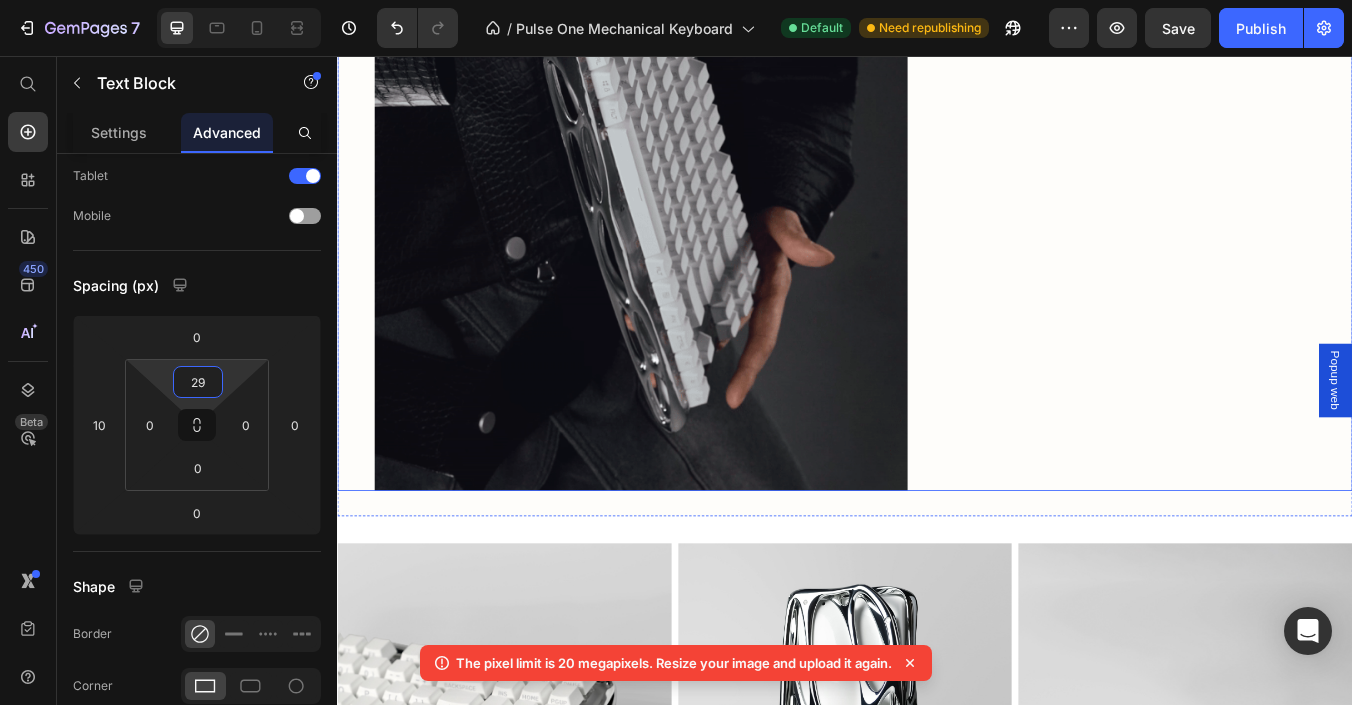 click on "Image Image New levels of craftsmanship Pulse One stands bold with its fluid, skeletonized frame, delivering performance through precision-engineered switches. Encased in a polished metal plating shell and accented with intricate organic details, it forms a seamless blend of technology and art. Text Block   0 Row Row" at bounding box center [937, 151] 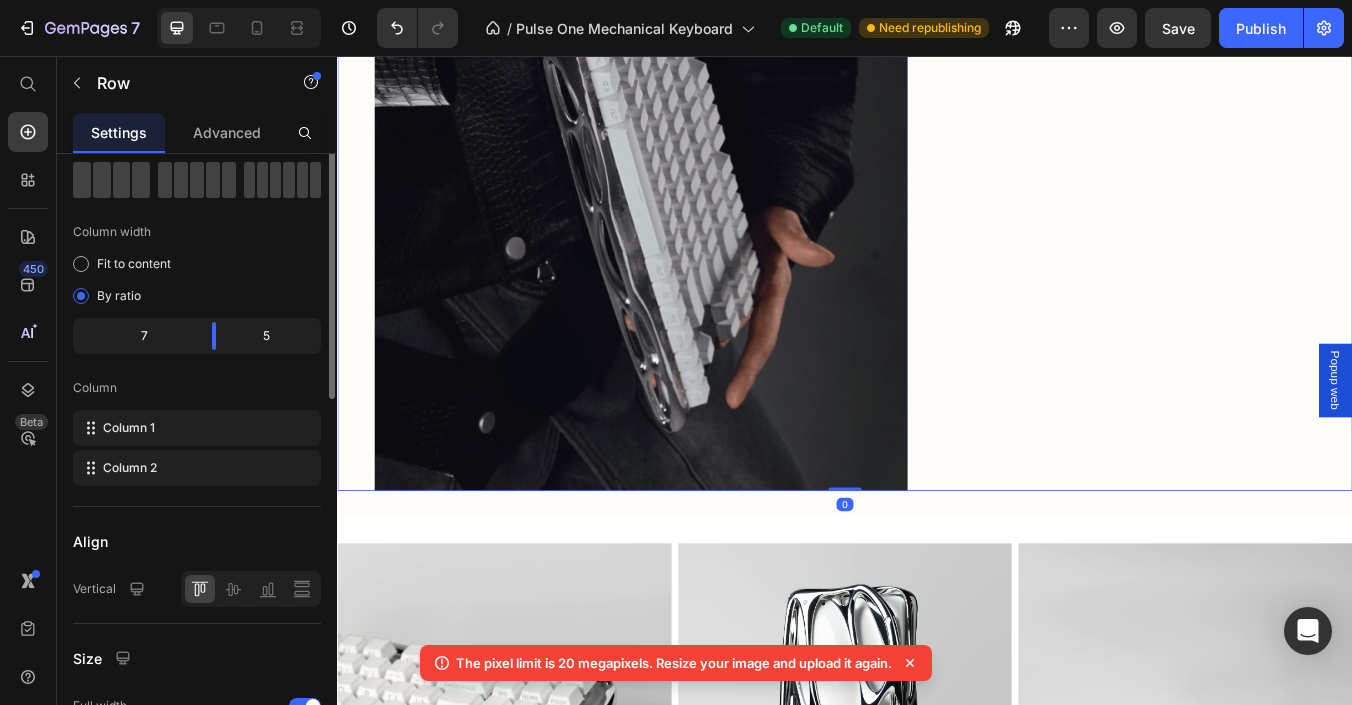 scroll, scrollTop: 0, scrollLeft: 0, axis: both 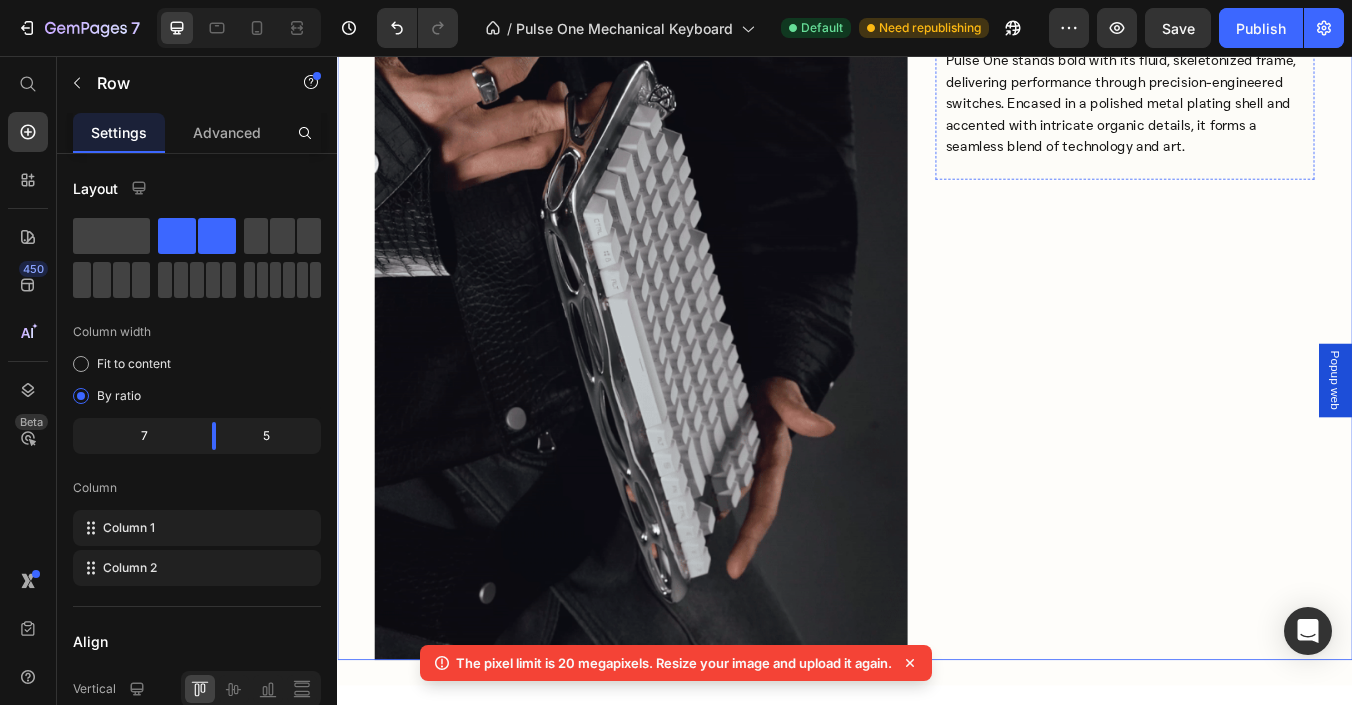 click at bounding box center [1268, -66] 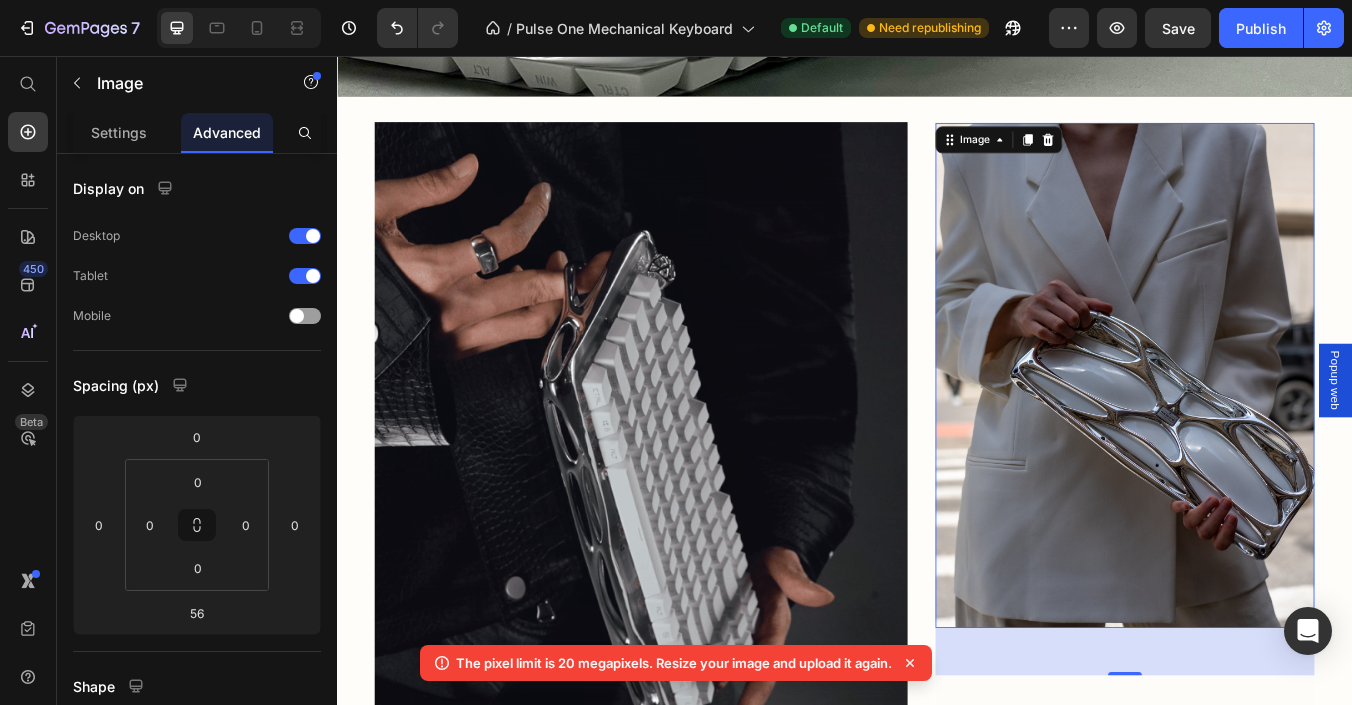 scroll, scrollTop: 1900, scrollLeft: 0, axis: vertical 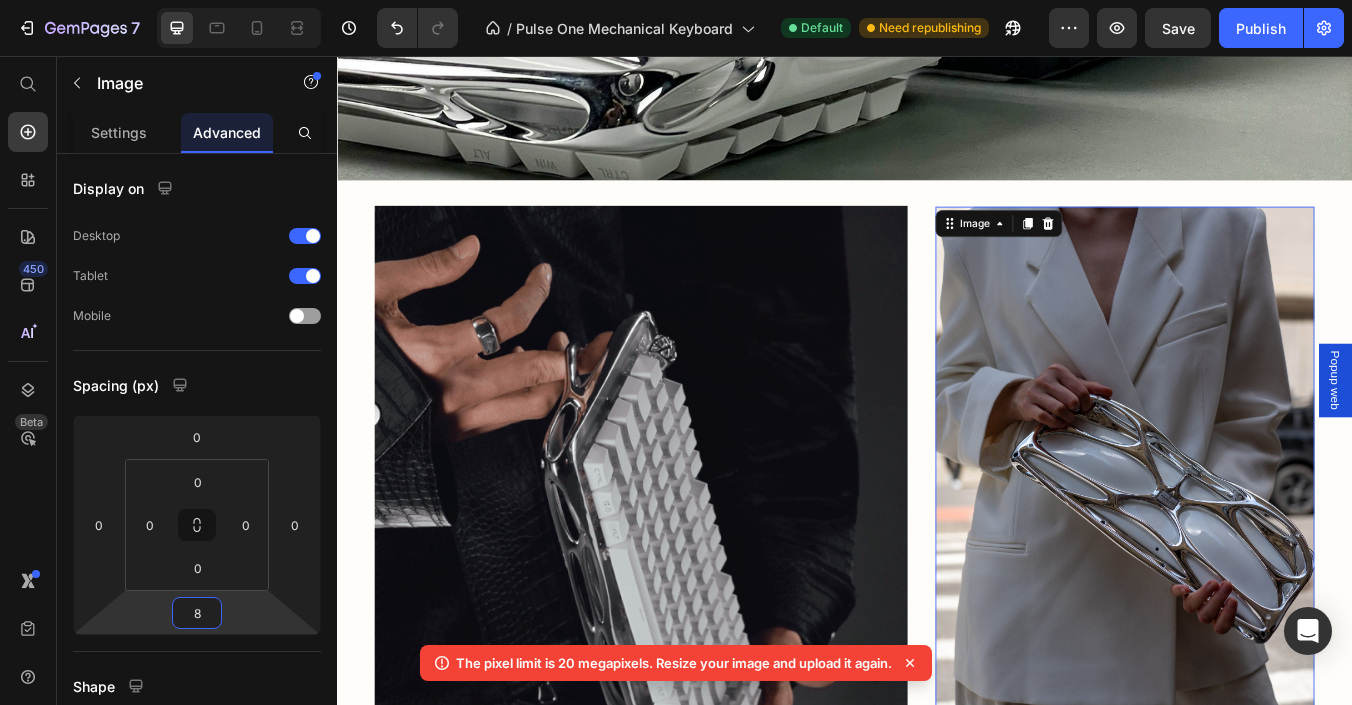 drag, startPoint x: 250, startPoint y: 612, endPoint x: 233, endPoint y: 636, distance: 29.410883 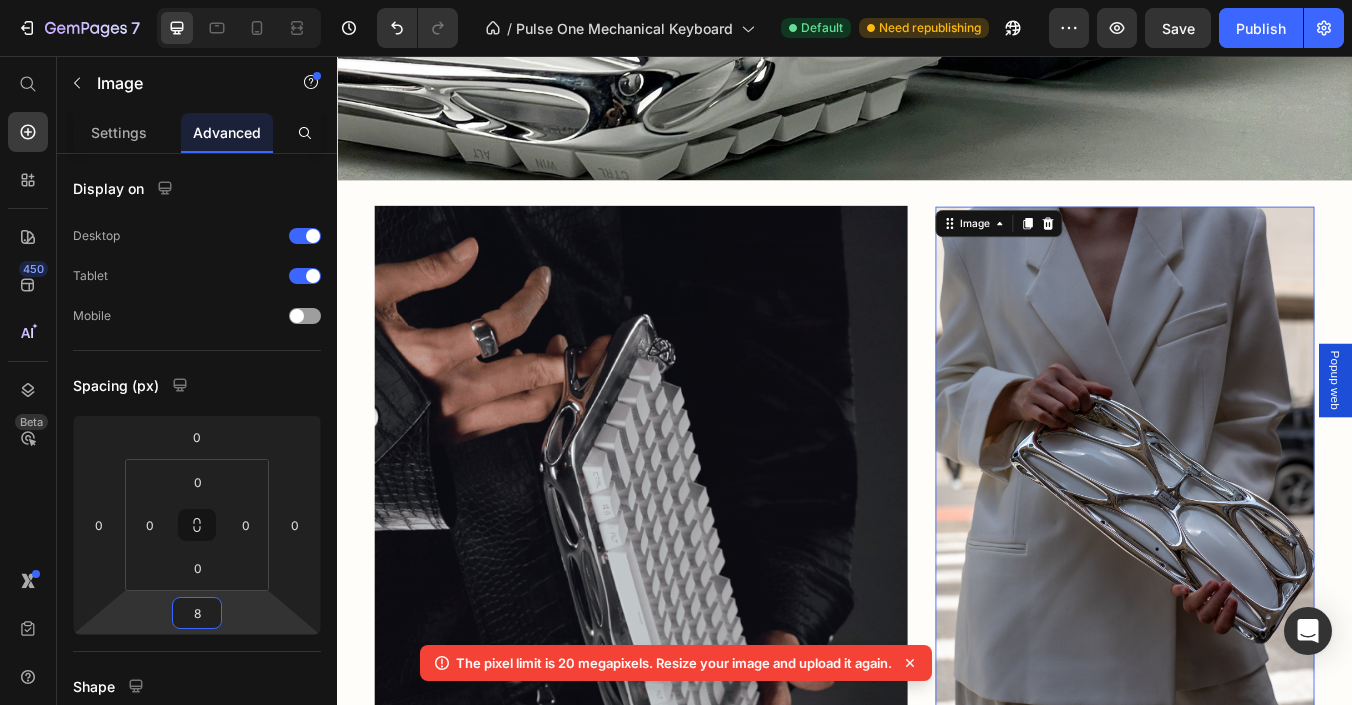click on "7   /  Pulse One Mechanical Keyboard Default Need republishing Preview  Save   Publish  450 Beta Start with Sections Elements Hero Section Product Detail Brands Trusted Badges Guarantee Product Breakdown How to use Testimonials Compare Bundle FAQs Social Proof Brand Story Product List Collection Blog List Contact Sticky Add to Cart Custom Footer Browse Library 450 Layout
Row
Row
Row
Row Text
Heading
Text Block Button
Button
Button
Sticky Back to top Media
Image" at bounding box center [676, 0] 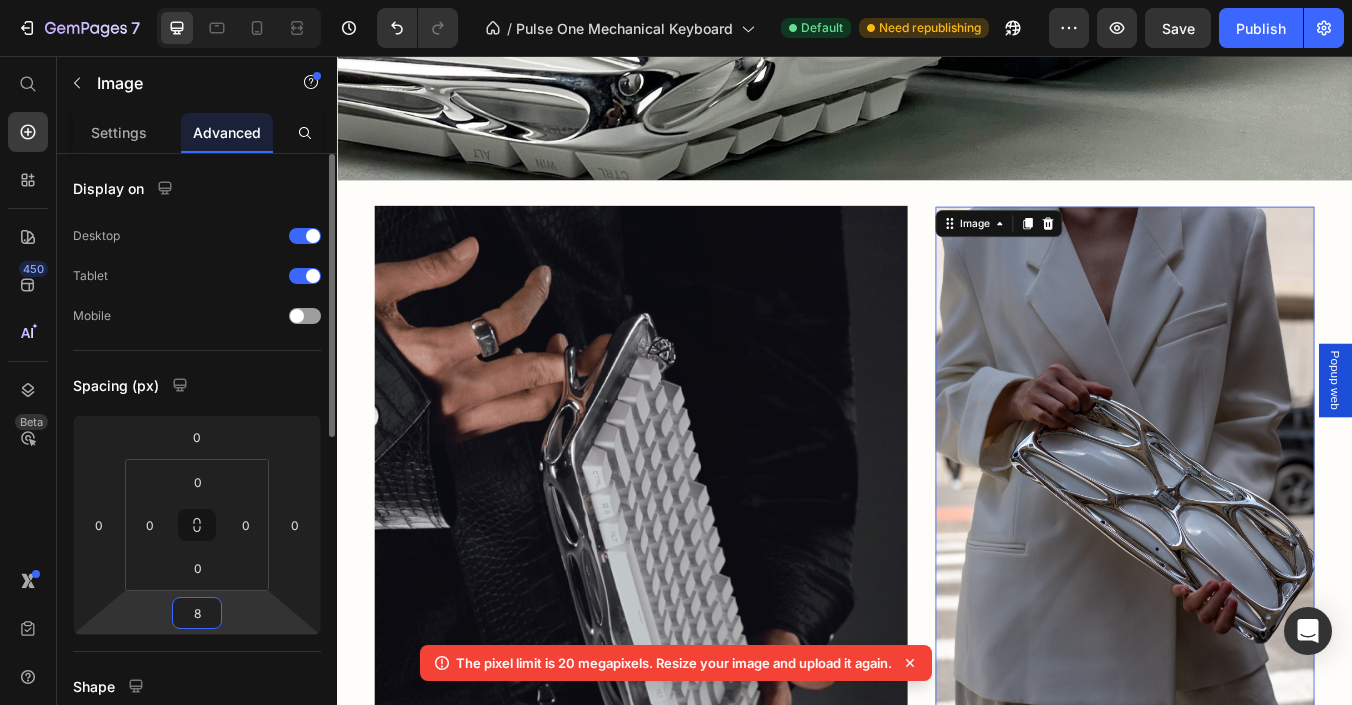 scroll, scrollTop: 100, scrollLeft: 0, axis: vertical 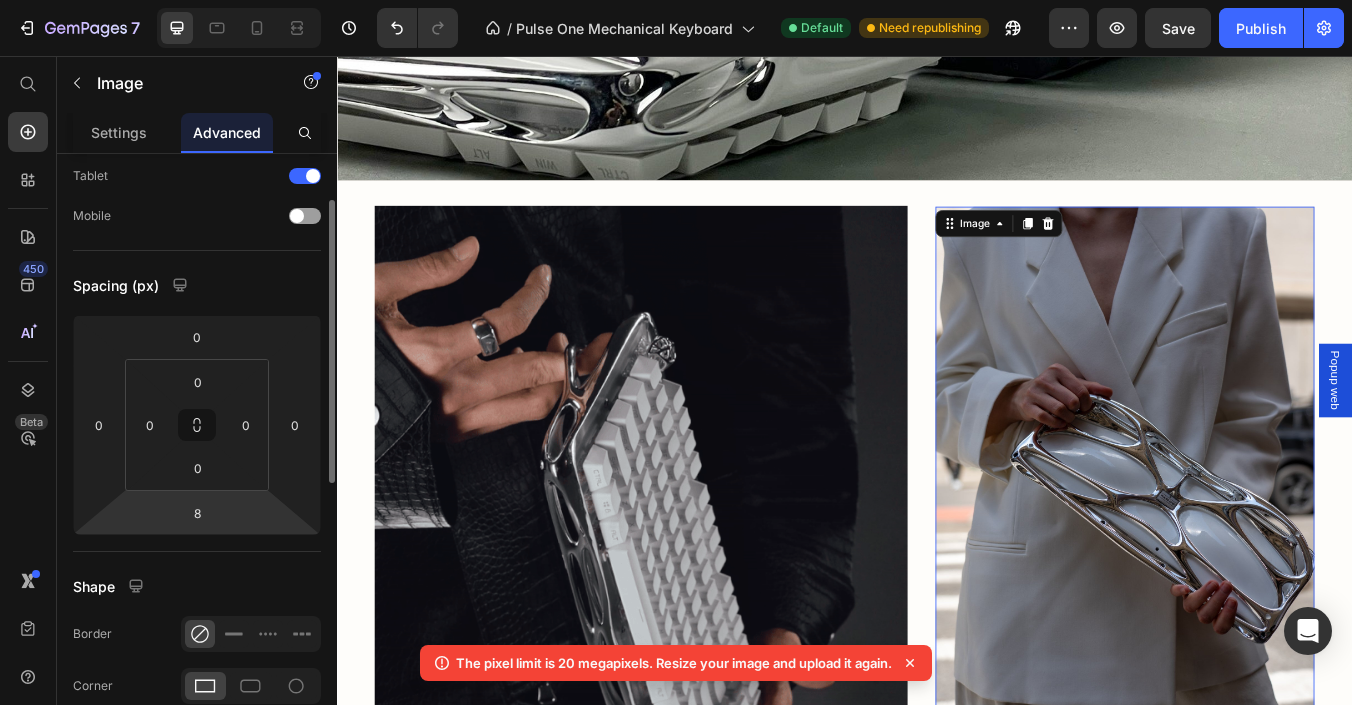 click on "Shape Border Corner Shadow" 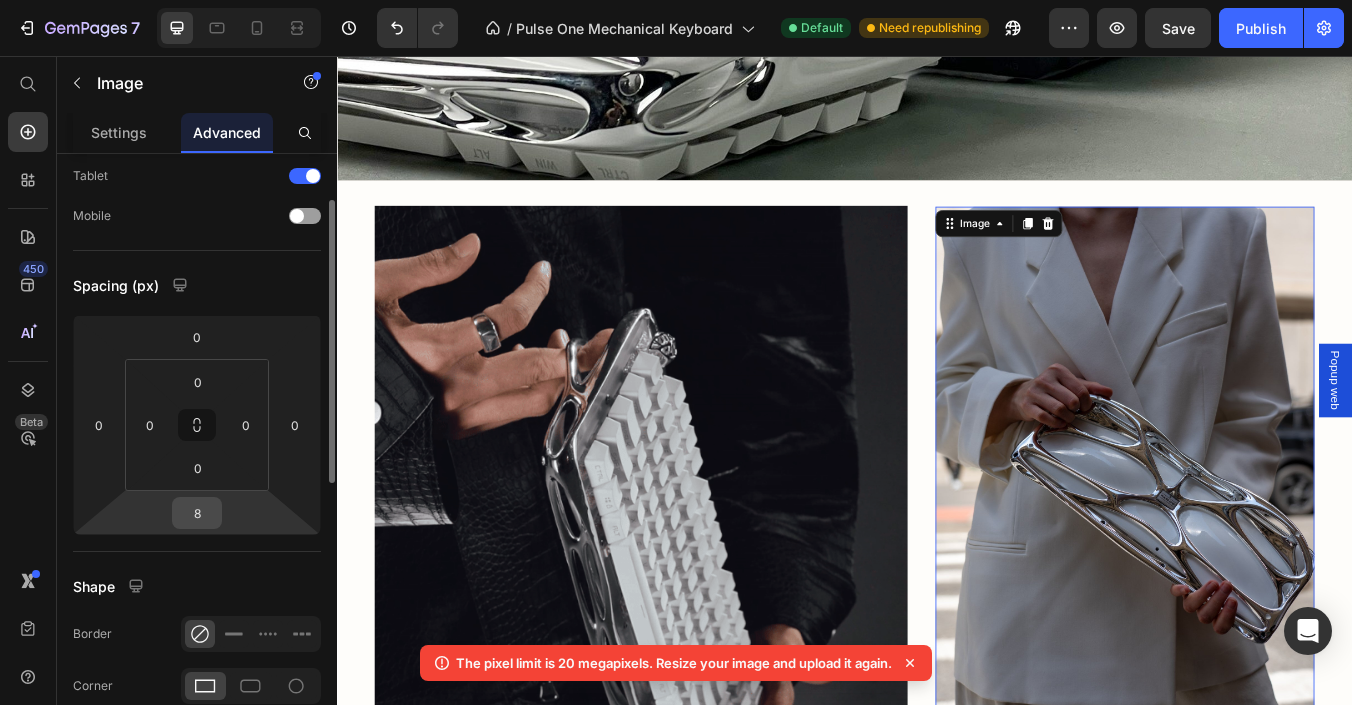 click on "8" at bounding box center (197, 513) 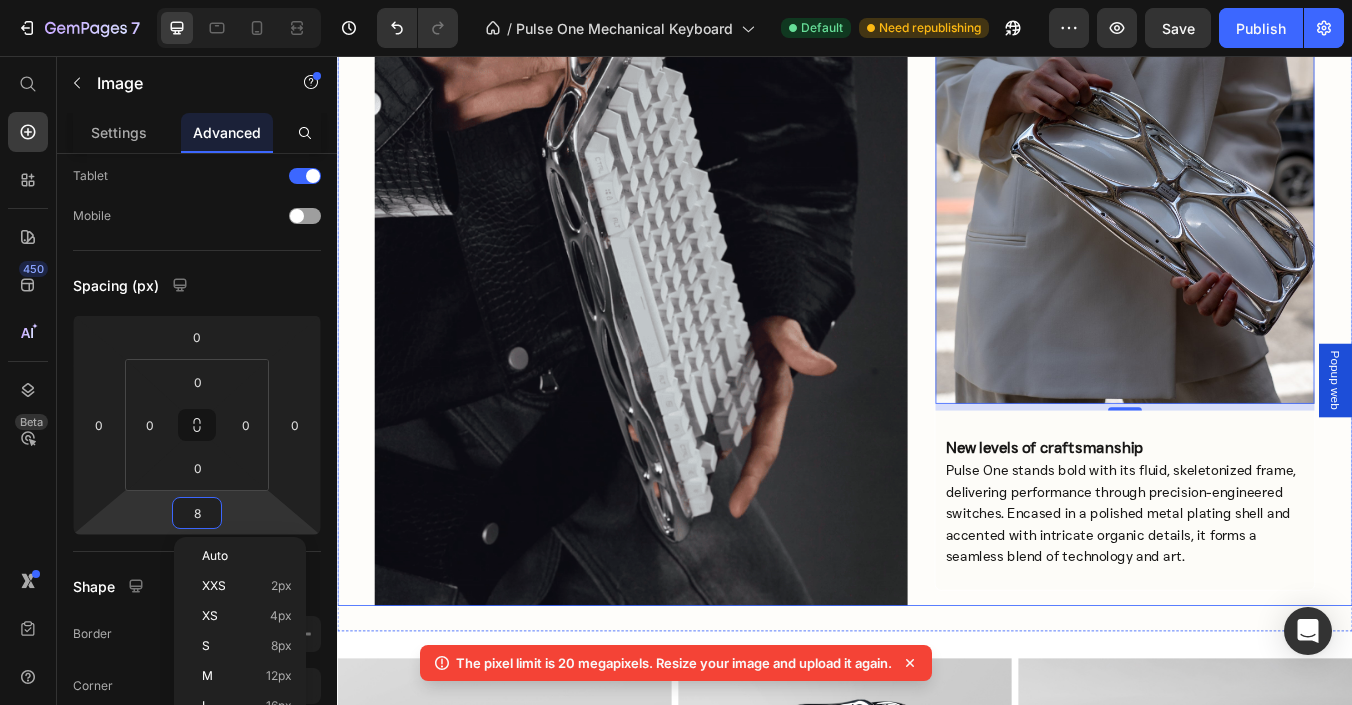 scroll, scrollTop: 2300, scrollLeft: 0, axis: vertical 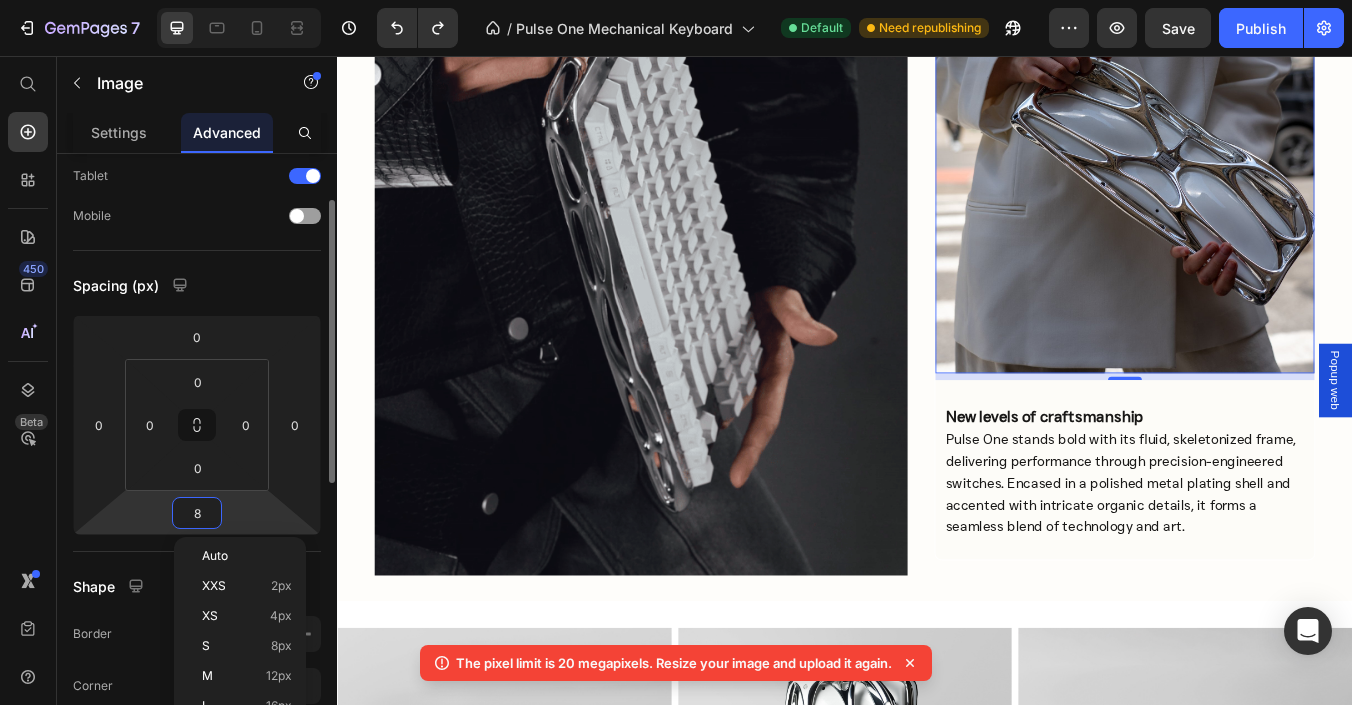 type on "56" 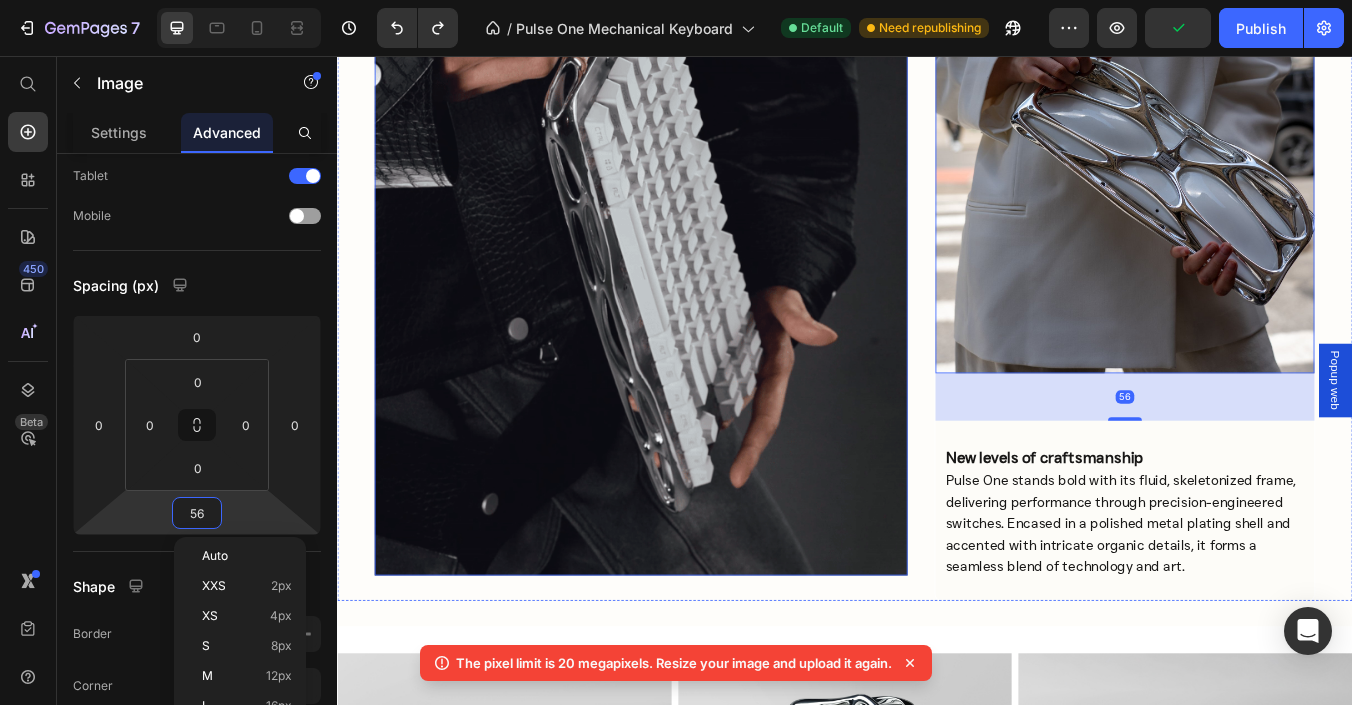 click at bounding box center (1268, 132) 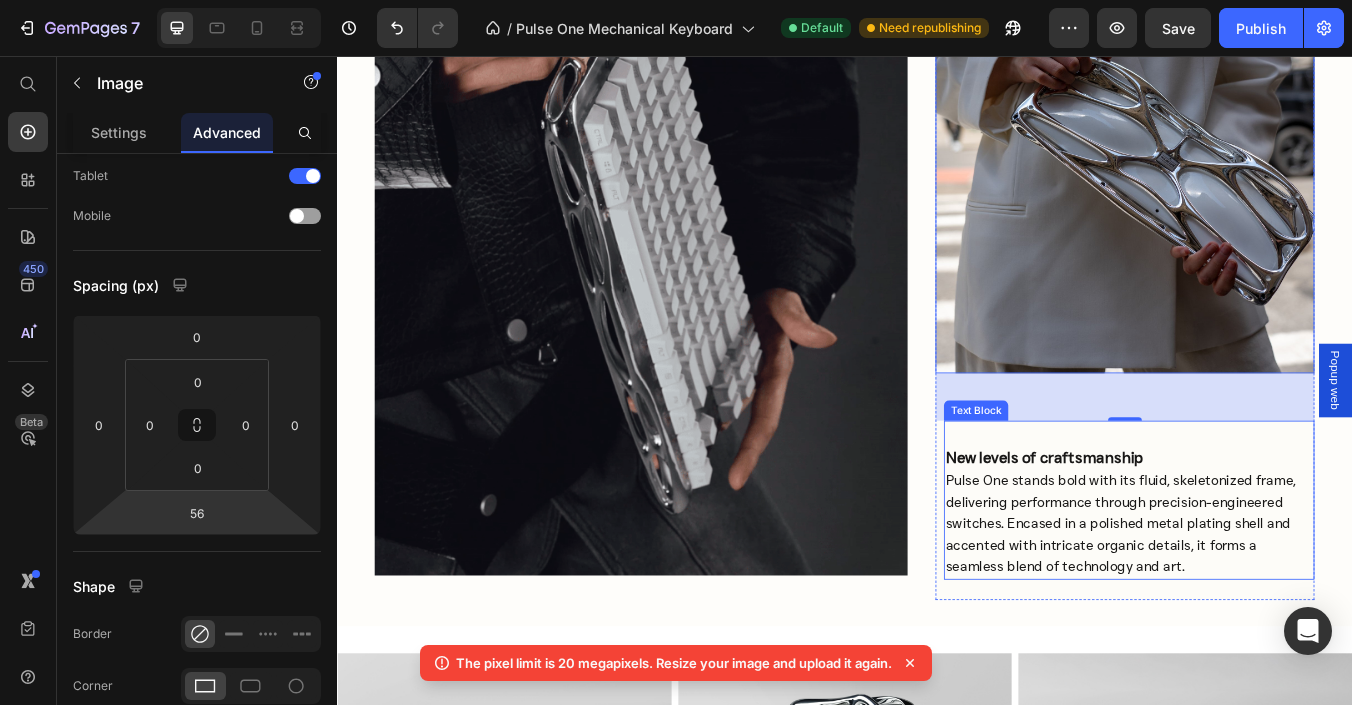click on "Pulse One stands bold with its fluid, skeletonized frame, delivering performance through precision-engineered switches. Encased in a polished metal plating shell and accented with intricate organic details, it forms a seamless blend of technology and art." at bounding box center [1263, 608] 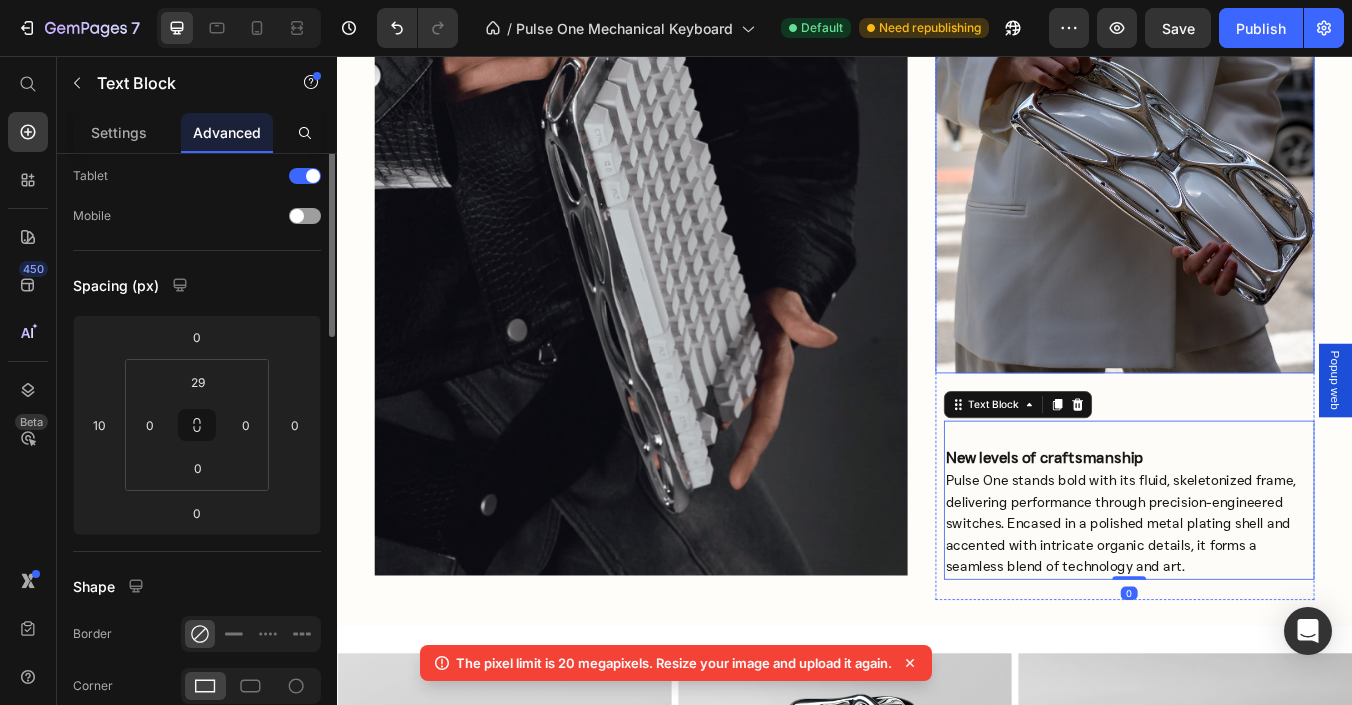 scroll, scrollTop: 0, scrollLeft: 0, axis: both 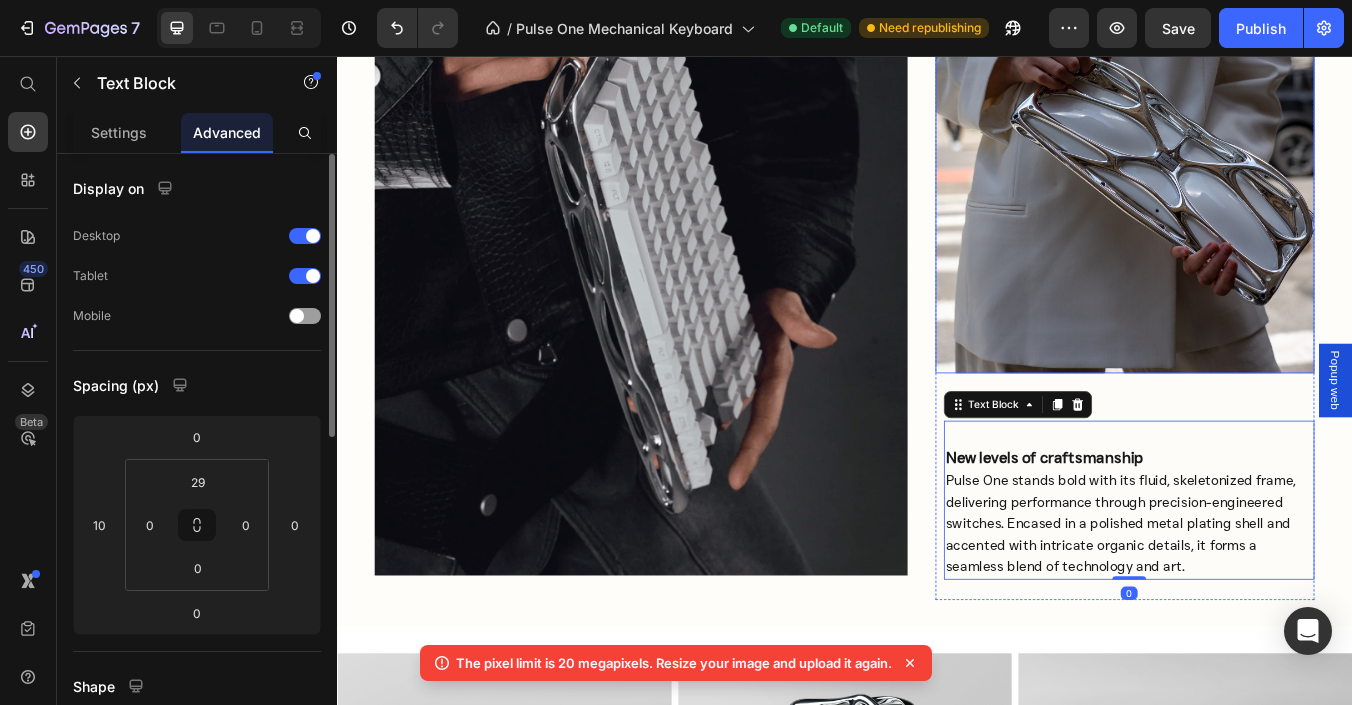 click at bounding box center (1268, 132) 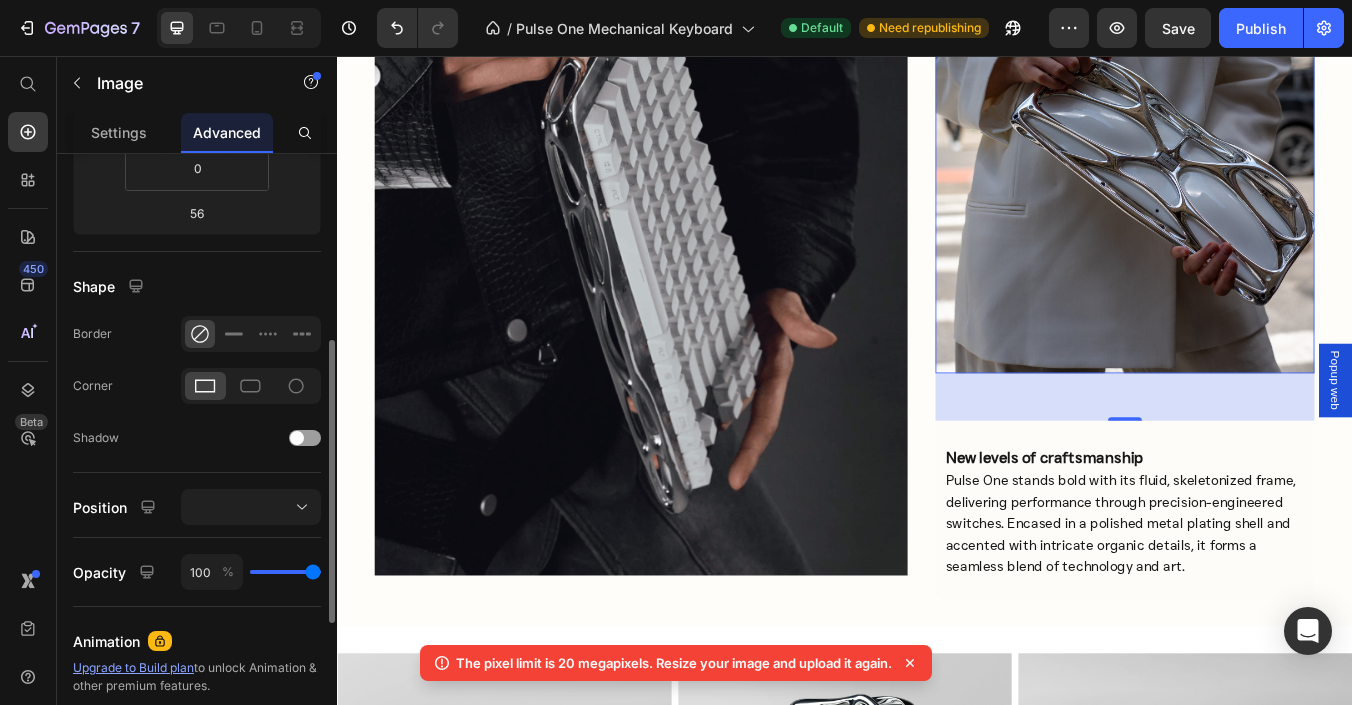 scroll, scrollTop: 500, scrollLeft: 0, axis: vertical 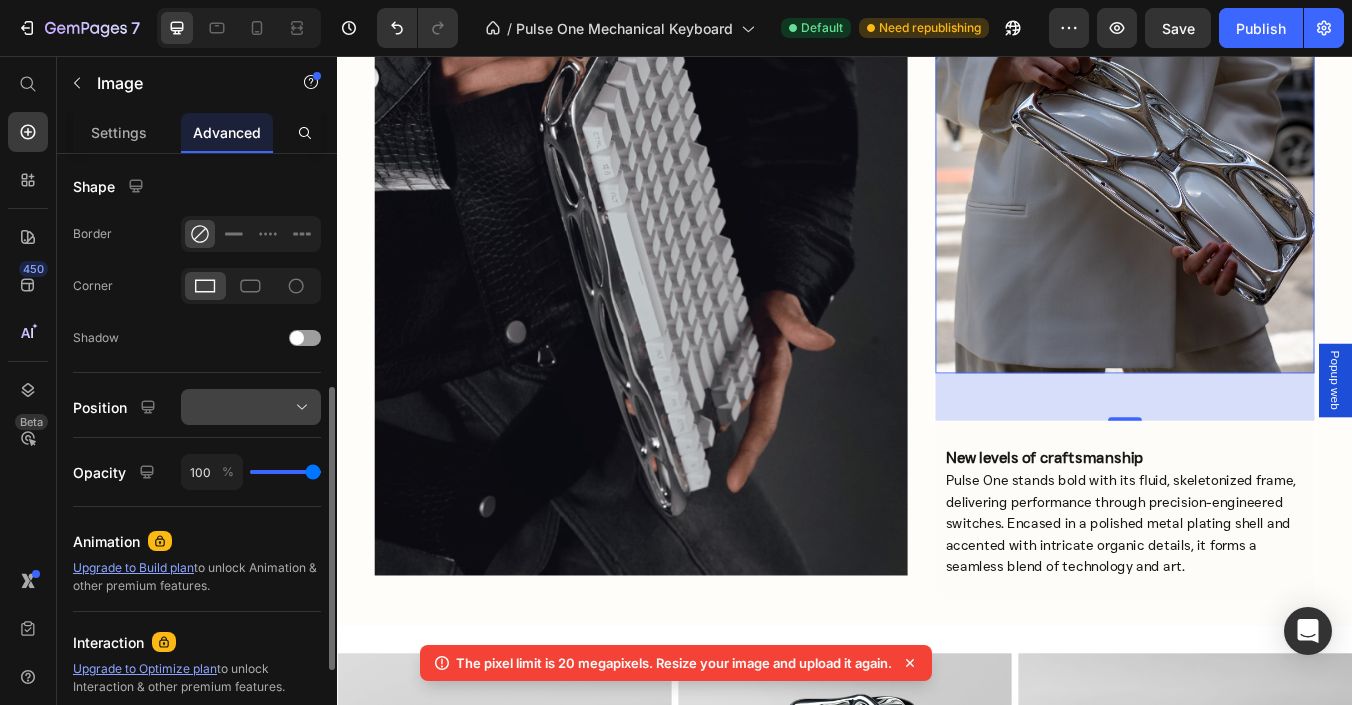 click at bounding box center [251, 407] 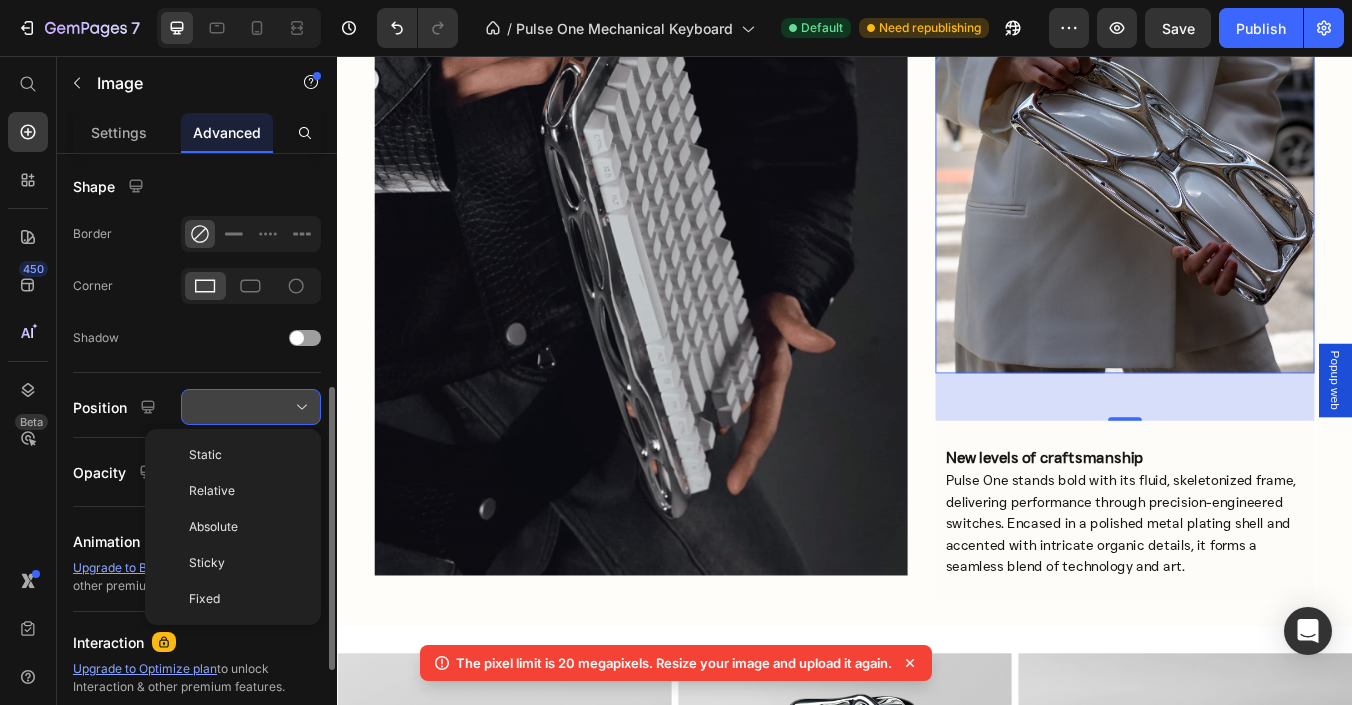 click at bounding box center [251, 407] 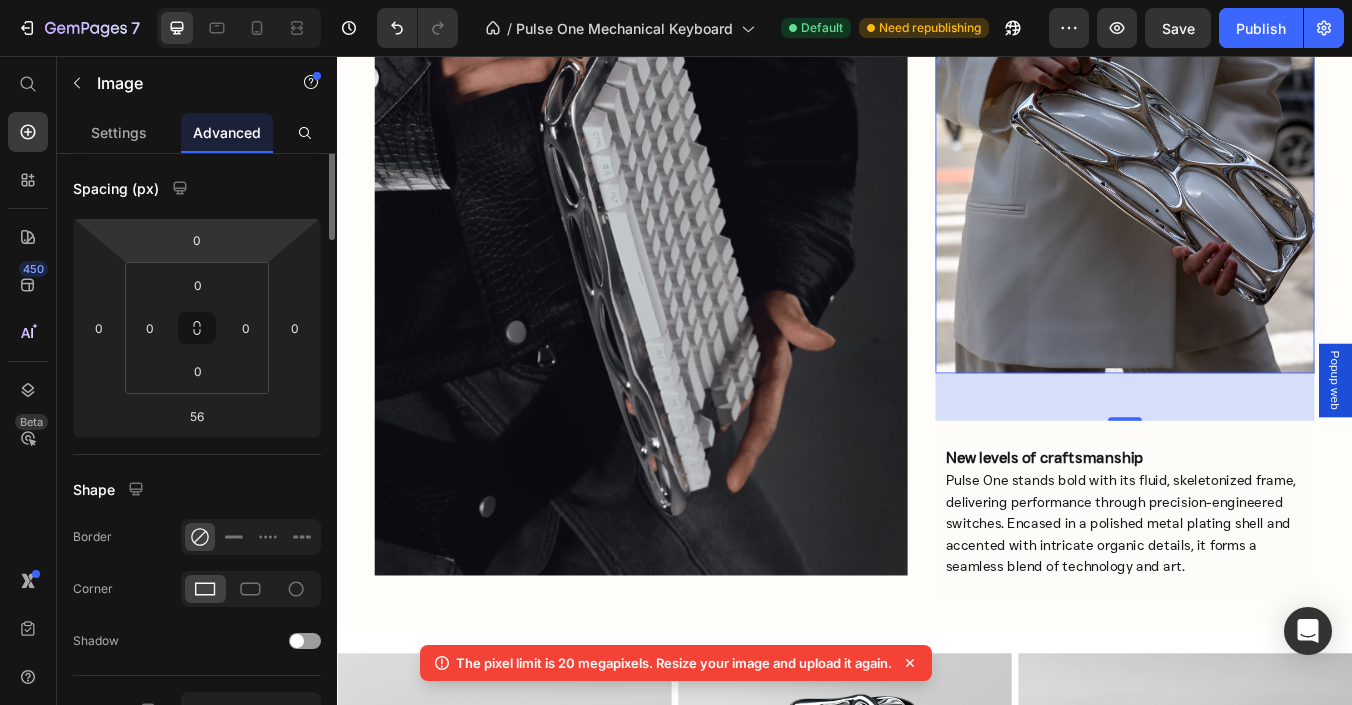 scroll, scrollTop: 0, scrollLeft: 0, axis: both 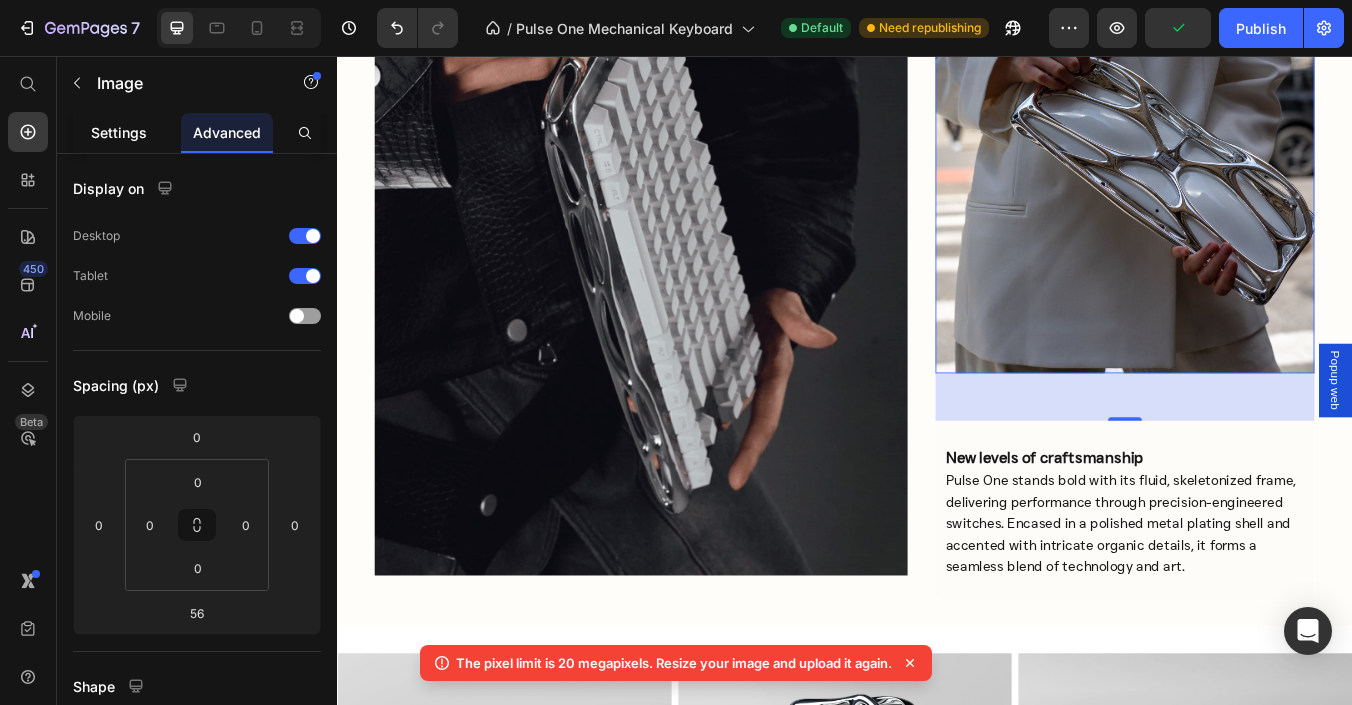 click on "Settings" at bounding box center [119, 132] 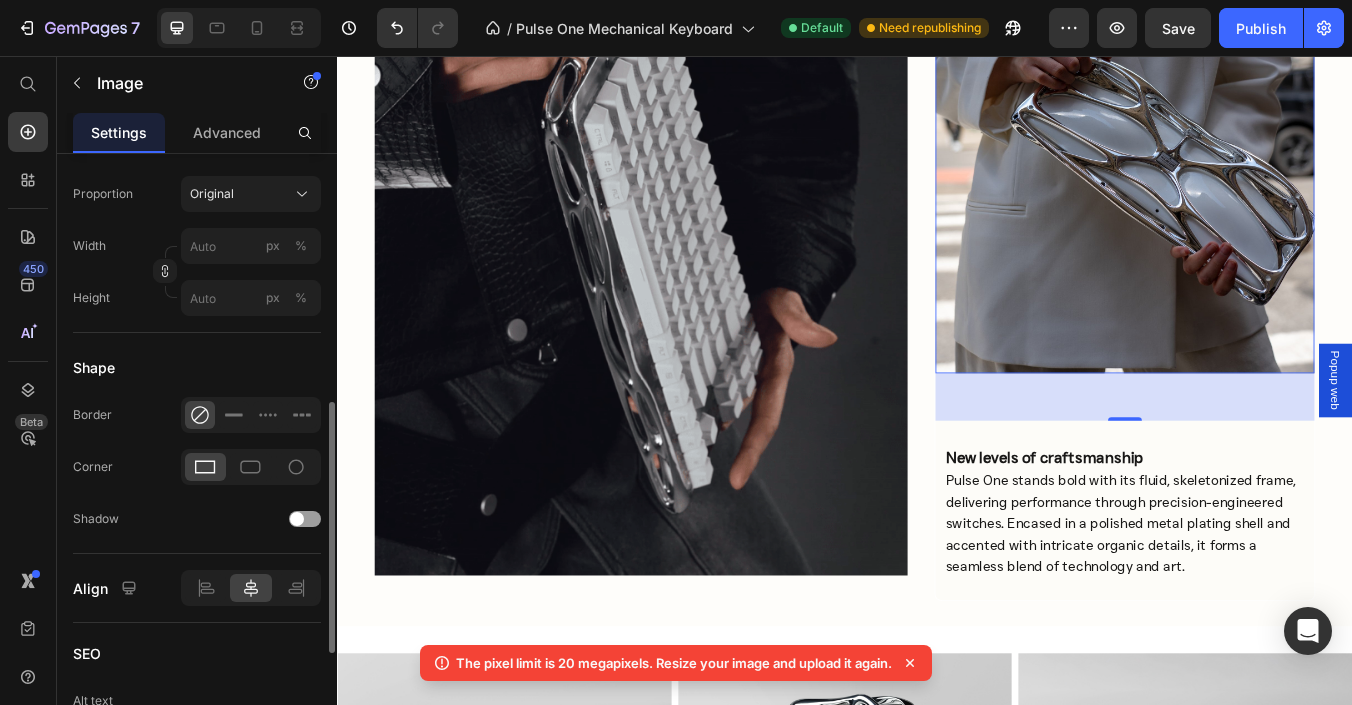 scroll, scrollTop: 800, scrollLeft: 0, axis: vertical 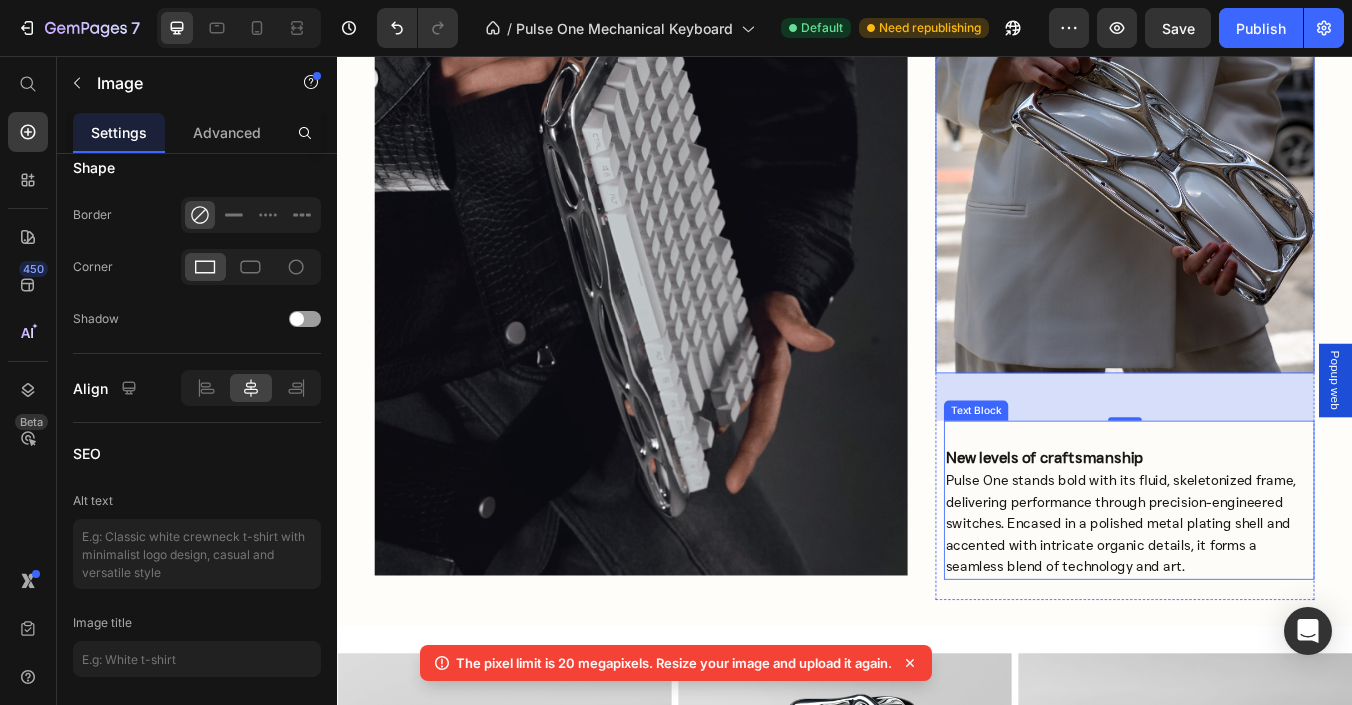click on "Pulse One stands bold with its fluid, skeletonized frame, delivering performance through precision-engineered switches. Encased in a polished metal plating shell and accented with intricate organic details, it forms a seamless blend of technology and art." at bounding box center [1263, 608] 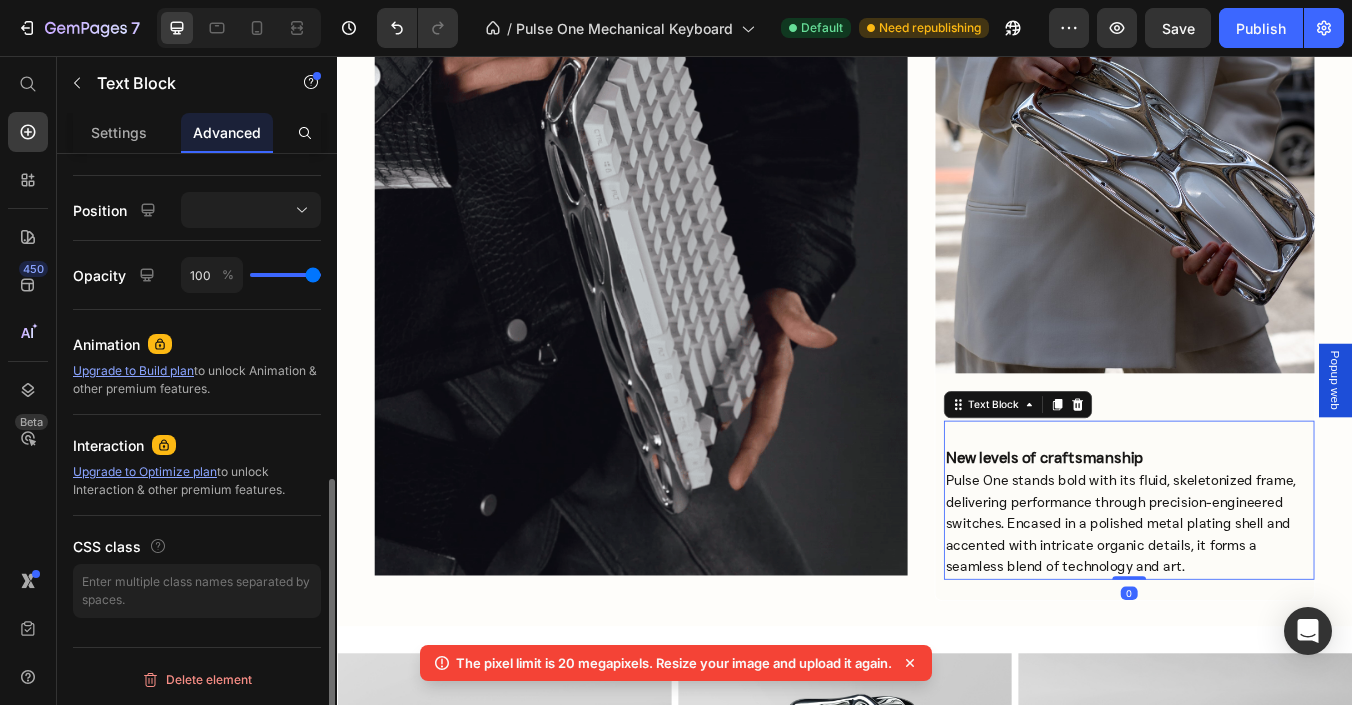 scroll, scrollTop: 0, scrollLeft: 0, axis: both 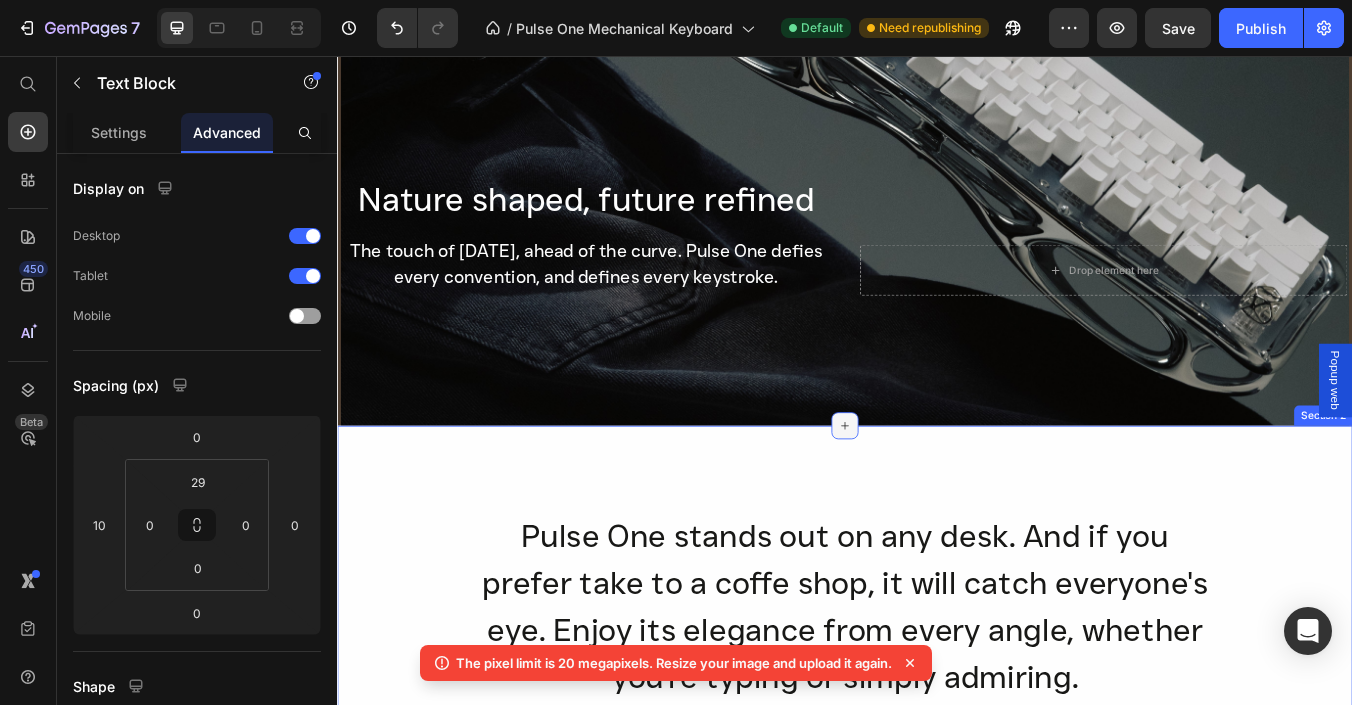 click 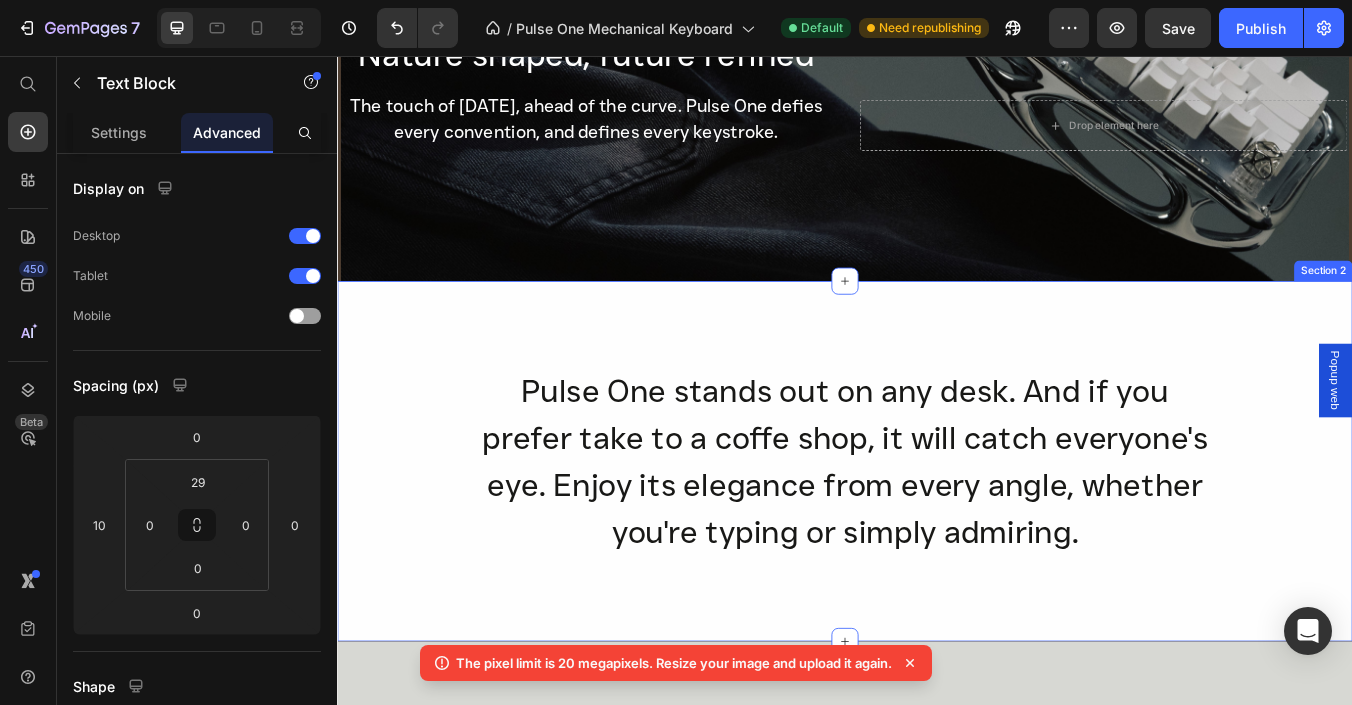 scroll, scrollTop: 400, scrollLeft: 0, axis: vertical 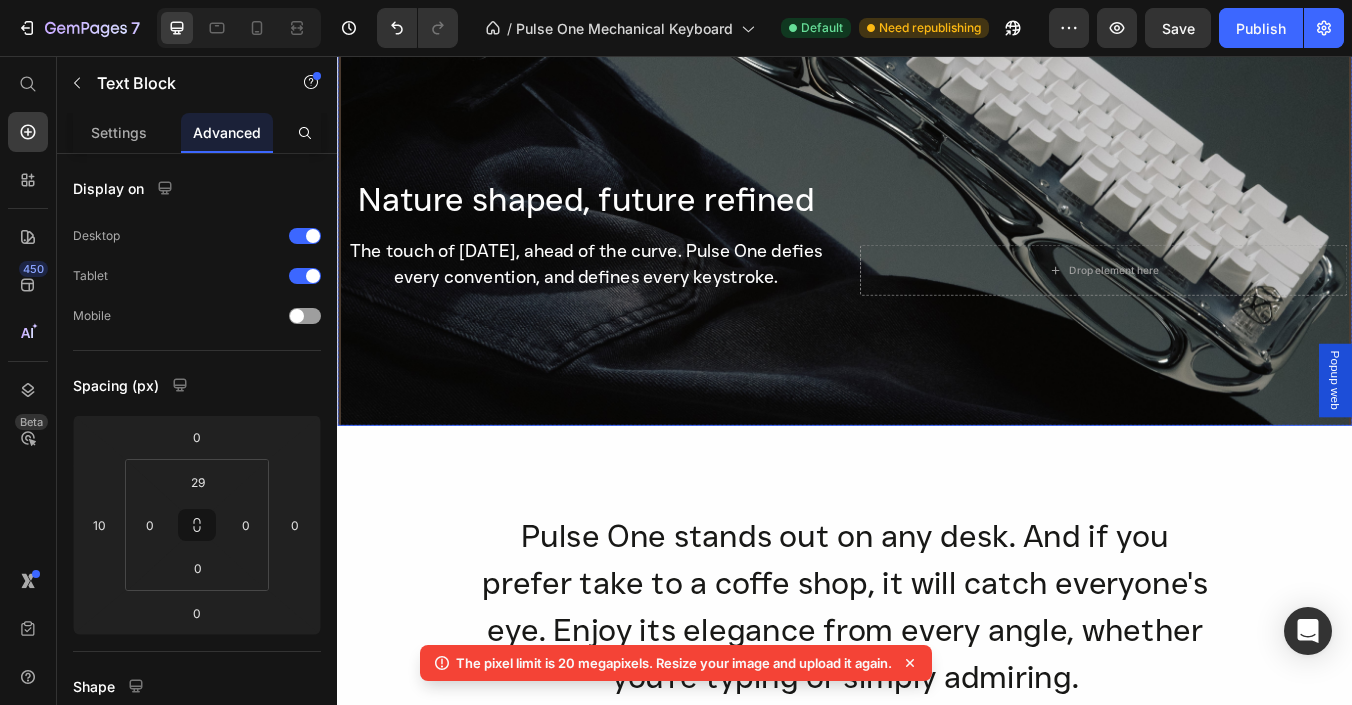 click on "Nature shaped, future refined Heading The touch of [DATE], ahead of the curve. Pulse One defies every convention, and defines every keystroke. Text Block" at bounding box center (631, 95) 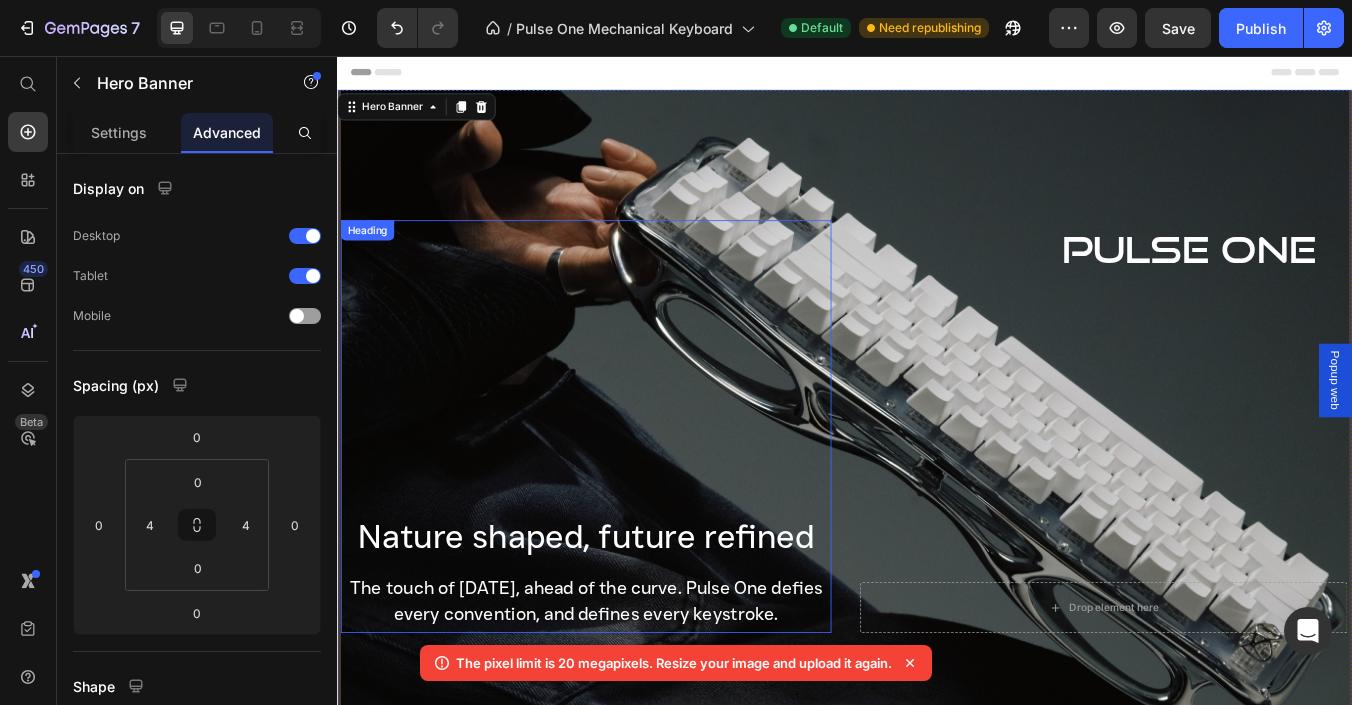 scroll, scrollTop: 0, scrollLeft: 0, axis: both 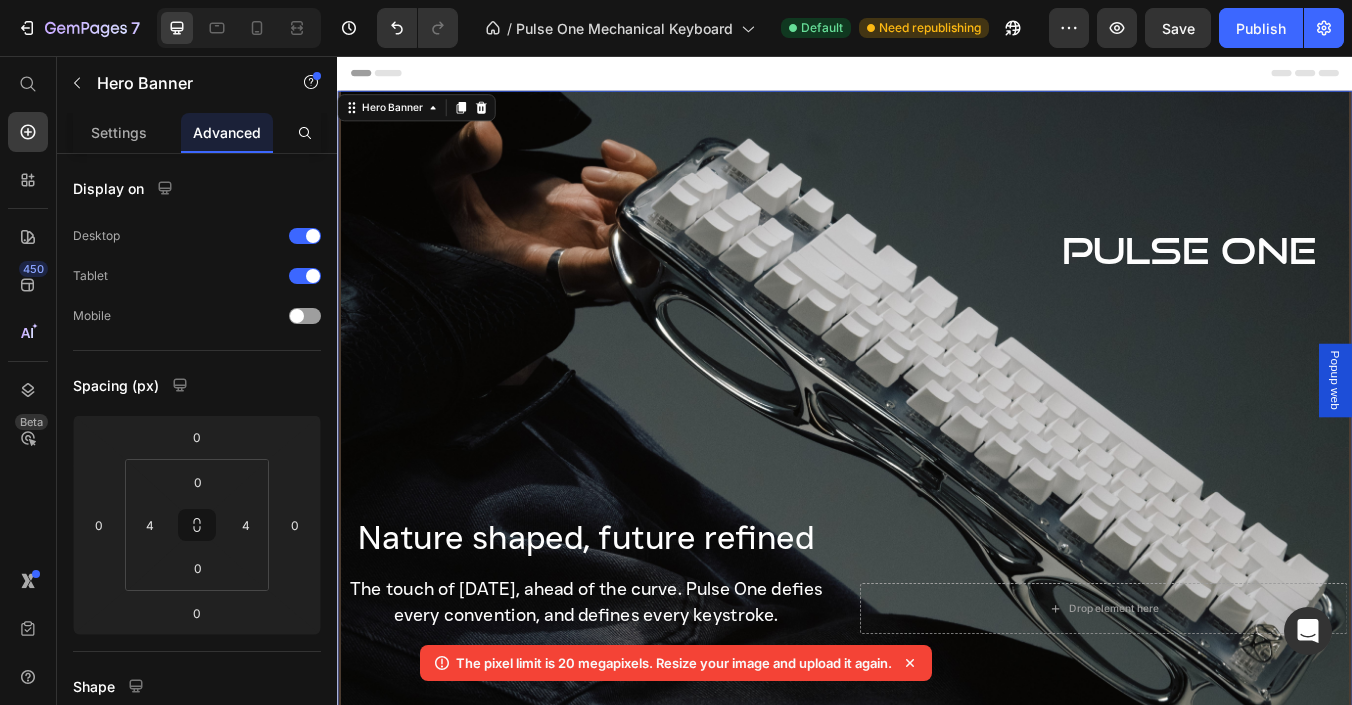 click on "PULSE ONE Text Block
Drop element here Row" at bounding box center [1243, 495] 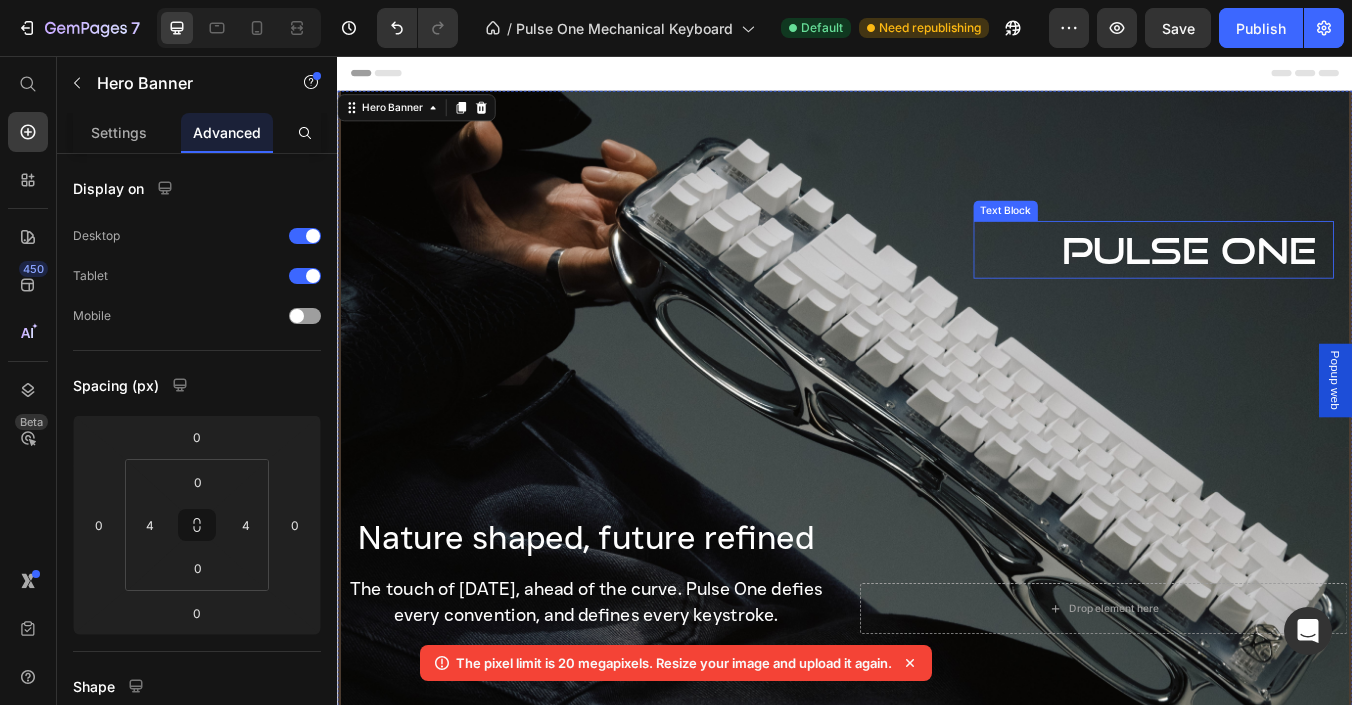 click on "PULSE ONE" at bounding box center [1344, 285] 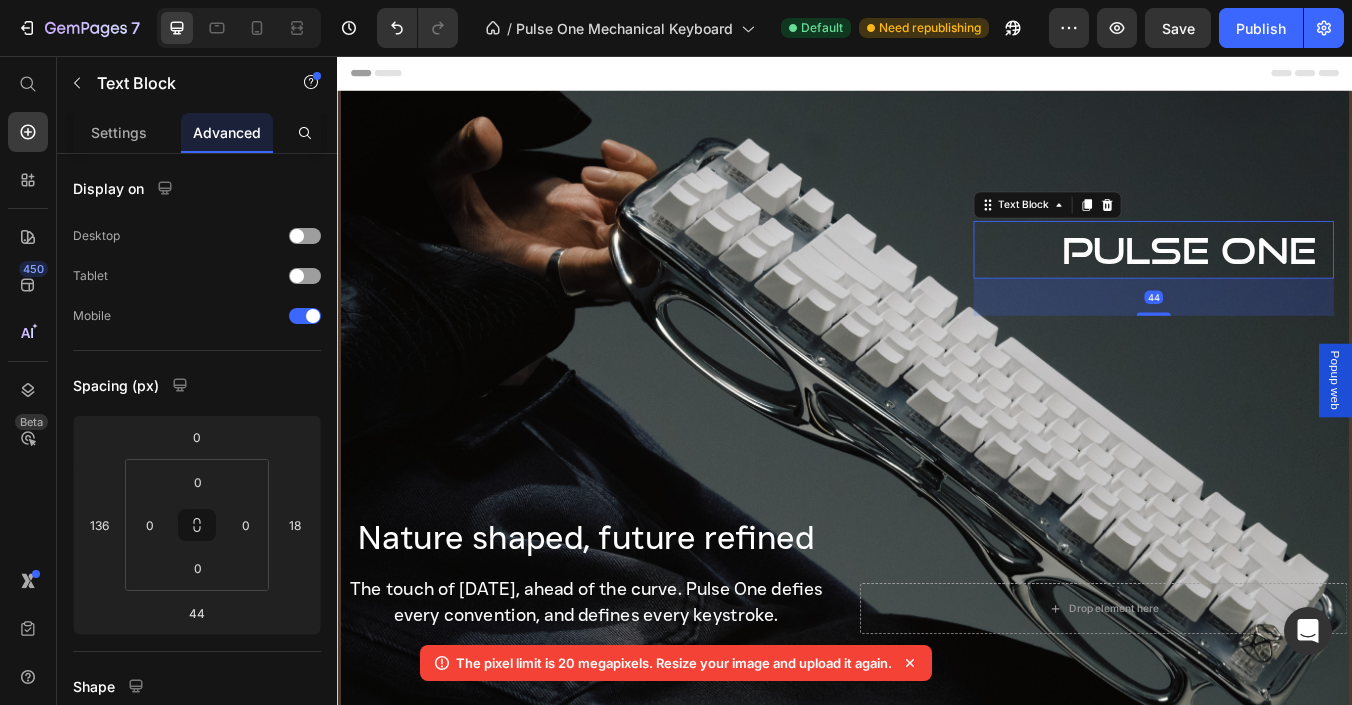 click on "PULSE ONE" at bounding box center [1344, 285] 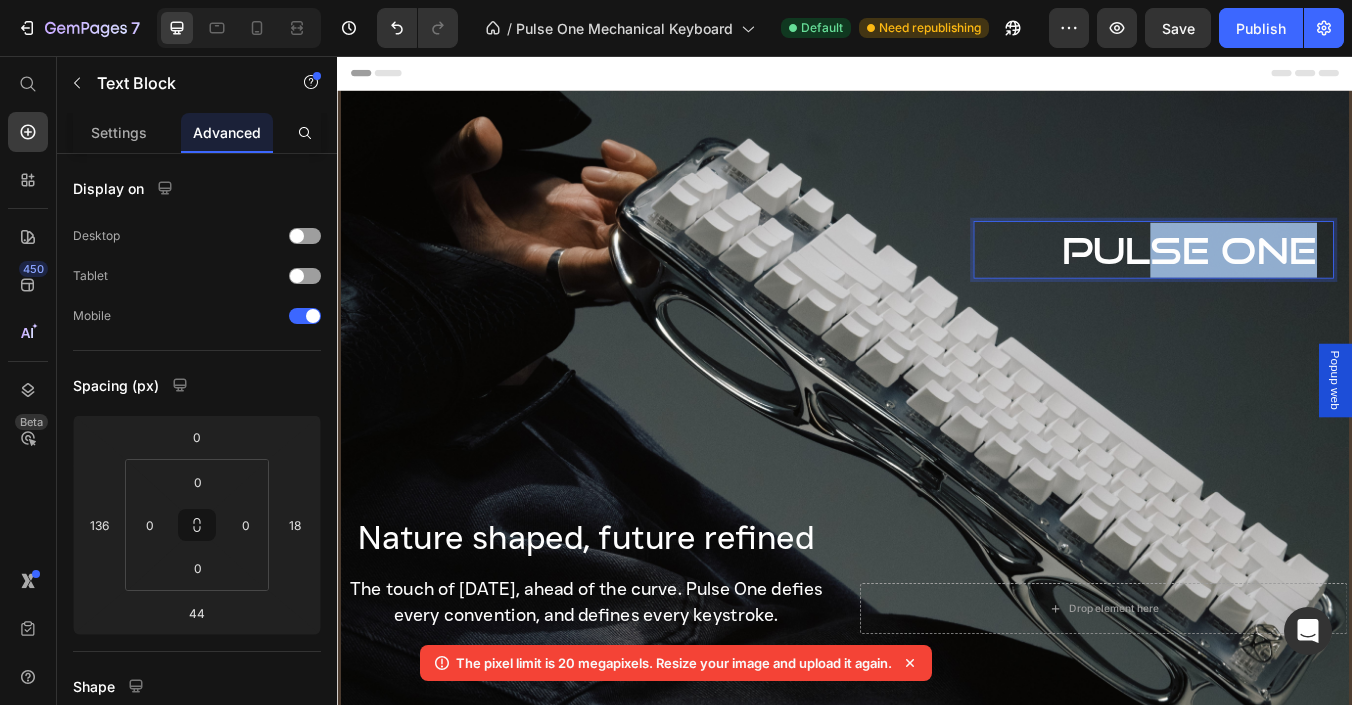 click on "PULSE ONE" at bounding box center [1344, 285] 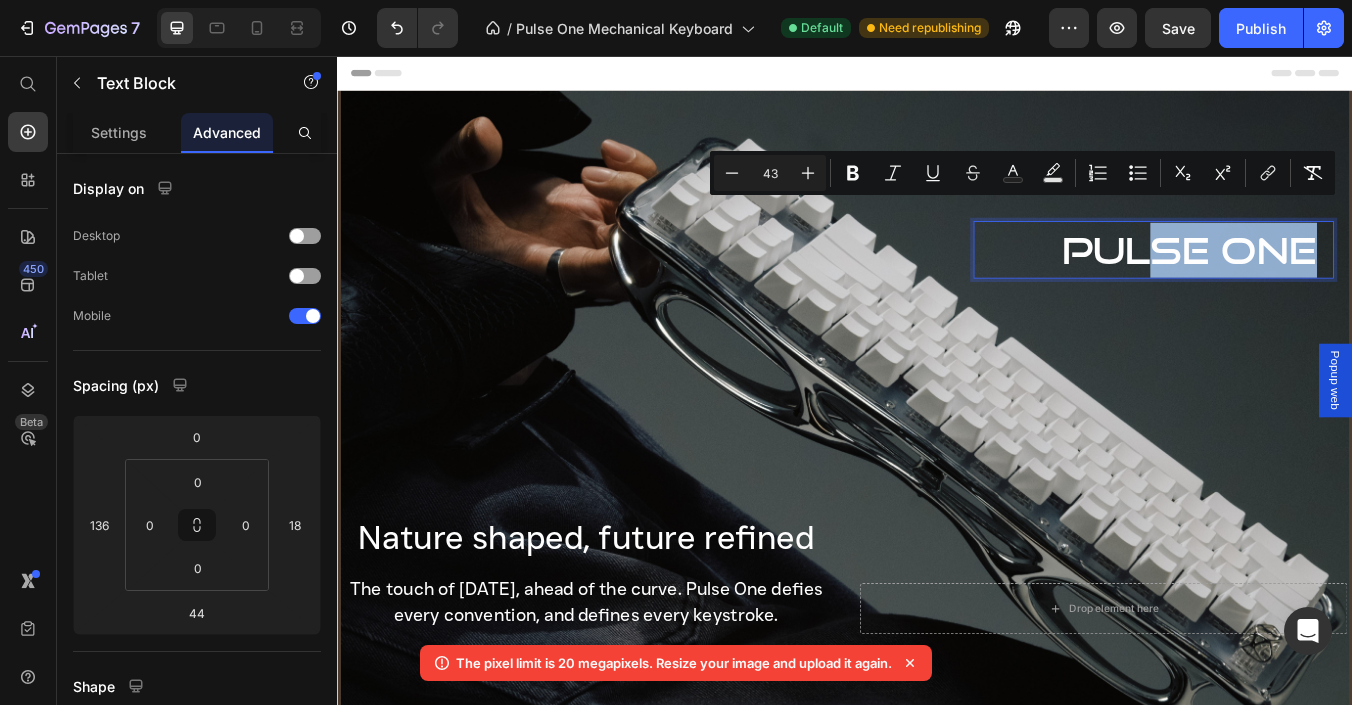 click on "PULSE ONE" at bounding box center [1344, 285] 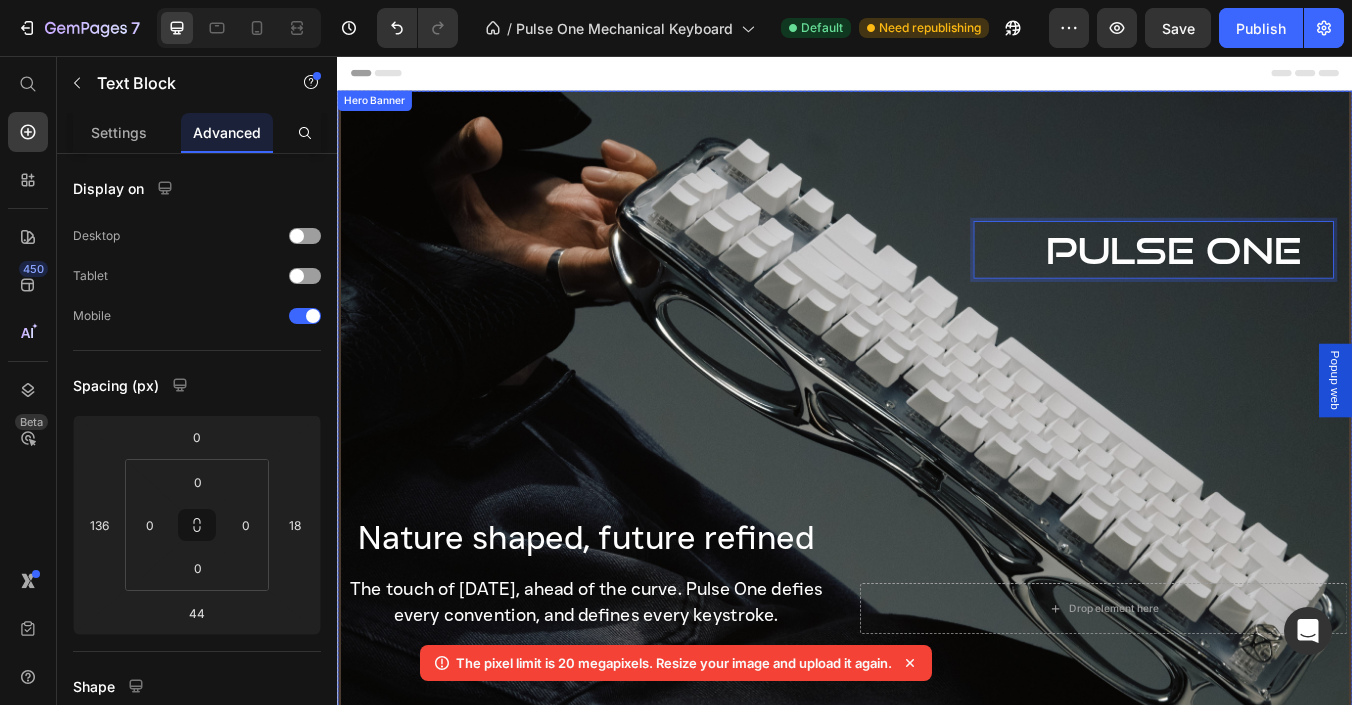 click on "PULSE ONE Text Block   44
Drop element here Row" at bounding box center [1243, 495] 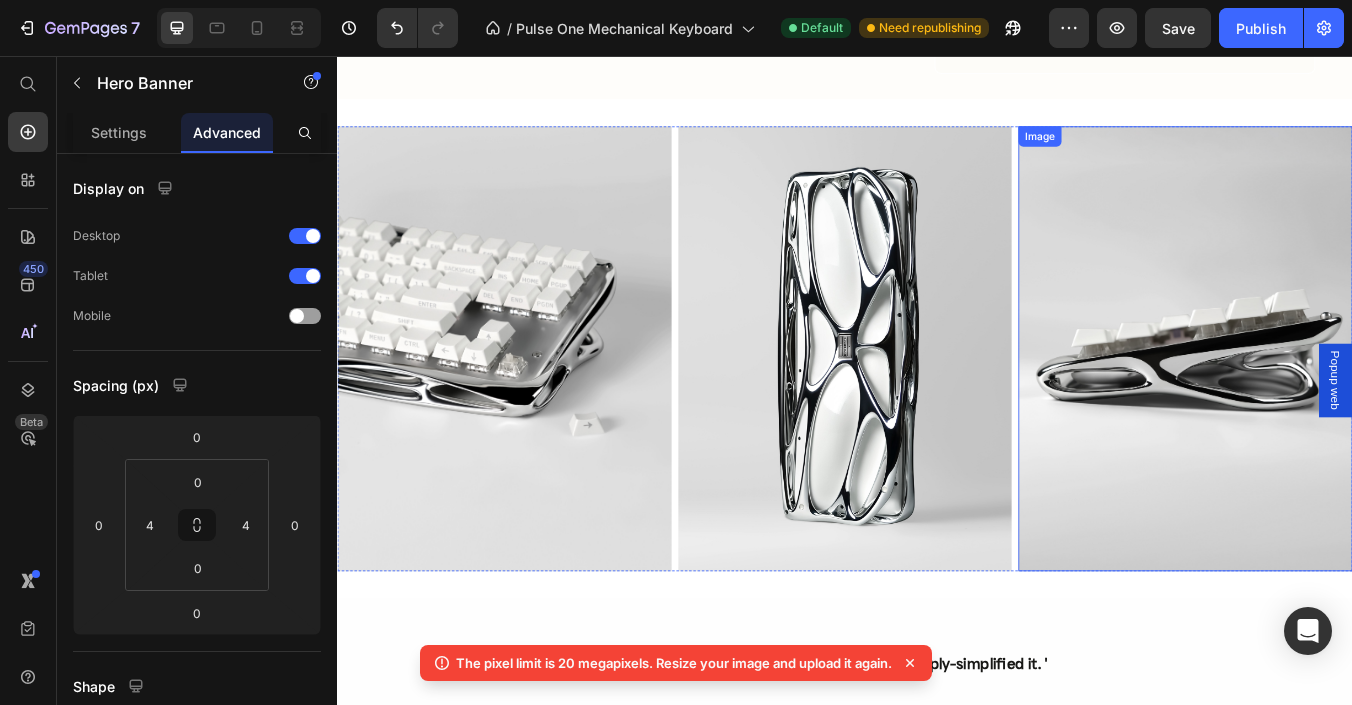 scroll, scrollTop: 2900, scrollLeft: 0, axis: vertical 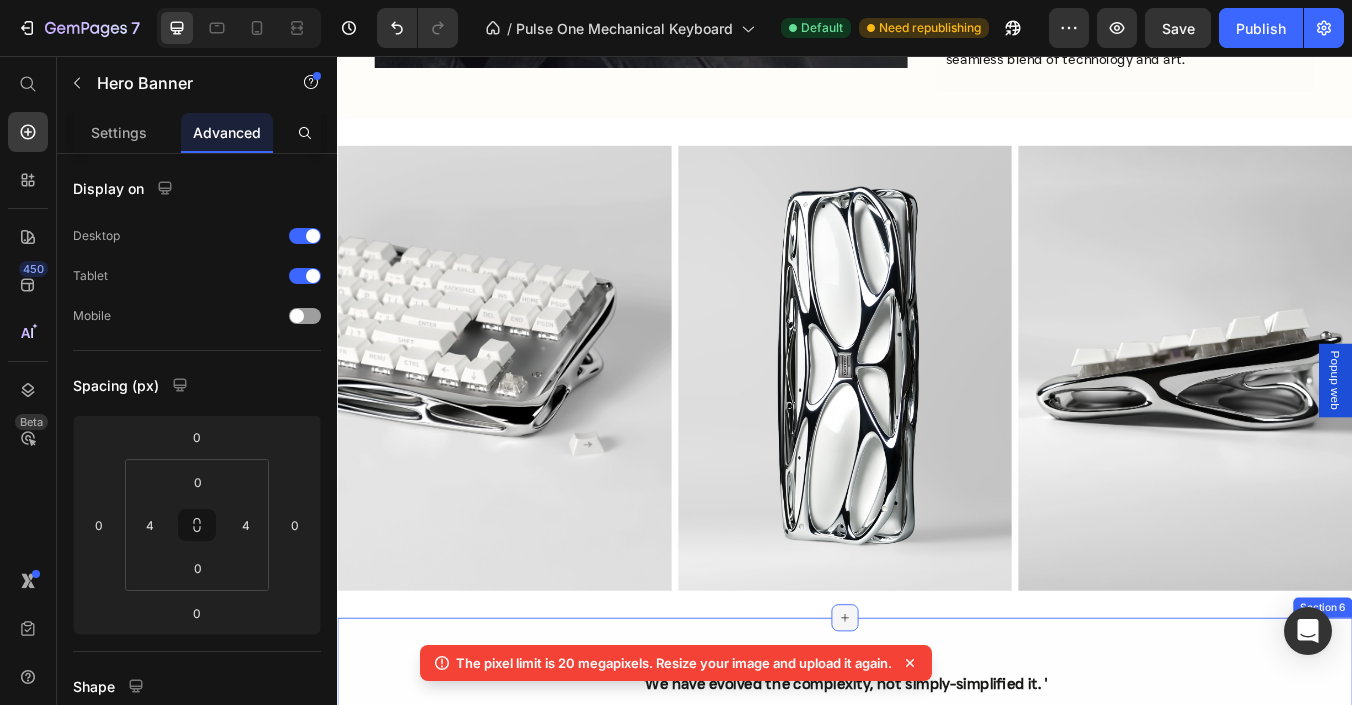 click 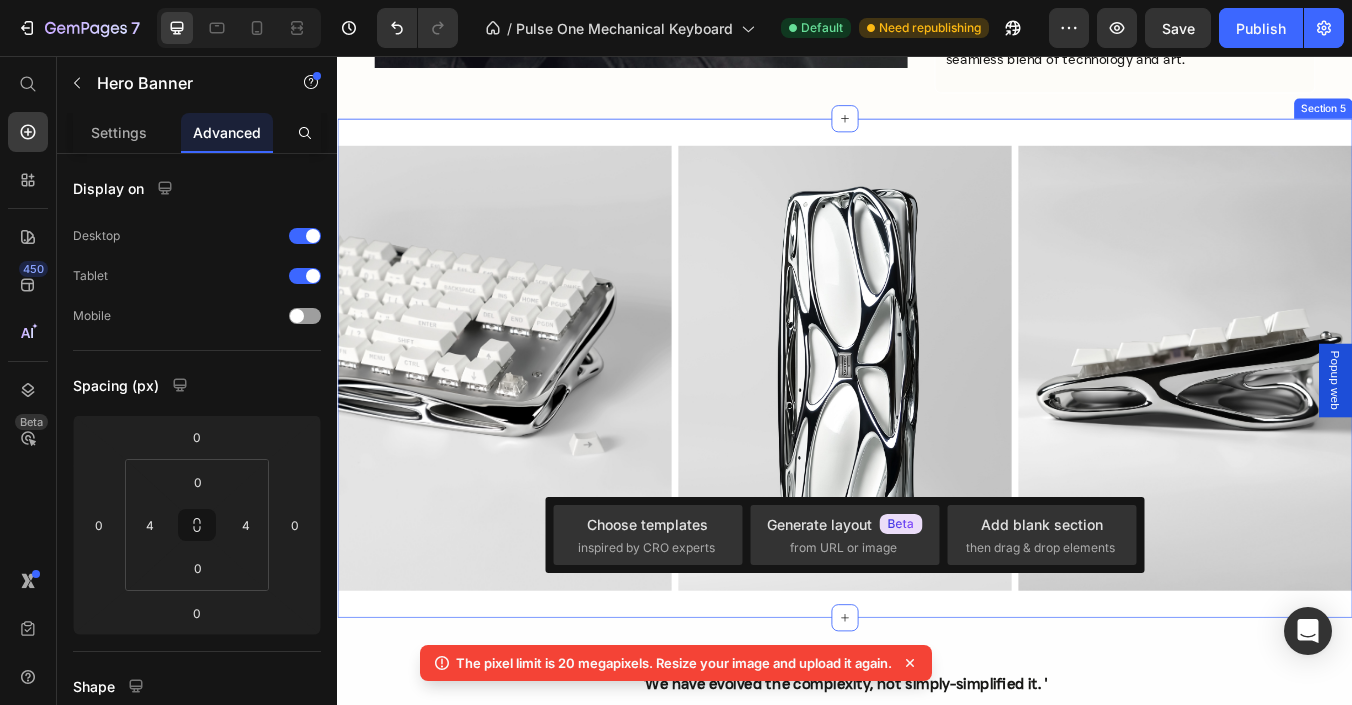 click on "Image Image Image Row Section 5" at bounding box center [937, 425] 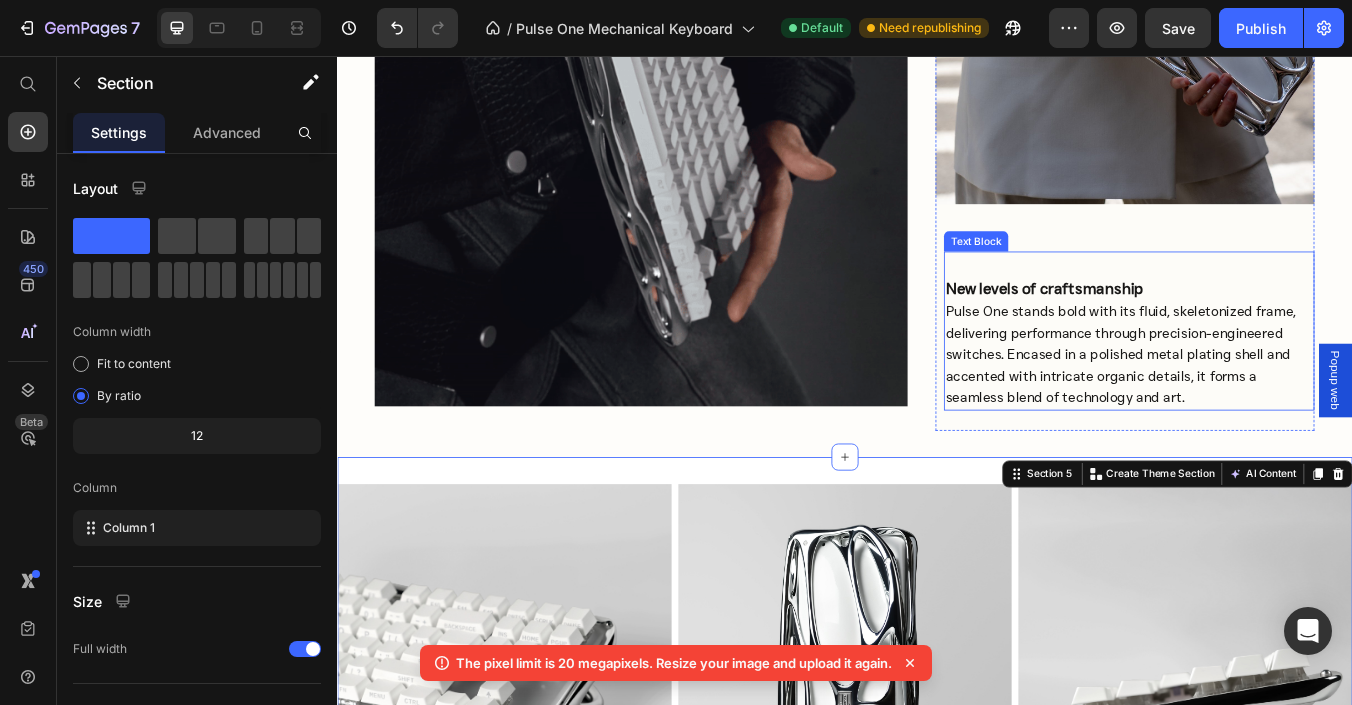 click on "Pulse One stands bold with its fluid, skeletonized frame, delivering performance through precision-engineered switches. Encased in a polished metal plating shell and accented with intricate organic details, it forms a seamless blend of technology and art." at bounding box center (1263, 408) 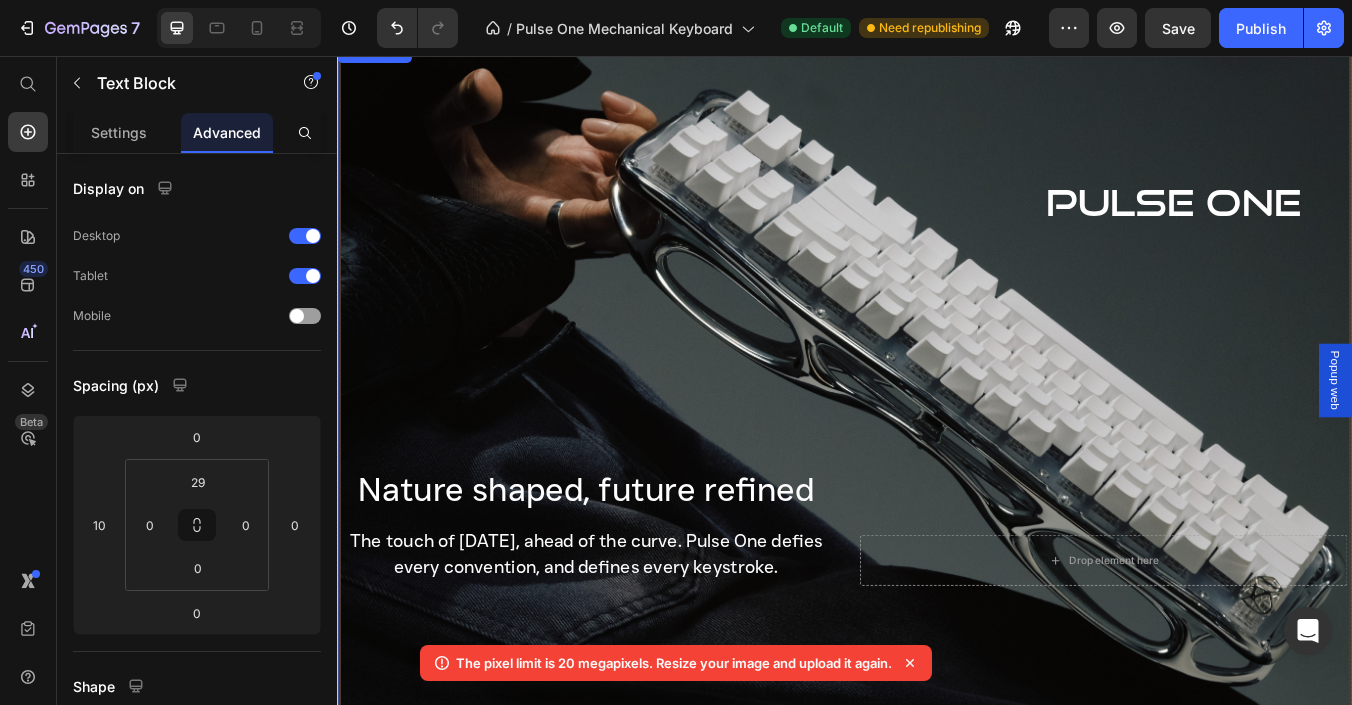 scroll, scrollTop: 0, scrollLeft: 0, axis: both 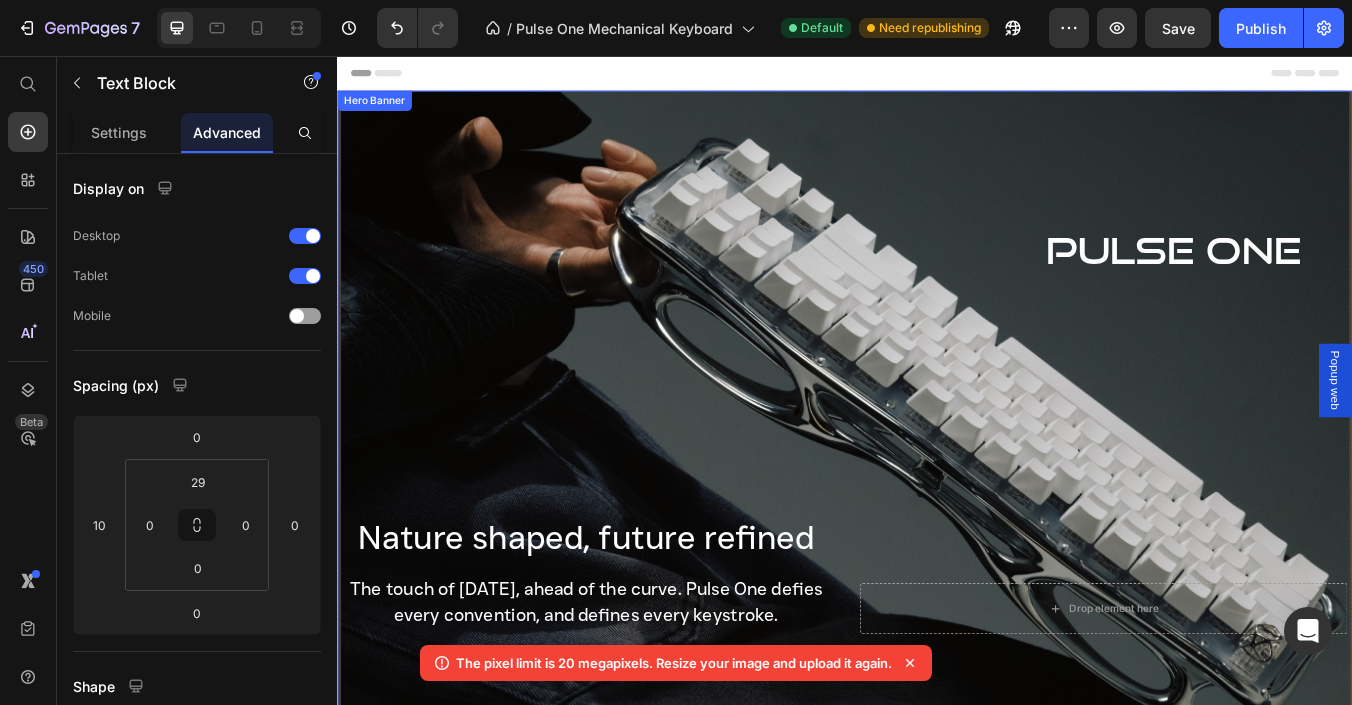 click on "PULSE ONE Text Block
Drop element here Row" at bounding box center [1243, 495] 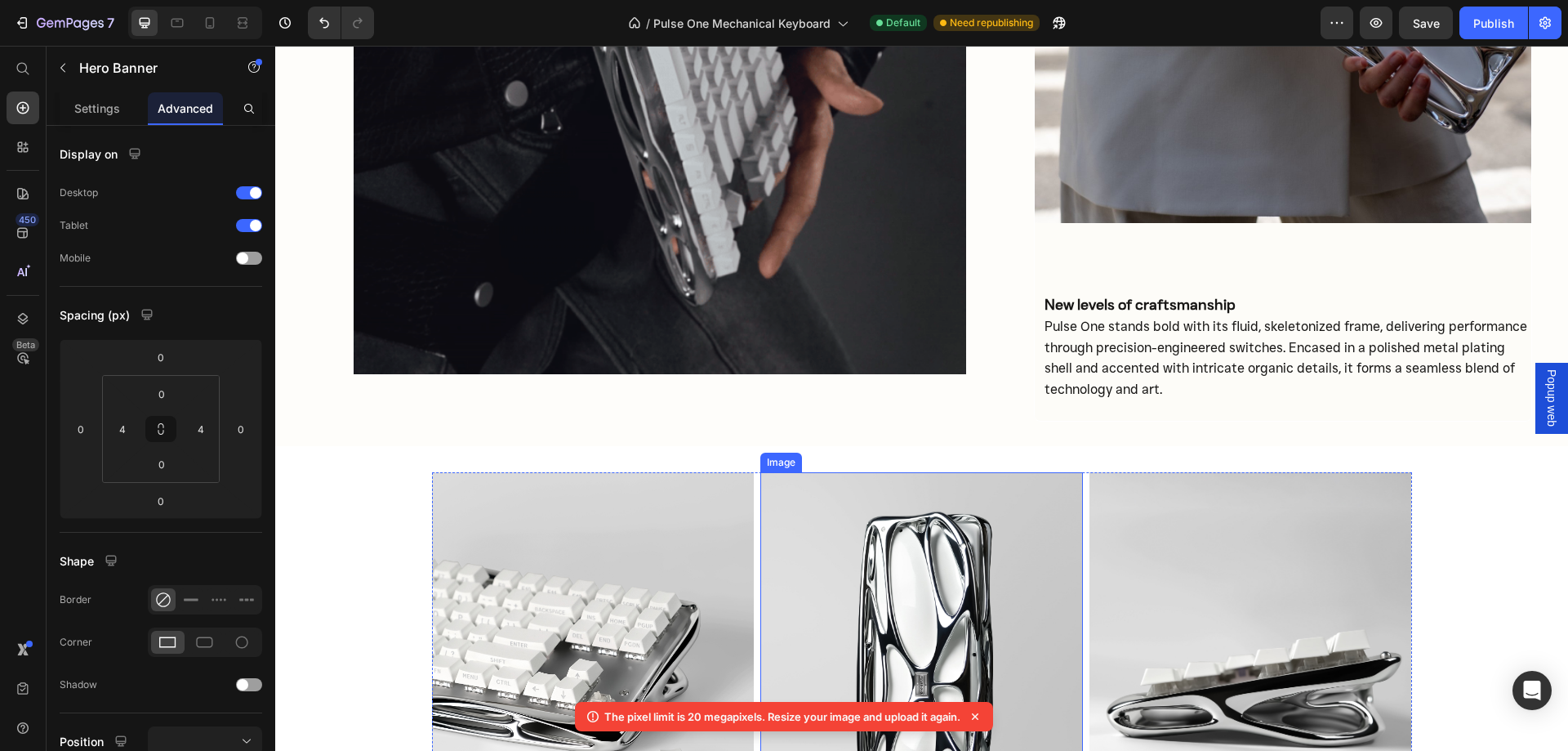 scroll, scrollTop: 2533, scrollLeft: 0, axis: vertical 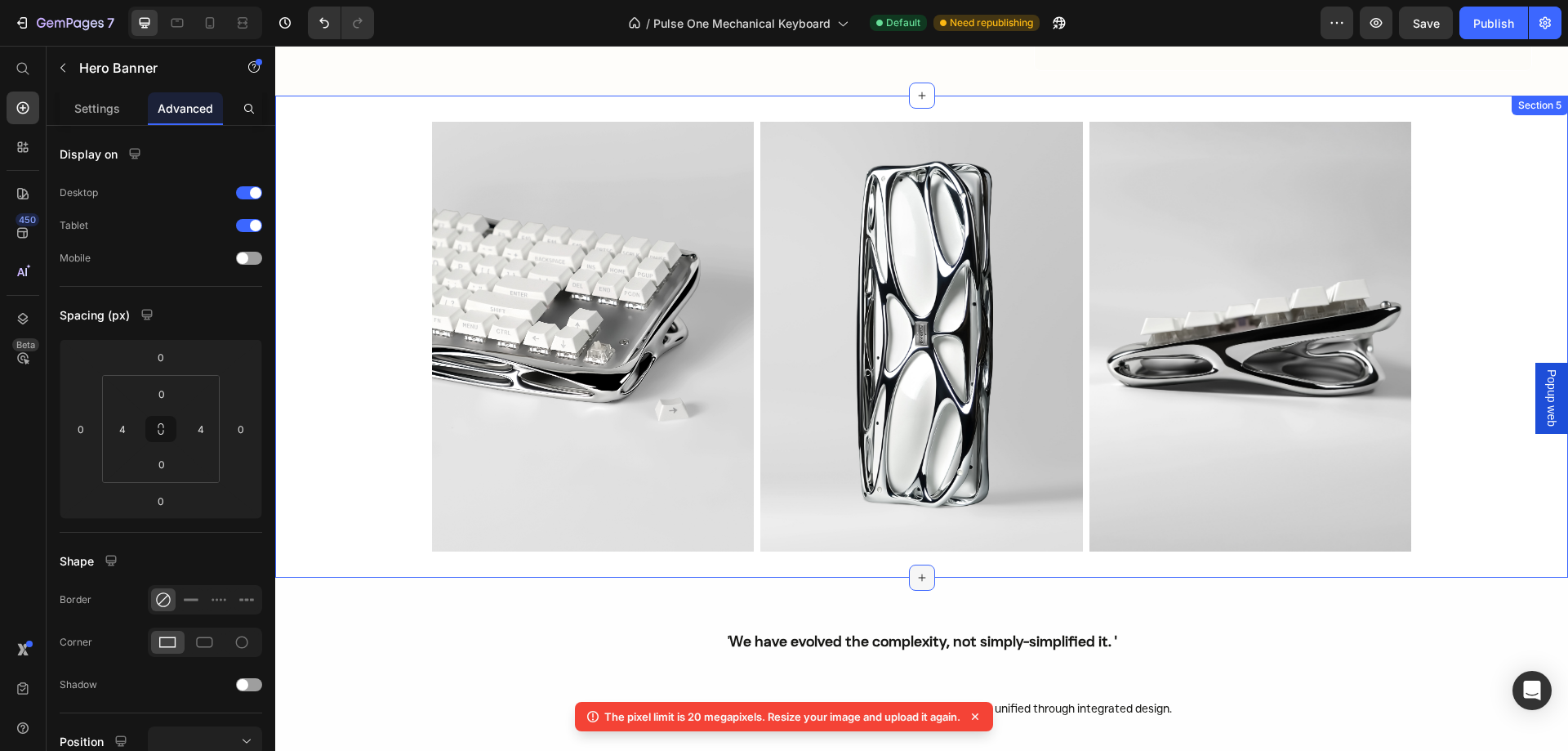 click at bounding box center (922, 578) 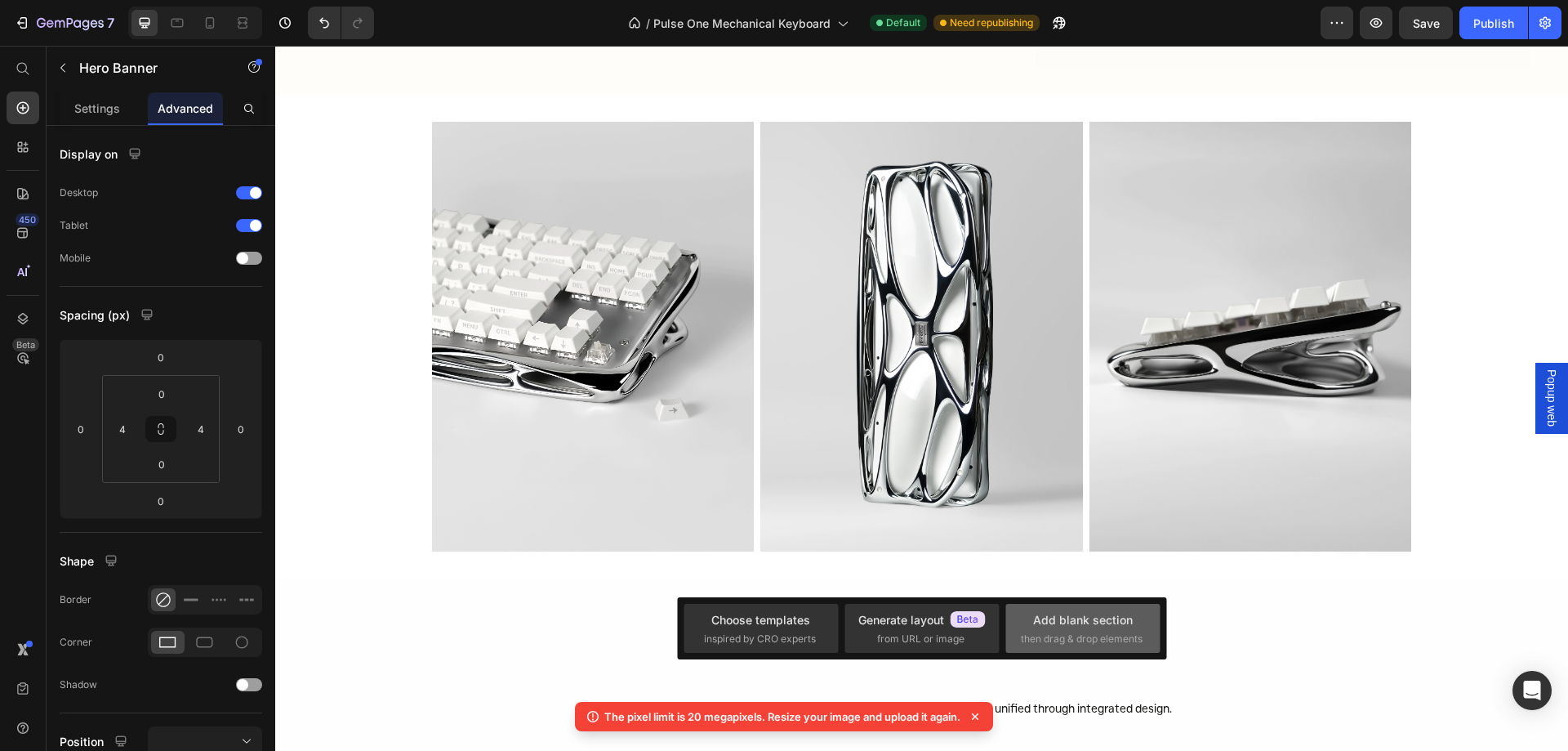 click on "Add blank section" at bounding box center [1083, 619] 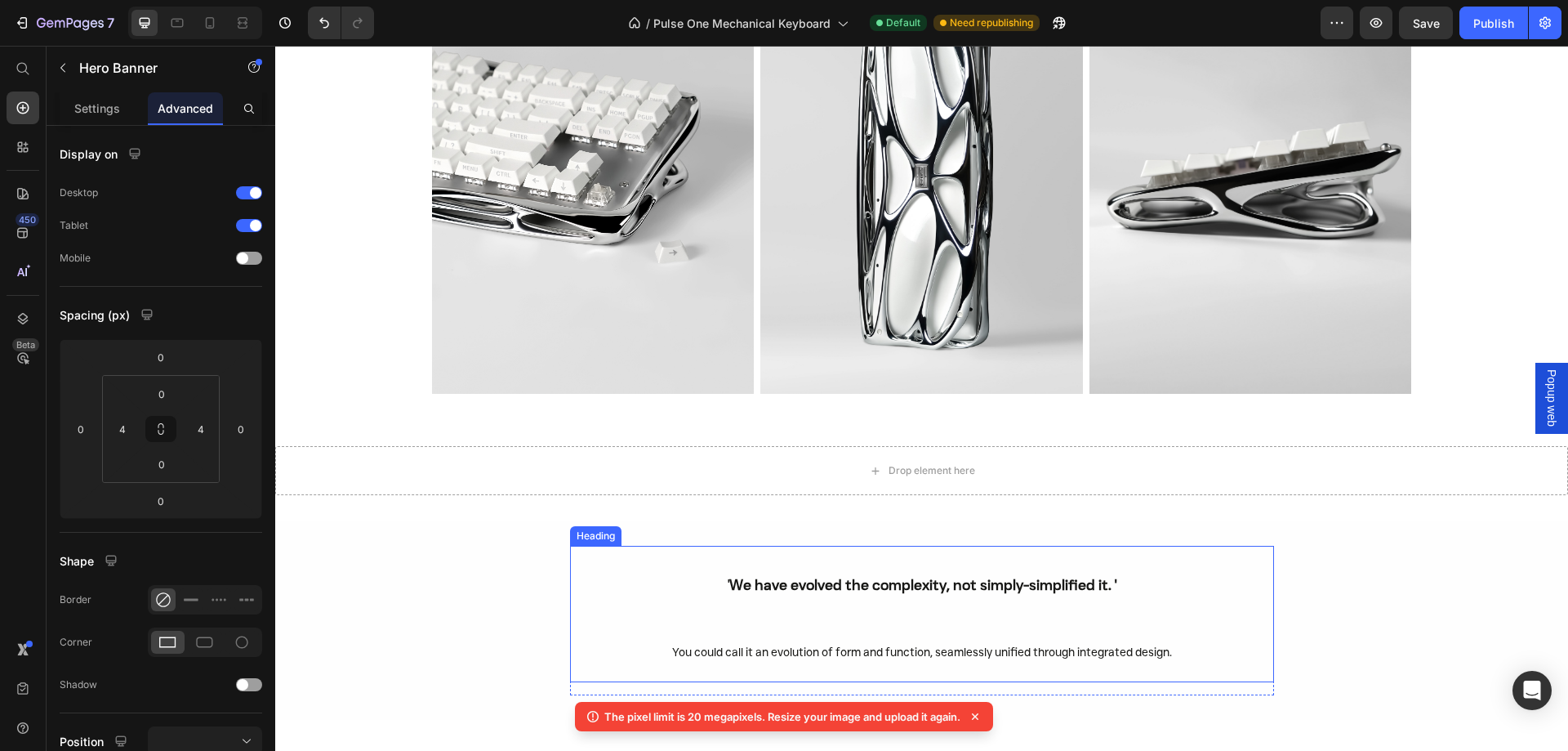 scroll, scrollTop: 2697, scrollLeft: 0, axis: vertical 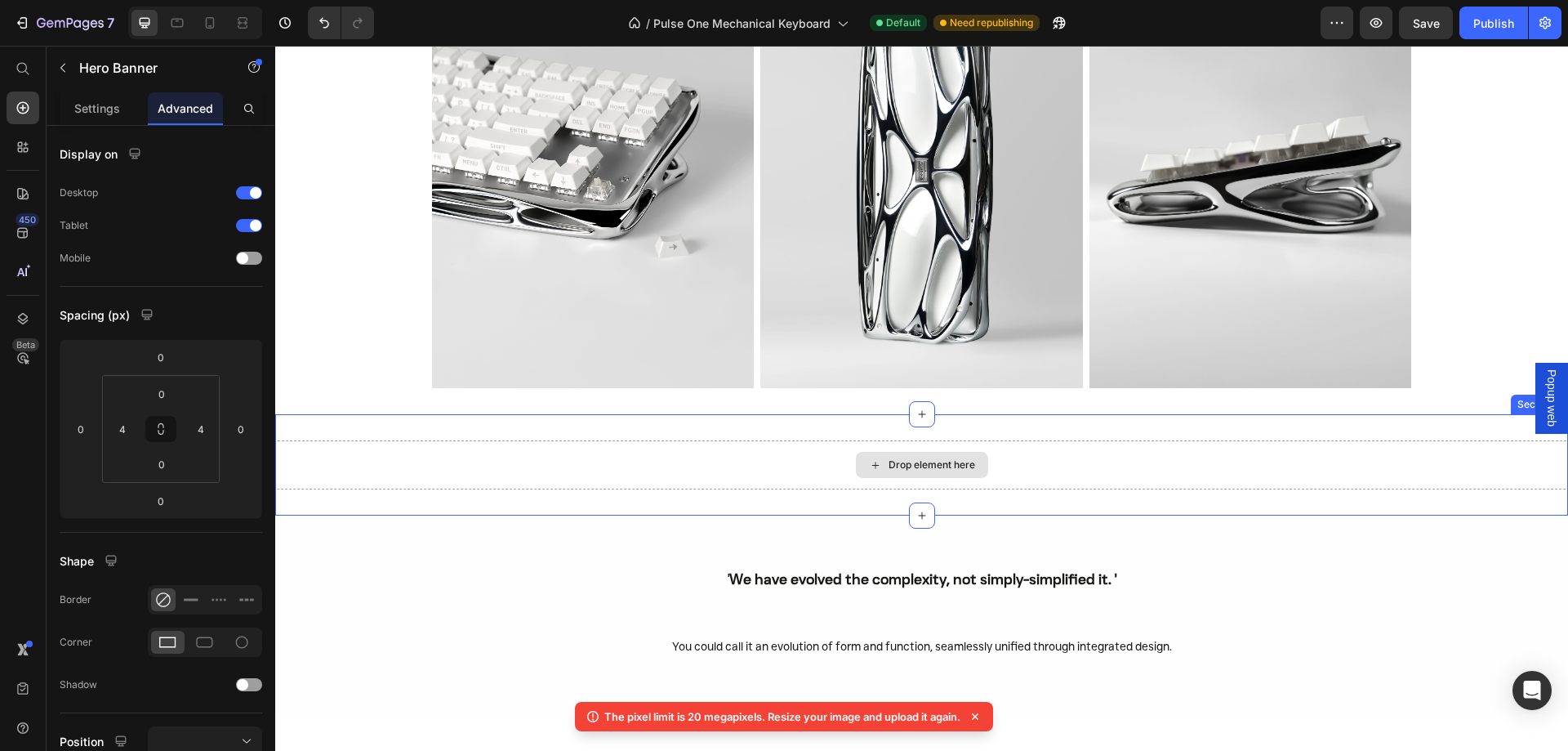 click on "Drop element here" at bounding box center [932, 465] 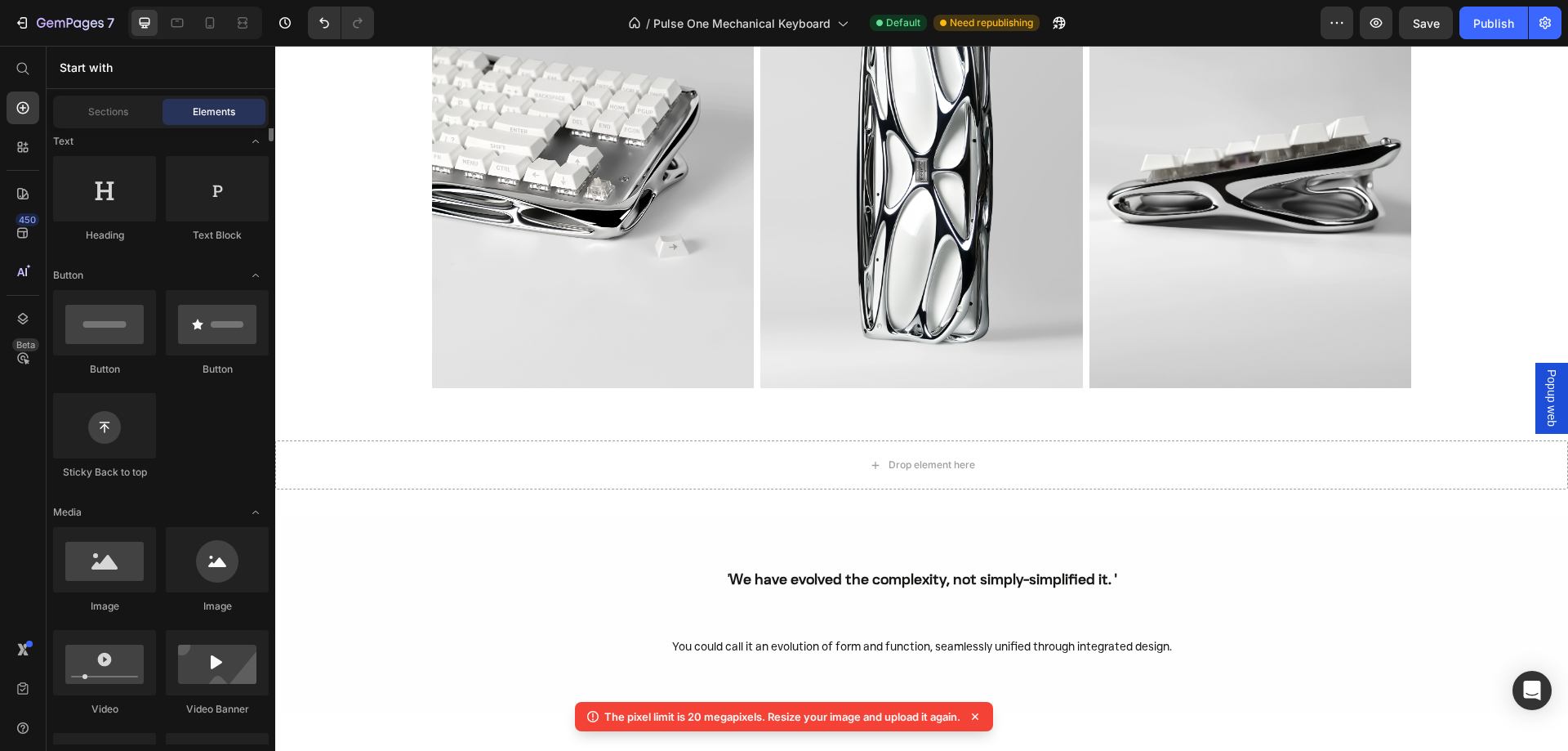 scroll, scrollTop: 82, scrollLeft: 0, axis: vertical 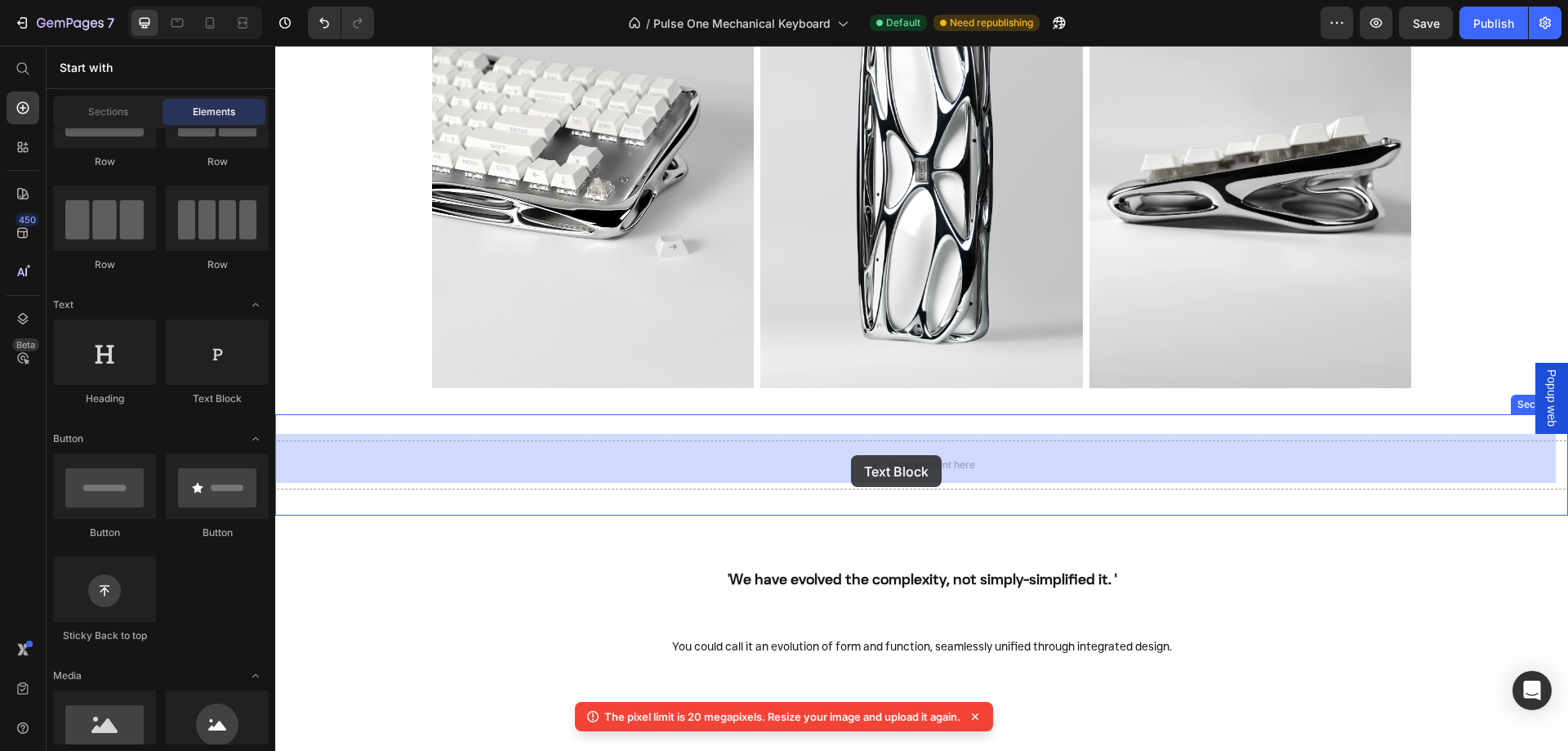 drag, startPoint x: 465, startPoint y: 409, endPoint x: 858, endPoint y: 453, distance: 395.45543 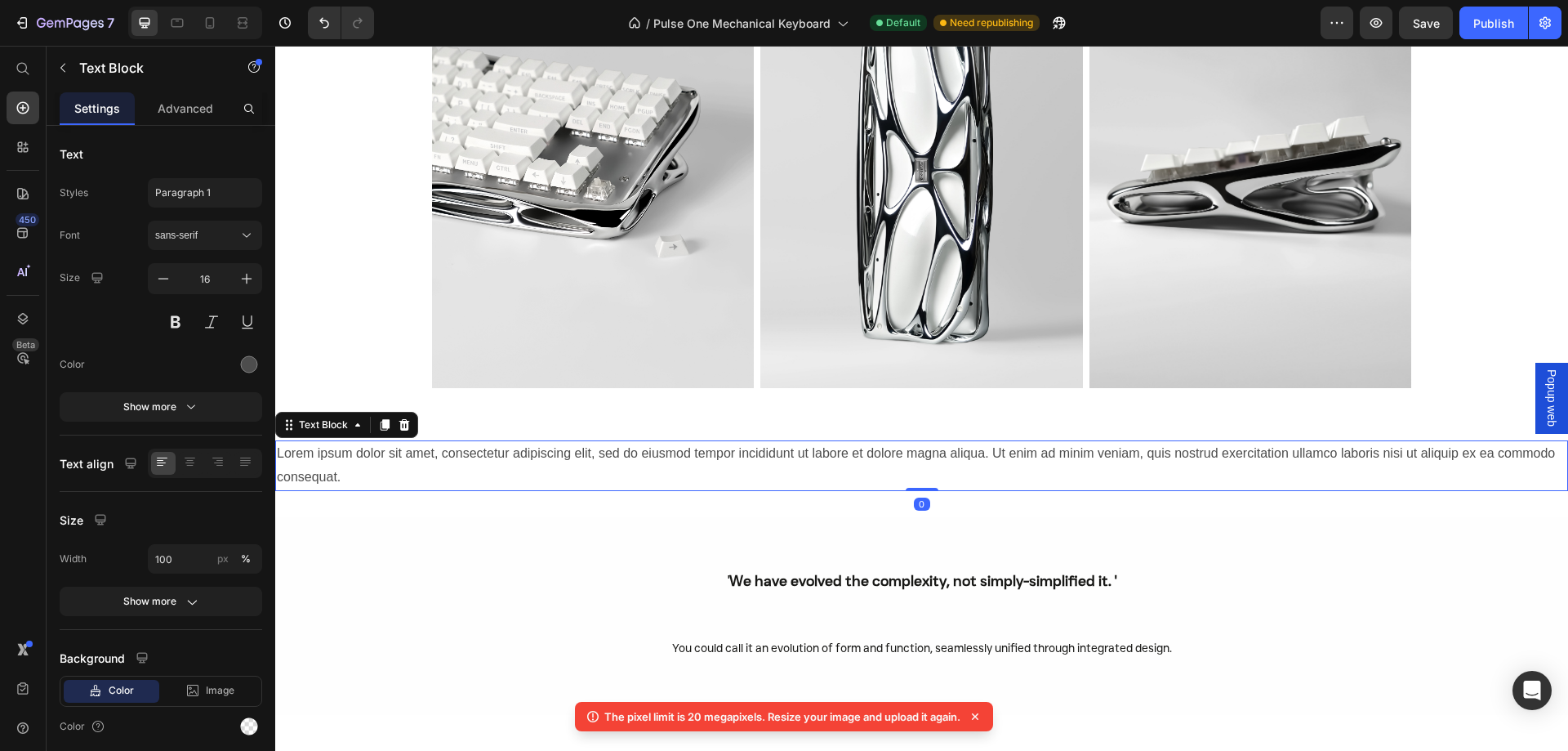click on "Lorem ipsum dolor sit amet, consectetur adipiscing elit, sed do eiusmod tempor incididunt ut labore et dolore magna aliqua. Ut enim ad minim veniam, quis nostrud exercitation ullamco laboris nisi ut aliquip ex ea commodo consequat." at bounding box center [921, 466] 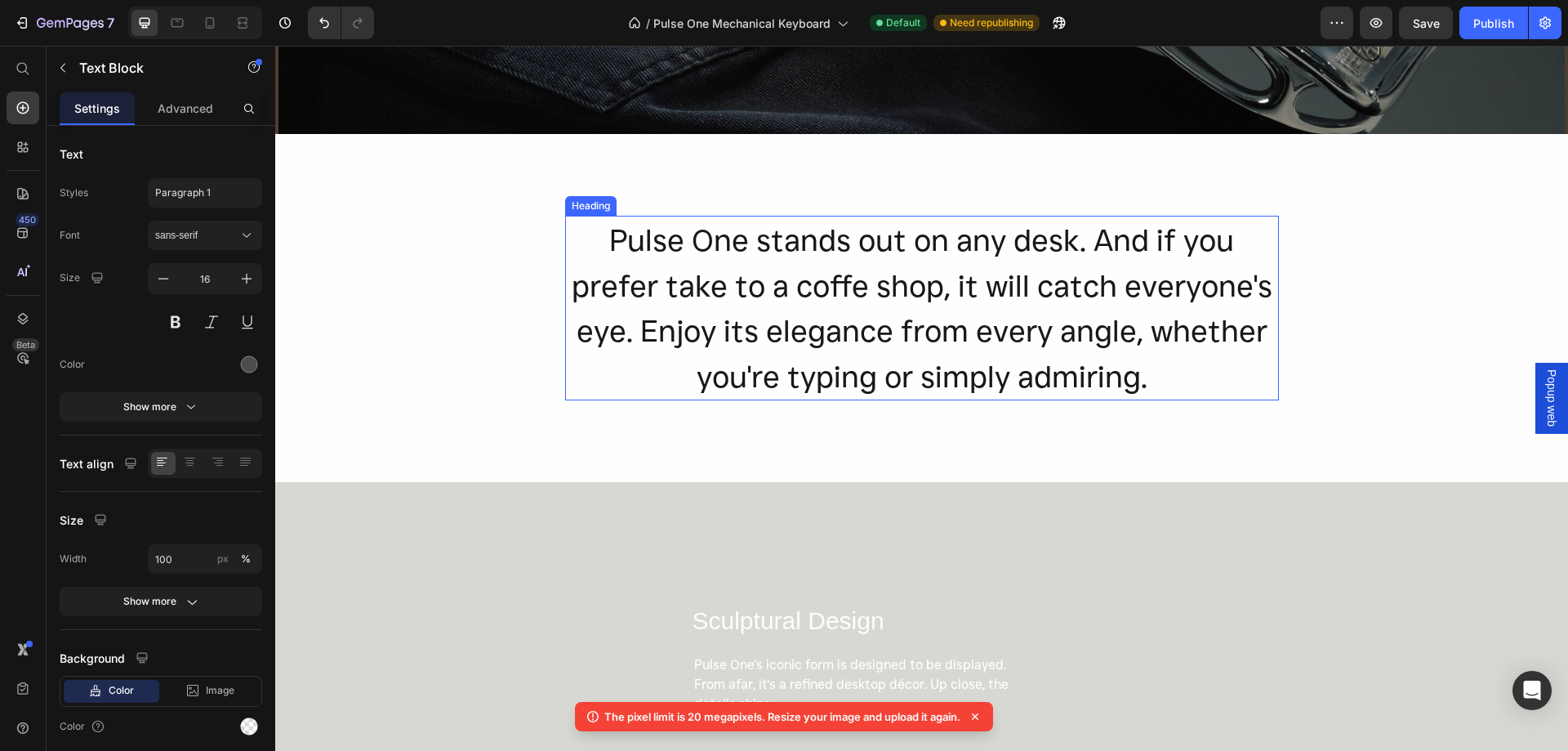scroll, scrollTop: 572, scrollLeft: 0, axis: vertical 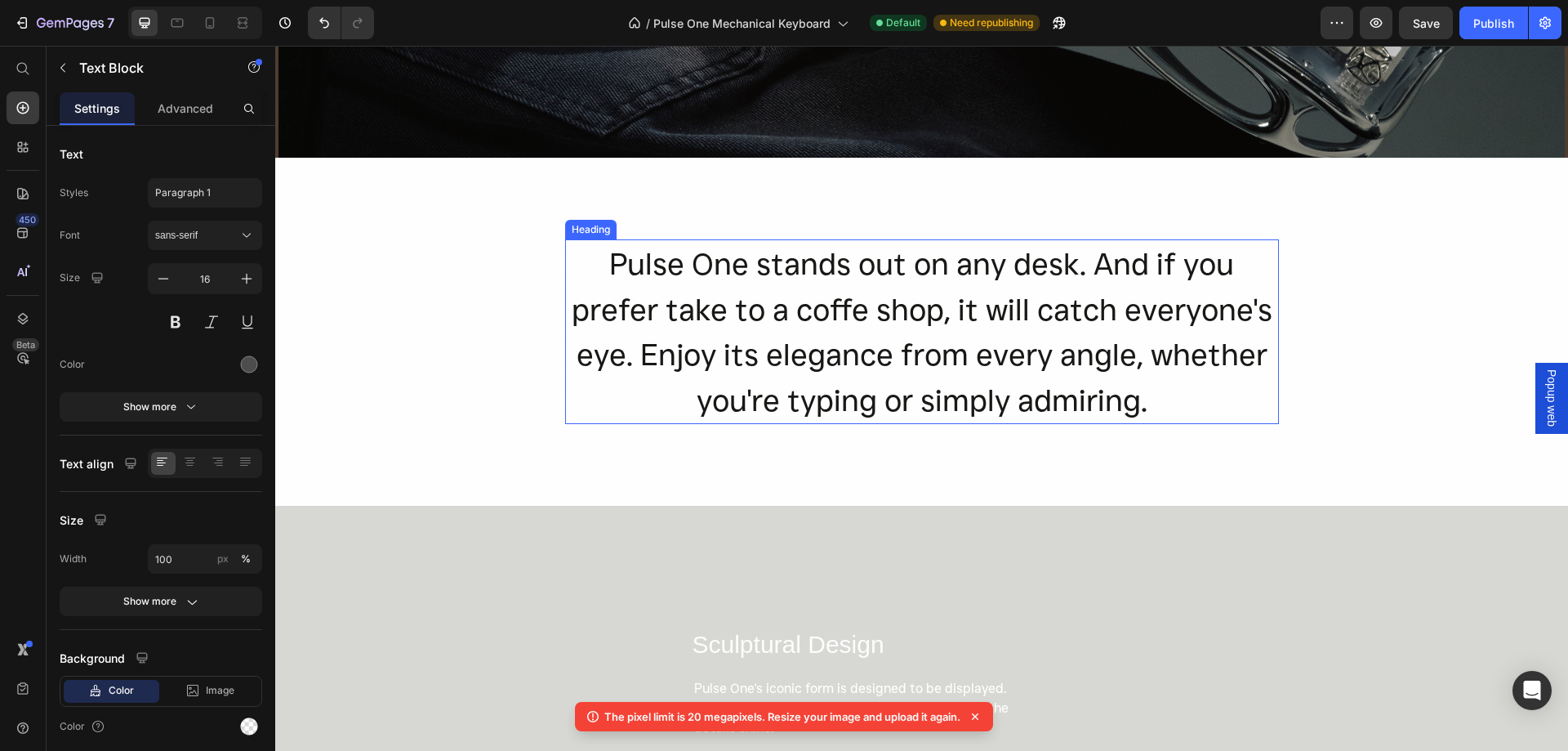click on "Pulse One stands out on any desk. And if you prefer take to a coffe shop, it will catch everyone's eye. Enjoy its elegance from every angle, whether you're typing or simply admiring." at bounding box center (922, 332) 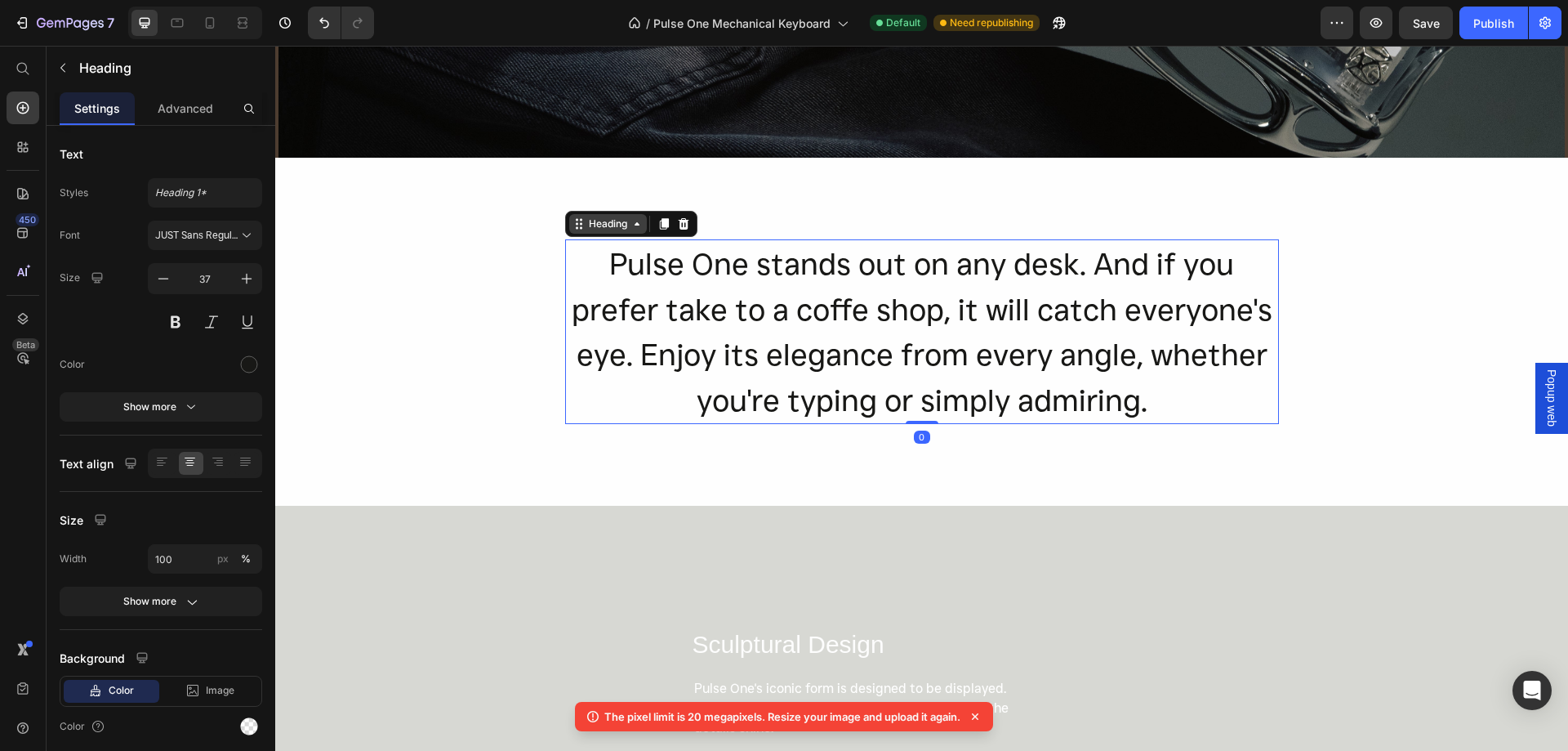 click 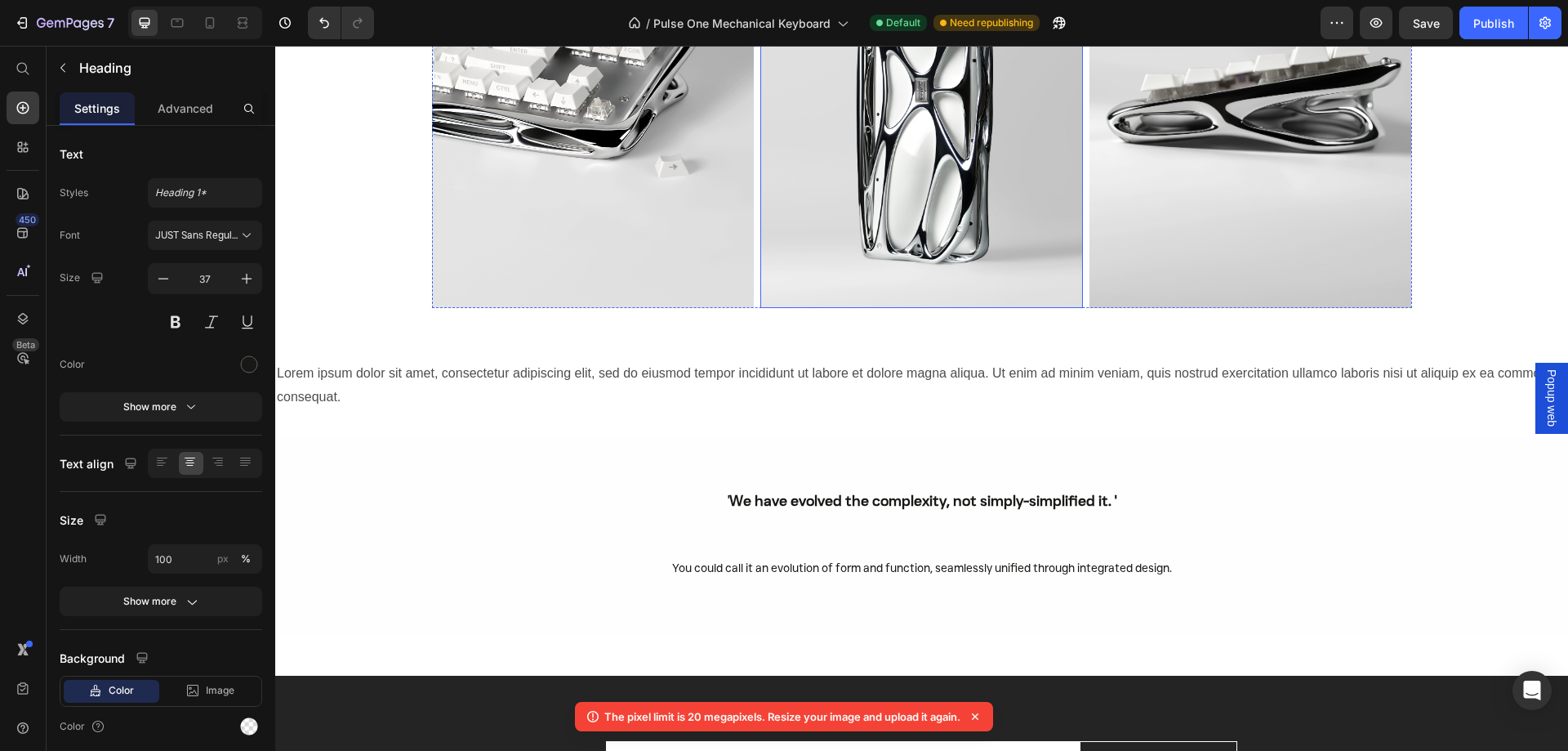 scroll, scrollTop: 2860, scrollLeft: 0, axis: vertical 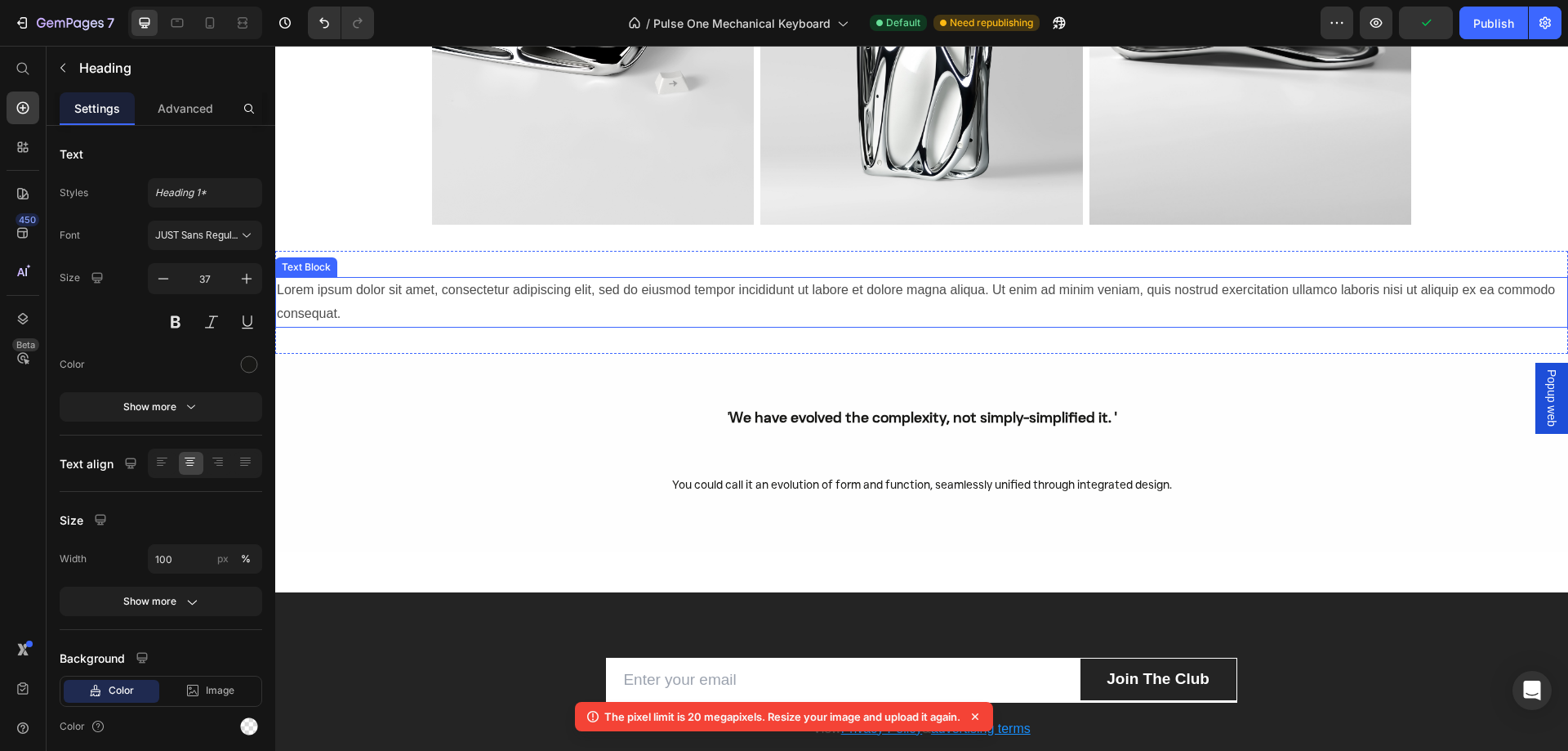 click on "Lorem ipsum dolor sit amet, consectetur adipiscing elit, sed do eiusmod tempor incididunt ut labore et dolore magna aliqua. Ut enim ad minim veniam, quis nostrud exercitation ullamco laboris nisi ut aliquip ex ea commodo consequat." at bounding box center (921, 302) 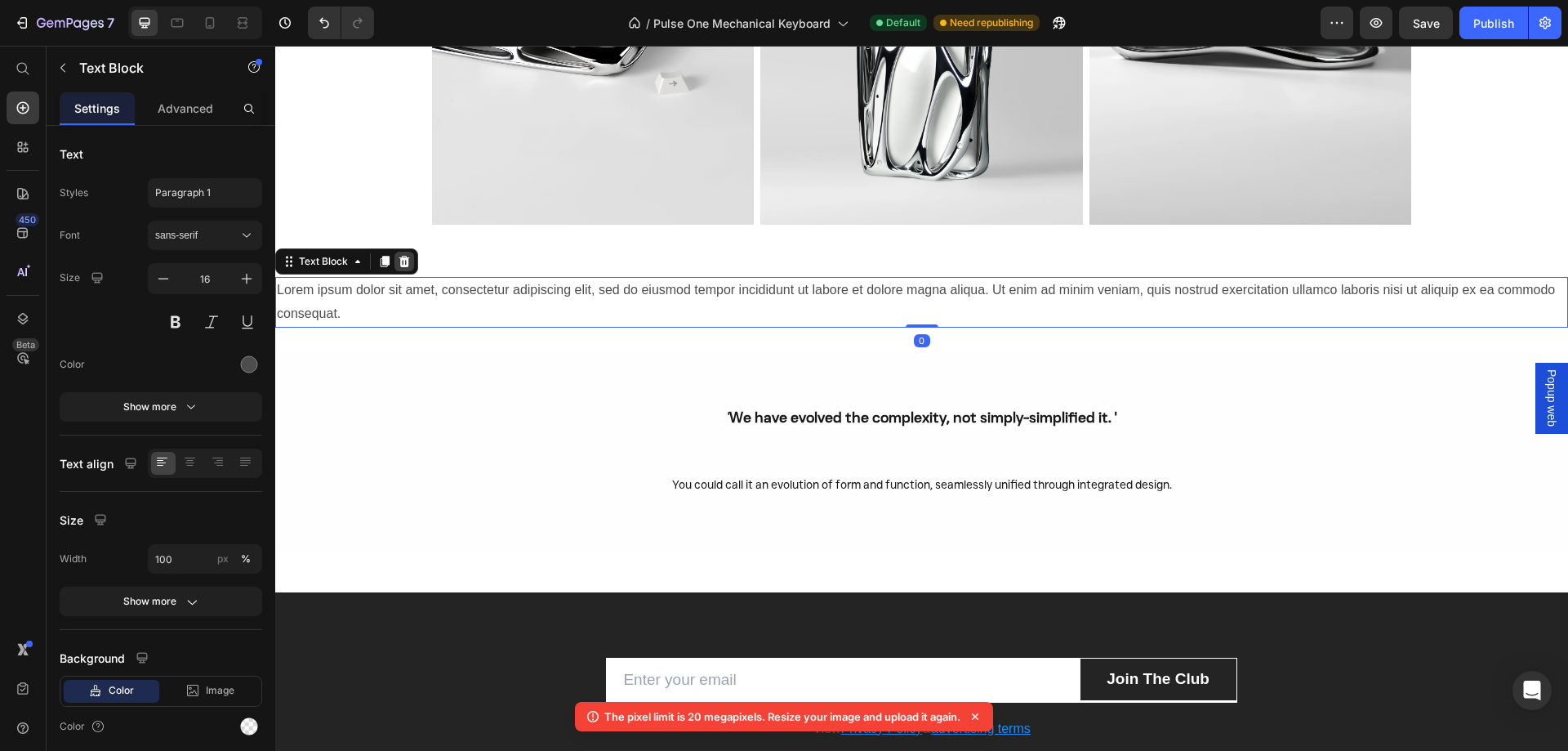 click 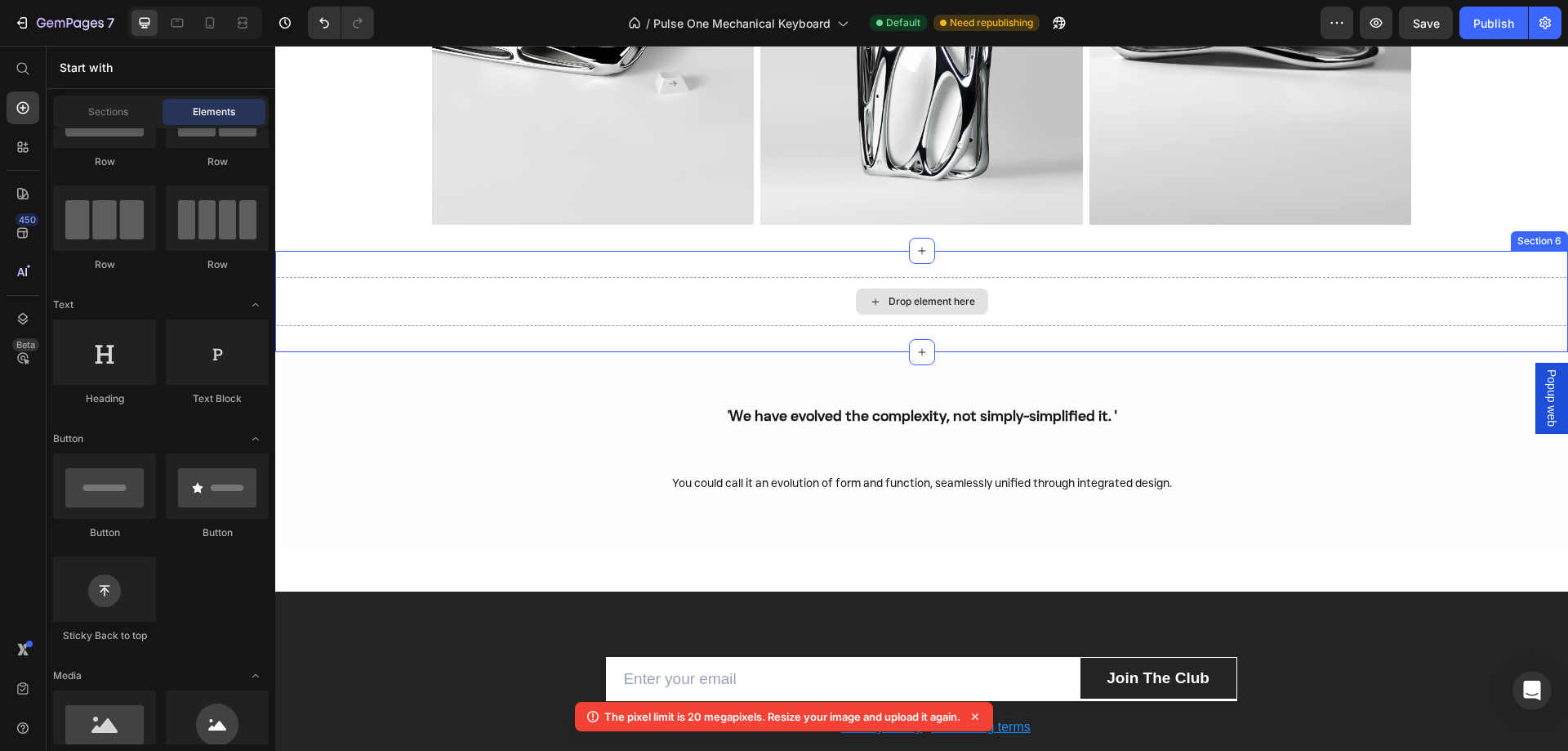 click on "Drop element here" at bounding box center (922, 302) 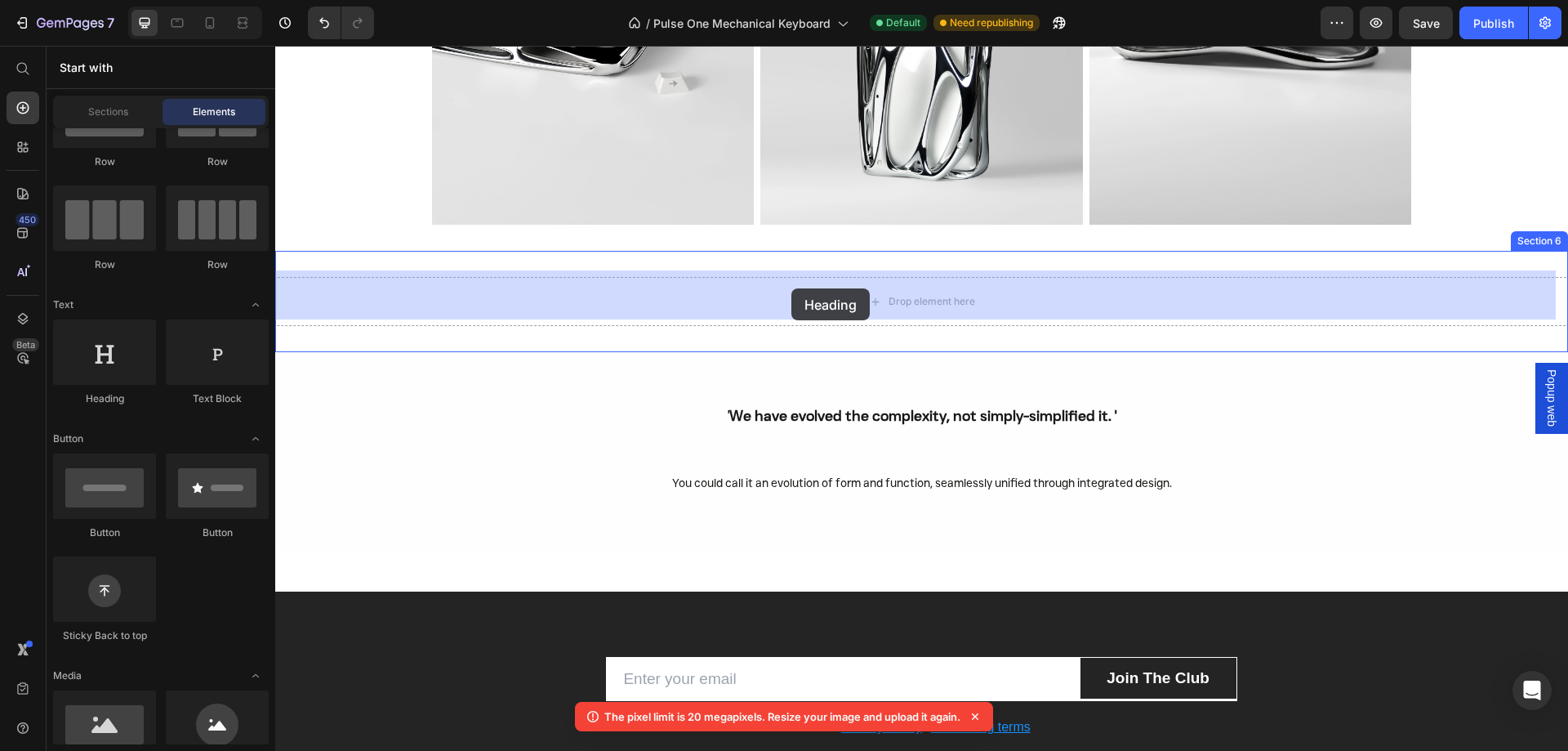 drag, startPoint x: 390, startPoint y: 402, endPoint x: 791, endPoint y: 288, distance: 416.88967 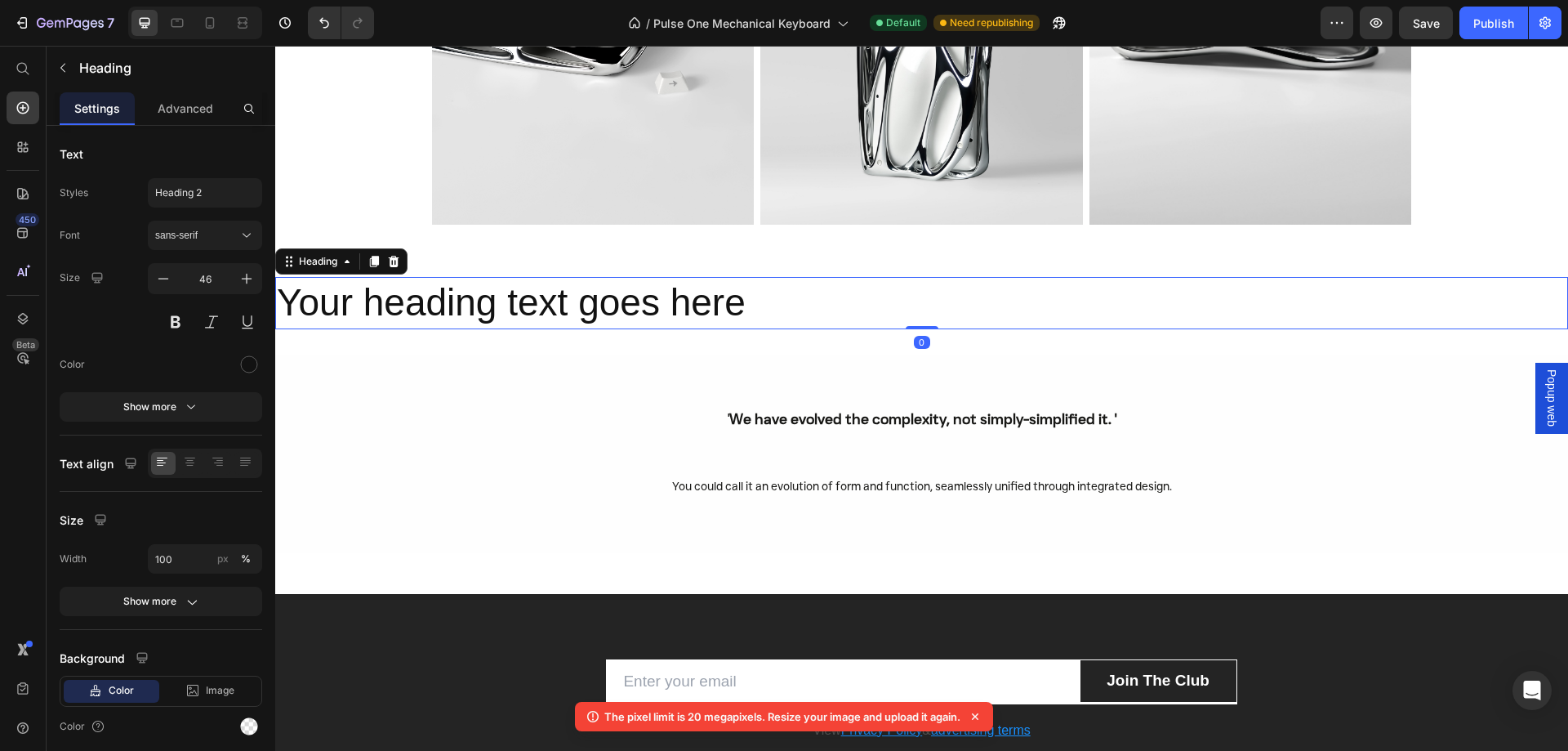 click on "Your heading text goes here" at bounding box center [921, 303] 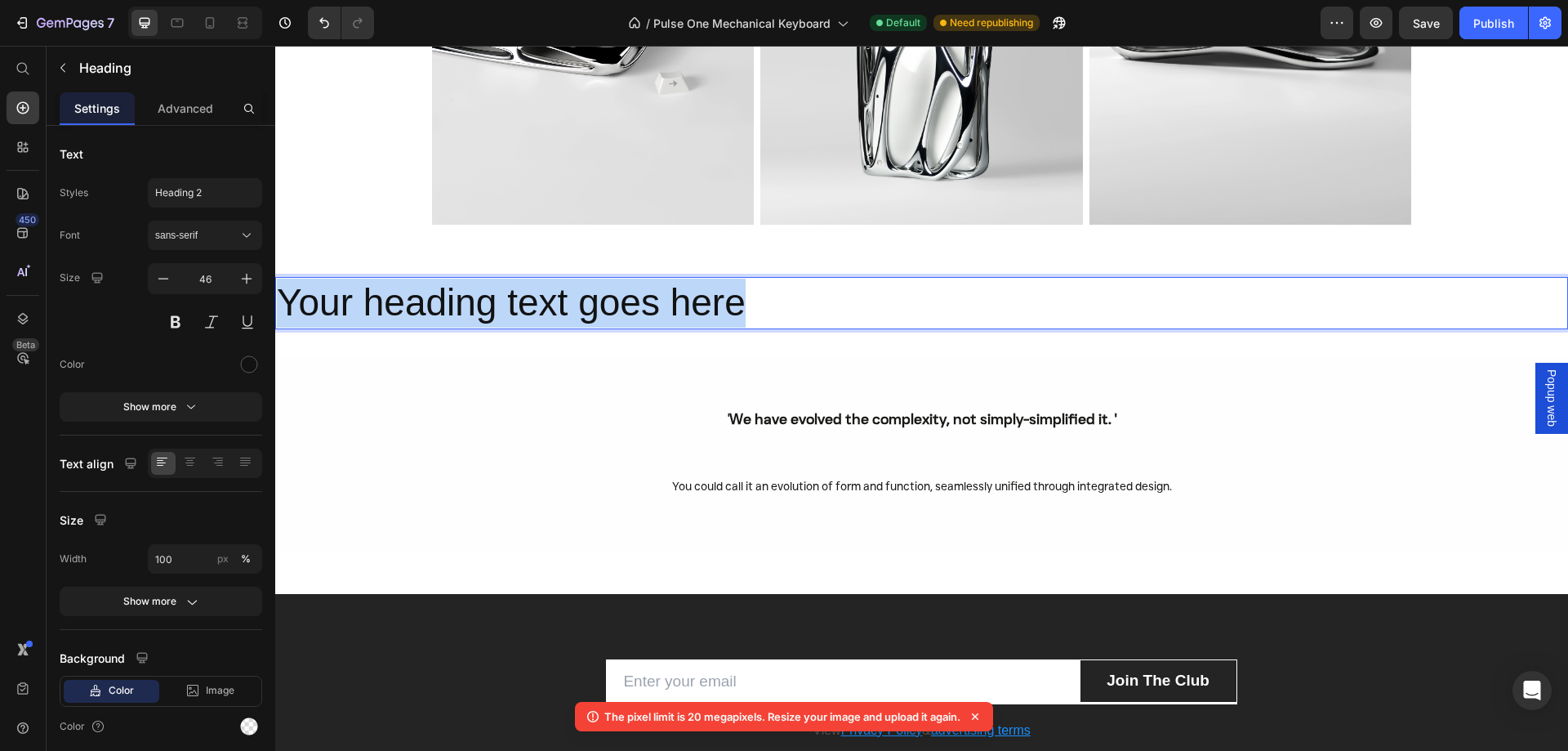 drag, startPoint x: 756, startPoint y: 306, endPoint x: 282, endPoint y: 308, distance: 474.0042 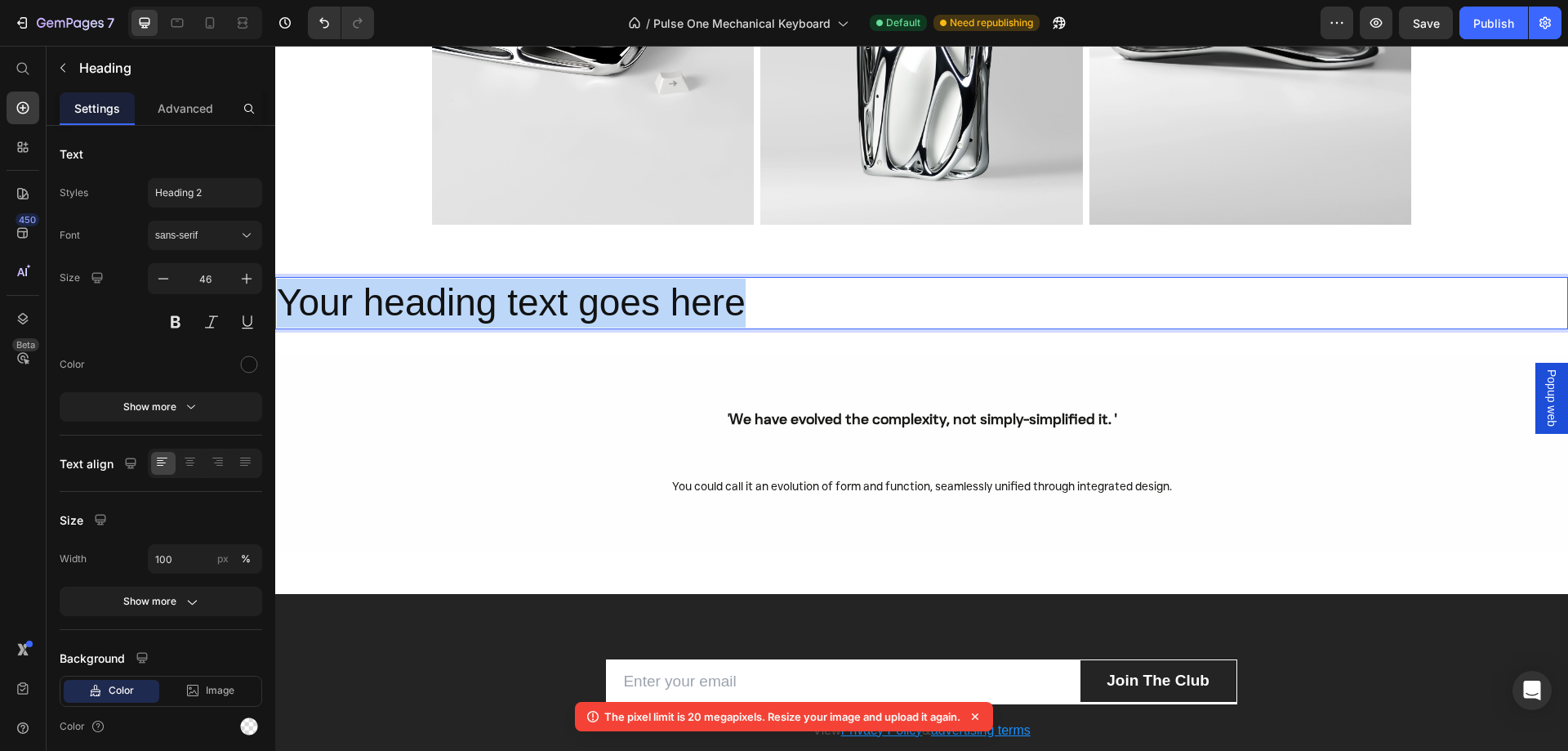 click on "Your heading text goes here" at bounding box center [921, 303] 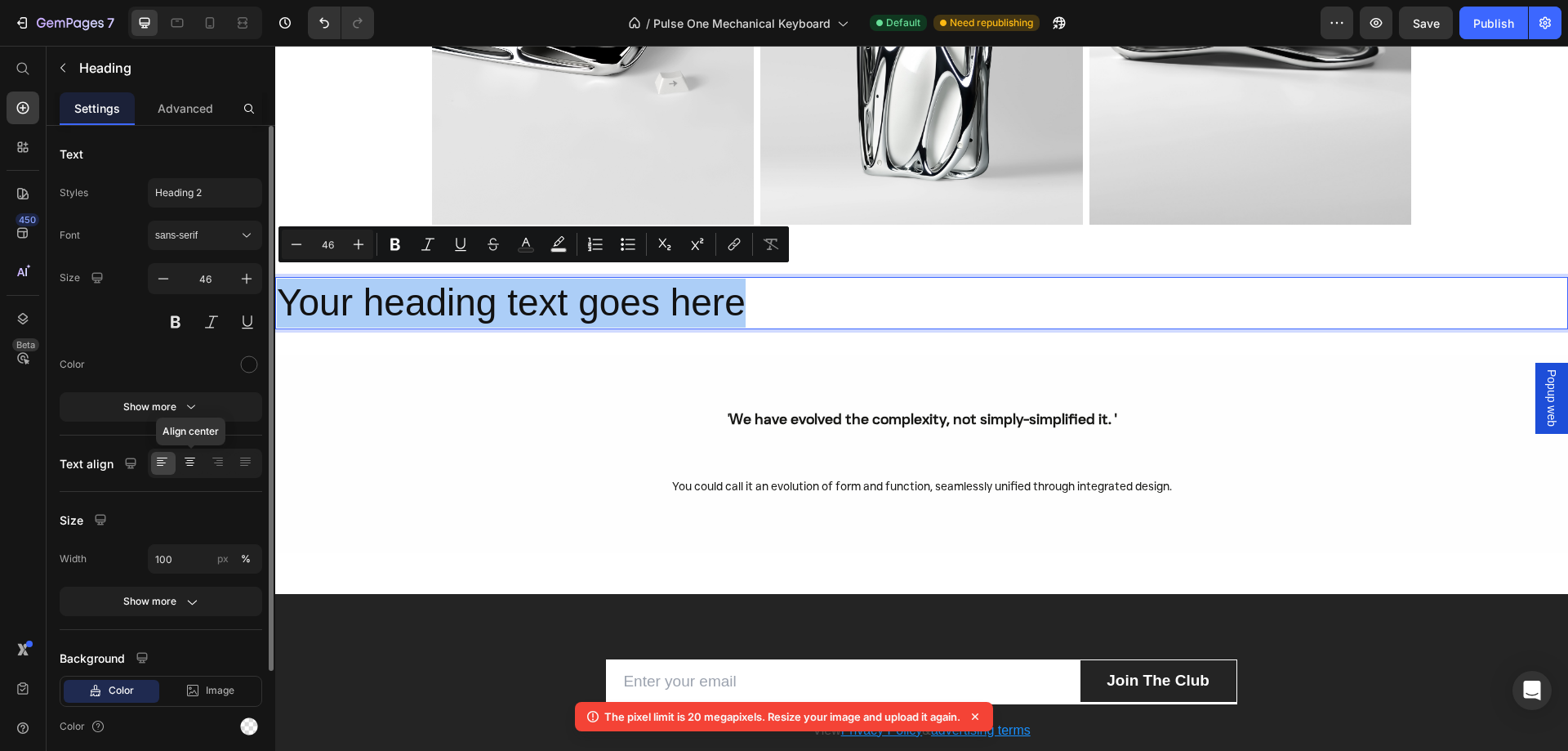 click 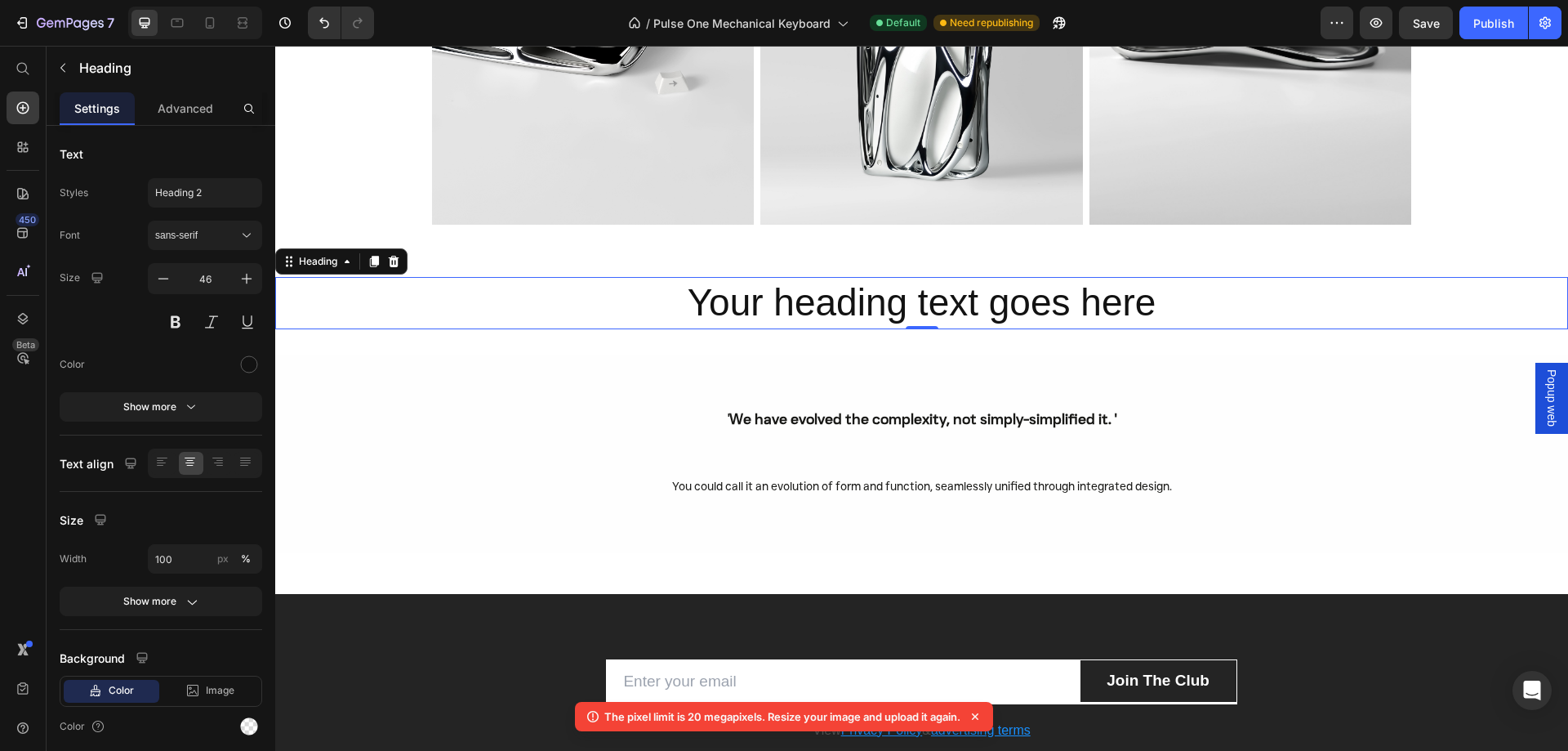 click on "Your heading text goes here" at bounding box center (921, 303) 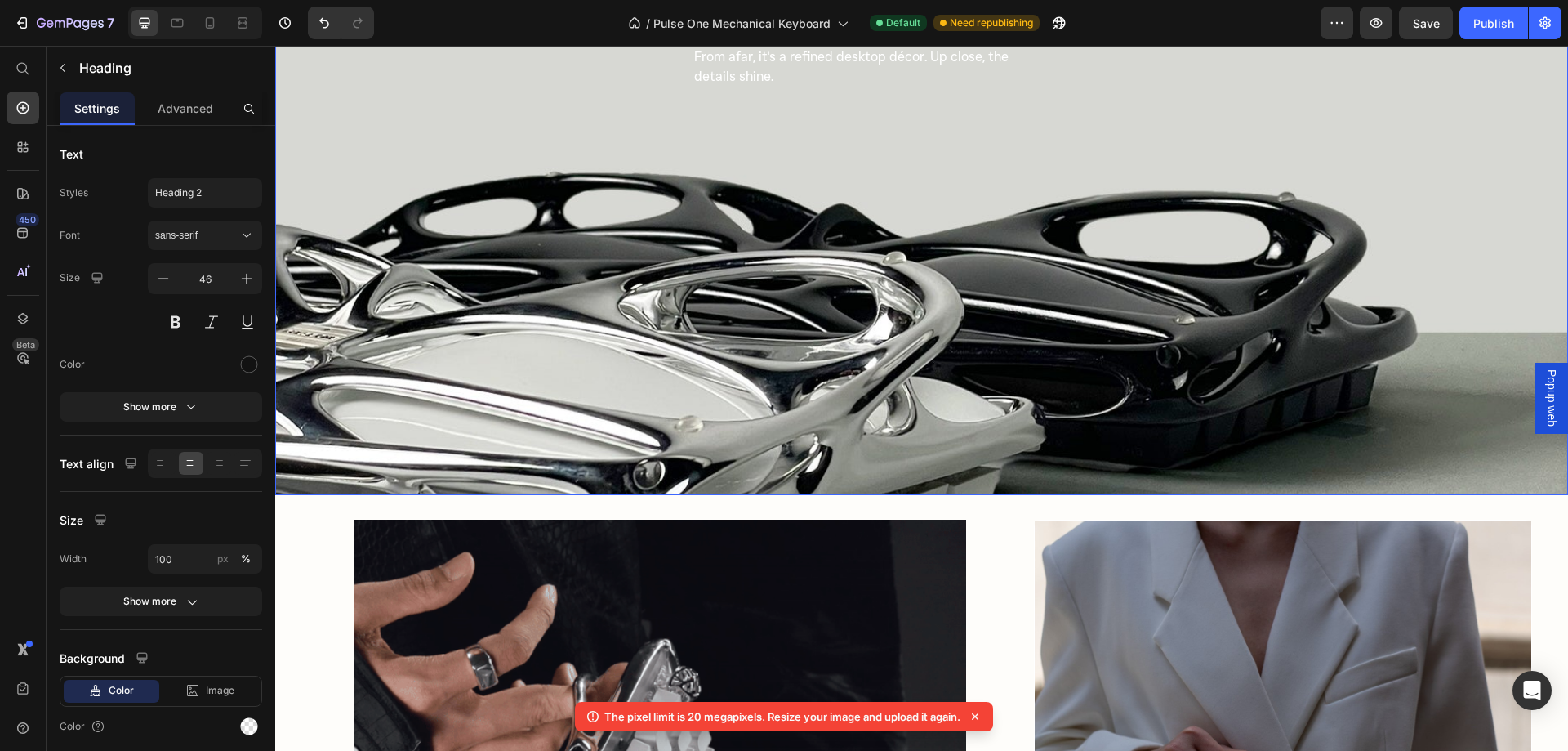 scroll, scrollTop: 1062, scrollLeft: 0, axis: vertical 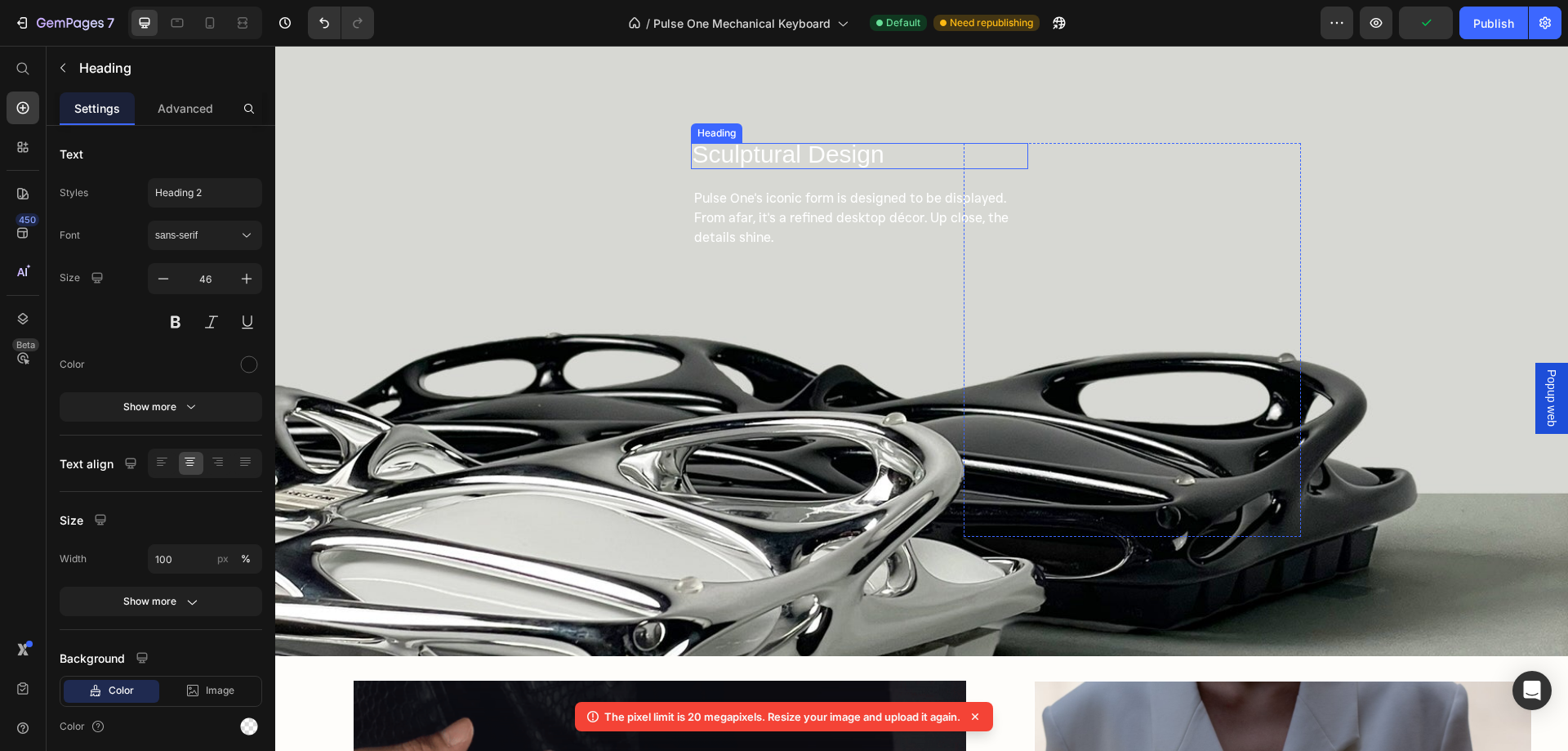 click on "Sculptural Design" at bounding box center (788, 154) 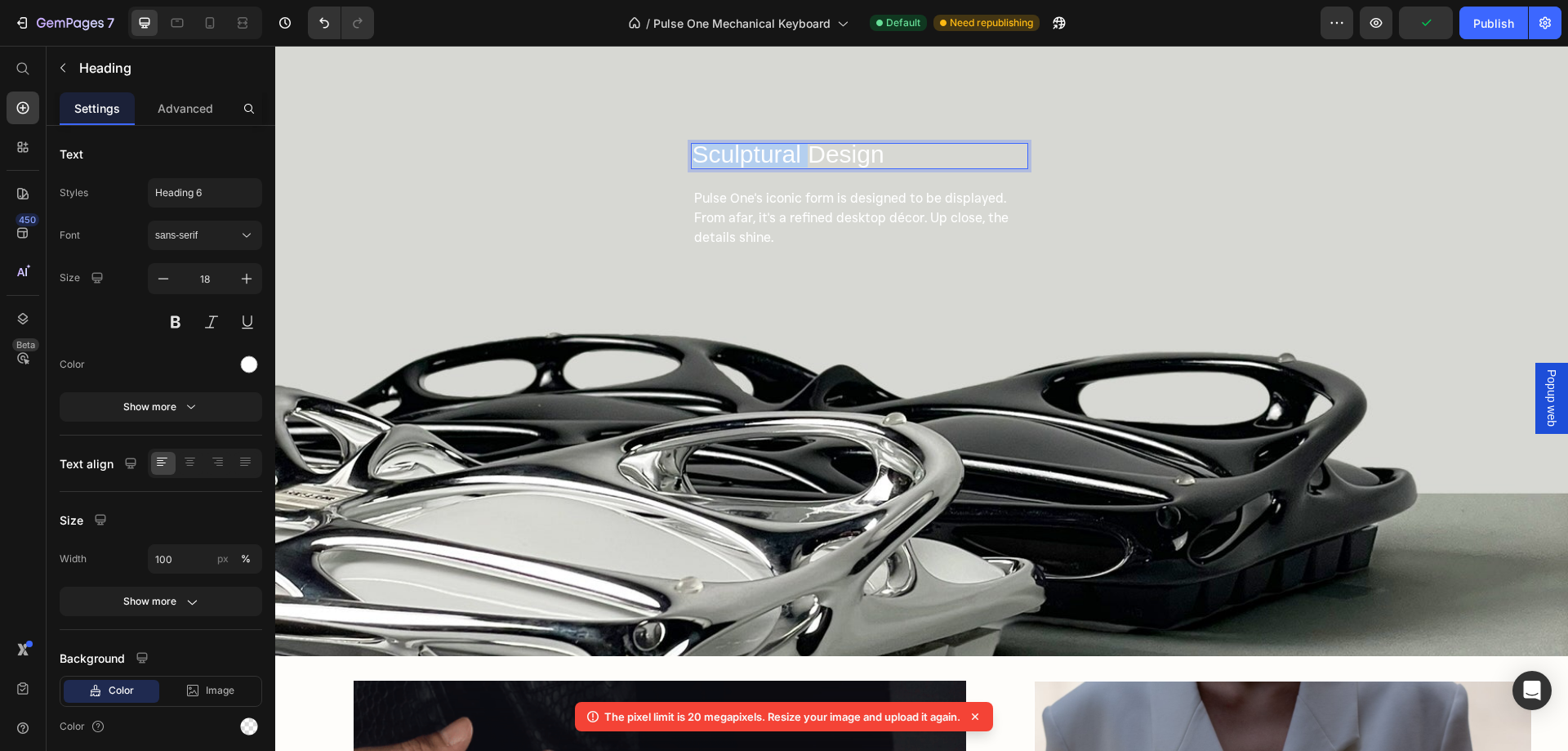 click on "Sculptural Design" at bounding box center (788, 154) 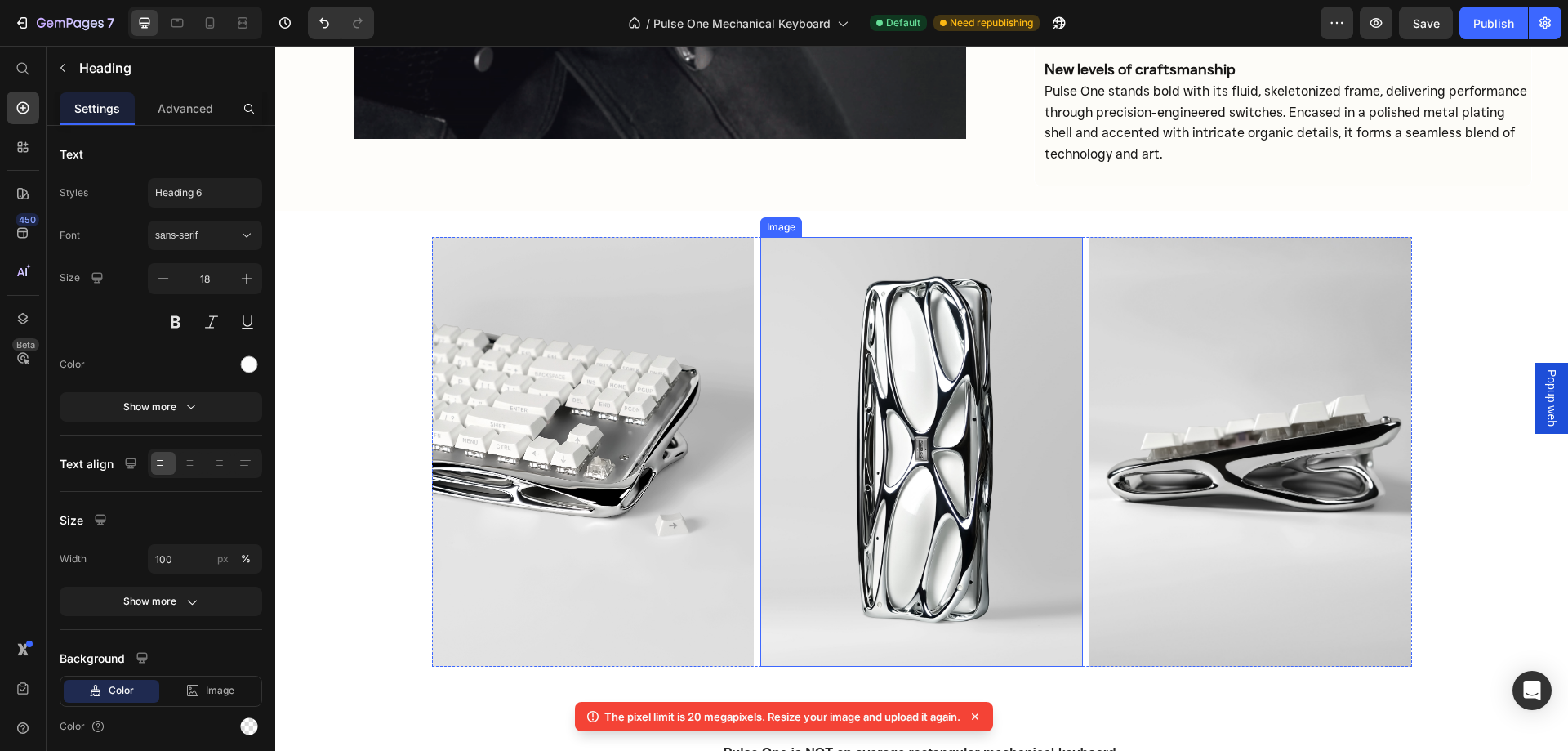 scroll, scrollTop: 2615, scrollLeft: 0, axis: vertical 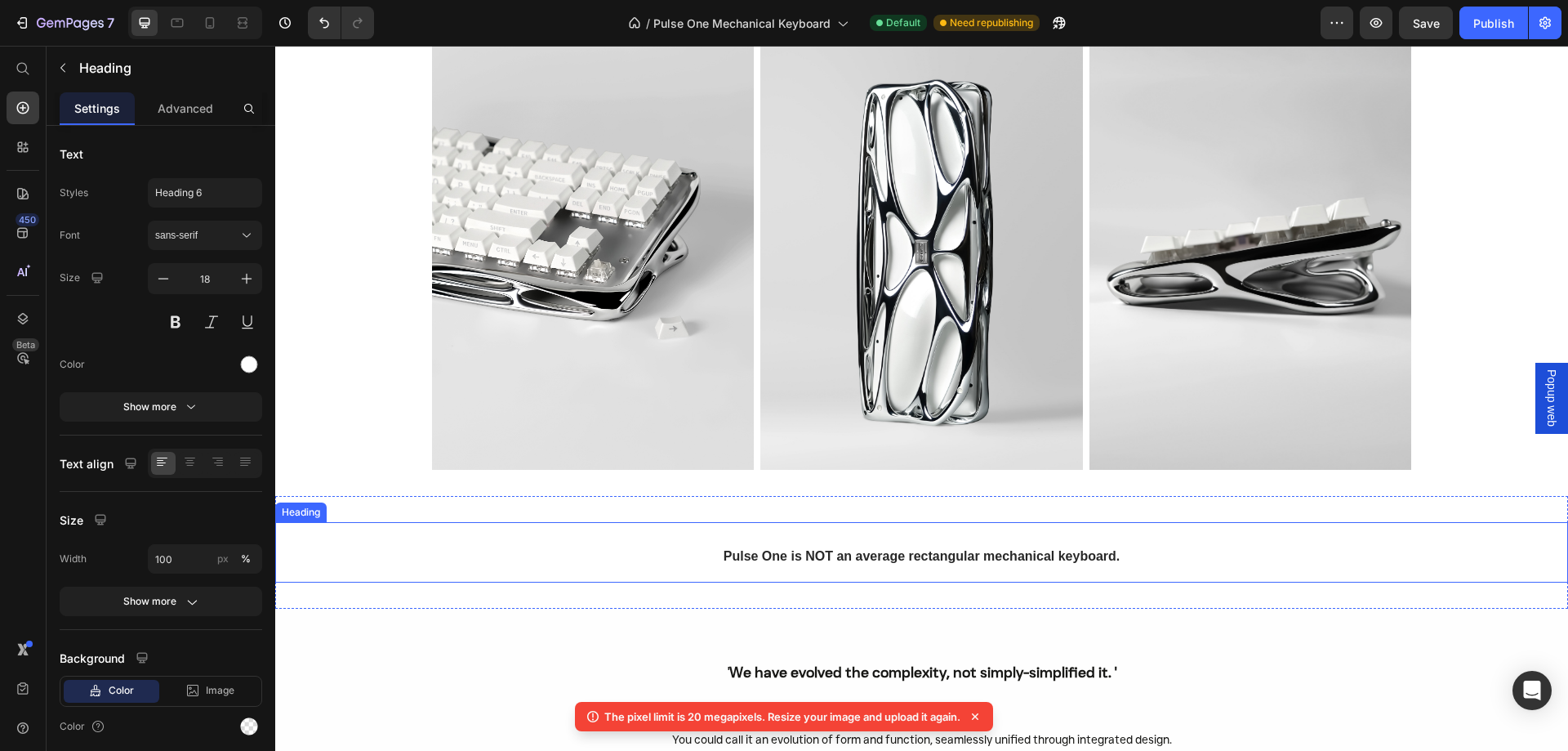 click on "Pulse One is NOT an average rectangular mechanical keyboard." at bounding box center (922, 556) 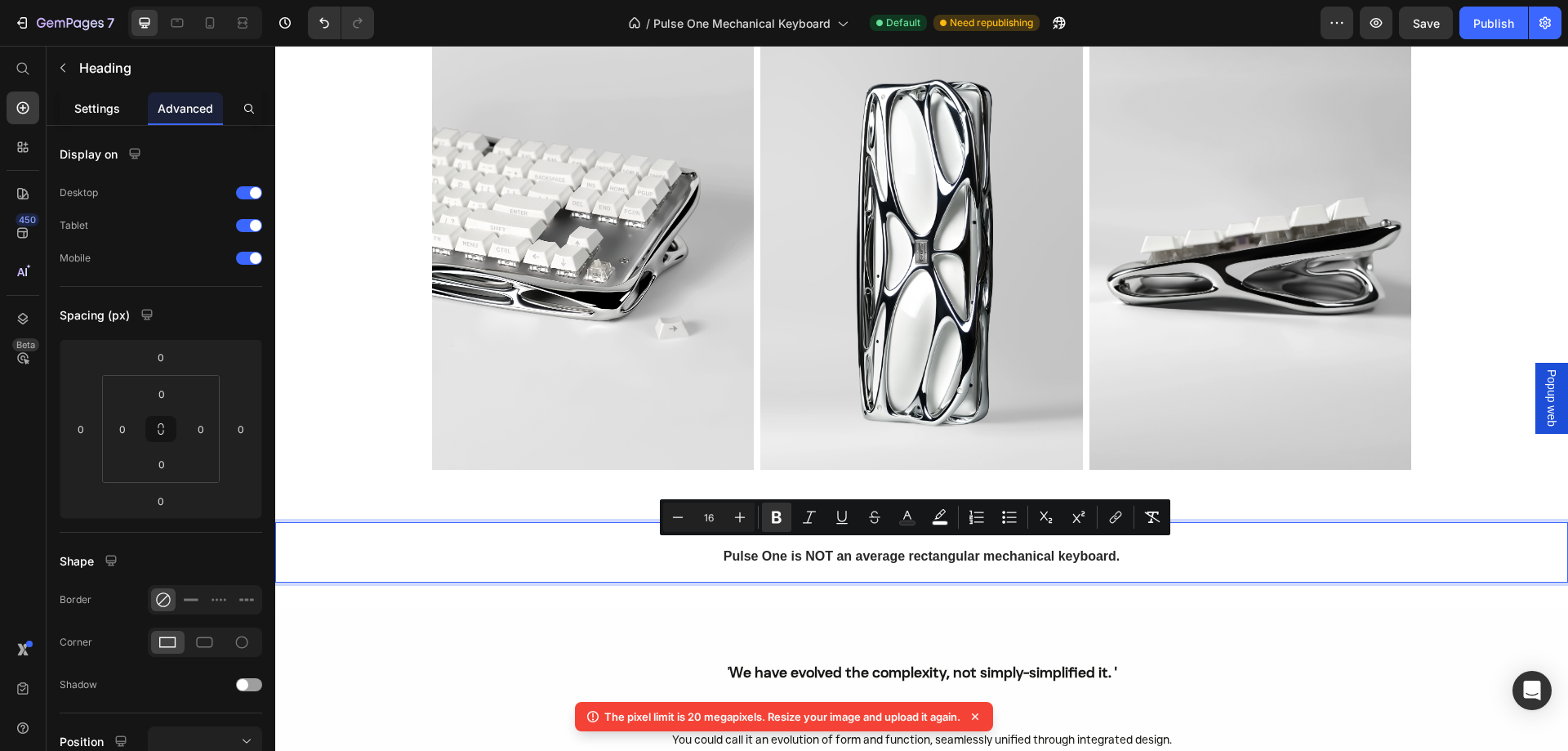 click on "Settings" at bounding box center (97, 108) 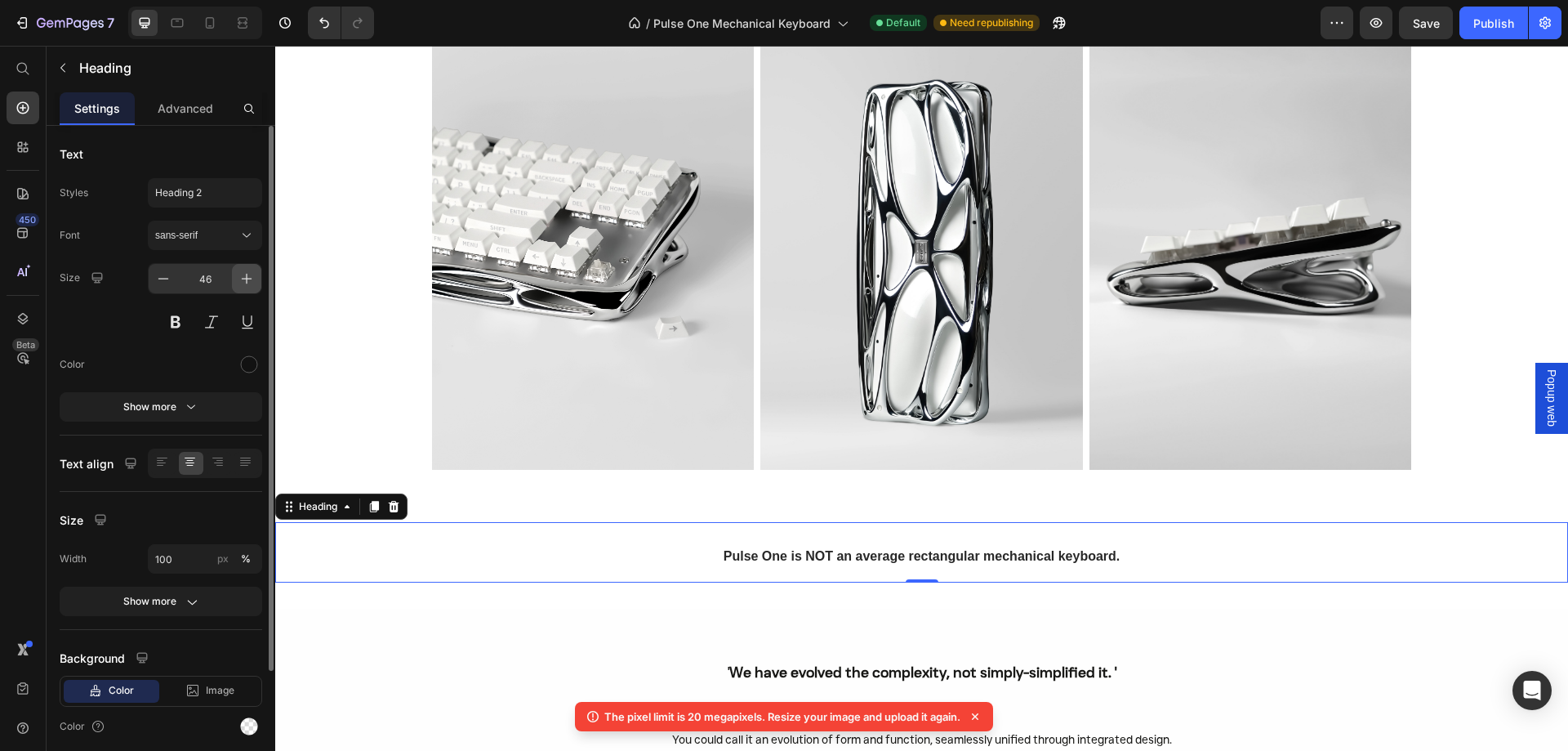 click 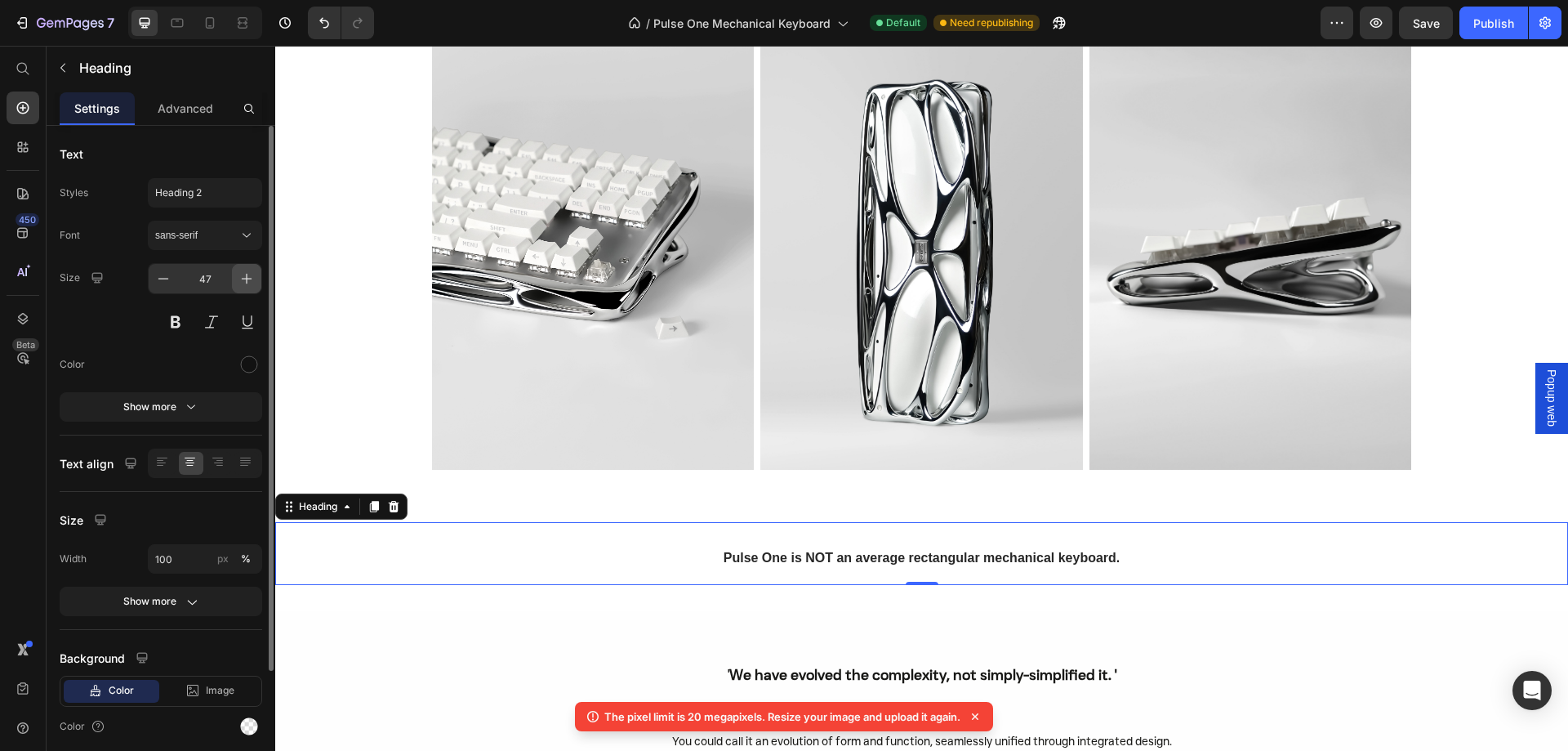 click 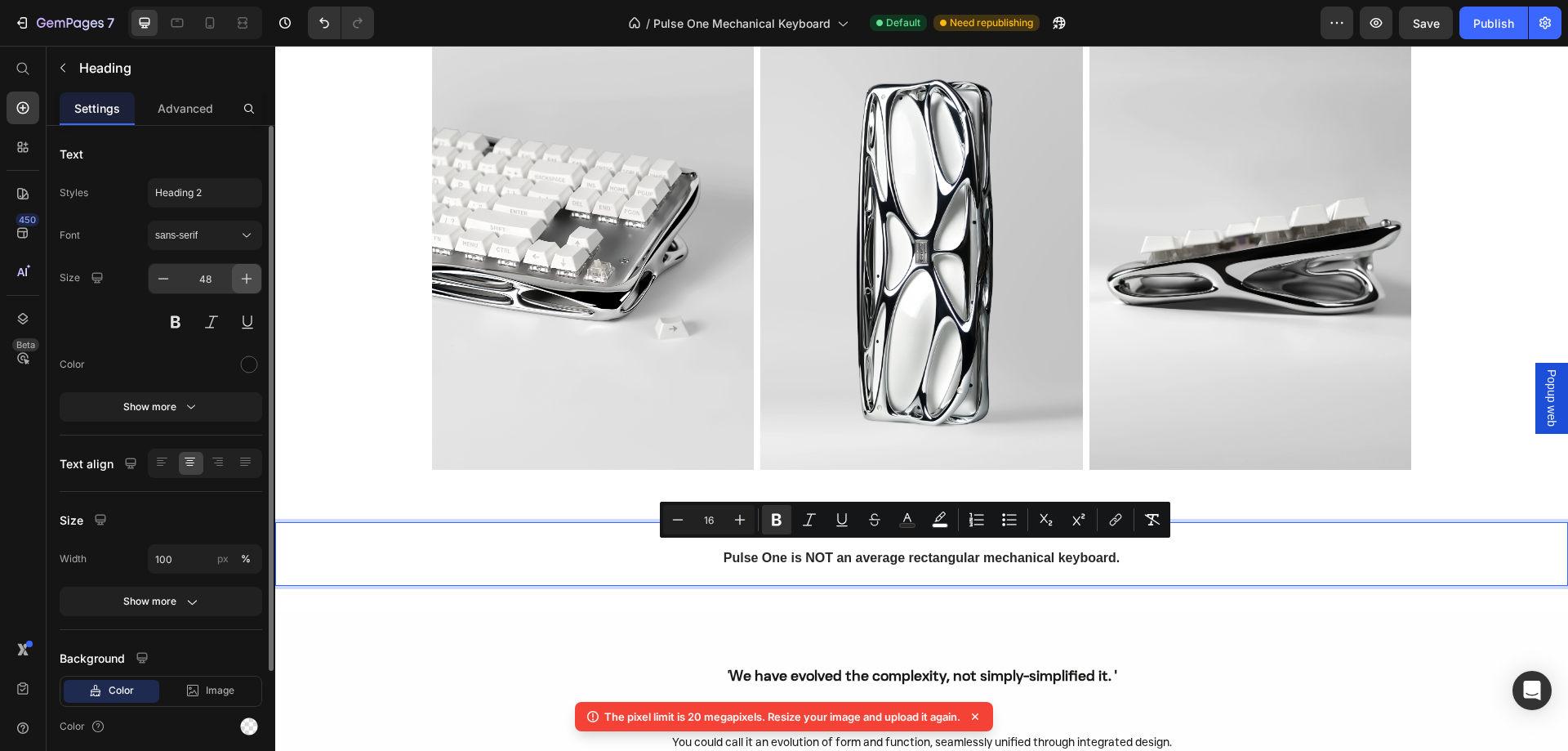 click 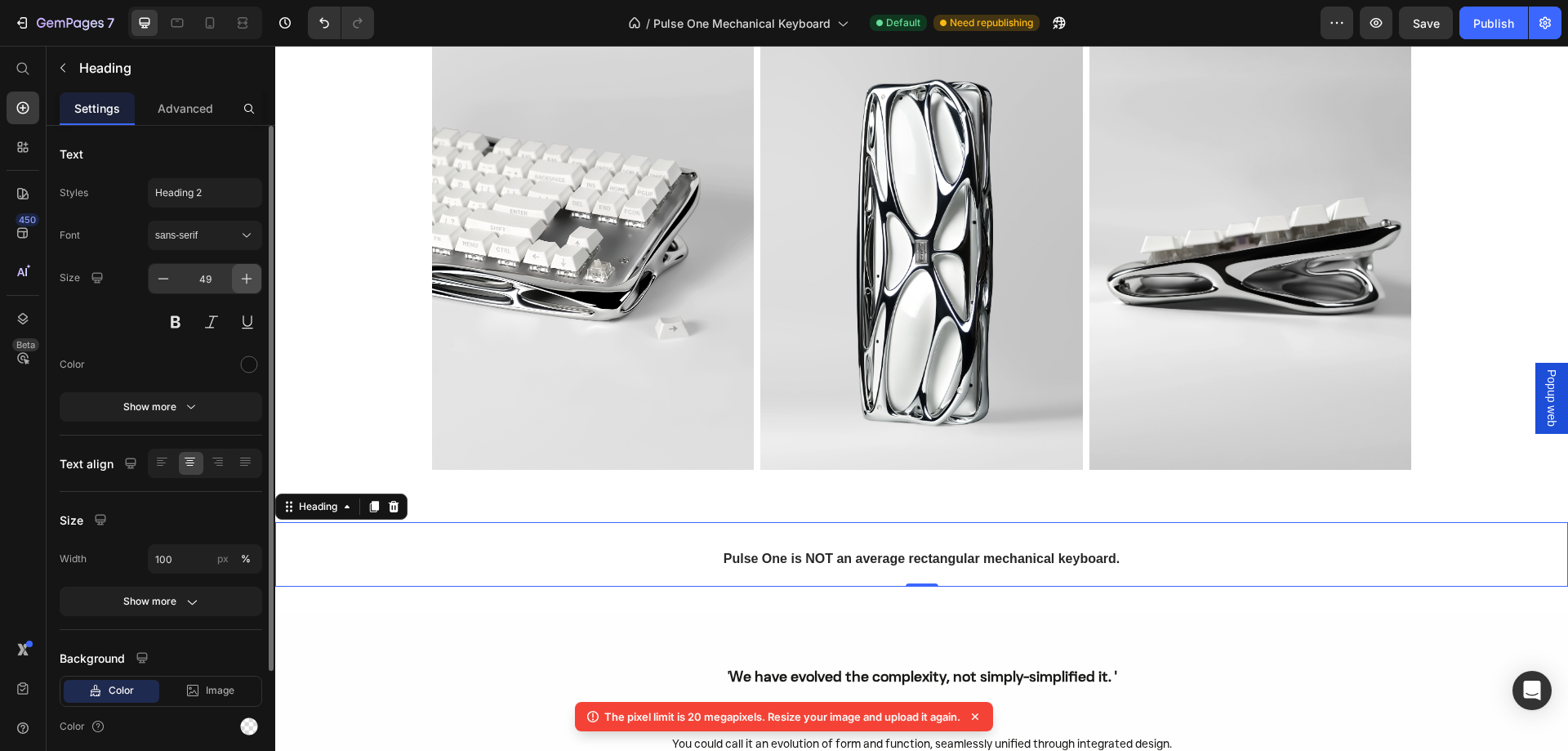 click 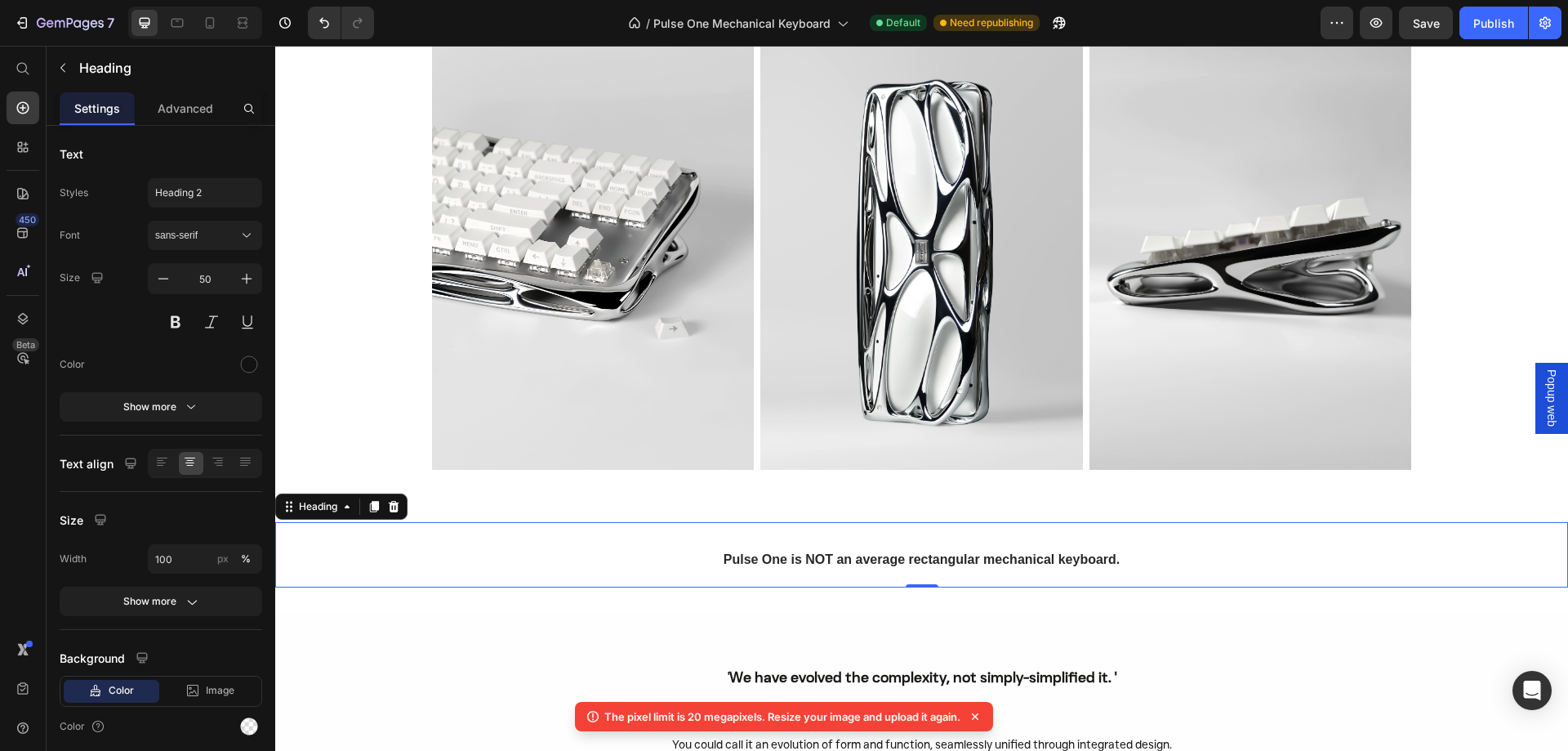 click on "Pulse One is NOT an average rectangular mechanical keyboard." at bounding box center (922, 559) 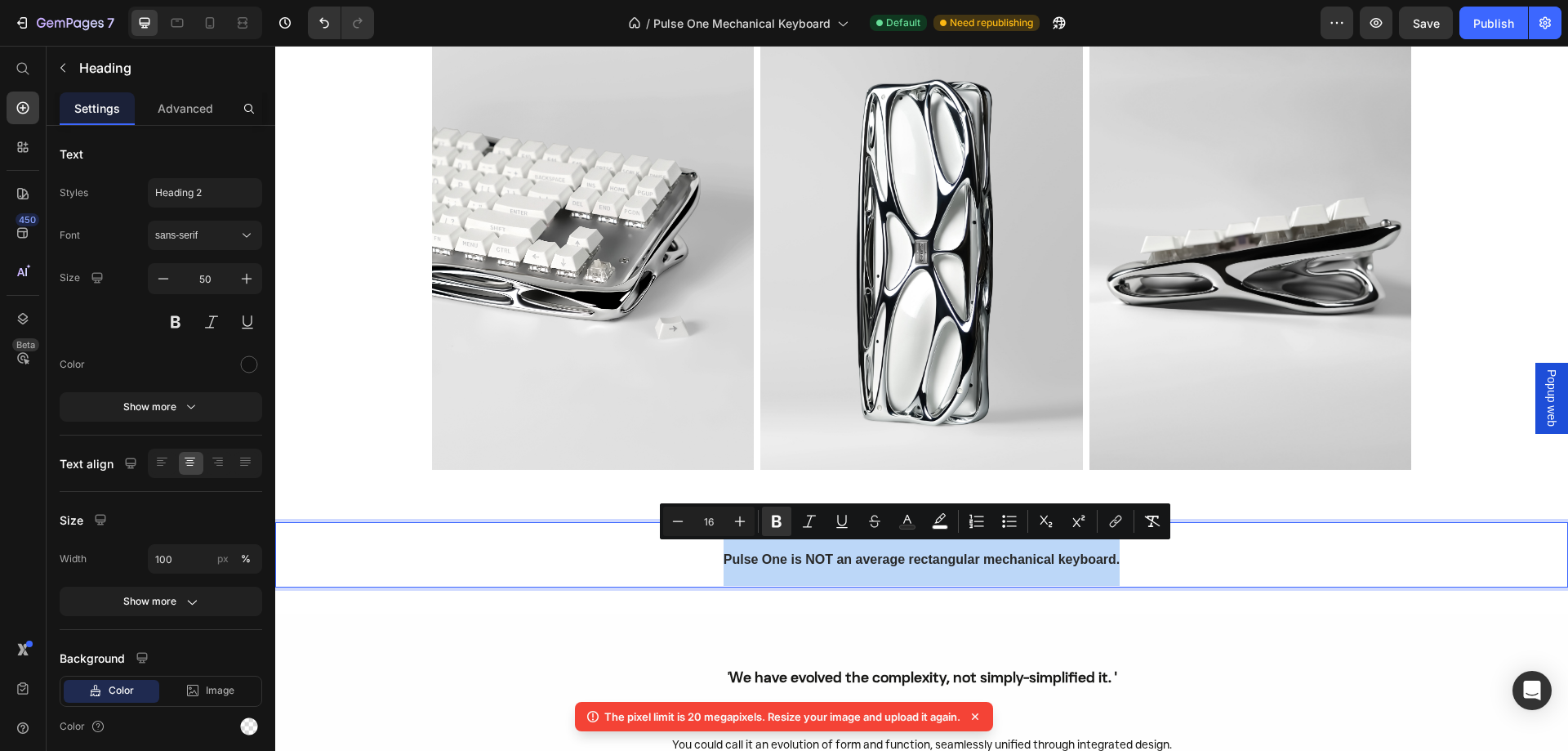 drag, startPoint x: 715, startPoint y: 554, endPoint x: 1130, endPoint y: 583, distance: 416.012 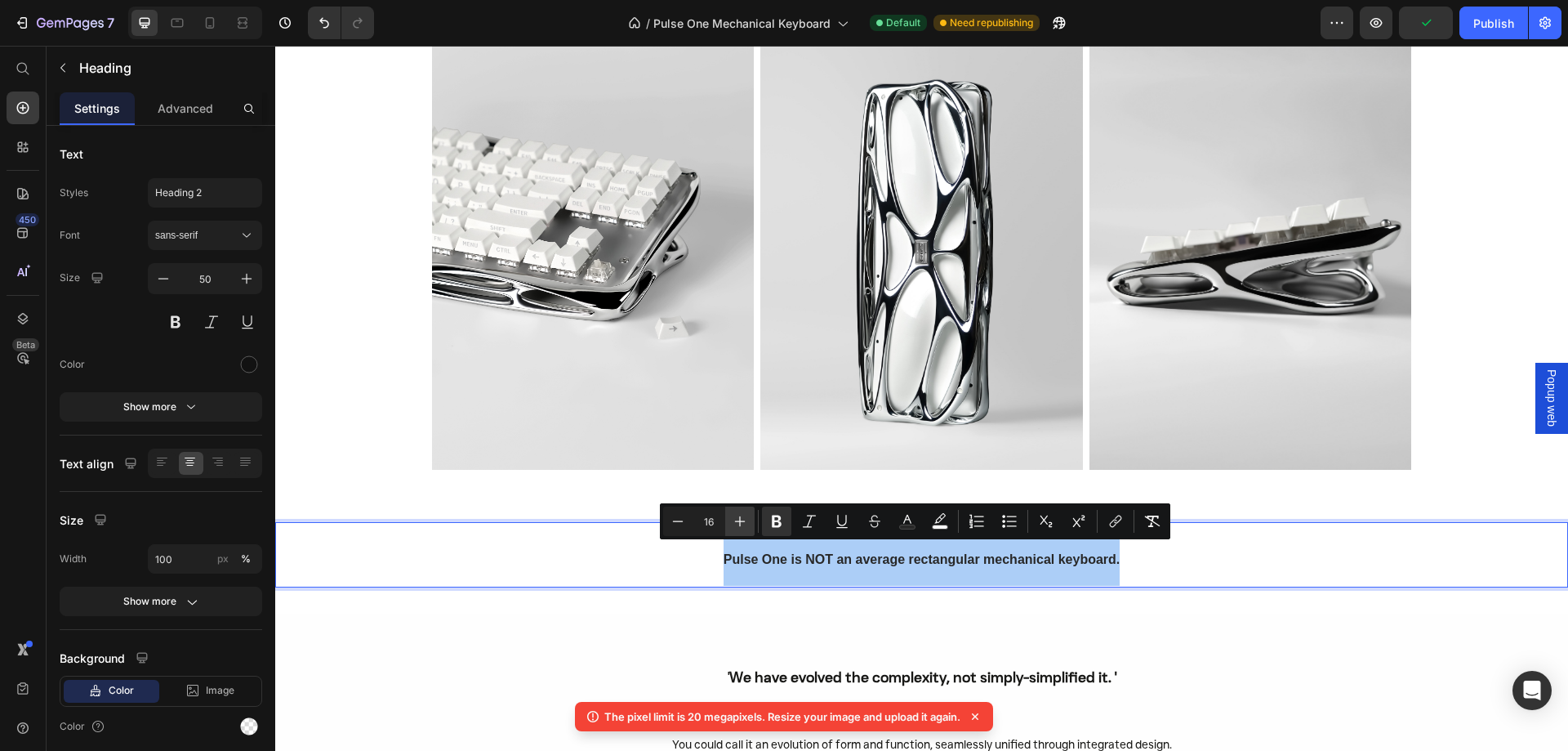 click 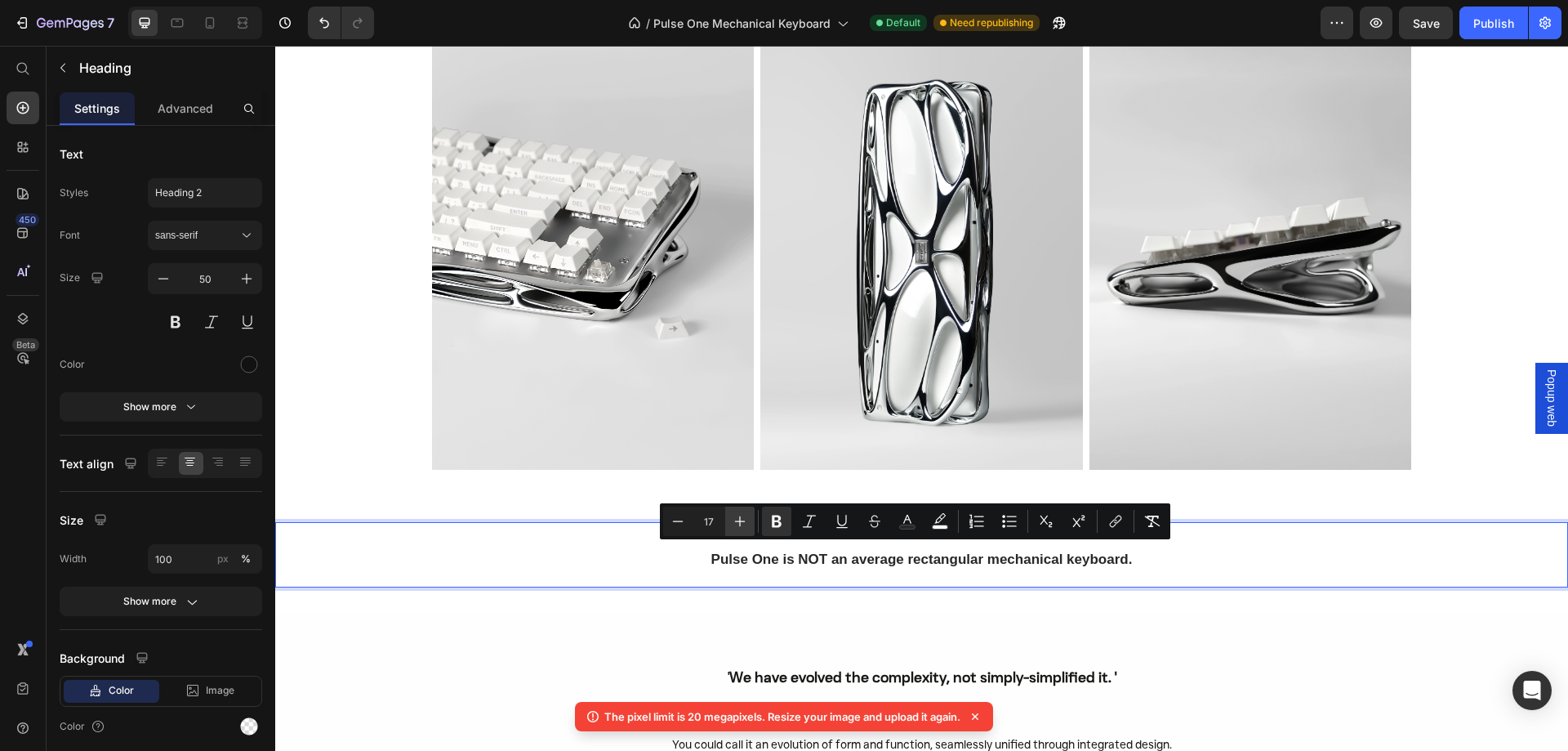 click 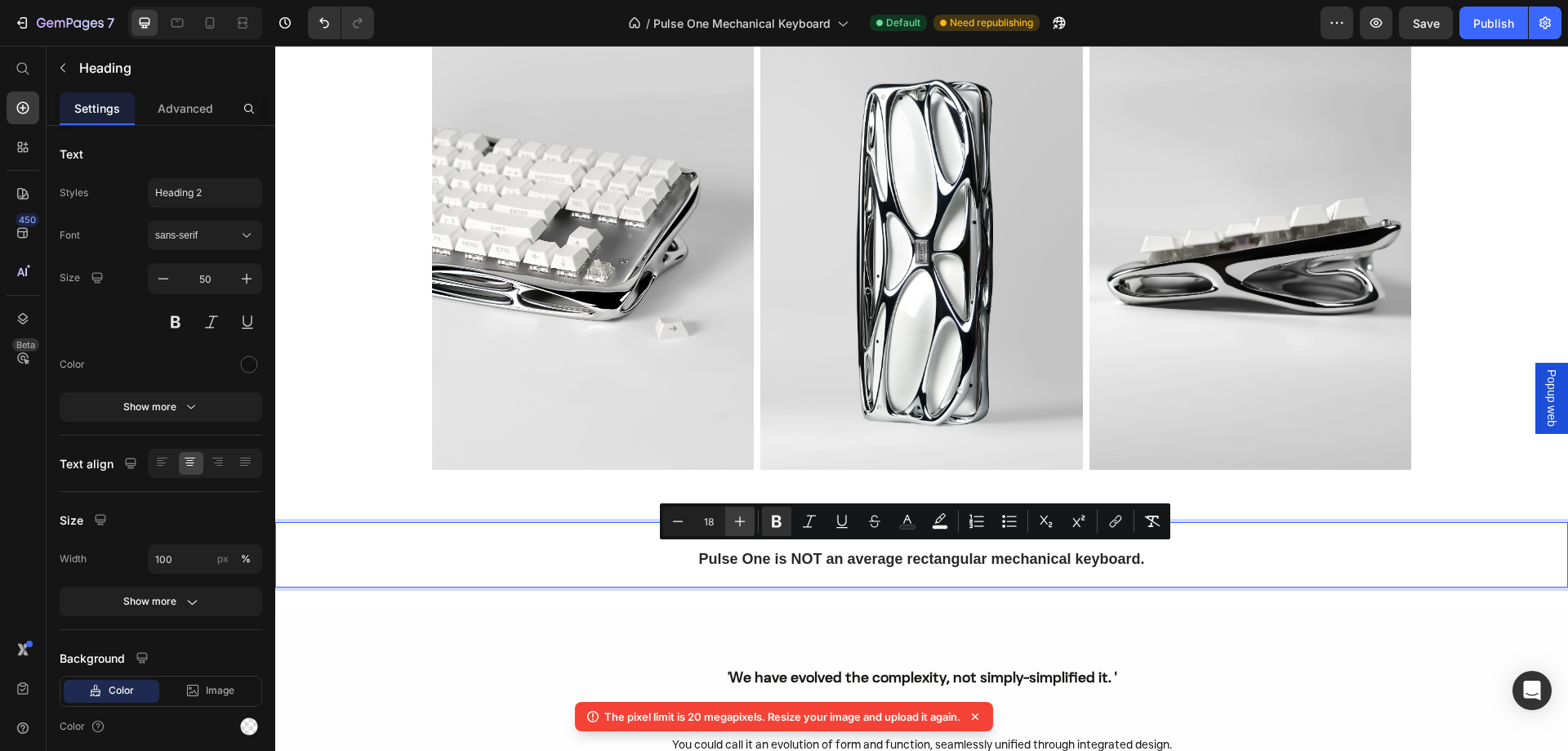 click 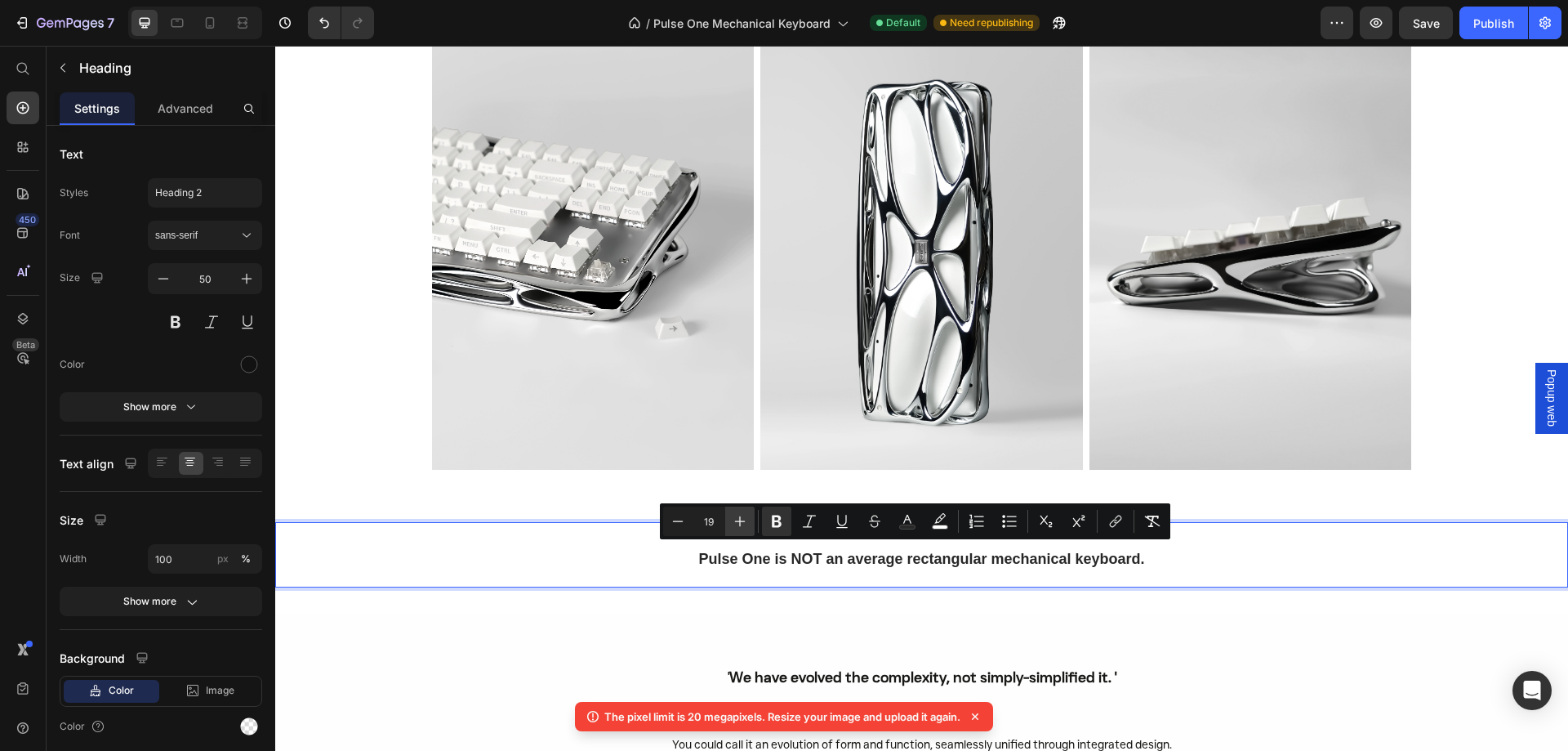 click 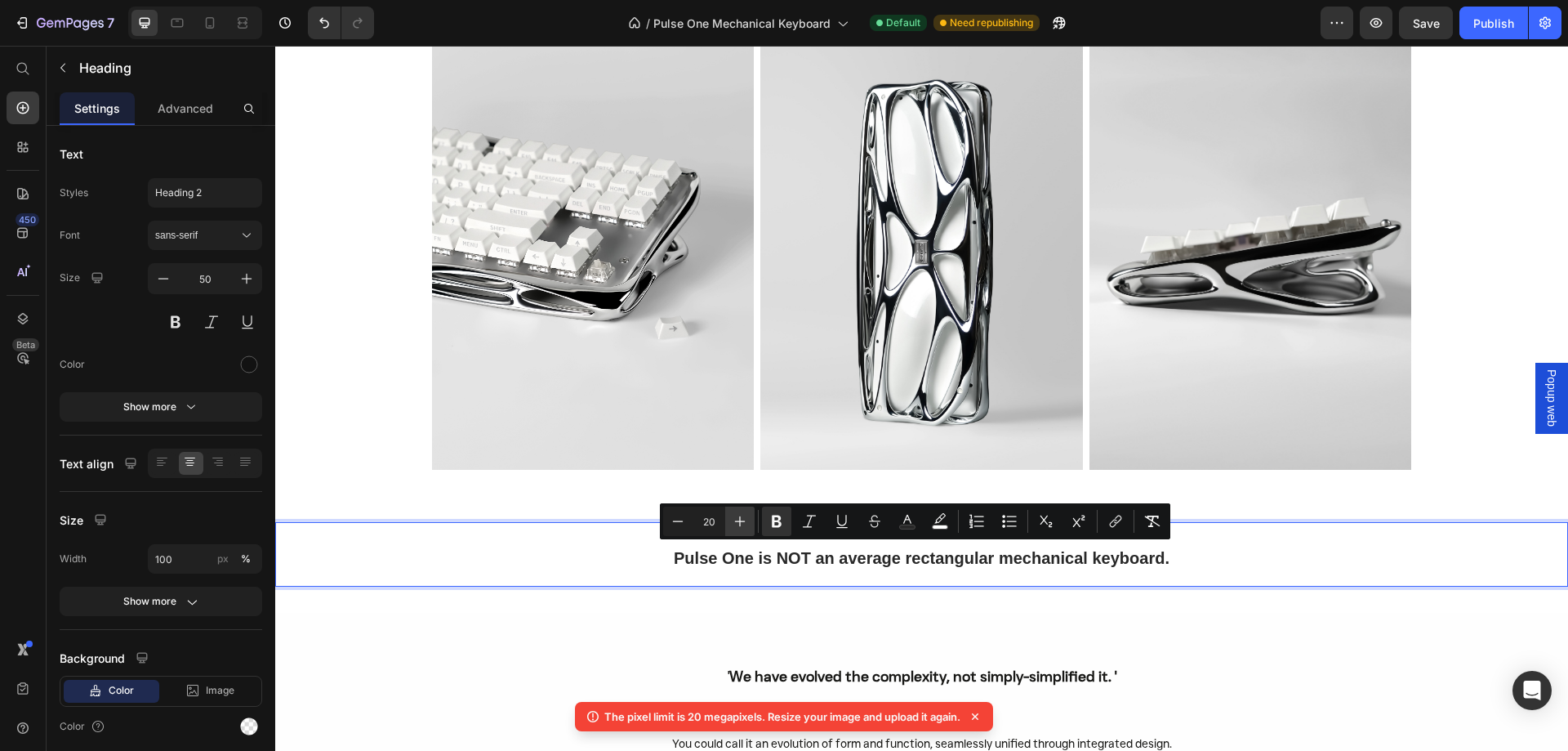 click 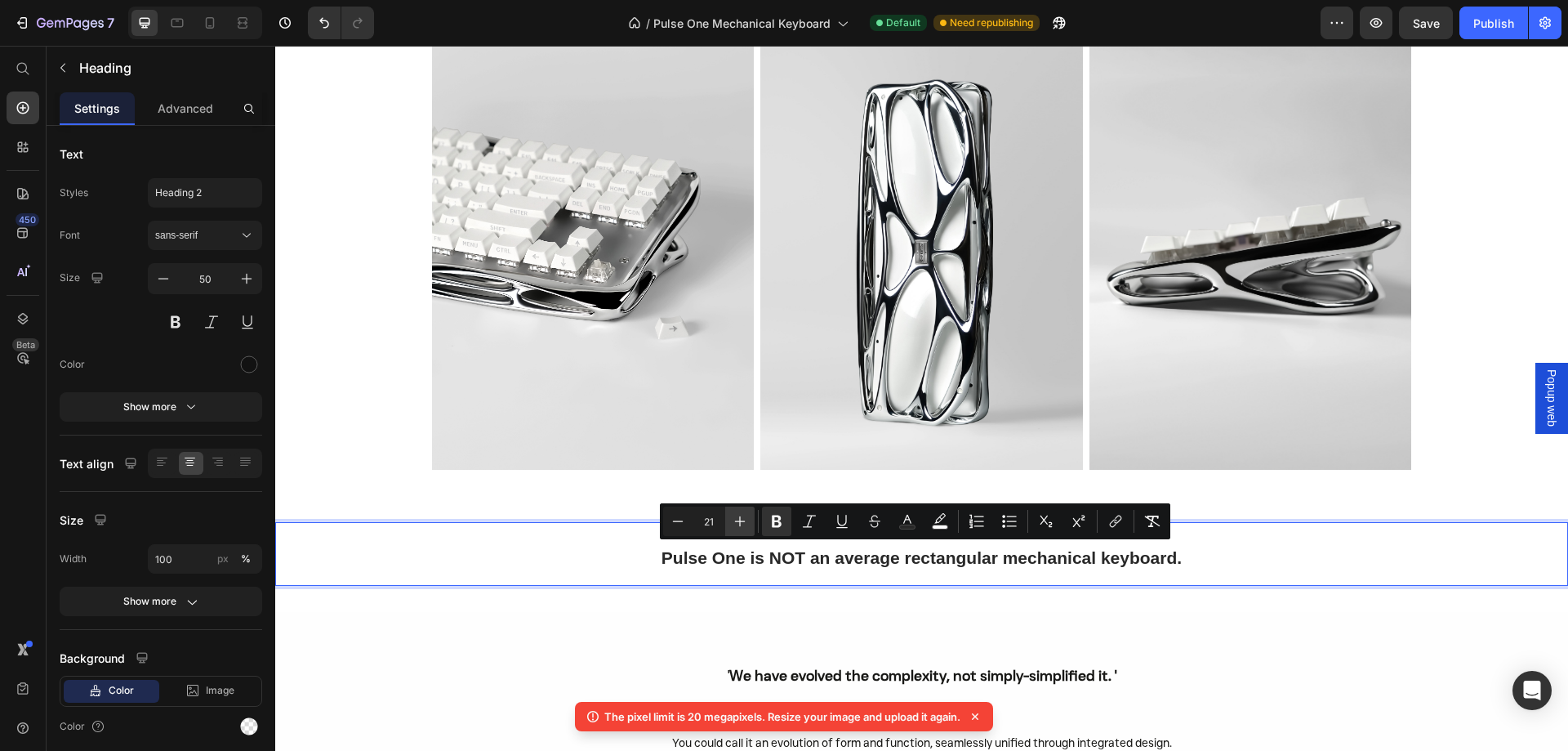 click 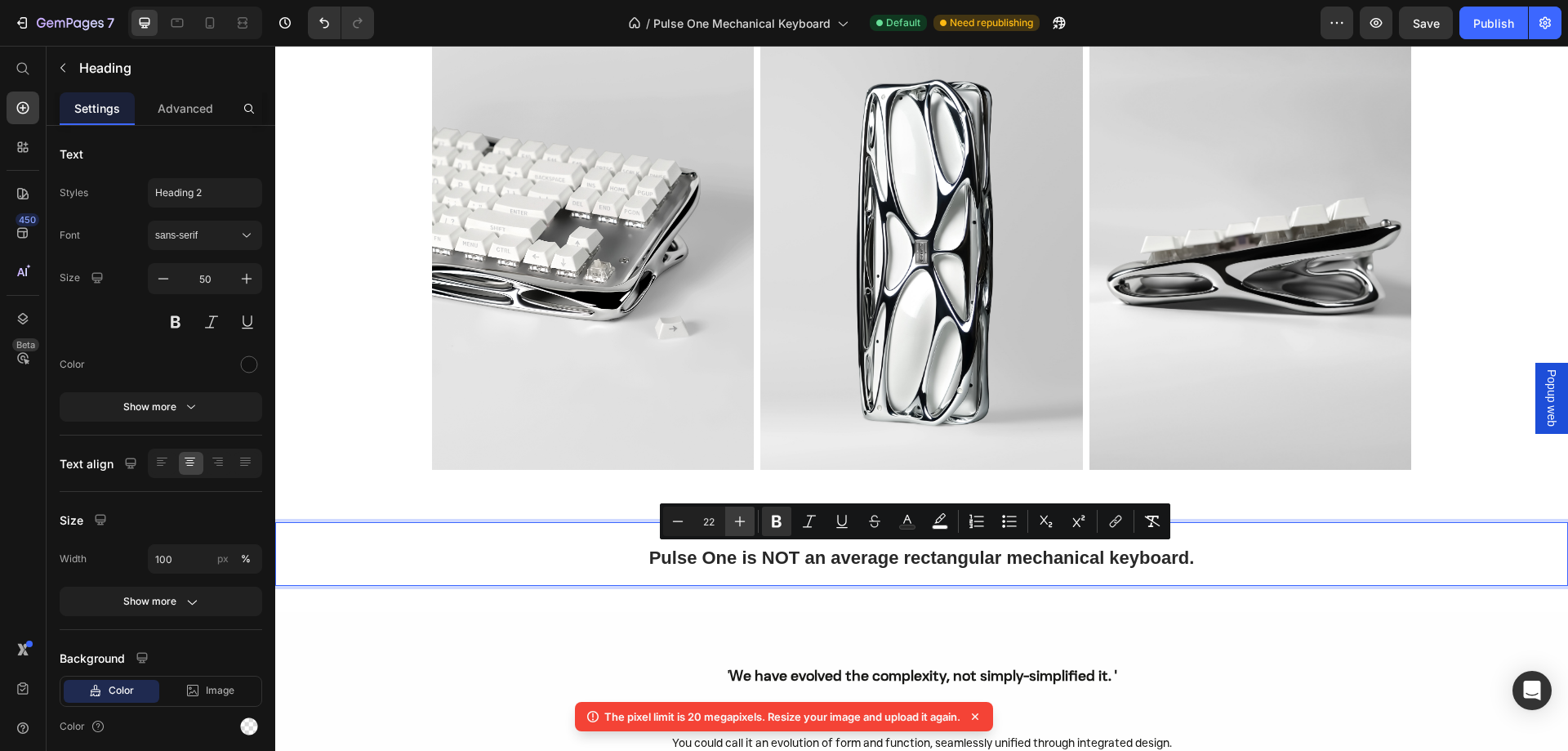 click 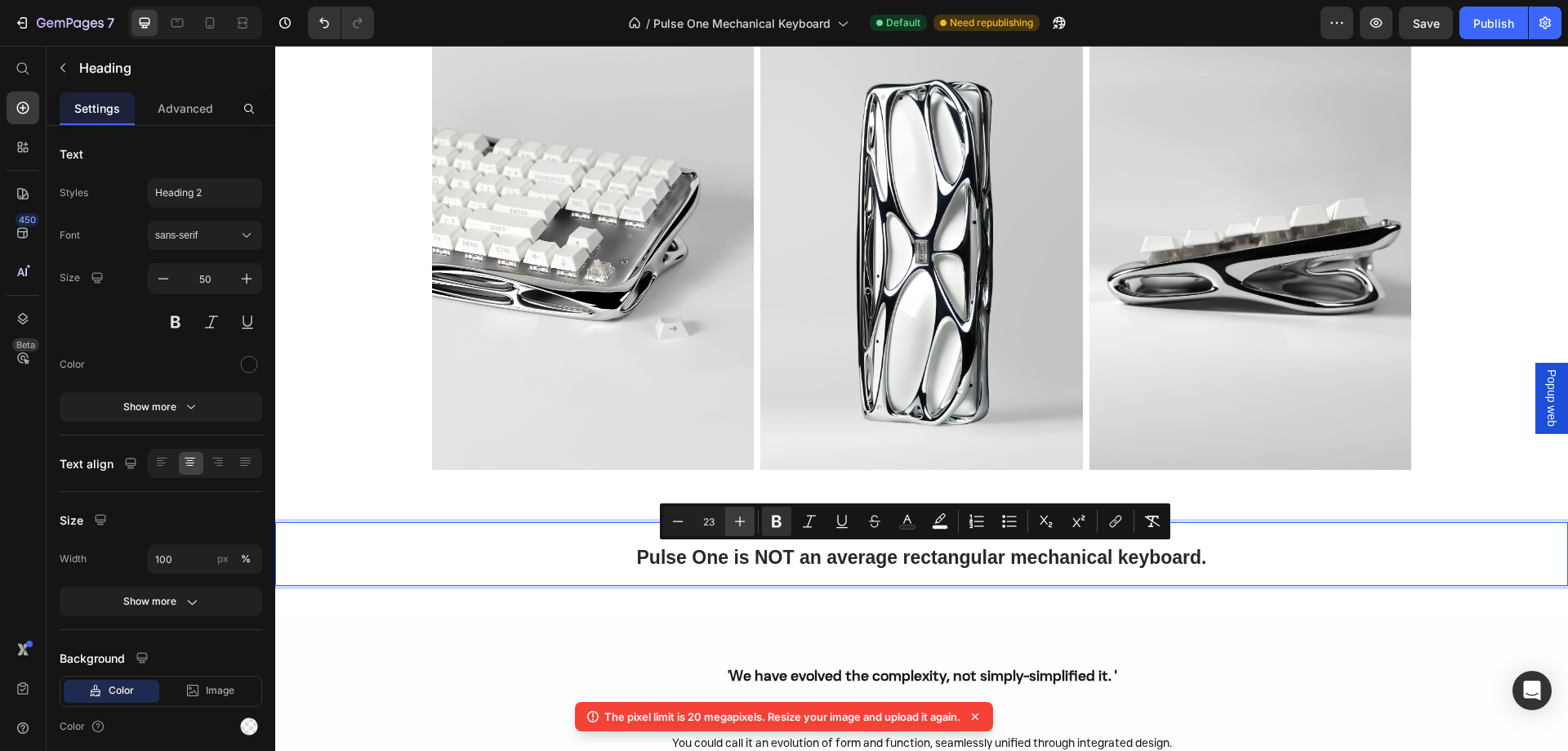 click 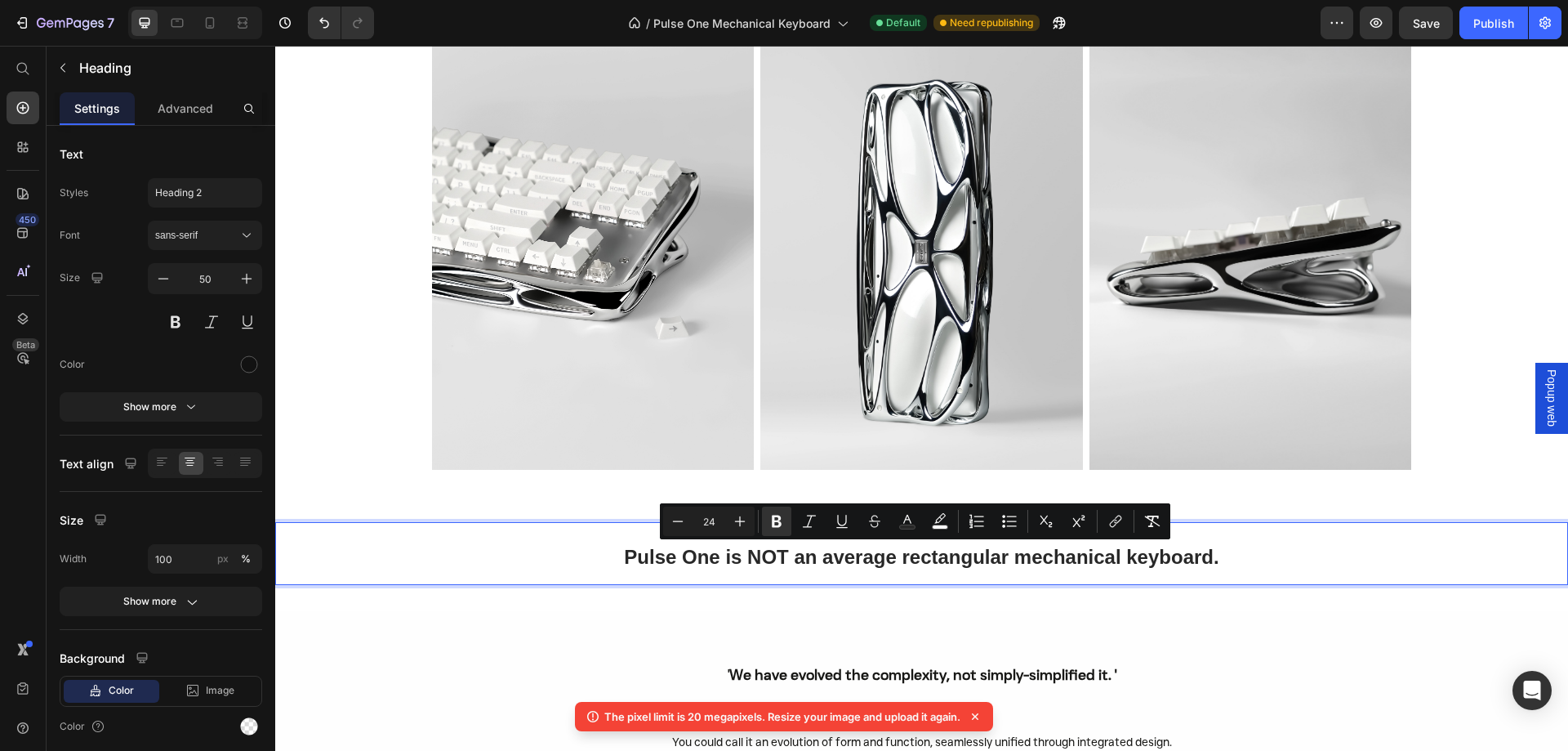click on "Pulse One is NOT an average rectangular mechanical keyboard." at bounding box center [921, 553] 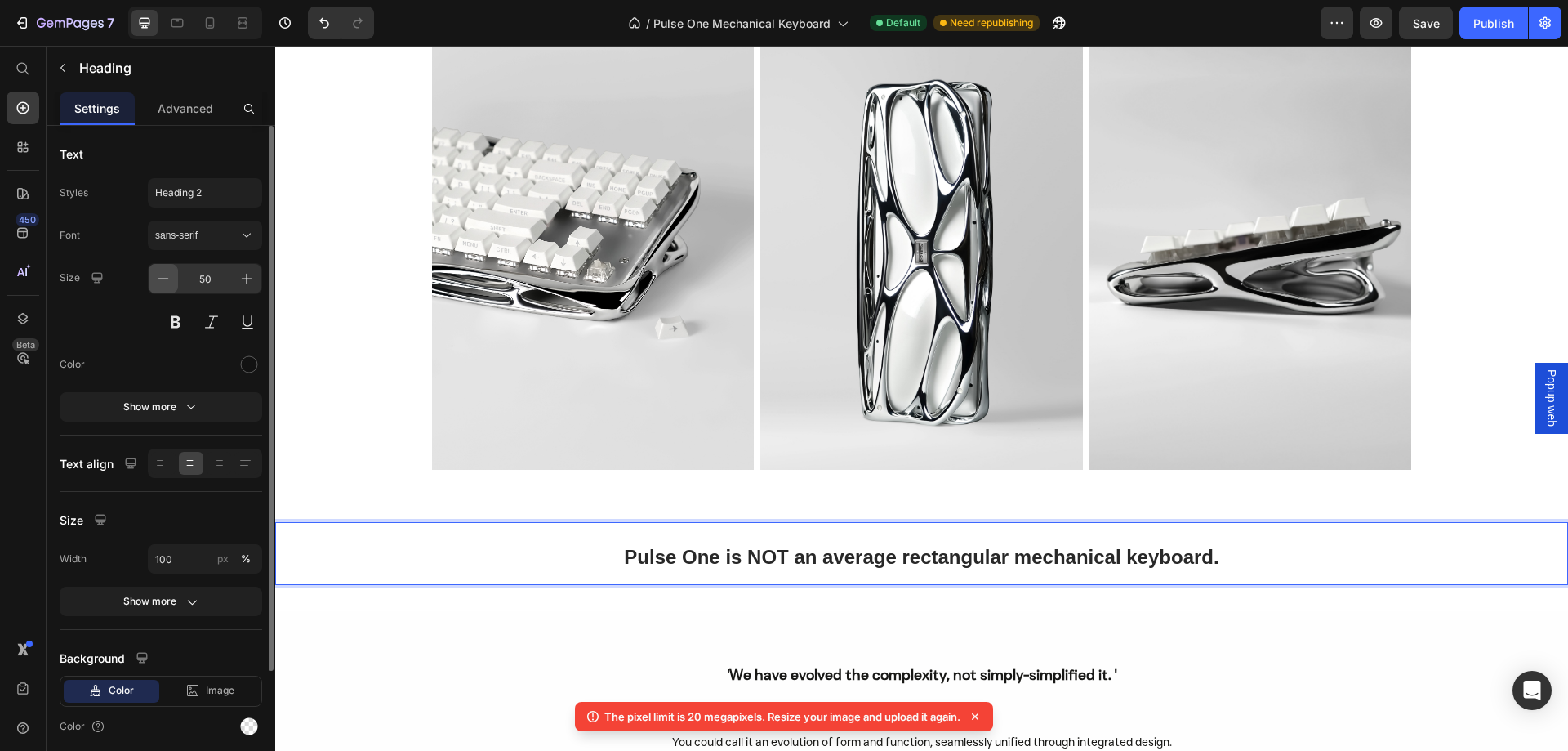 click at bounding box center [163, 279] 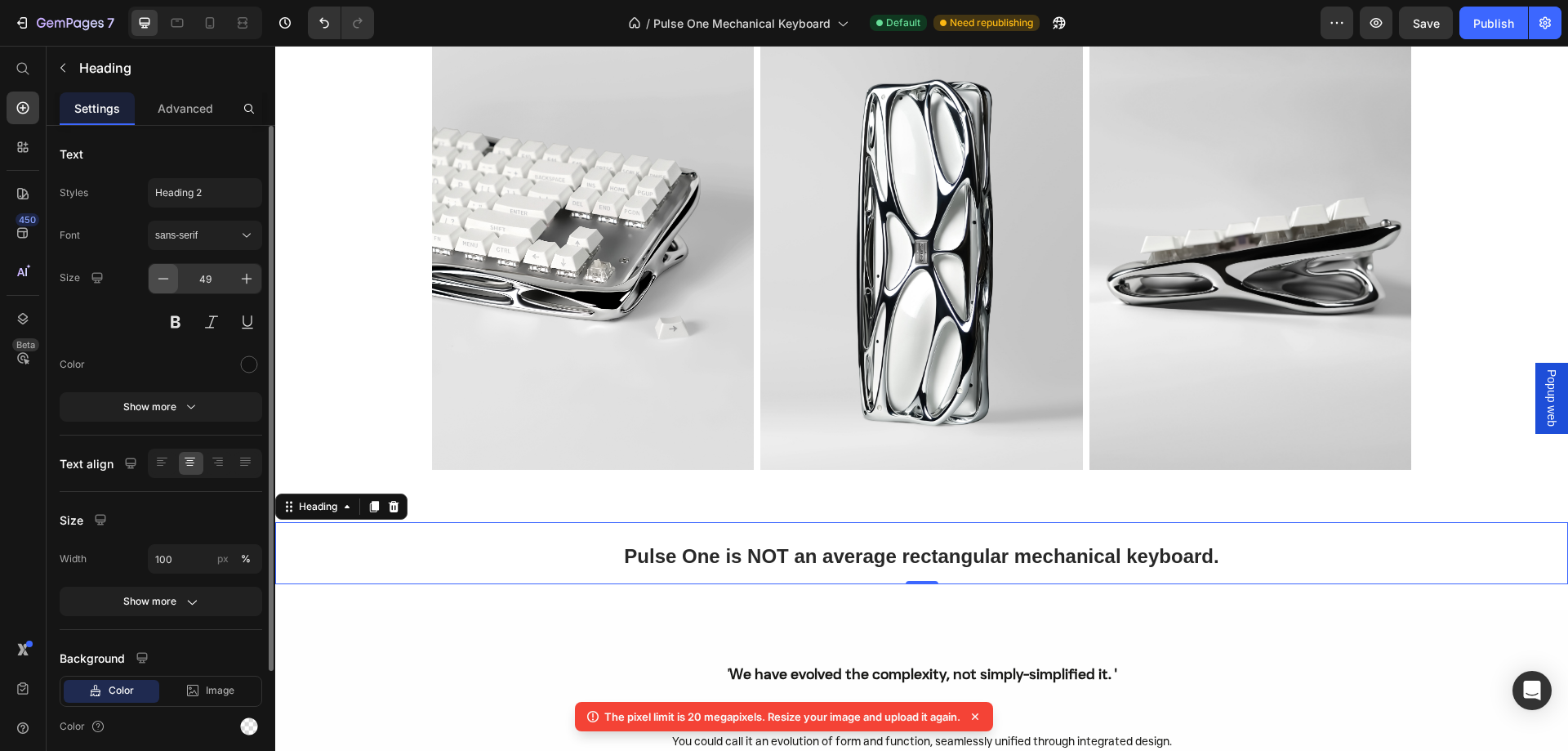 click at bounding box center [163, 279] 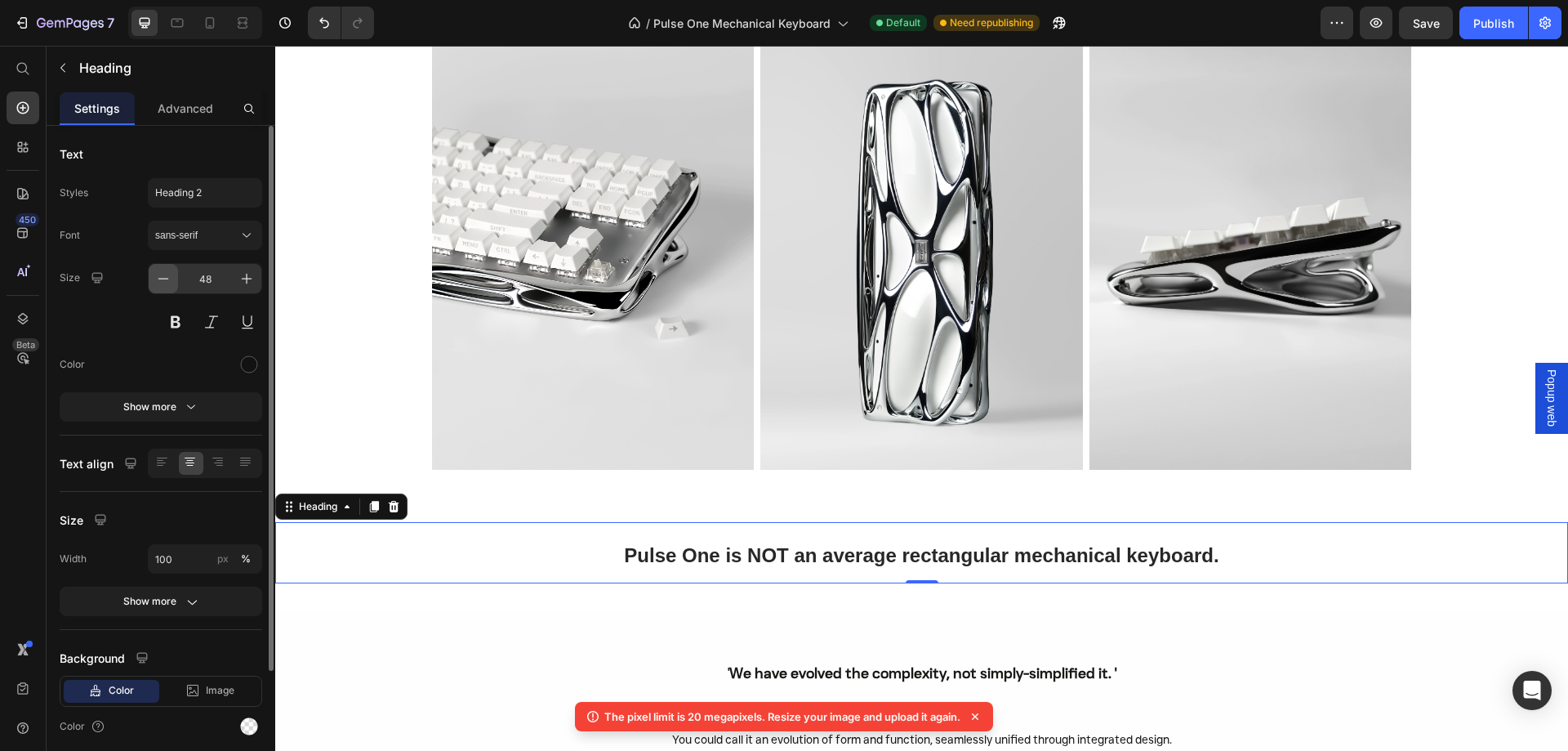 click at bounding box center [163, 279] 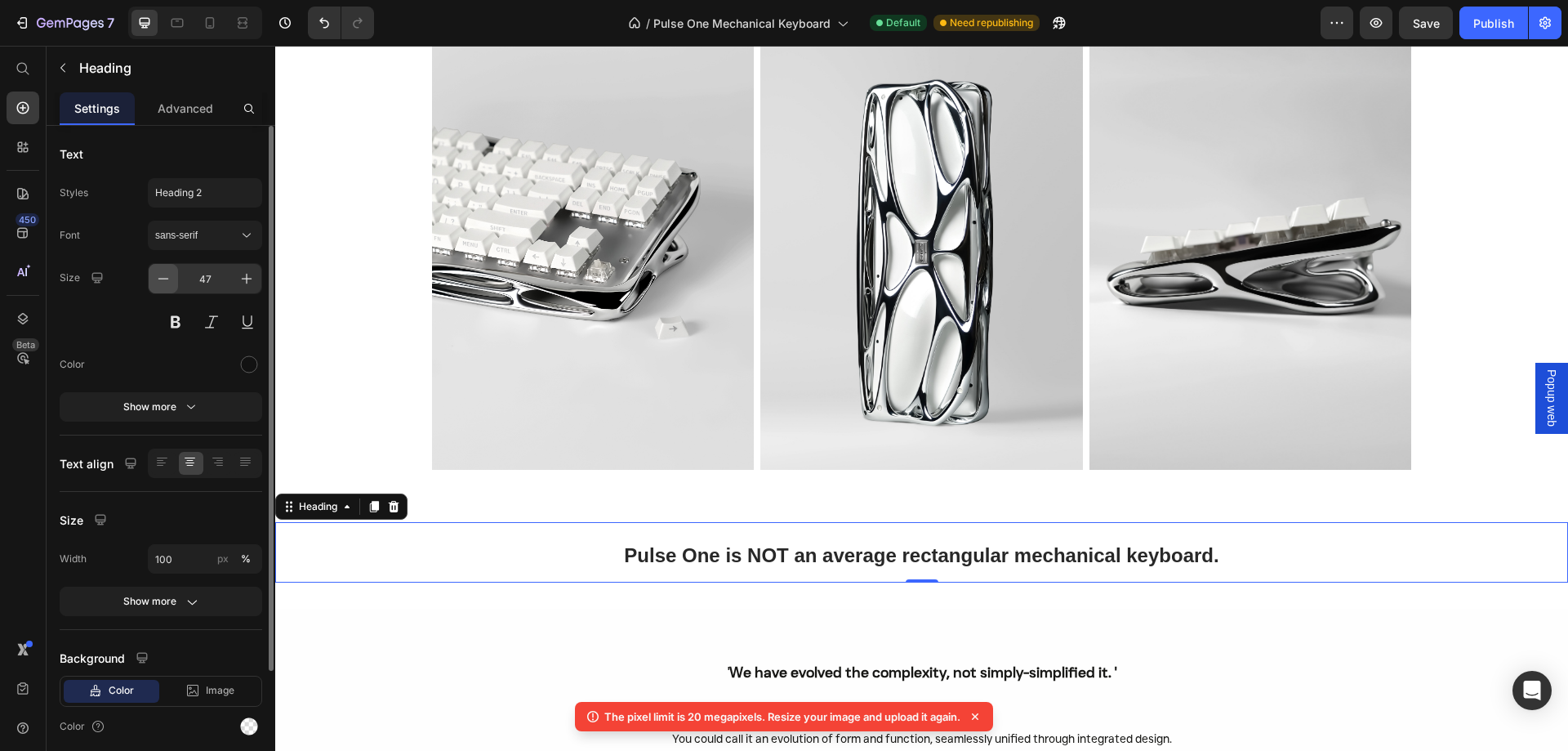 click at bounding box center [163, 279] 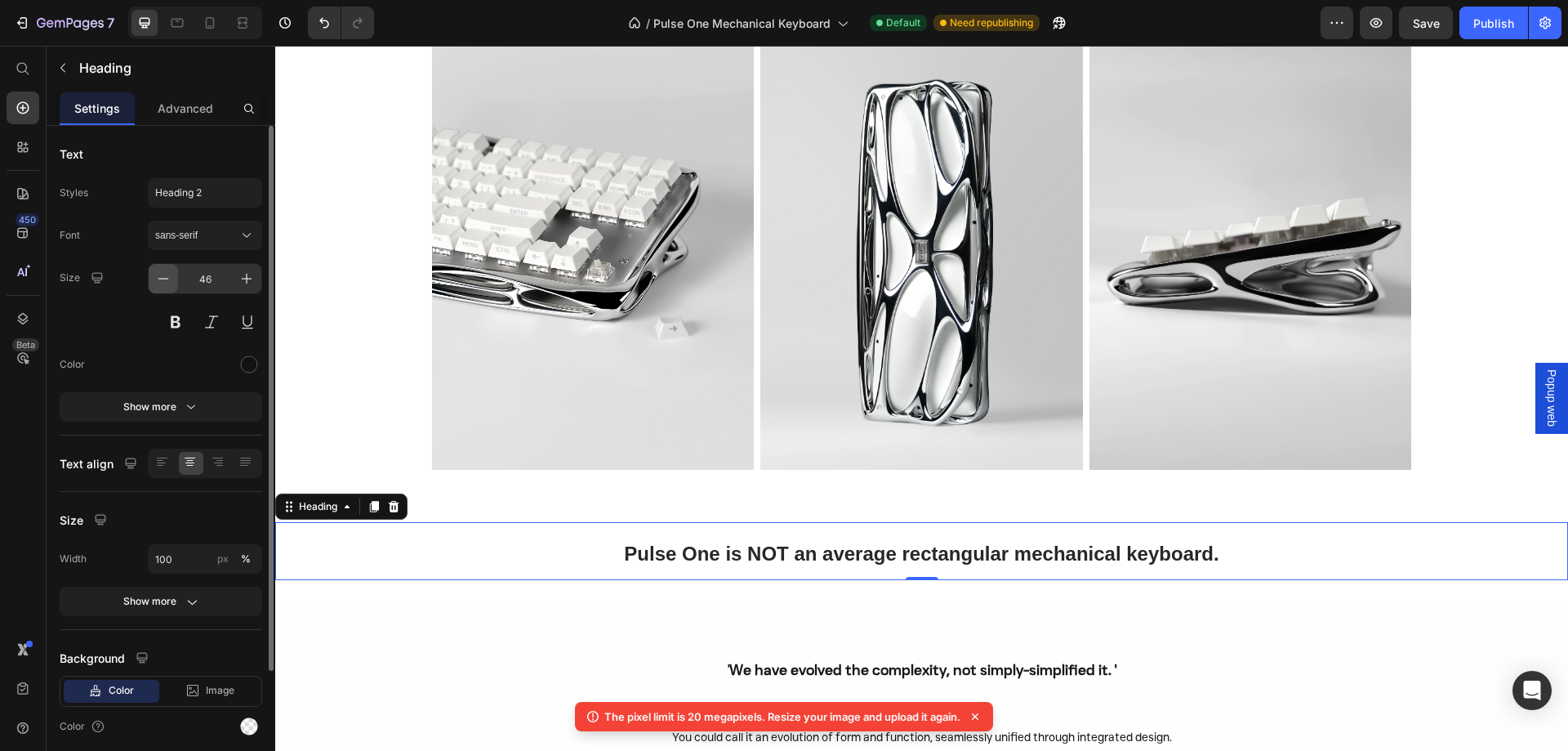 click at bounding box center (163, 279) 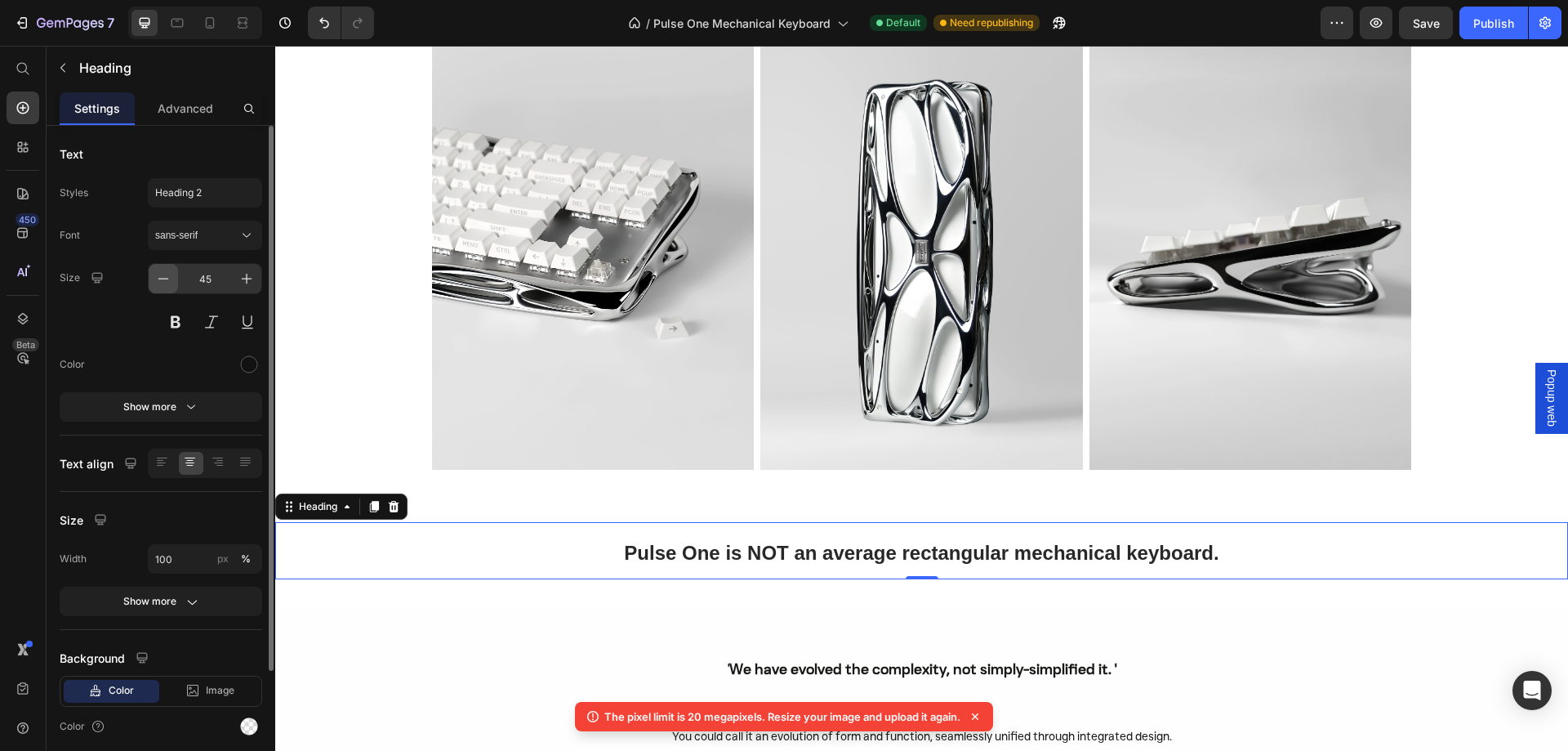 click at bounding box center (163, 279) 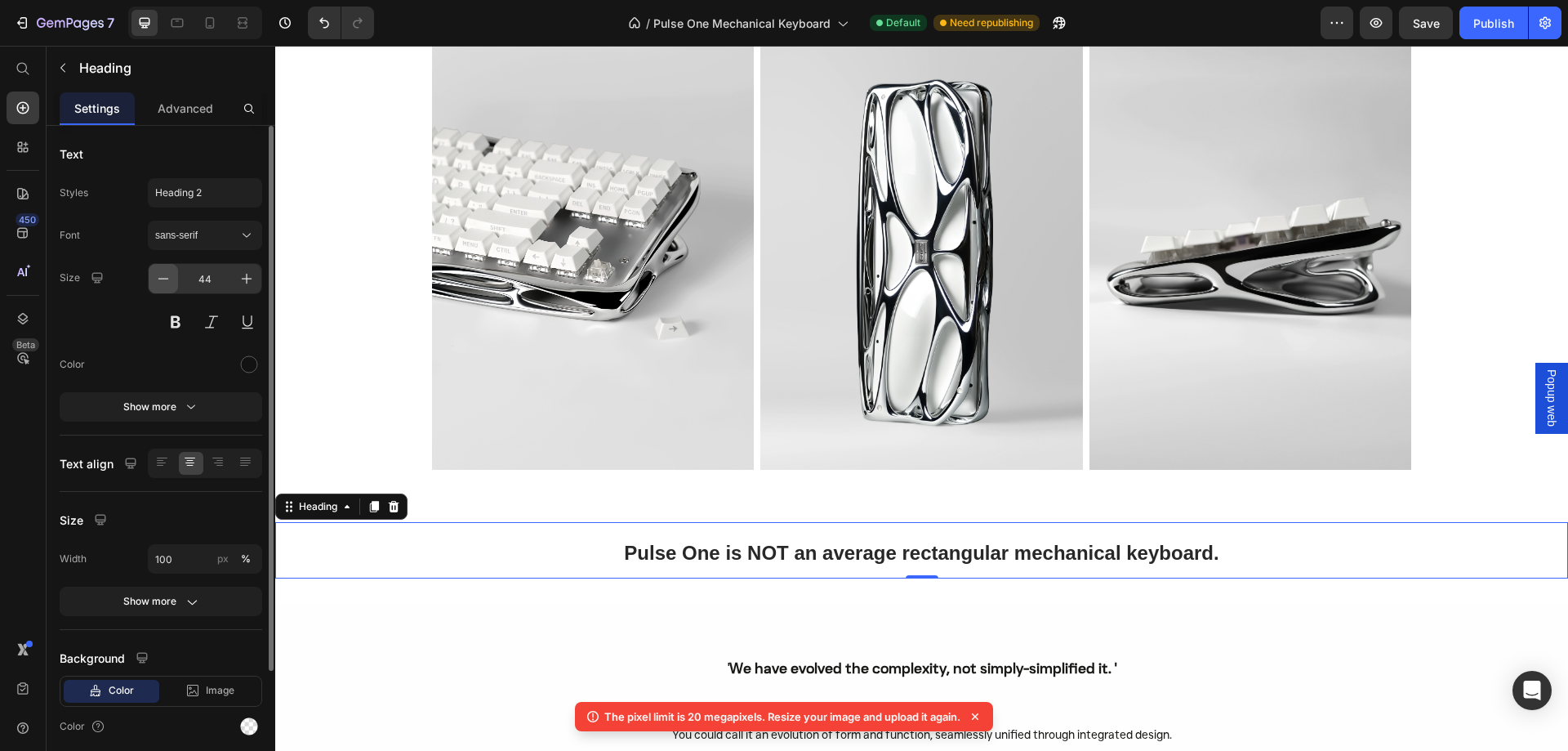 click at bounding box center [163, 279] 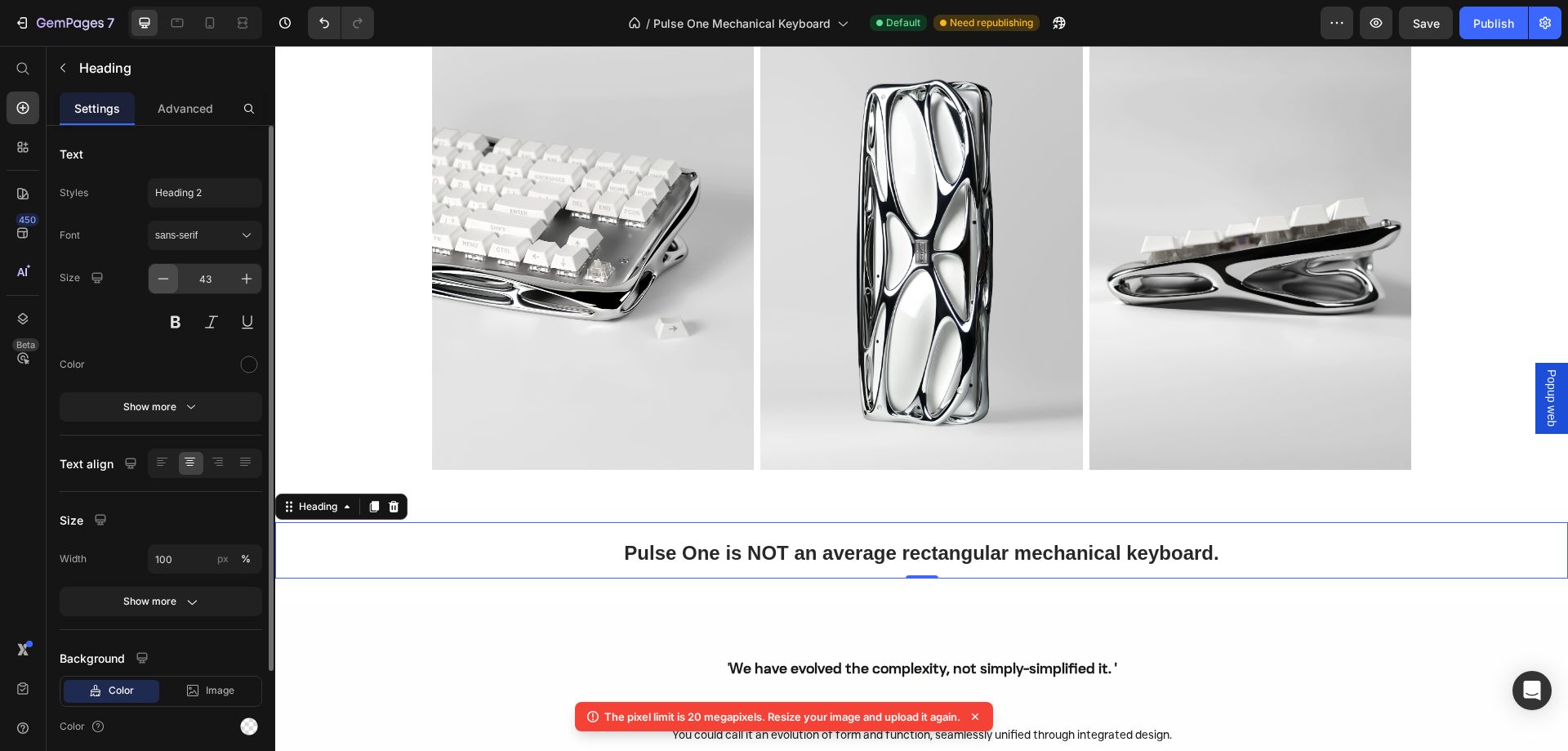 click at bounding box center (163, 279) 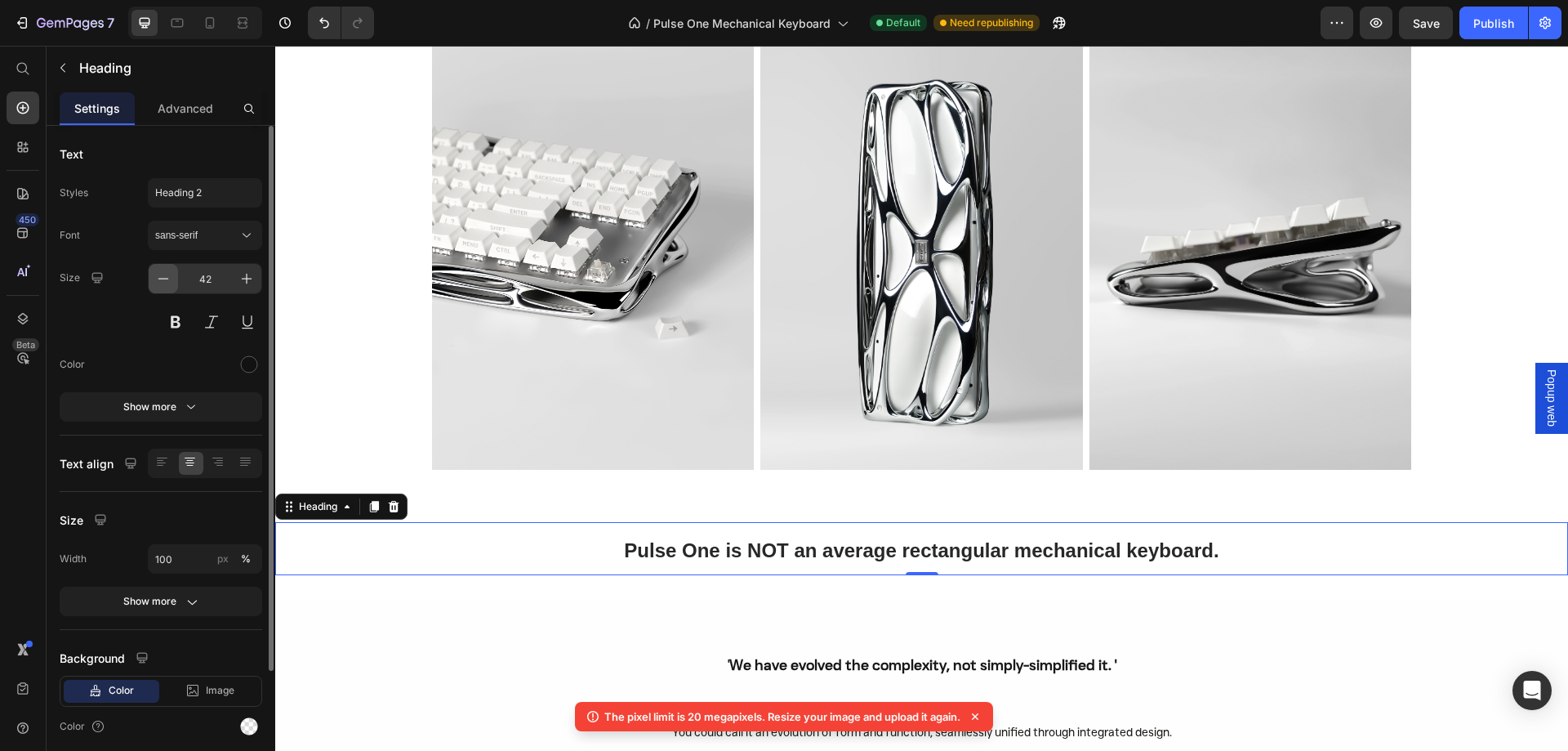 click at bounding box center [163, 279] 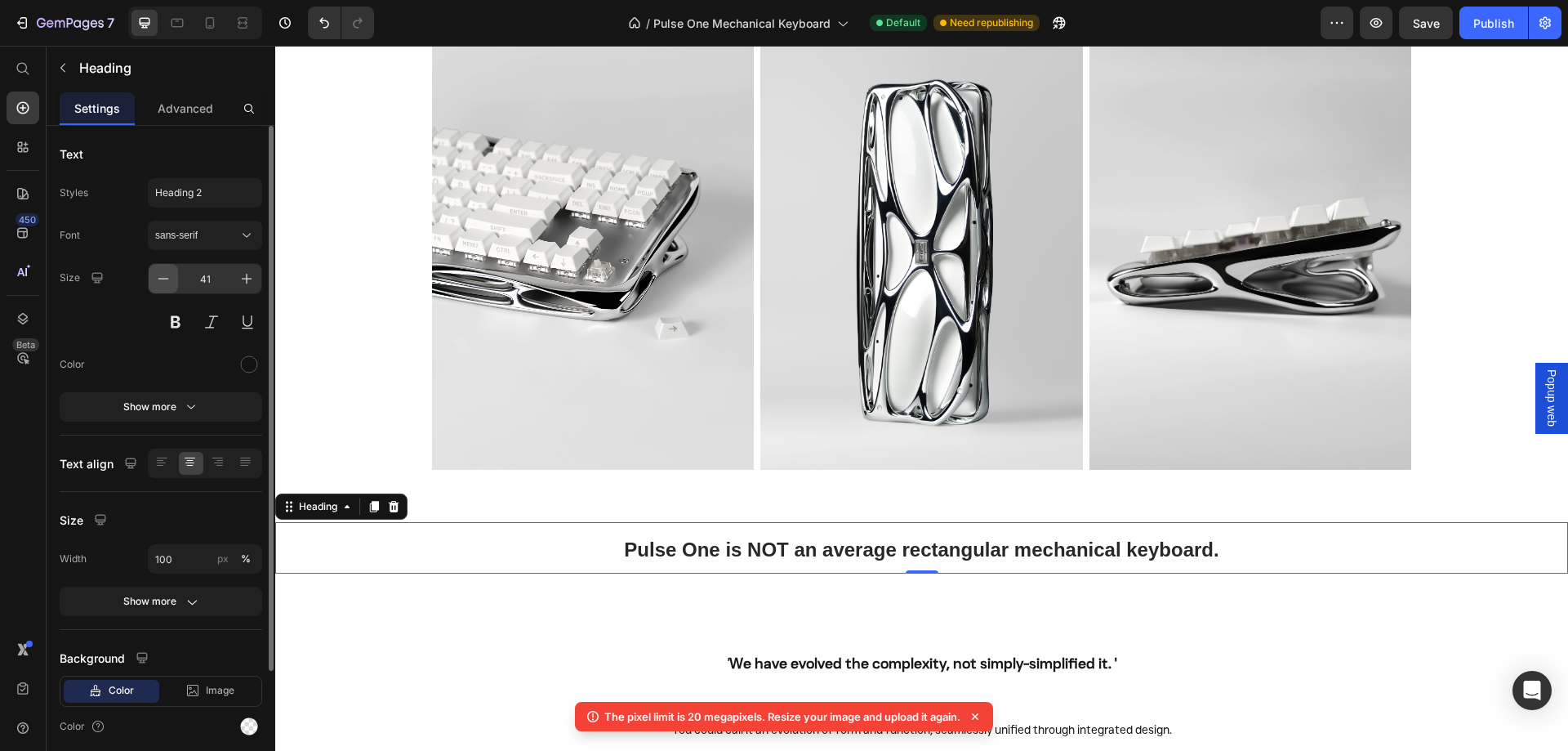 click at bounding box center (163, 279) 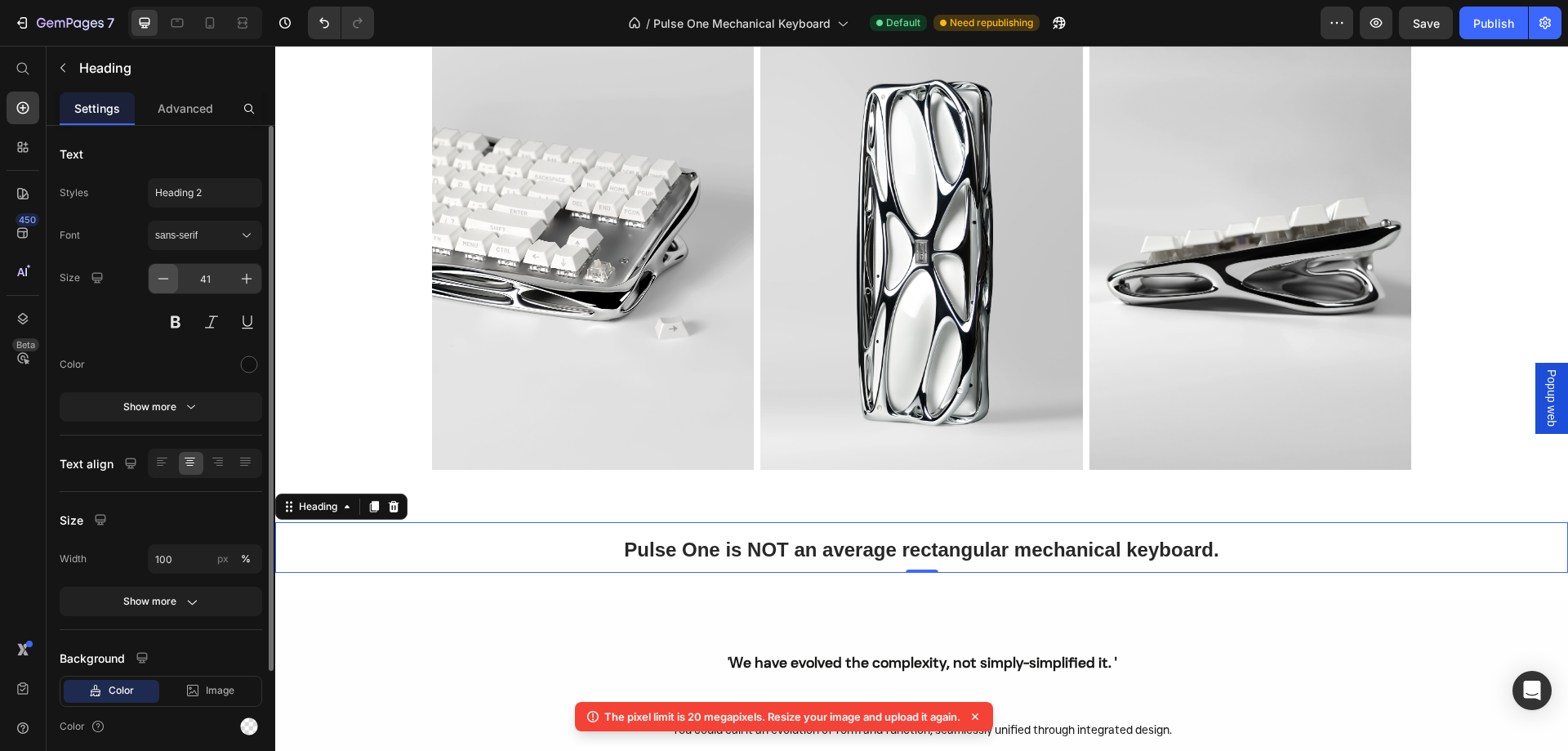 type on "40" 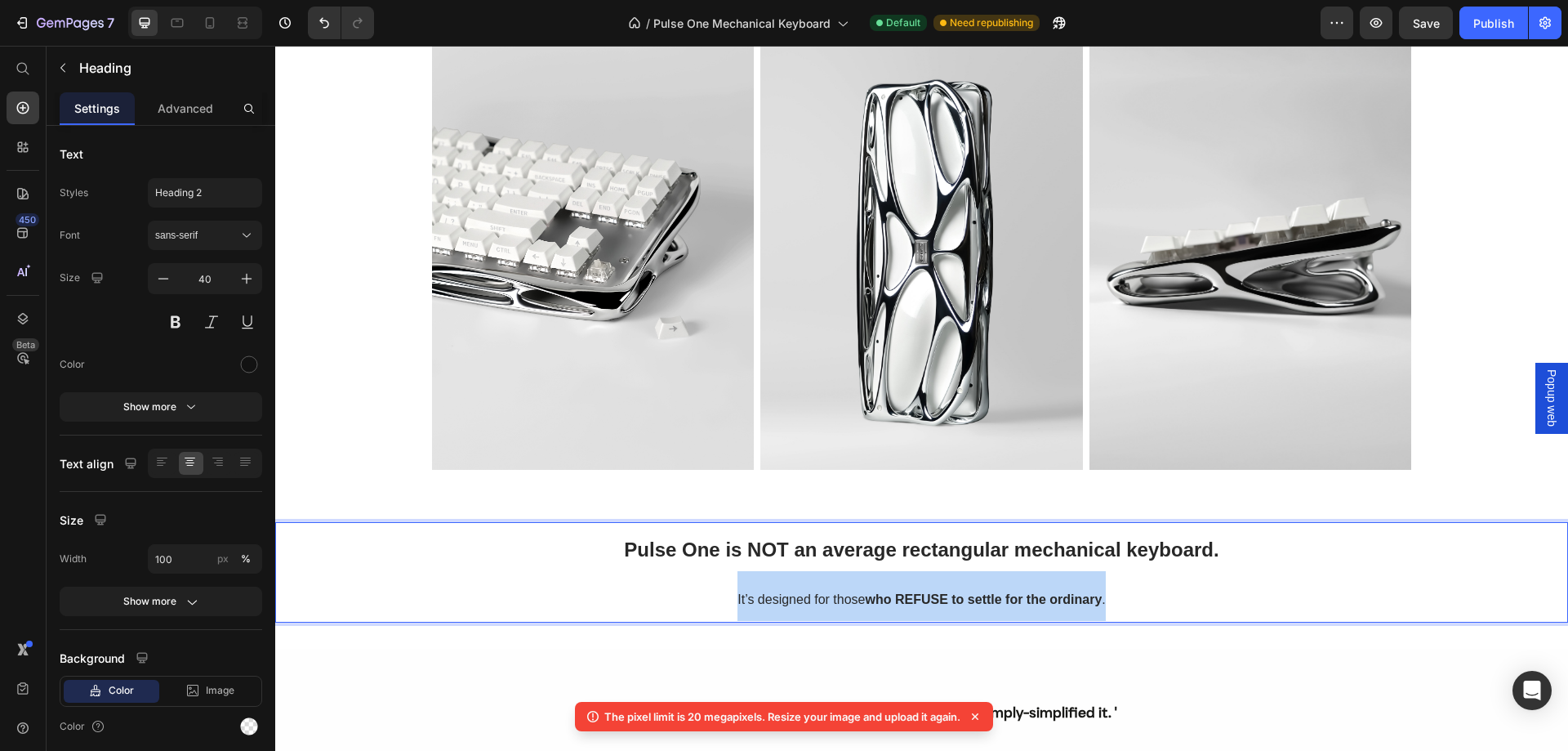 drag, startPoint x: 1119, startPoint y: 599, endPoint x: 720, endPoint y: 600, distance: 399.00125 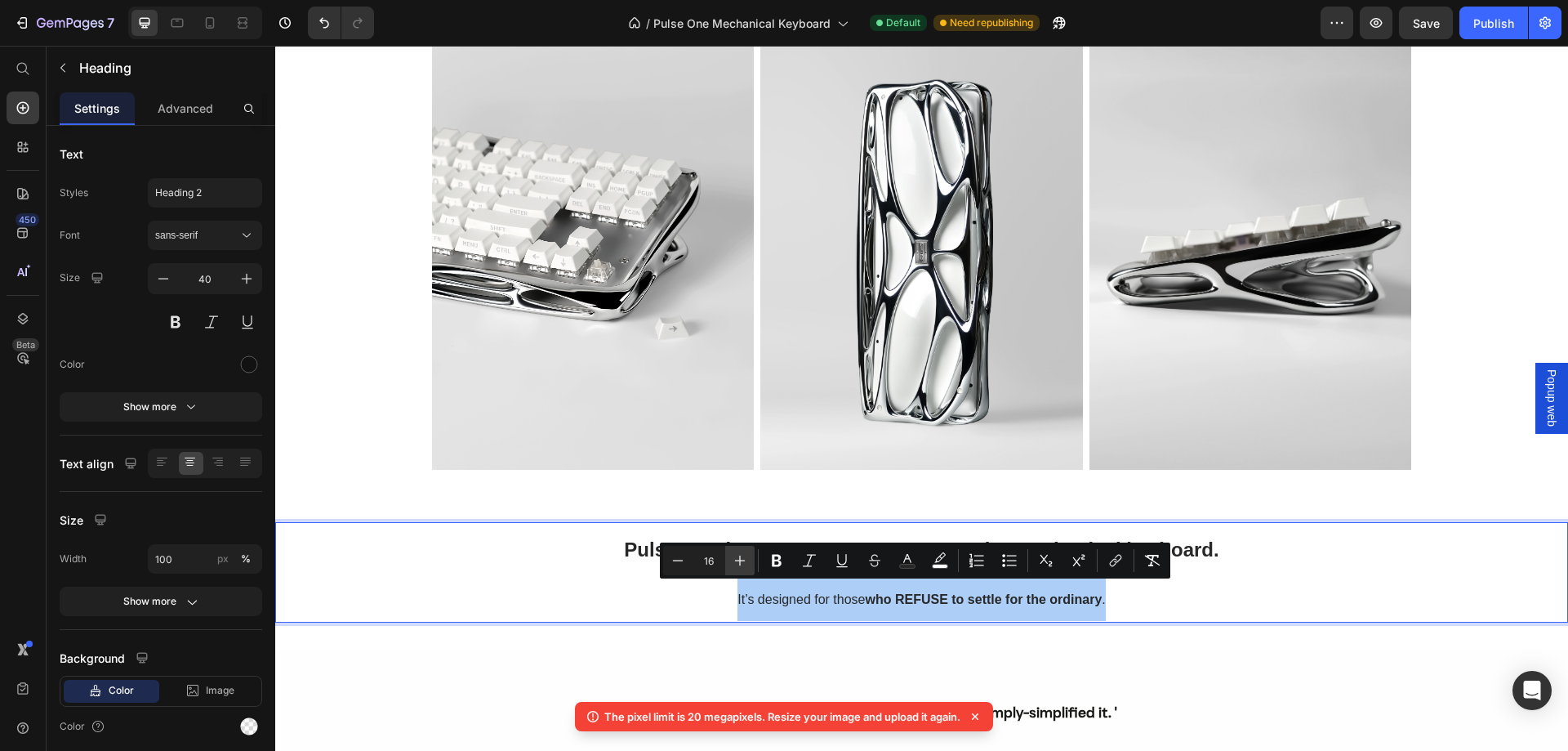 click 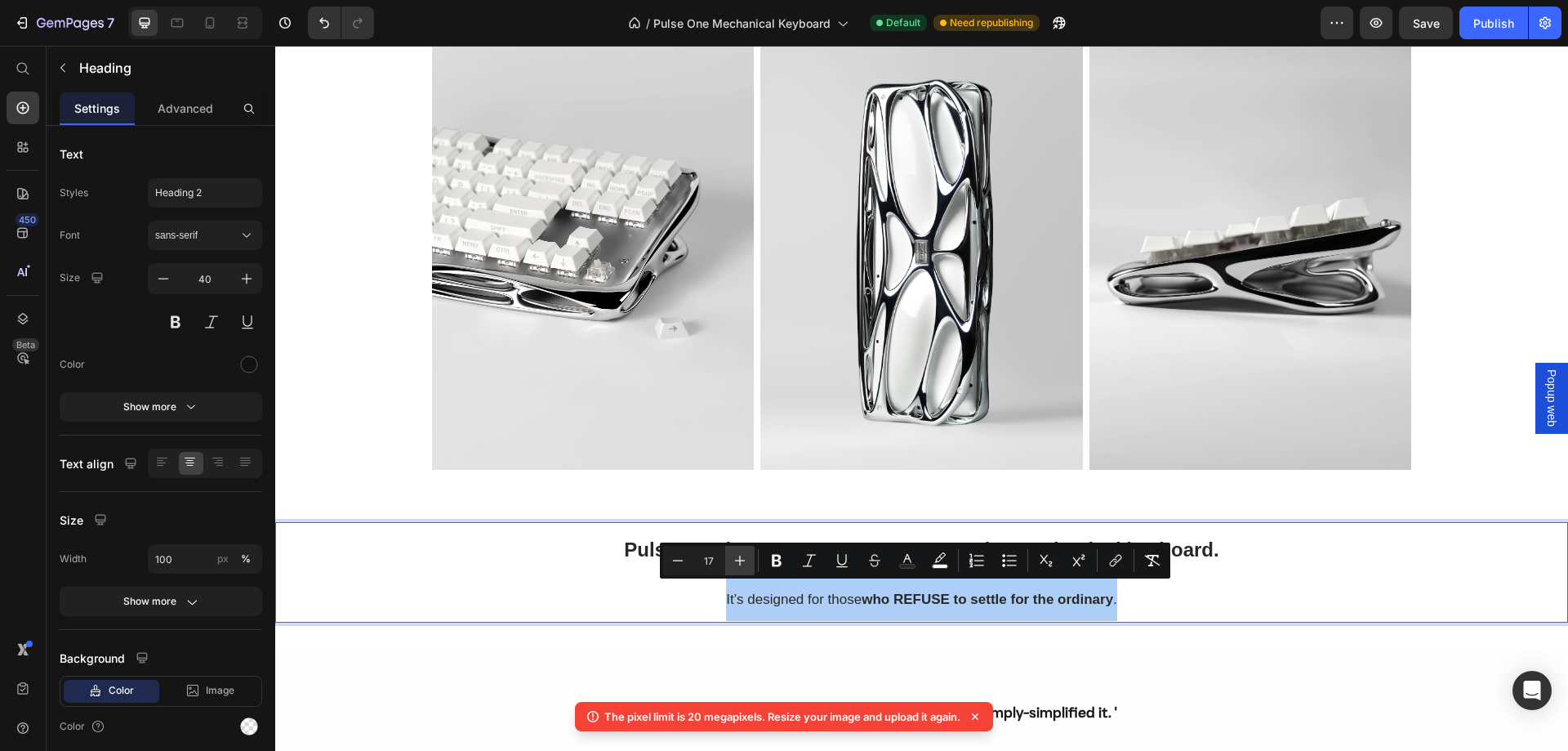 click 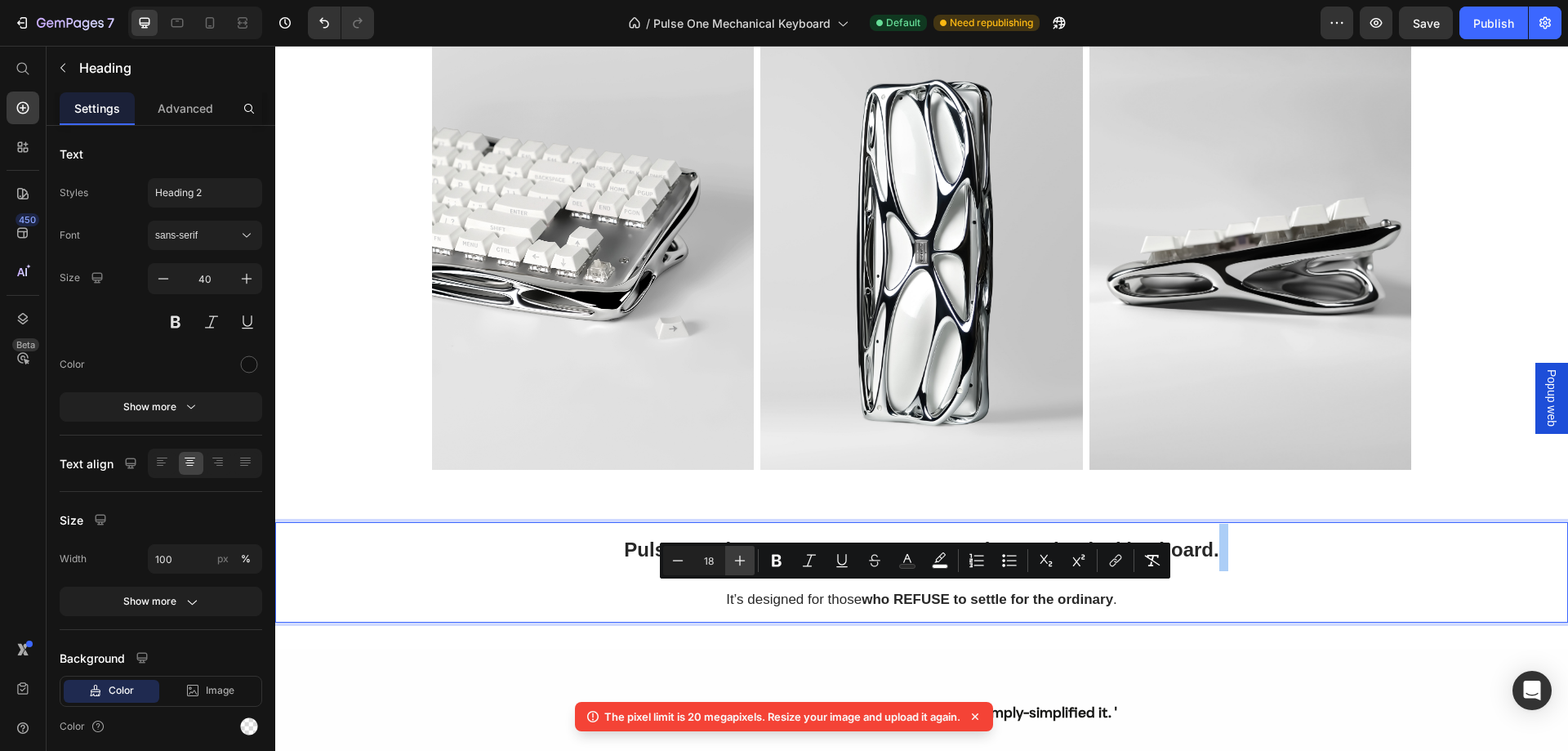 click 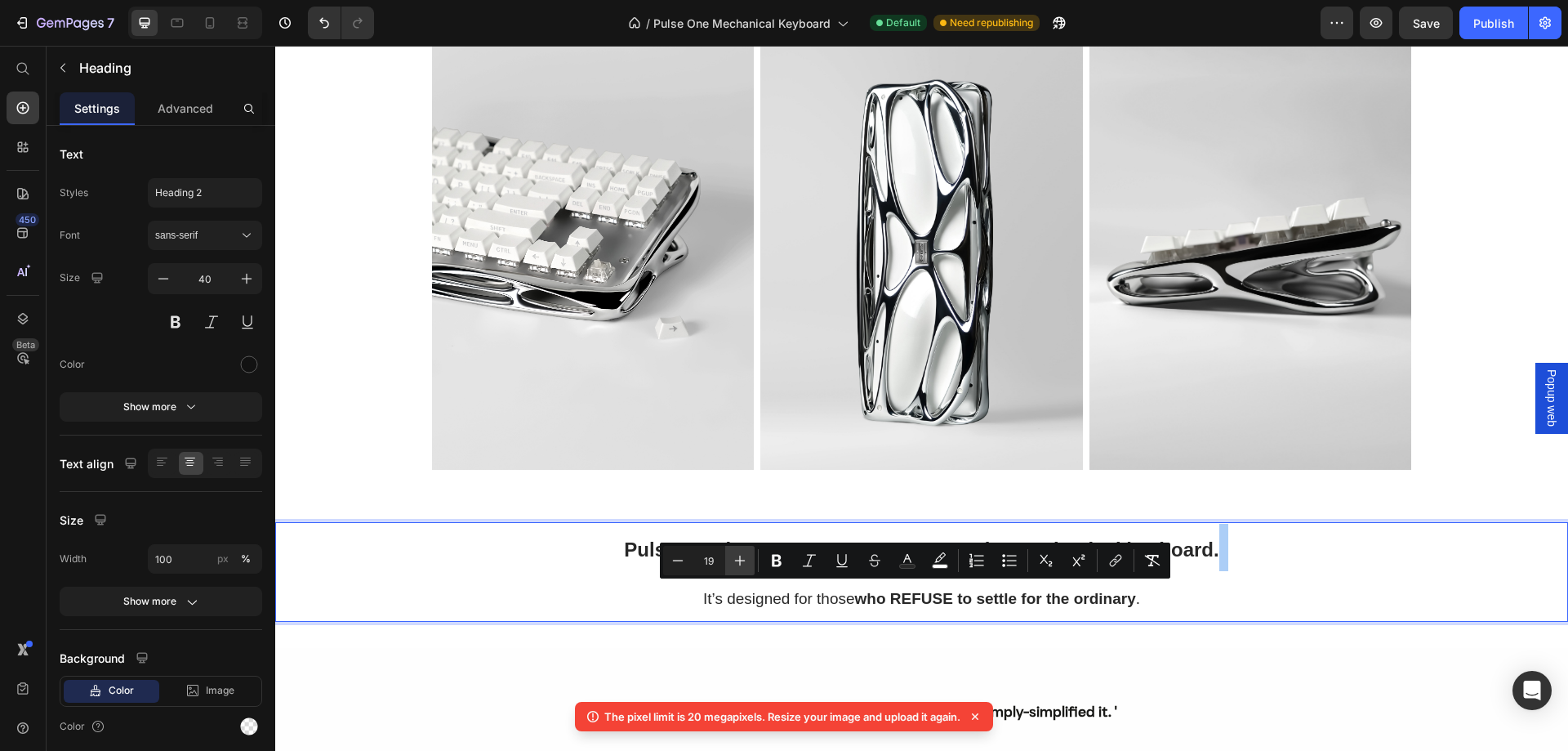 click 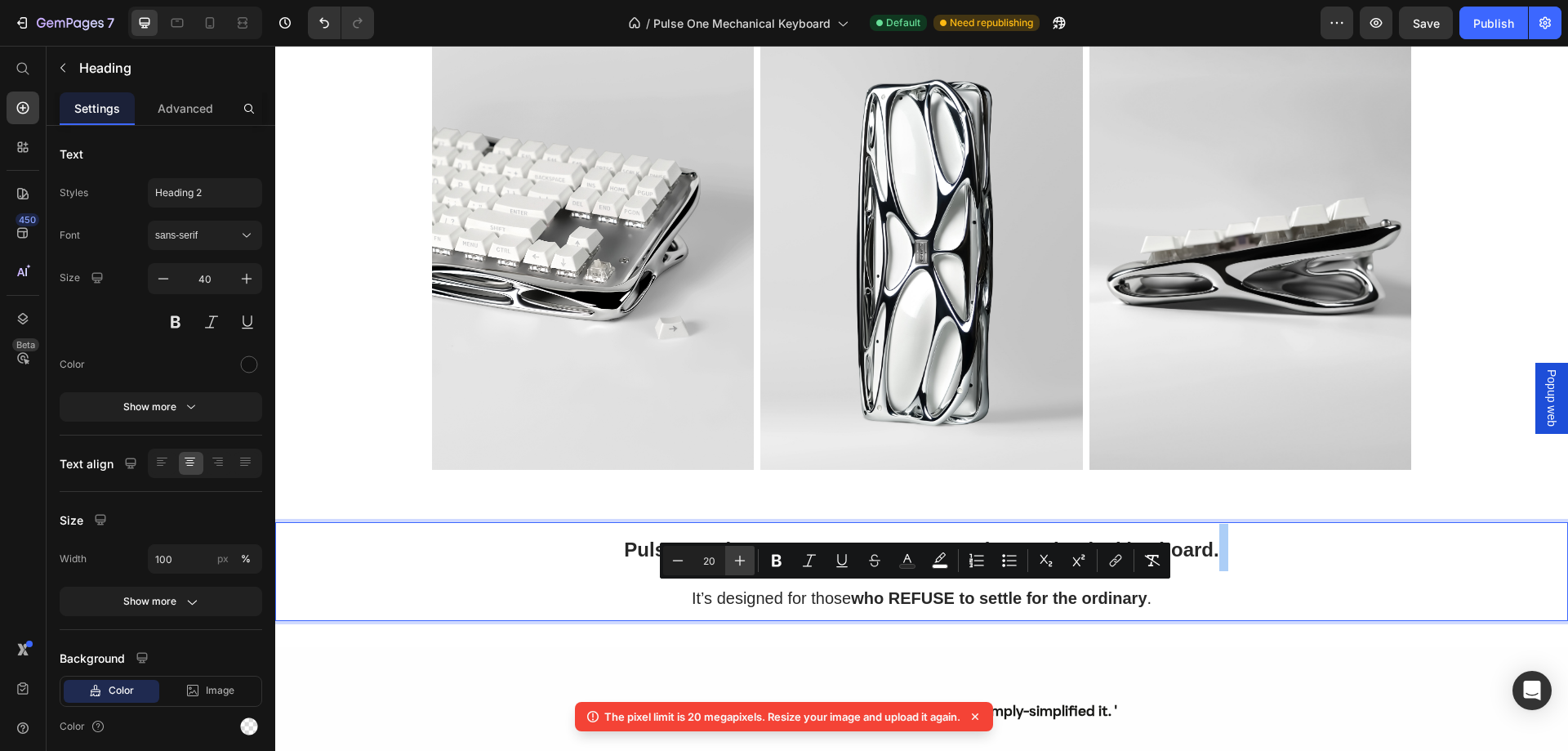 click 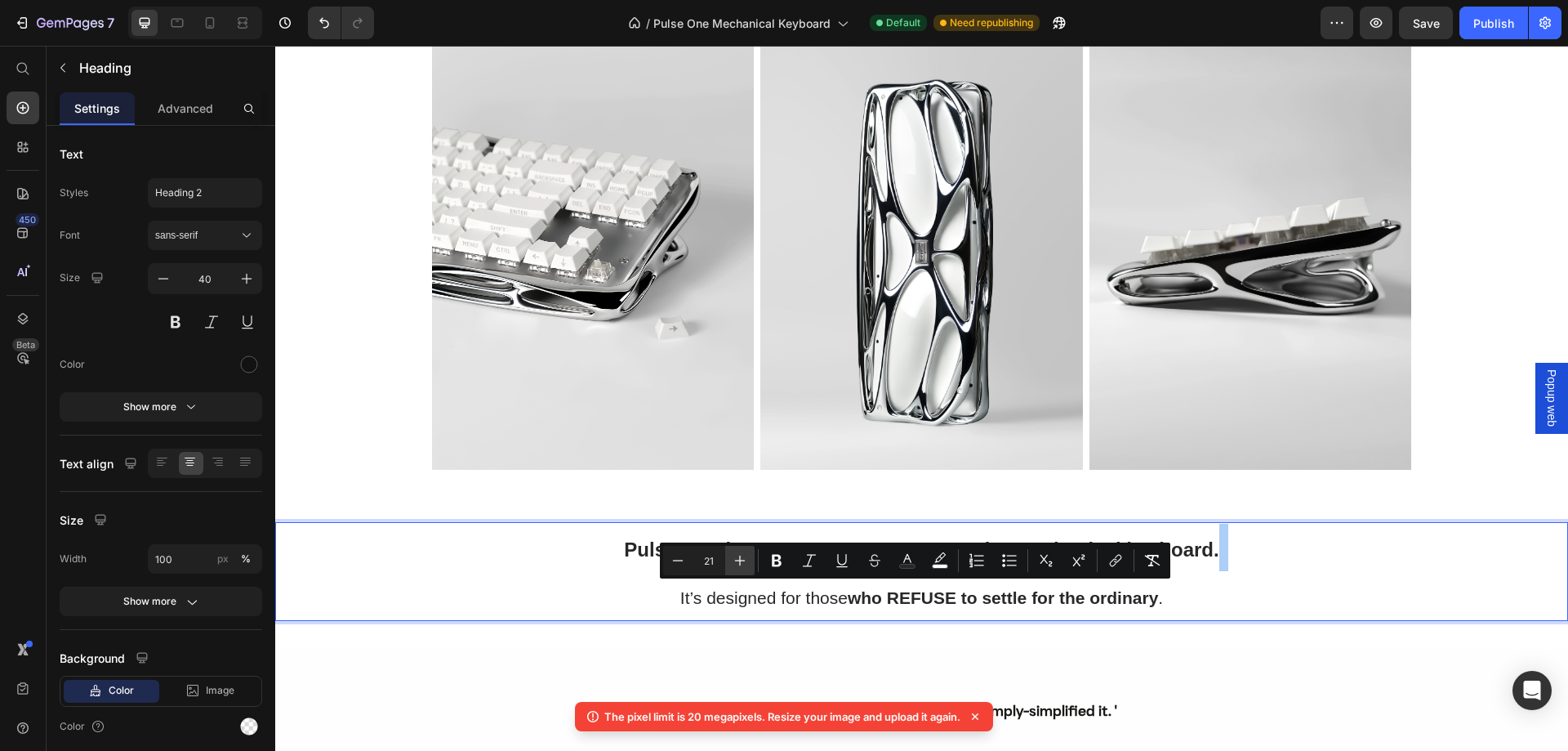click 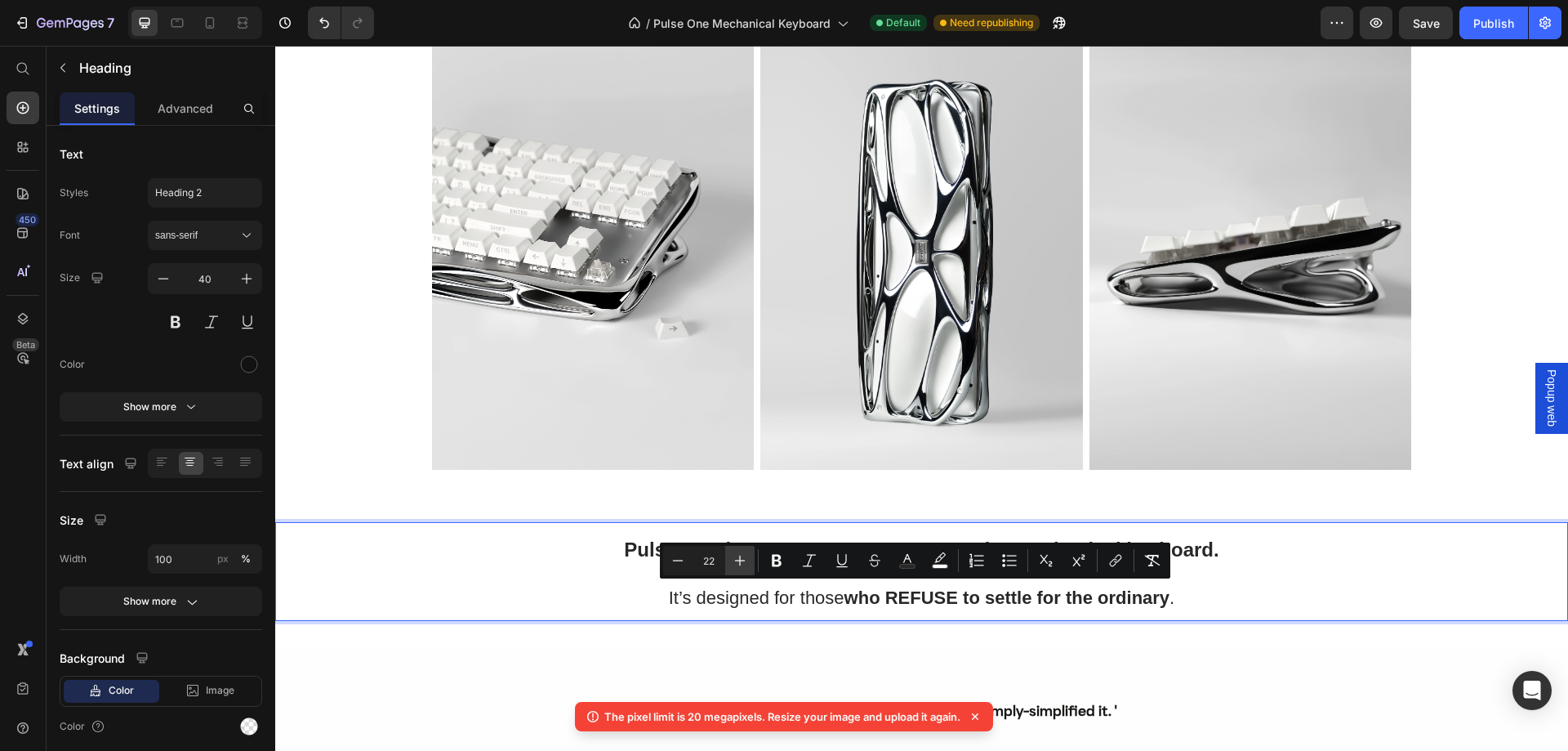 click 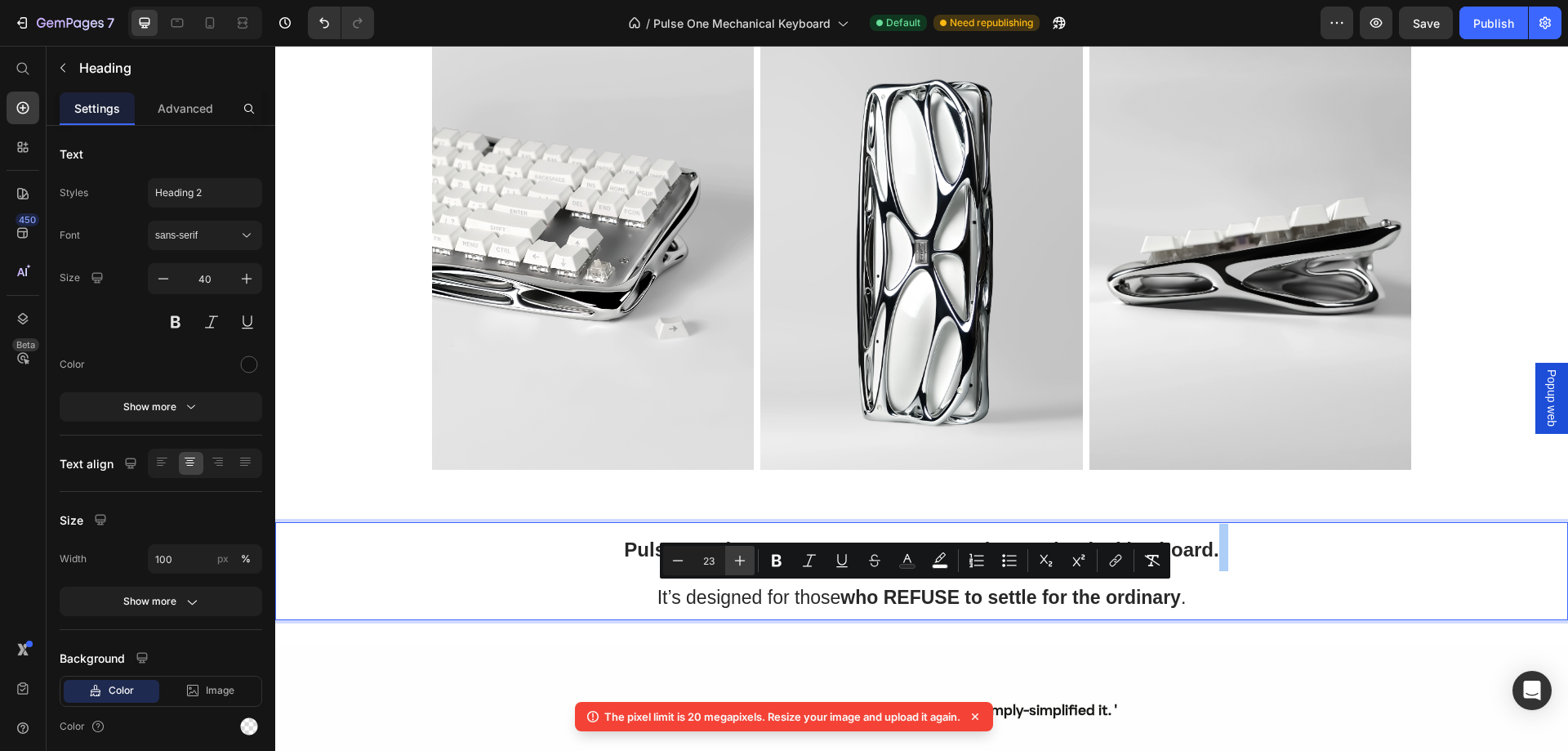 click 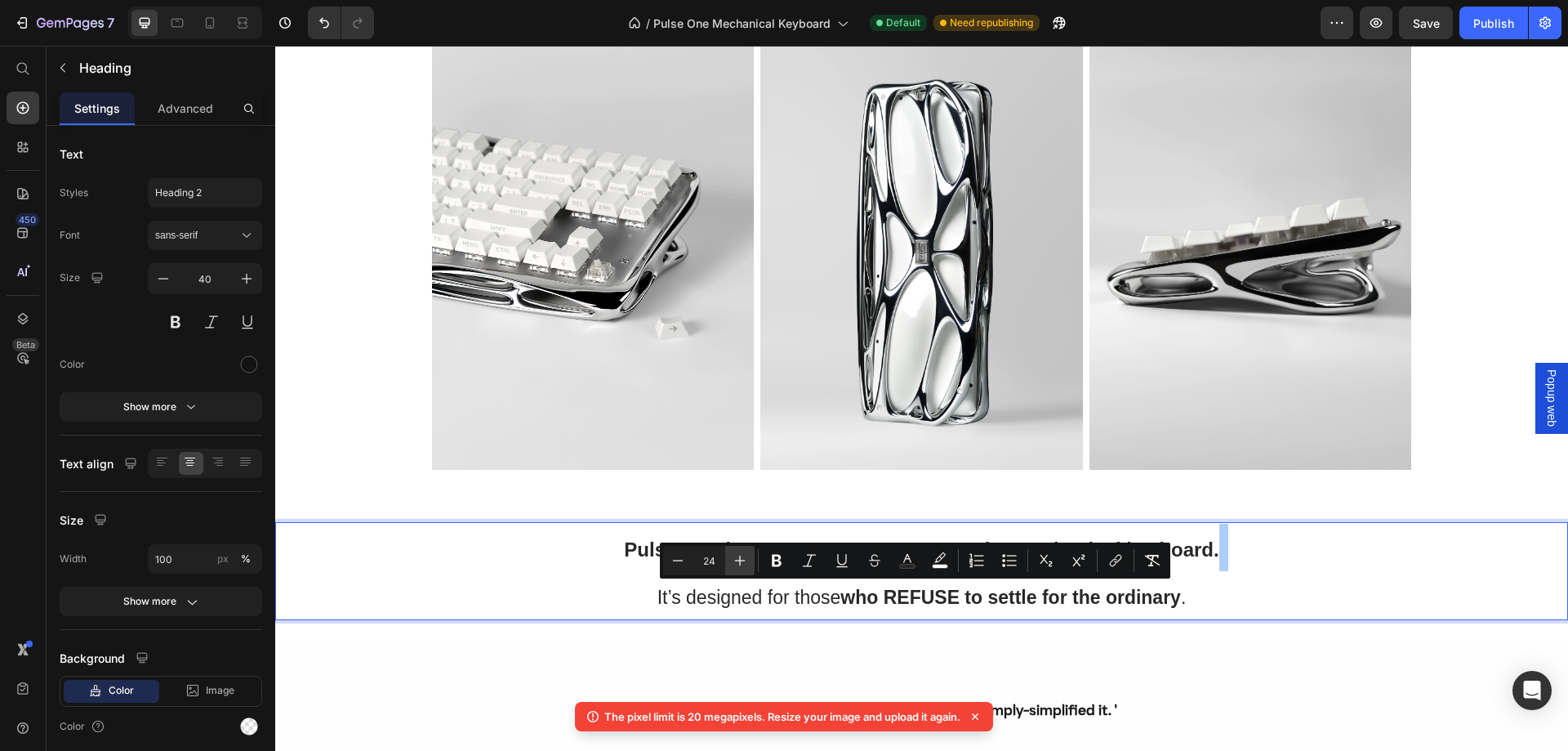 click 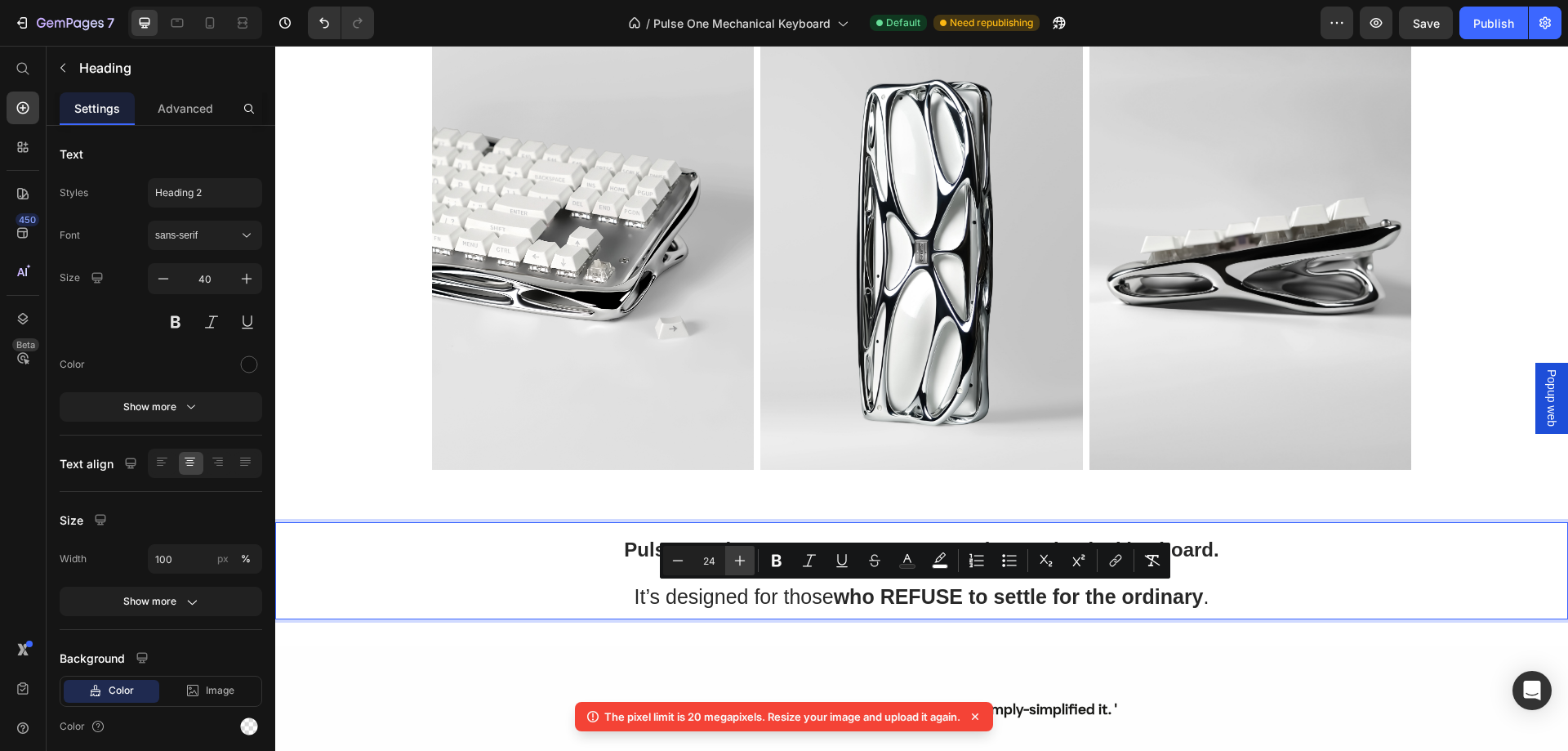 type on "25" 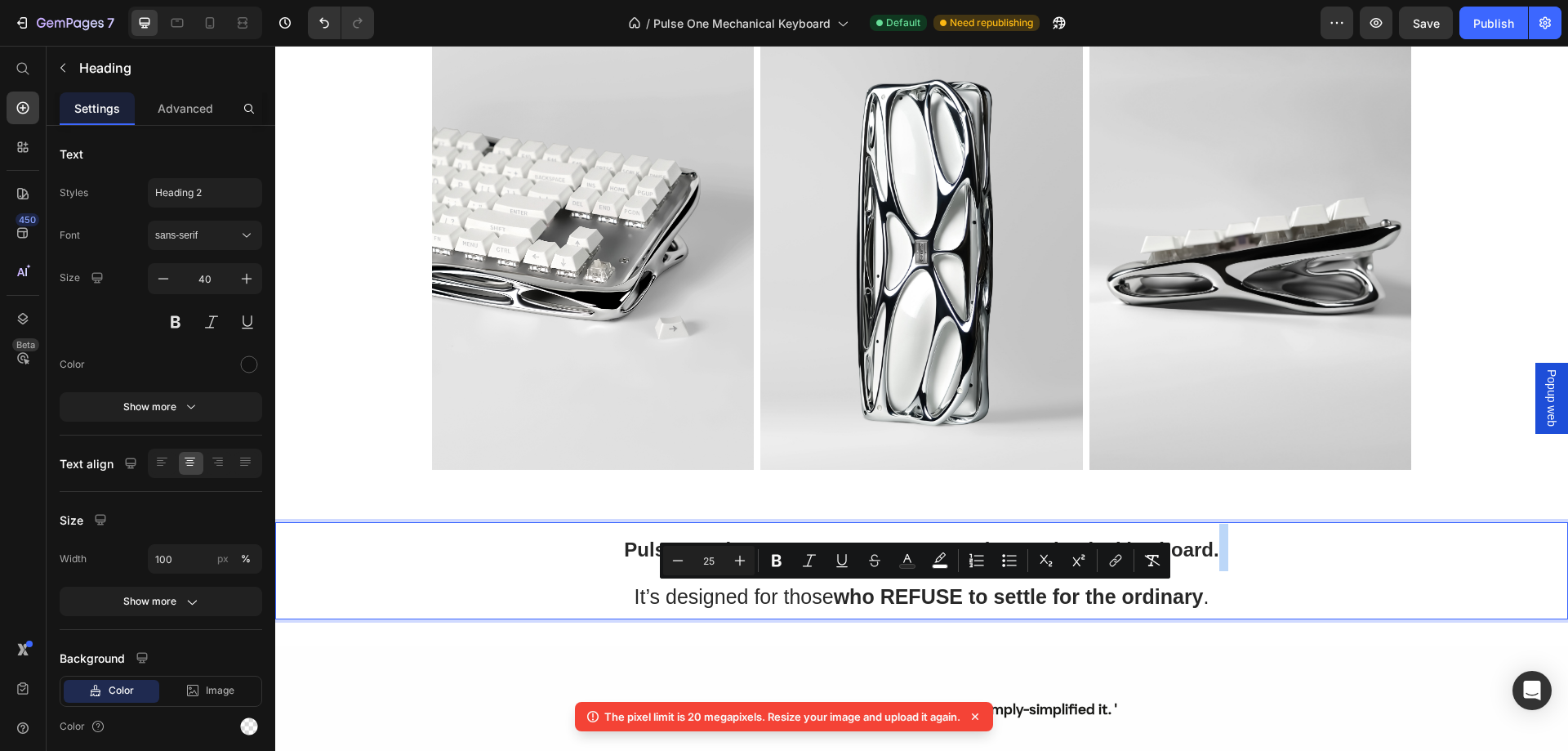 click on "Pulse One is NOT an average rectangular mechanical keyboard. It’s designed for those  who   REFUSE to settle for the ordinary ." at bounding box center [921, 570] 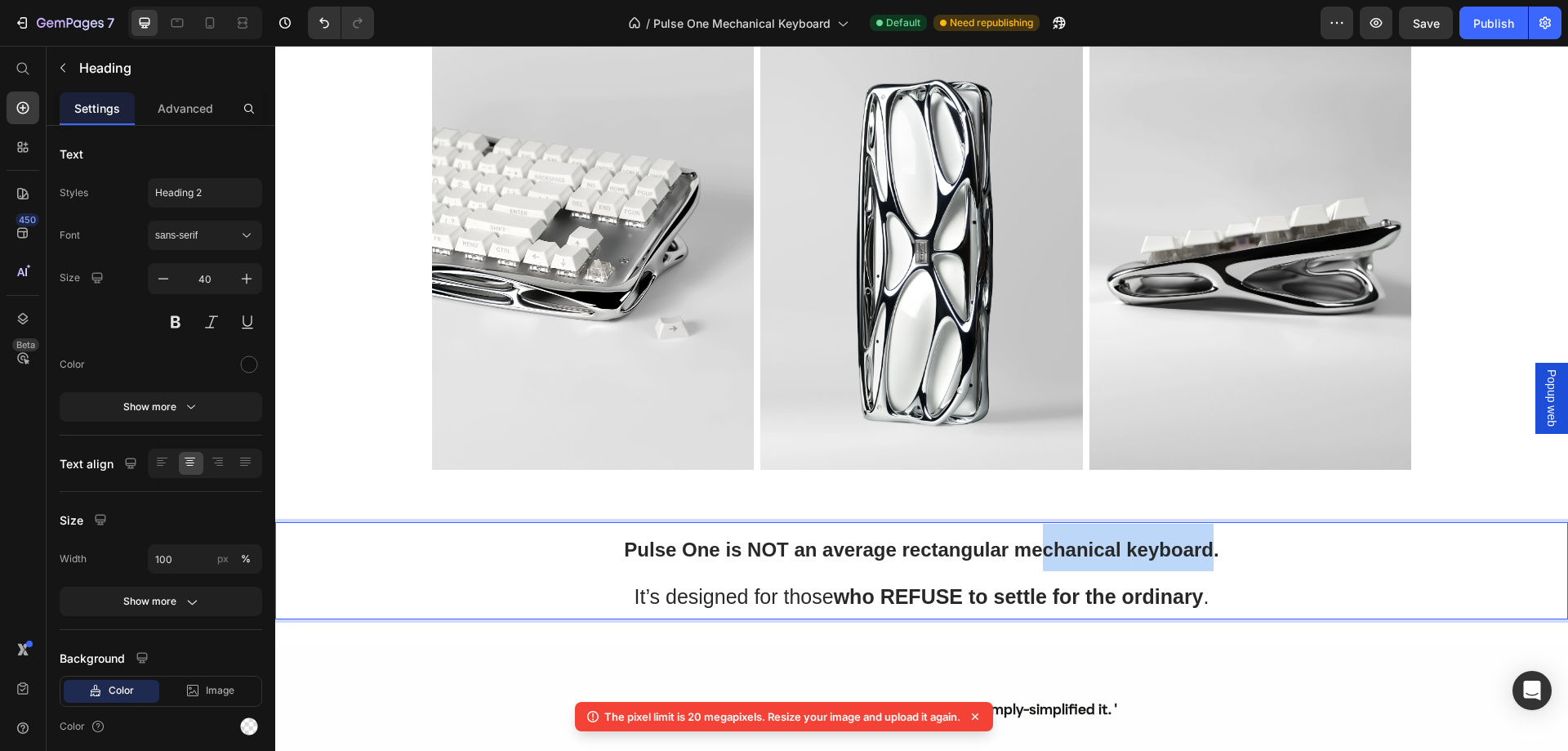 drag, startPoint x: 1208, startPoint y: 544, endPoint x: 1036, endPoint y: 541, distance: 172.02616 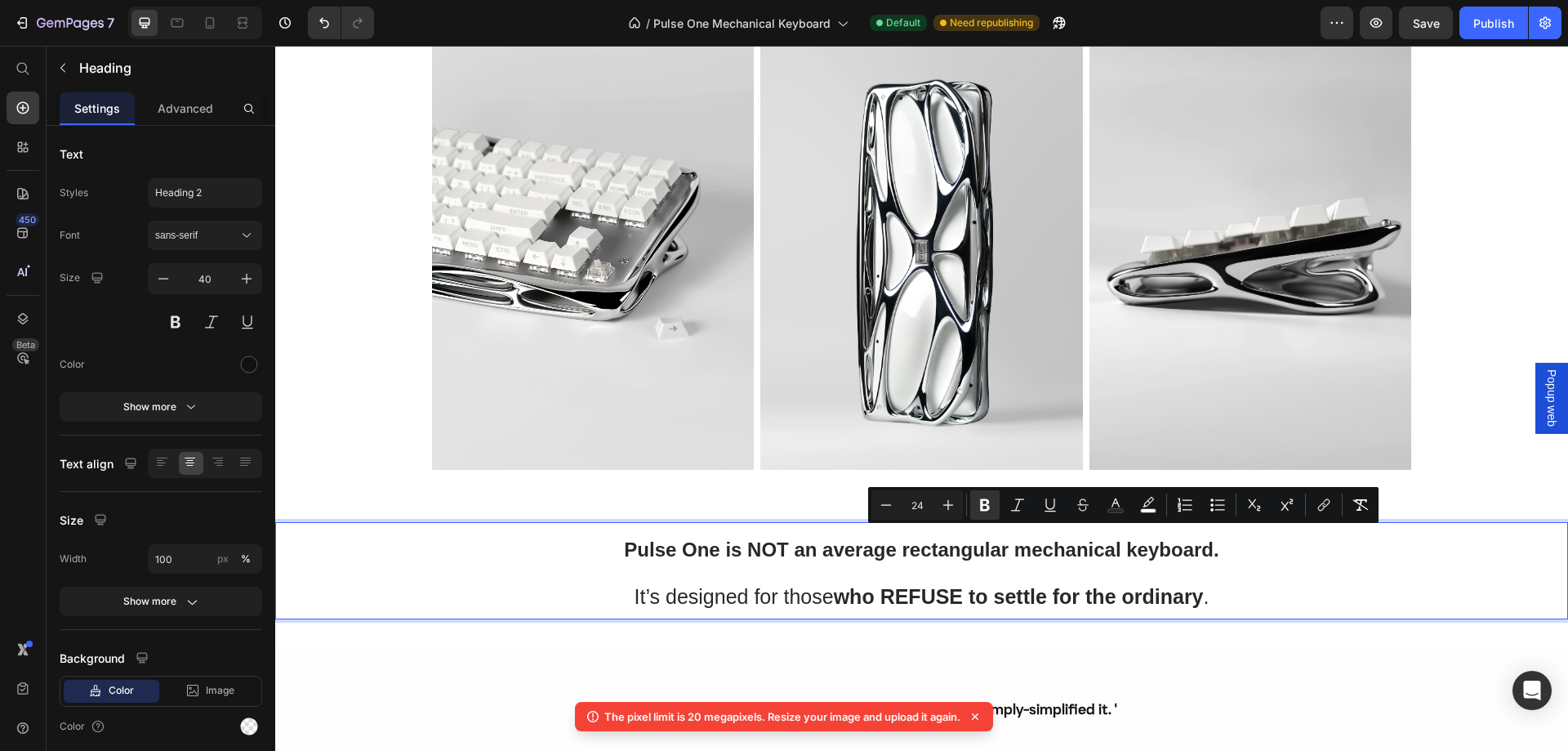 type on "25" 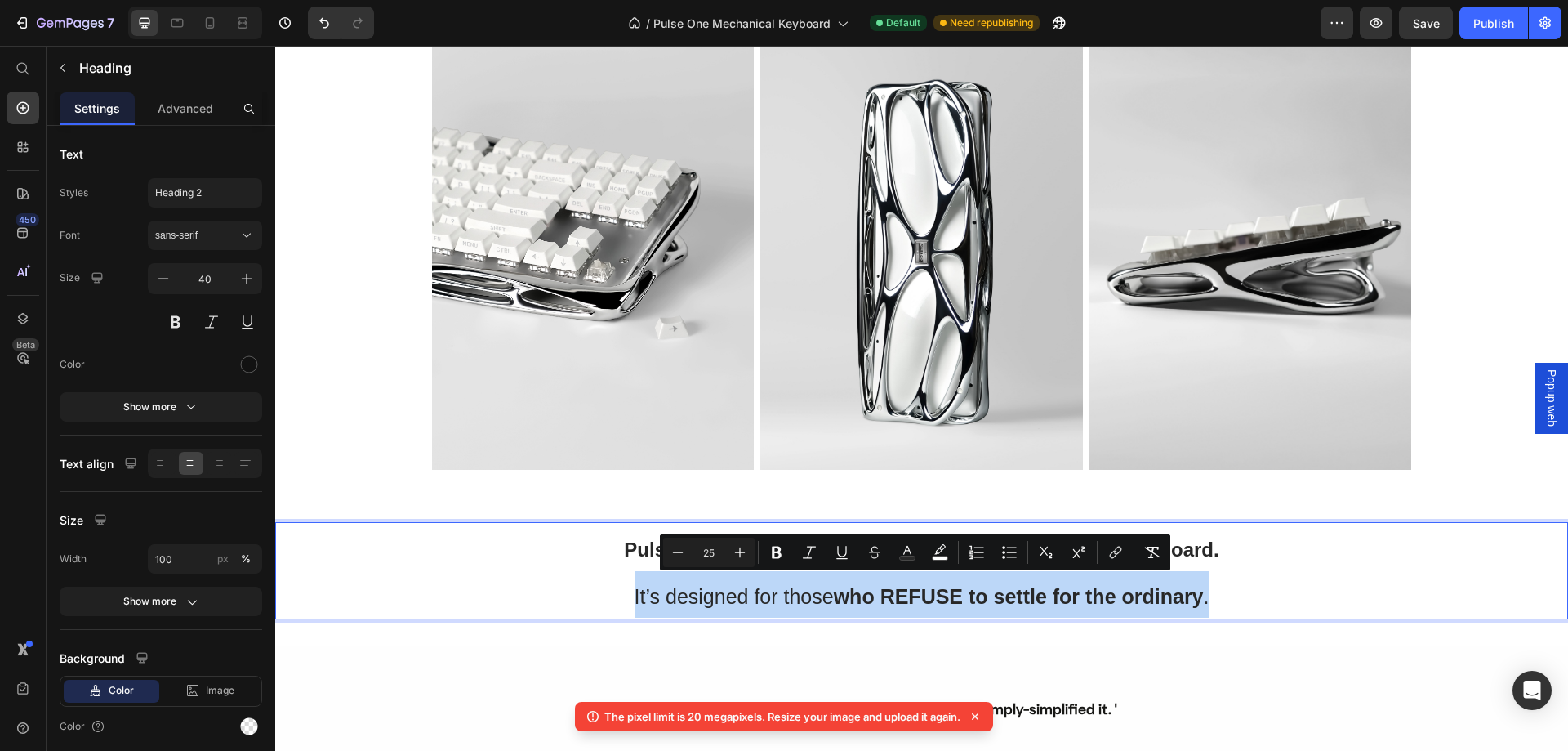 drag, startPoint x: 1228, startPoint y: 595, endPoint x: 607, endPoint y: 587, distance: 621.0515 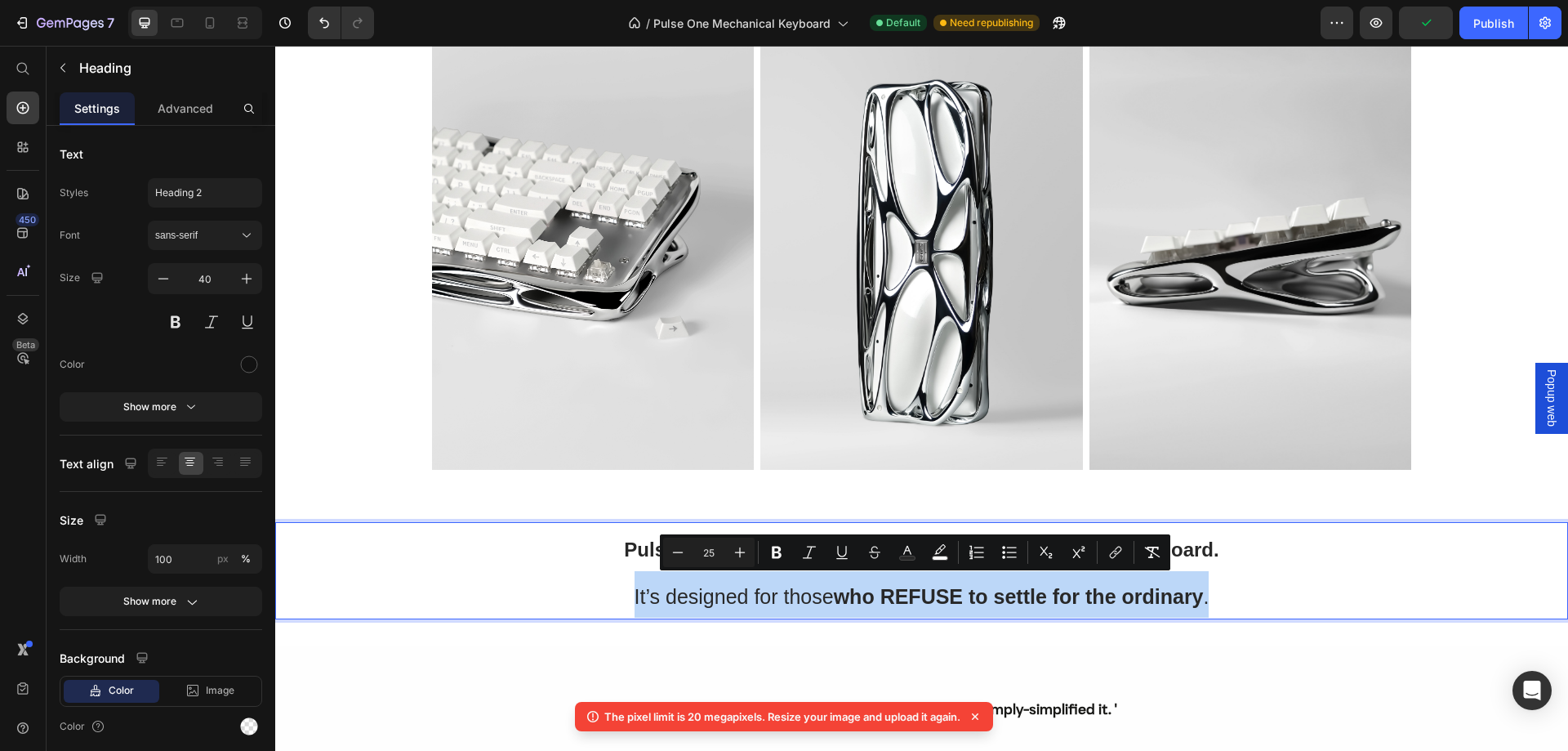 click on "It’s designed for those  who   REFUSE to settle for the ordinary ." at bounding box center [922, 597] 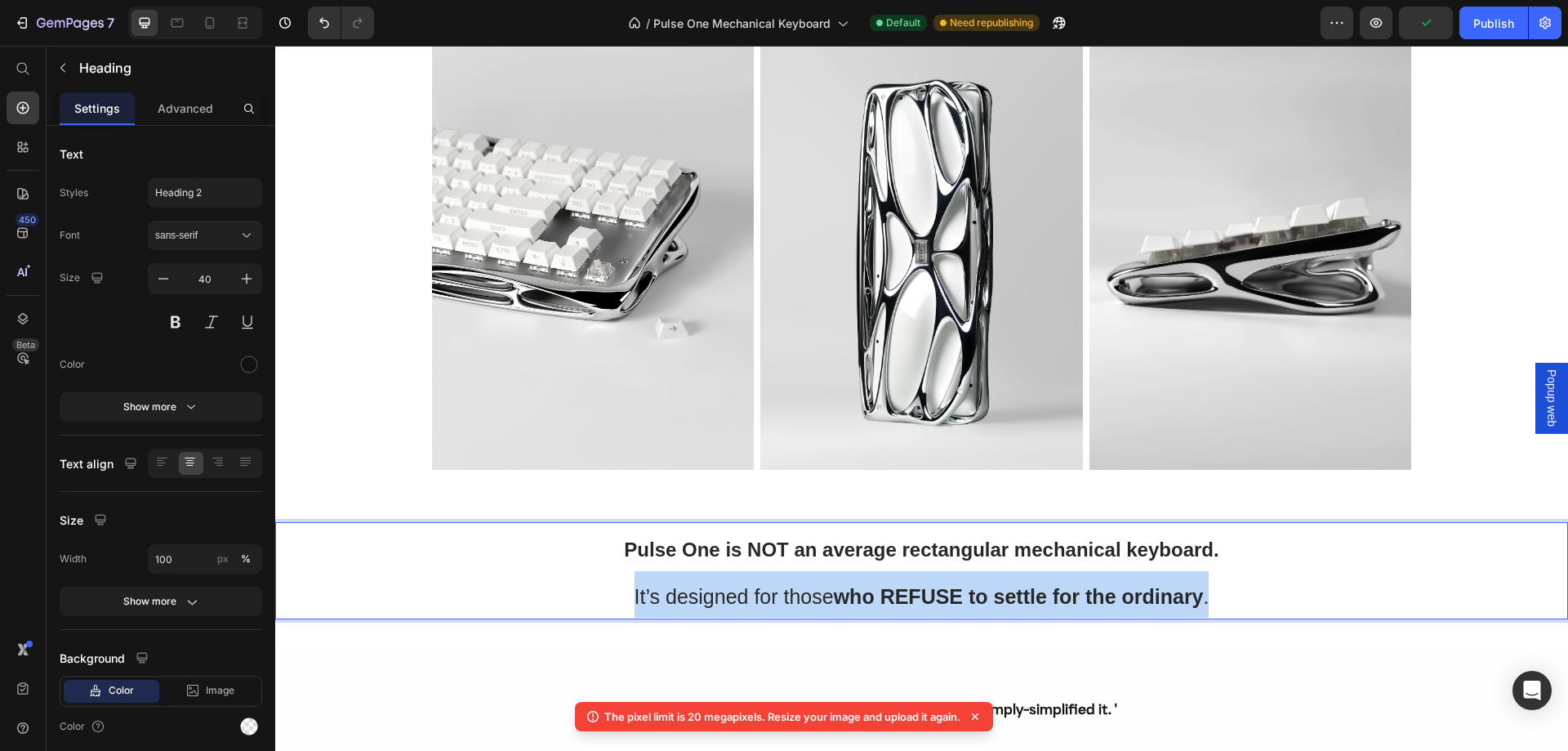 drag, startPoint x: 606, startPoint y: 596, endPoint x: 1251, endPoint y: 615, distance: 645.2798 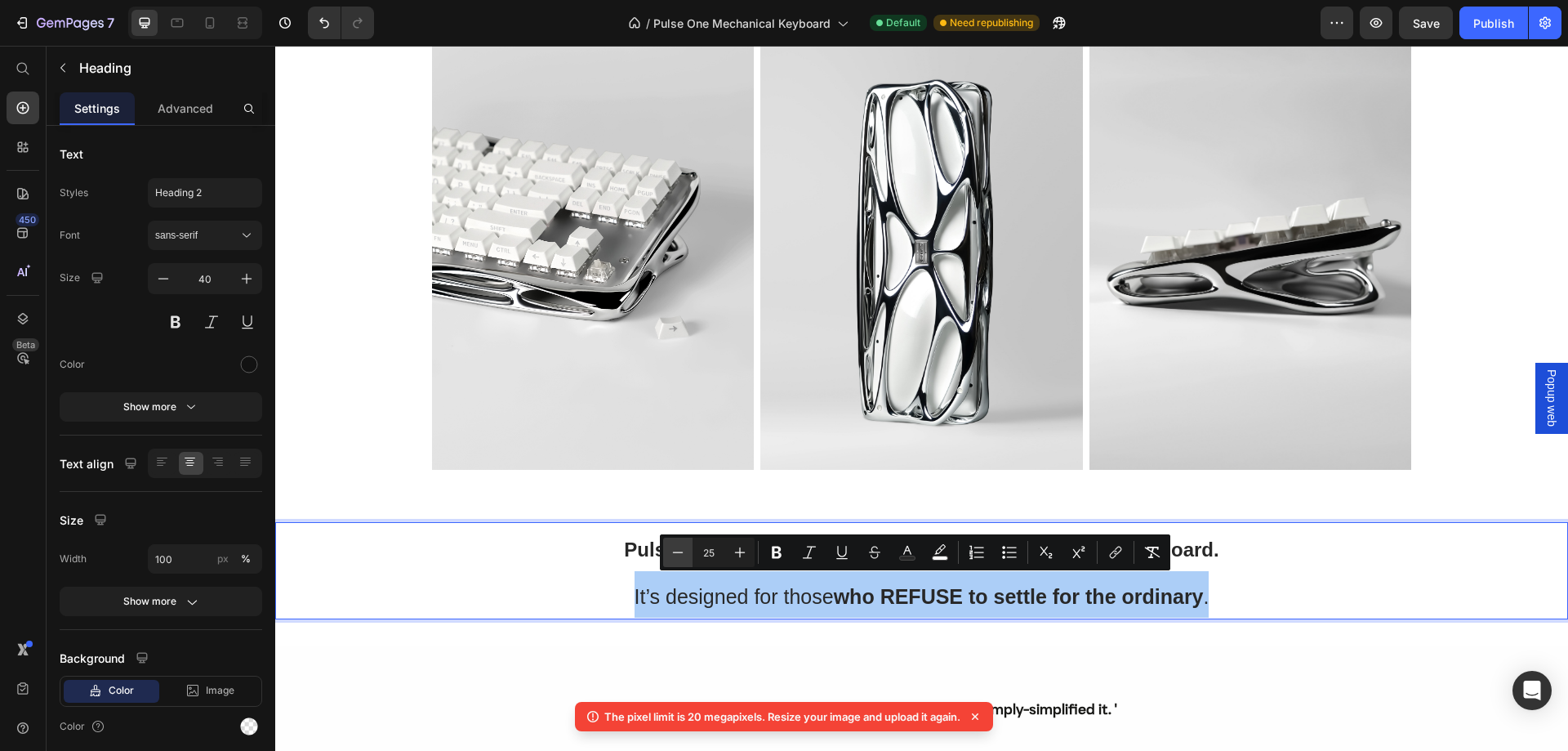 click 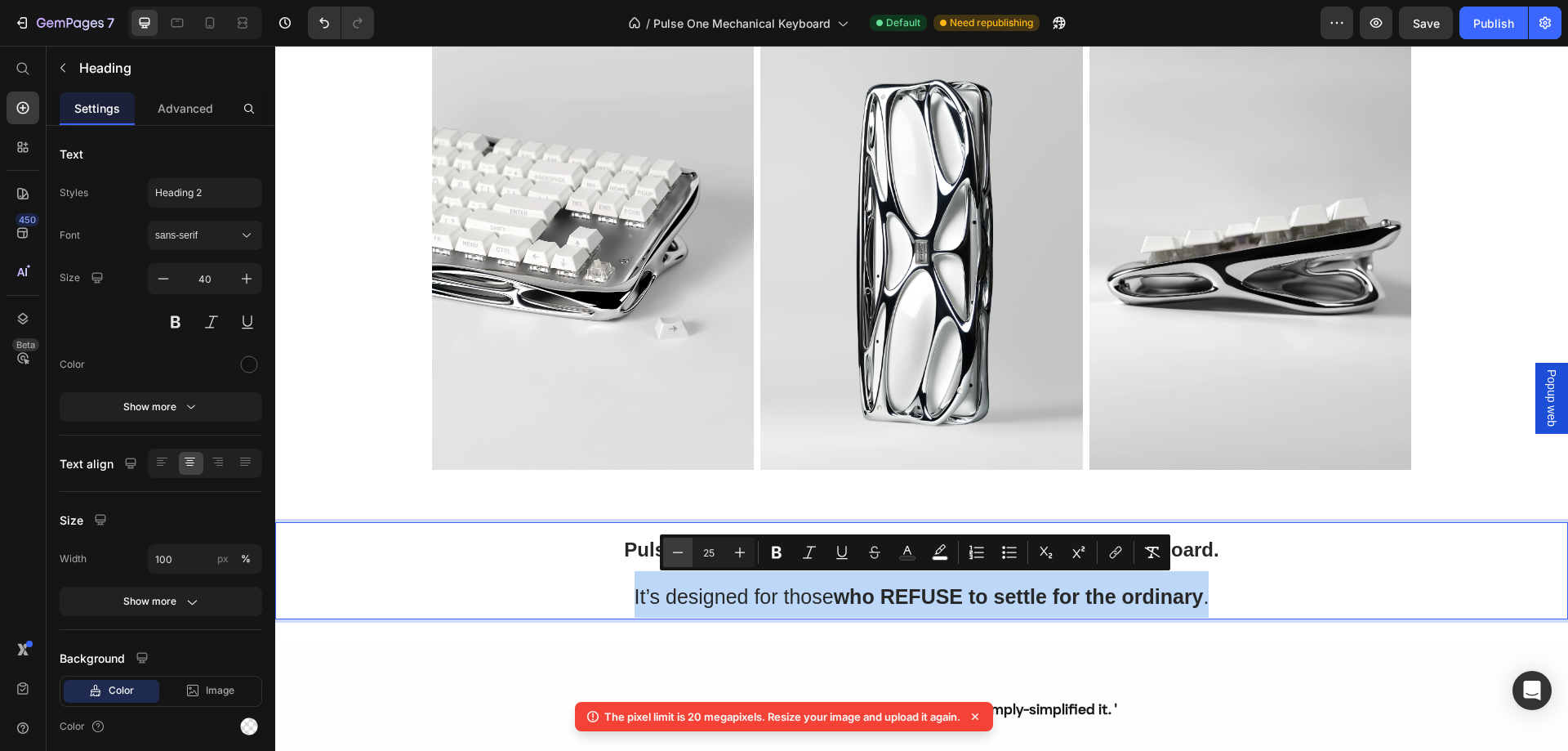 type on "24" 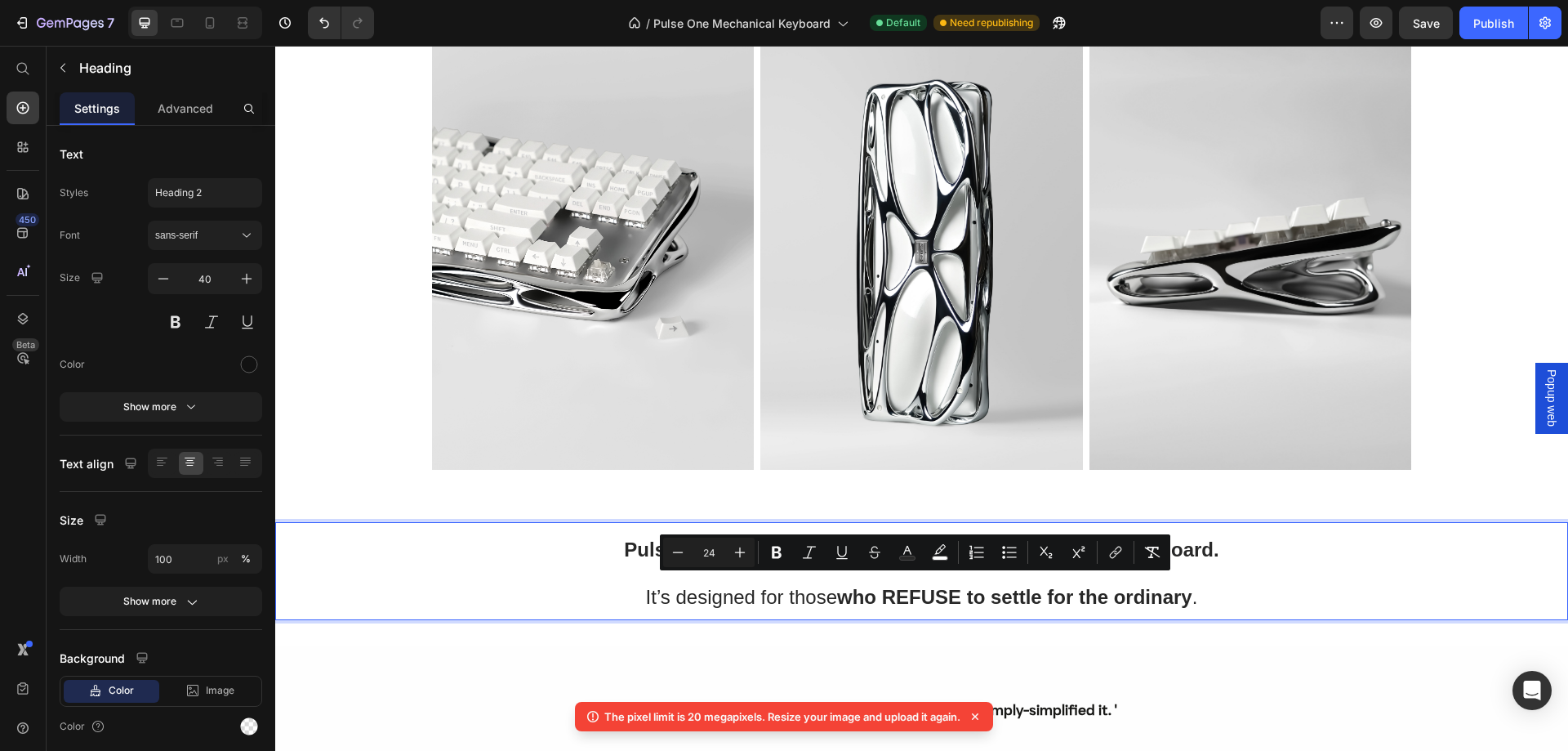 click on "It’s designed for those  who   REFUSE to settle for the ordinary ." at bounding box center (922, 597) 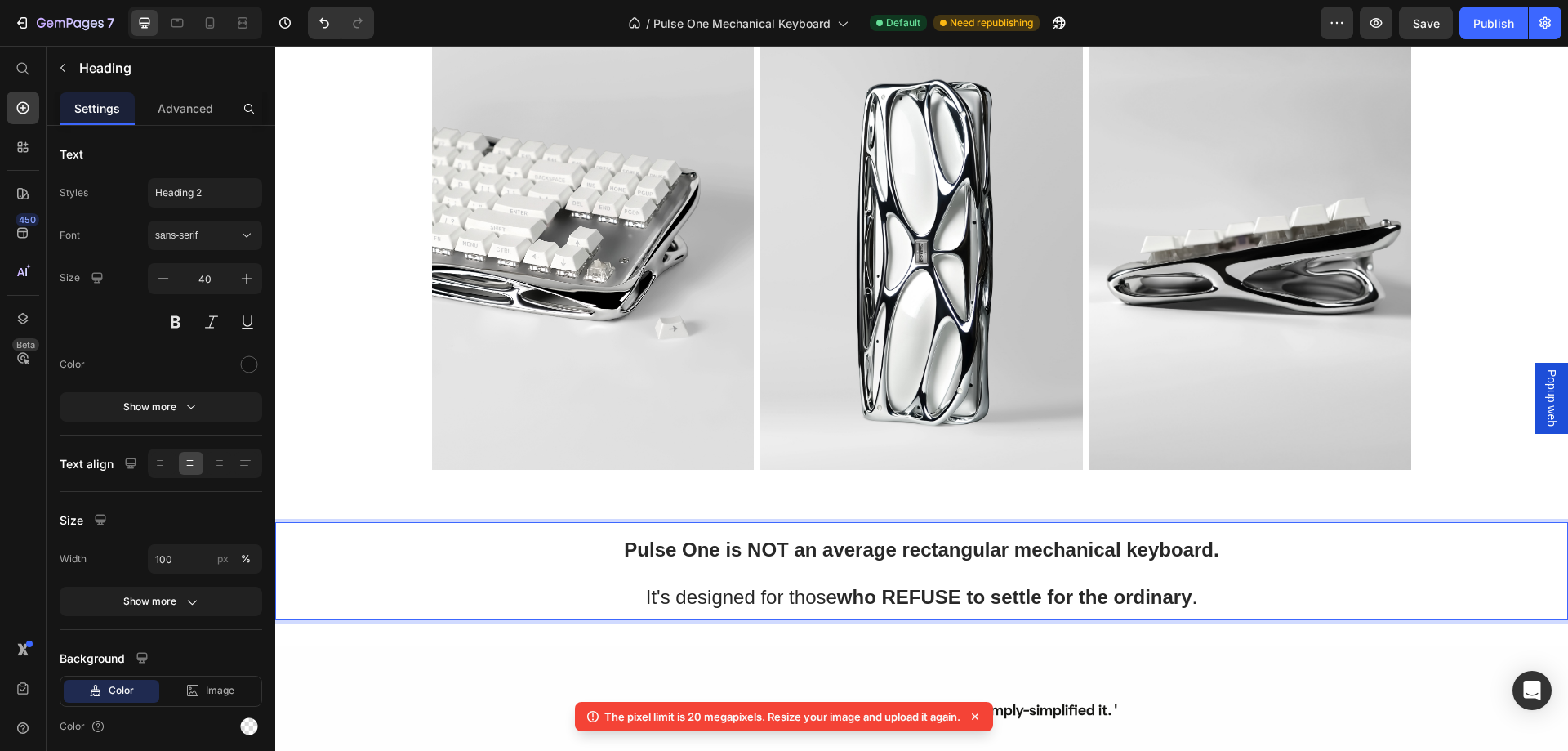 click on "Pulse One is NOT an average rectangular mechanical keyboard. It's designed for those  who   REFUSE to settle for the ordinary ." at bounding box center (921, 571) 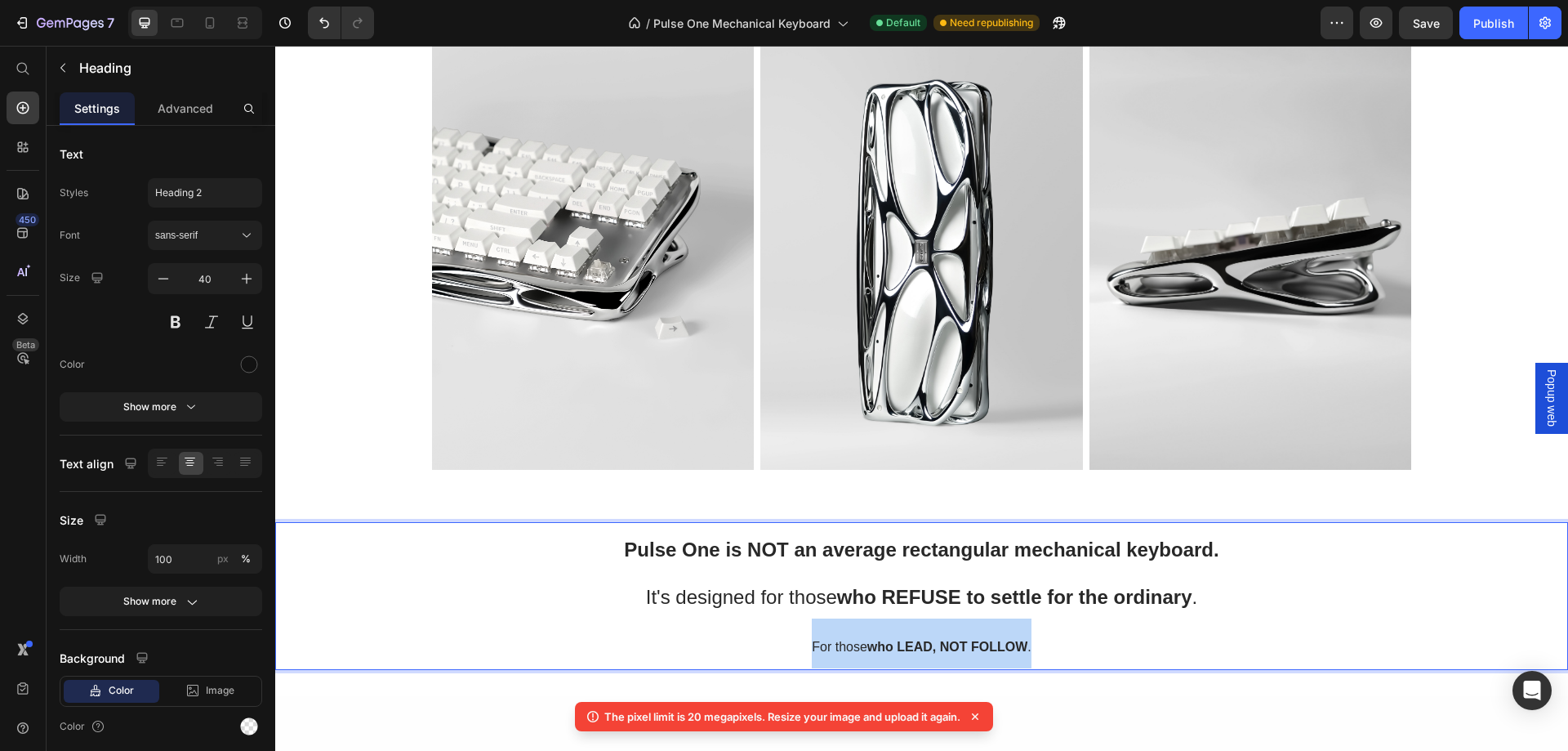 drag, startPoint x: 1031, startPoint y: 645, endPoint x: 808, endPoint y: 647, distance: 223.00897 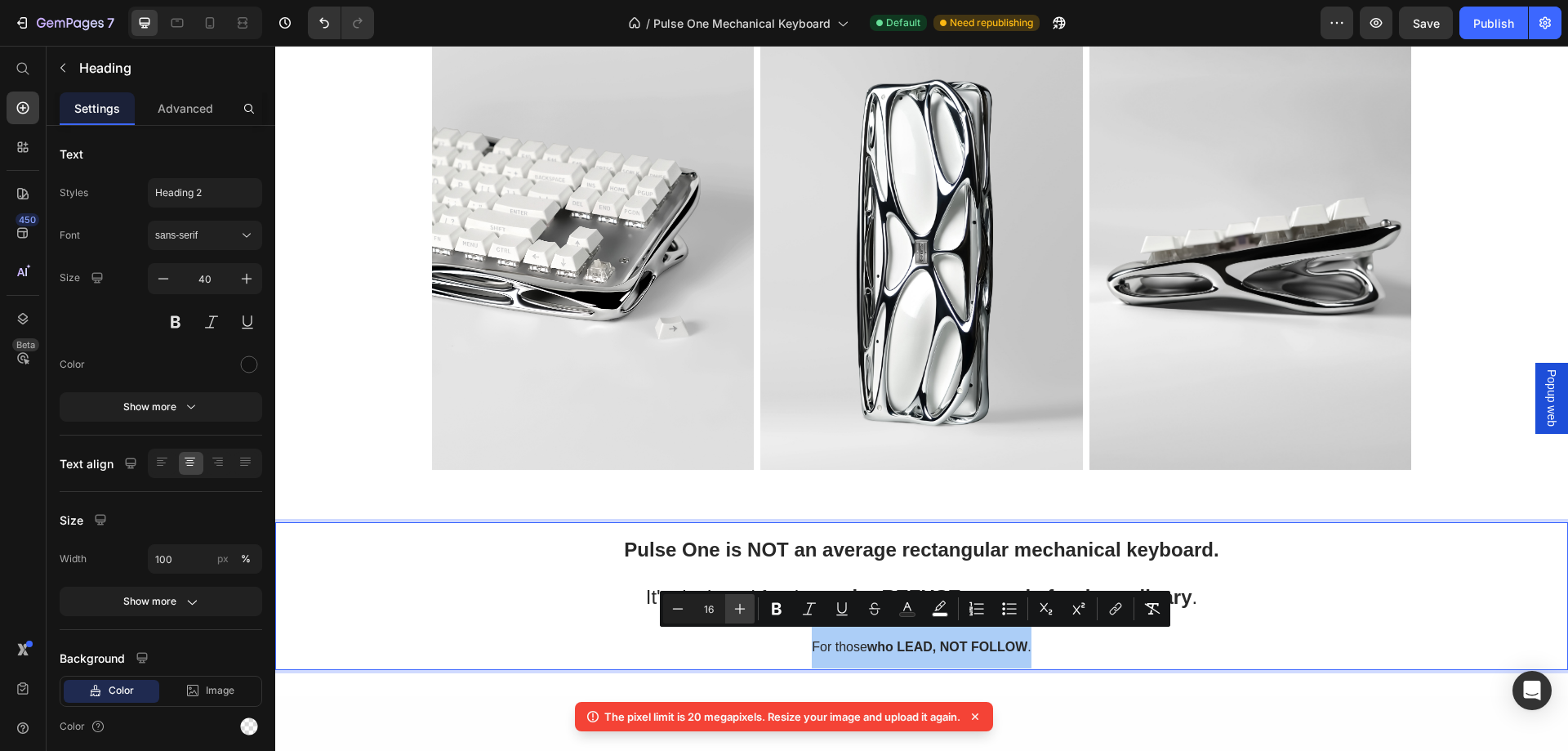 click 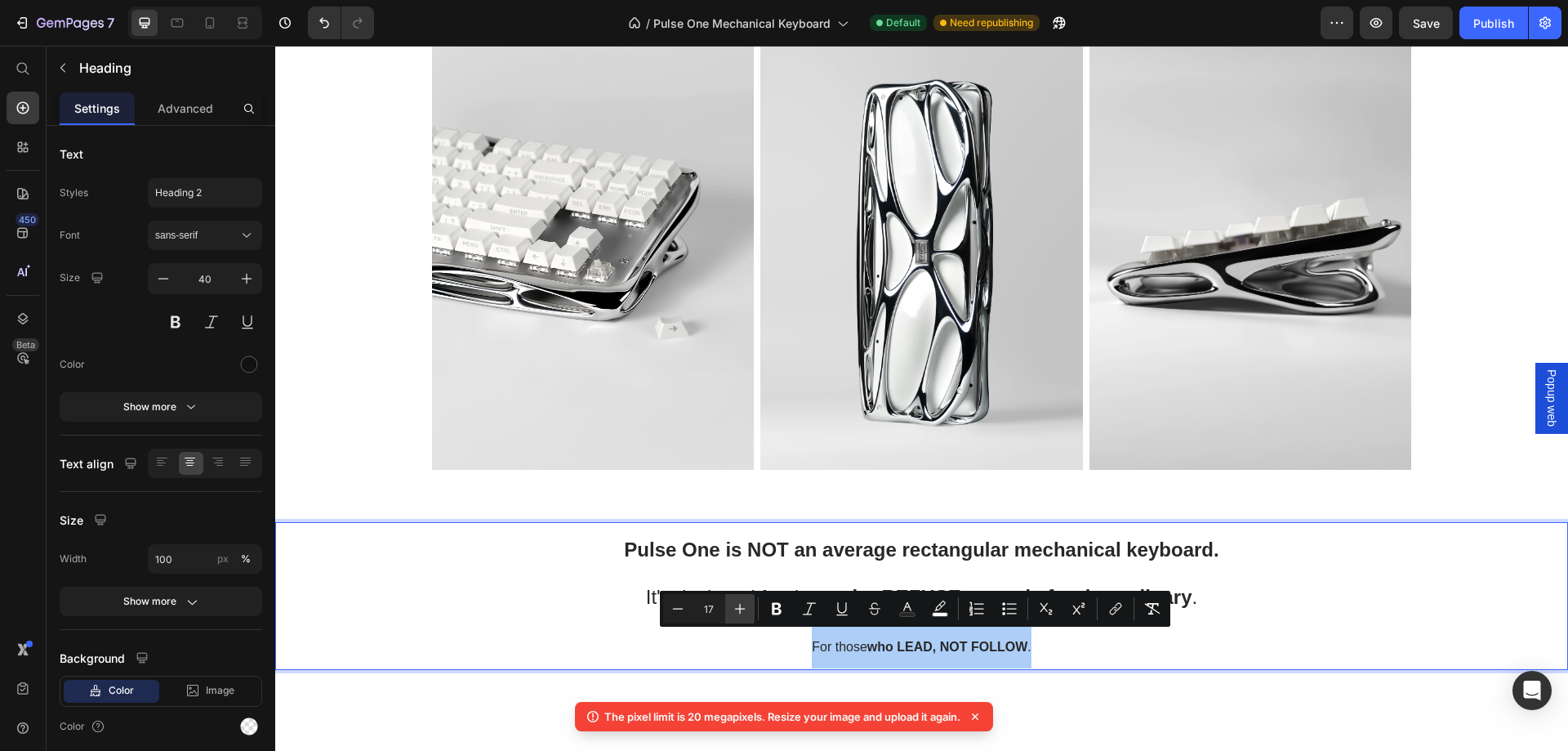 click 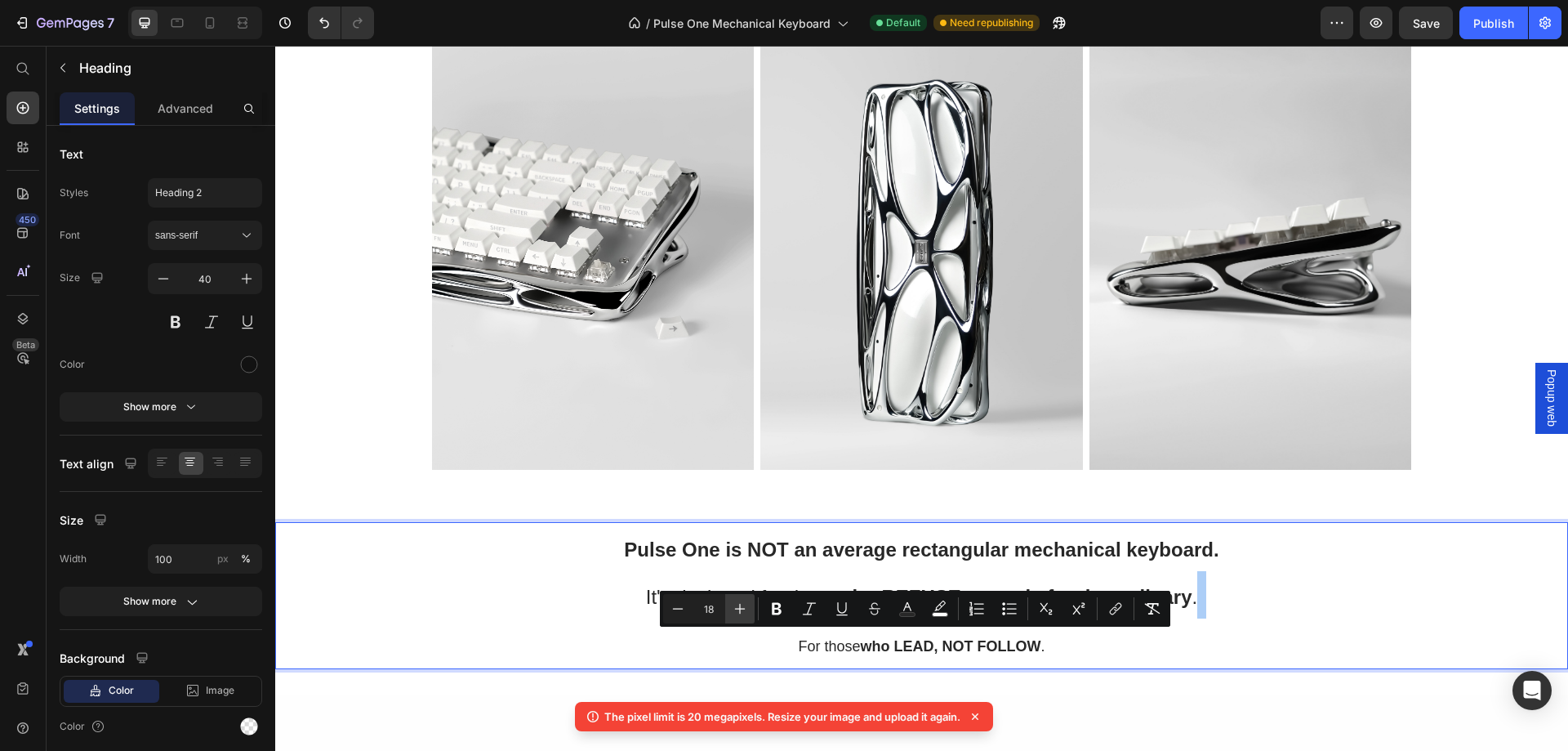 click 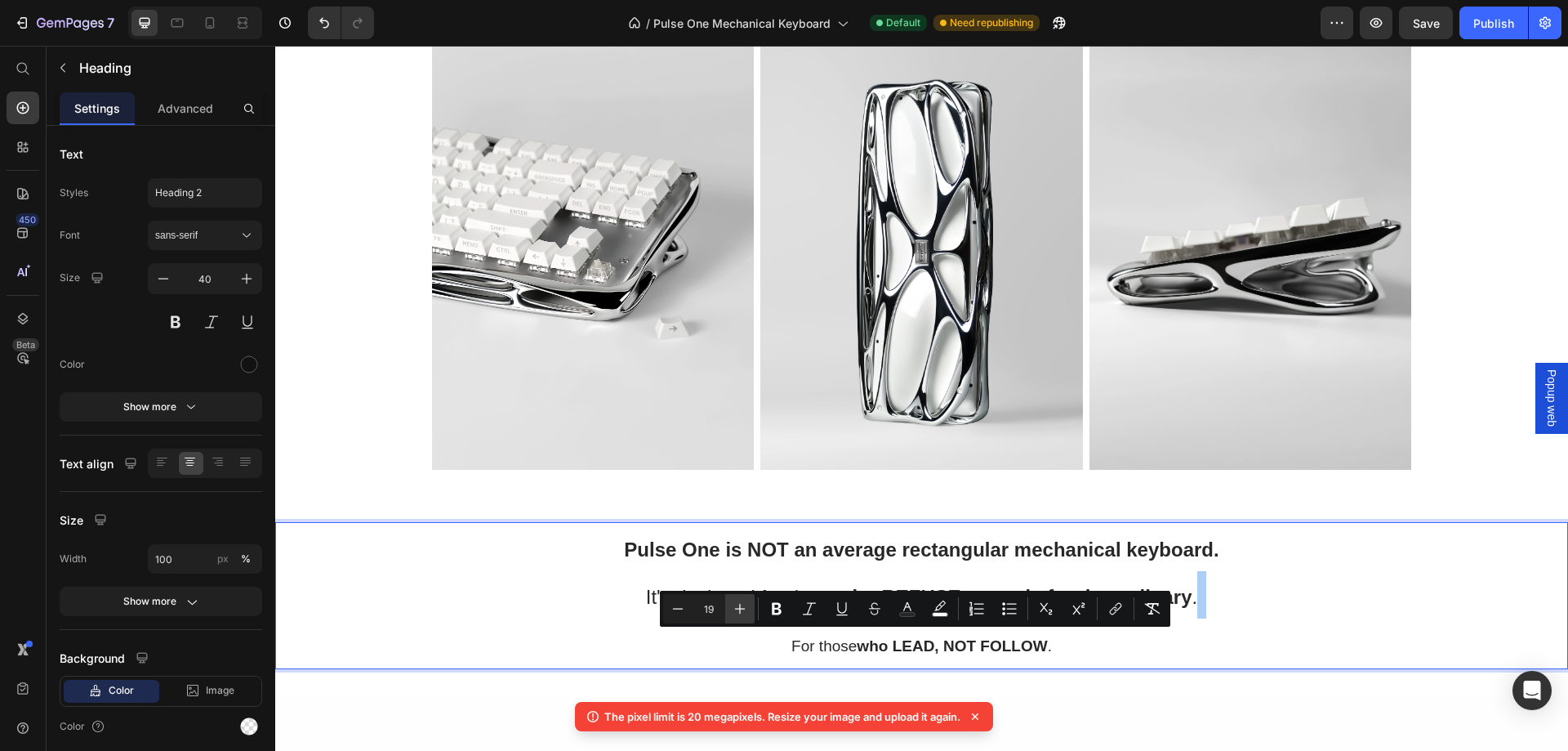 click 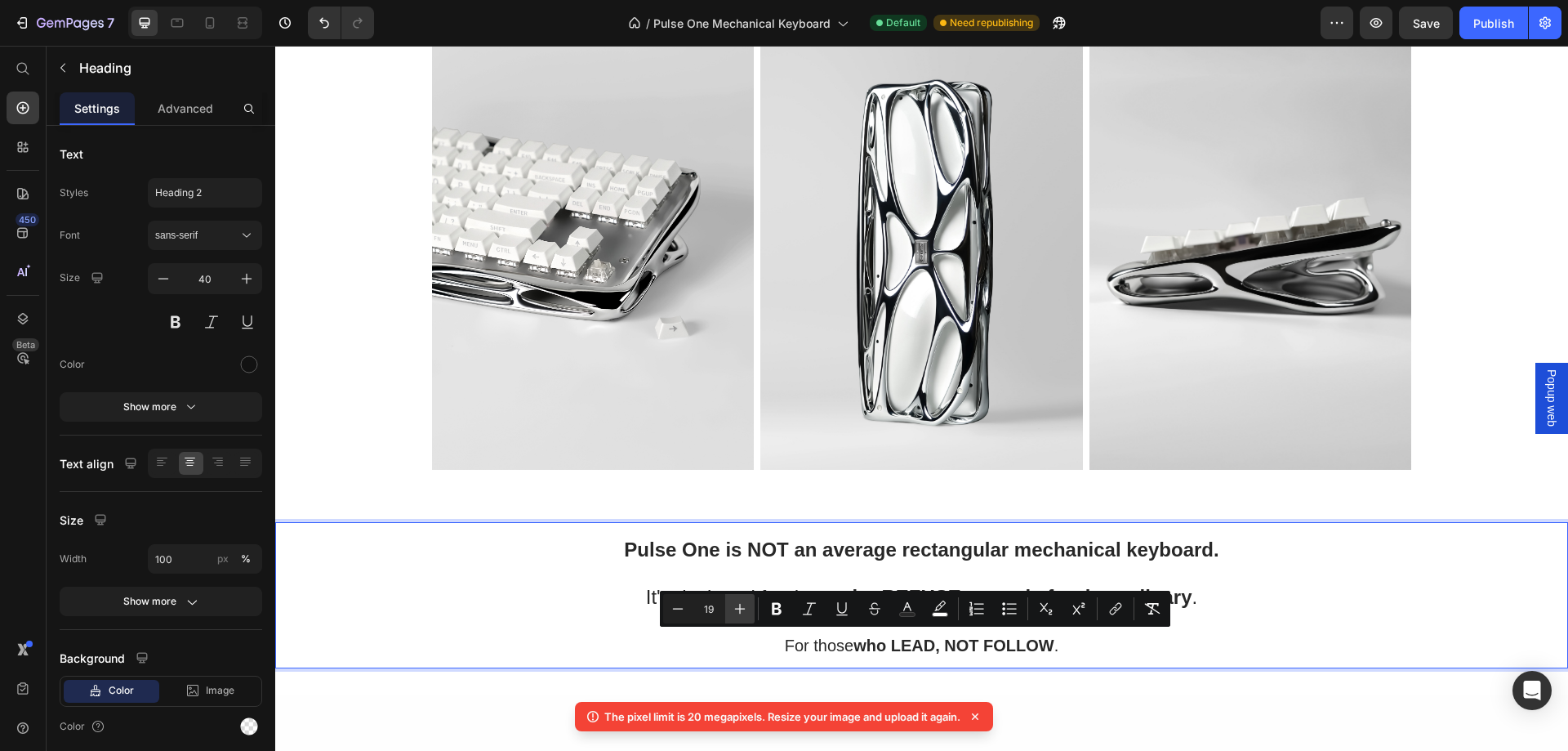type on "20" 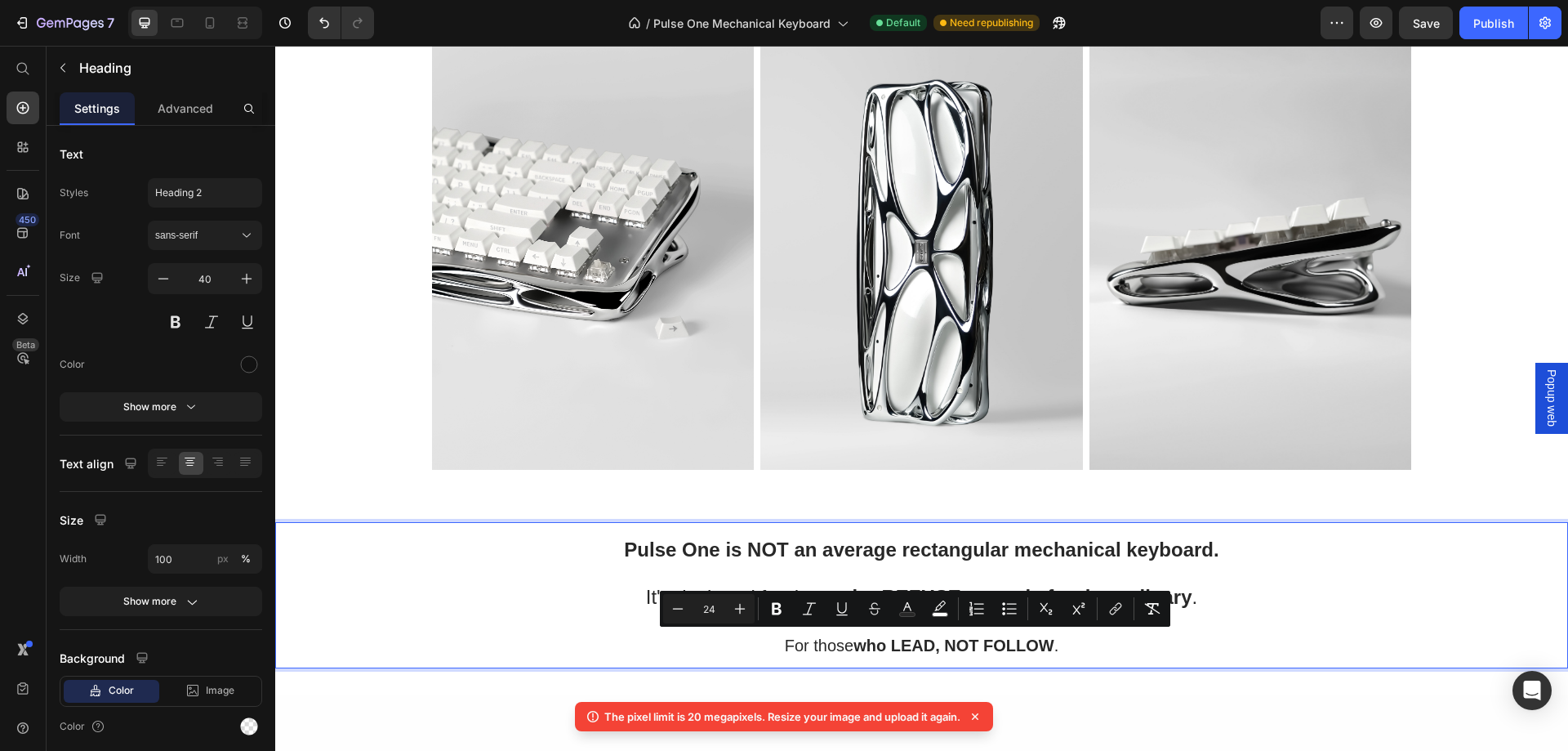 click on "Pulse One is NOT an average rectangular mechanical keyboard. It's designed for those  who   REFUSE to settle for the ordinary . For those  who   LEAD, NOT FOLLOW ." at bounding box center (921, 595) 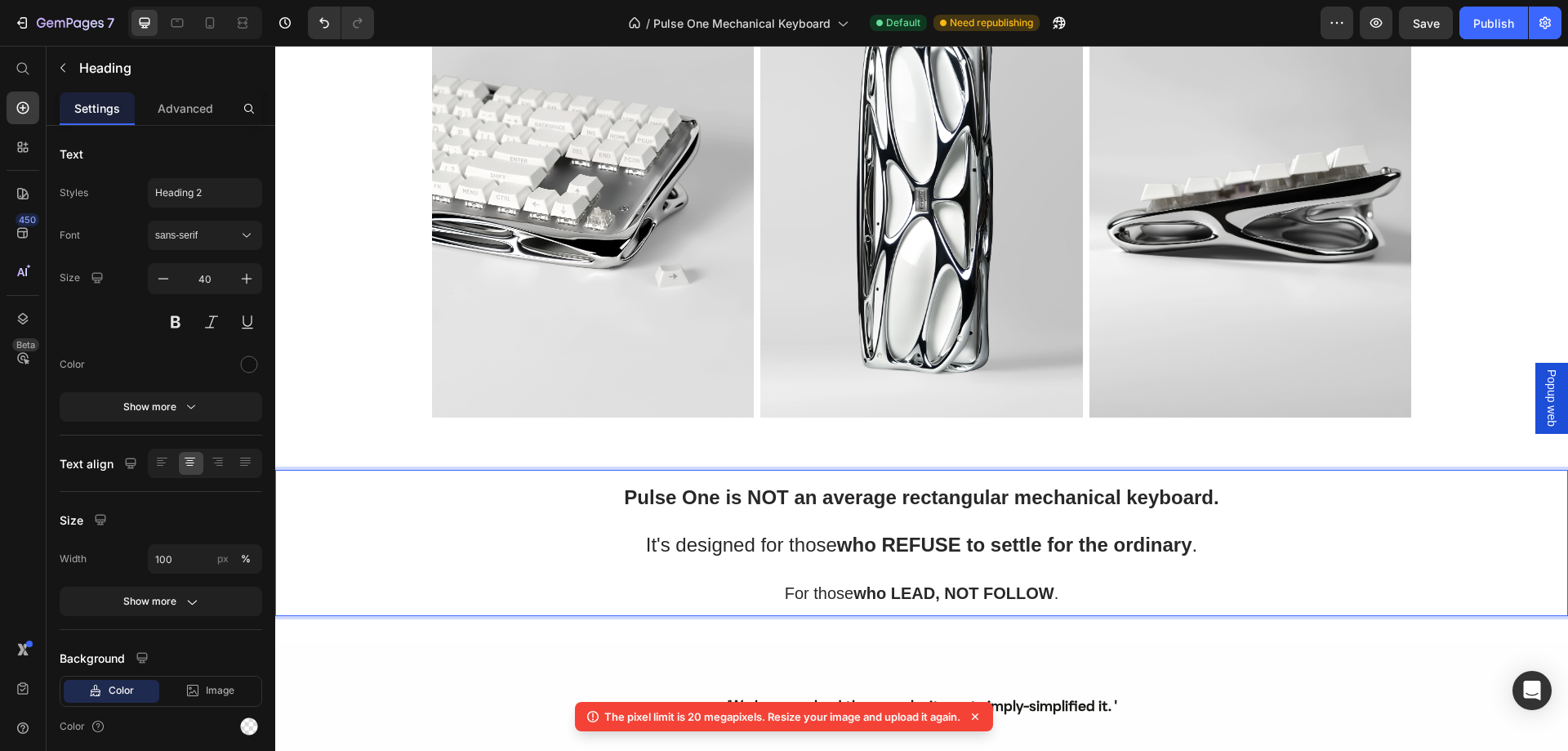 scroll, scrollTop: 2697, scrollLeft: 0, axis: vertical 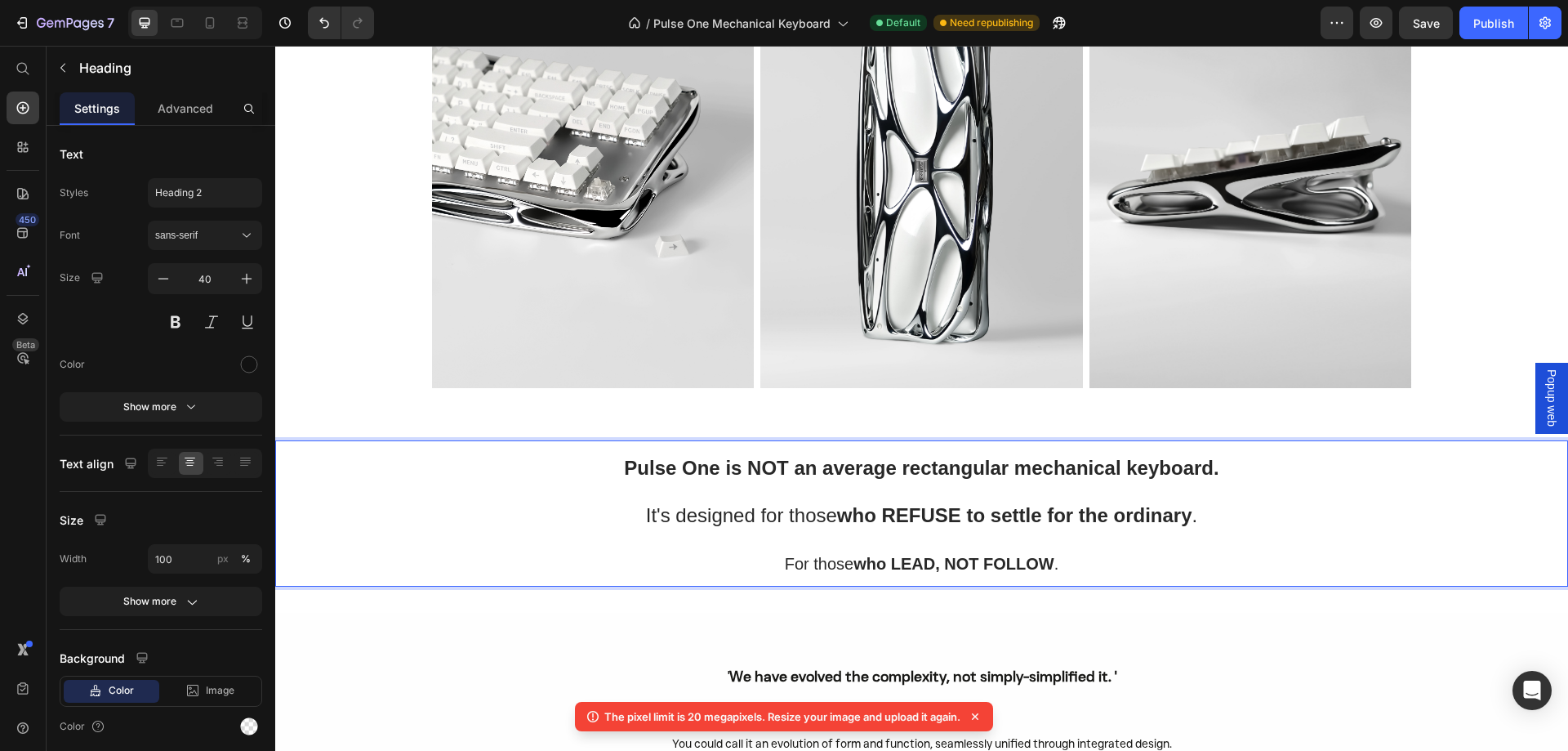 click on "Pulse One is NOT an average rectangular mechanical keyboard. It's designed for those  who   REFUSE to settle for the ordinary . For those  who   LEAD, NOT FOLLOW ." at bounding box center (921, 513) 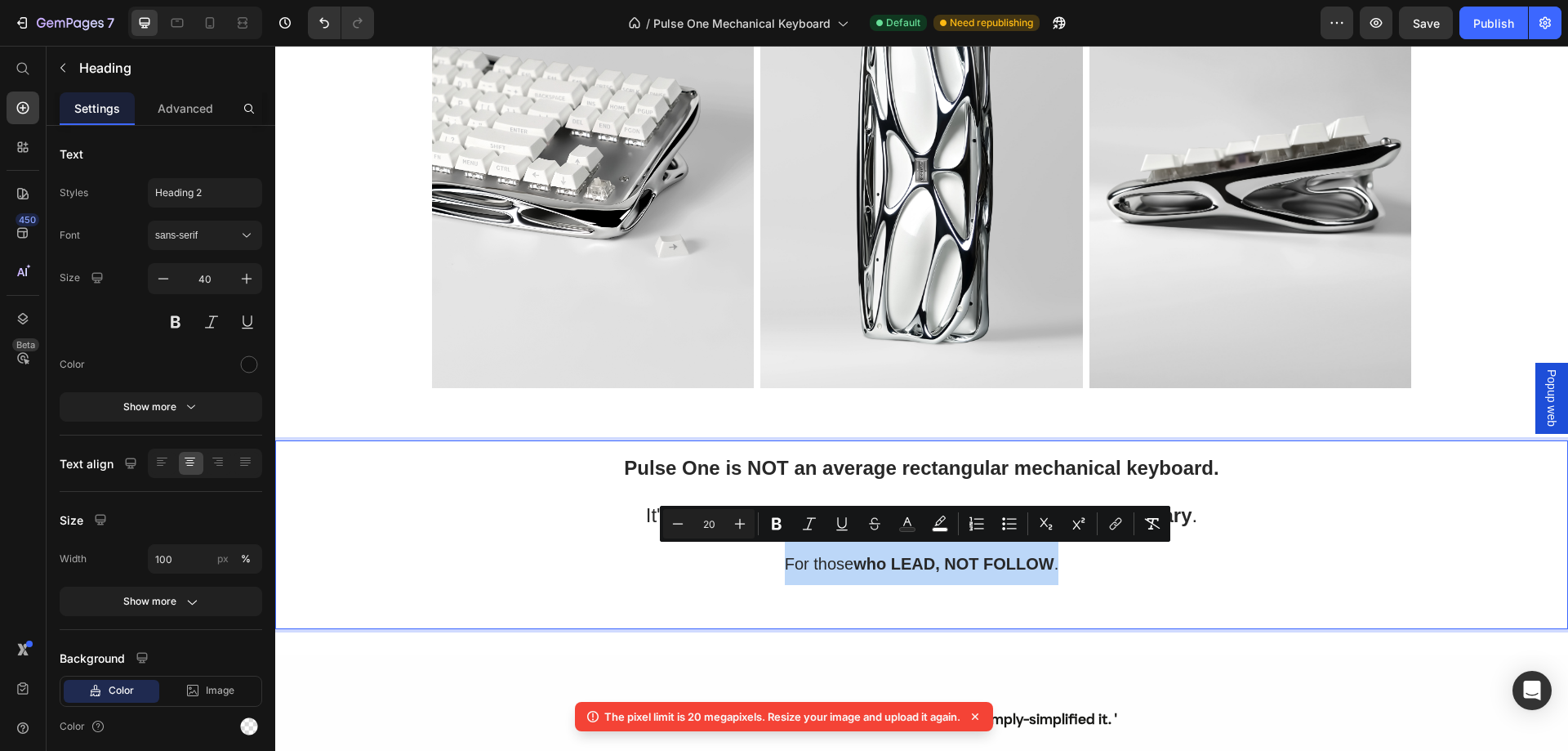 drag, startPoint x: 781, startPoint y: 561, endPoint x: 1052, endPoint y: 564, distance: 271.0166 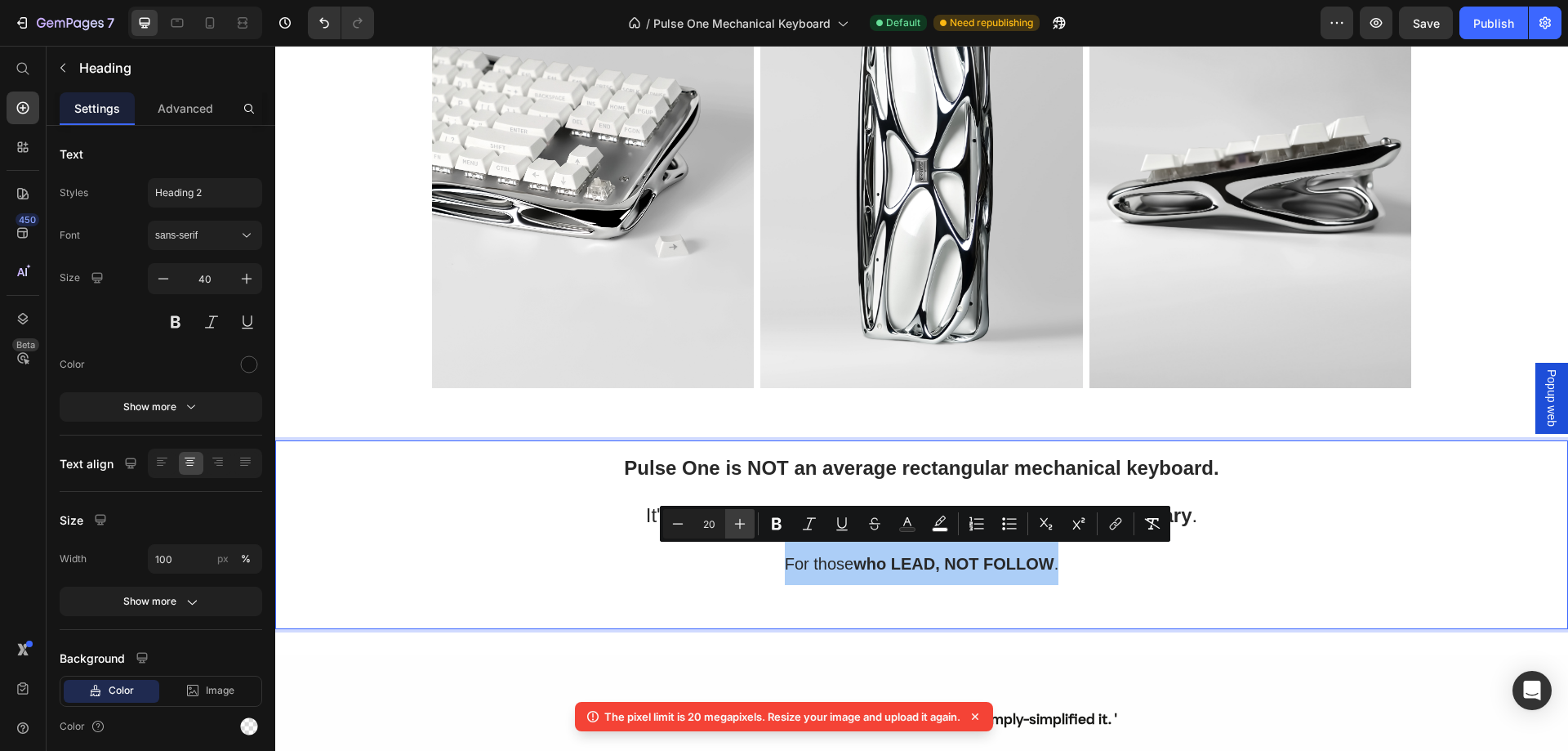 click 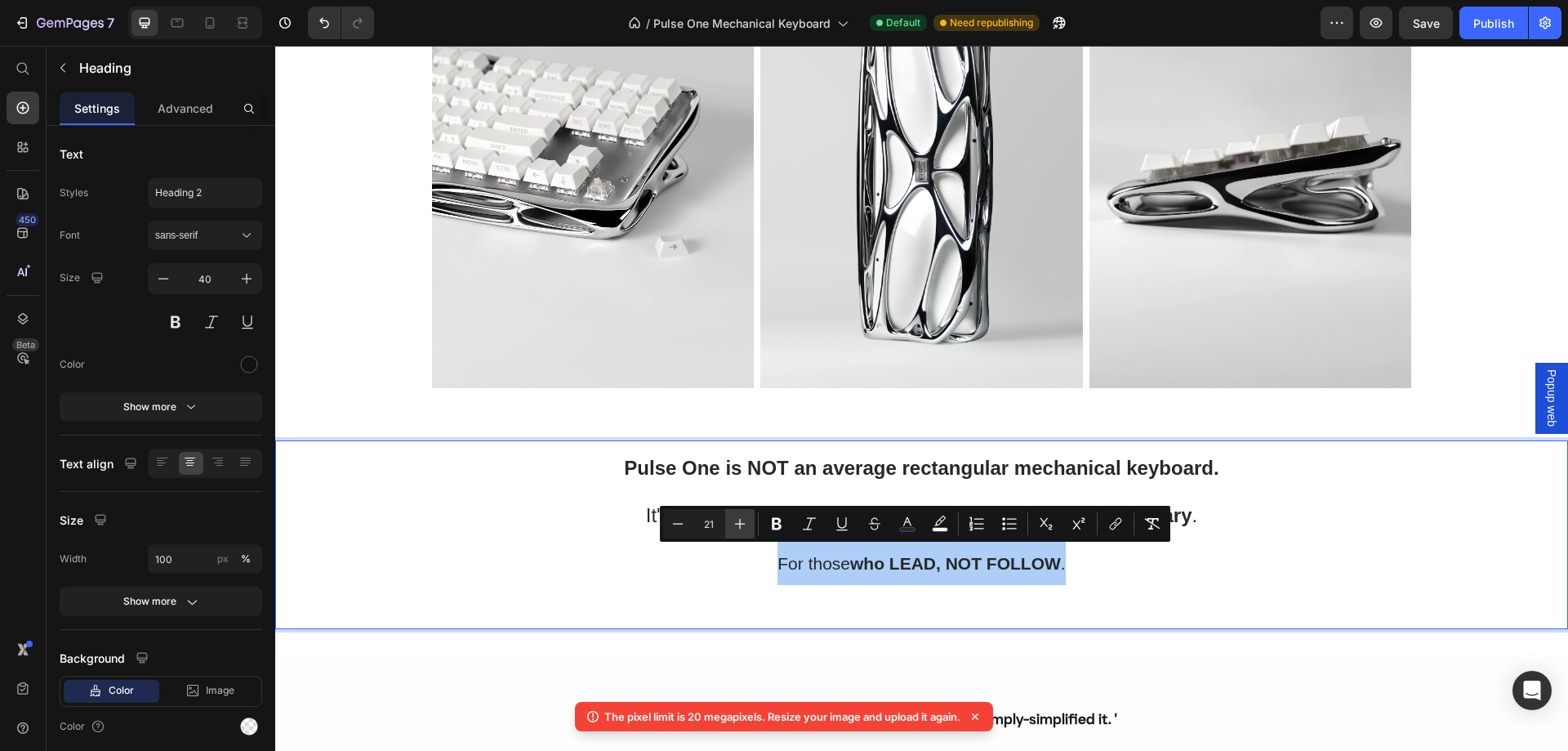 click 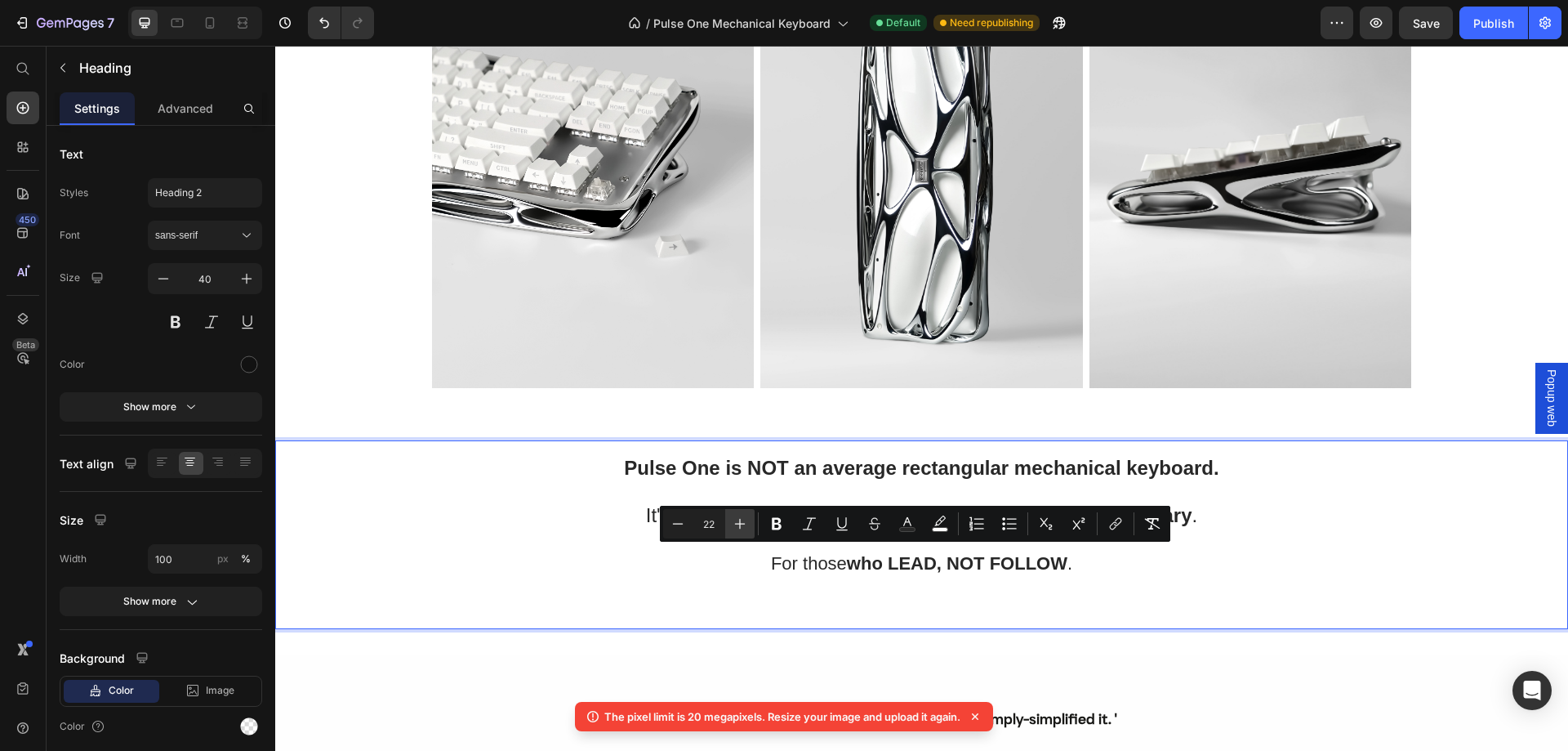 click 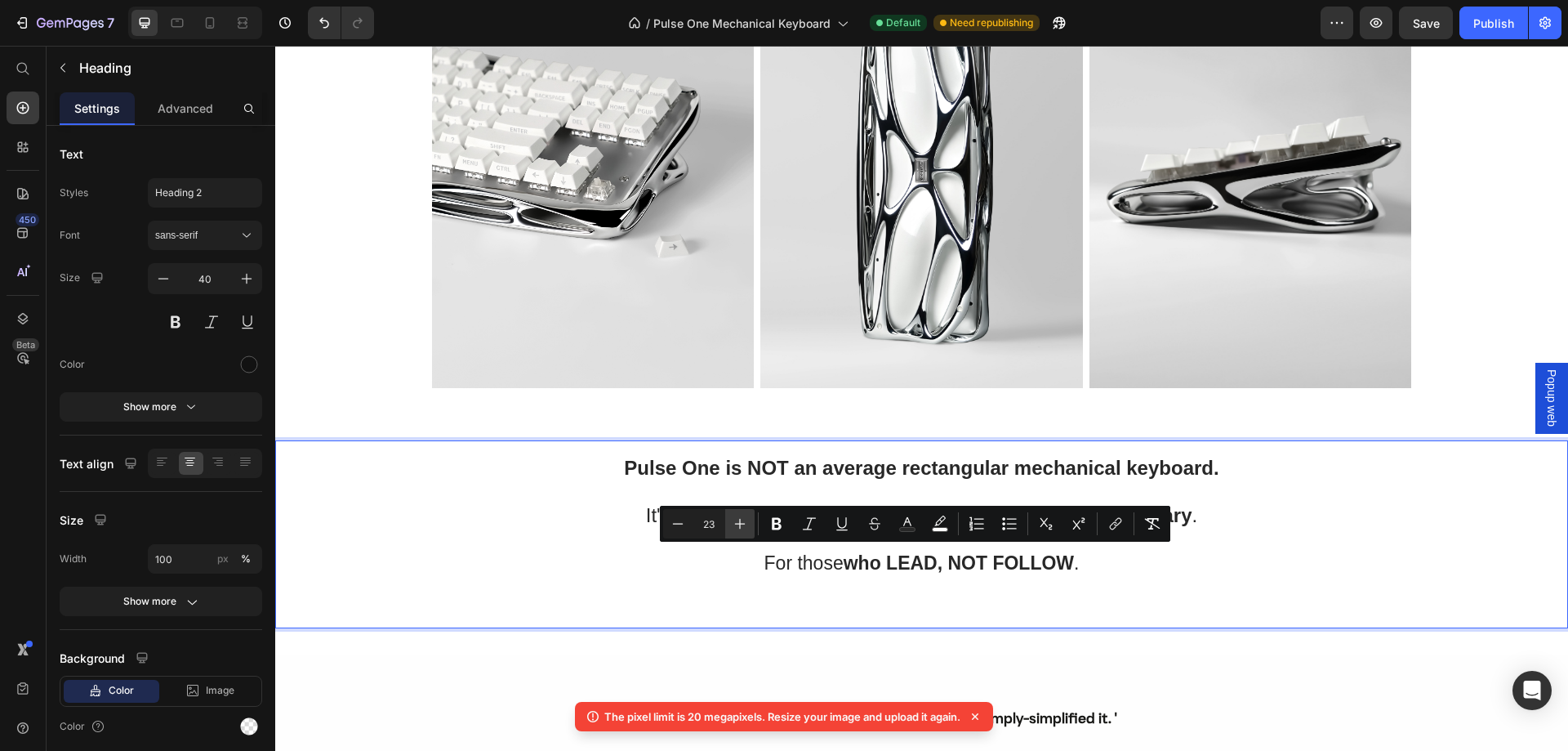 click 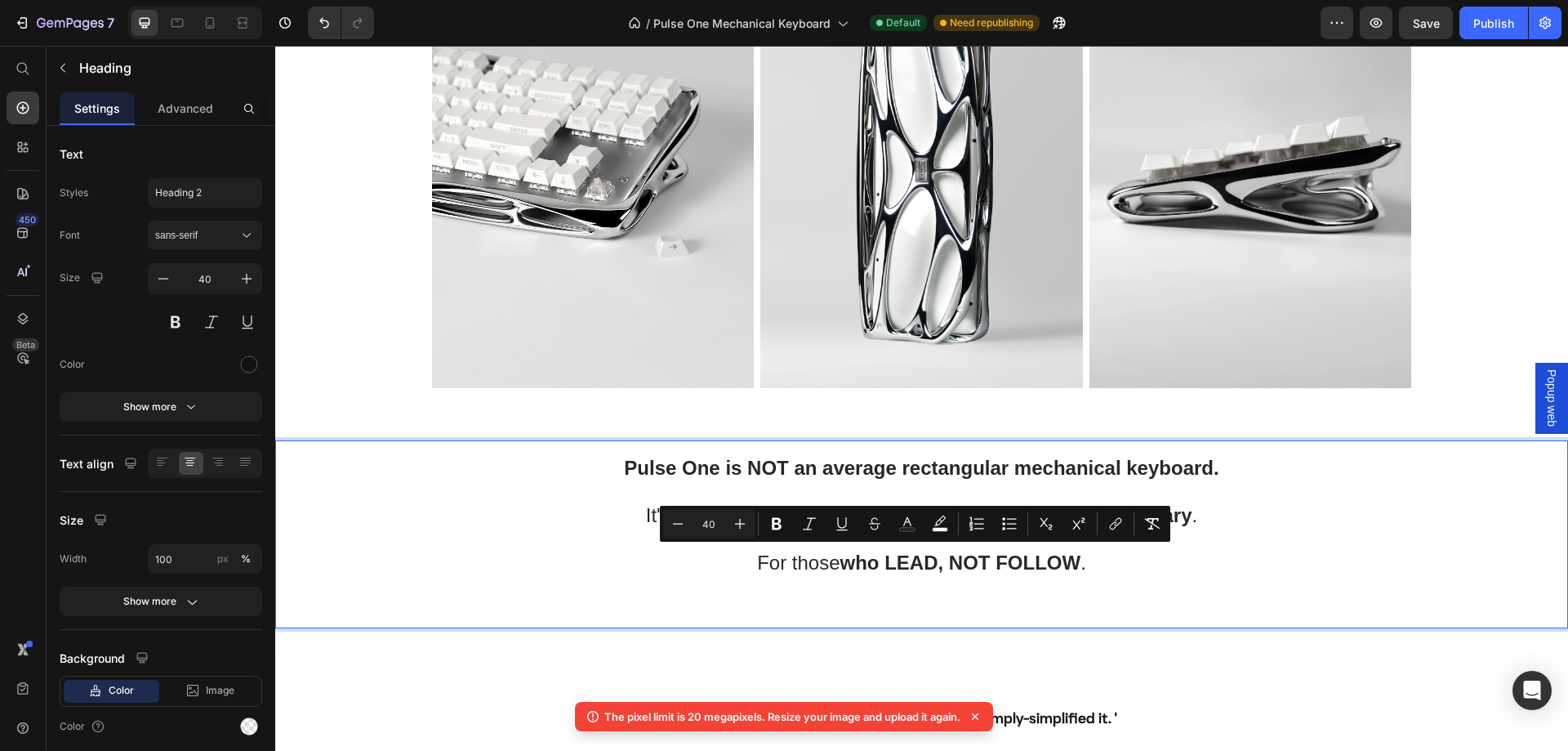 click on "Pulse One is NOT an average rectangular mechanical keyboard. It's designed for those  who   REFUSE to settle for the ordinary . For those  who   LEAD, NOT FOLLOW ." at bounding box center [921, 534] 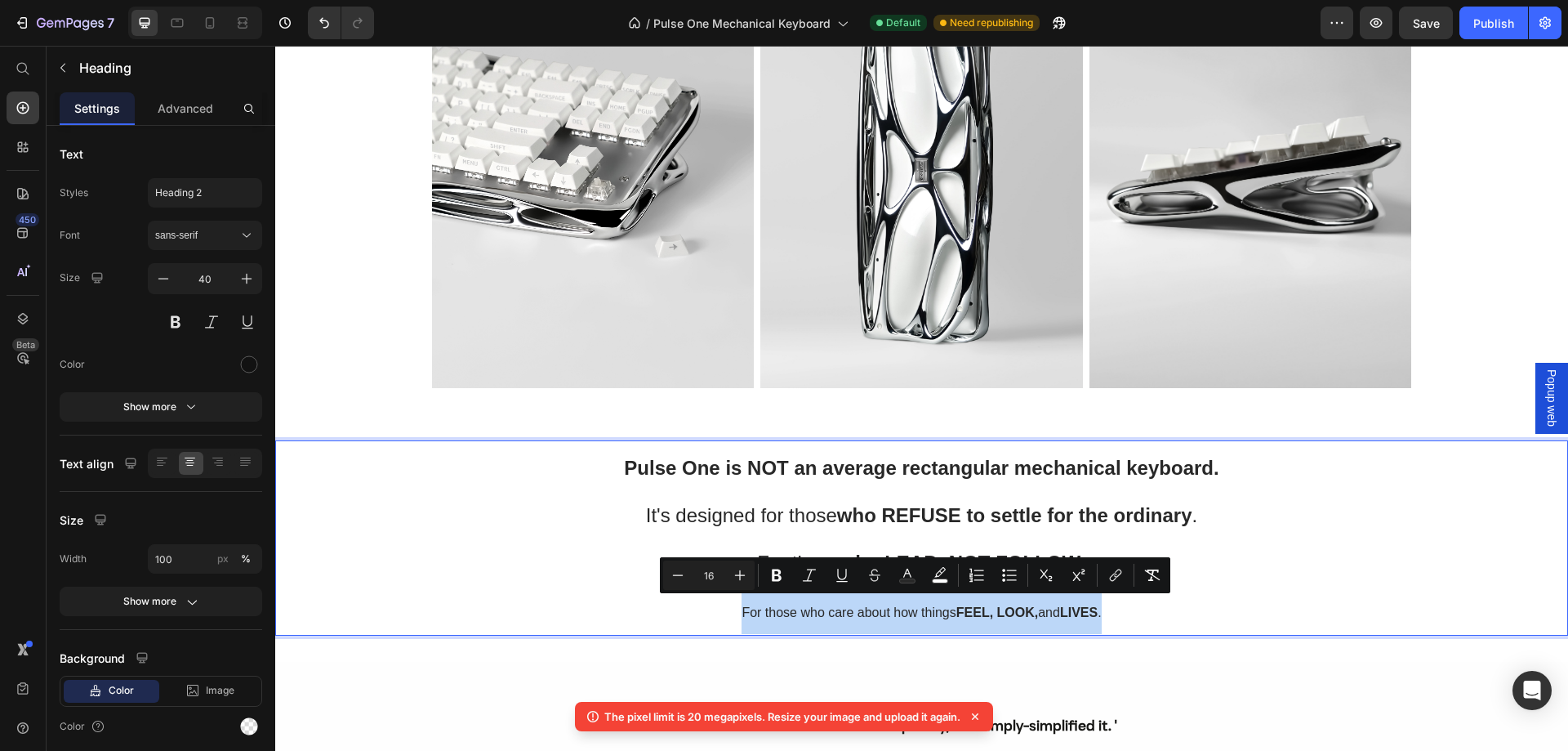drag, startPoint x: 1124, startPoint y: 606, endPoint x: 1005, endPoint y: 637, distance: 122.97154 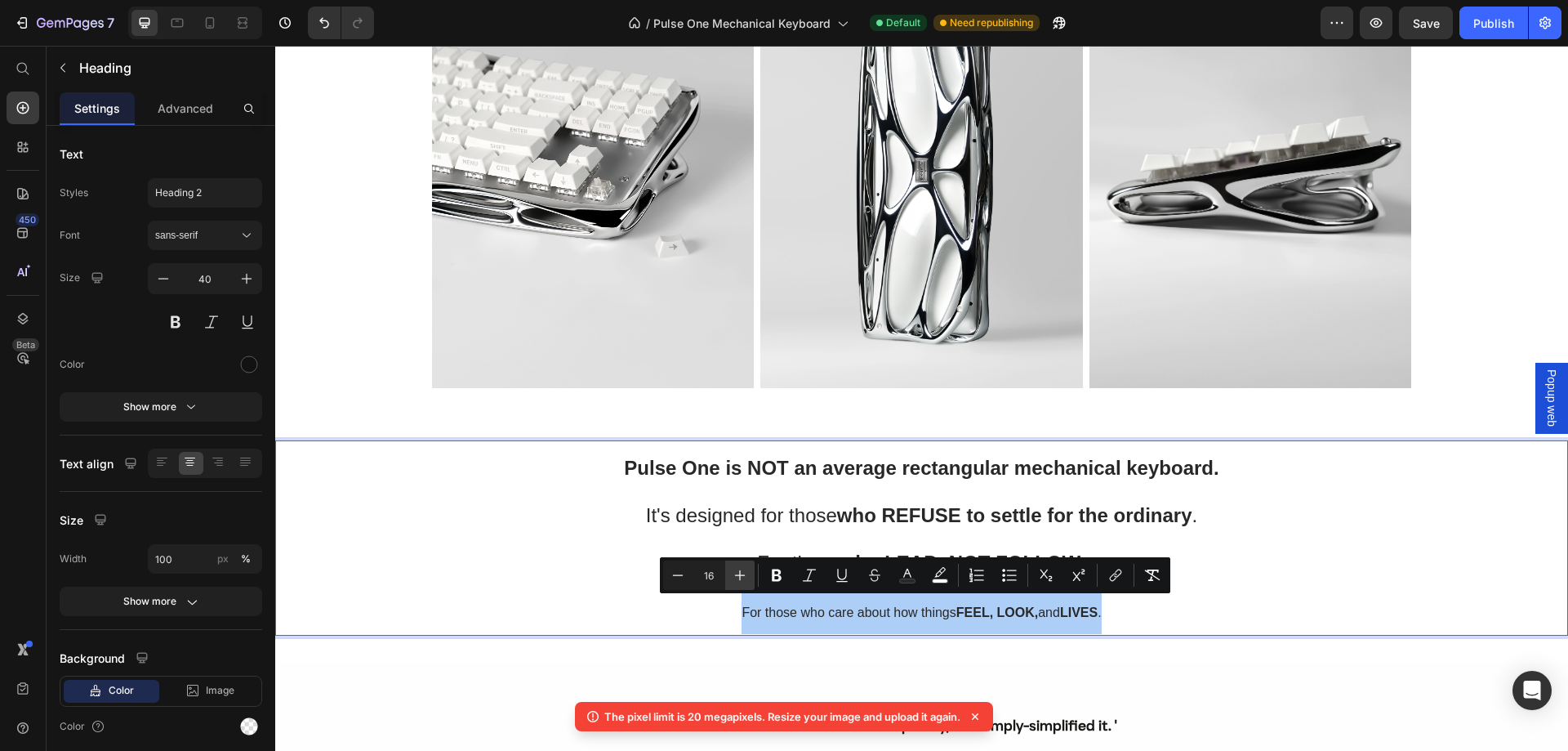 click 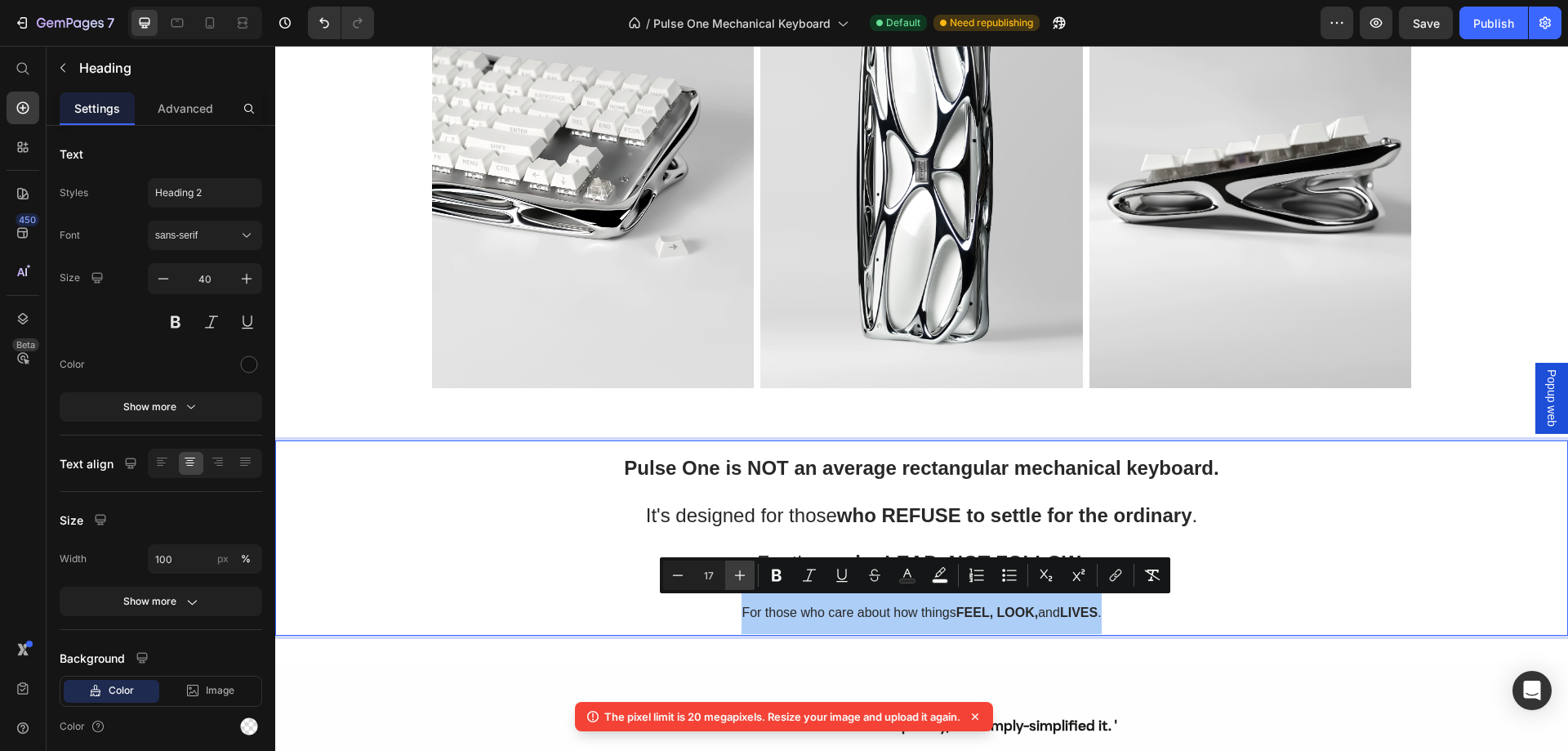click 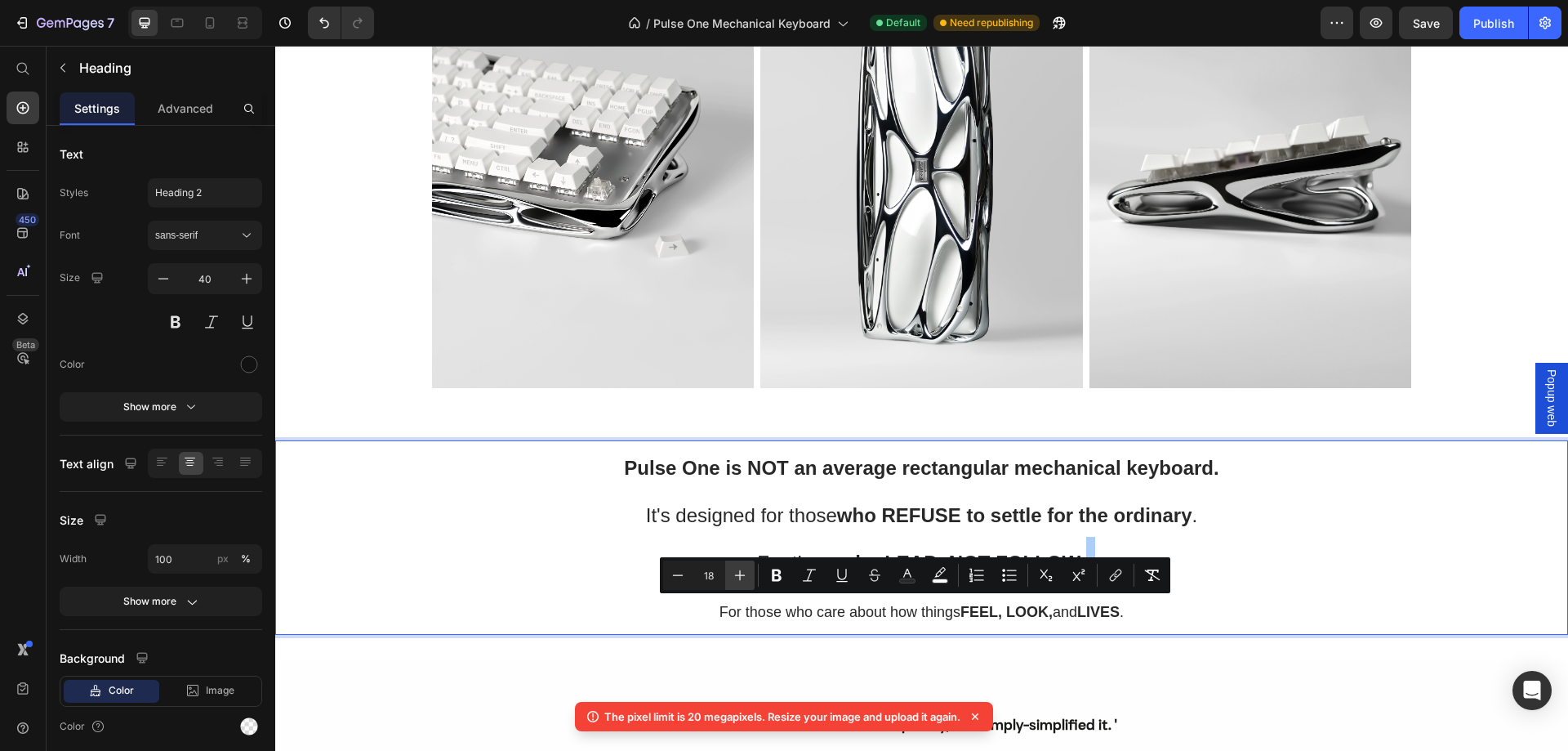 click 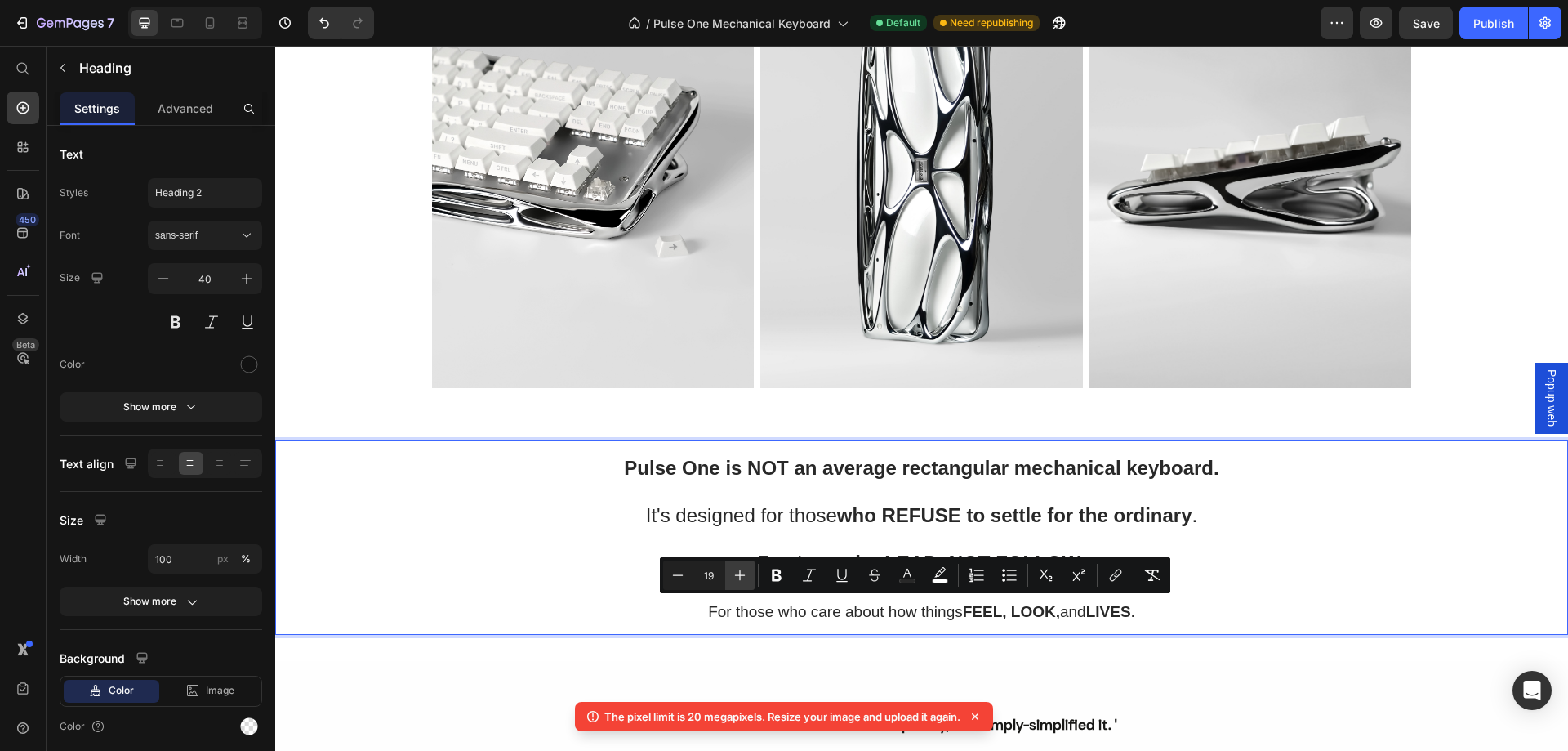 click 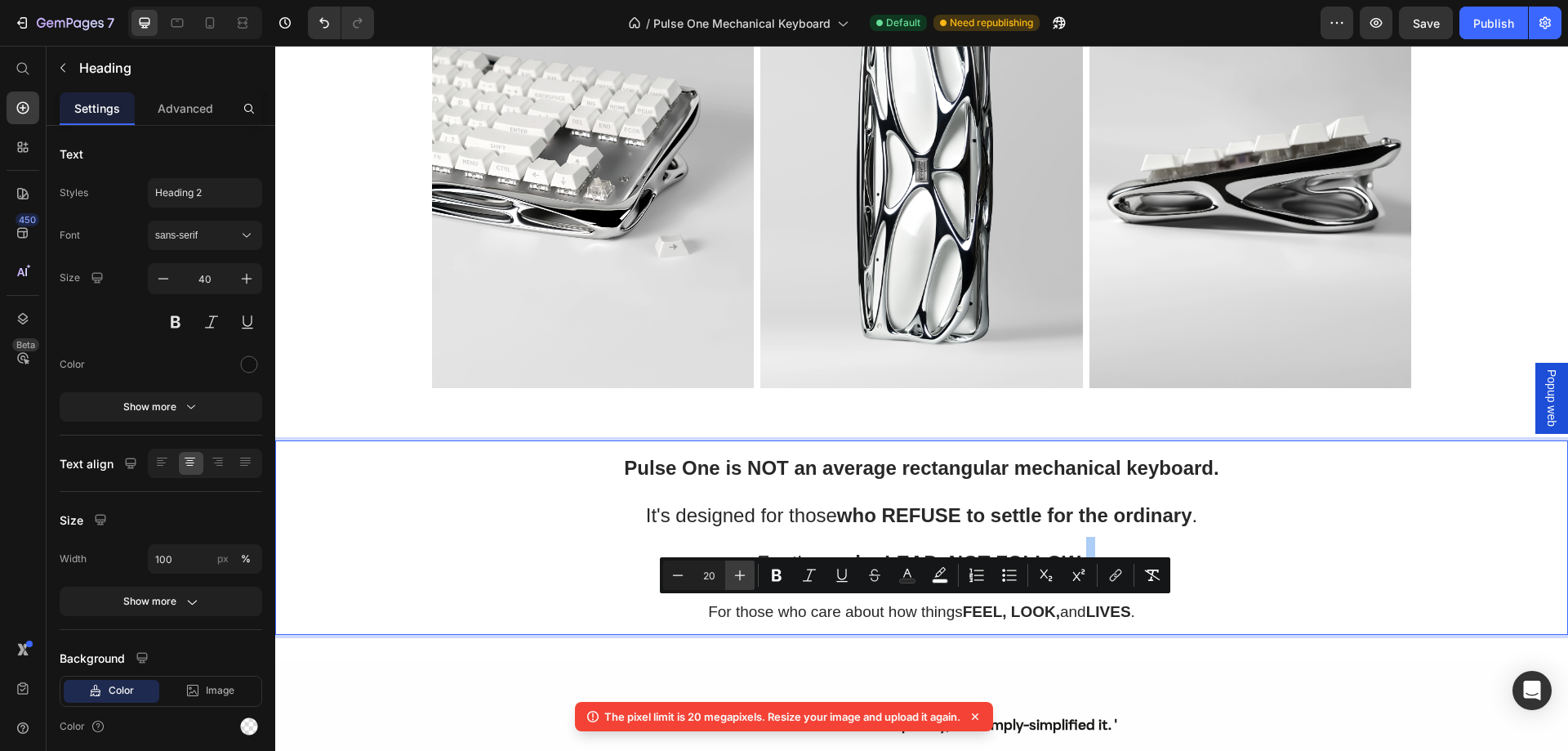 click 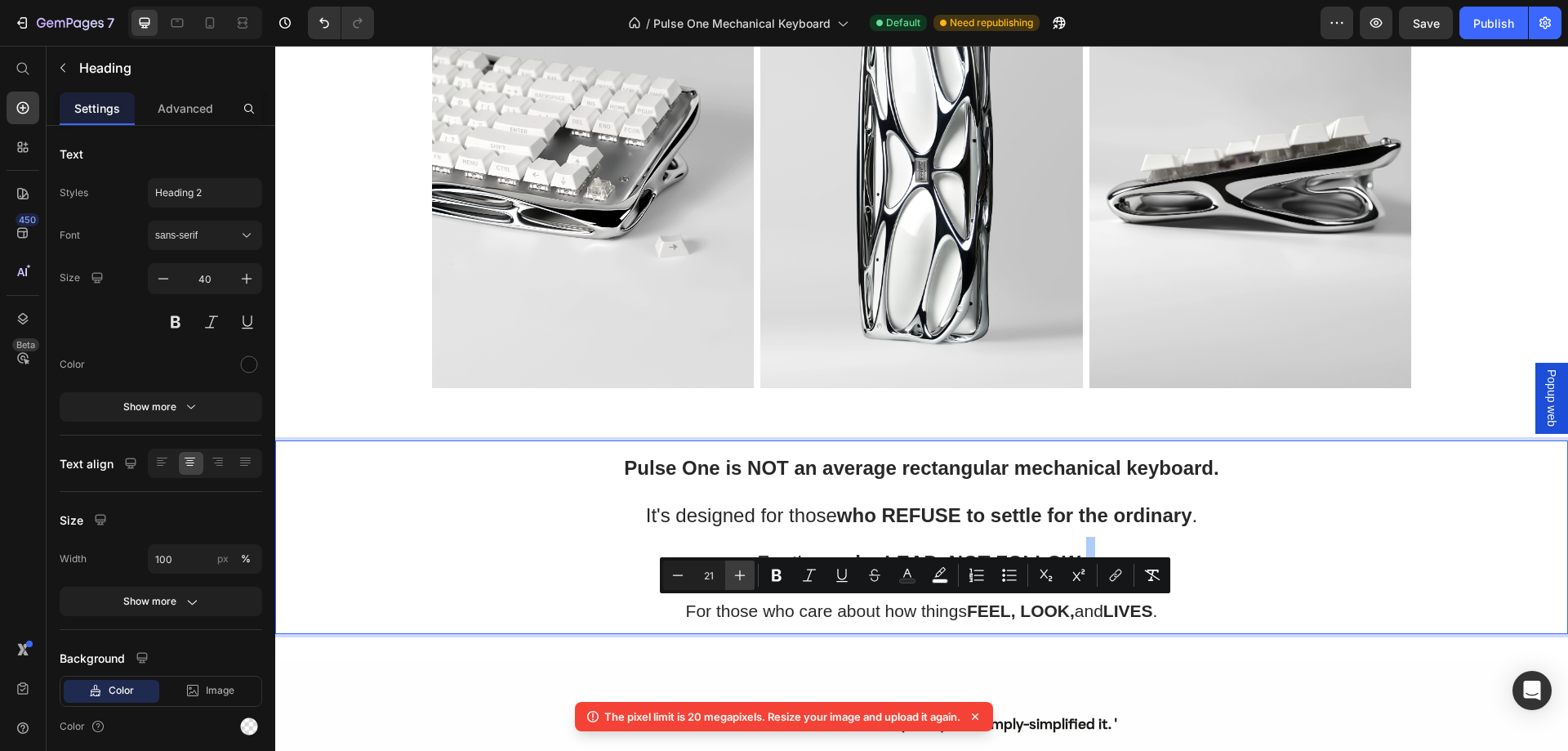 click 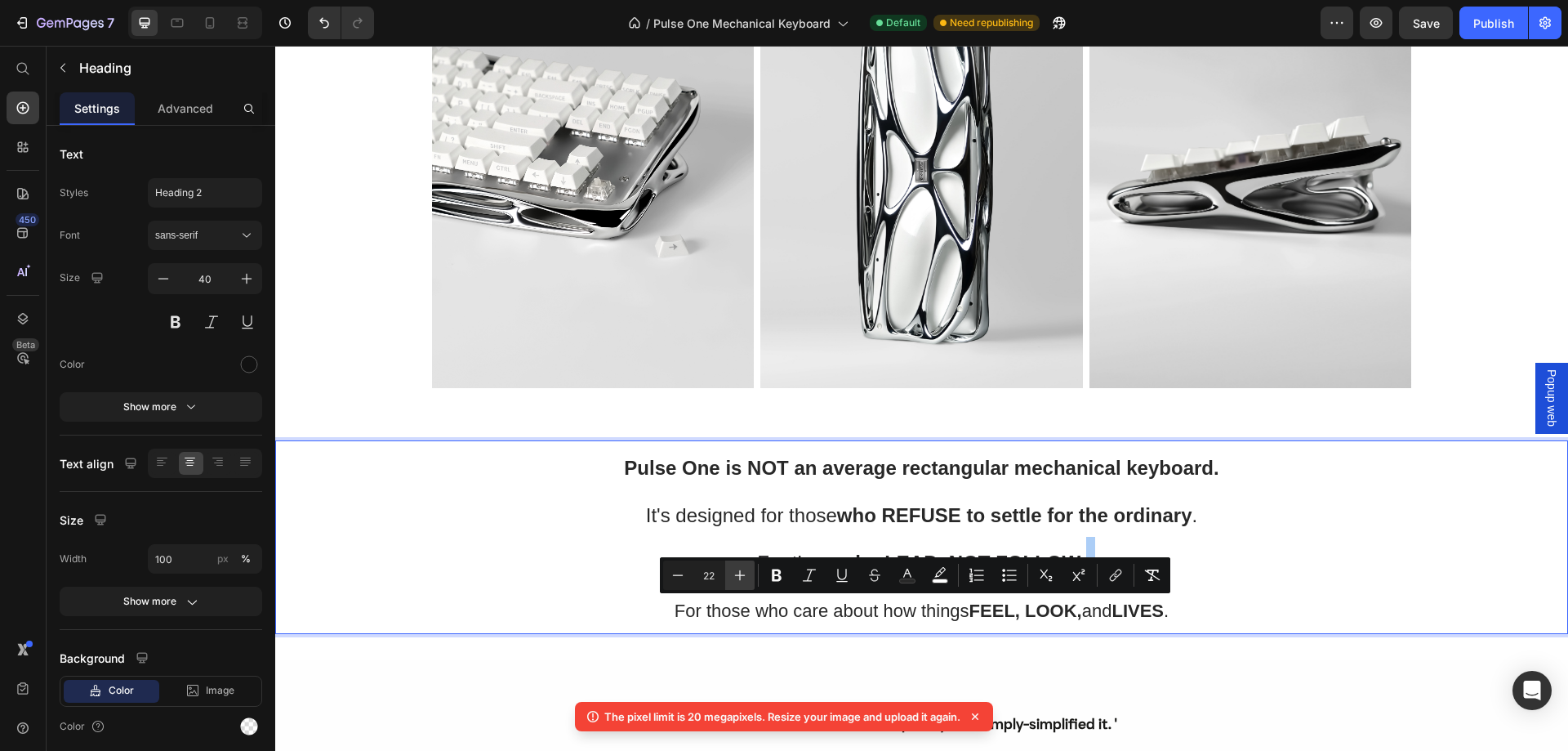 click 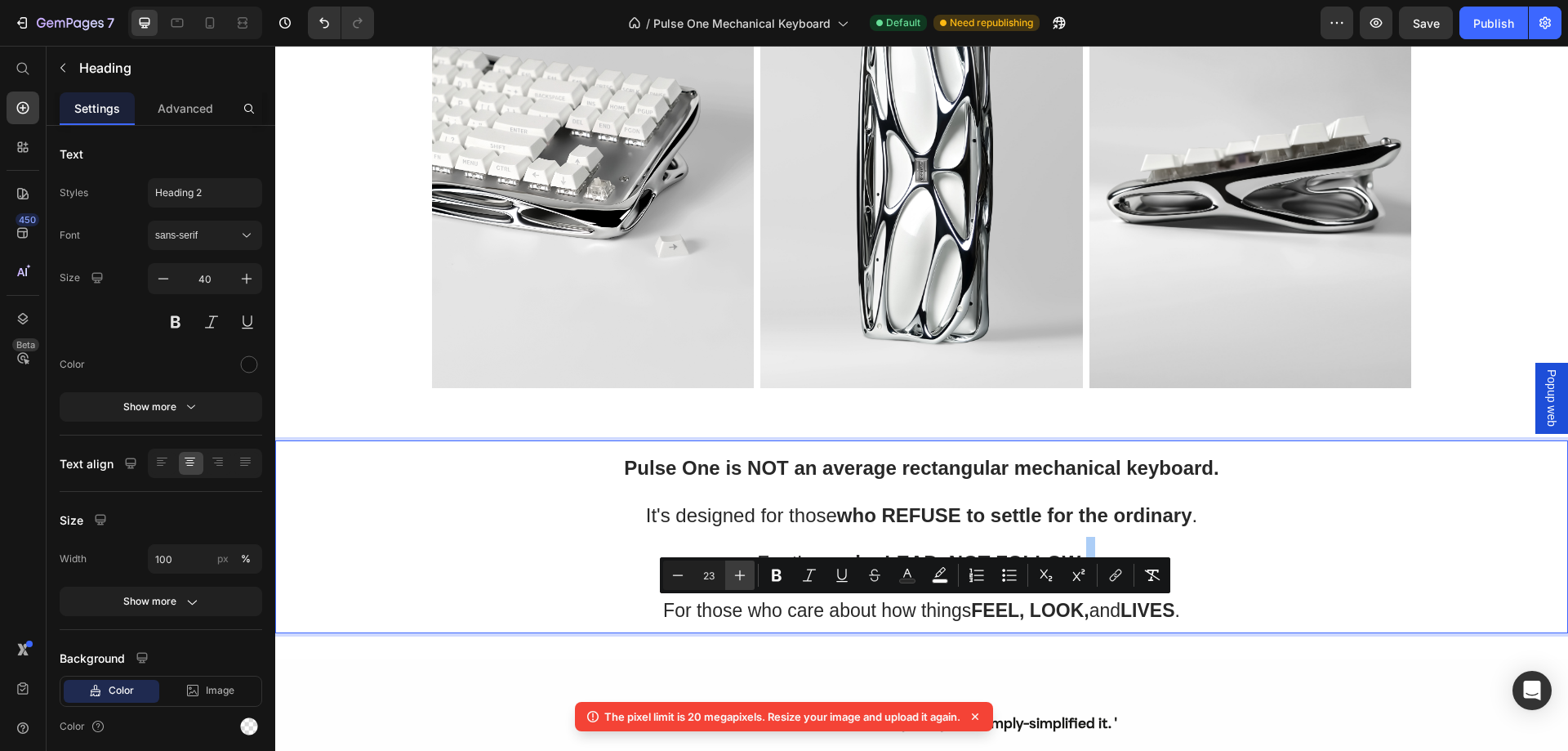 click 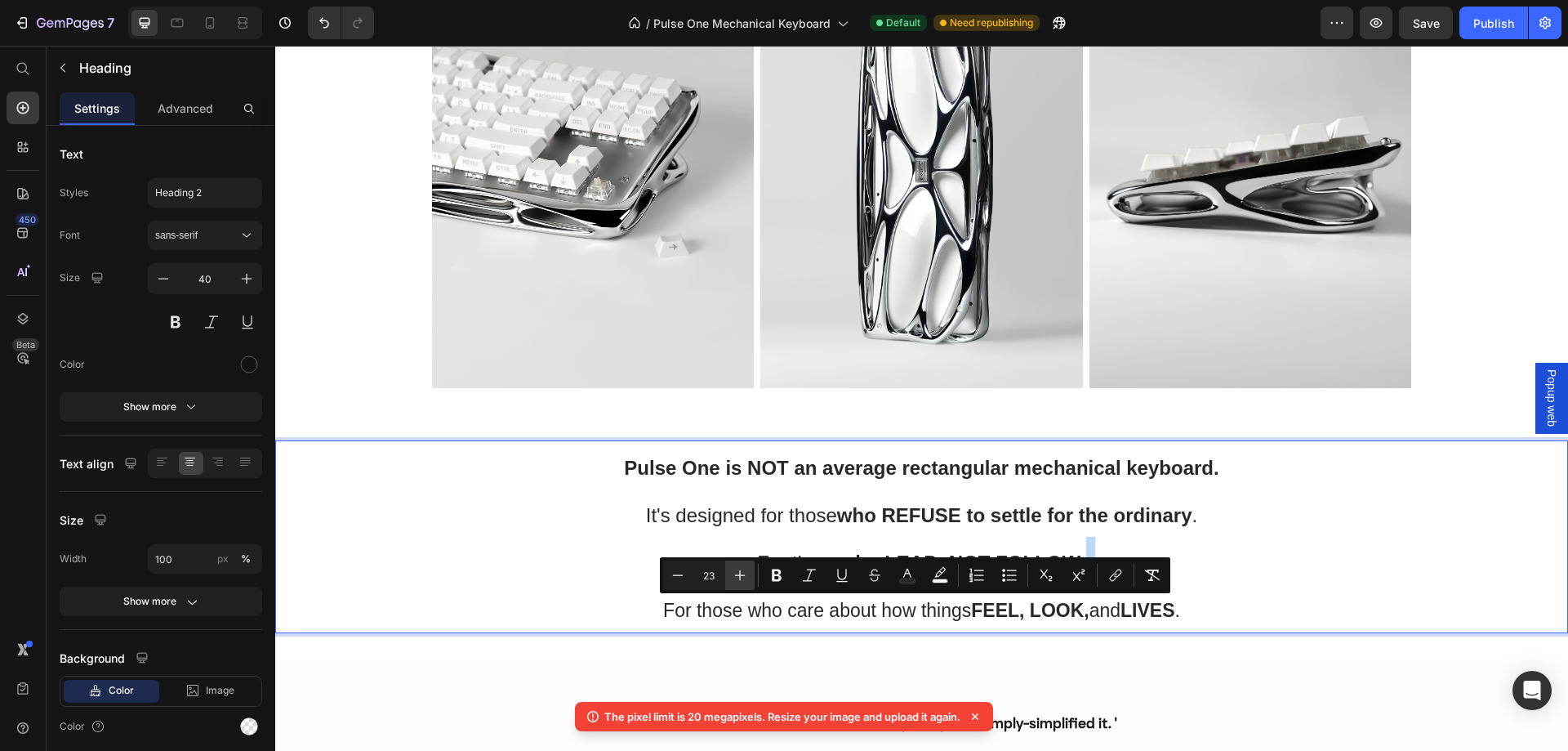 type on "24" 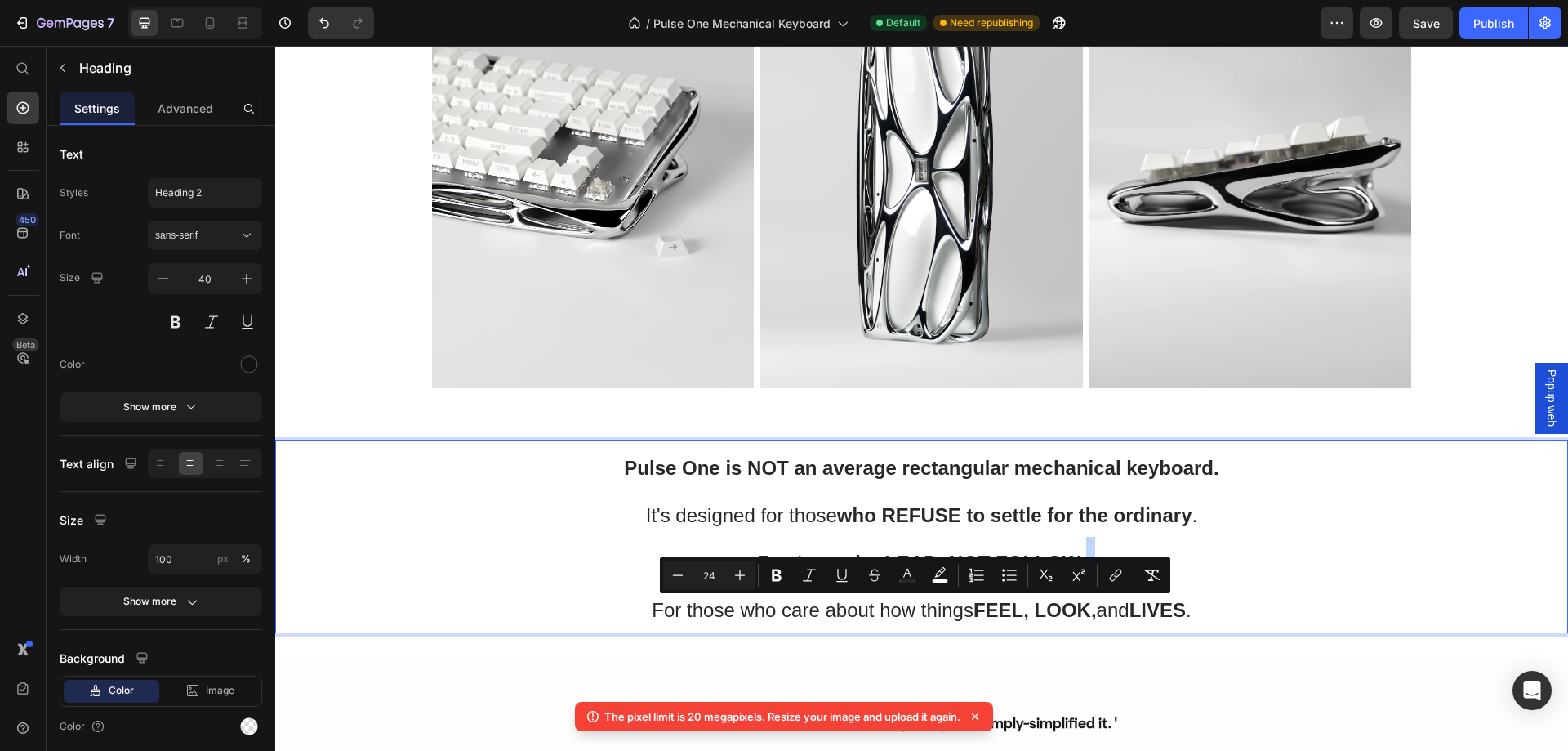 click on "Pulse One is NOT an average rectangular mechanical keyboard. It's designed for those  who   REFUSE to settle for the ordinary . For those  who   LEAD, NOT FOLLOW . For those who care about how things  FEEL, LOOK,  and  LIVES ." at bounding box center [921, 537] 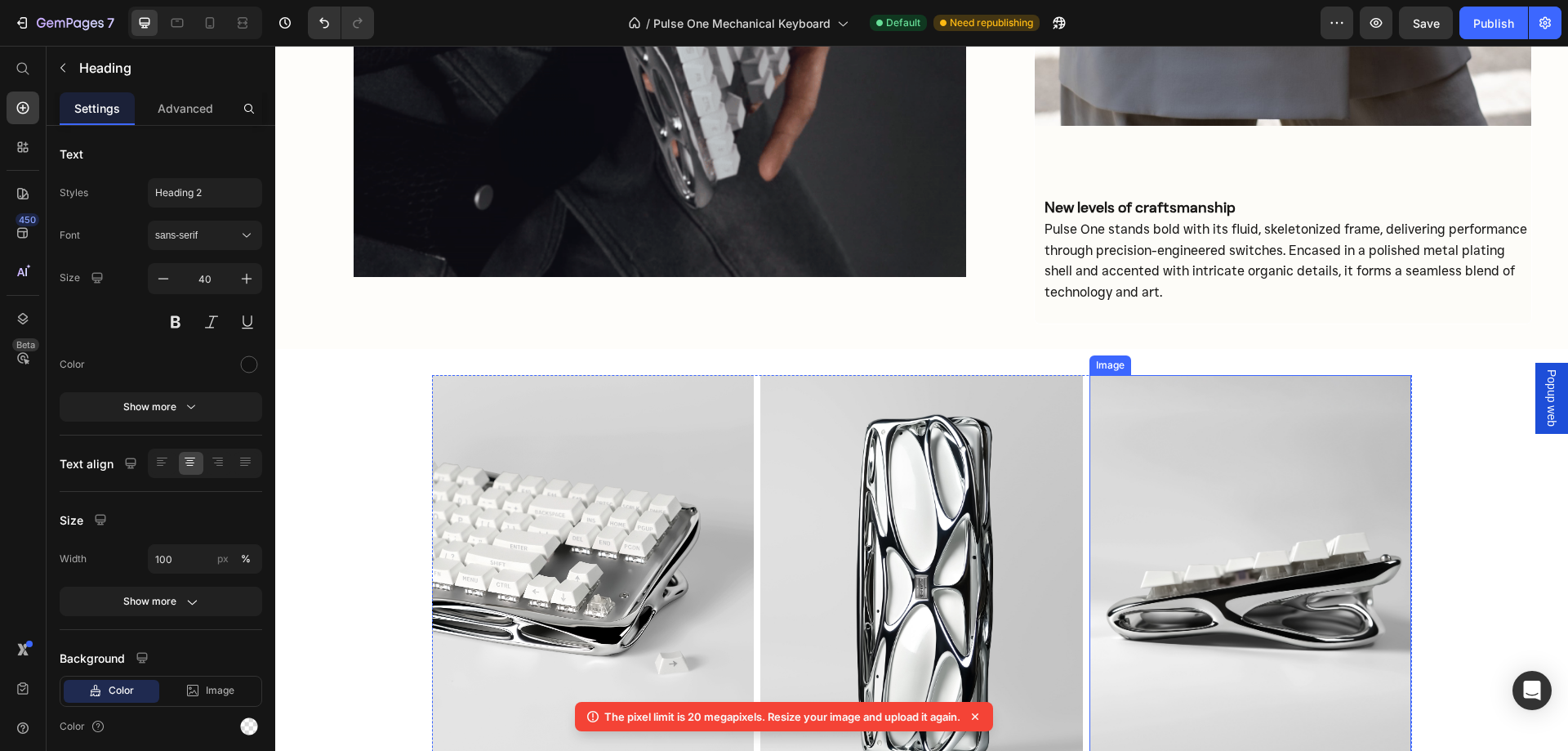 scroll, scrollTop: 2860, scrollLeft: 0, axis: vertical 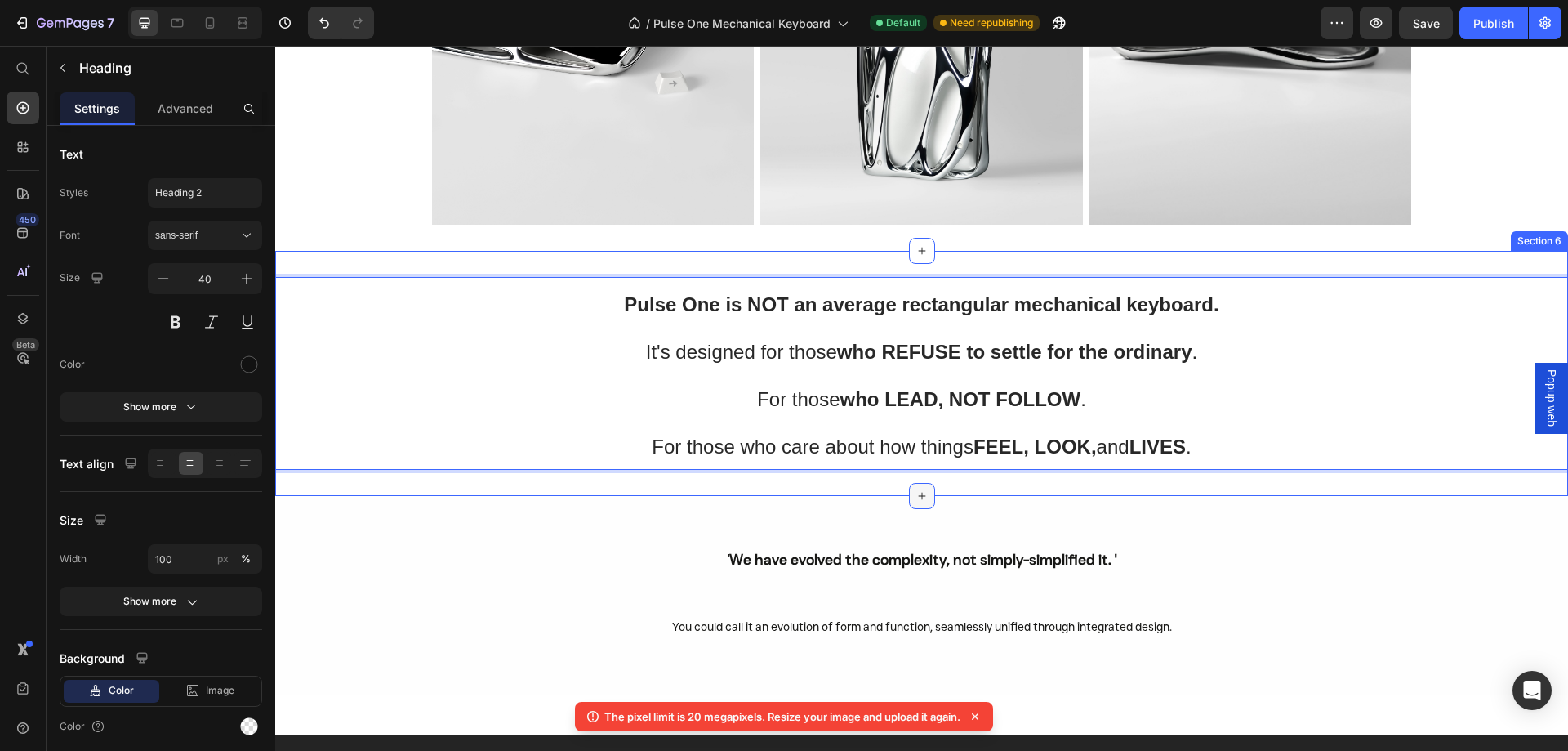 click 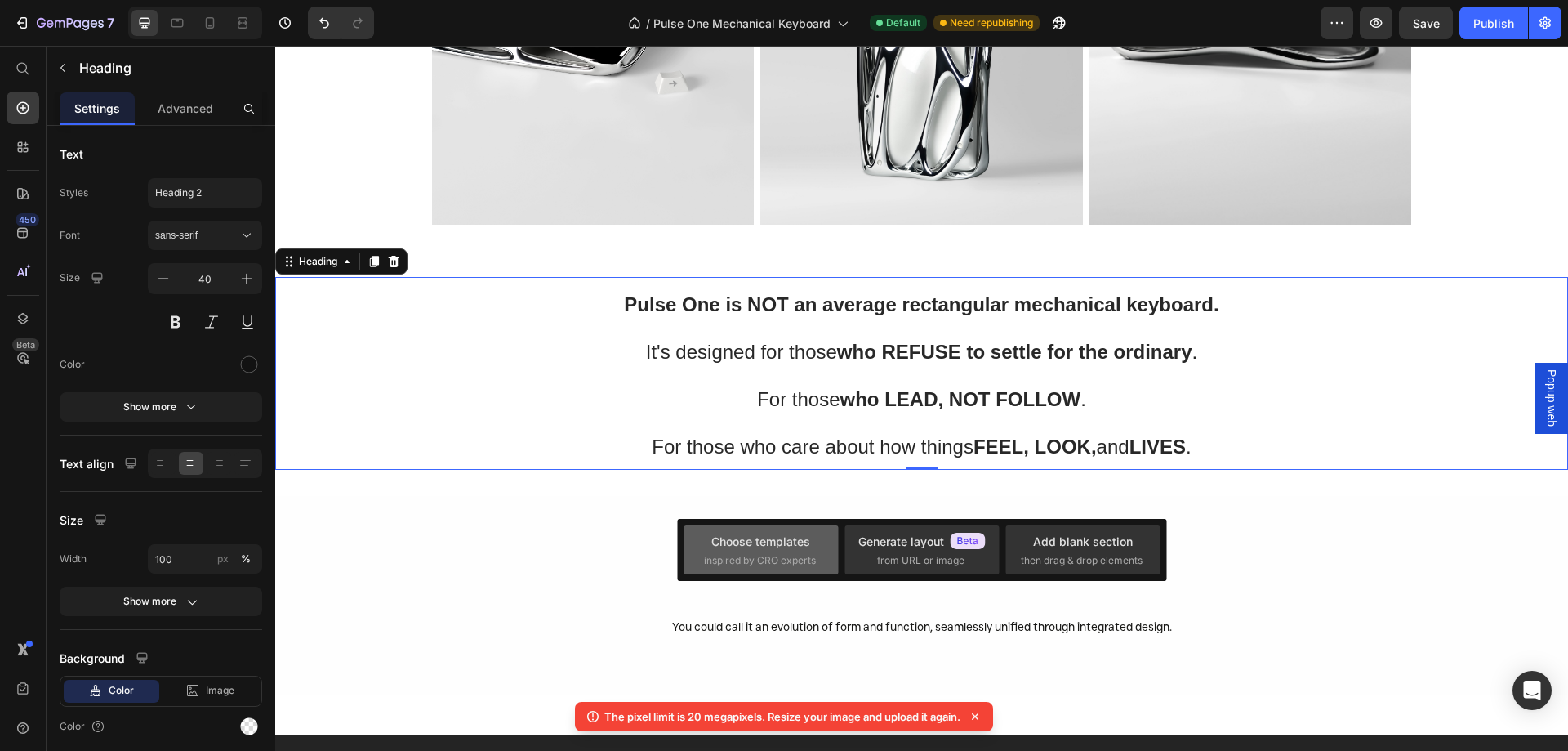 click on "inspired by CRO experts" at bounding box center (760, 561) 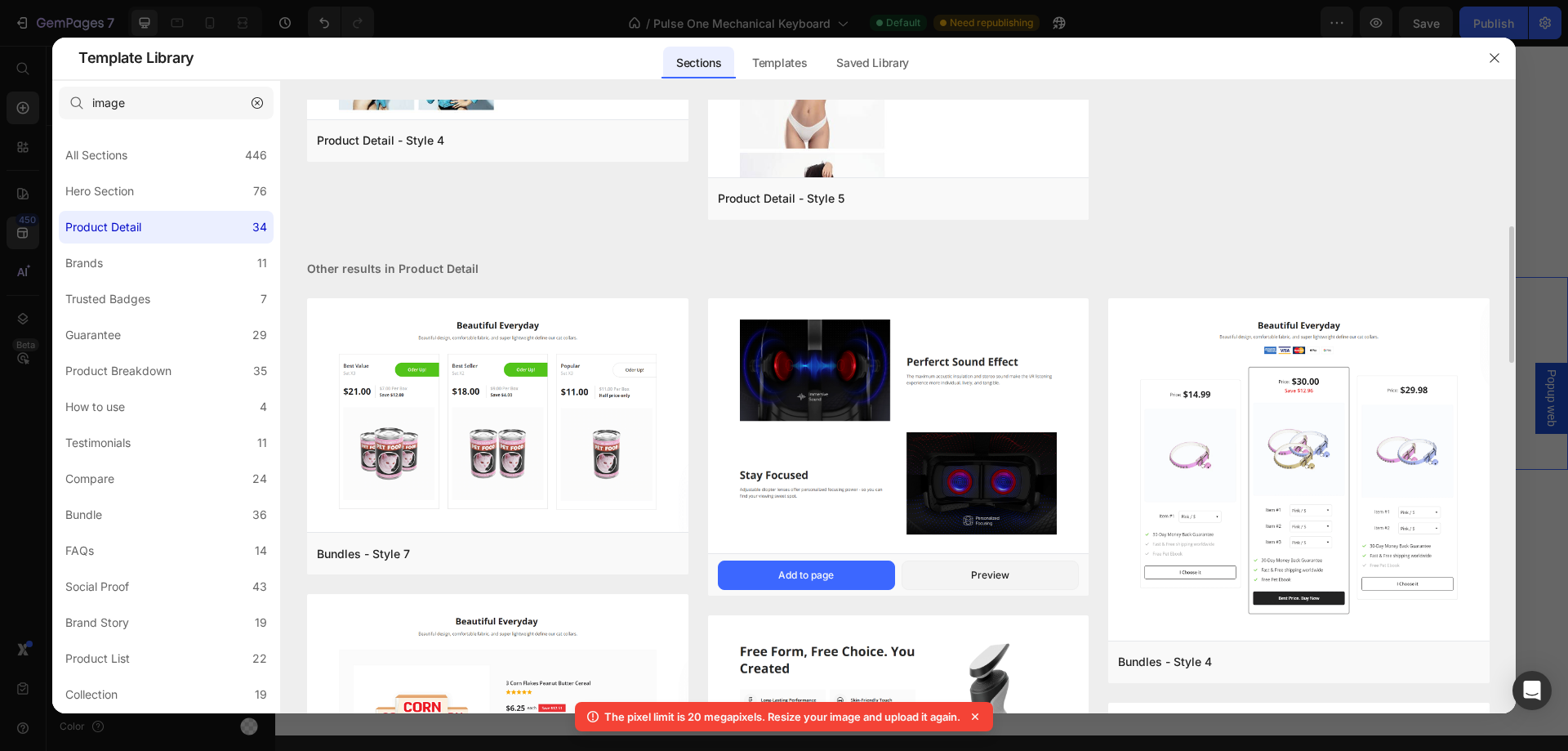 scroll, scrollTop: 654, scrollLeft: 0, axis: vertical 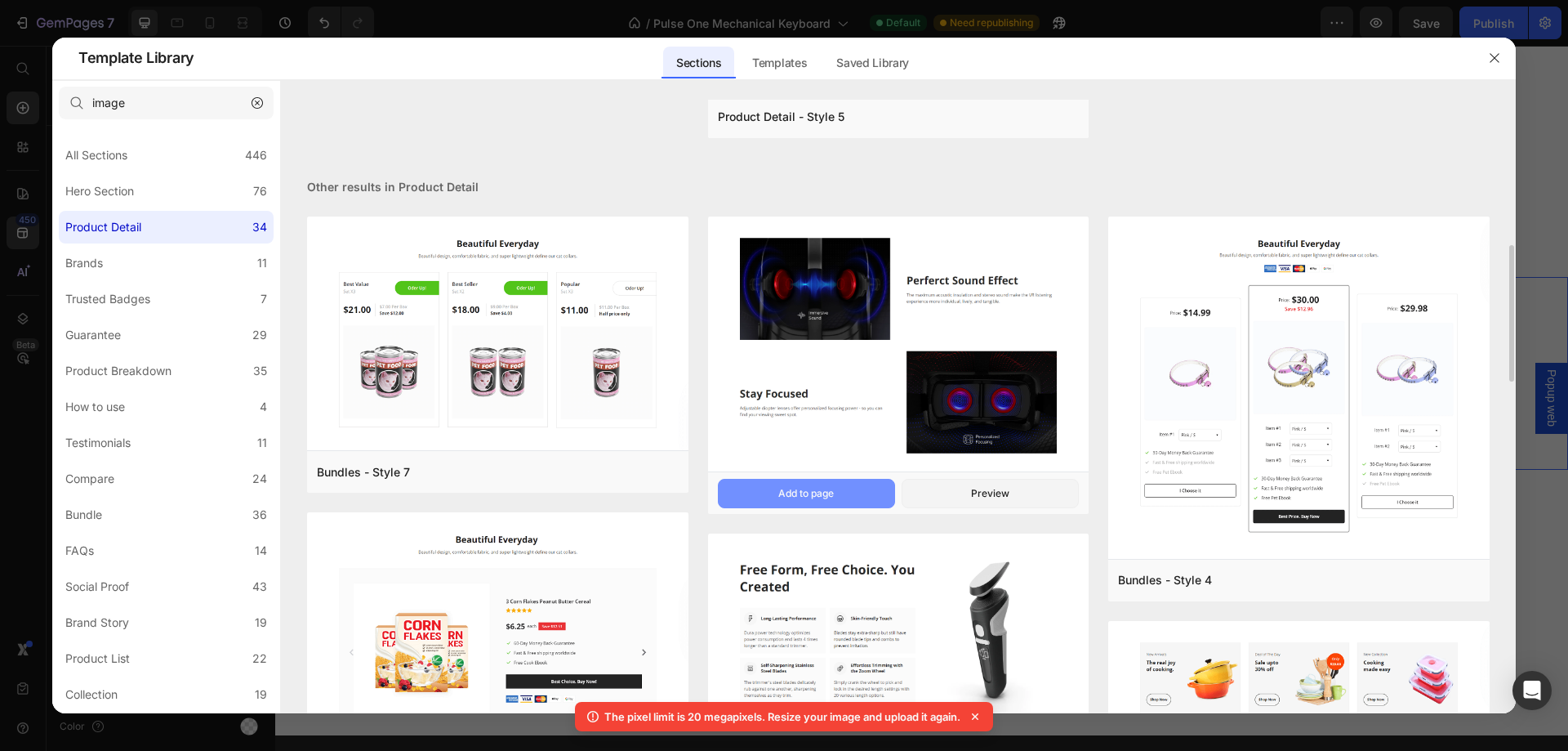click on "Add to page" at bounding box center (0, 0) 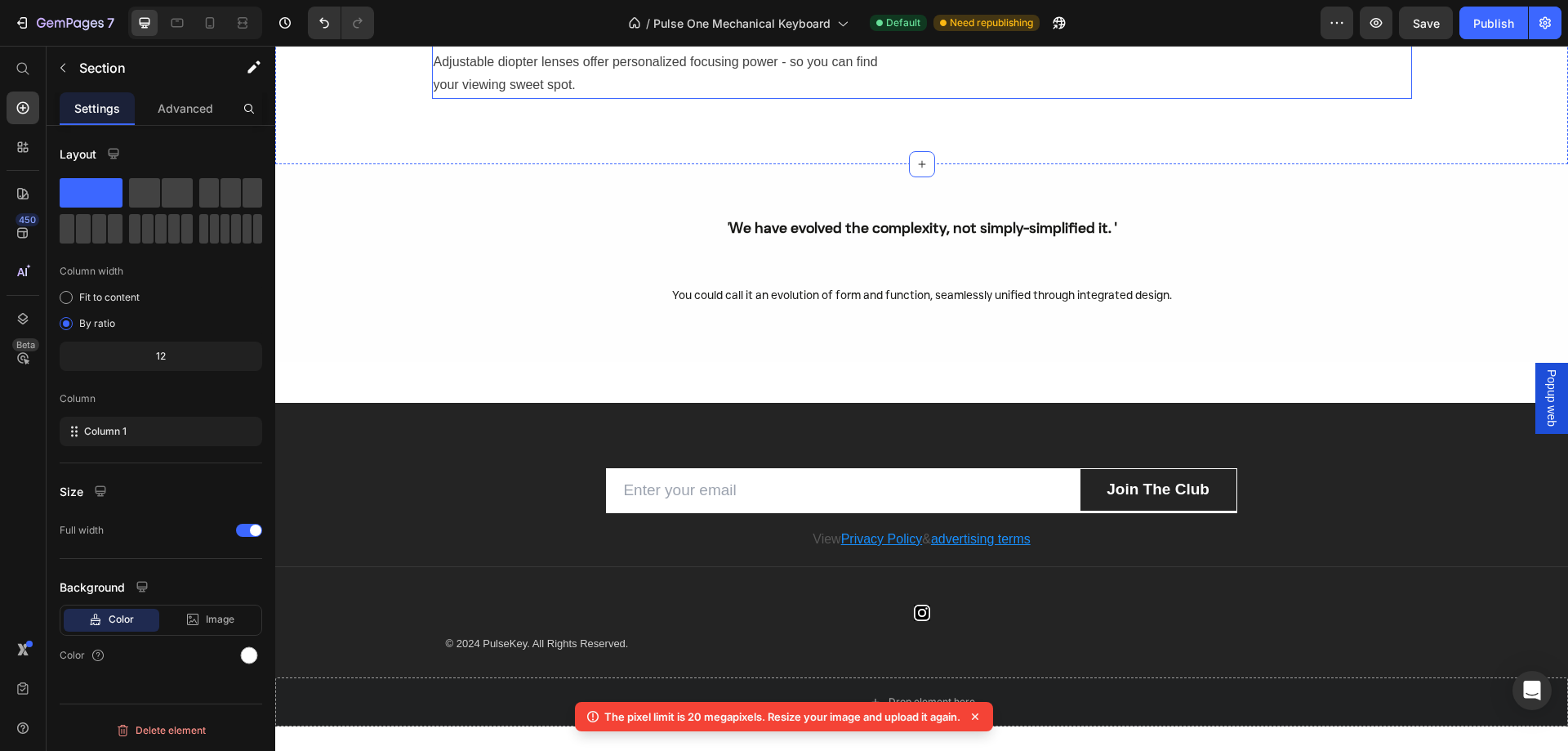 scroll, scrollTop: 3307, scrollLeft: 0, axis: vertical 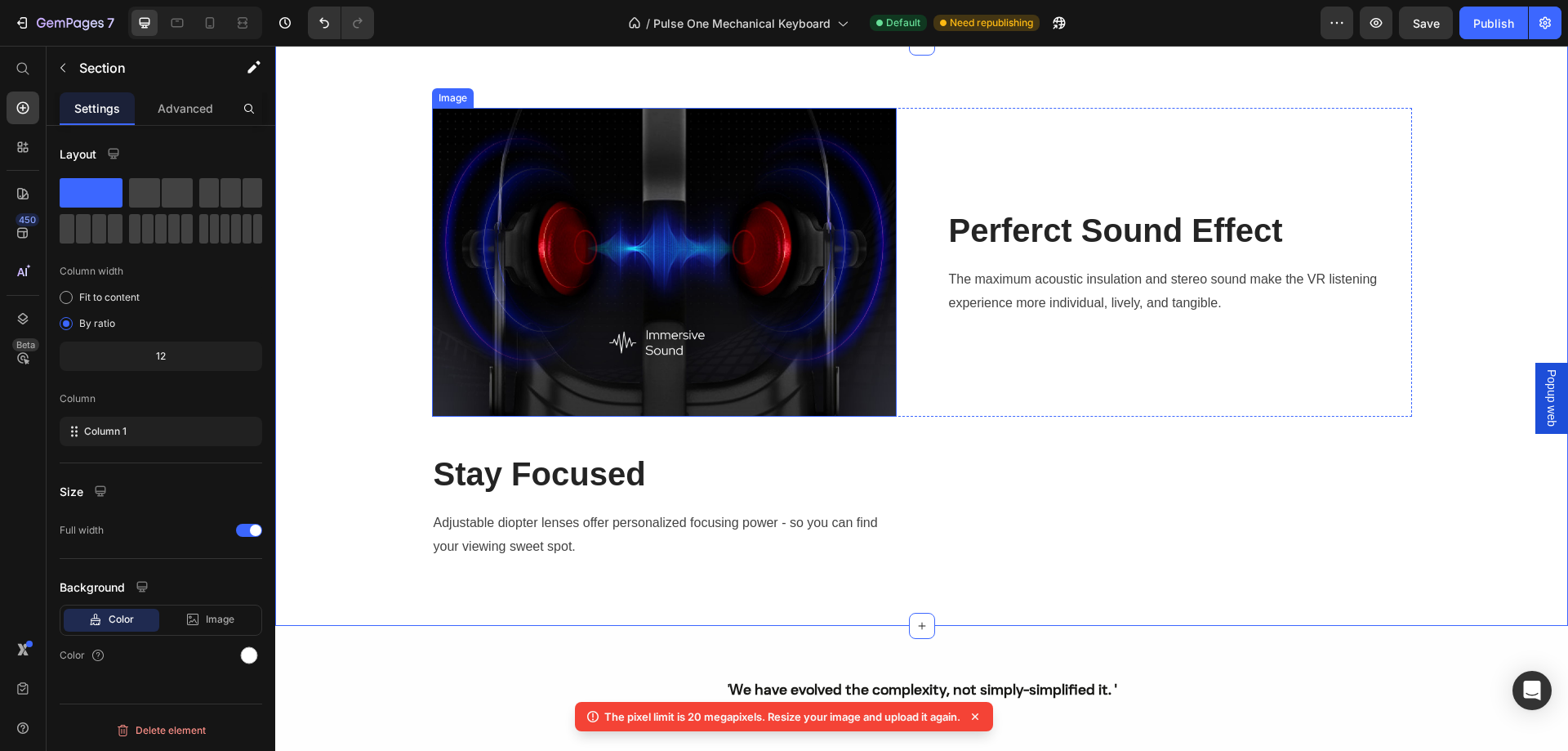 click at bounding box center [664, 262] 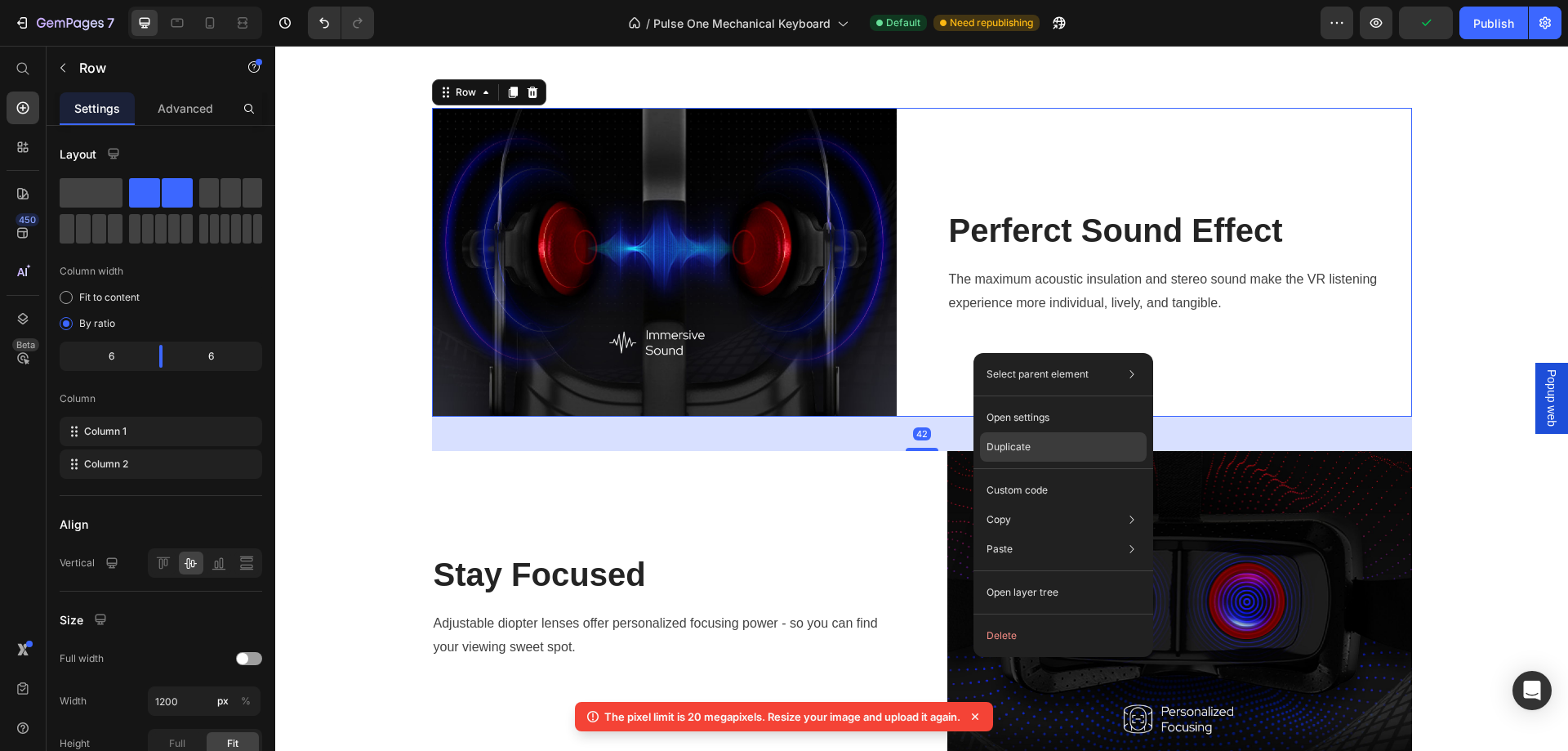 click on "Duplicate" 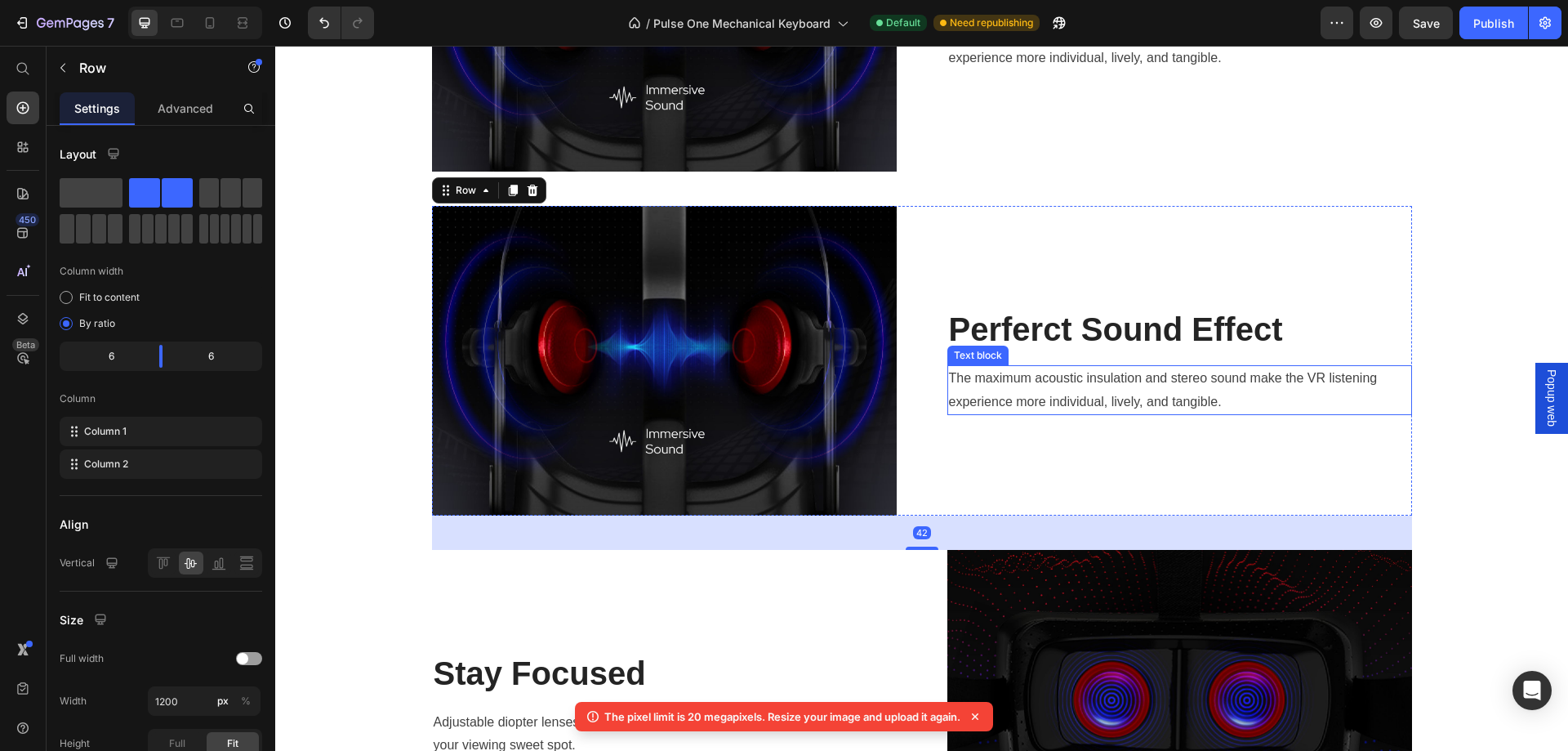 scroll, scrollTop: 3716, scrollLeft: 0, axis: vertical 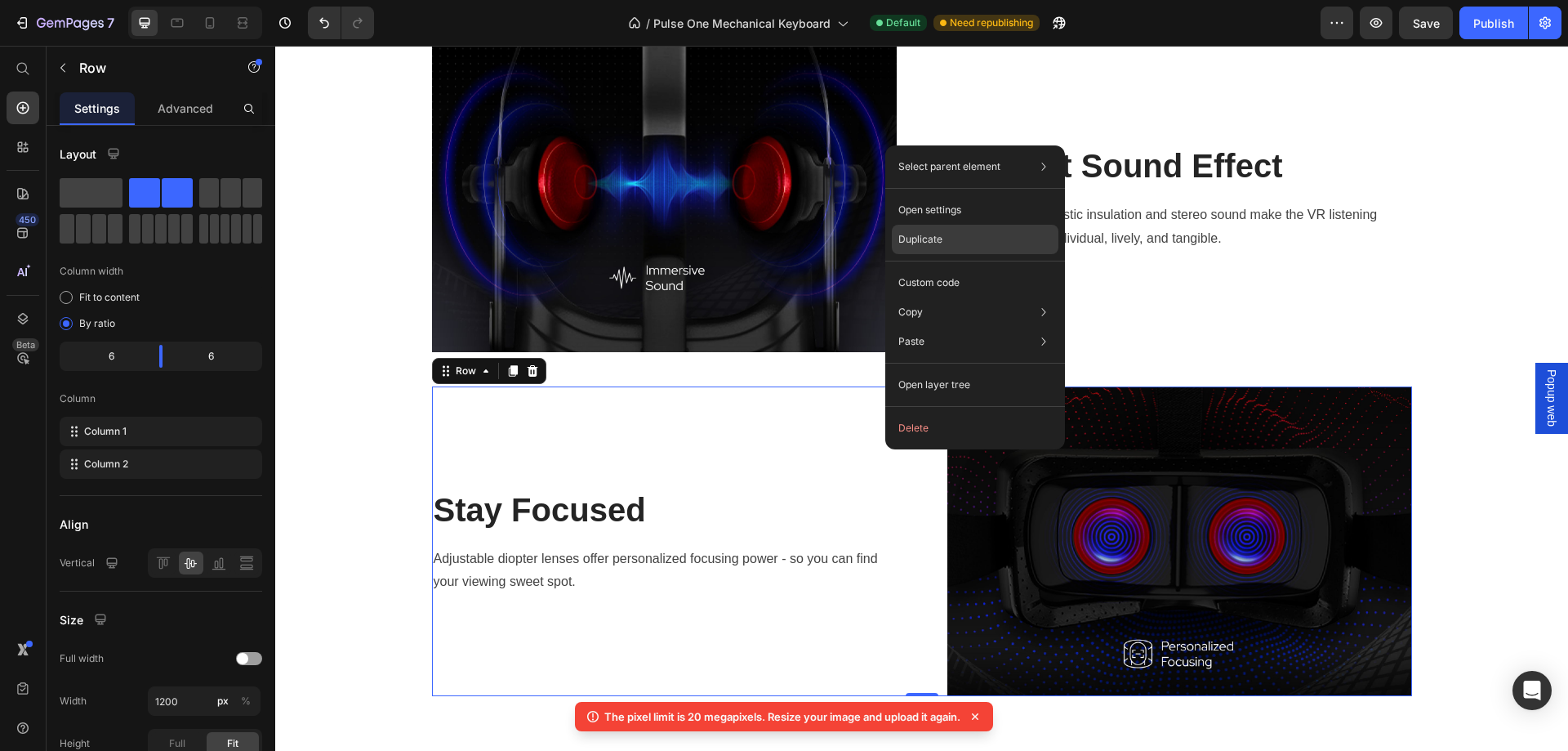 click on "Duplicate" 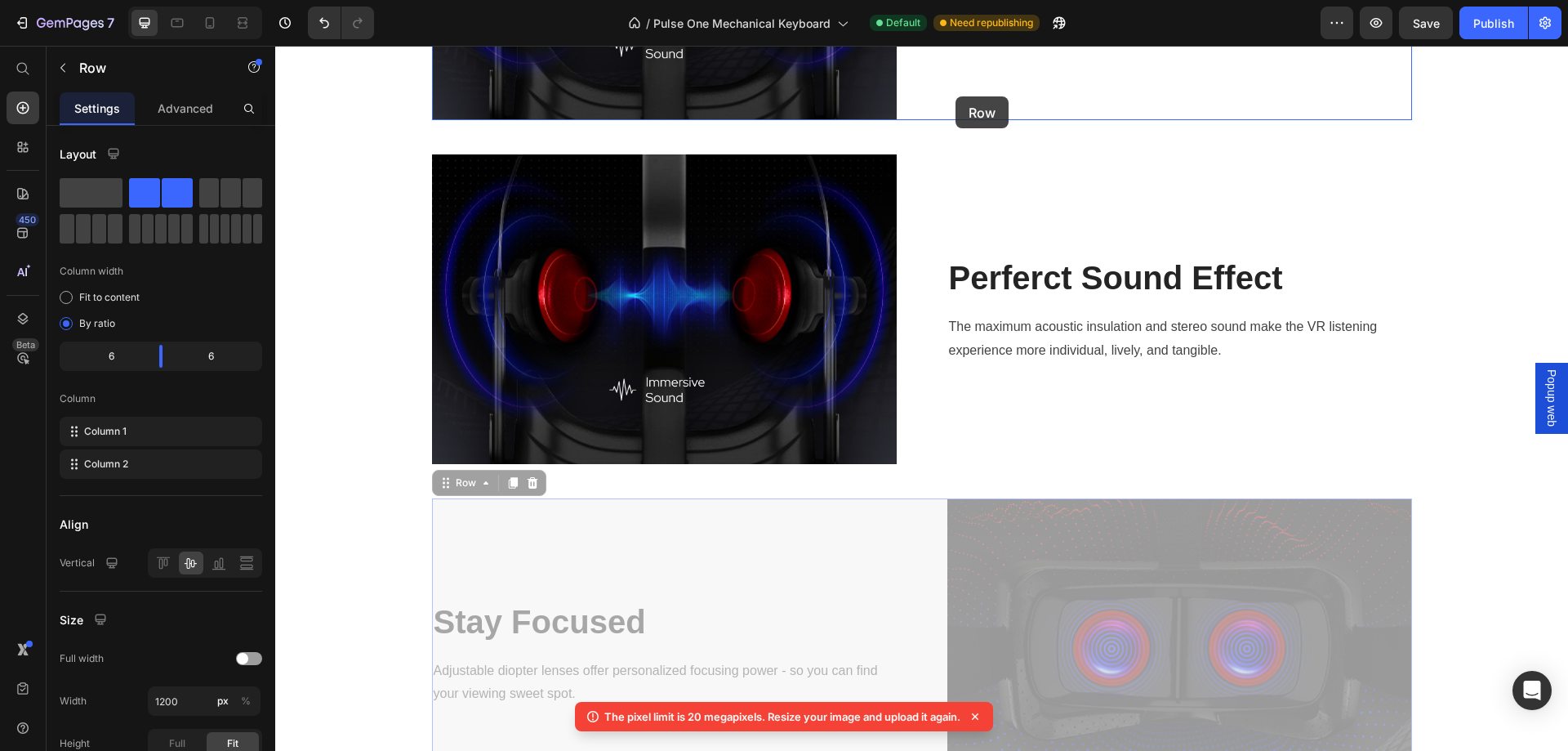 scroll, scrollTop: 3571, scrollLeft: 0, axis: vertical 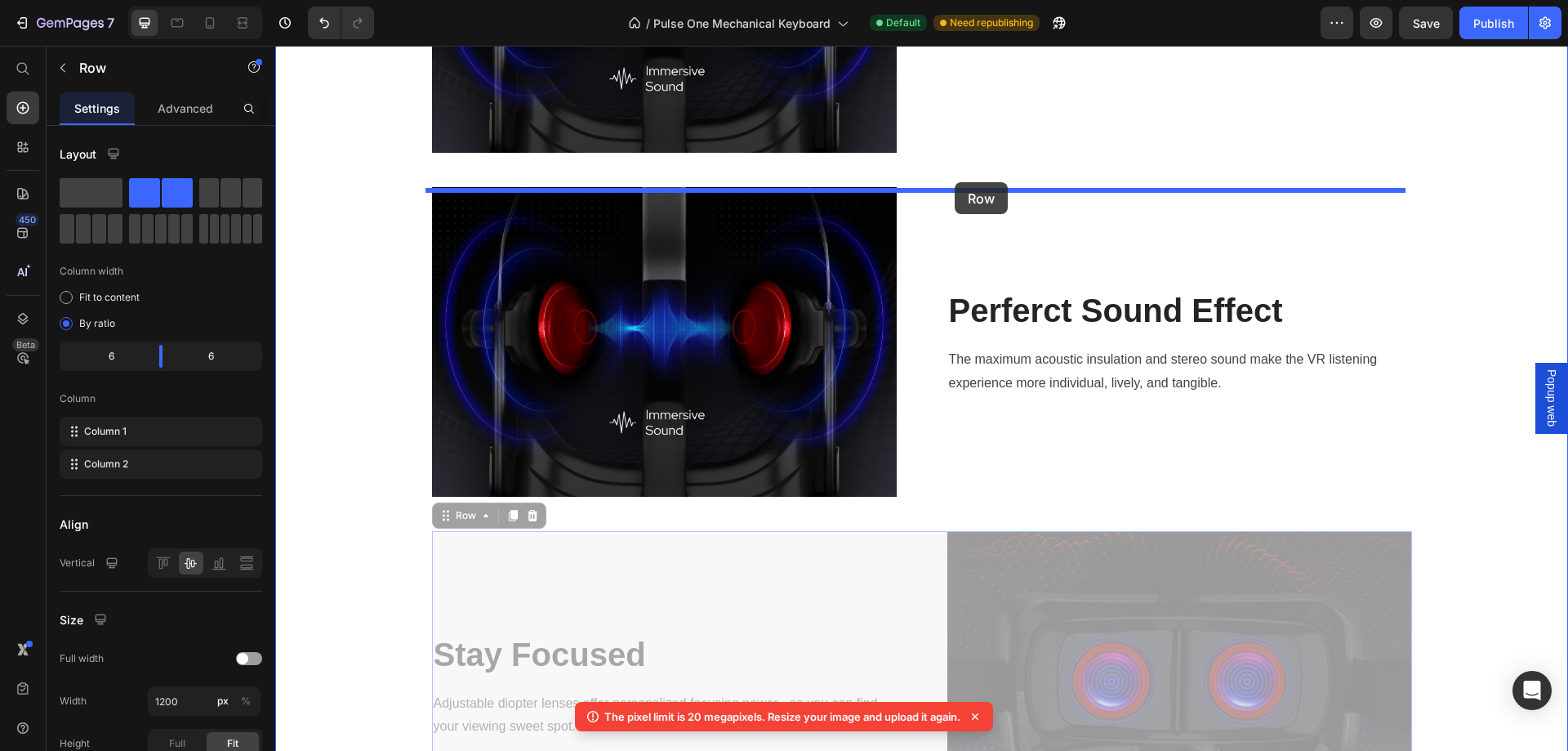 drag, startPoint x: 895, startPoint y: 552, endPoint x: 955, endPoint y: 182, distance: 374.8333 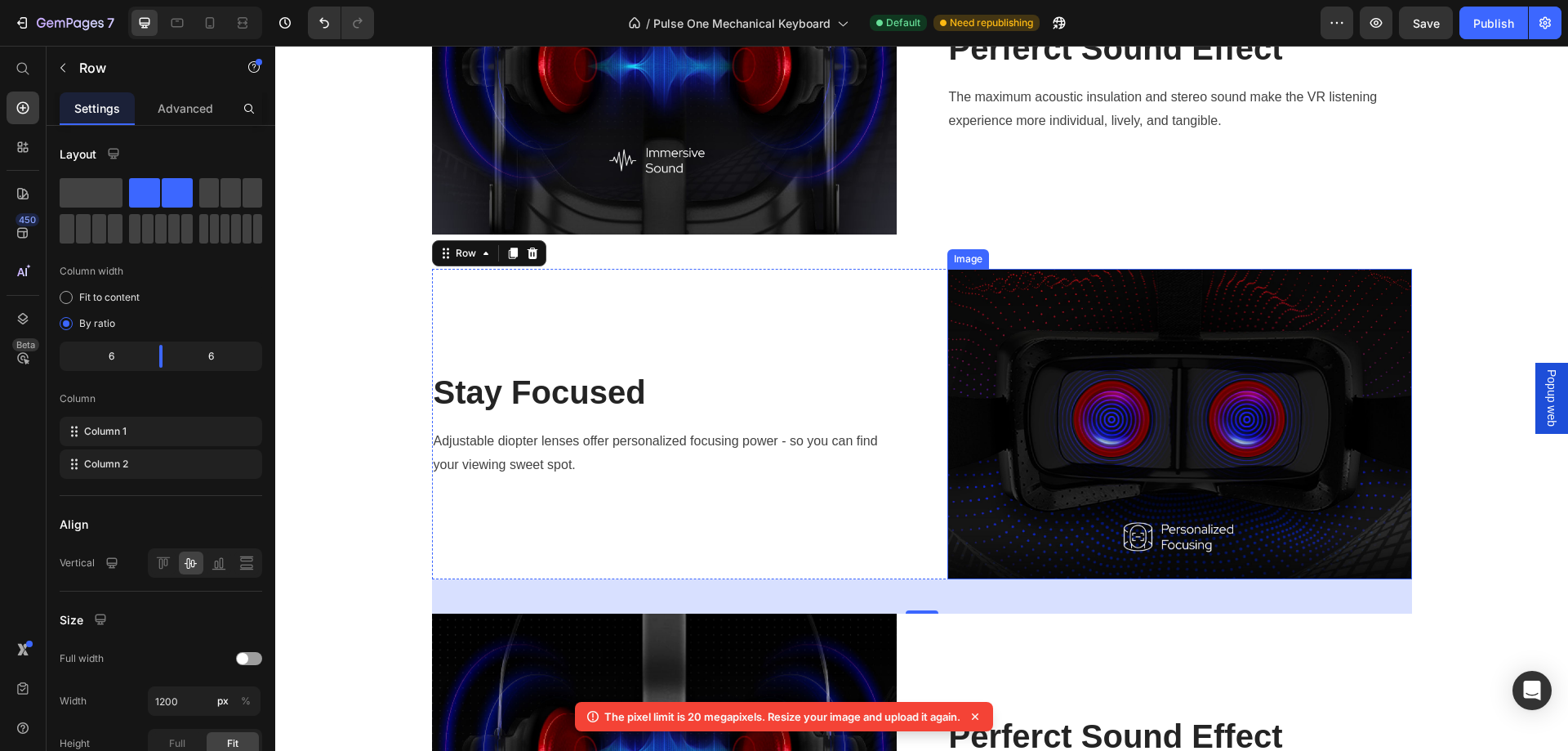 scroll, scrollTop: 3244, scrollLeft: 0, axis: vertical 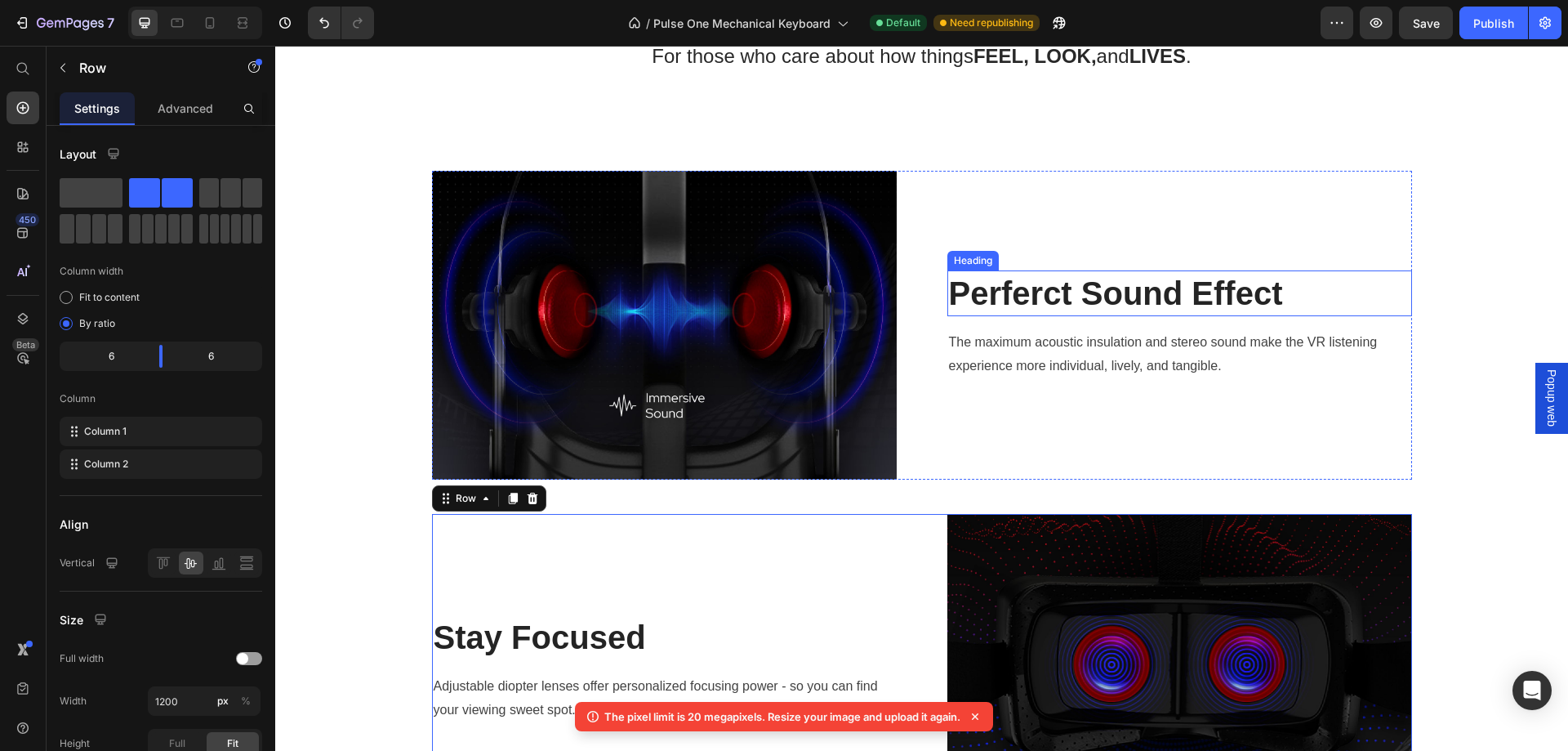 click on "Perferct Sound Effect" at bounding box center (1179, 293) 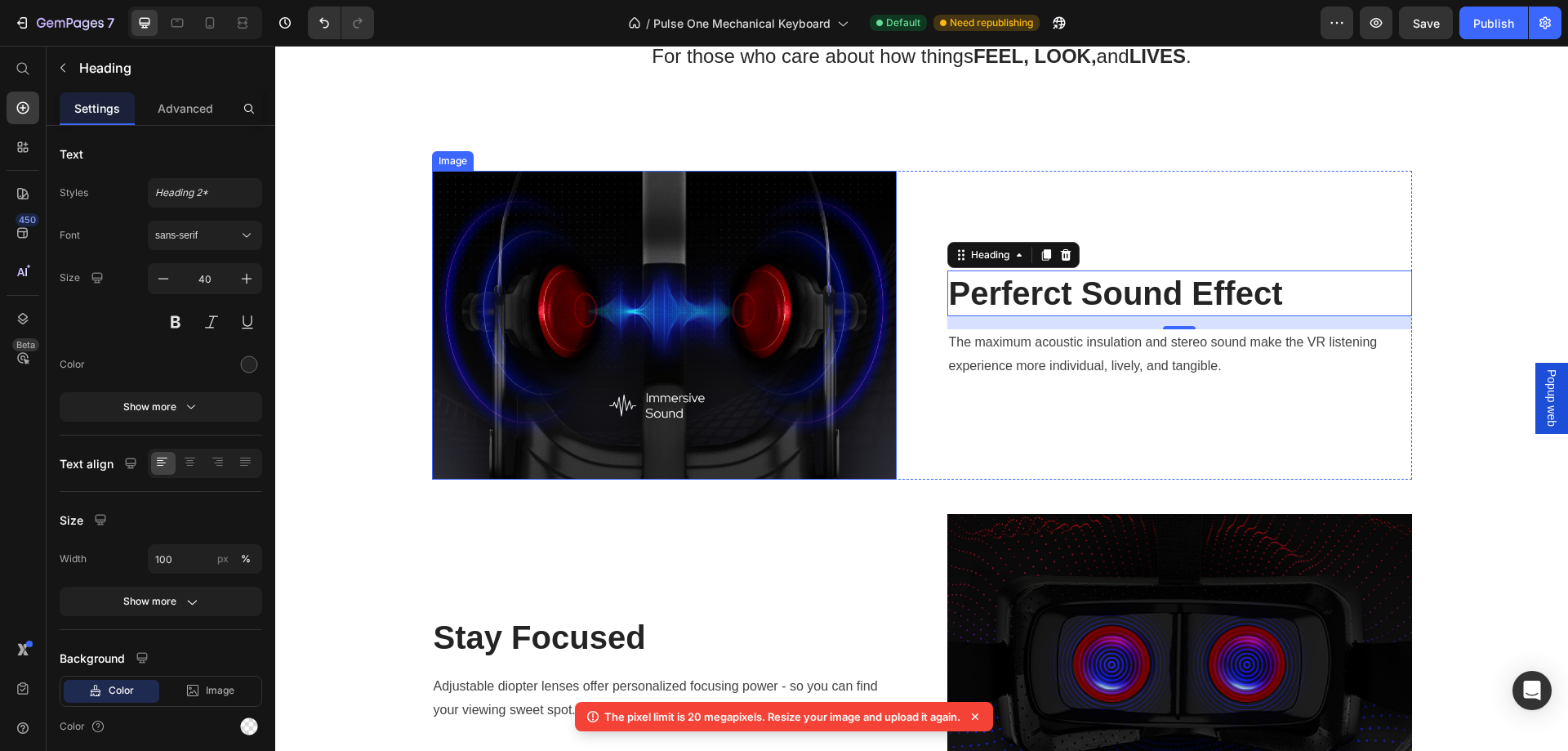 click at bounding box center [664, 325] 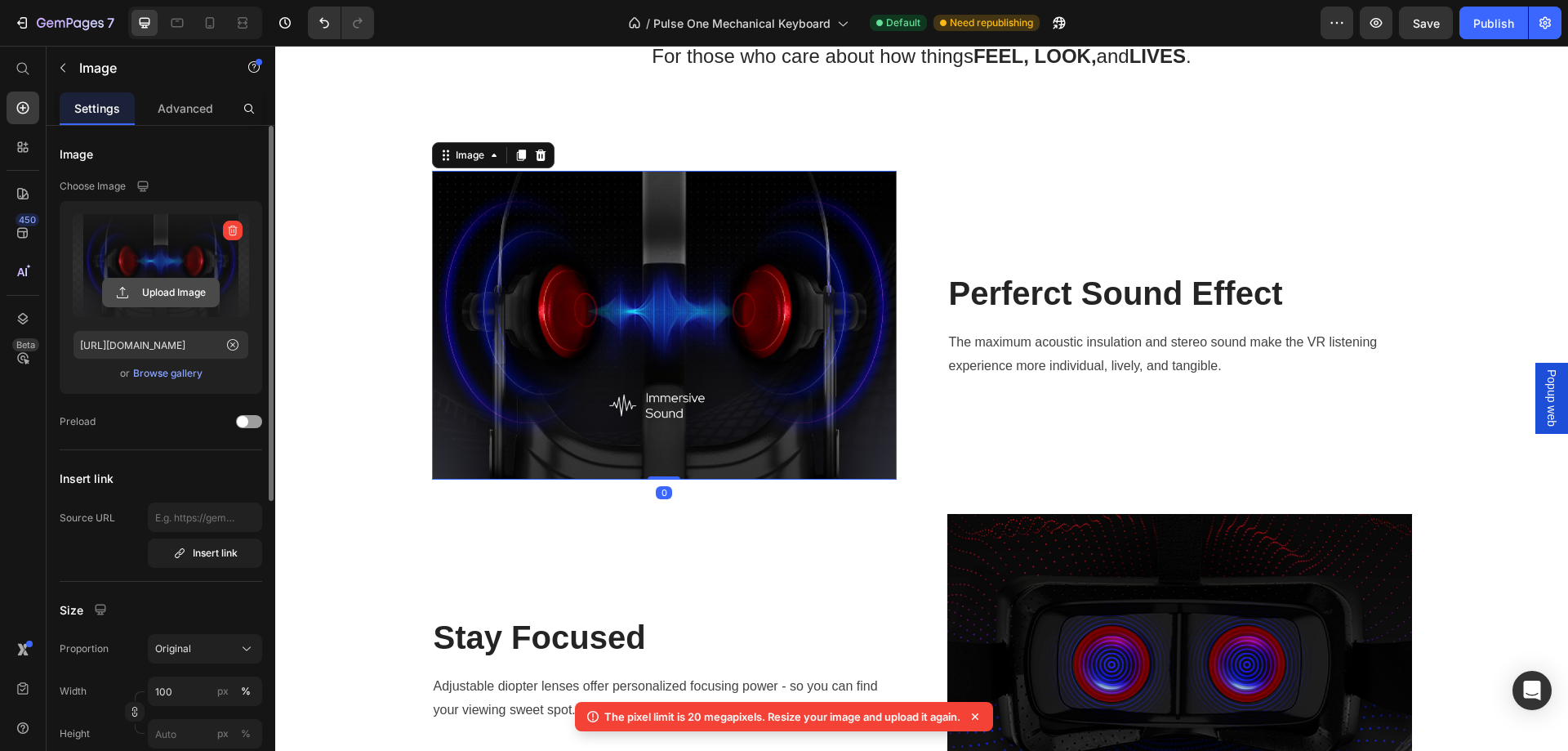 click 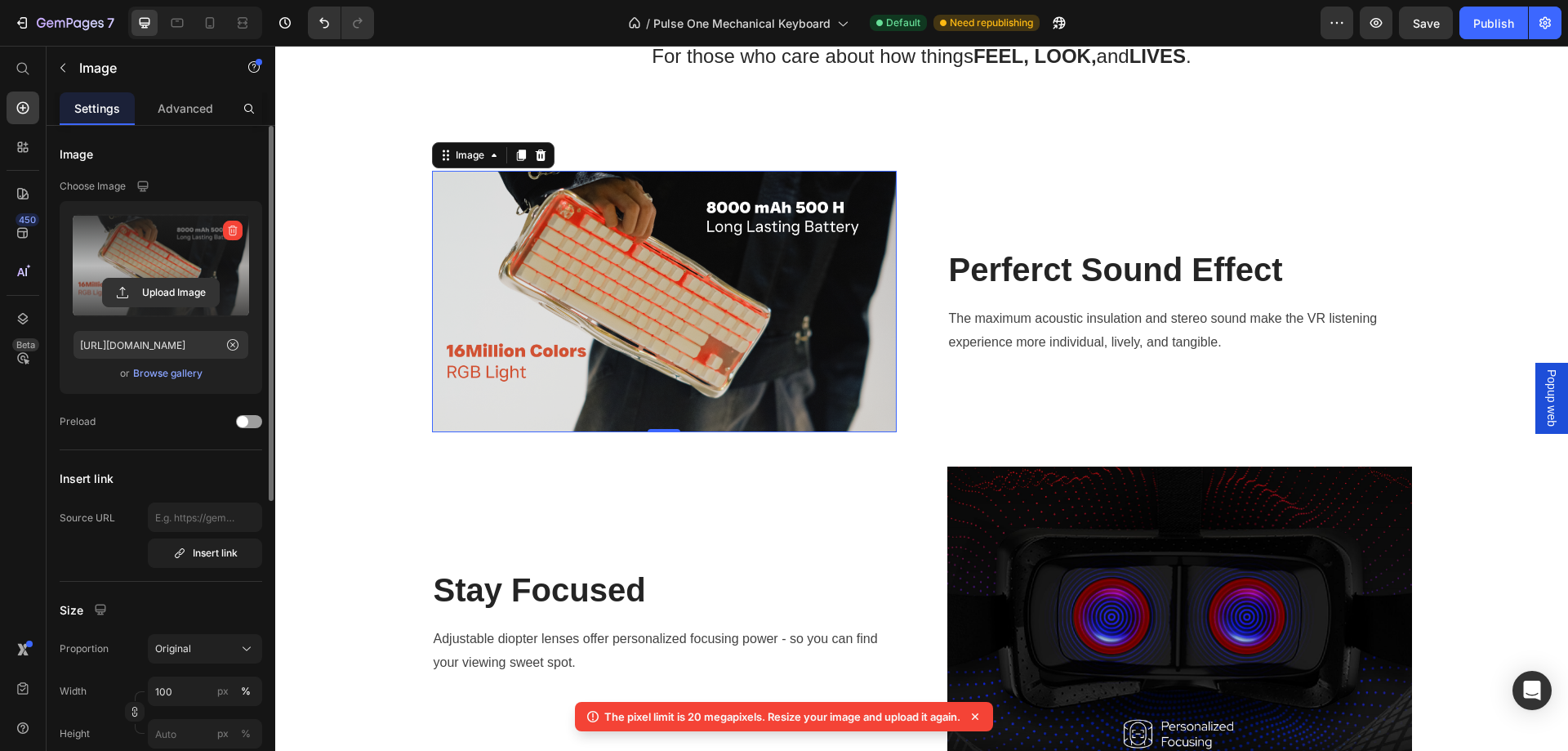 click at bounding box center [664, 302] 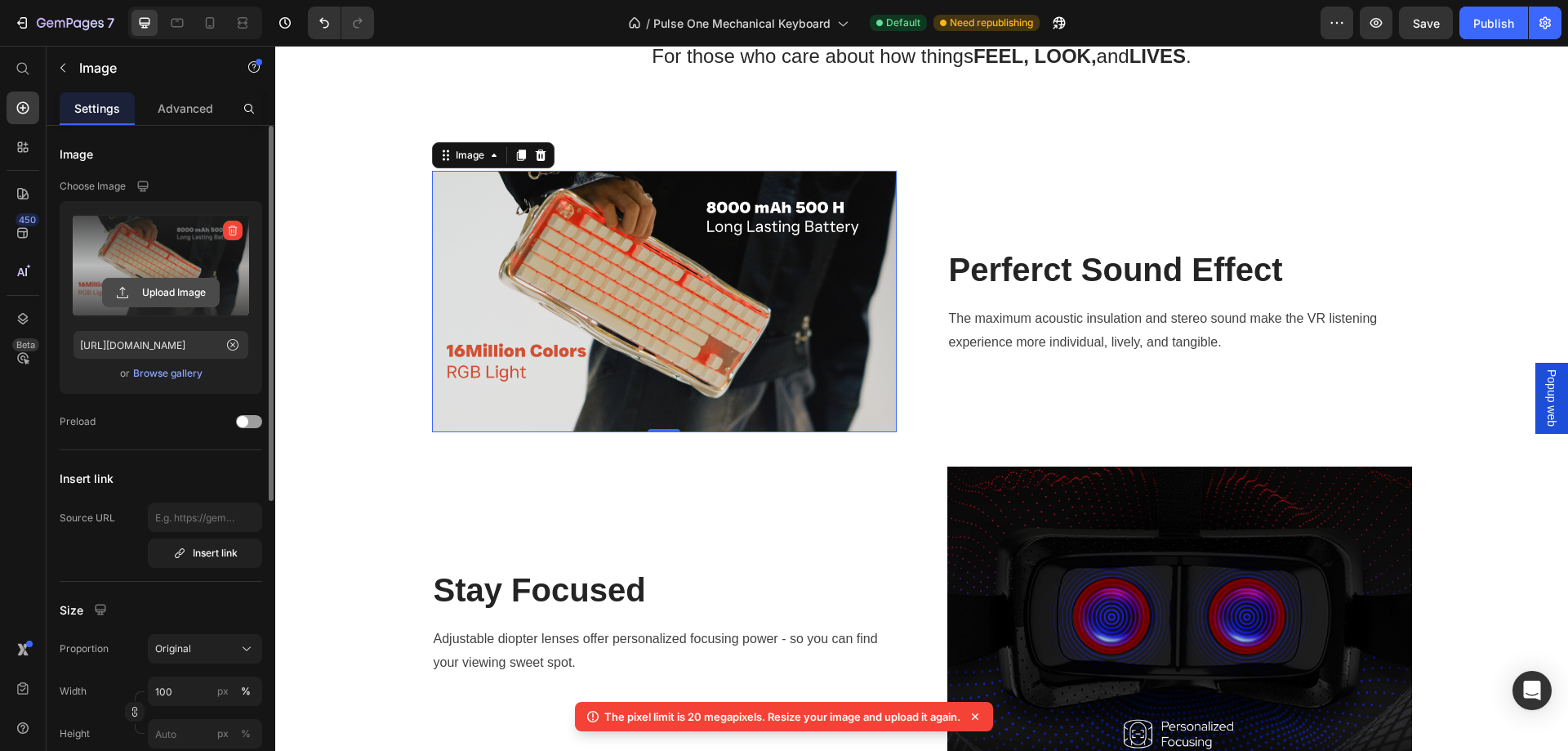 click 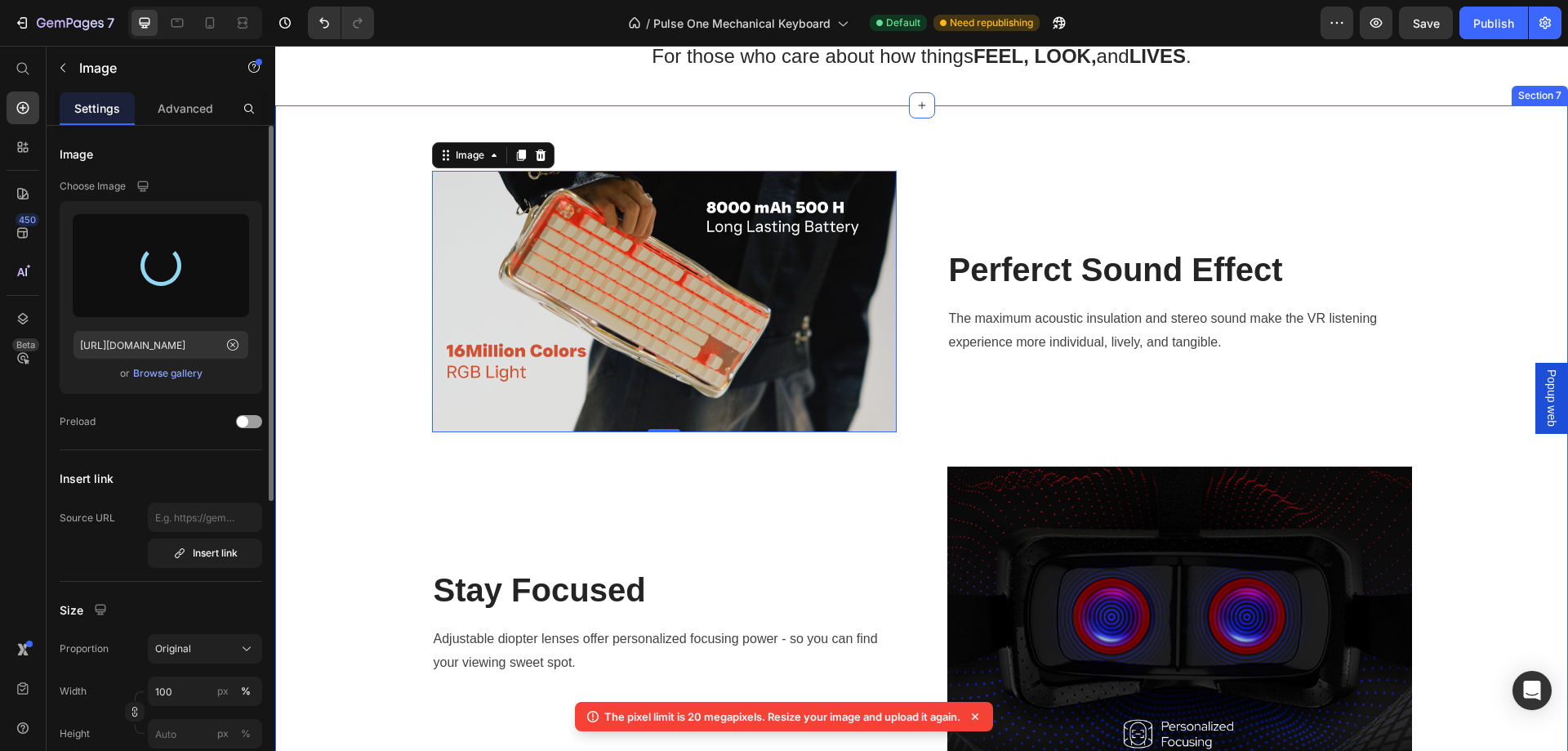 type on "[URL][DOMAIN_NAME]" 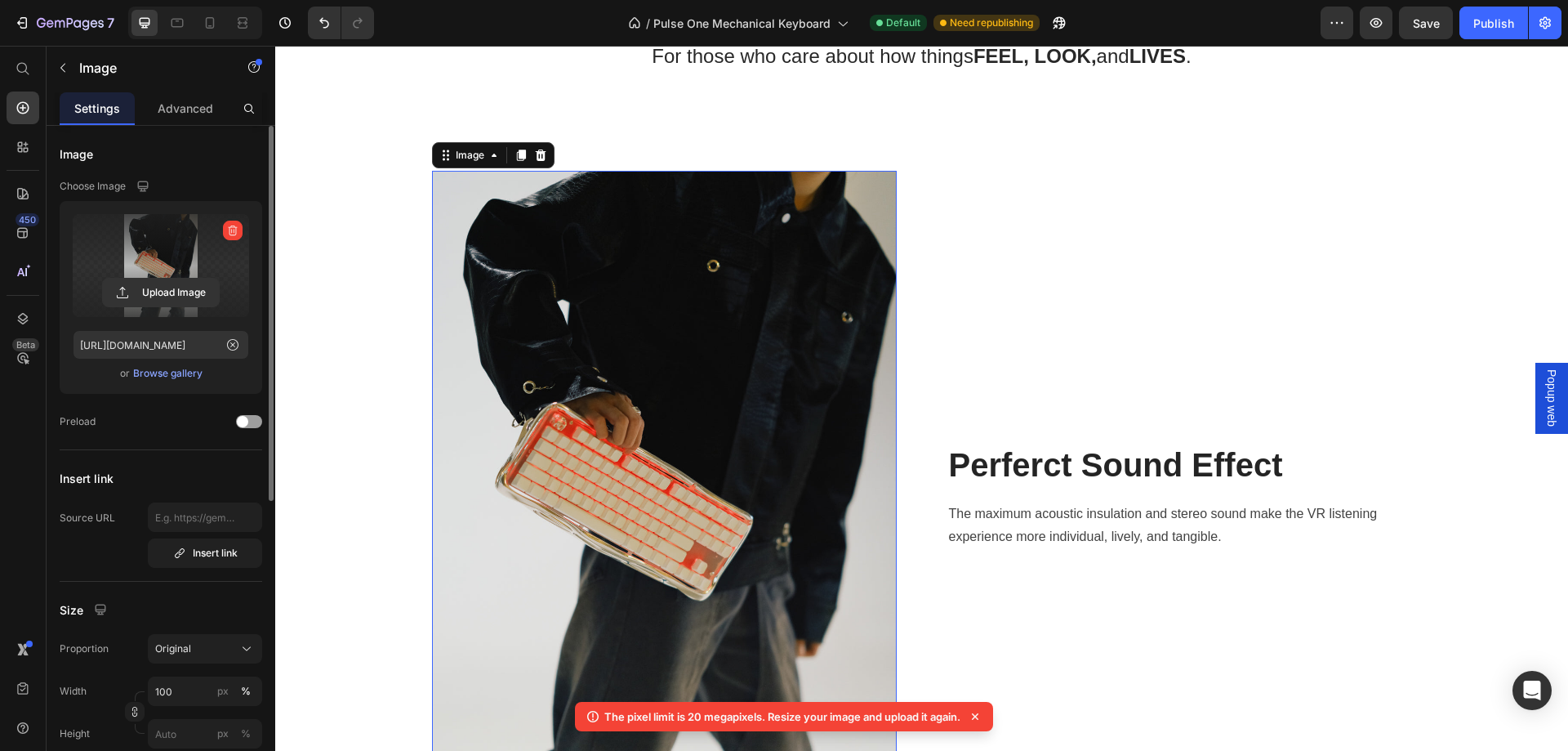 click at bounding box center (161, 266) 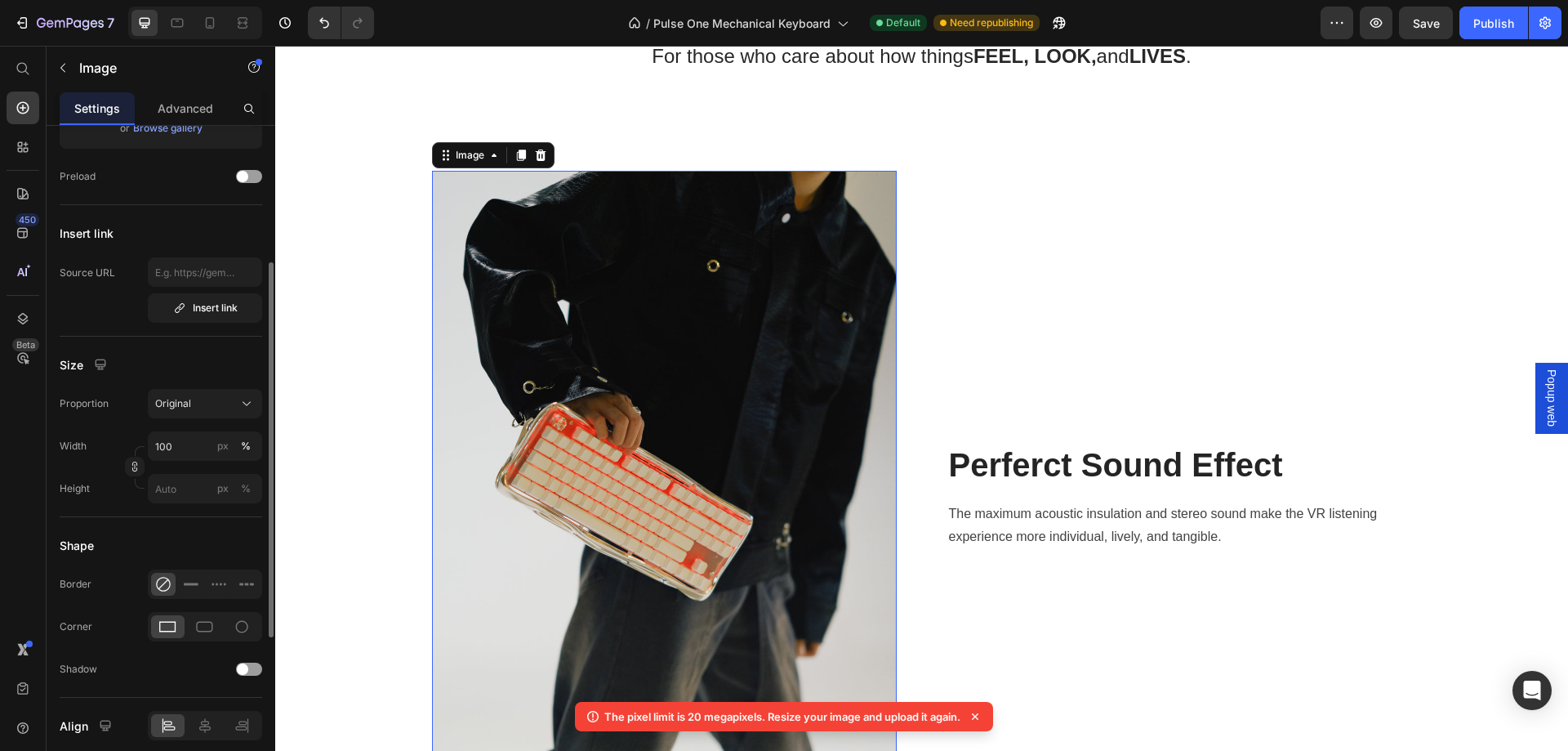 scroll, scrollTop: 409, scrollLeft: 0, axis: vertical 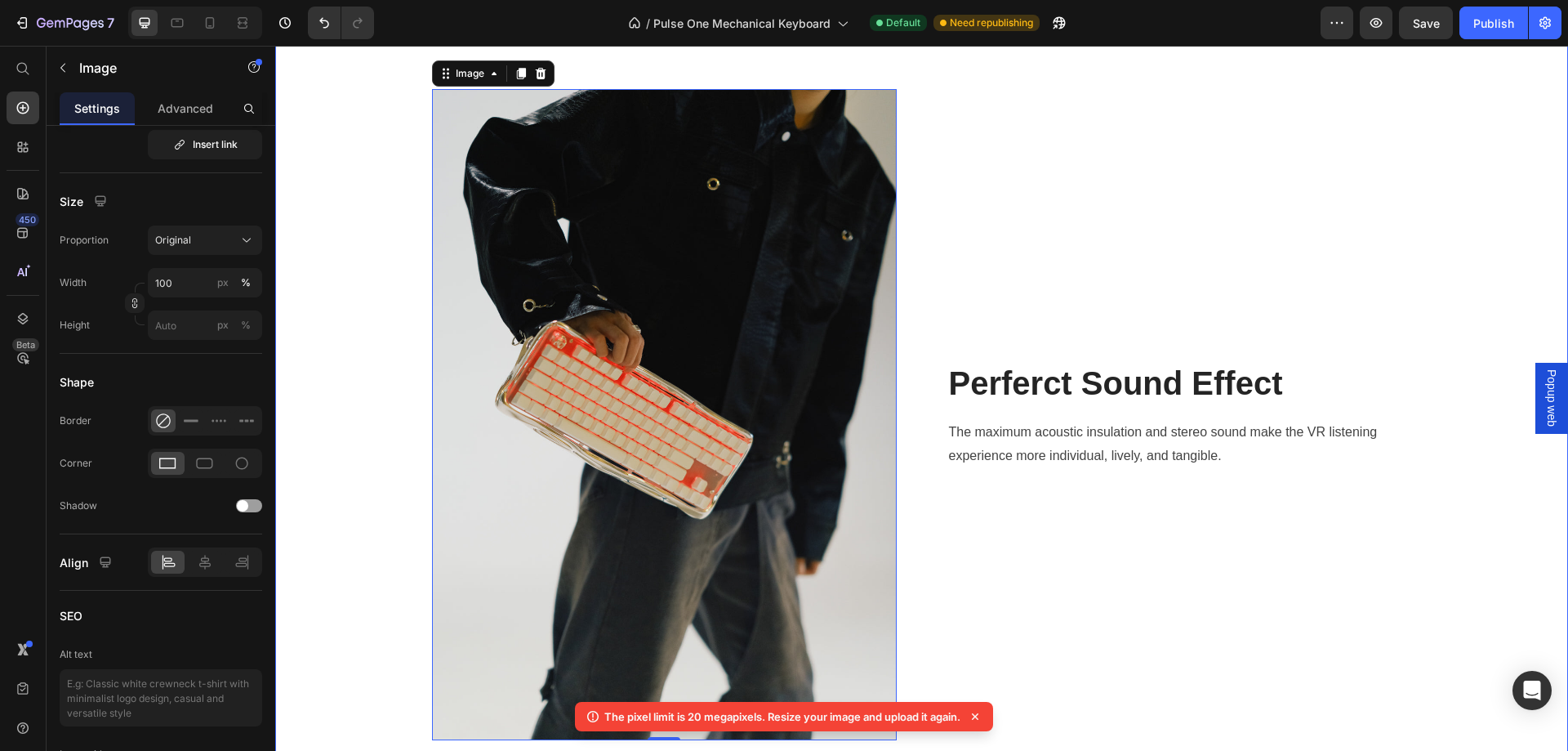 click on "Image   0 Perferct Sound Effect Heading The maximum acoustic insulation and stereo sound make the VR listening experience more individual, lively, and tangible. Text block Row Stay Focused Heading Adjustable diopter lenses offer personalized focusing power - so you can find your viewing sweet spot. Text block Image Row Image Perferct Sound Effect Heading The maximum acoustic insulation and stereo sound make the VR listening experience more individual, lively, and tangible. Text block Row Stay Focused Heading Adjustable diopter lenses offer personalized focusing power - so you can find your viewing sweet spot. Text block Image Row" at bounding box center (921, 931) 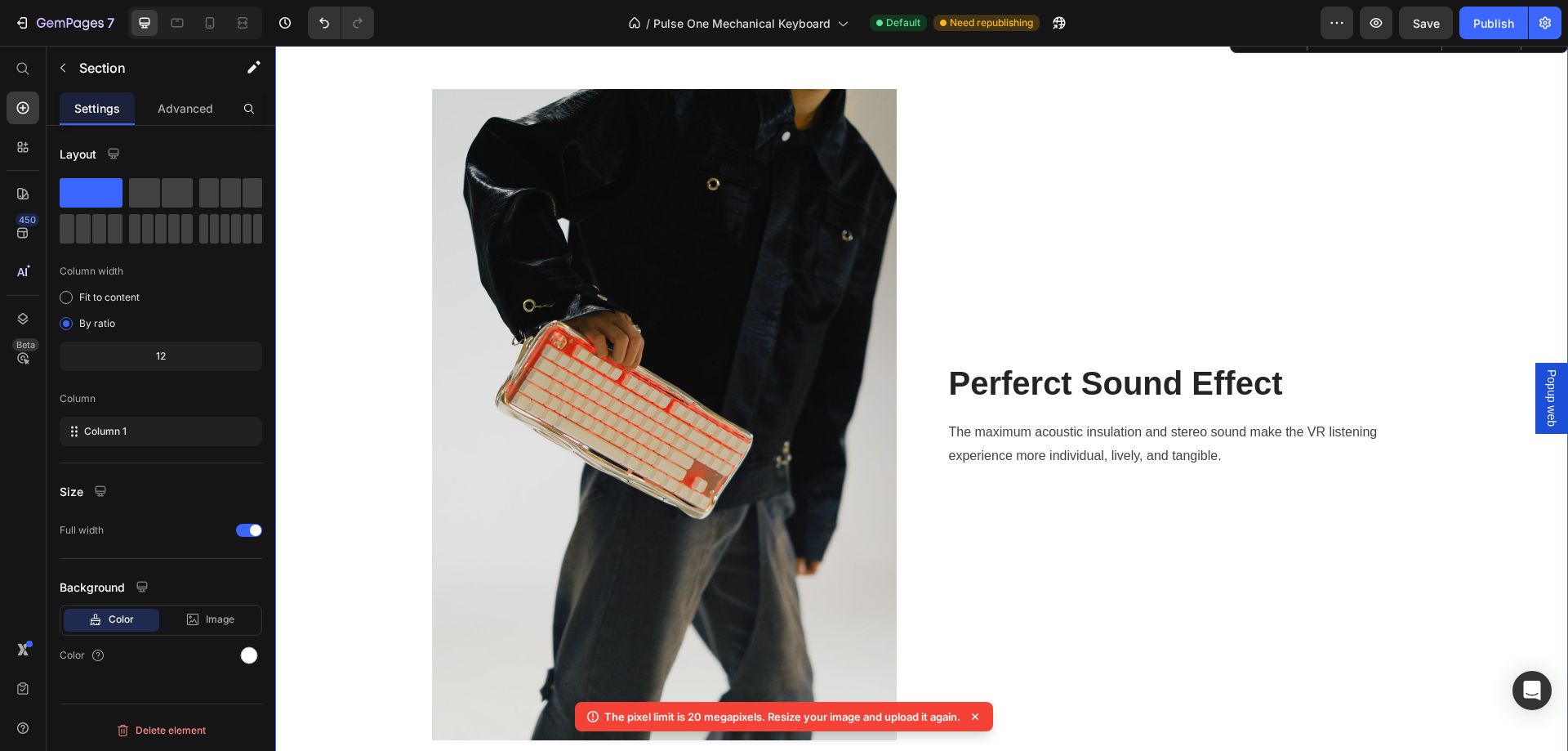 scroll, scrollTop: 0, scrollLeft: 0, axis: both 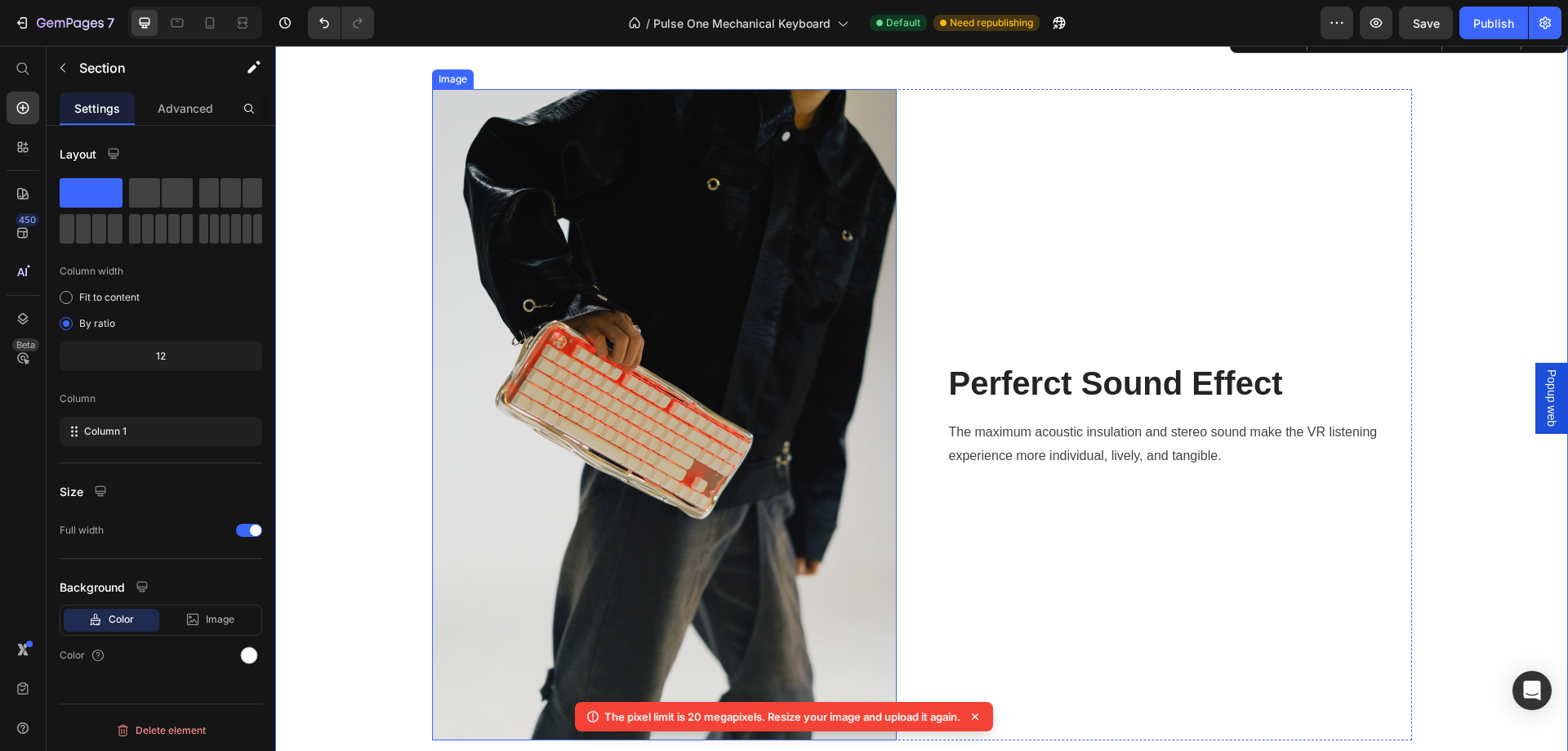click at bounding box center (664, 414) 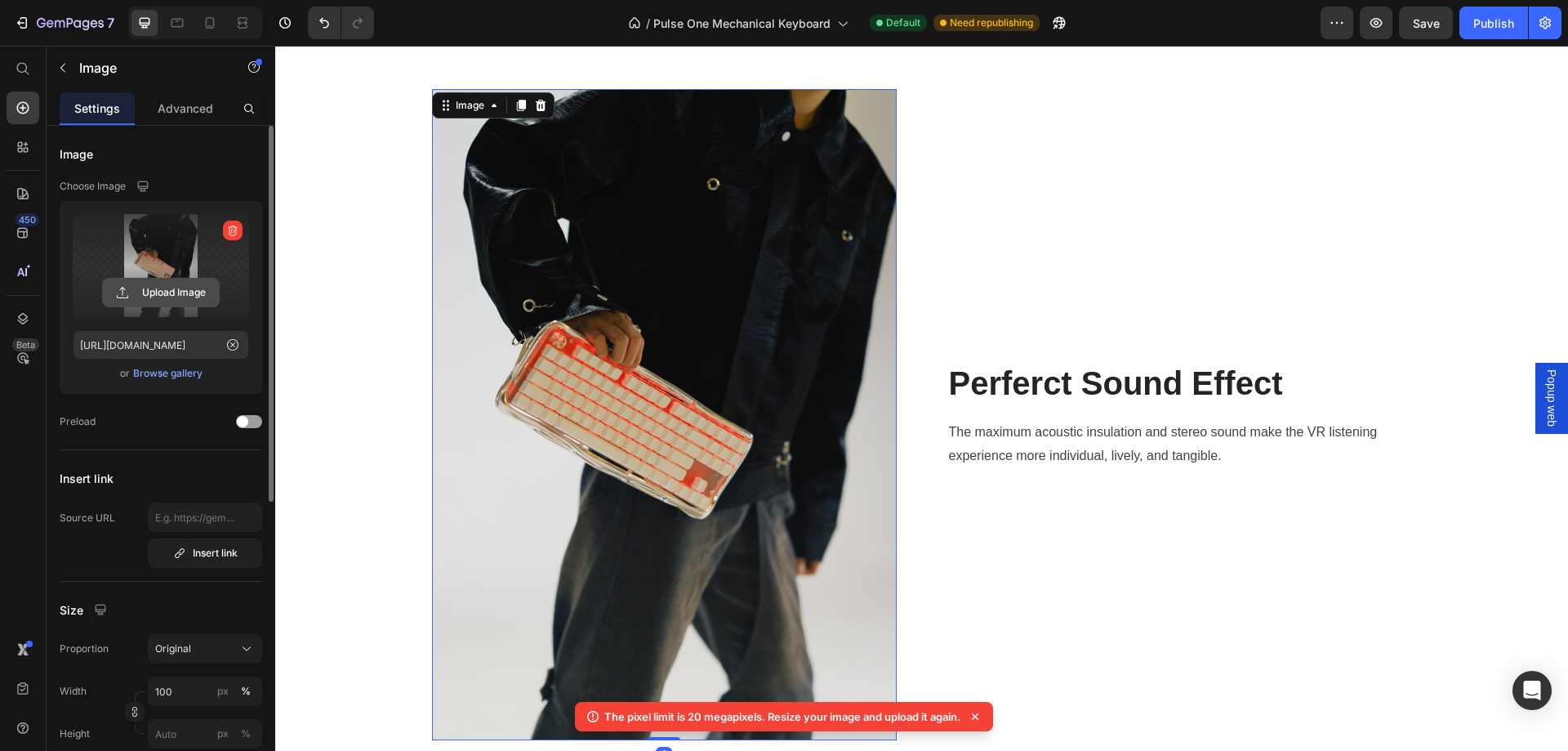 click 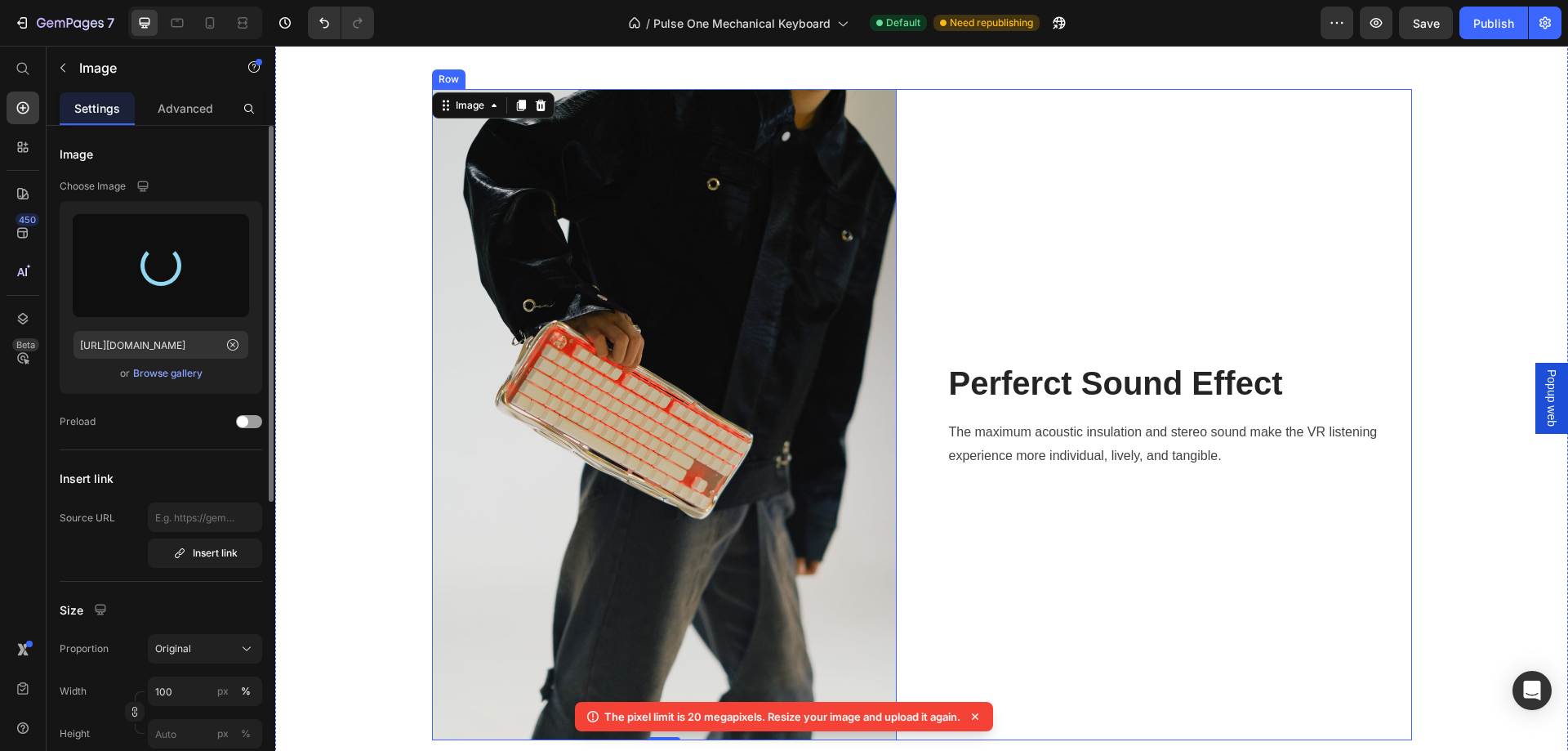 type on "[URL][DOMAIN_NAME]" 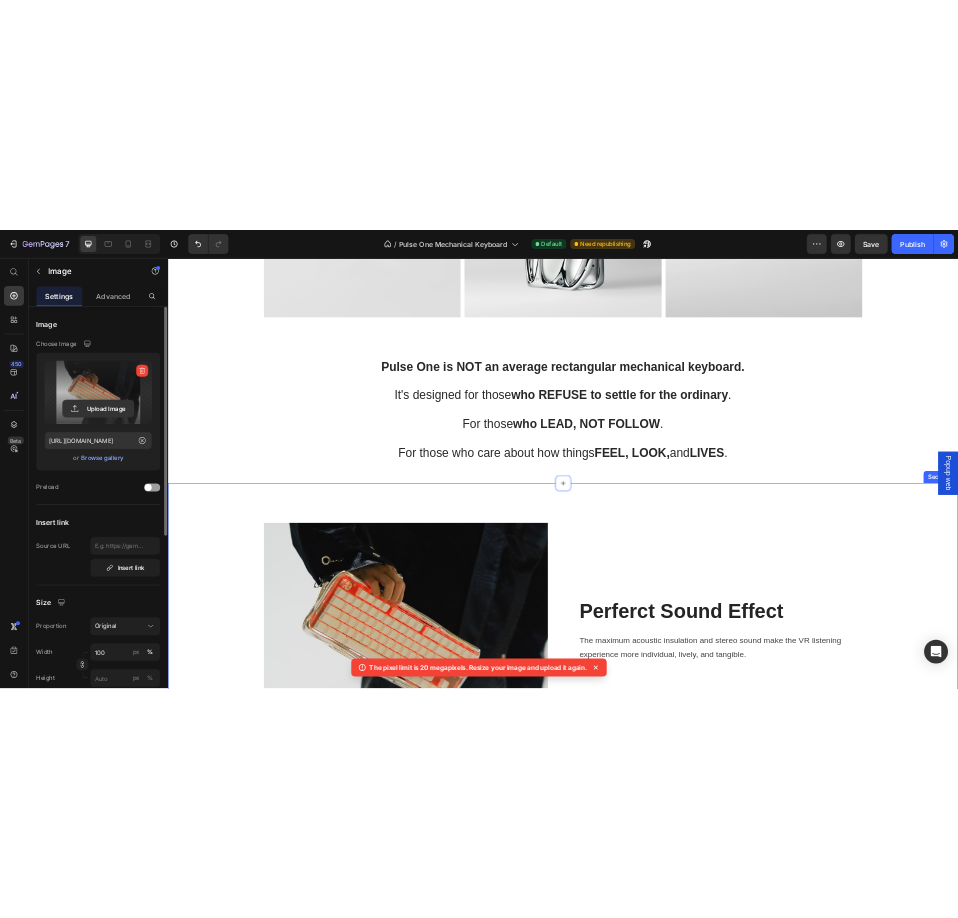 scroll, scrollTop: 4000, scrollLeft: 0, axis: vertical 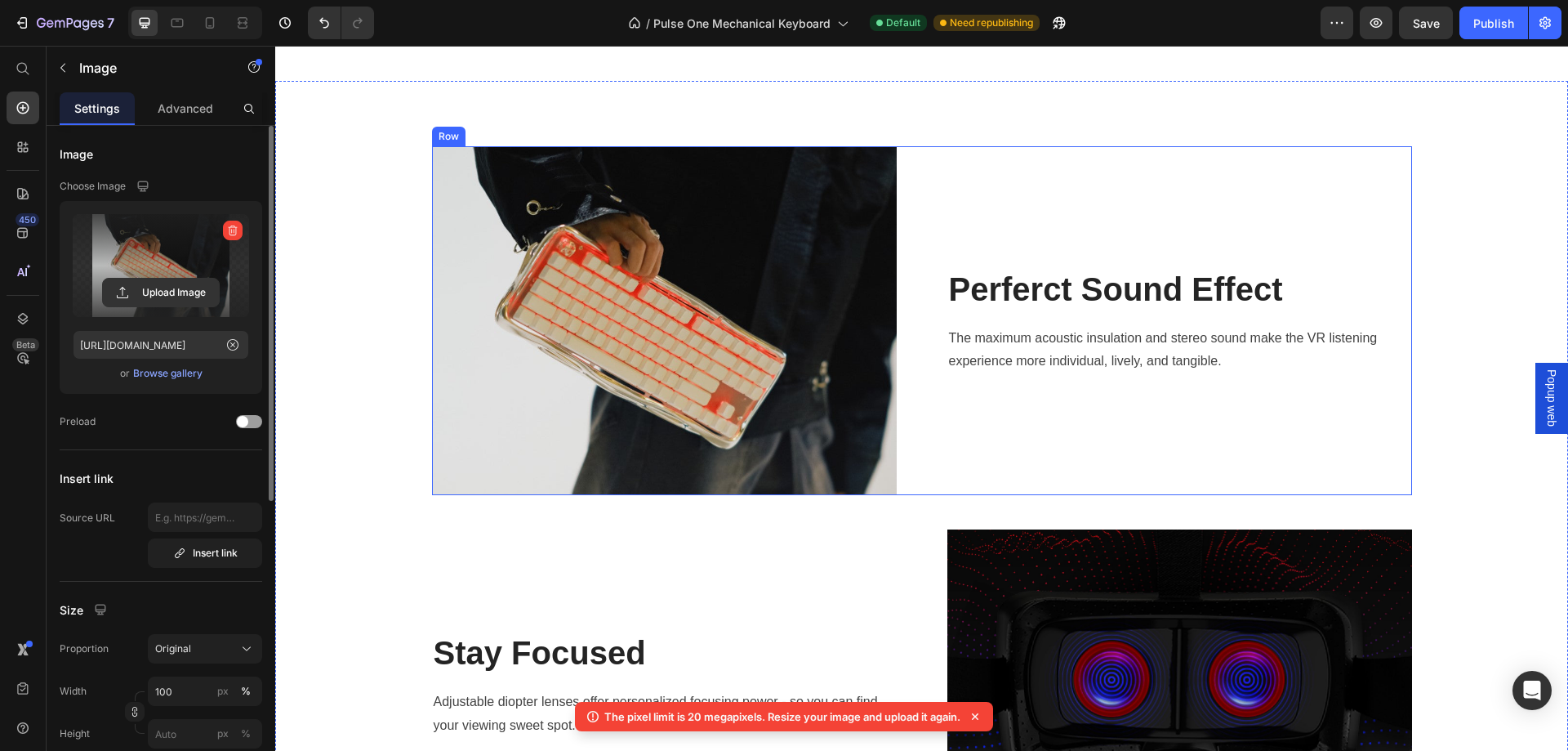 click on "Perferct Sound Effect Heading The maximum acoustic insulation and stereo sound make the VR listening experience more individual, lively, and tangible. Text block" at bounding box center (1179, 320) 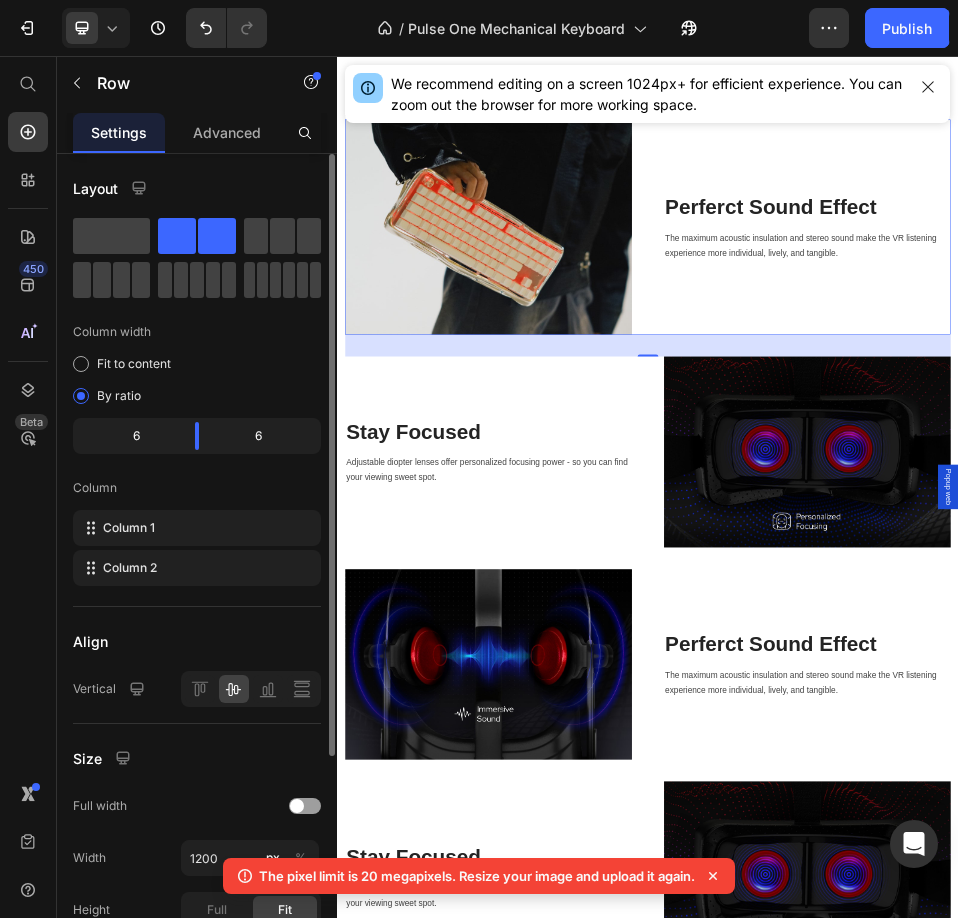 scroll, scrollTop: 3993, scrollLeft: 0, axis: vertical 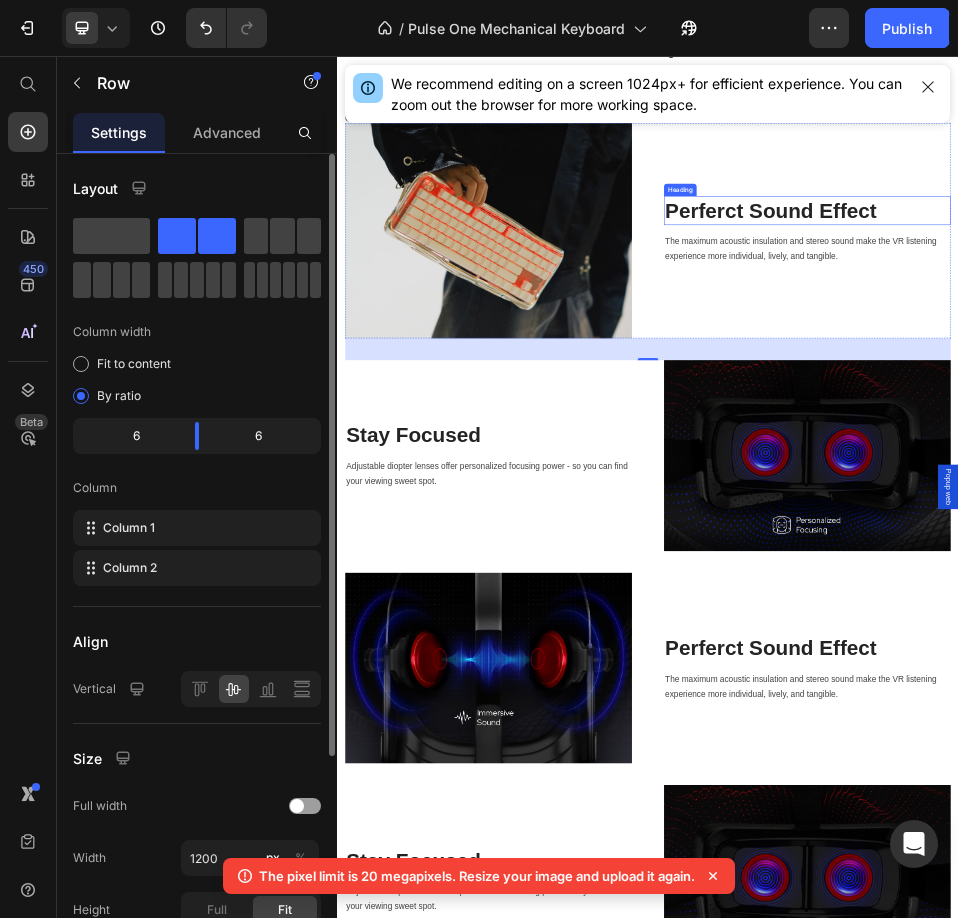 click on "Perferct Sound Effect" at bounding box center [1245, 355] 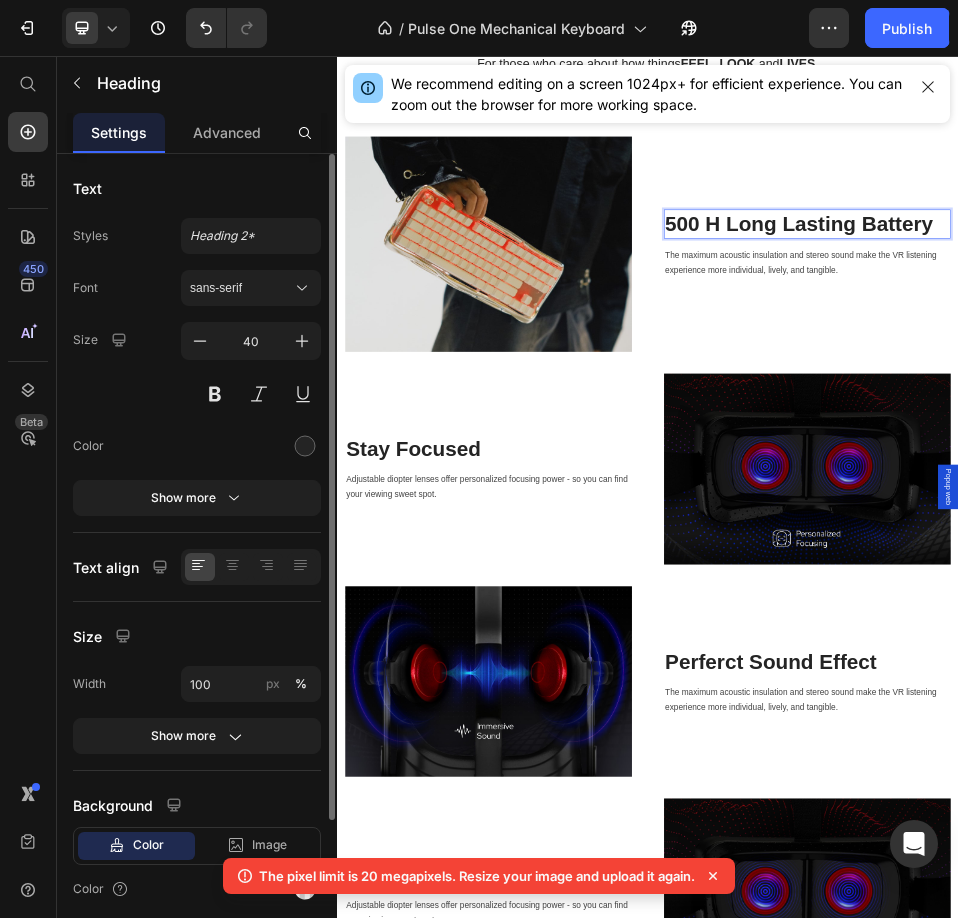 scroll, scrollTop: 3941, scrollLeft: 0, axis: vertical 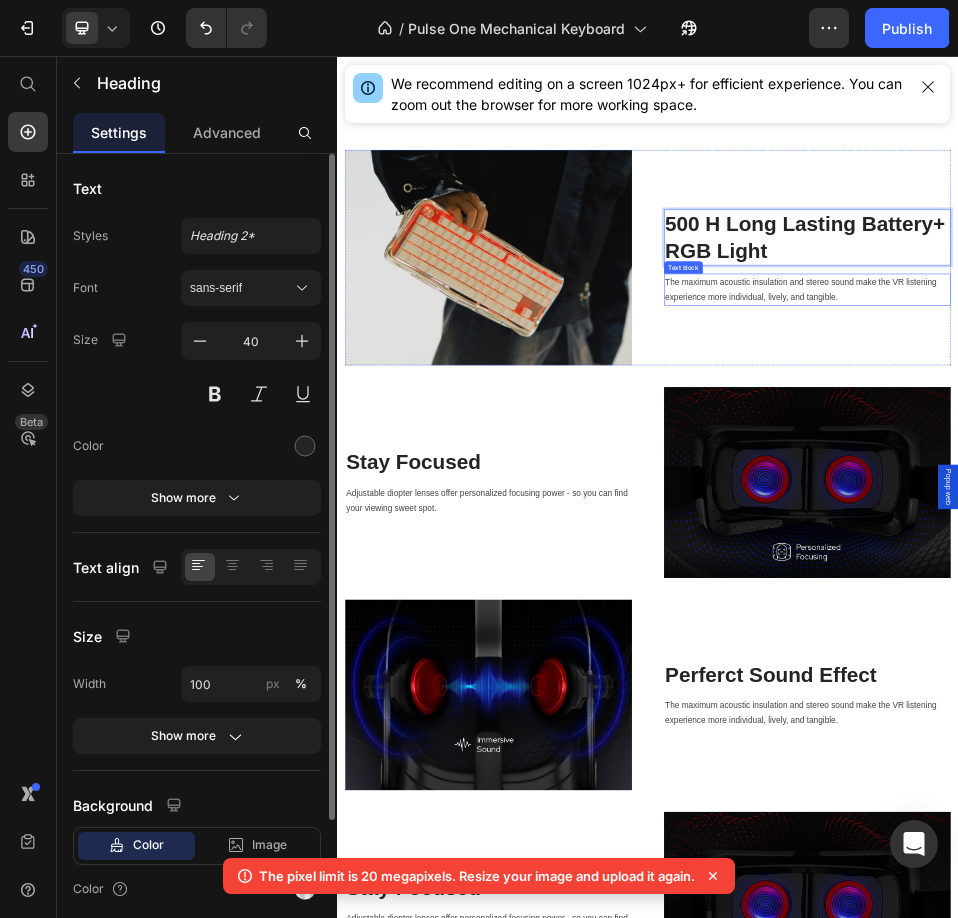 click on "The maximum acoustic insulation and stereo sound make the VR listening experience more individual, lively, and tangible." at bounding box center (1245, 508) 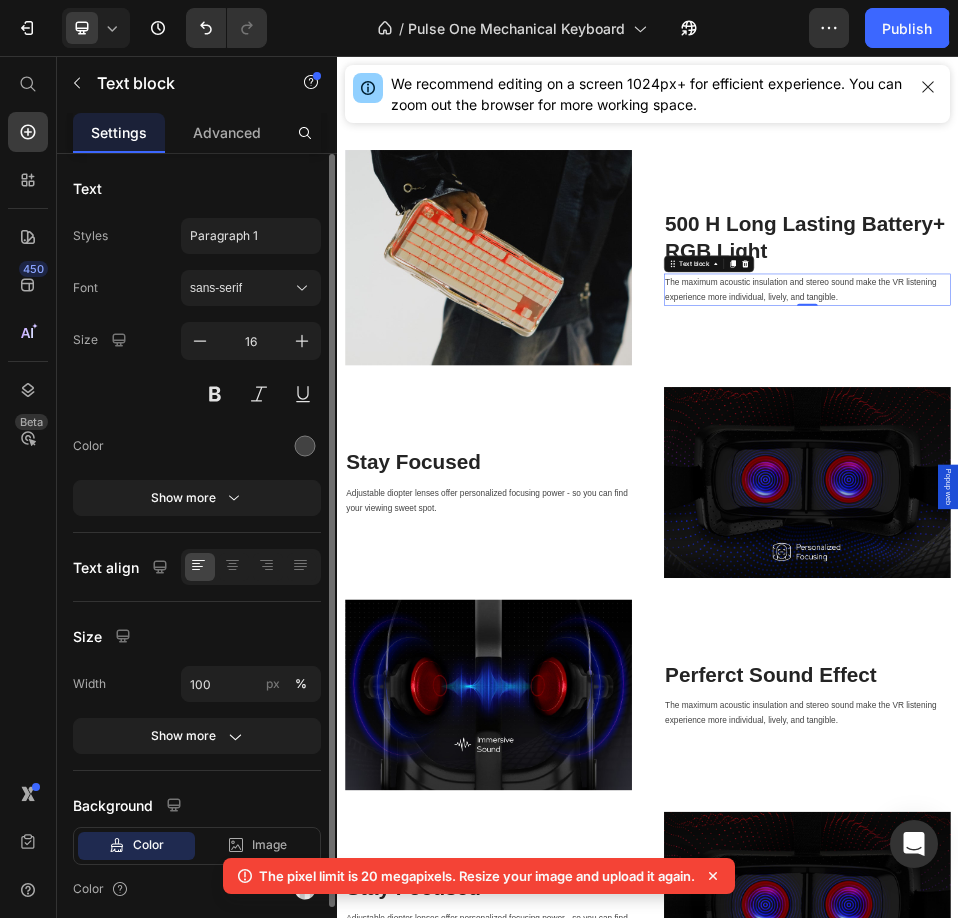 click on "The maximum acoustic insulation and stereo sound make the VR listening experience more individual, lively, and tangible." at bounding box center [1245, 508] 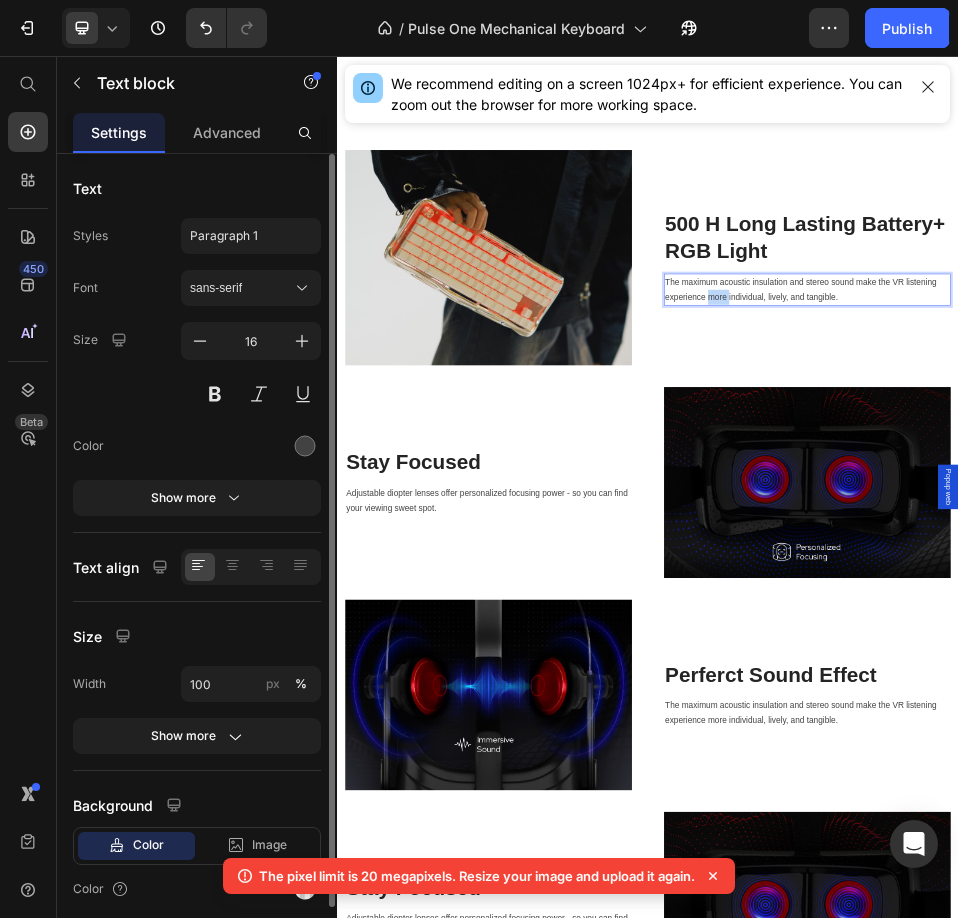 click on "The maximum acoustic insulation and stereo sound make the VR listening experience more individual, lively, and tangible." at bounding box center (1245, 508) 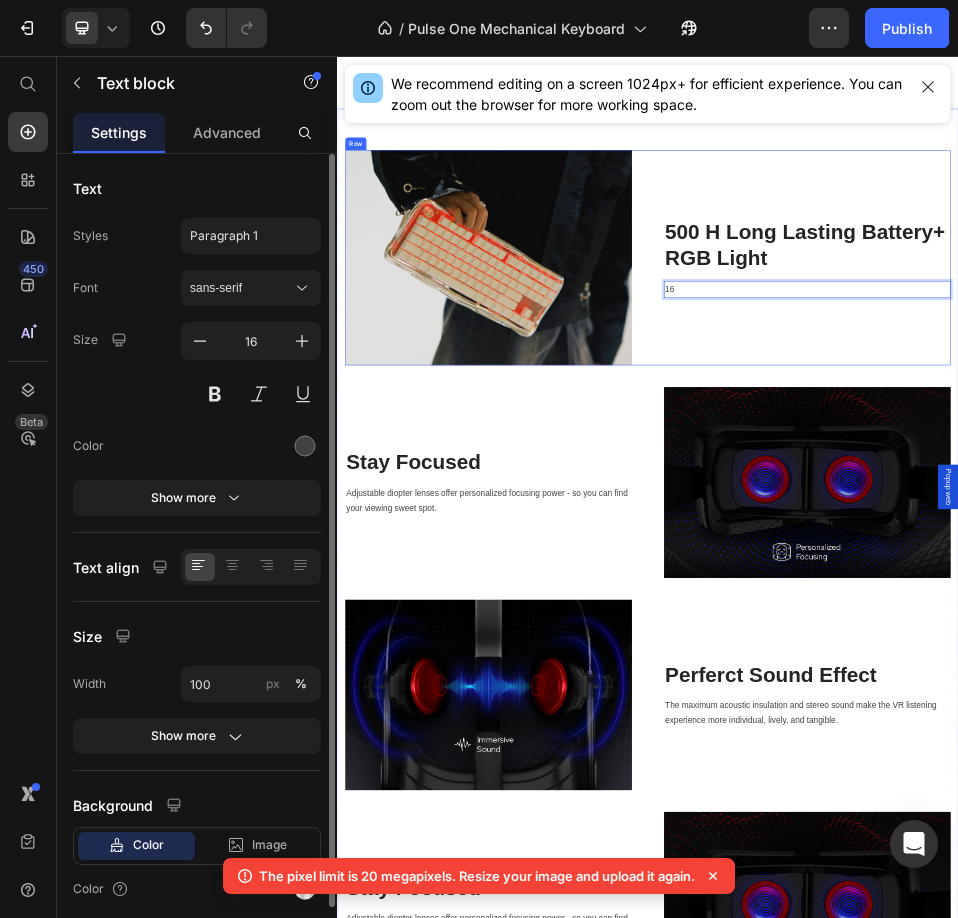 scroll, scrollTop: 3955, scrollLeft: 0, axis: vertical 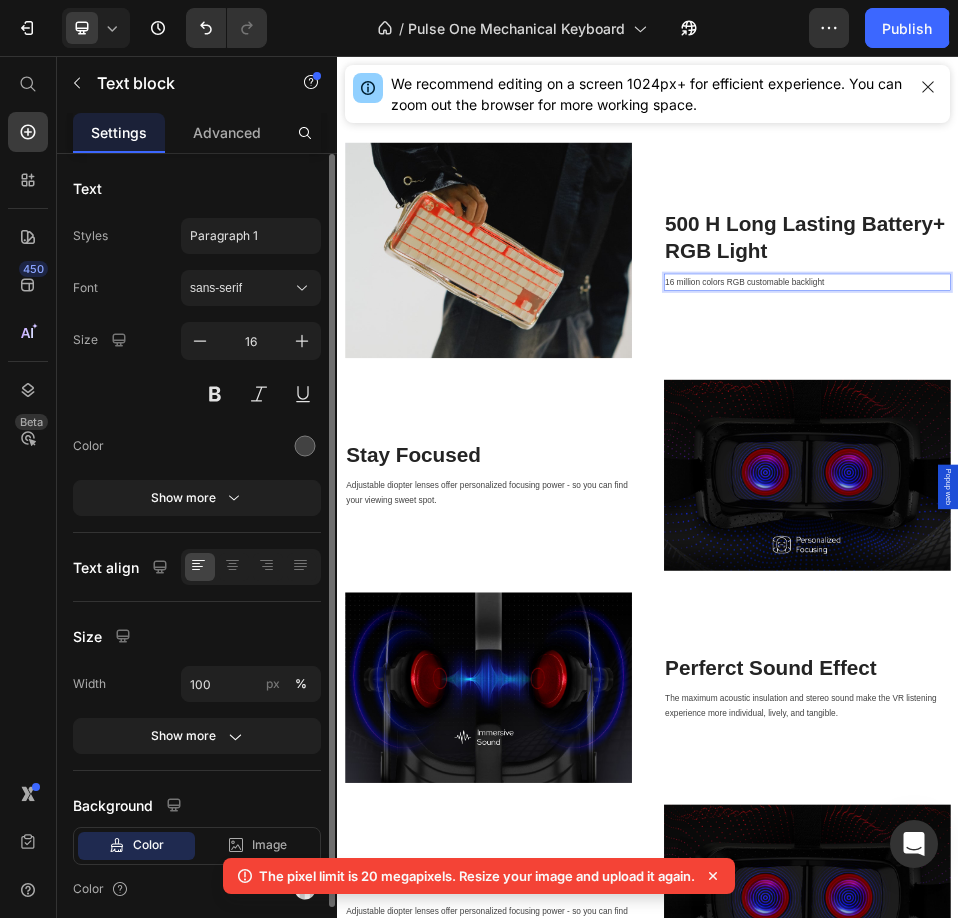 click on "16 million colors RGB customable backlight" at bounding box center [1245, 493] 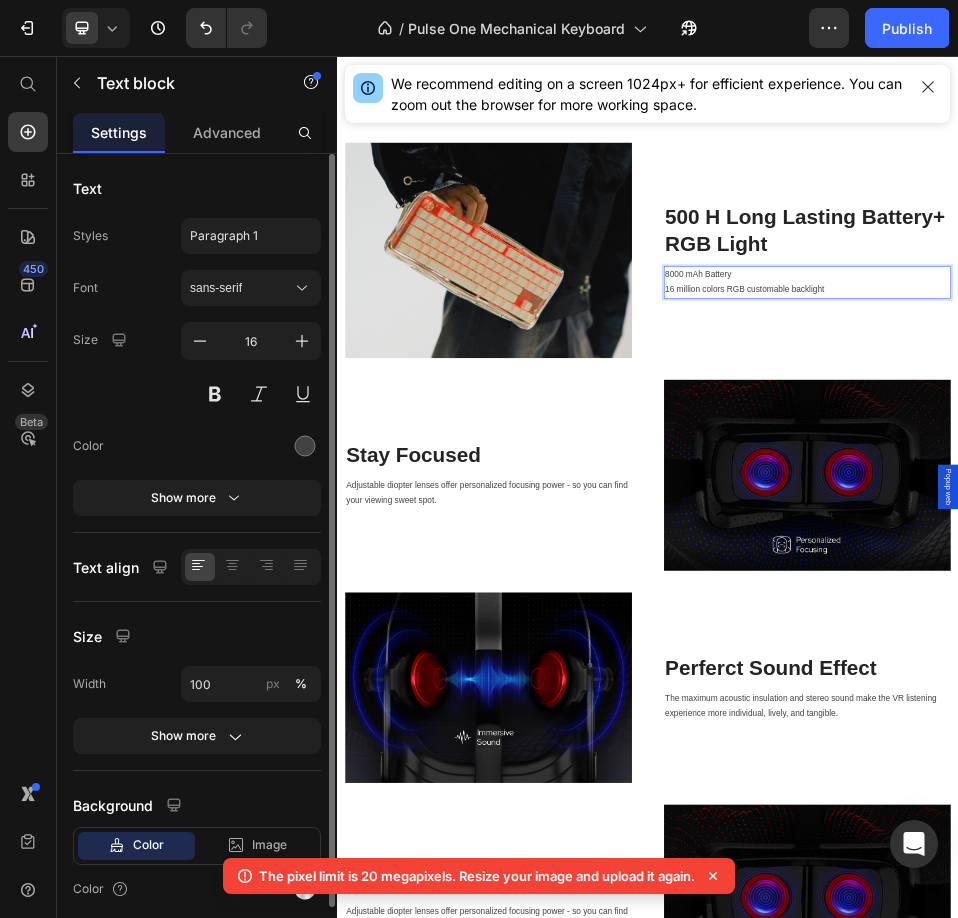 scroll, scrollTop: 3941, scrollLeft: 0, axis: vertical 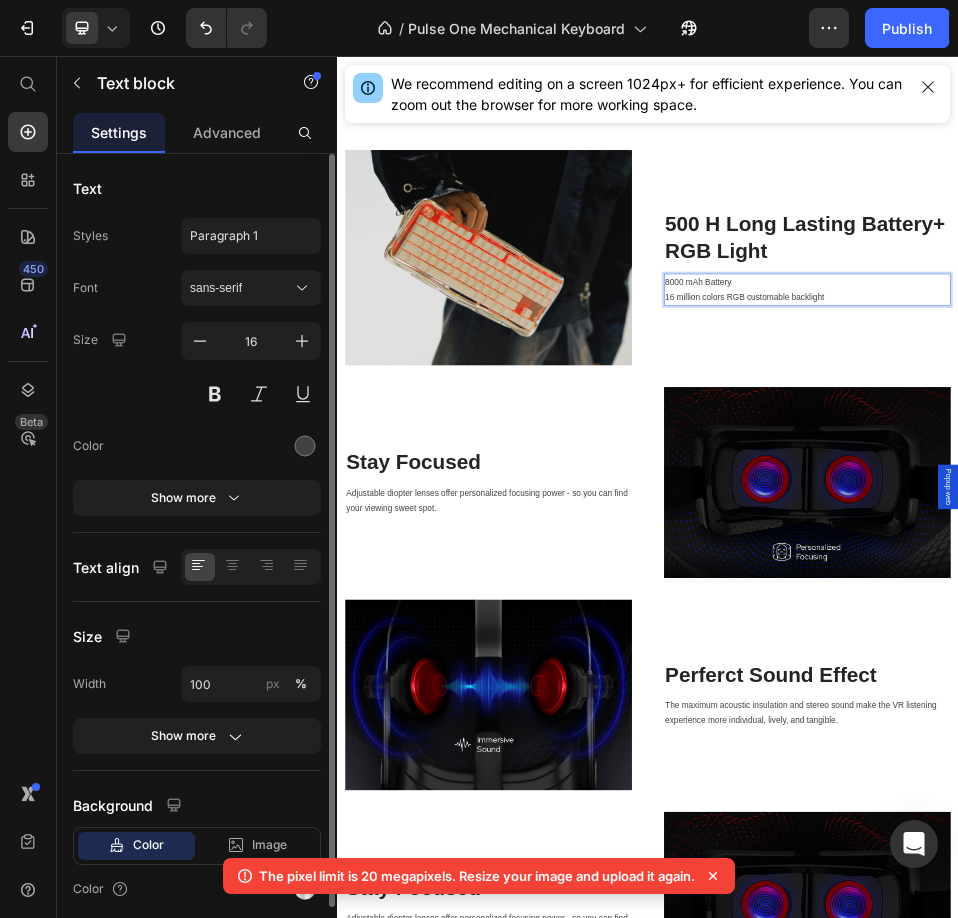 click on "8000 mAh Battery  16 million colors RGB customable backlight" at bounding box center [1245, 508] 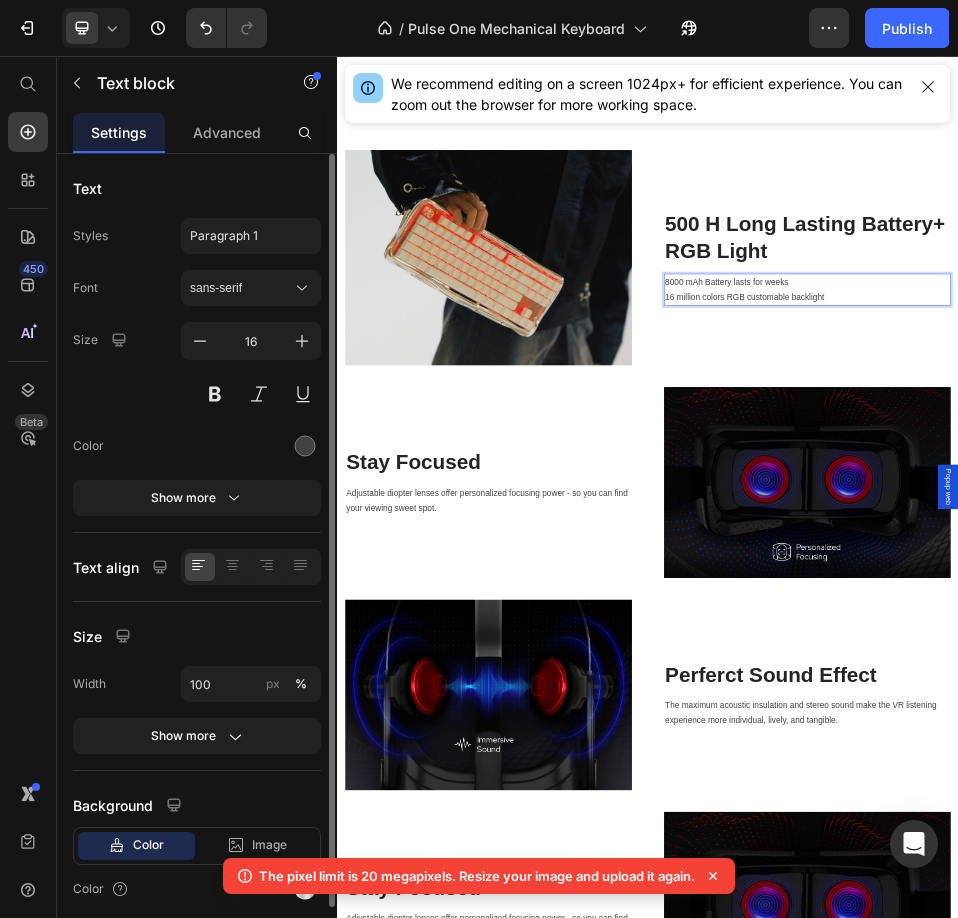 click on "8000 mAh Battery lasts for weeks 16 million colors RGB customable backlight" at bounding box center (1245, 508) 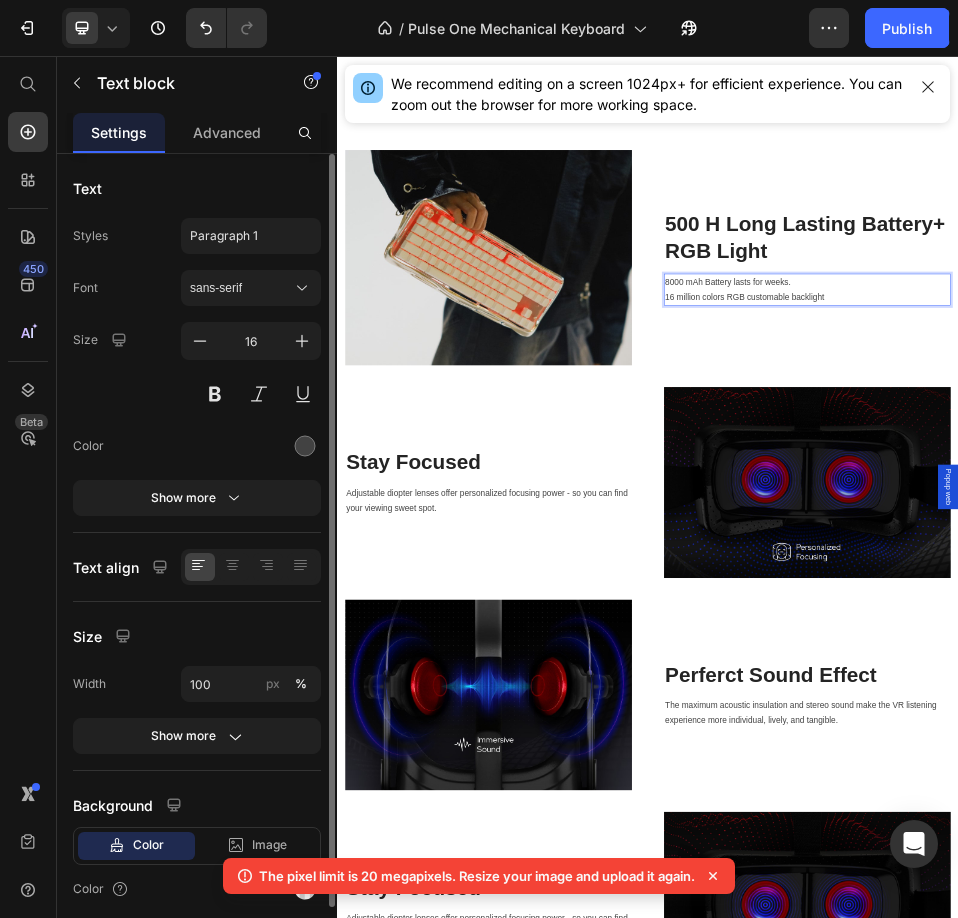 click on "8000 mAh Battery lasts for weeks. 16 million colors RGB customable backlight" at bounding box center (1245, 508) 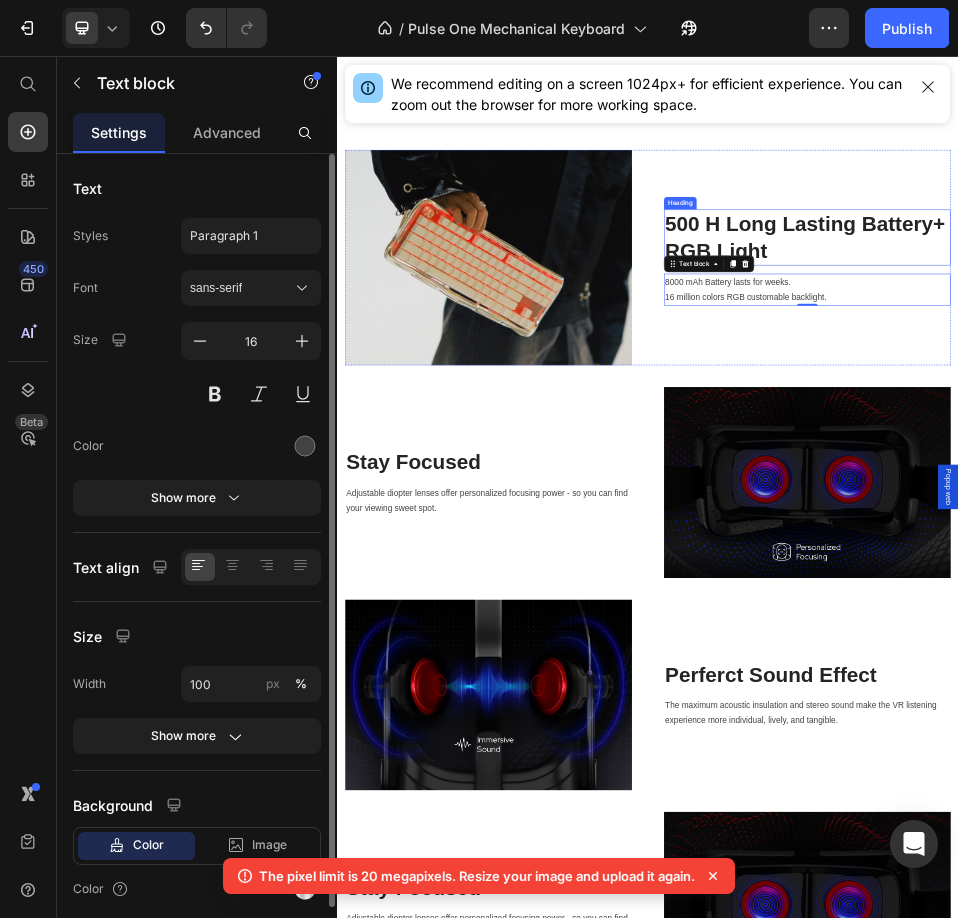 click on "500 H Long Lasting Battery+ RGB Light" at bounding box center [1245, 407] 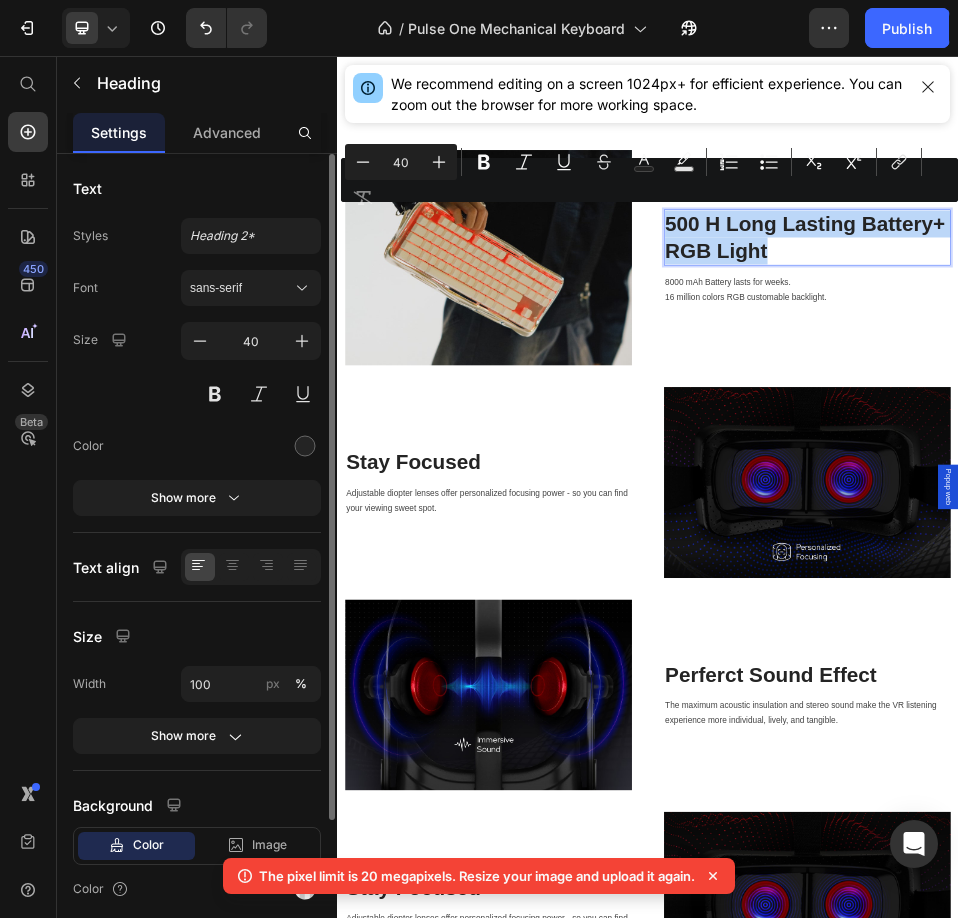 drag, startPoint x: 1374, startPoint y: 425, endPoint x: 965, endPoint y: 378, distance: 411.69162 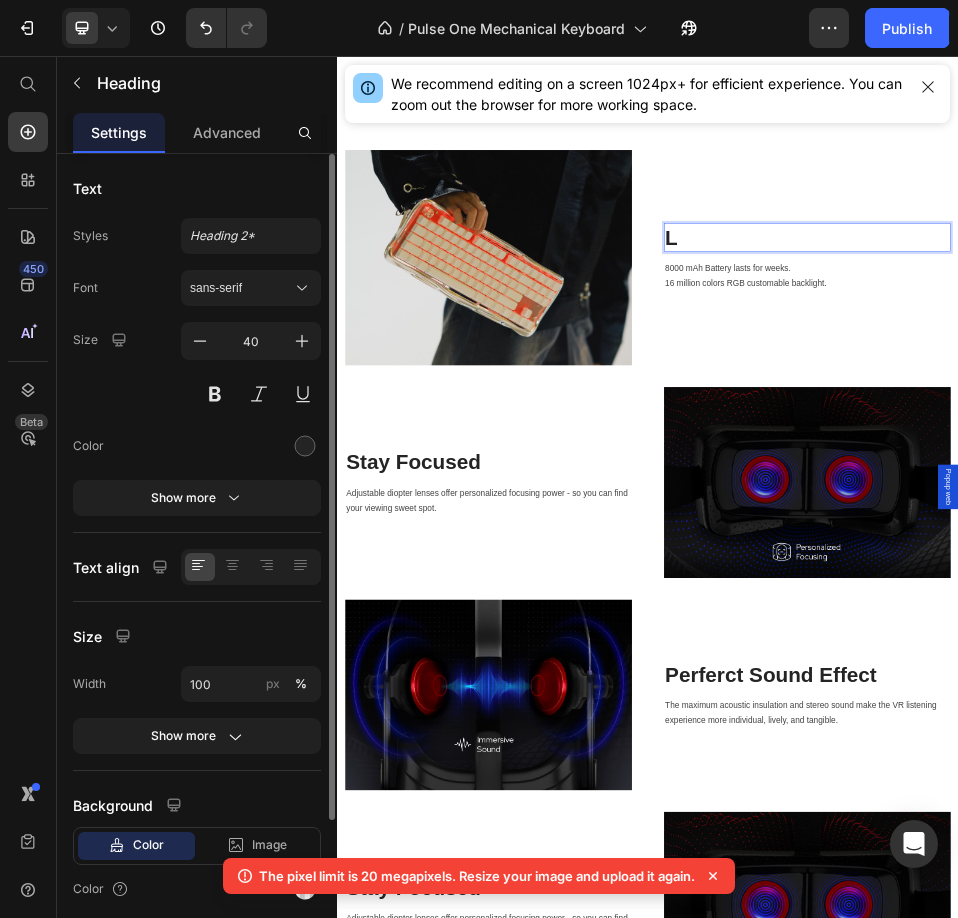 scroll, scrollTop: 3967, scrollLeft: 0, axis: vertical 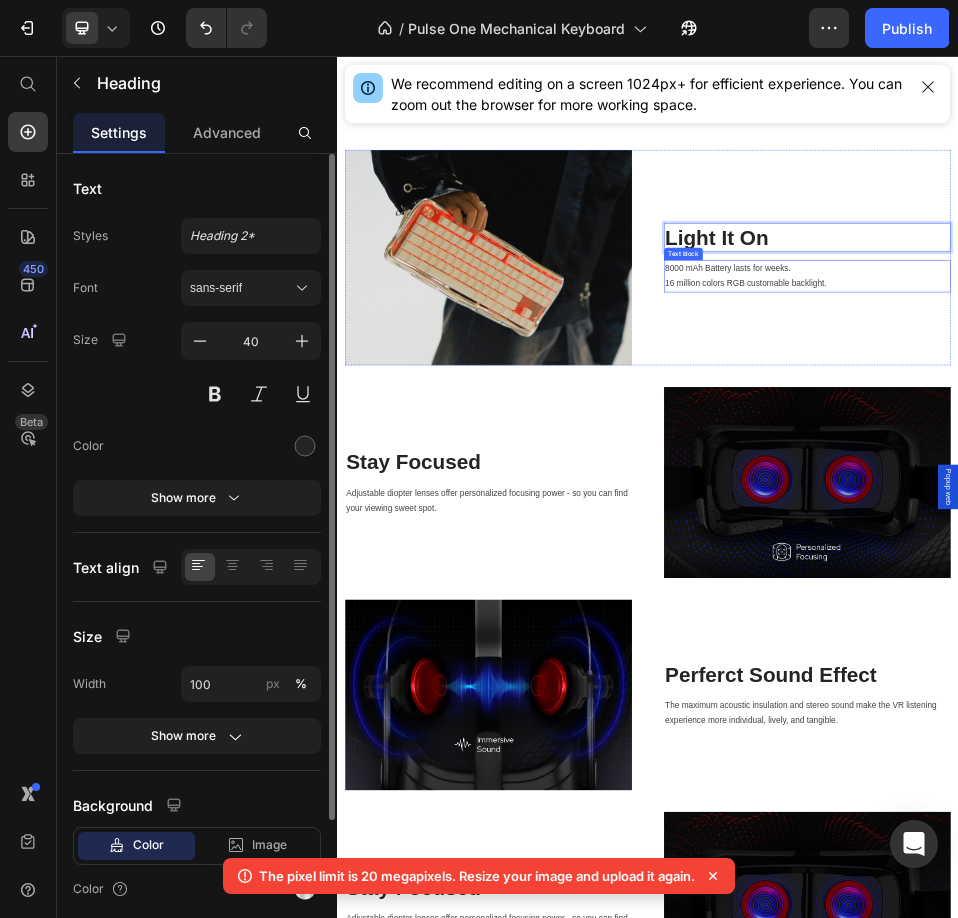 click on "8000 mAh Battery lasts for weeks. 16 million colors RGB customable backlight." at bounding box center [1245, 482] 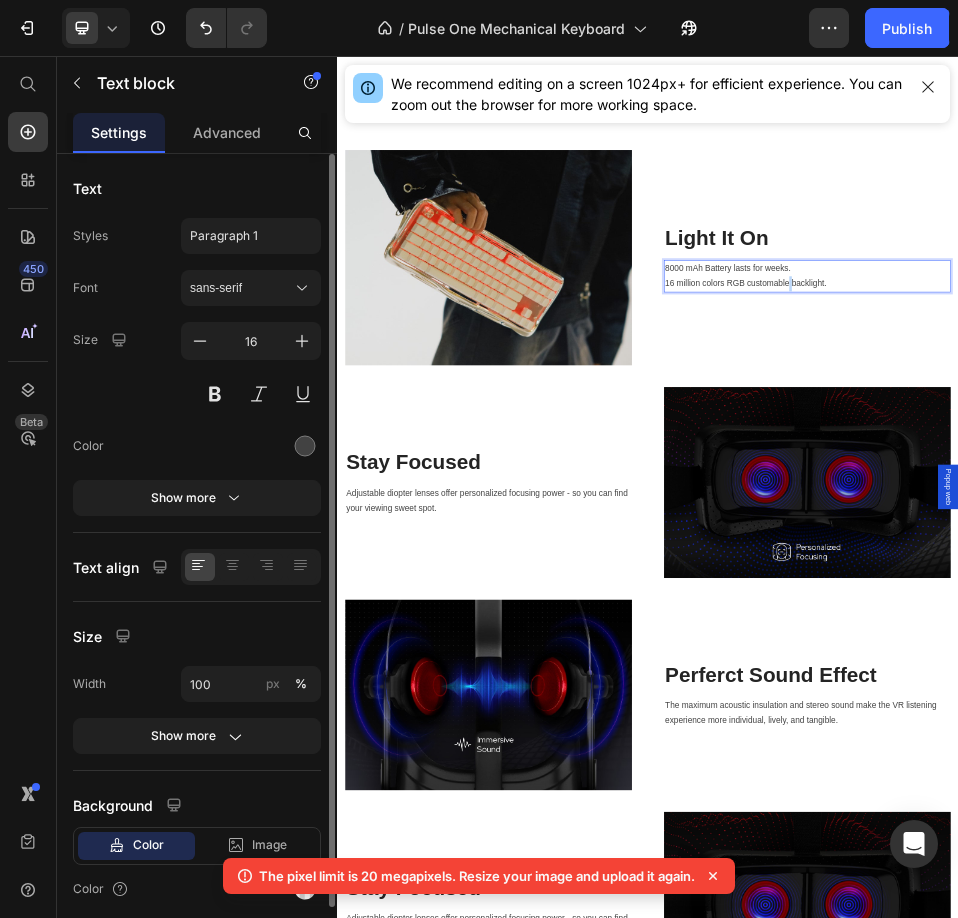 click on "8000 mAh Battery lasts for weeks. 16 million colors RGB customable backlight." at bounding box center [1245, 482] 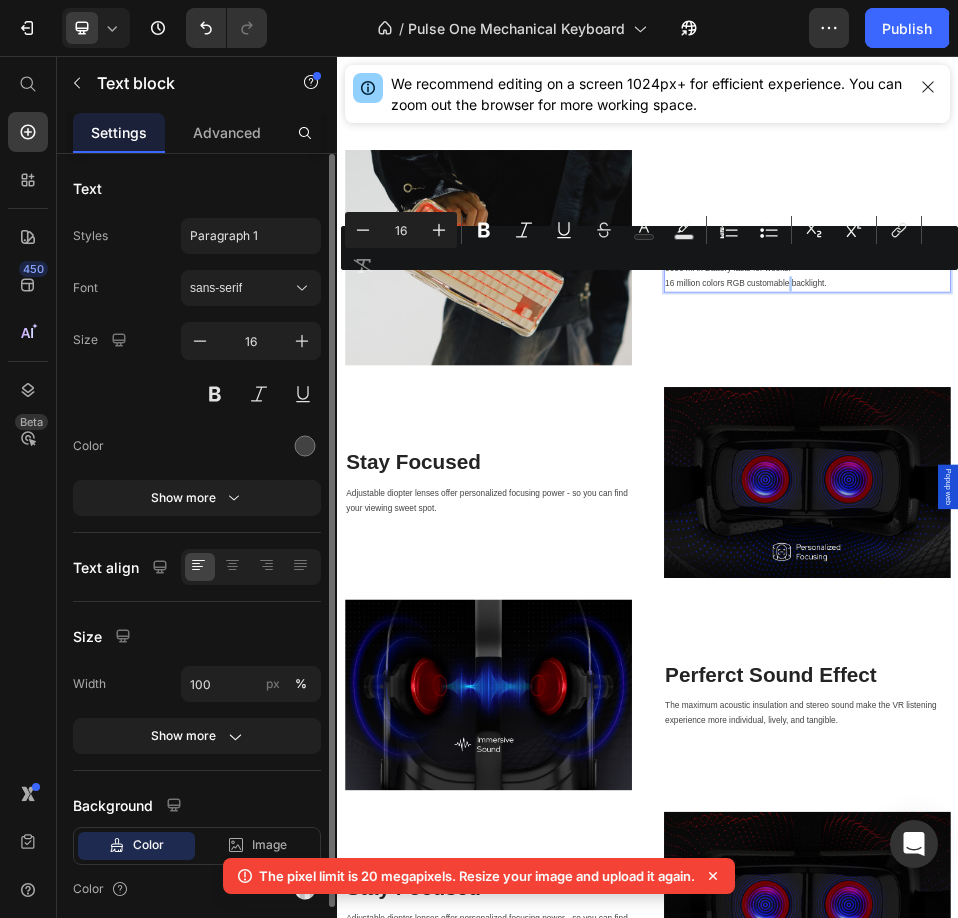 click on "Minus 16 Plus Bold Italic Underline       Strikethrough
Text Color
Text Background Color Numbered List Bulleted List Subscript Superscript       link Remove Format" at bounding box center [649, 248] 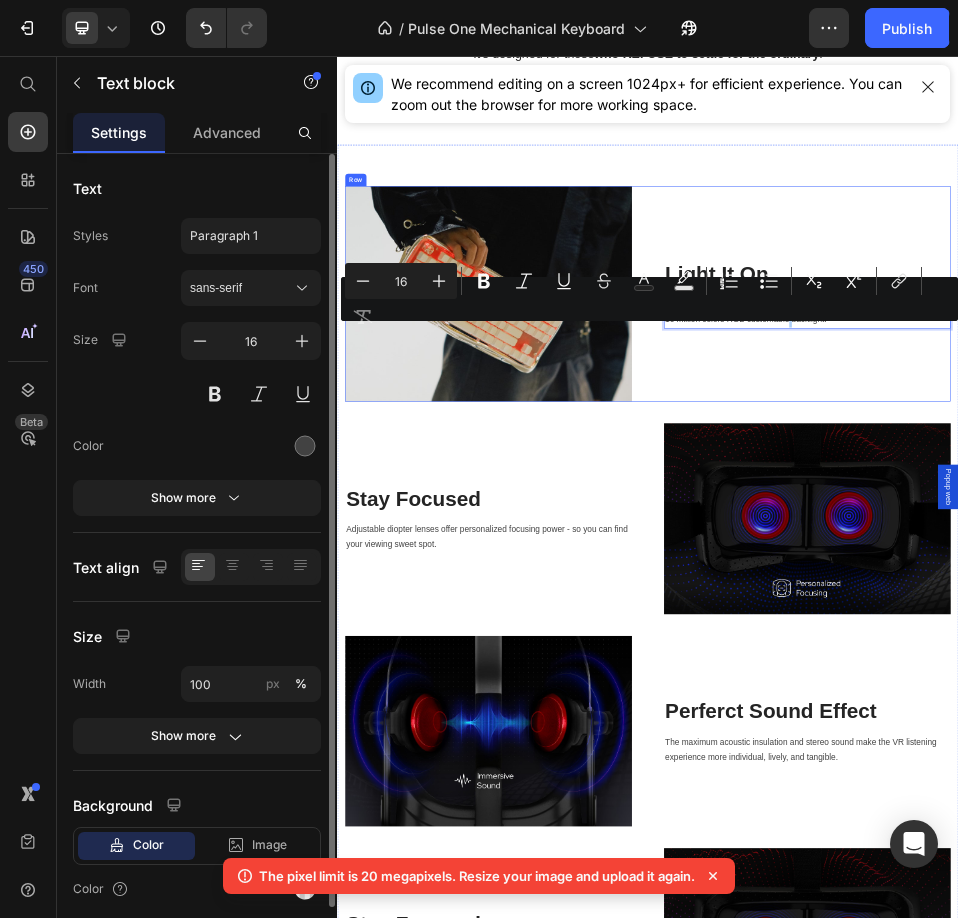 scroll, scrollTop: 3841, scrollLeft: 0, axis: vertical 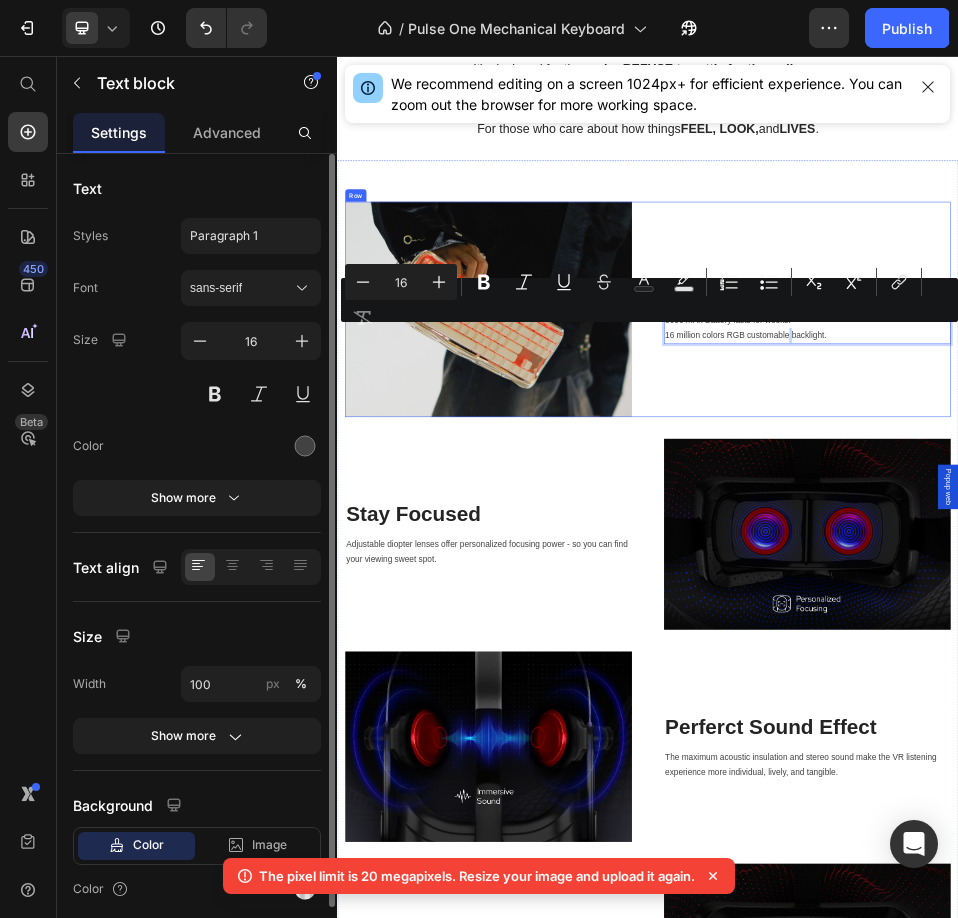 click on "Light It On Heading 8000 mAh Battery lasts for weeks. 16 million colors RGB customable backlight. Text block   0" at bounding box center [1245, 546] 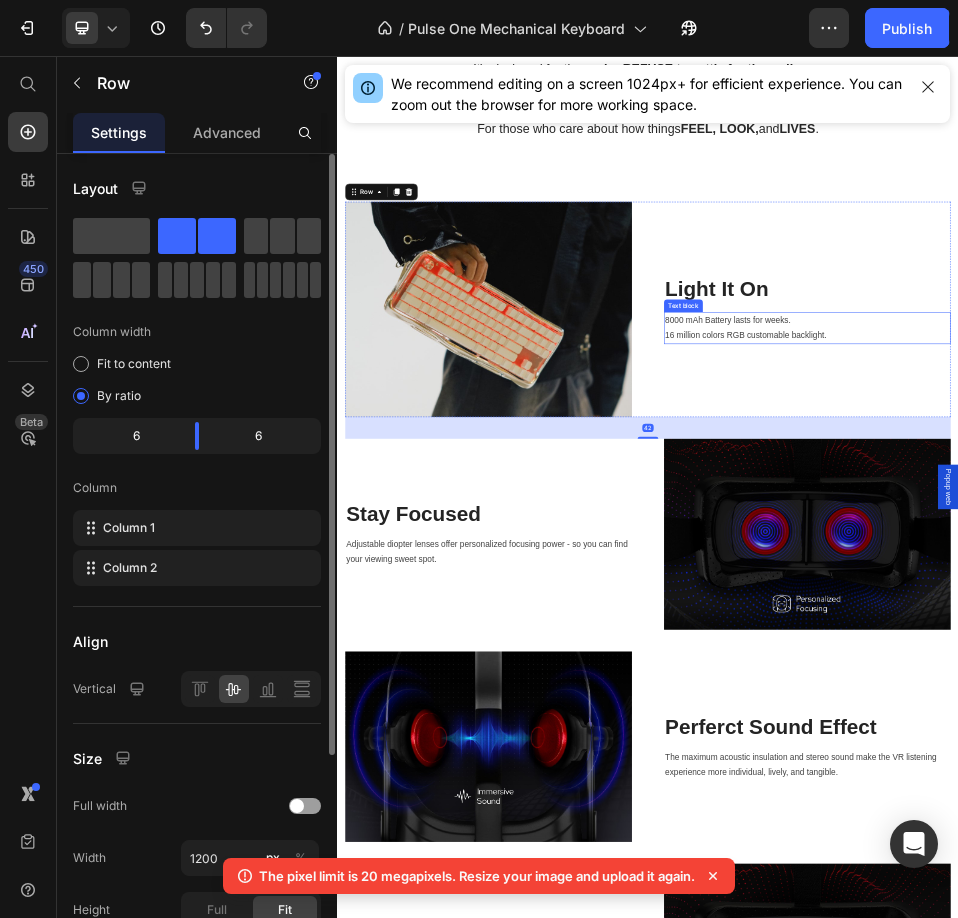 click on "8000 mAh Battery lasts for weeks. 16 million colors RGB customable backlight." at bounding box center [1245, 582] 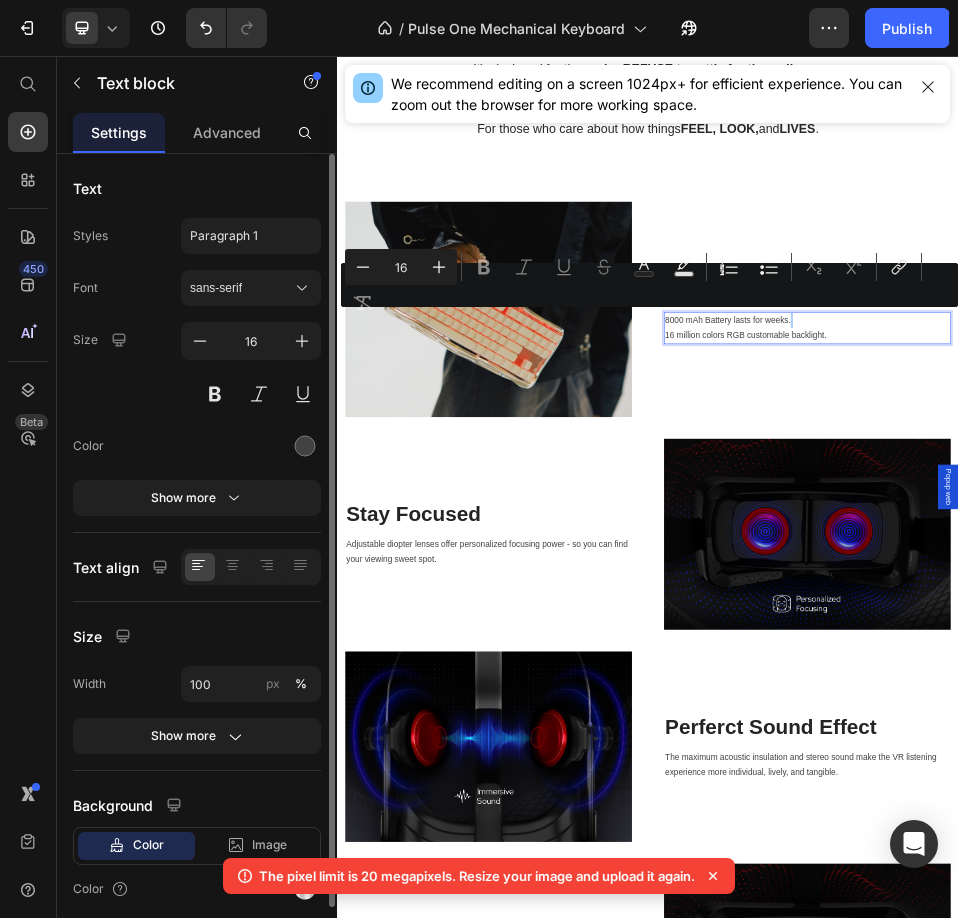 click on "Minus 16 Plus Bold Italic Underline       Strikethrough
Text Color
Text Background Color Numbered List Bulleted List Subscript Superscript       link Remove Format" at bounding box center [649, 285] 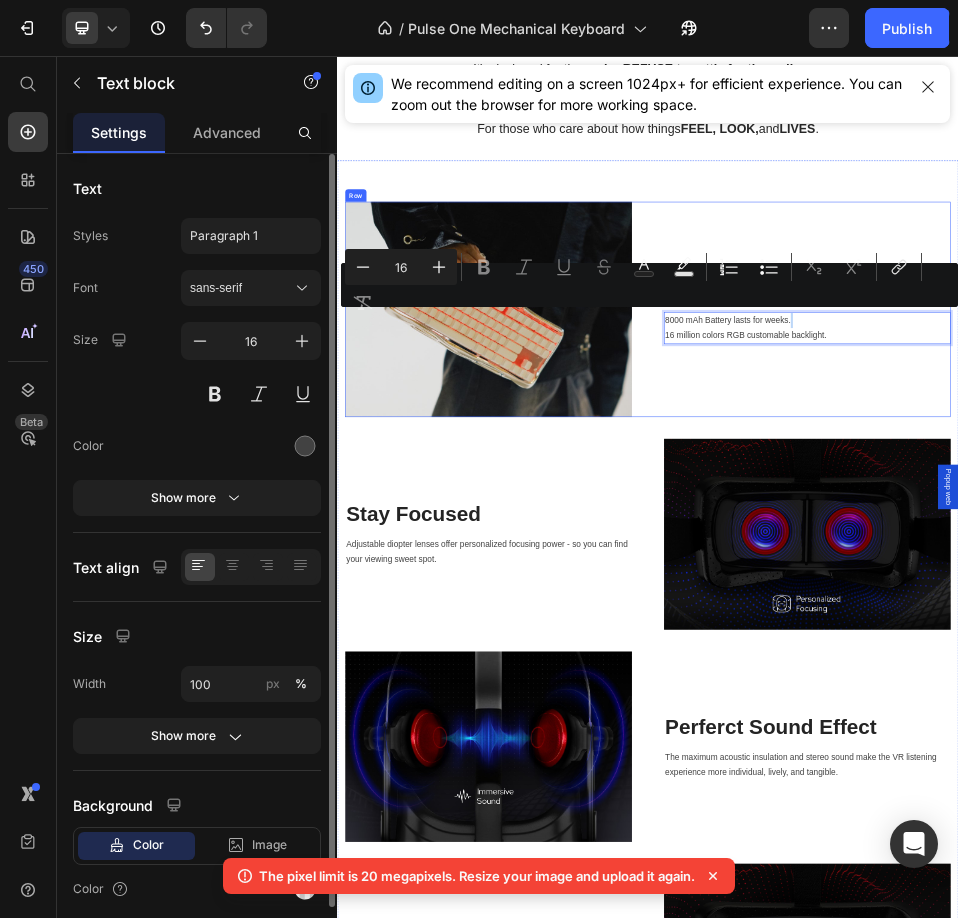 click on "Light It On Heading 8000 mAh Battery lasts for weeks. 16 million colors RGB customable backlight. Text block   0" at bounding box center (1245, 546) 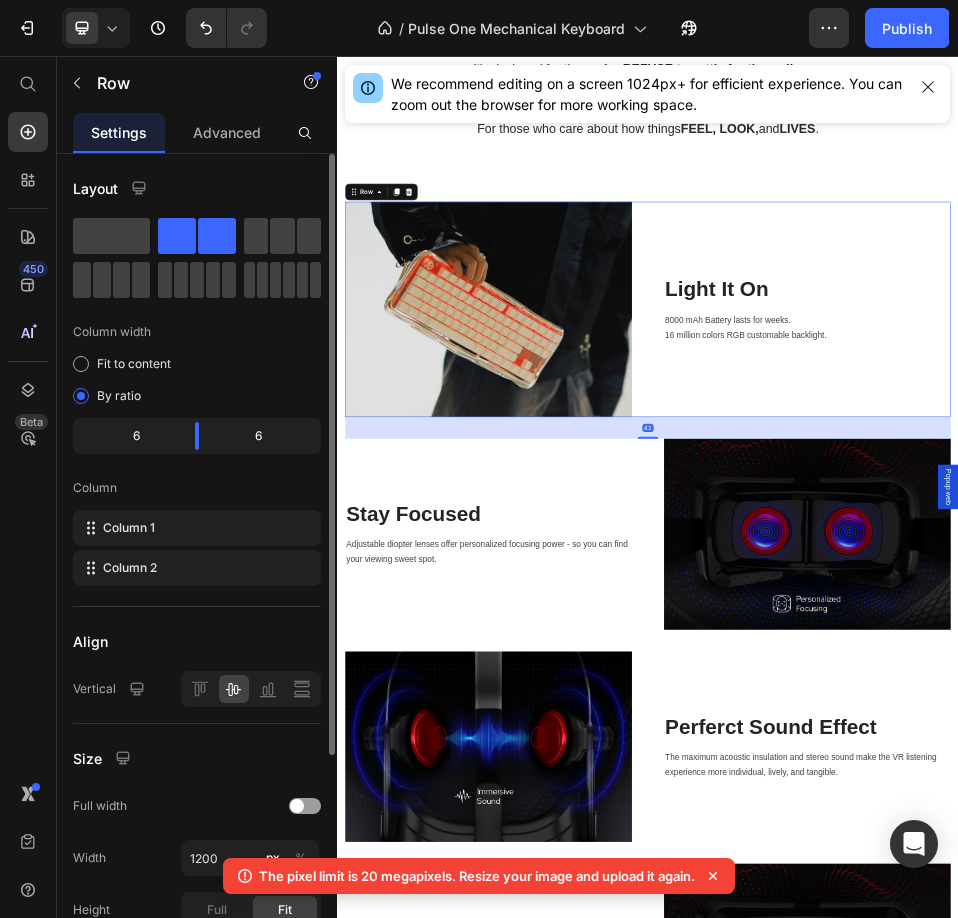 click on "8000 mAh Battery lasts for weeks. 16 million colors RGB customable backlight." at bounding box center (1245, 582) 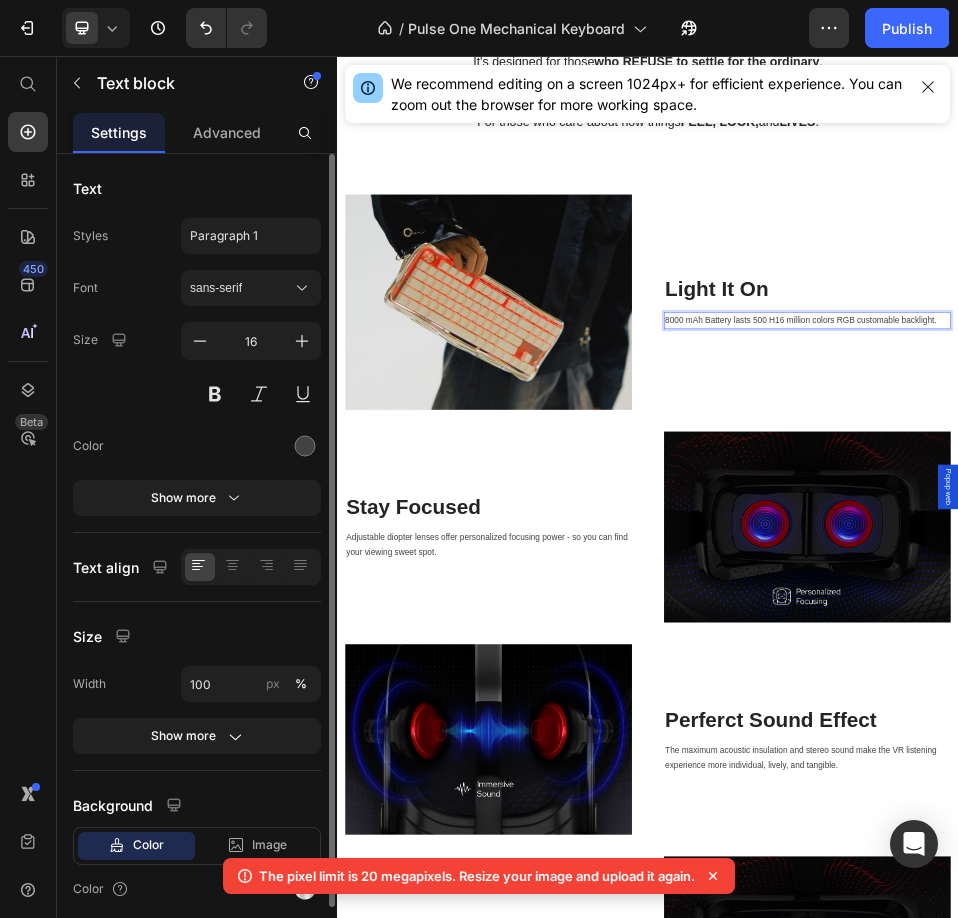 scroll, scrollTop: 3841, scrollLeft: 0, axis: vertical 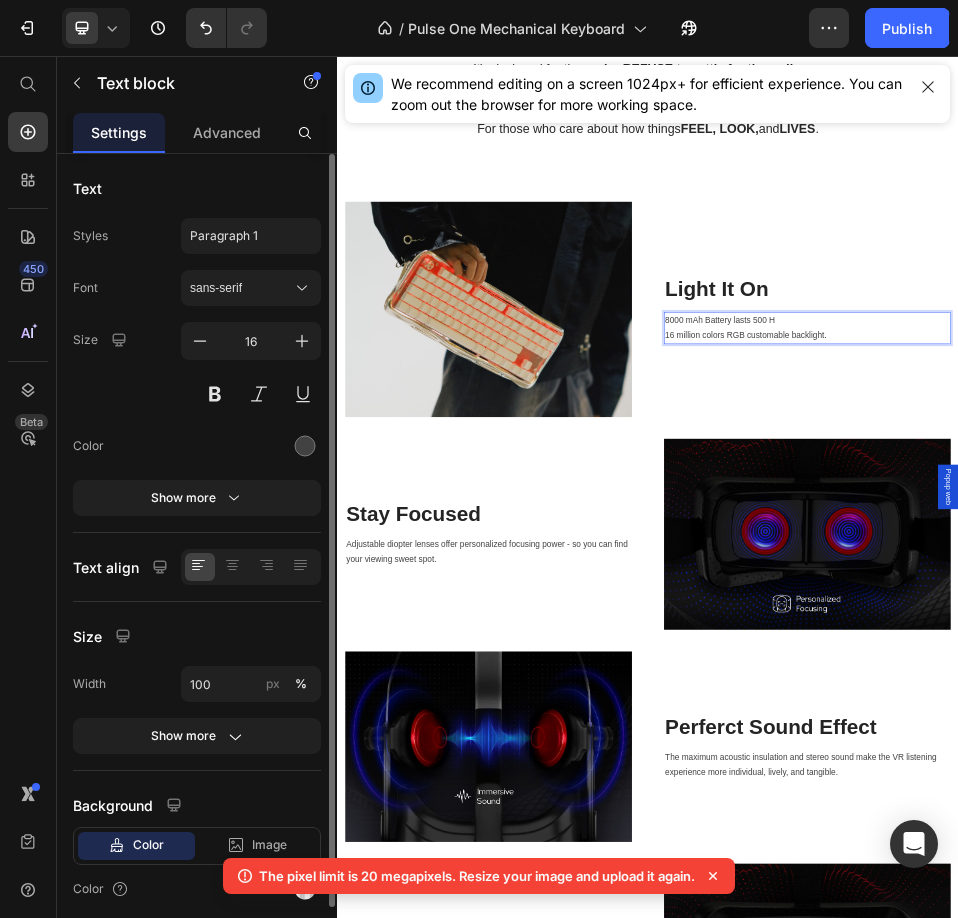 click on "8000 mAh Battery lasts 500 H 16 million colors RGB customable backlight." at bounding box center [1245, 582] 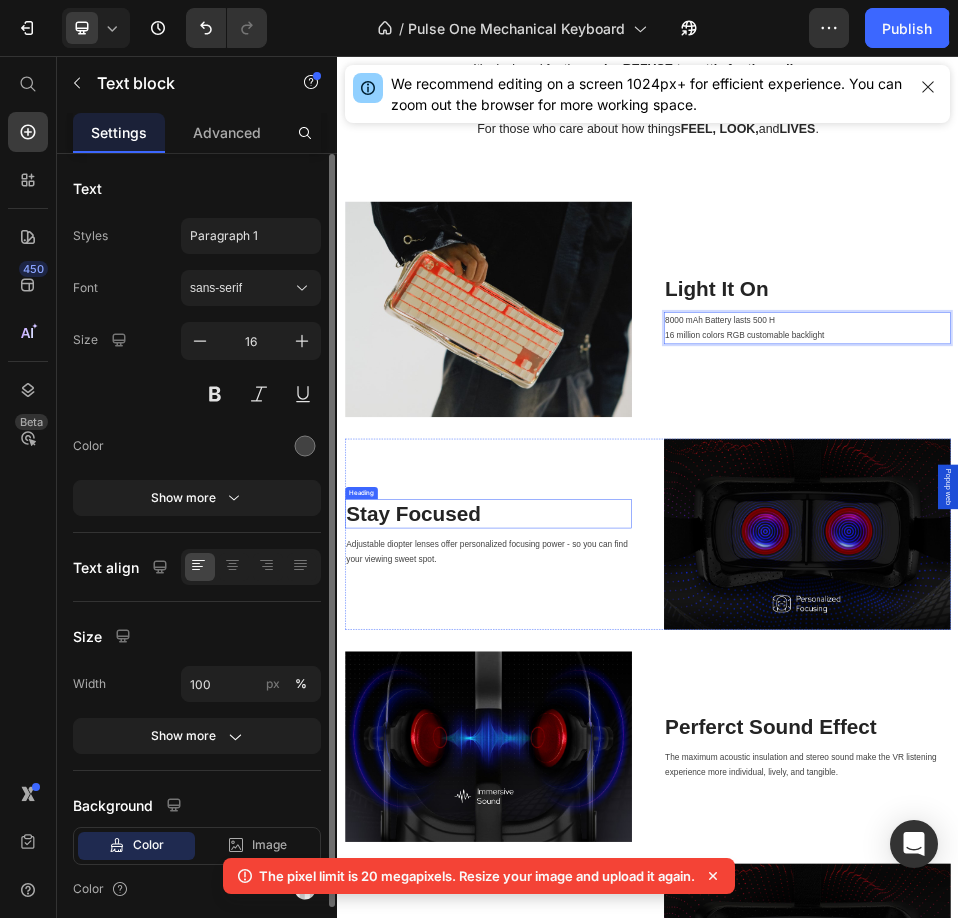 click on "Stay Focused" at bounding box center (629, 941) 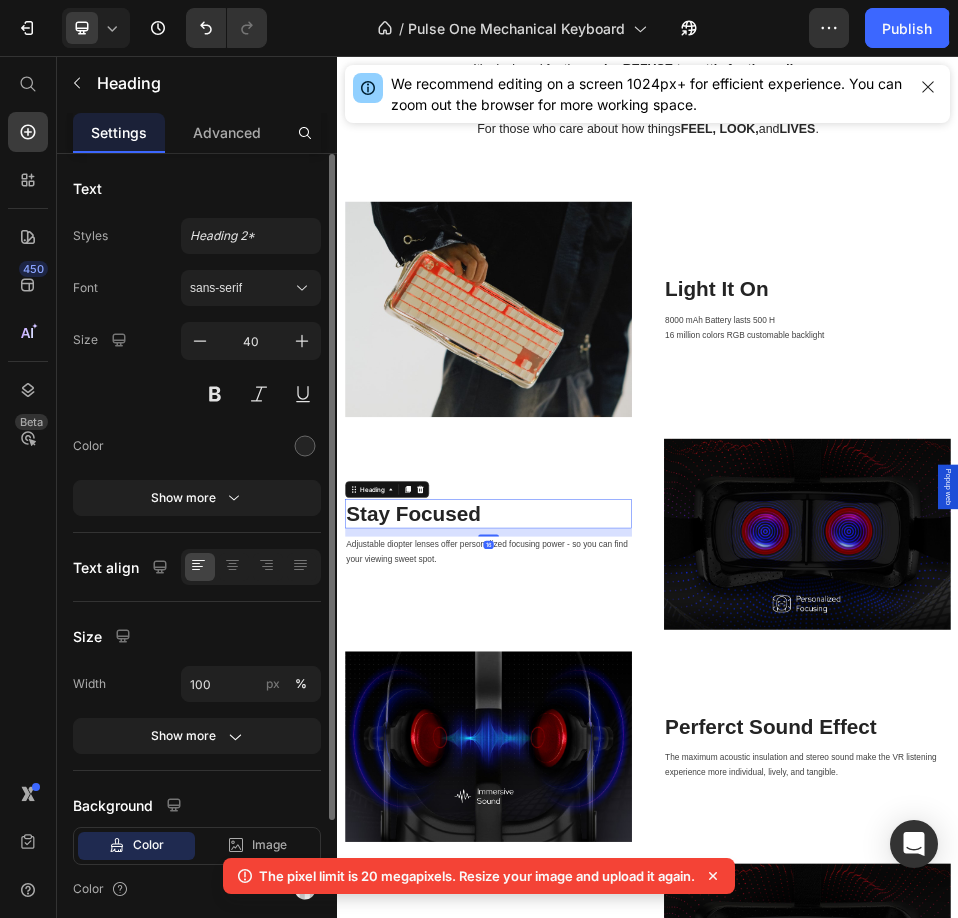 click on "Stay Focused" at bounding box center [629, 941] 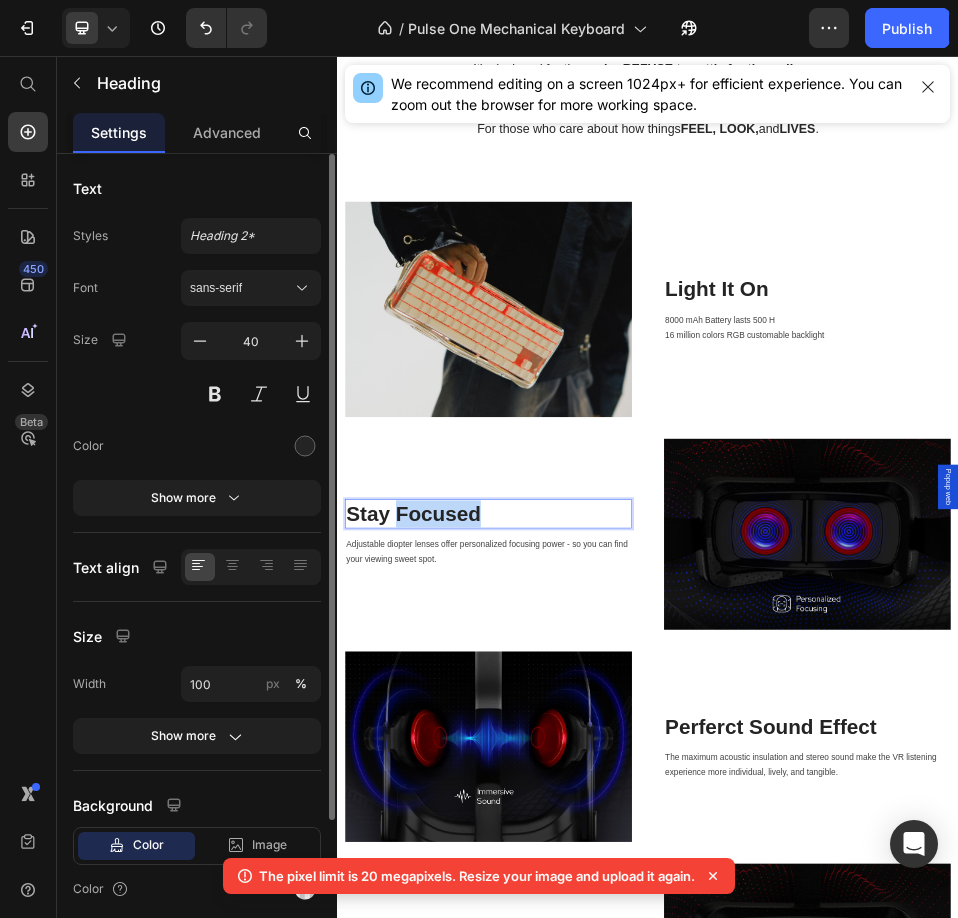 click on "Stay Focused" at bounding box center (629, 941) 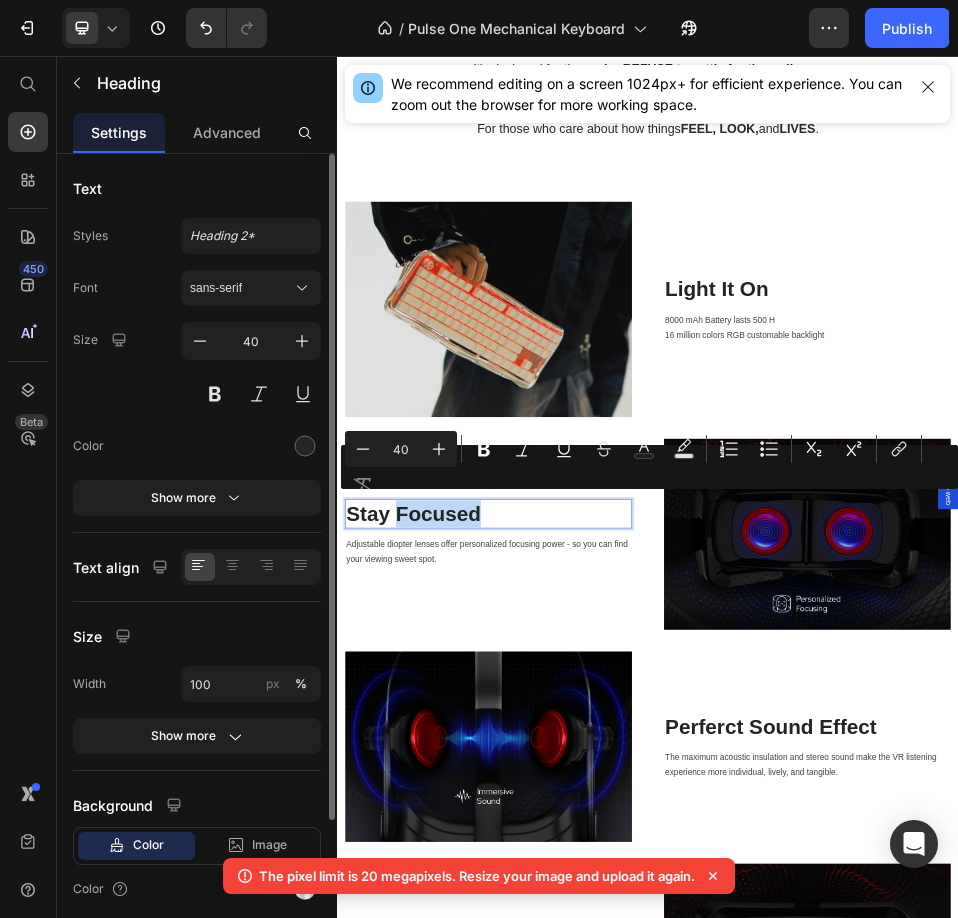 click on "Stay Focused" at bounding box center (629, 941) 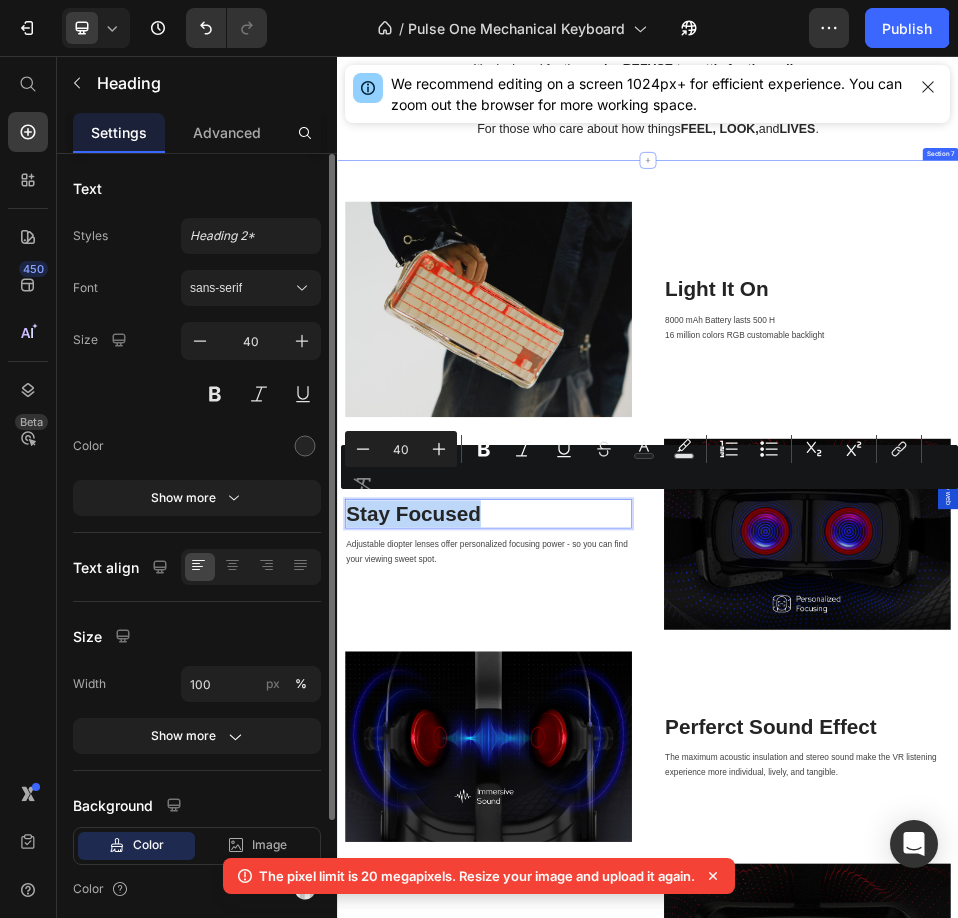 drag, startPoint x: 630, startPoint y: 937, endPoint x: 350, endPoint y: 954, distance: 280.5156 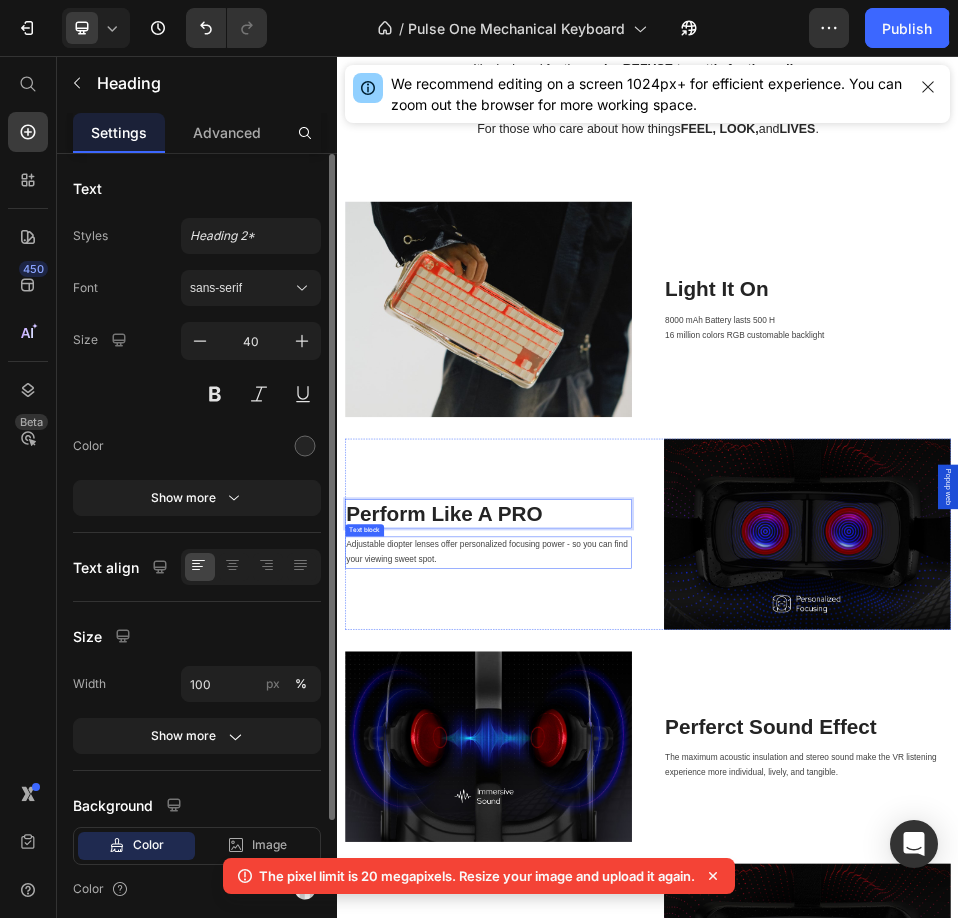 click on "Adjustable diopter lenses offer personalized focusing power - so you can find your viewing sweet spot." at bounding box center (629, 1016) 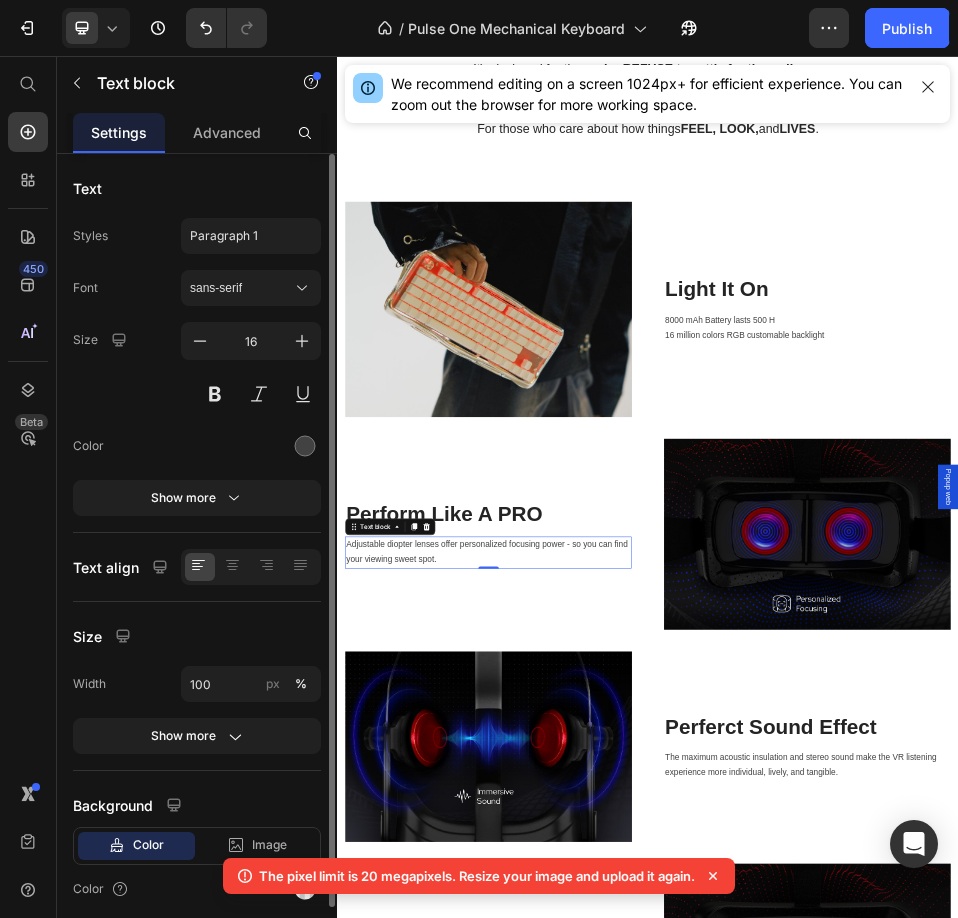 click on "Adjustable diopter lenses offer personalized focusing power - so you can find your viewing sweet spot." at bounding box center [629, 1016] 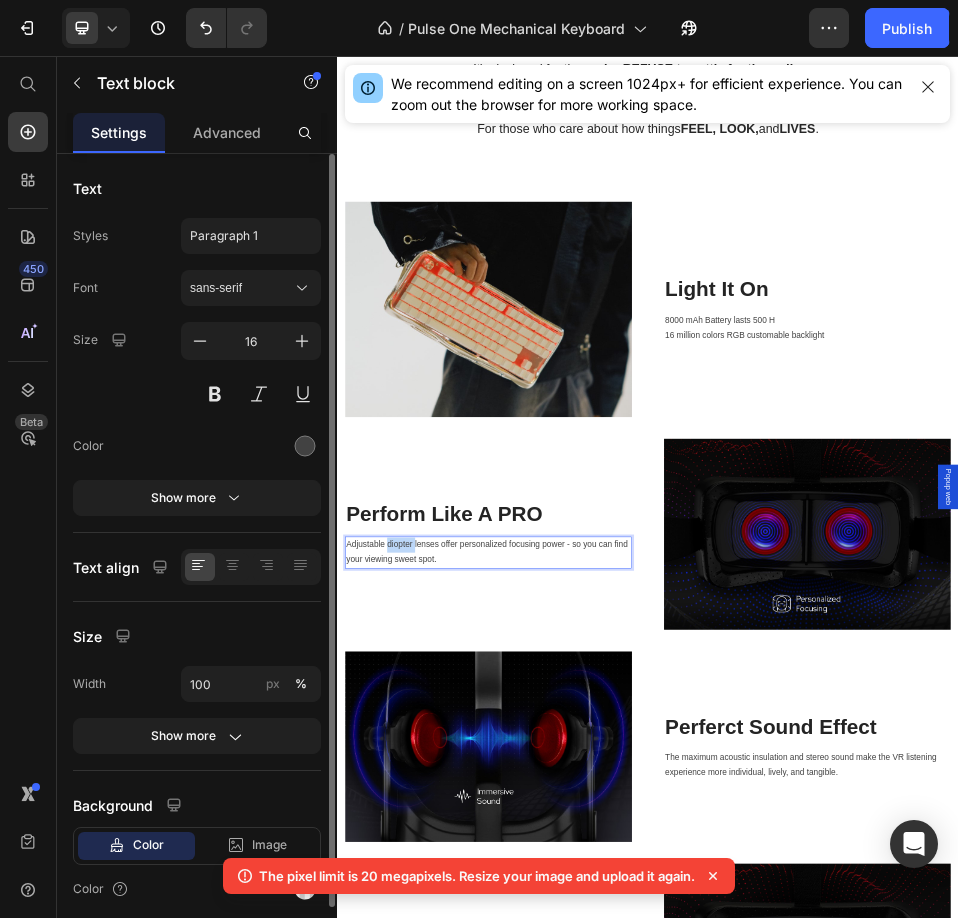 click on "Adjustable diopter lenses offer personalized focusing power - so you can find your viewing sweet spot." at bounding box center (629, 1016) 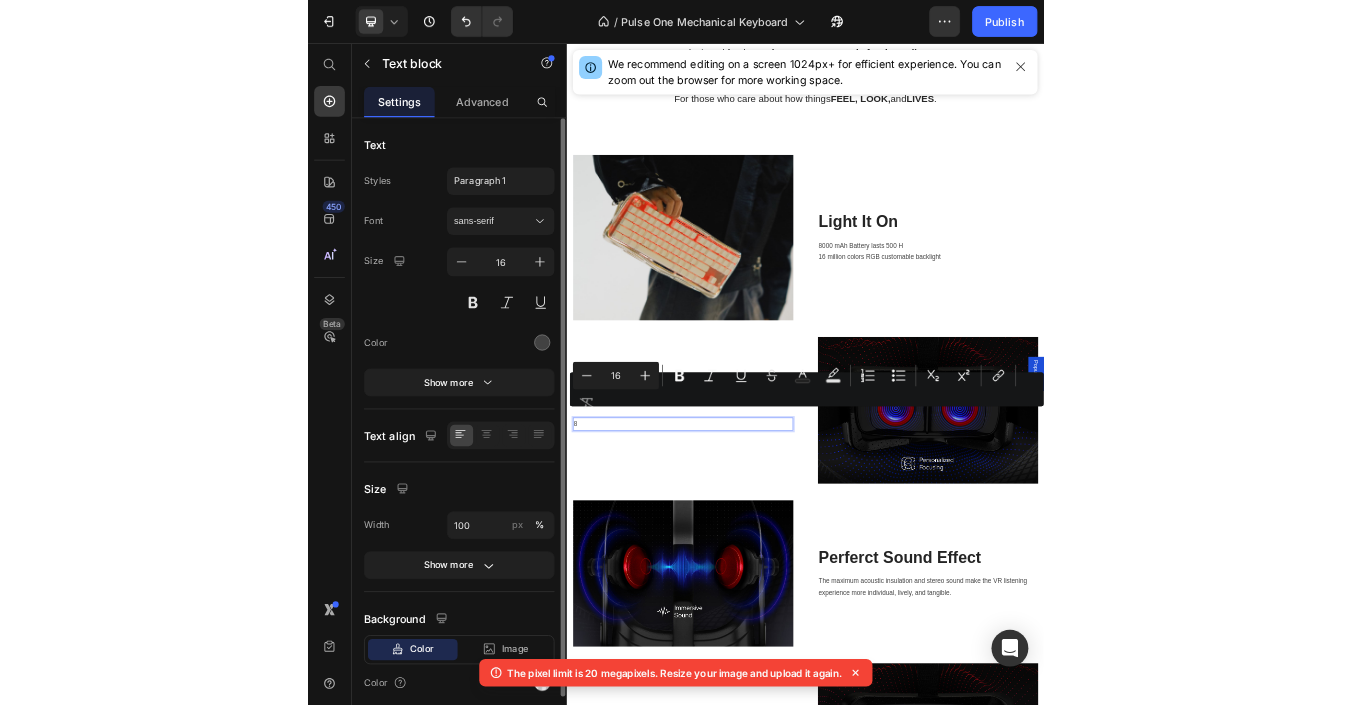 scroll, scrollTop: 3855, scrollLeft: 0, axis: vertical 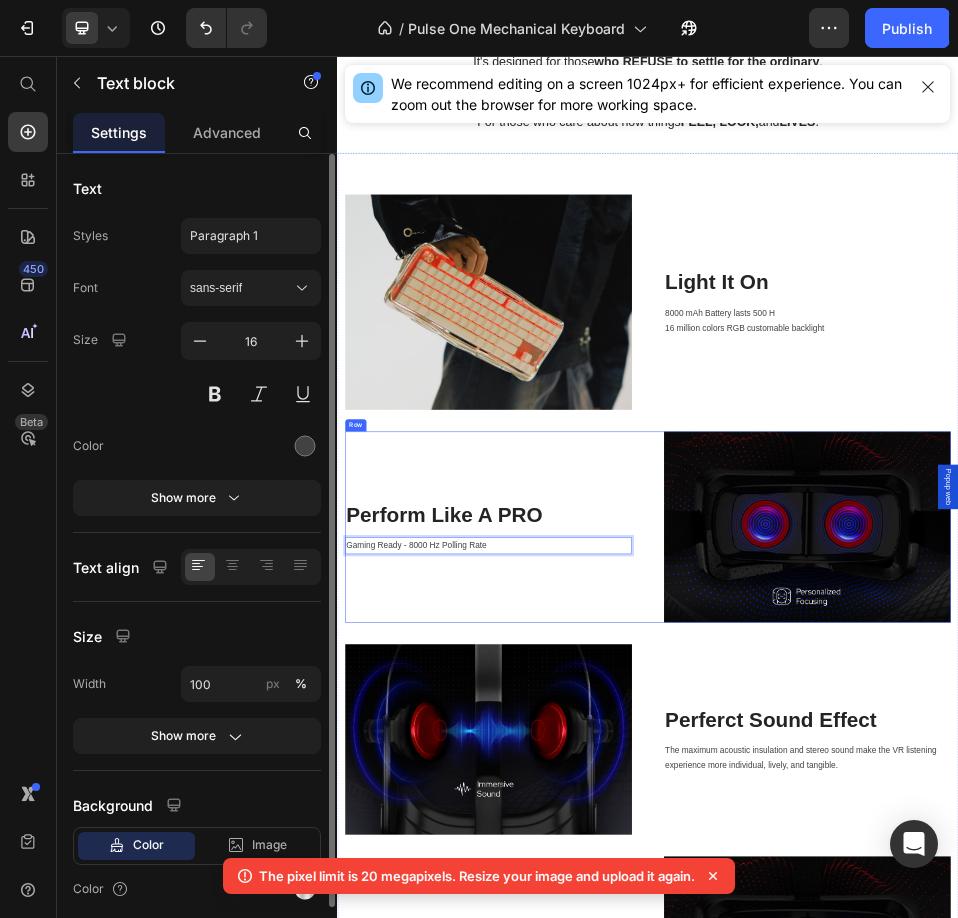 click on "Perform Like A PRO Heading Gaming Ready - 8000 Hz Polling Rate Text block   0" at bounding box center [629, 966] 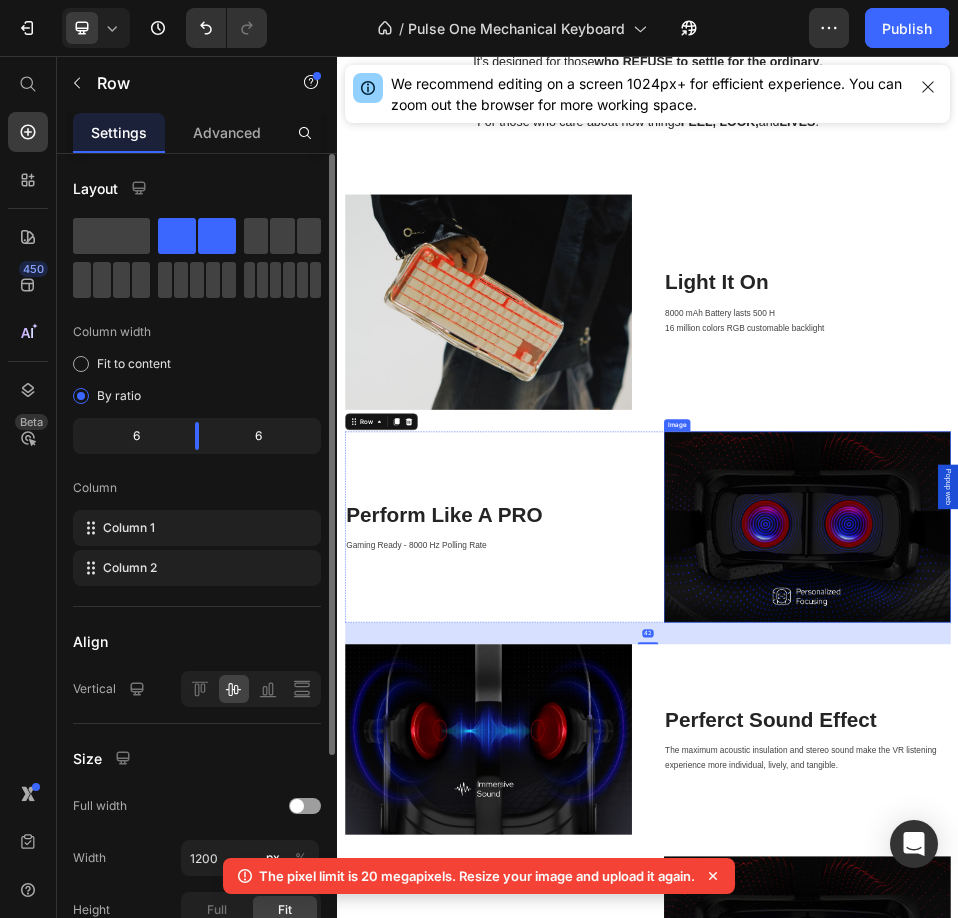 click at bounding box center [1245, 966] 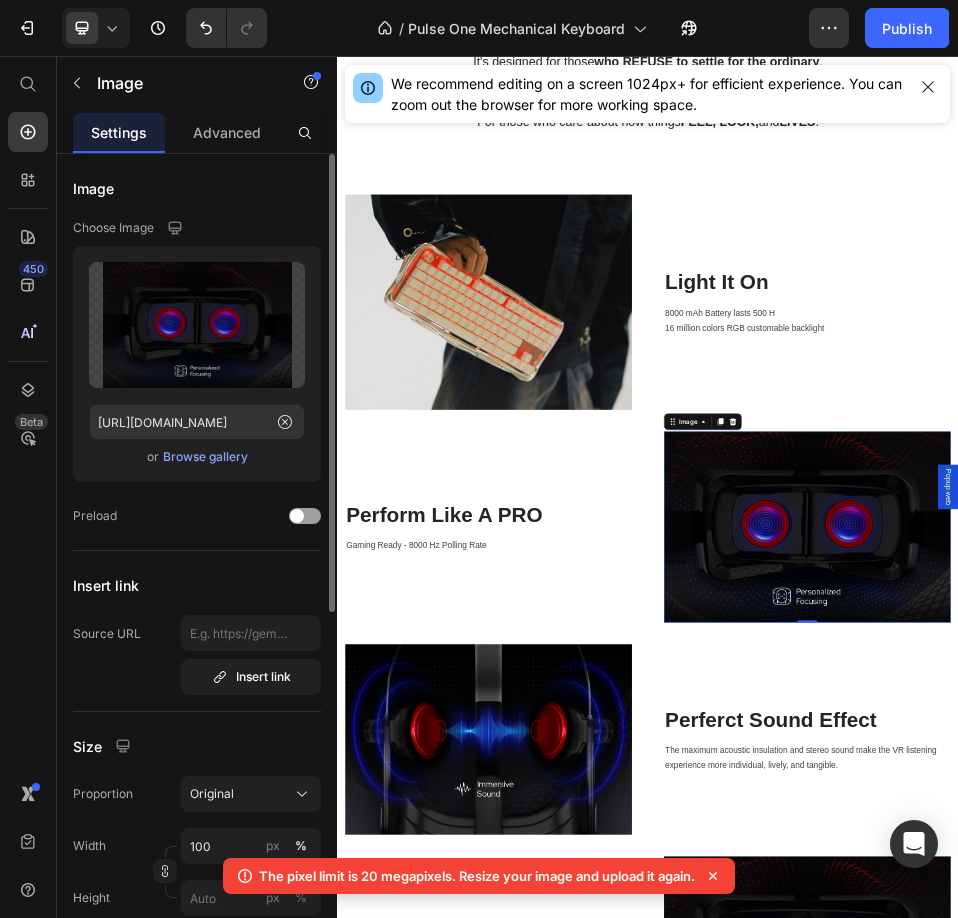click on "Browse gallery" at bounding box center (205, 457) 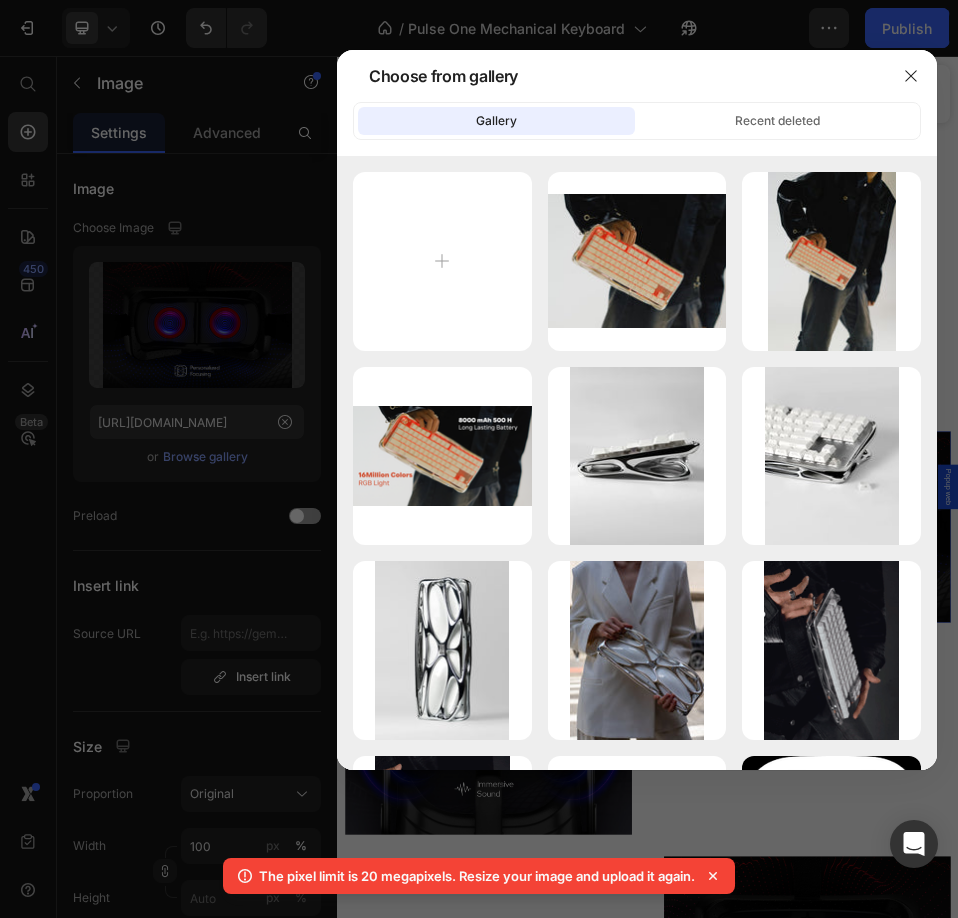 click at bounding box center [479, 459] 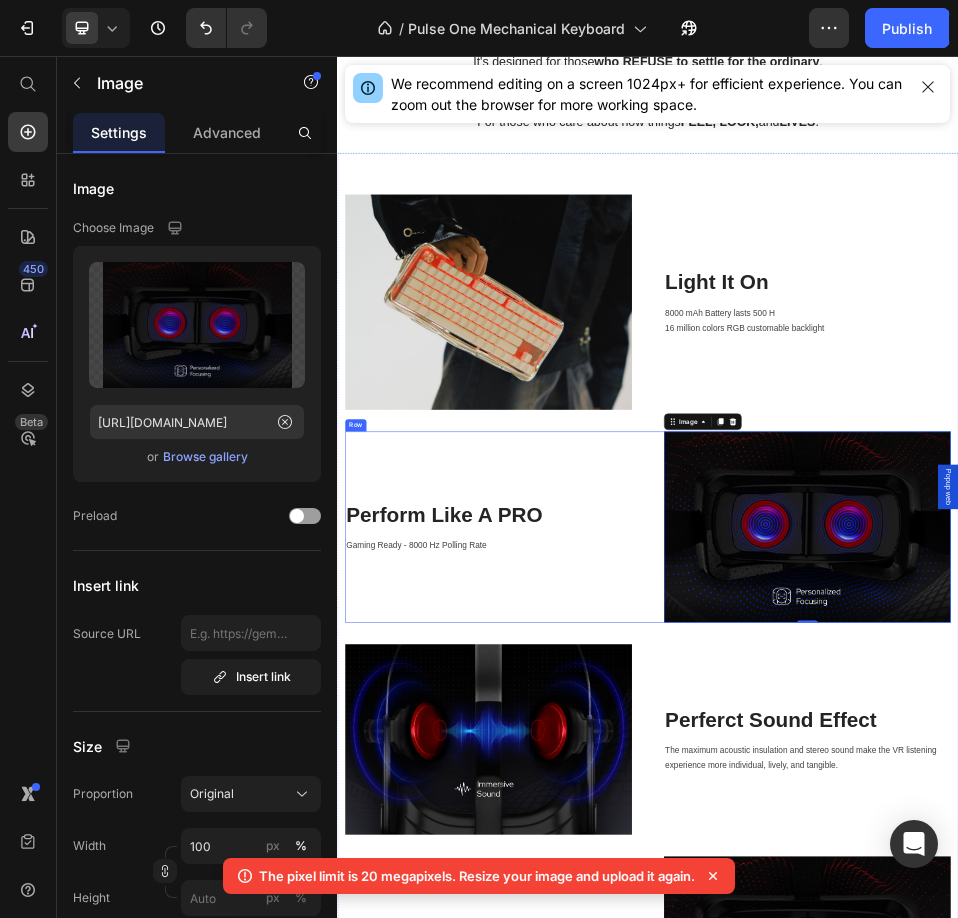 click on "Perform Like A PRO Heading Gaming Ready - 8000 Hz Polling Rate Text block" at bounding box center [629, 966] 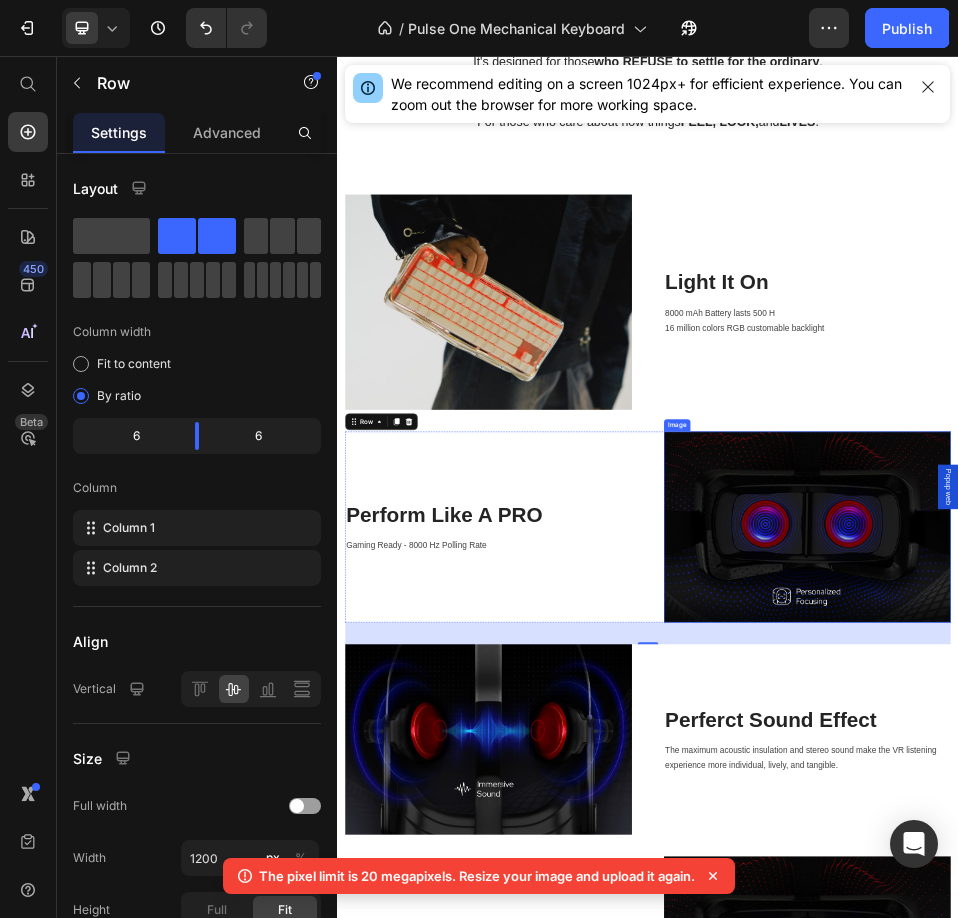 click at bounding box center (1245, 966) 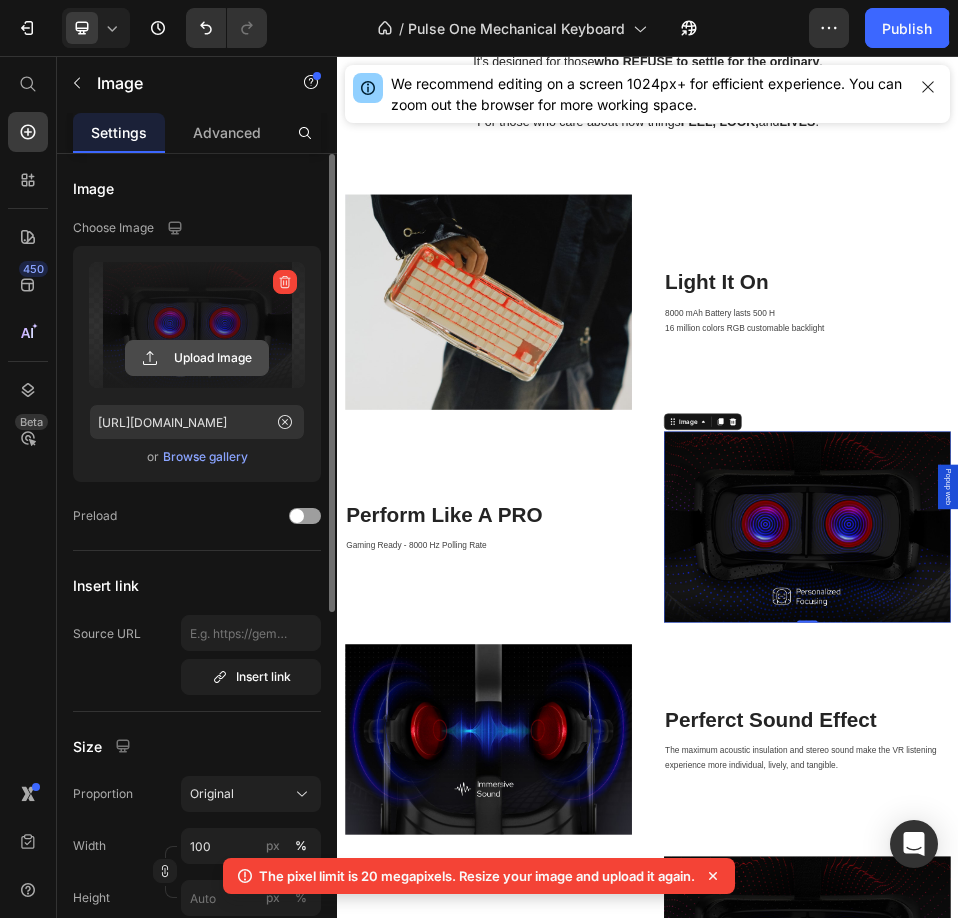 click 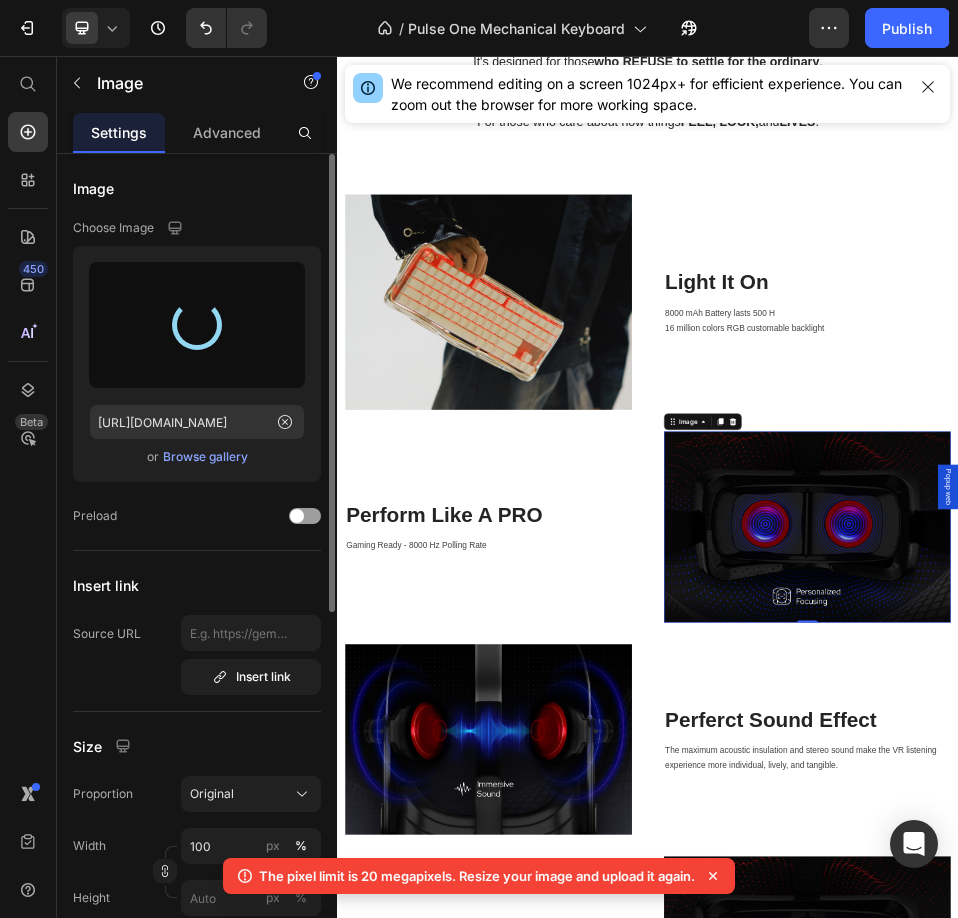 type on "[URL][DOMAIN_NAME]" 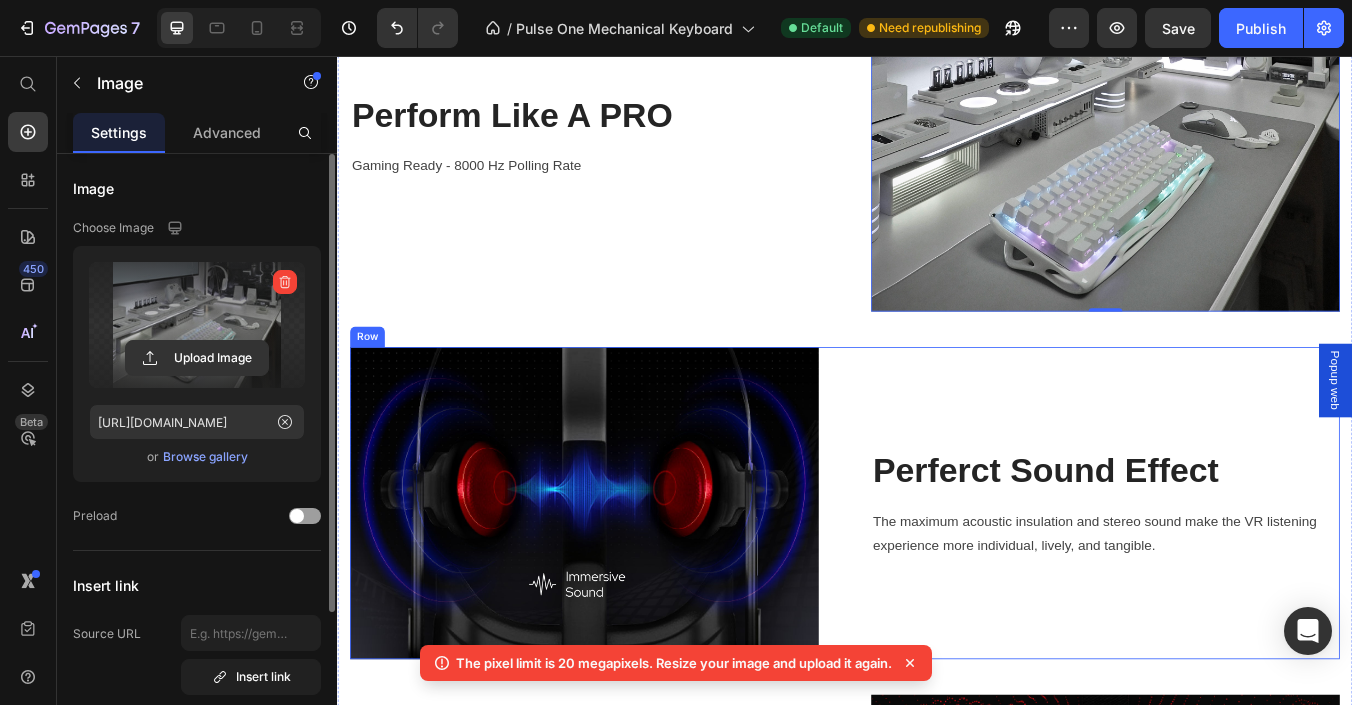 scroll, scrollTop: 4755, scrollLeft: 0, axis: vertical 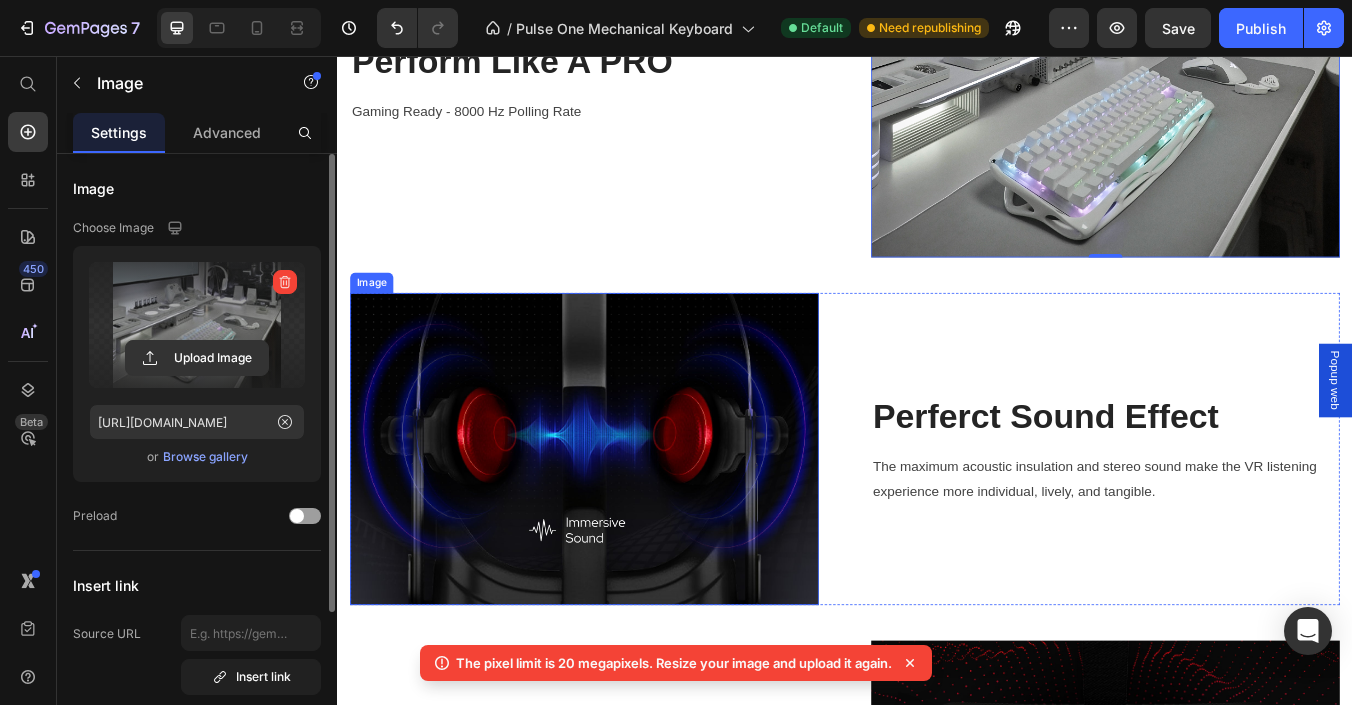 click at bounding box center [629, 520] 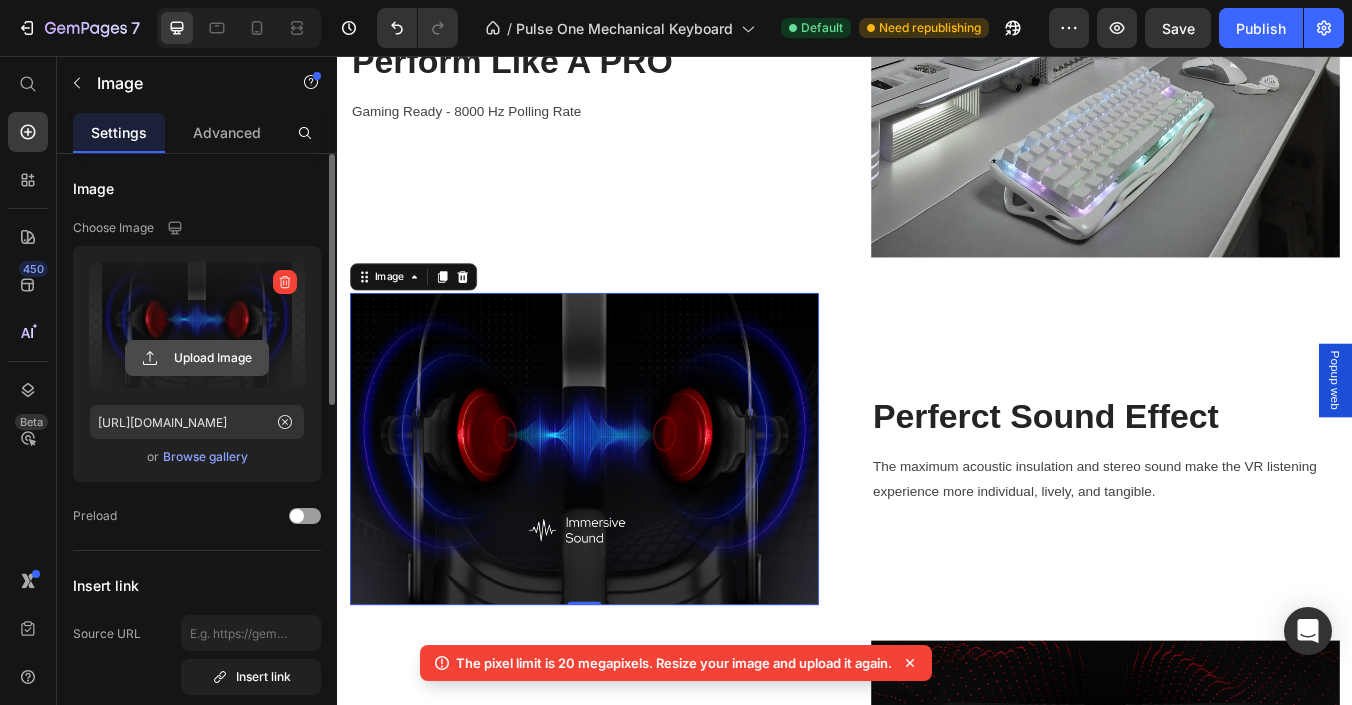 click 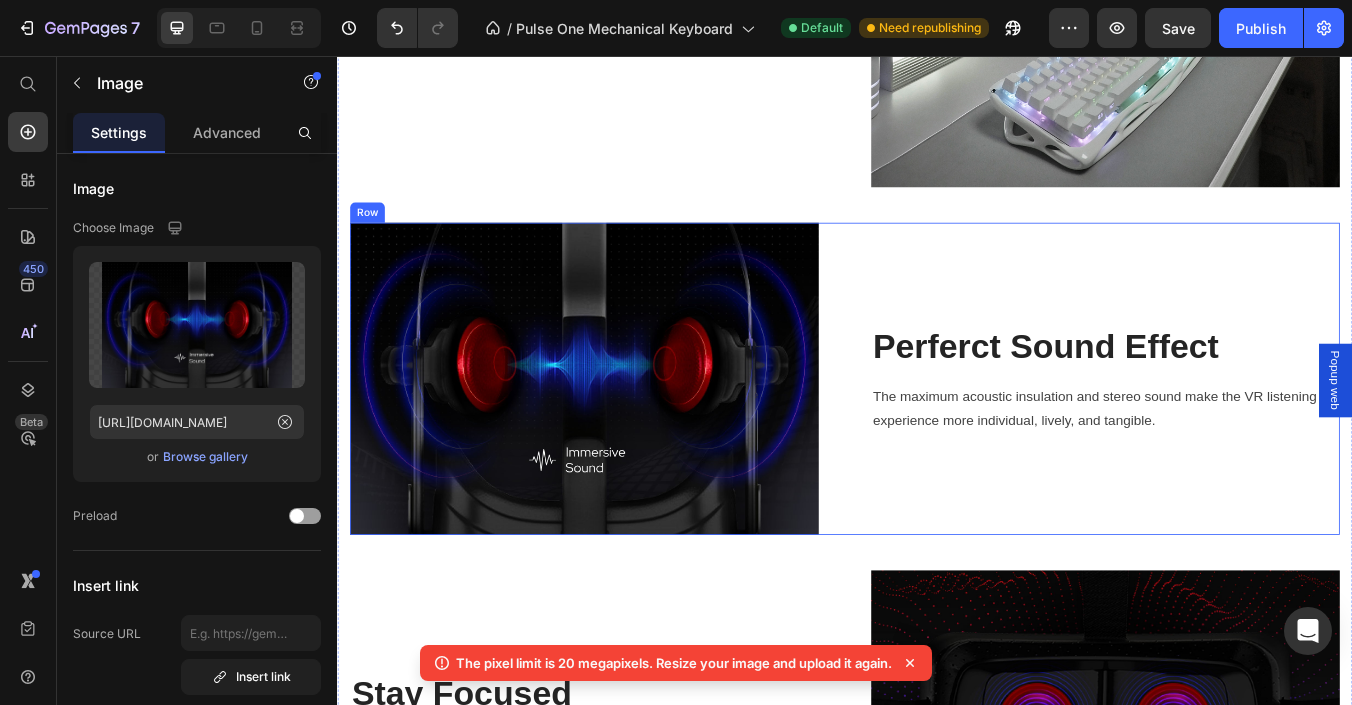 scroll, scrollTop: 4700, scrollLeft: 0, axis: vertical 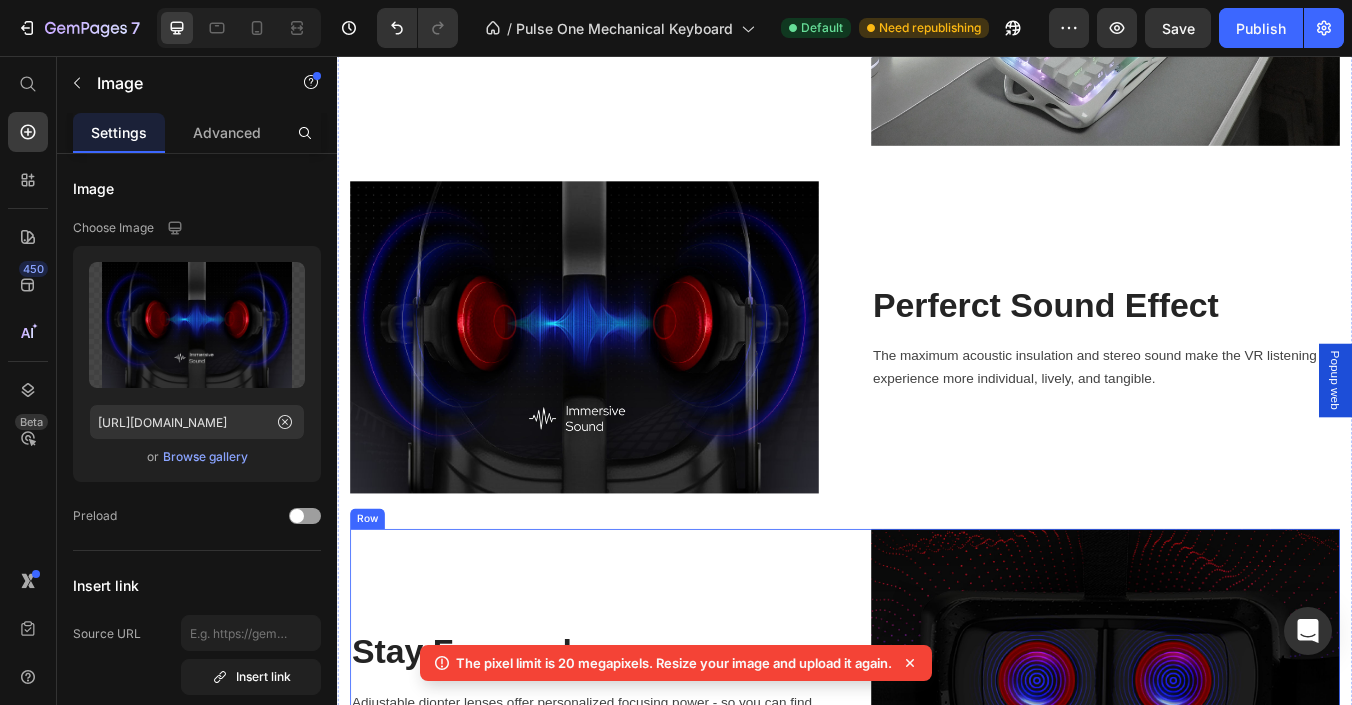 click on "Stay Focused Heading Adjustable diopter lenses offer personalized focusing power - so you can find your viewing sweet spot. Text block" at bounding box center (629, 799) 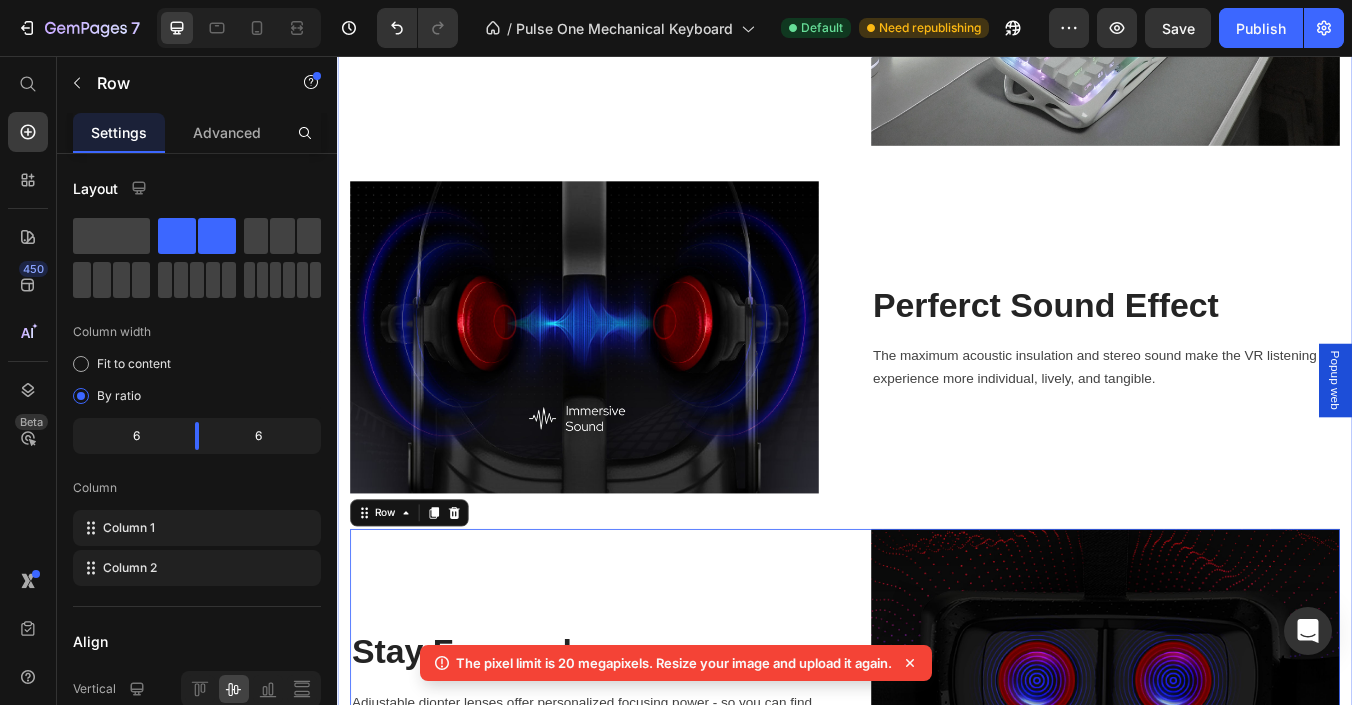 scroll, scrollTop: 4800, scrollLeft: 0, axis: vertical 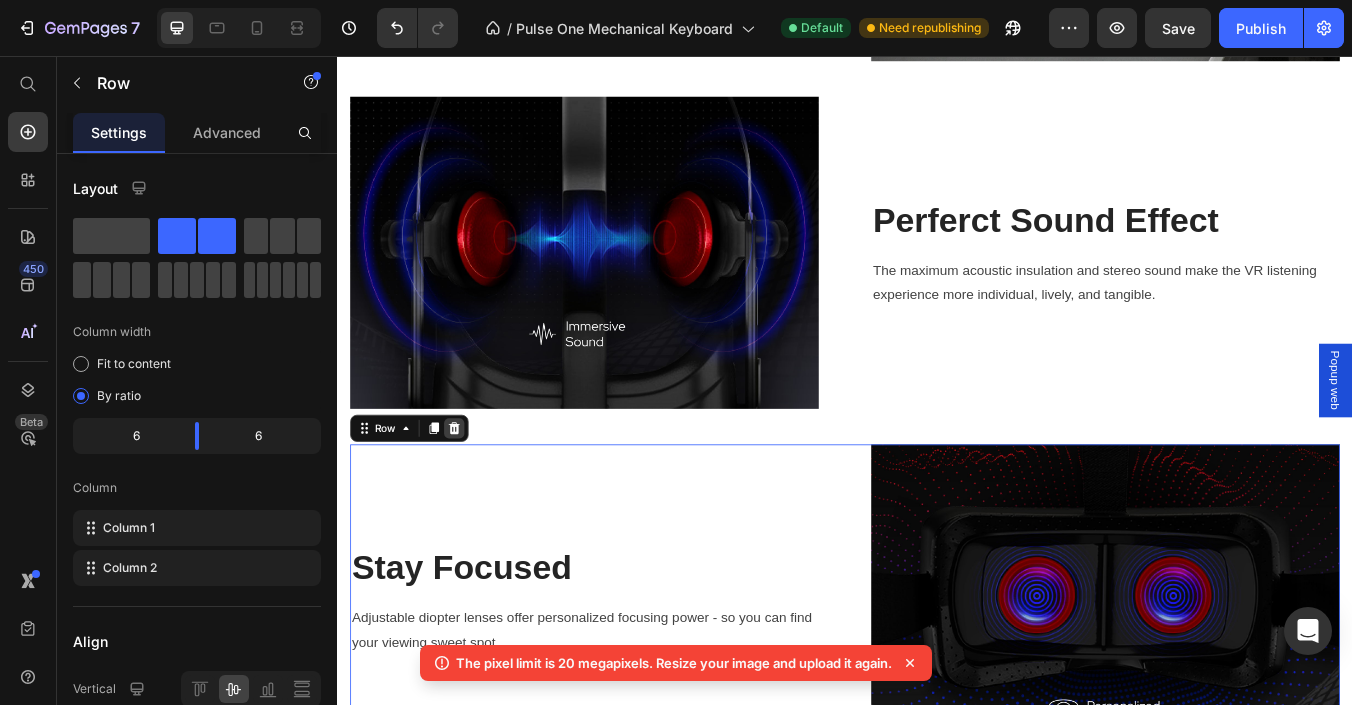 click 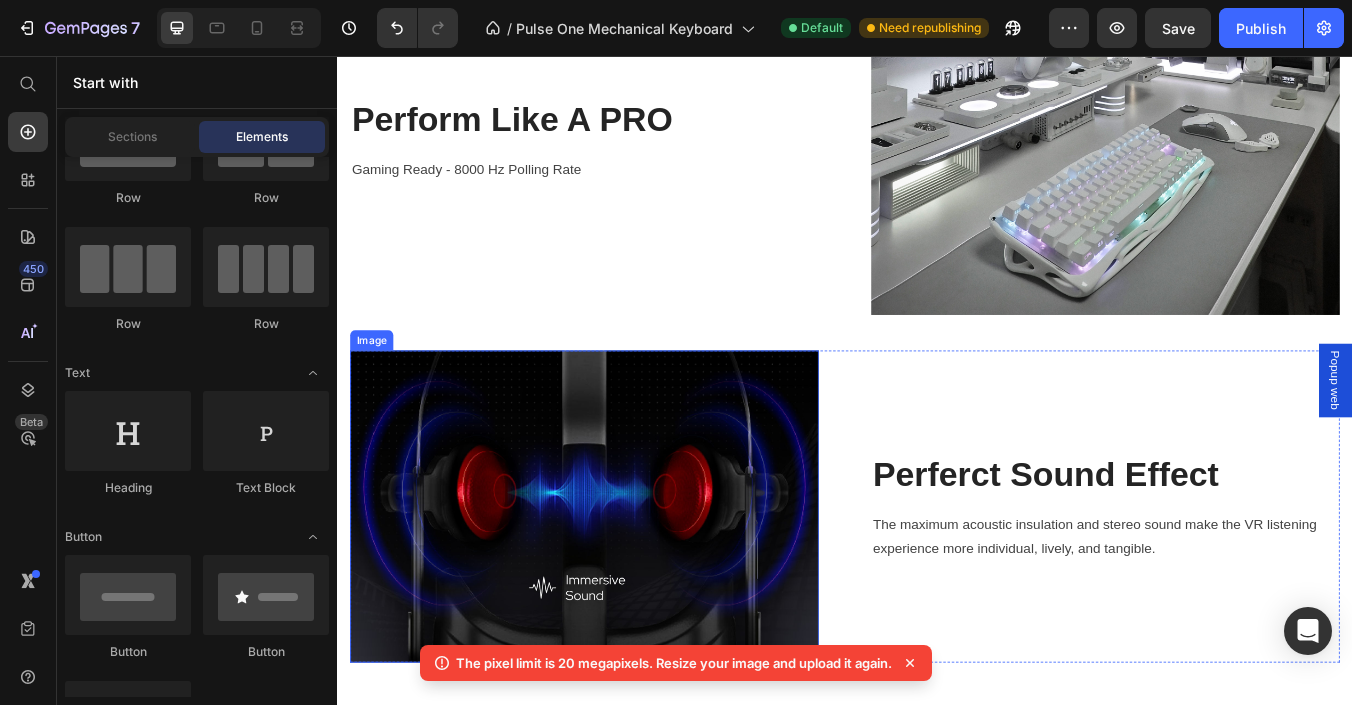 scroll, scrollTop: 4600, scrollLeft: 0, axis: vertical 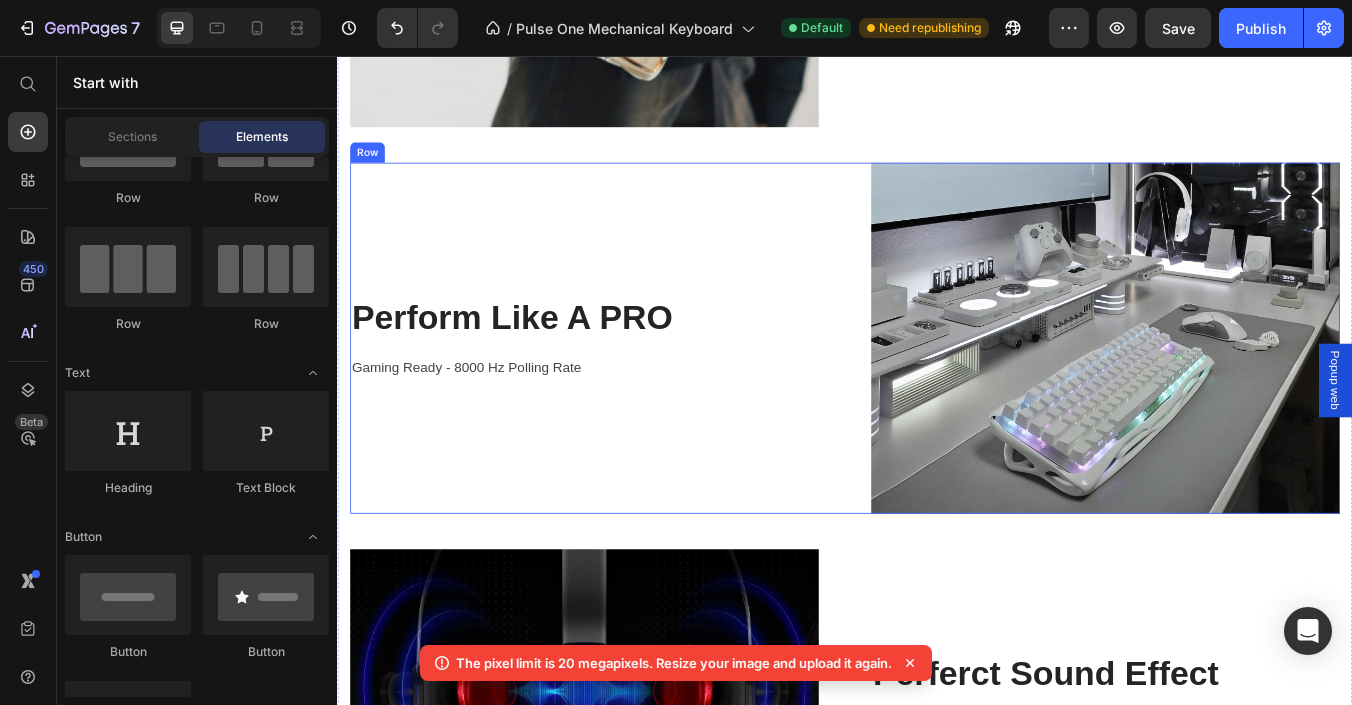 click at bounding box center (629, 823) 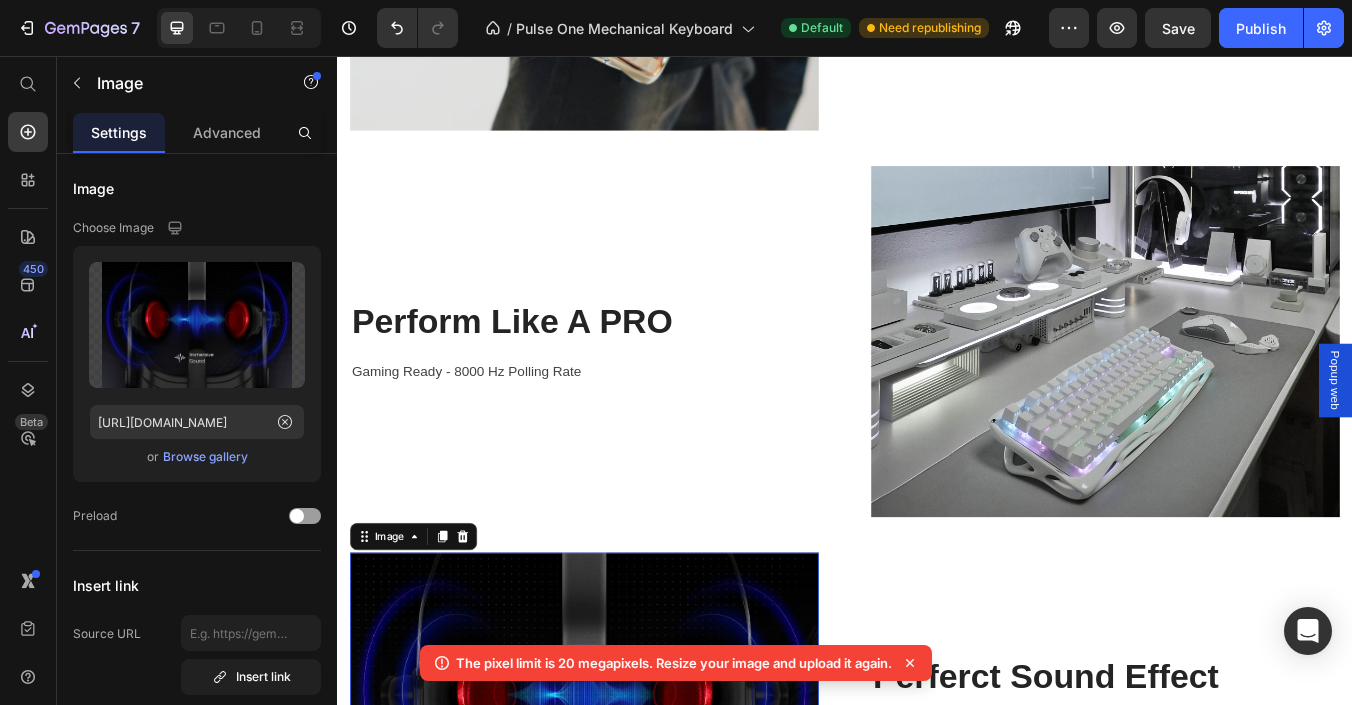 scroll, scrollTop: 4400, scrollLeft: 0, axis: vertical 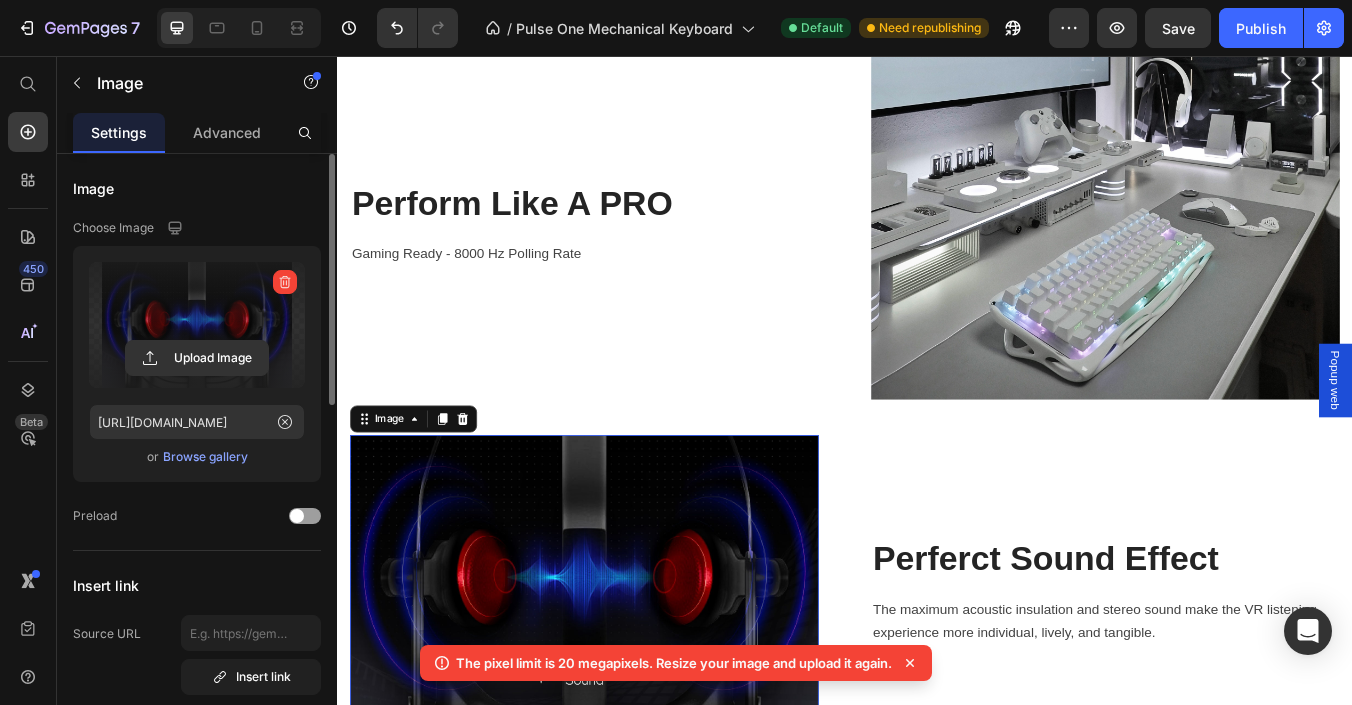 click at bounding box center (197, 325) 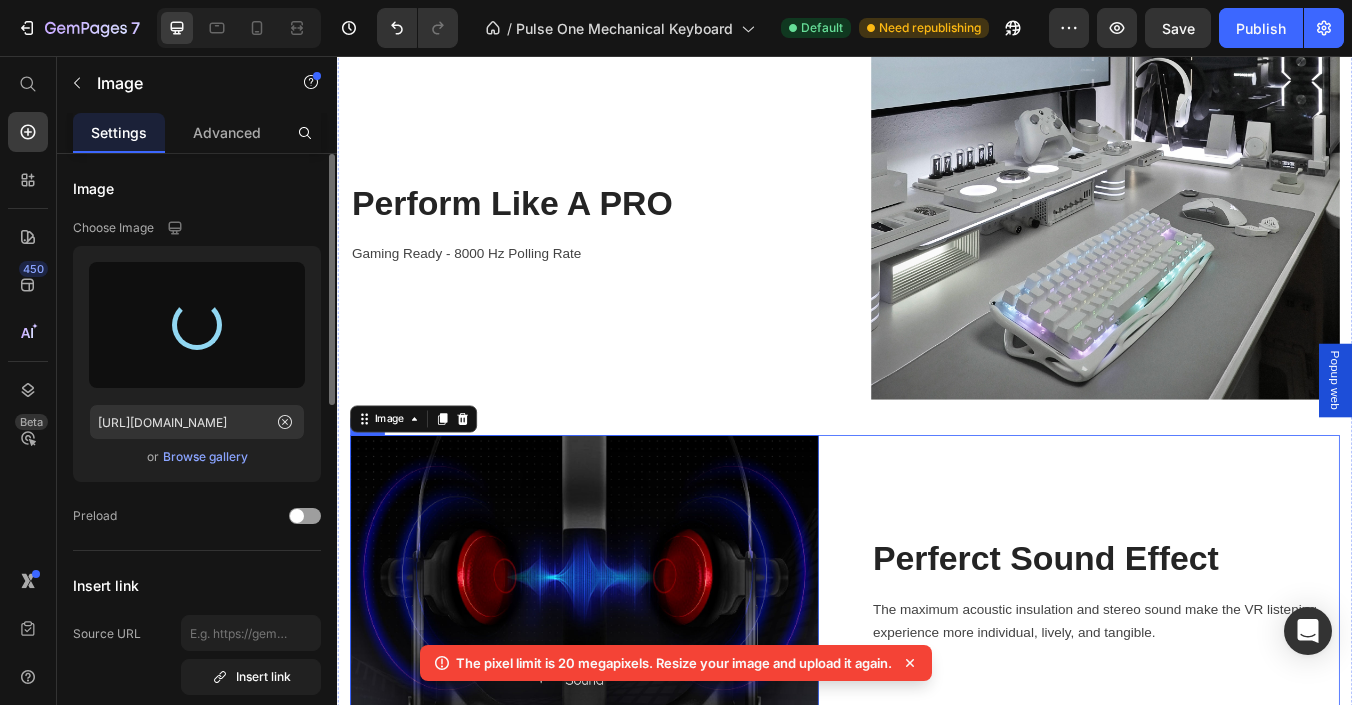 type on "[URL][DOMAIN_NAME]" 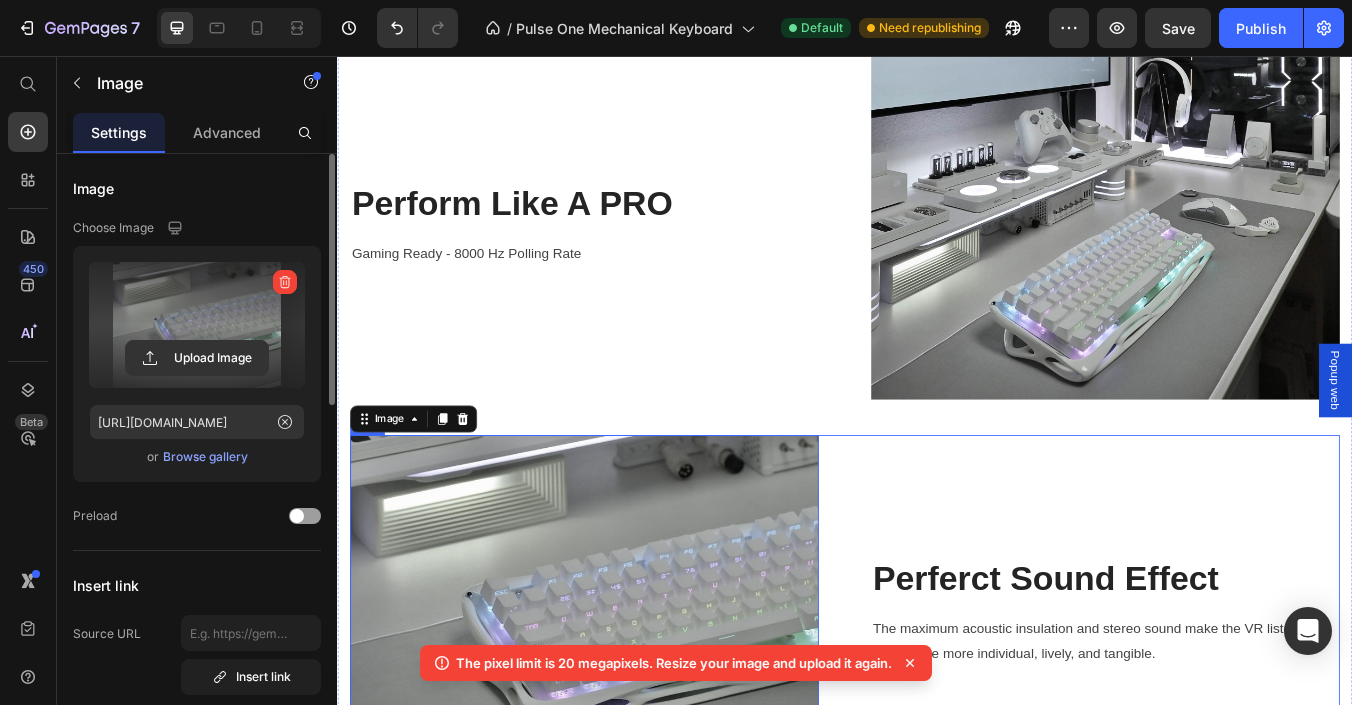 scroll, scrollTop: 4600, scrollLeft: 0, axis: vertical 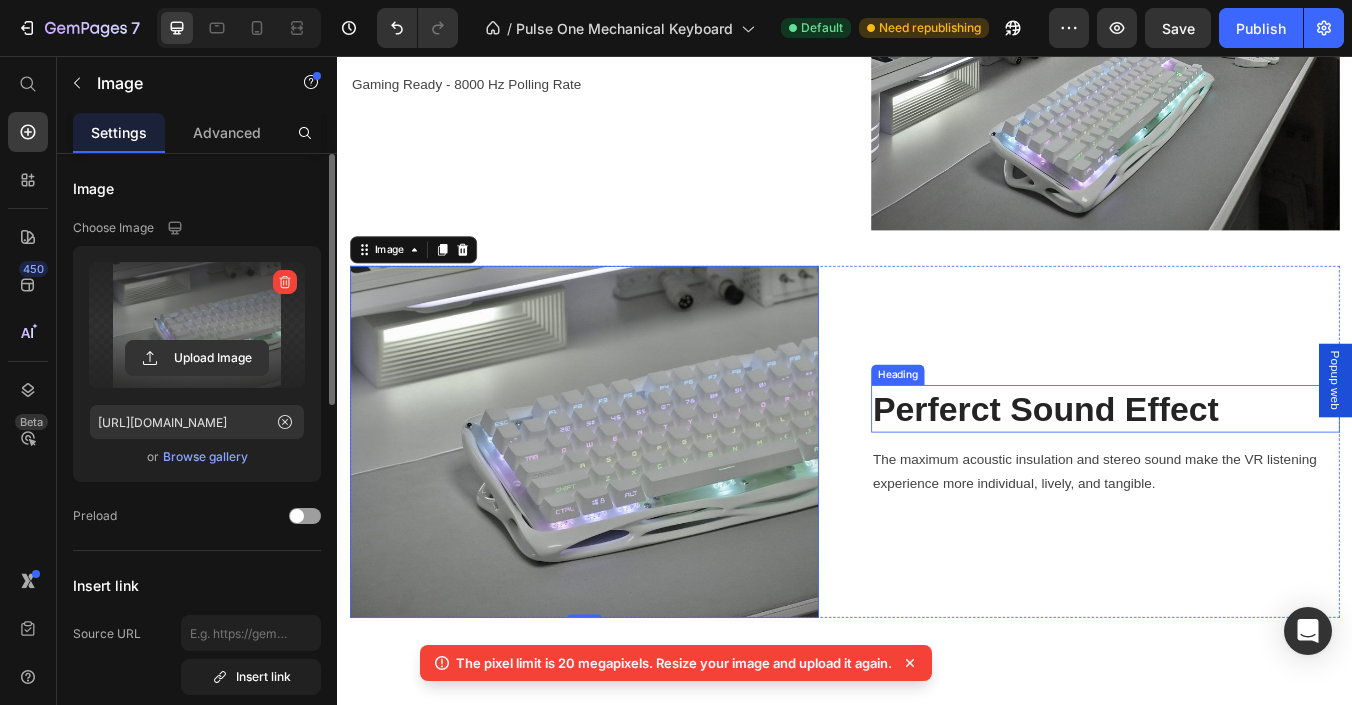 click on "Perferct Sound Effect" at bounding box center [1245, 473] 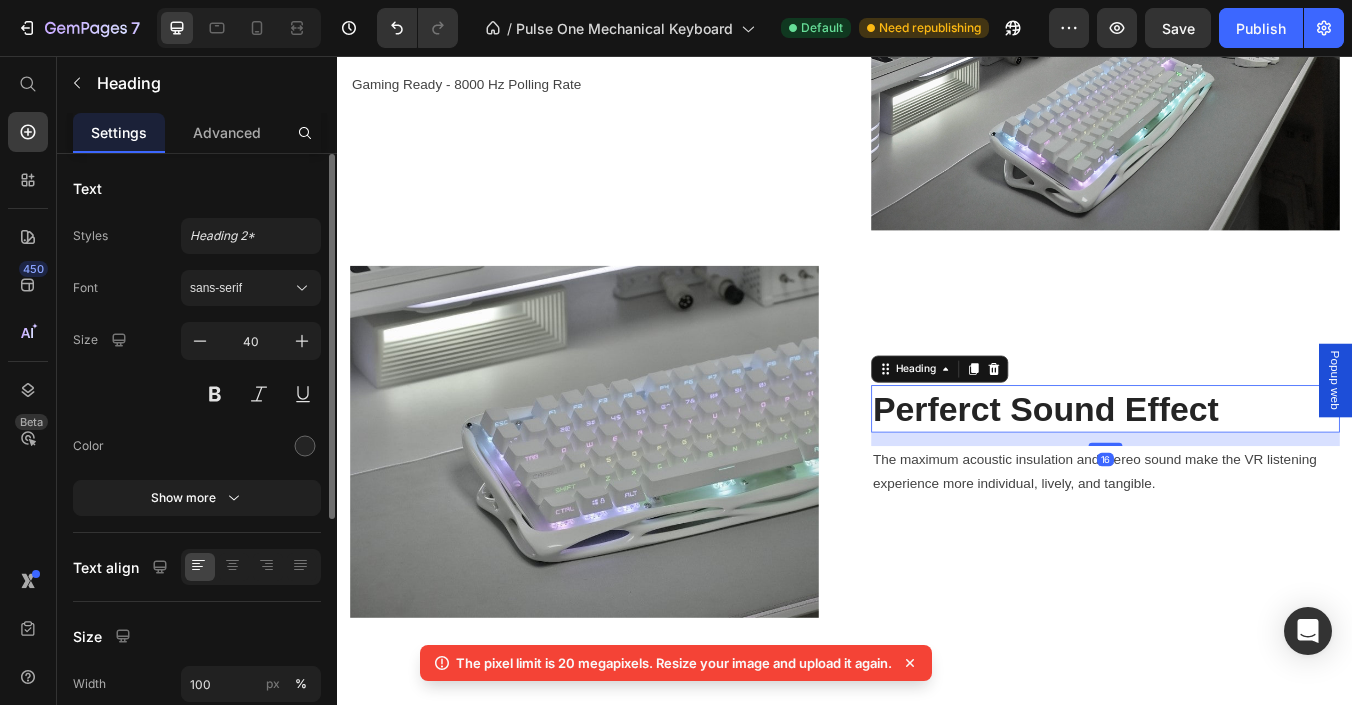 click on "Perferct Sound Effect" at bounding box center (1245, 473) 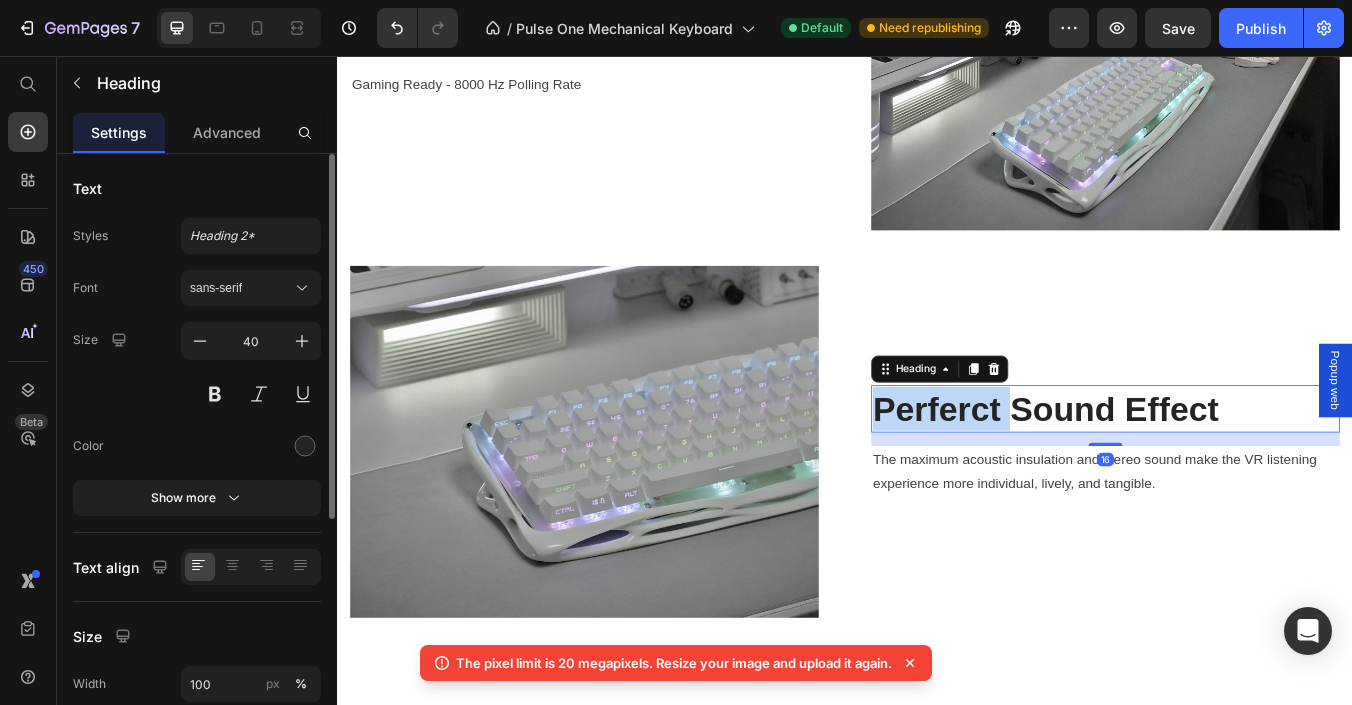 click on "Perferct Sound Effect" at bounding box center (1245, 473) 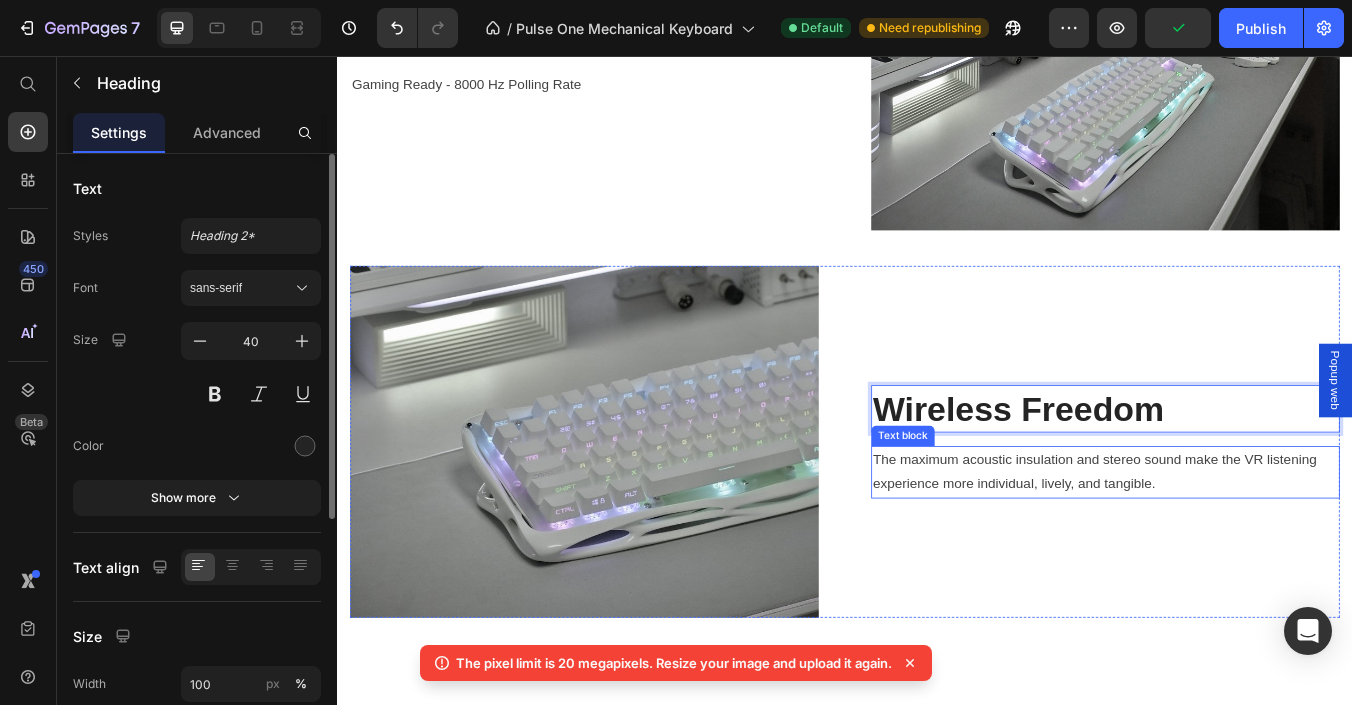 click on "The maximum acoustic insulation and stereo sound make the VR listening experience more individual, lively, and tangible." at bounding box center (1245, 548) 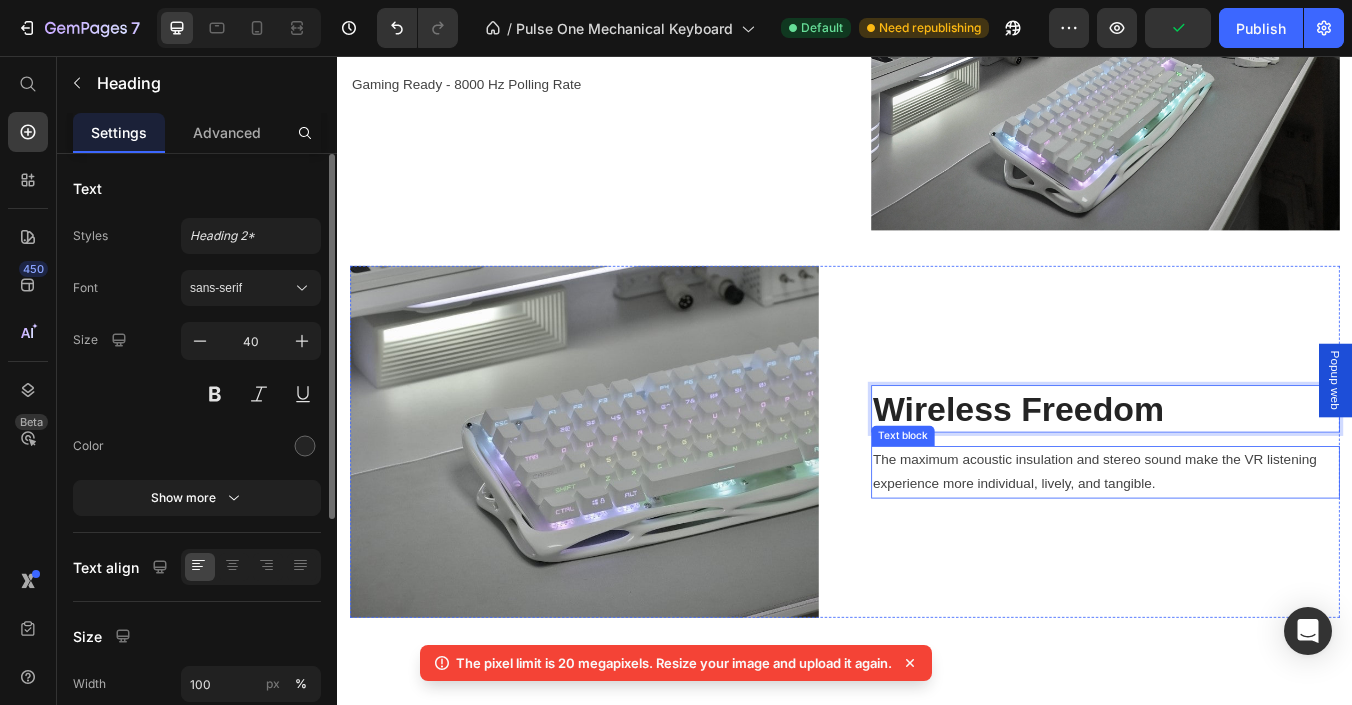 click on "The maximum acoustic insulation and stereo sound make the VR listening experience more individual, lively, and tangible." at bounding box center (1245, 548) 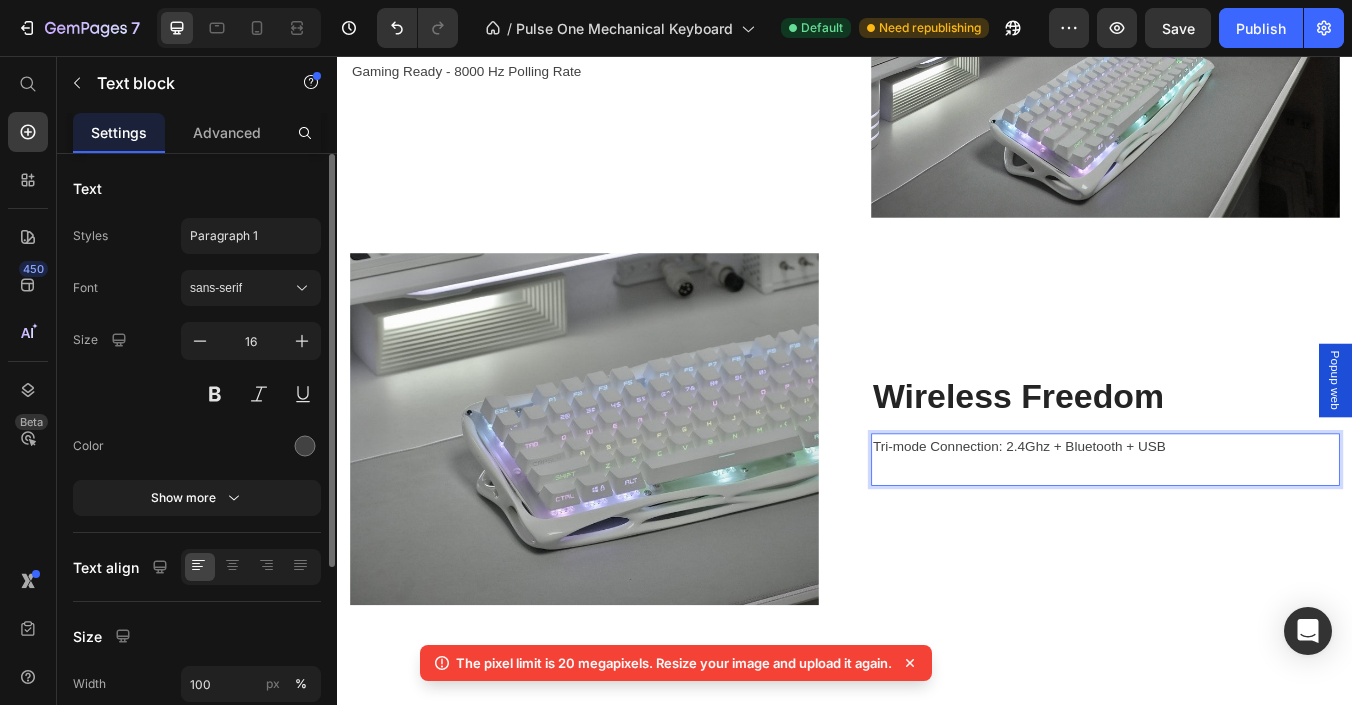 scroll, scrollTop: 4600, scrollLeft: 0, axis: vertical 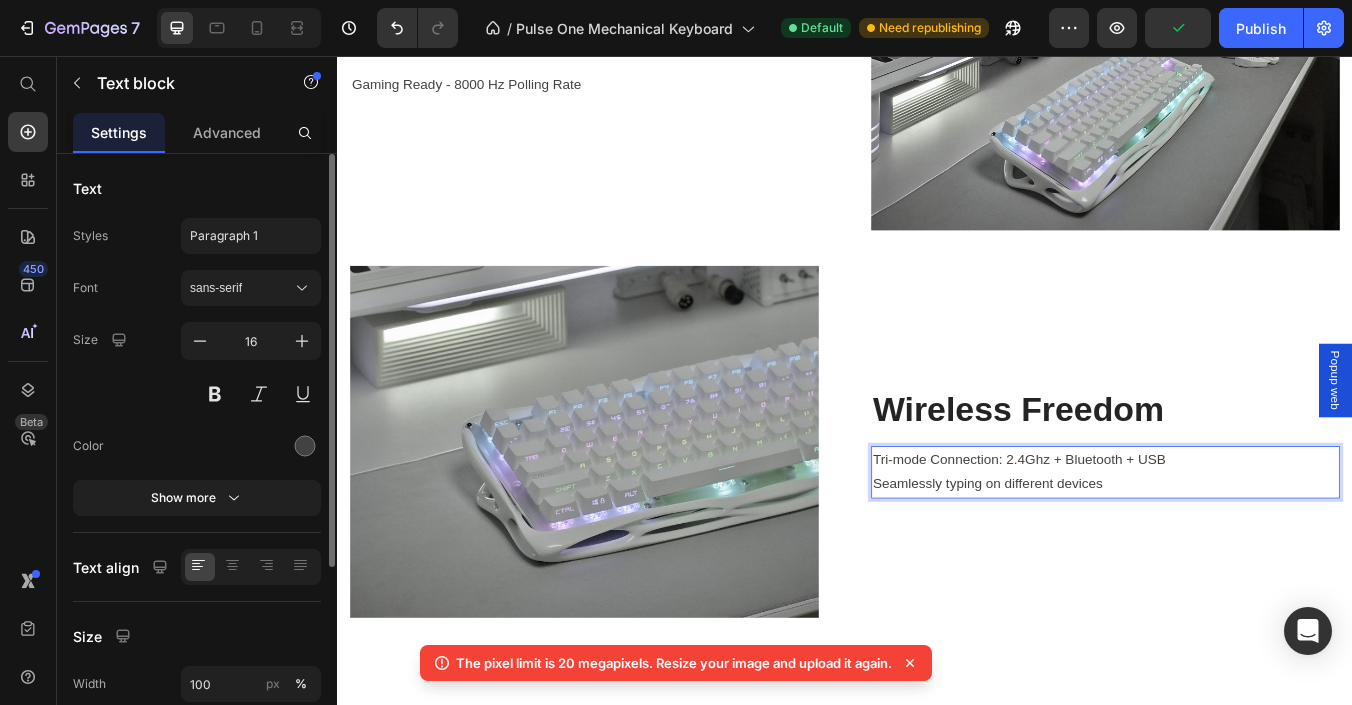 click on "Tri-mode Connection: 2.4Ghz + Bluetooth + USB Seamlessly typing on different devices" at bounding box center [1245, 548] 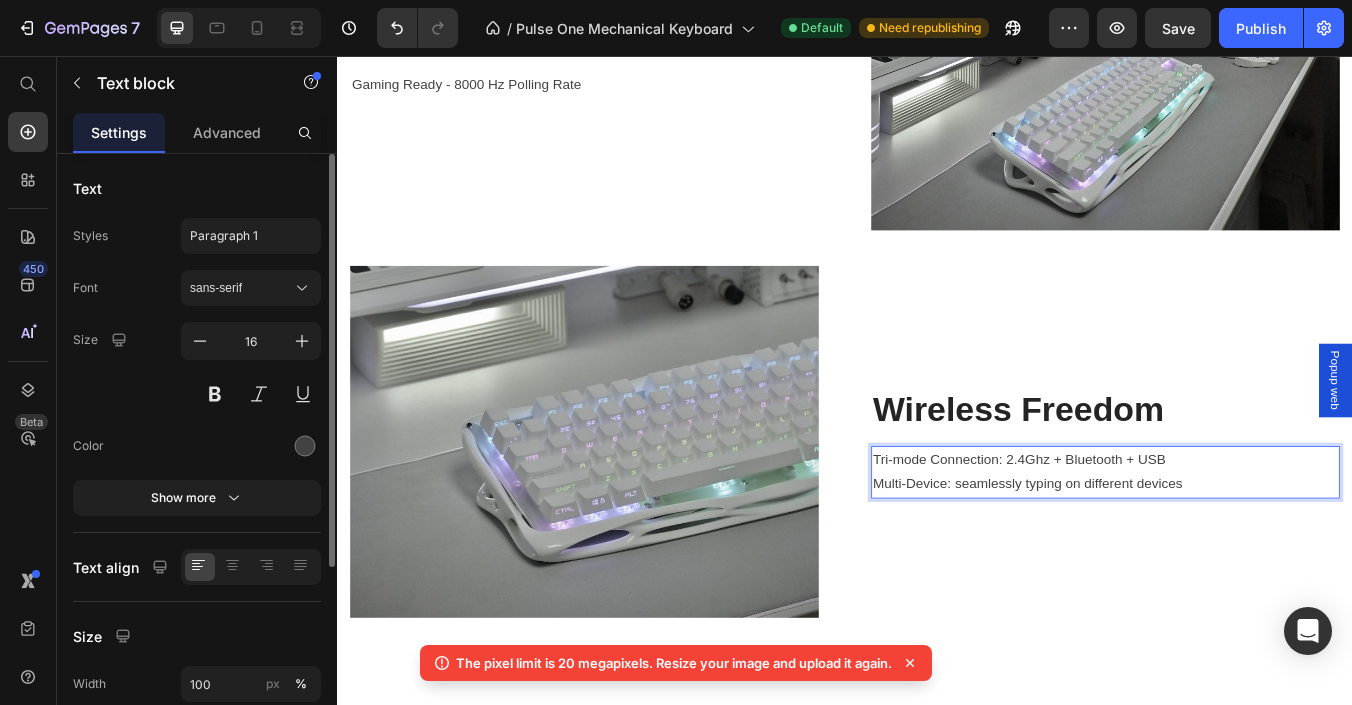 click on "Tri-mode Connection: 2.4Ghz + Bluetooth + USB Multi-Device: seamlessly typing on different devices" at bounding box center (1245, 548) 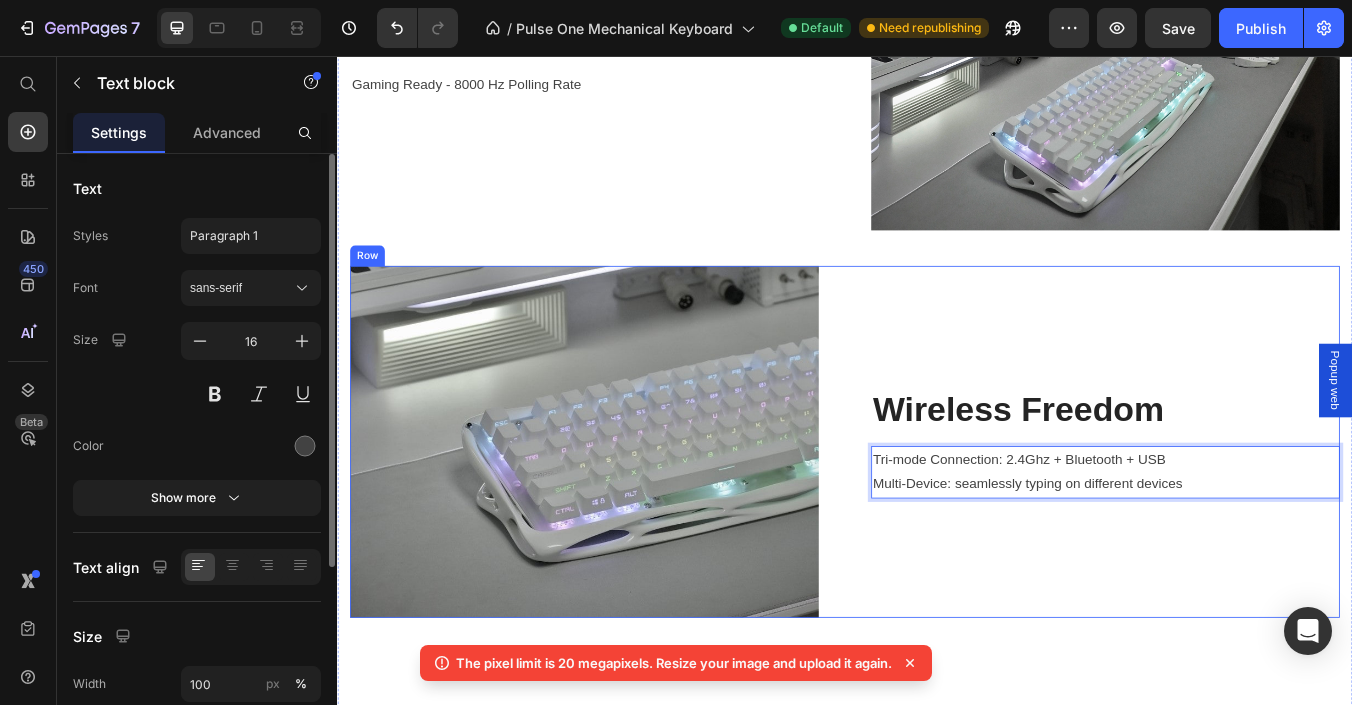 click on "Wireless Freedom Heading Tri-mode Connection: 2.4Ghz + Bluetooth + USB Multi-Device: seamlessly typing on different devices Text block   0" at bounding box center (1245, 512) 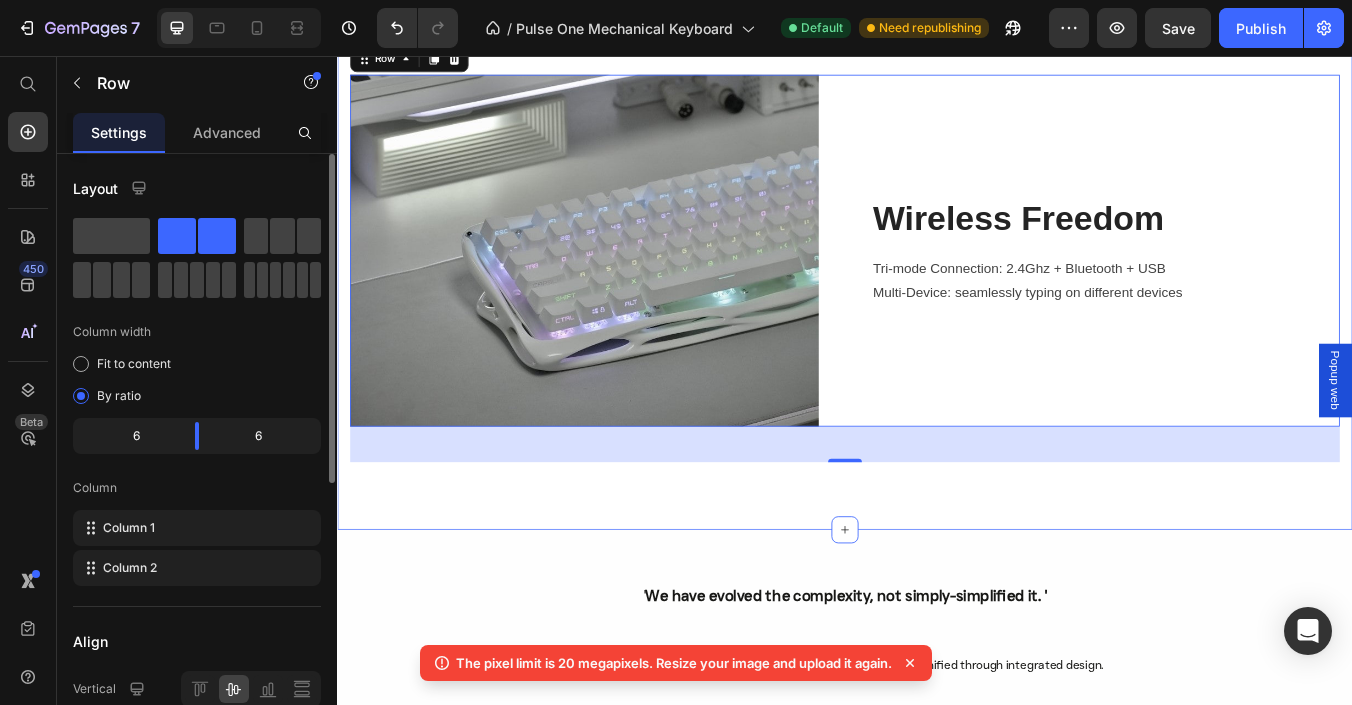 scroll, scrollTop: 4900, scrollLeft: 0, axis: vertical 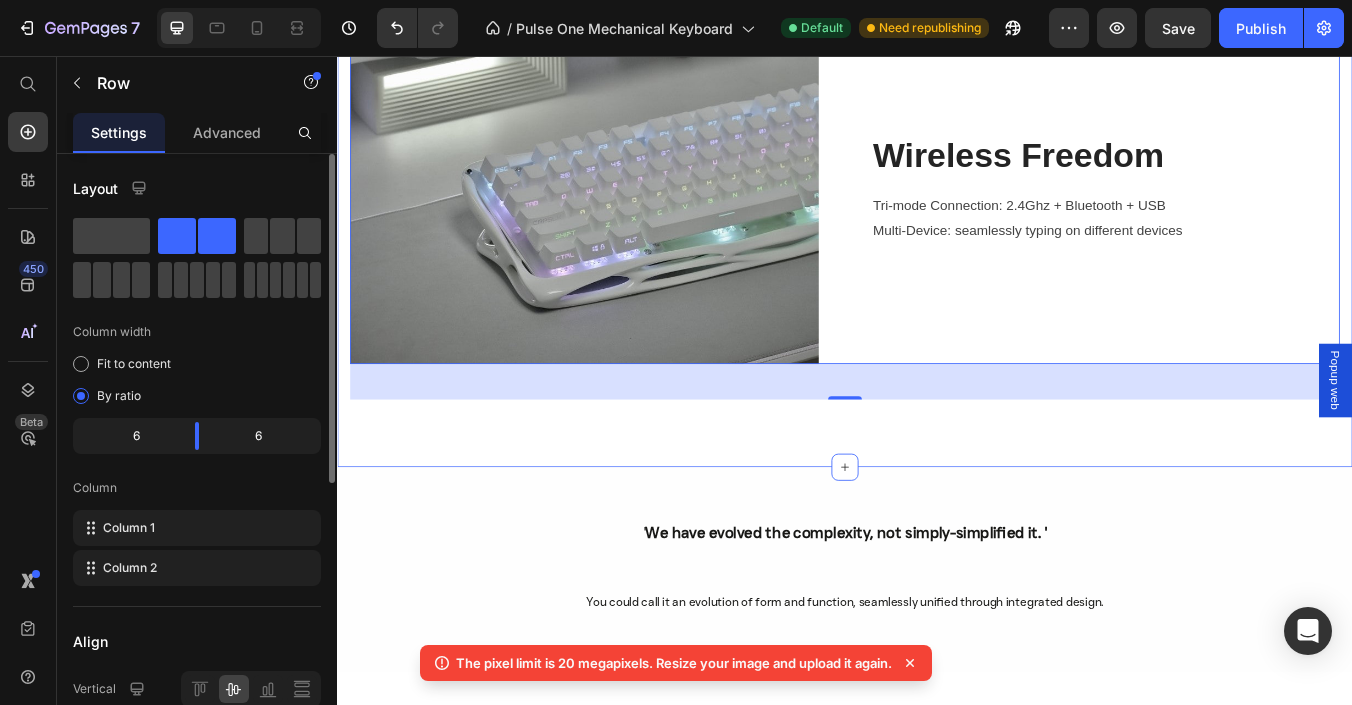 click on "Image Light It On Heading 8000 mAh Battery lasts 500 H 16 million colors RGB customable backlight Text block Row Perform Like A PRO Heading Gaming Ready - 8000 Hz Polling Rate Text block Image Row Image Wireless Freedom Heading Tri-mode Connection: 2.4Ghz + Bluetooth + USB Multi-Device: seamlessly typing on different devices Text block Row   42 Section 7" at bounding box center [937, -225] 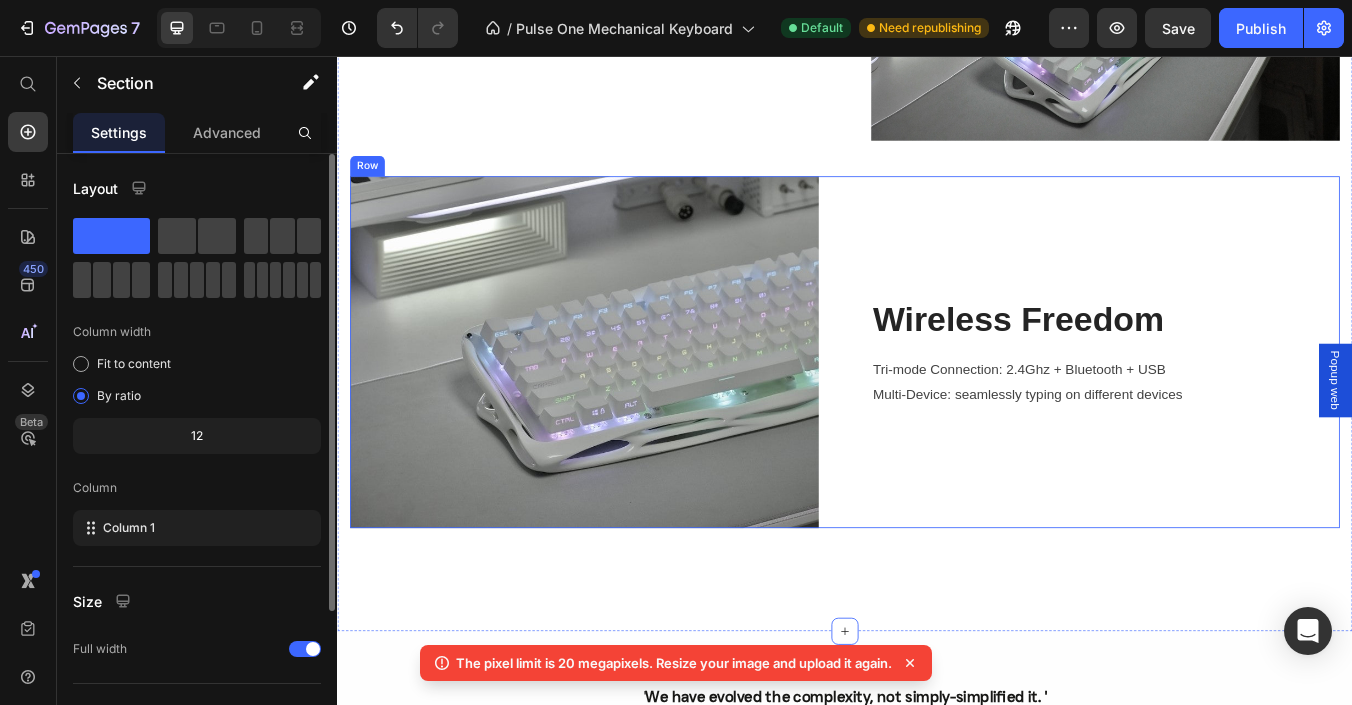scroll, scrollTop: 4700, scrollLeft: 0, axis: vertical 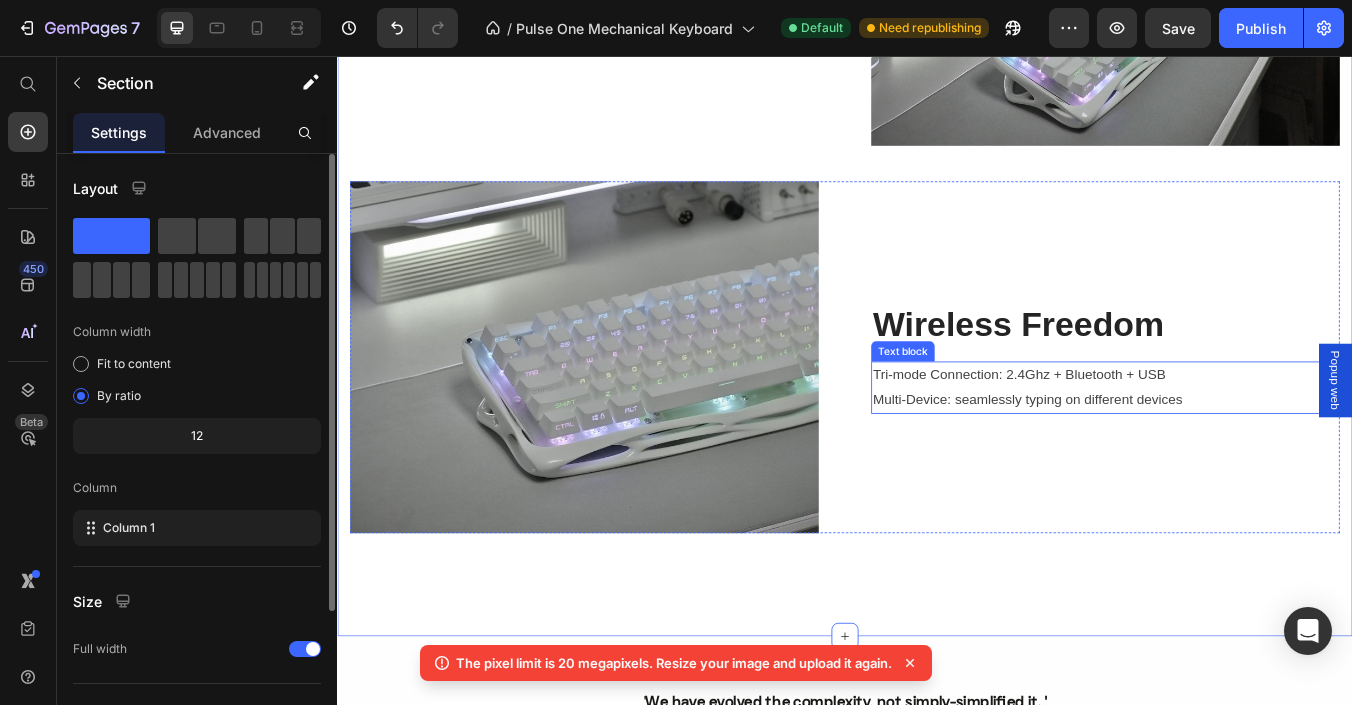 click on "Tri-mode Connection: 2.4Ghz + Bluetooth + USB Multi-Device: seamlessly typing on different devices" at bounding box center (1245, 448) 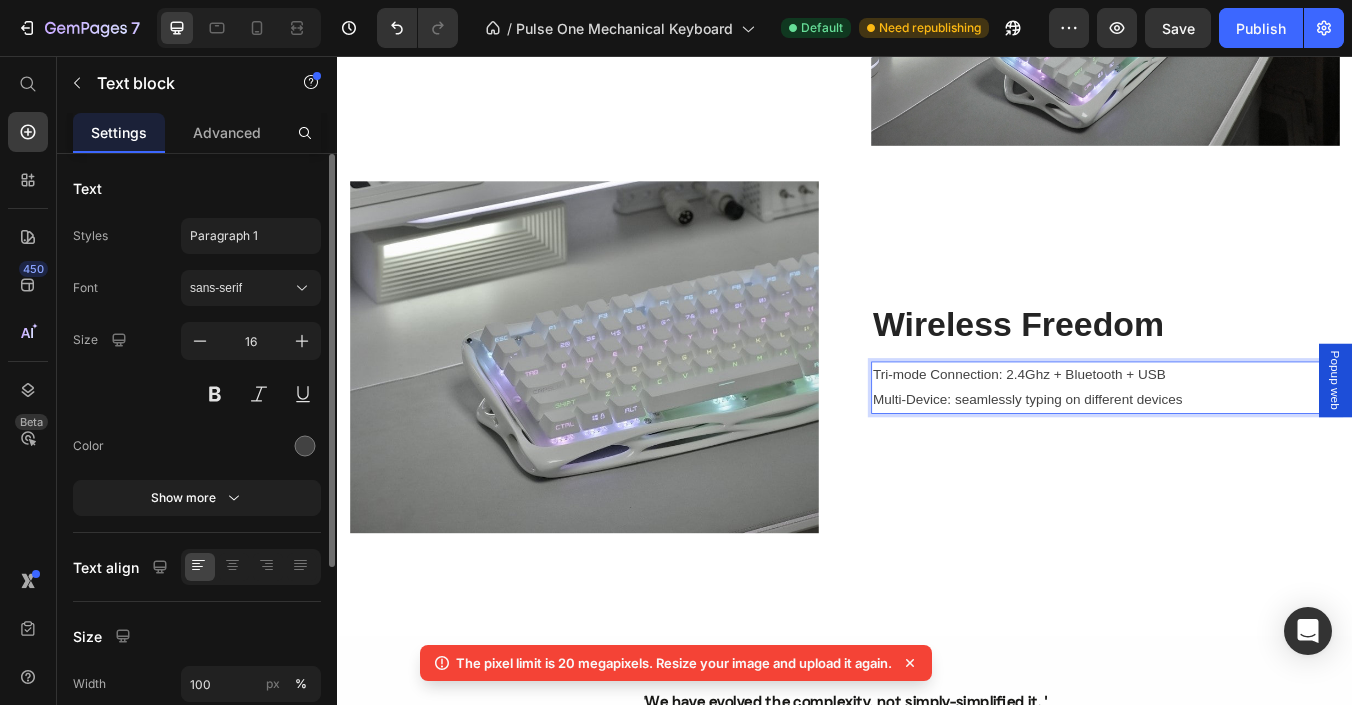 click on "Tri-mode Connection: 2.4Ghz + Bluetooth + USB Multi-Device: seamlessly typing on different devices" at bounding box center (1245, 448) 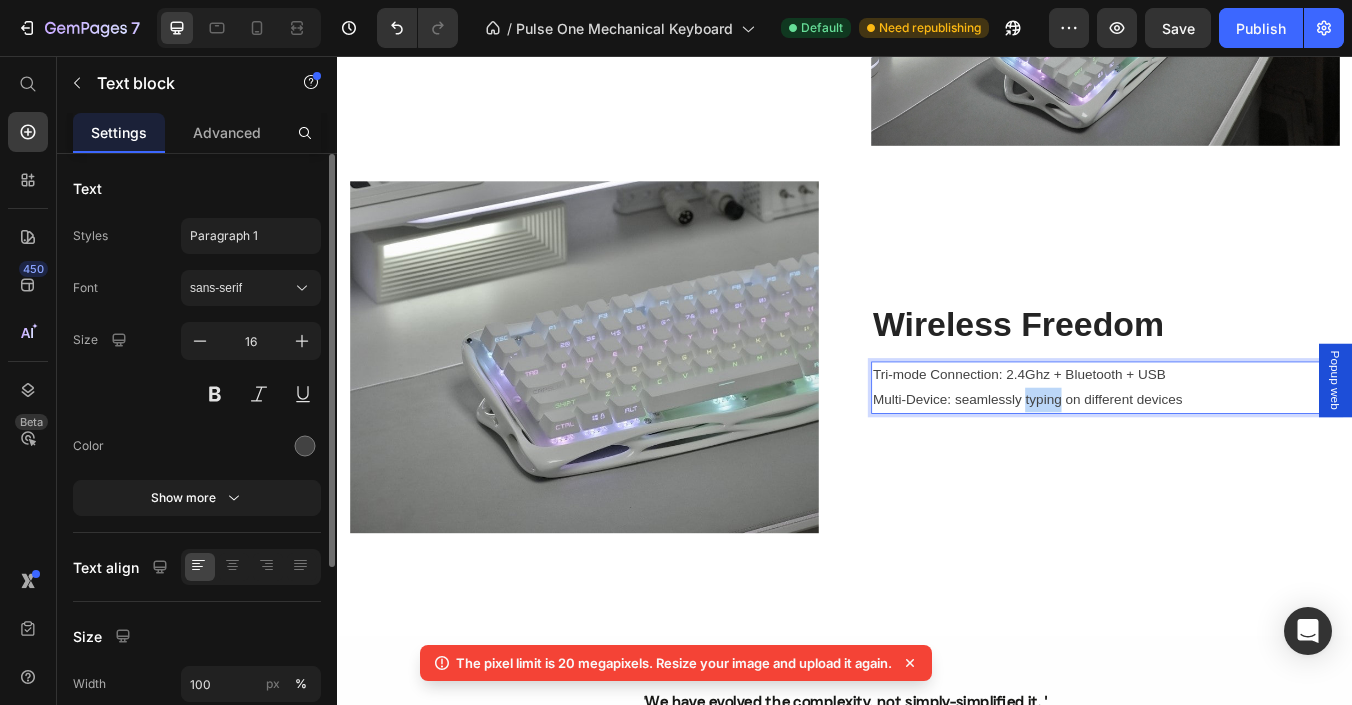 drag, startPoint x: 1192, startPoint y: 448, endPoint x: 1149, endPoint y: 452, distance: 43.185646 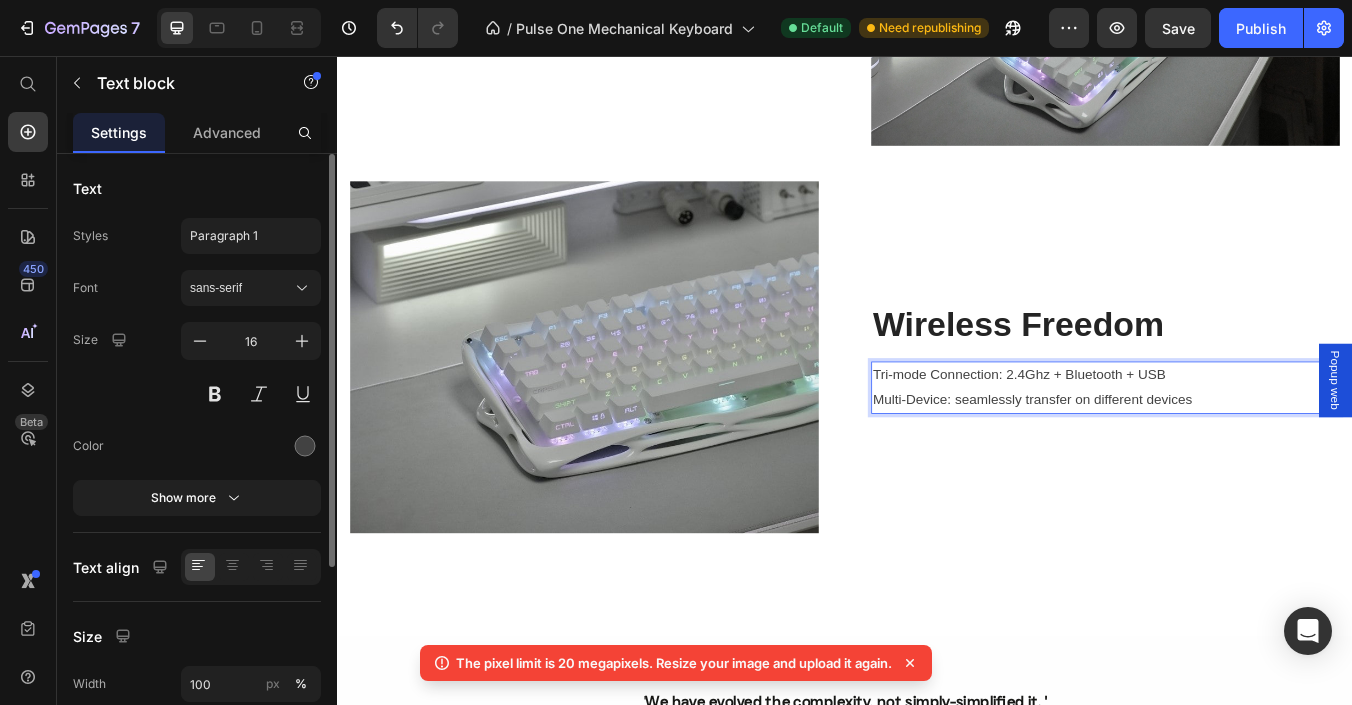 click on "Tri-mode Connection: 2.4Ghz + Bluetooth + USB Multi-Device: seamlessly transfer on different devices" at bounding box center [1245, 448] 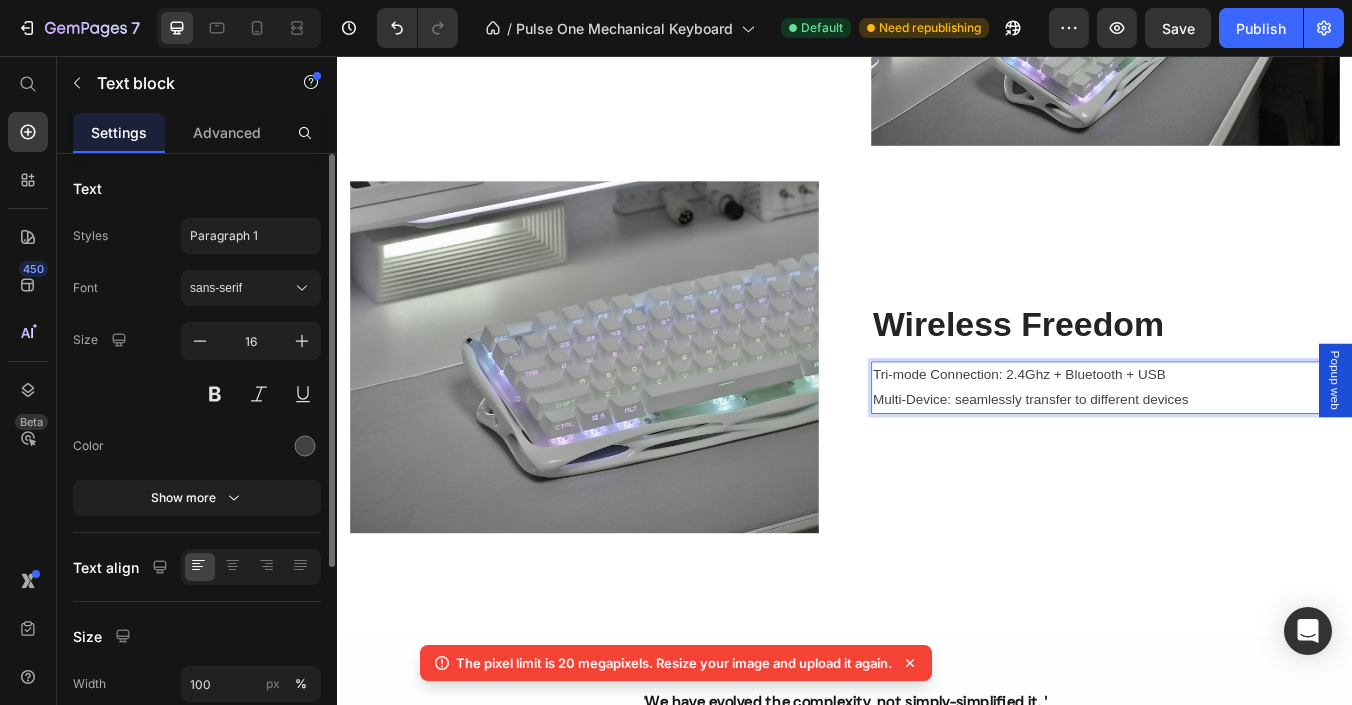 click on "Tri-mode Connection: 2.4Ghz + Bluetooth + USB Multi-Device: seamlessly transfer to different devices" at bounding box center (1245, 448) 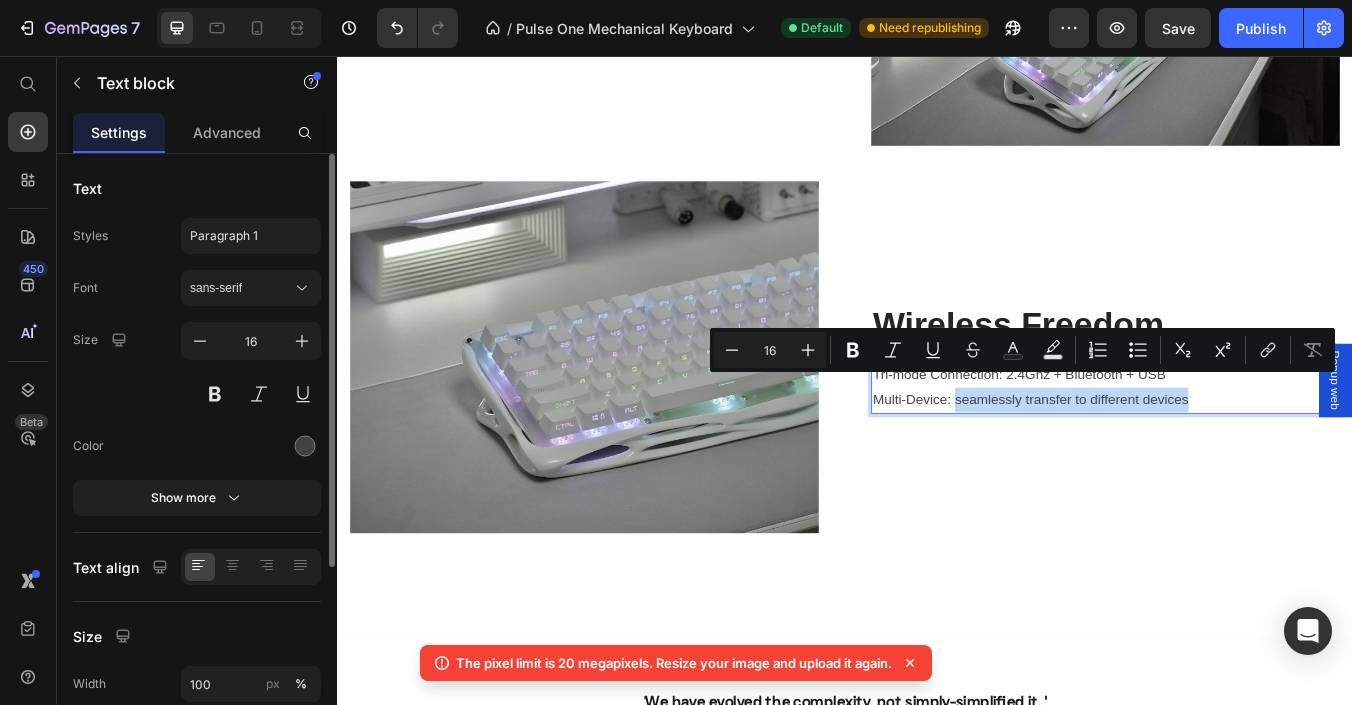 drag, startPoint x: 1365, startPoint y: 452, endPoint x: 1066, endPoint y: 456, distance: 299.02676 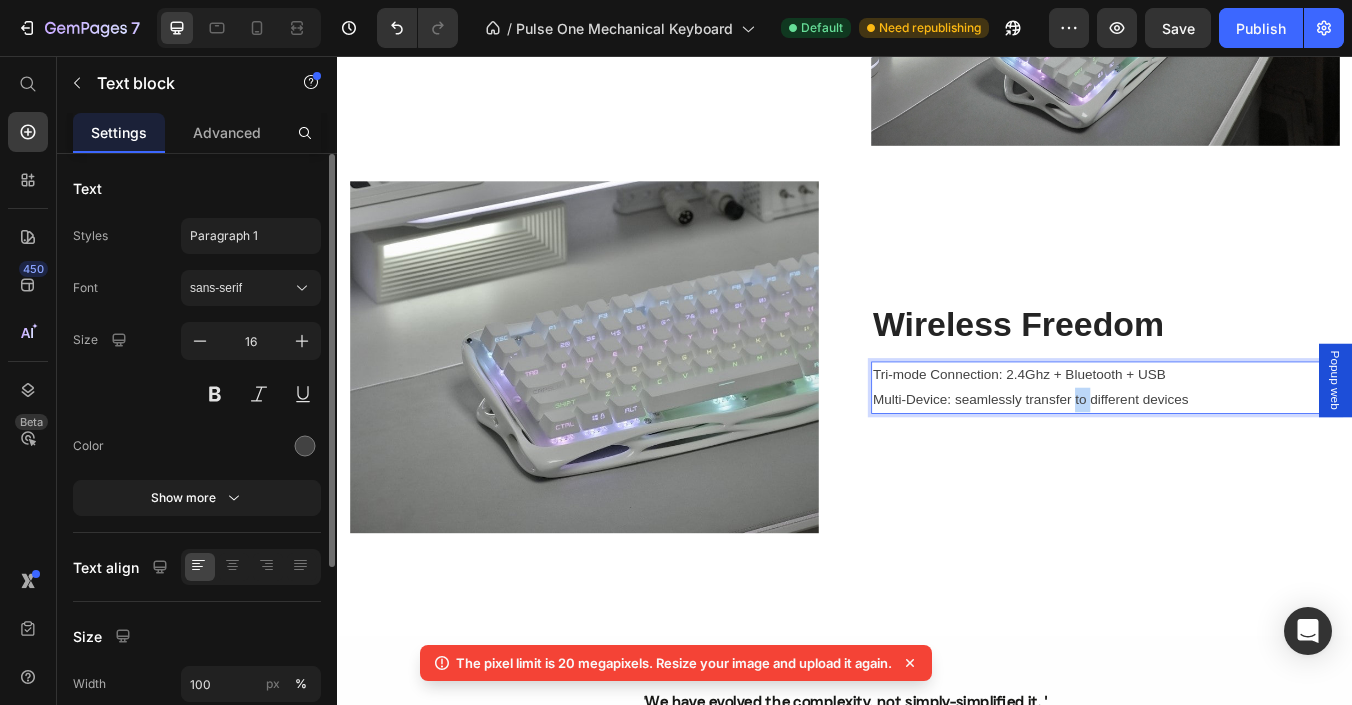 drag, startPoint x: 1227, startPoint y: 459, endPoint x: 1210, endPoint y: 459, distance: 17 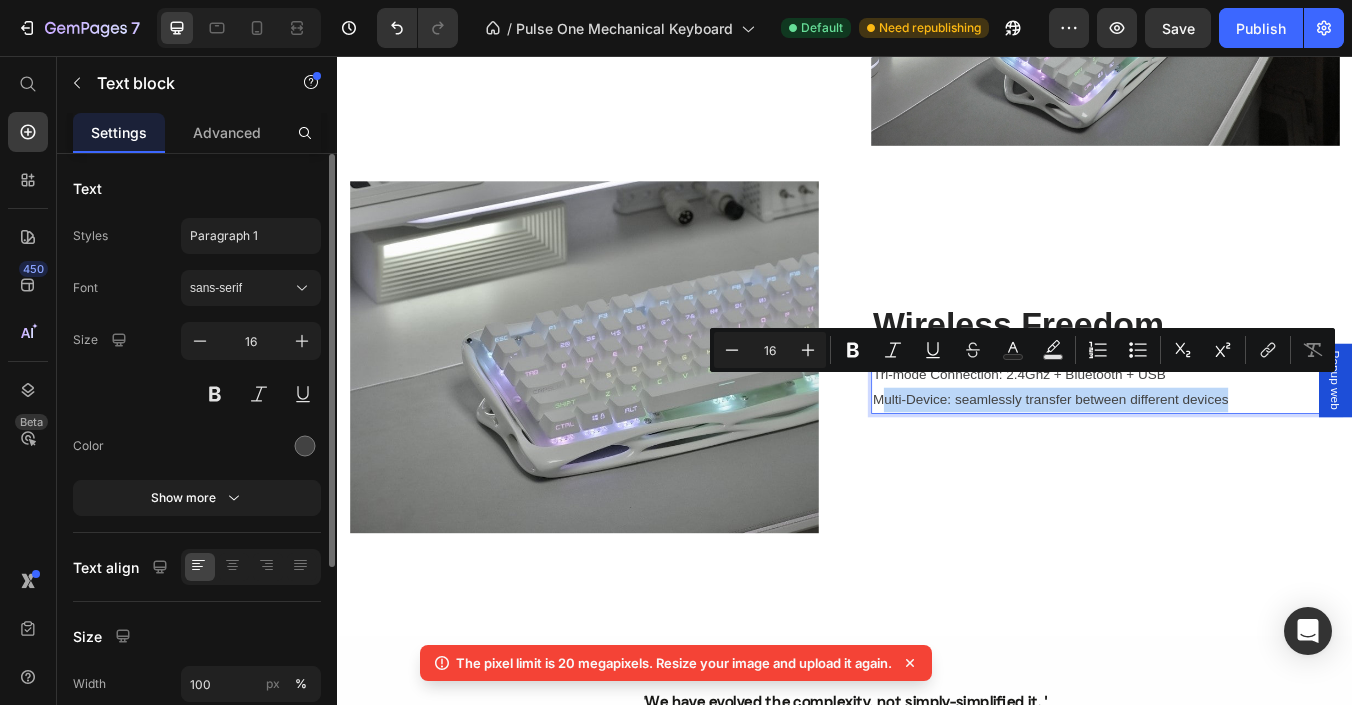 drag, startPoint x: 1411, startPoint y: 452, endPoint x: 974, endPoint y: 462, distance: 437.1144 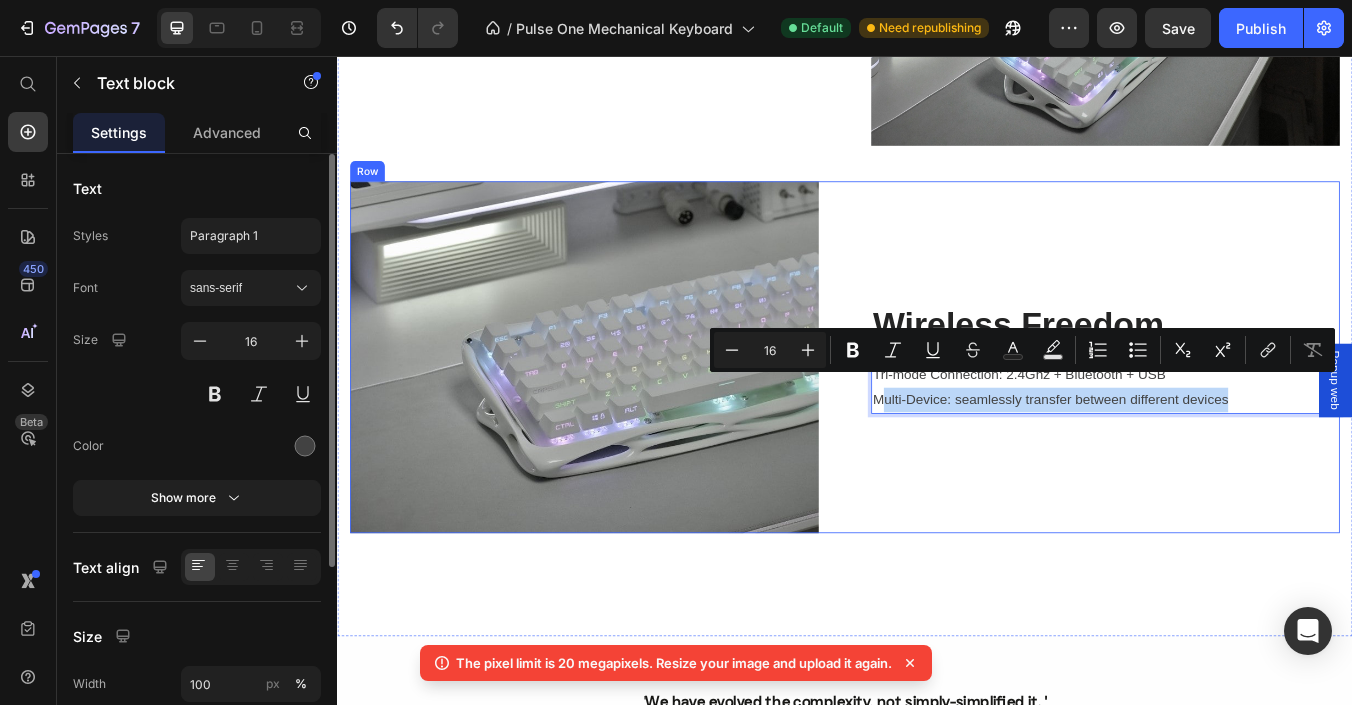 click on "Wireless Freedom Heading Tri-mode Connection: 2.4Ghz + Bluetooth + USB Multi-Device: seamlessly transfer between different devices Text block   0" at bounding box center [1245, 412] 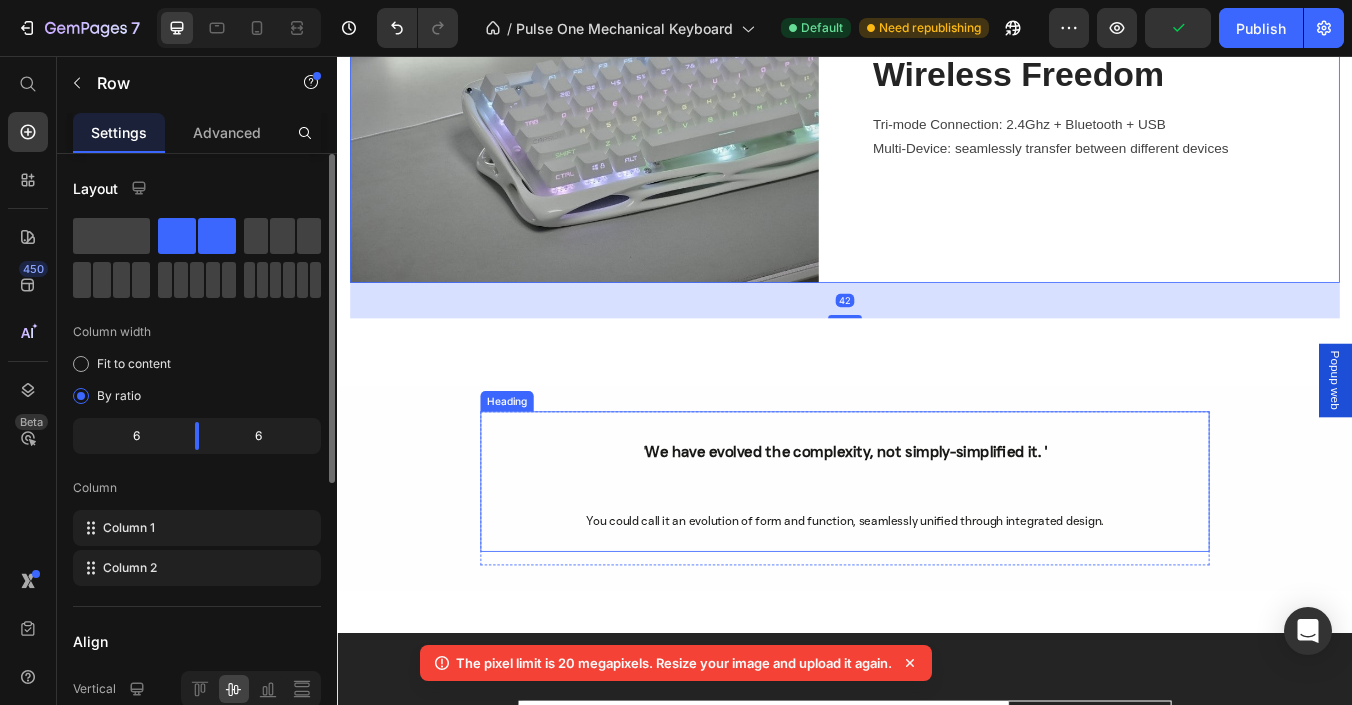scroll, scrollTop: 5000, scrollLeft: 0, axis: vertical 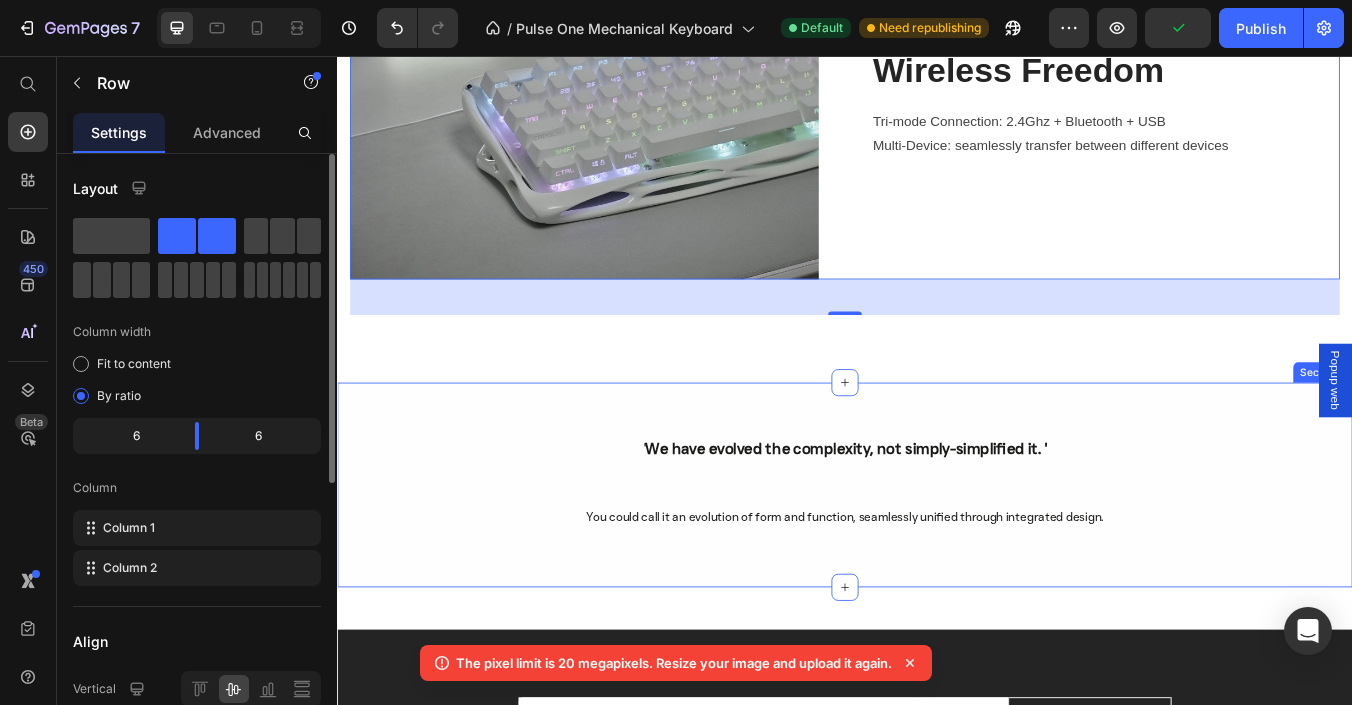 click on "Image Light It On Heading 8000 mAh Battery lasts 500 H 16 million colors RGB customable backlight Text block Row Perform Like A PRO Heading Gaming Ready - 8000 Hz Polling Rate Text block Image Row Image Wireless Freedom Heading Tri-mode Connection: 2.4Ghz + Bluetooth + USB Multi-Device: seamlessly transfer between different devices Text block Row   42 Section 7" at bounding box center (937, -325) 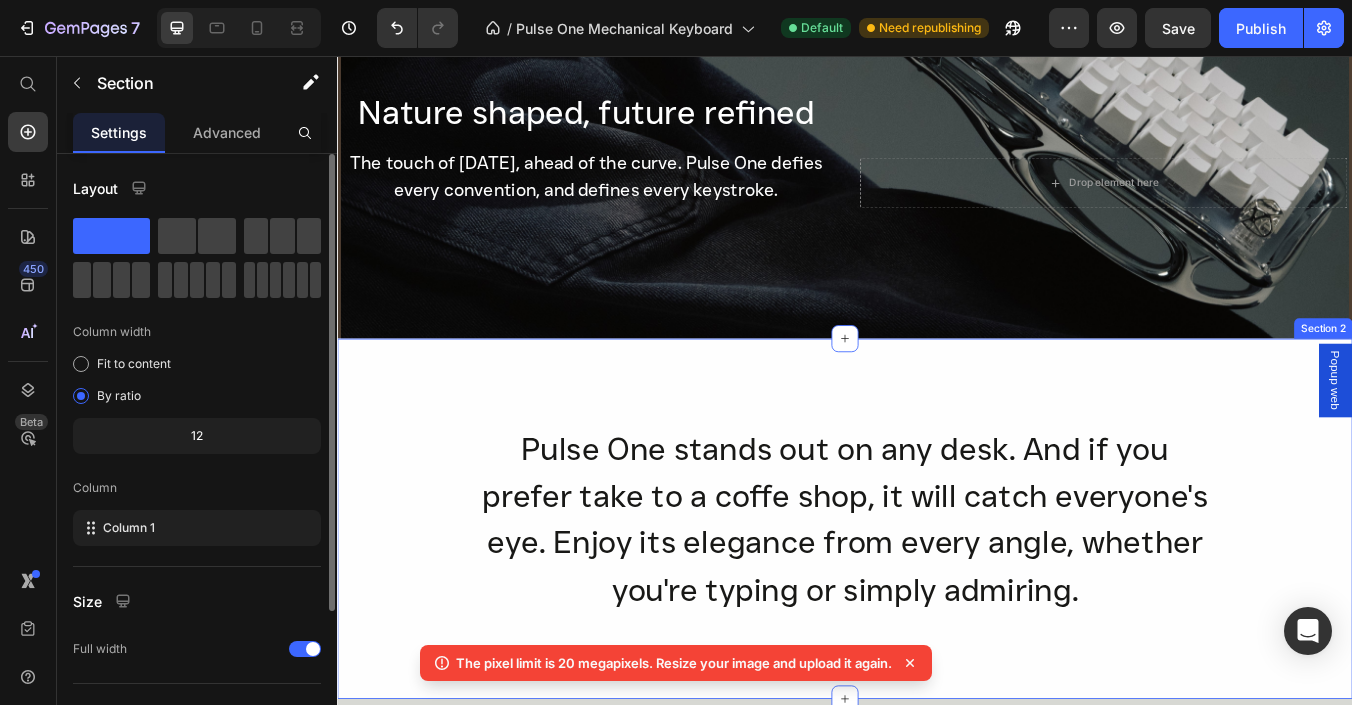 scroll, scrollTop: 500, scrollLeft: 0, axis: vertical 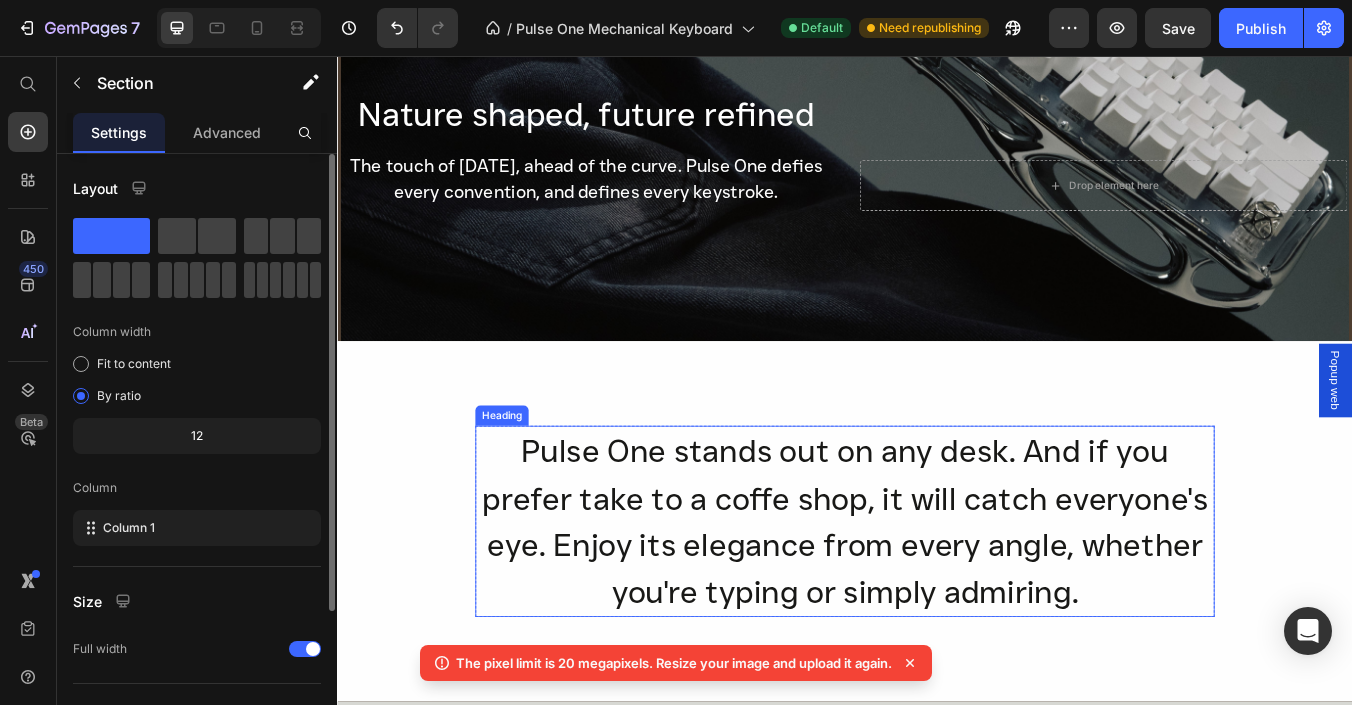 click on "Pulse One stands out on any desk. And if you prefer take to a coffe shop, it will catch everyone's eye. Enjoy its elegance from every angle, whether you're typing or simply admiring." at bounding box center [937, 606] 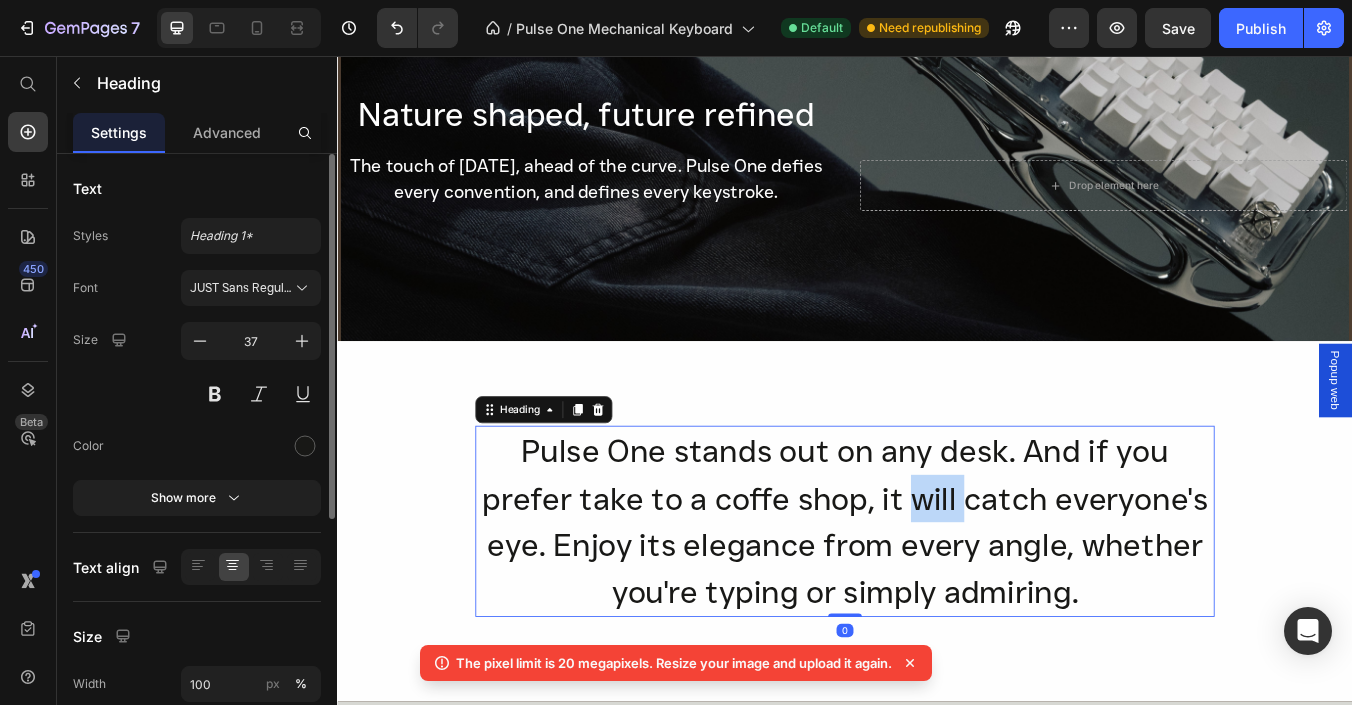 click on "Pulse One stands out on any desk. And if you prefer take to a coffe shop, it will catch everyone's eye. Enjoy its elegance from every angle, whether you're typing or simply admiring." at bounding box center (937, 606) 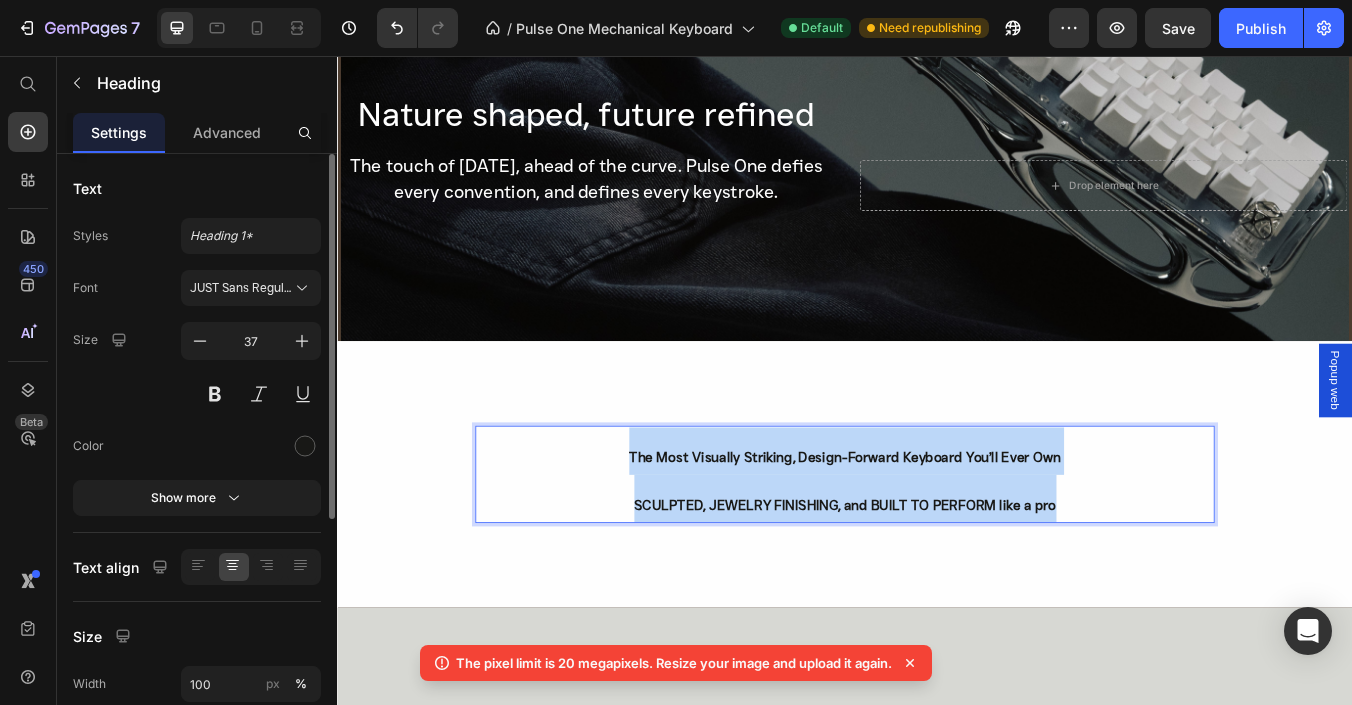 drag, startPoint x: 1188, startPoint y: 590, endPoint x: 656, endPoint y: 527, distance: 535.7173 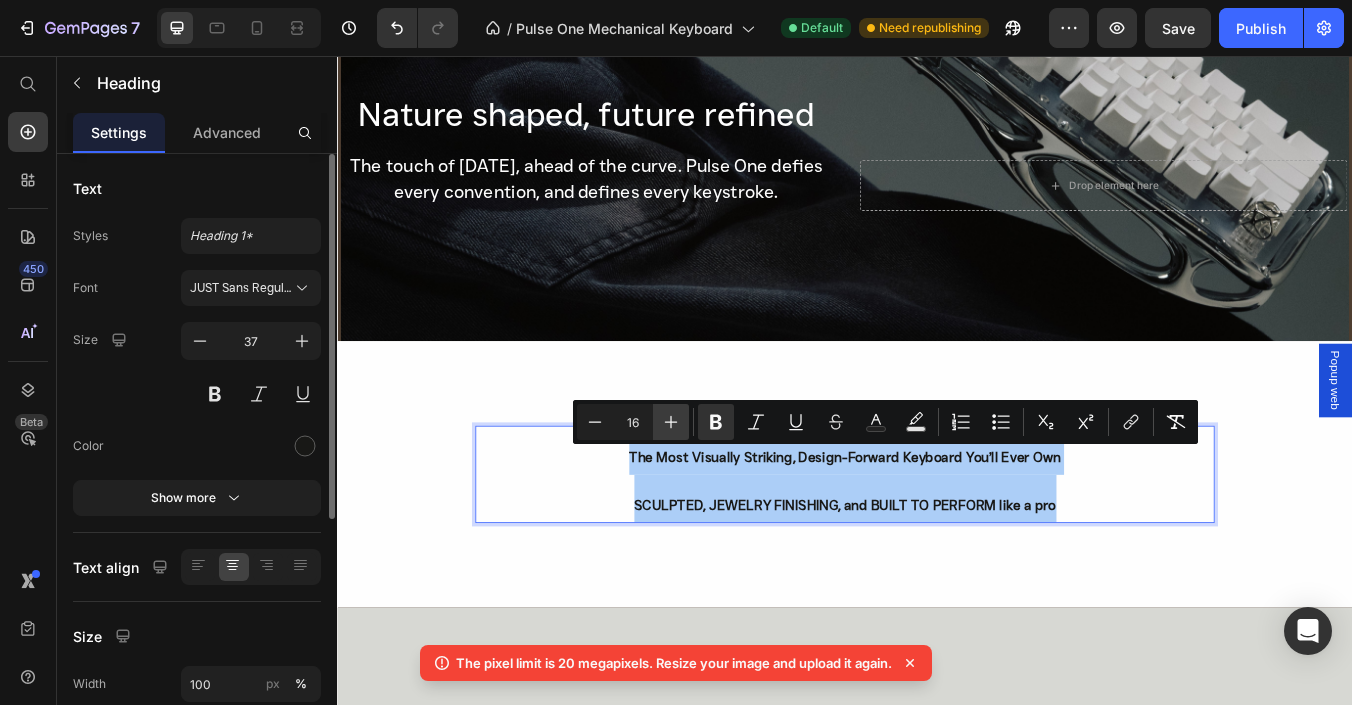 click 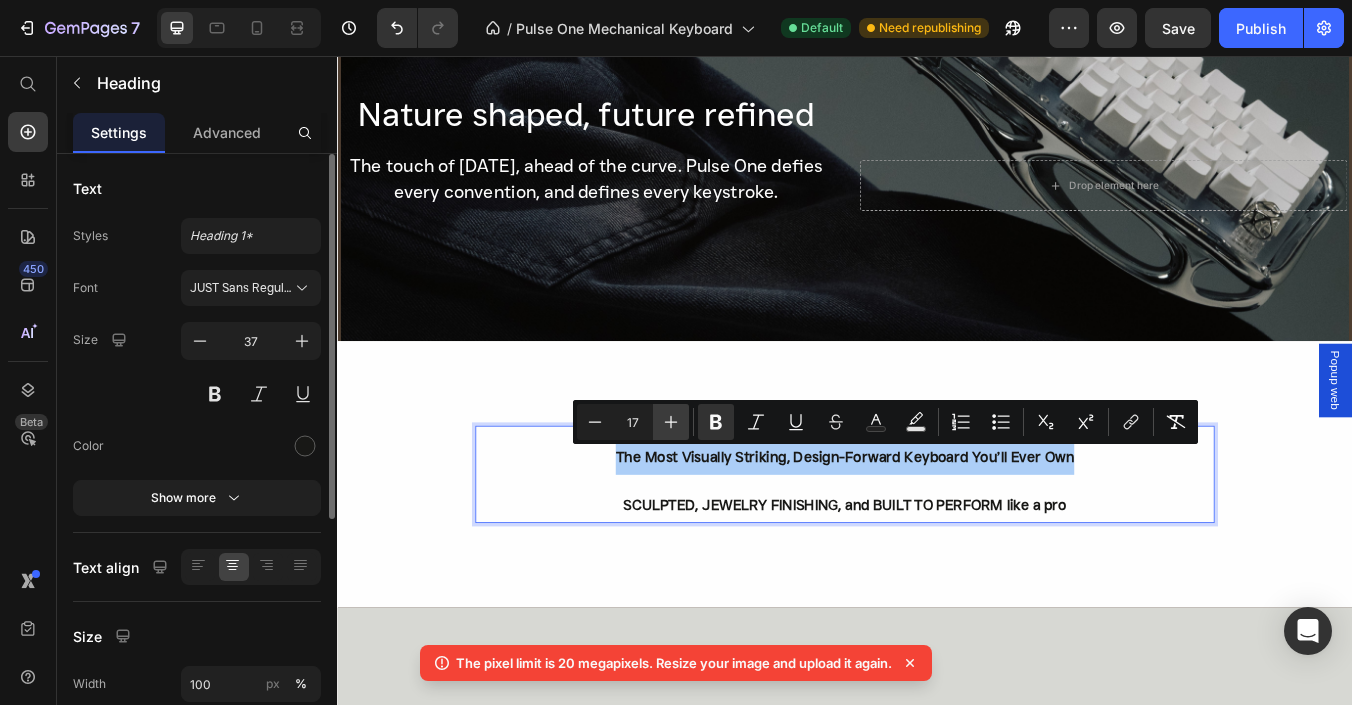 click 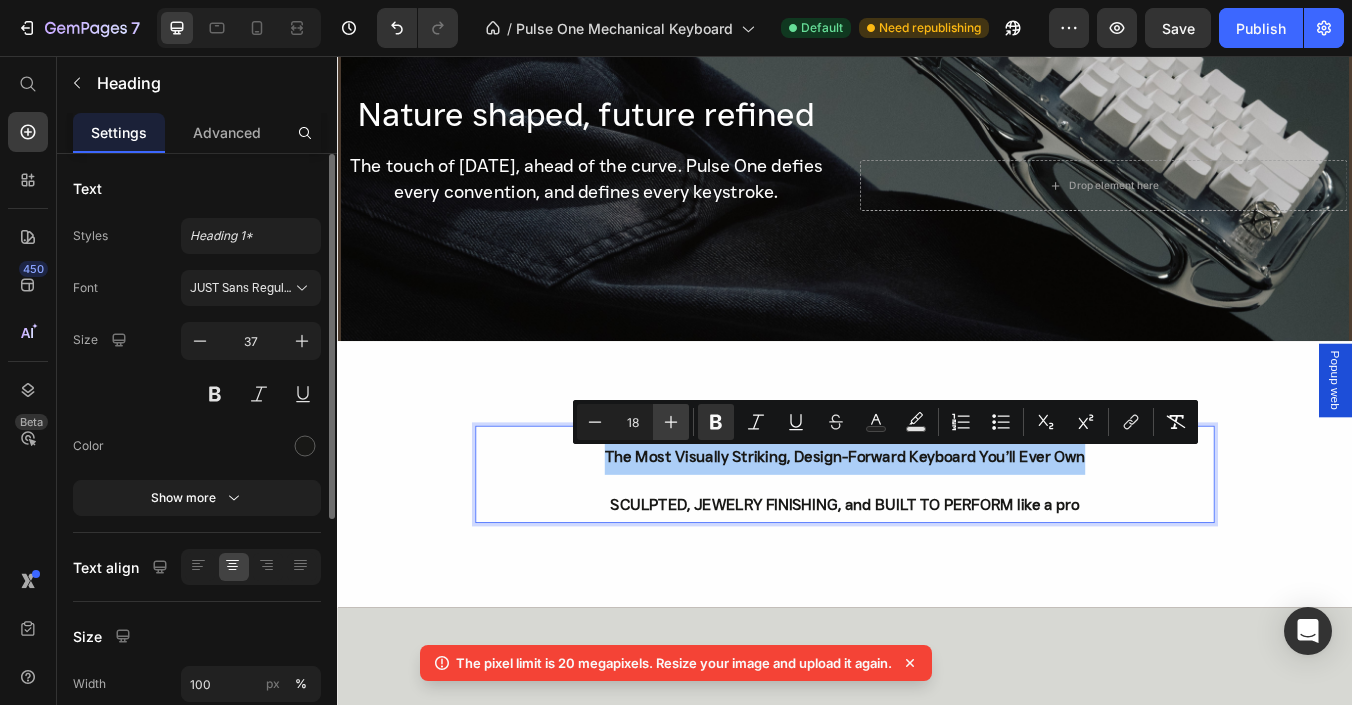 click 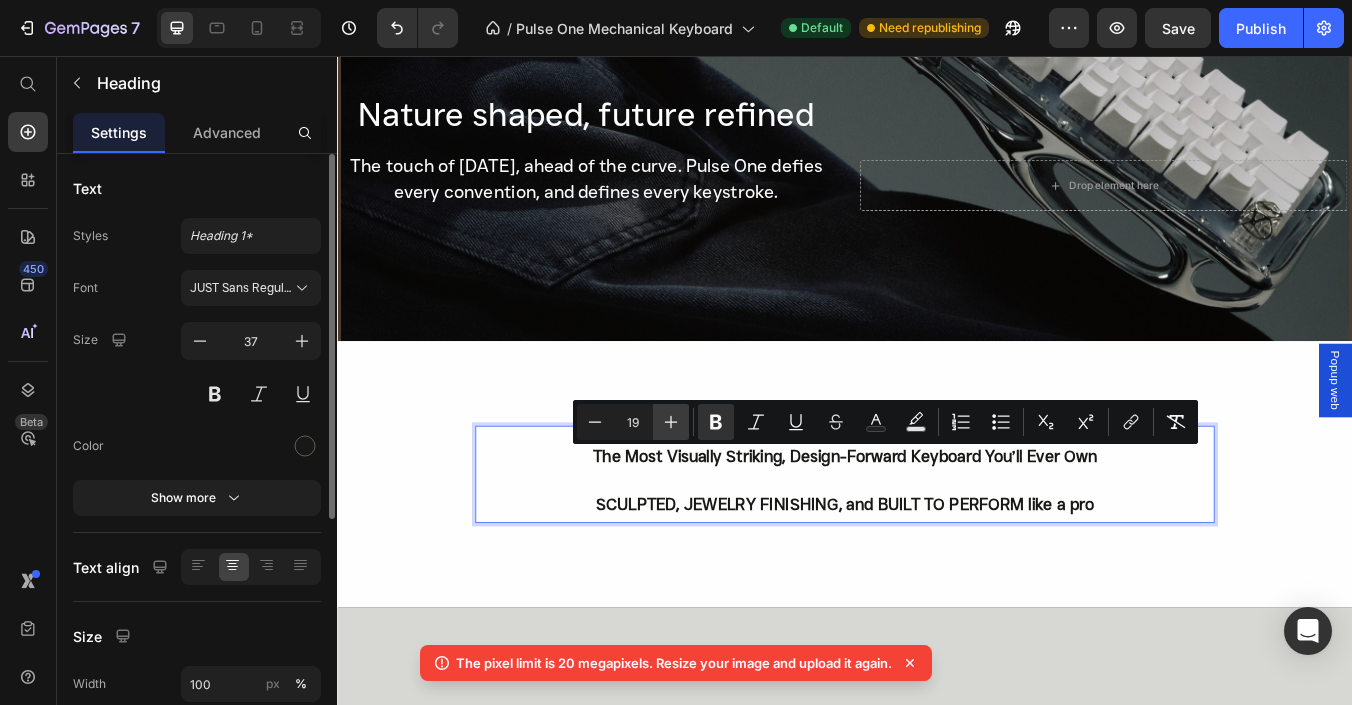 click 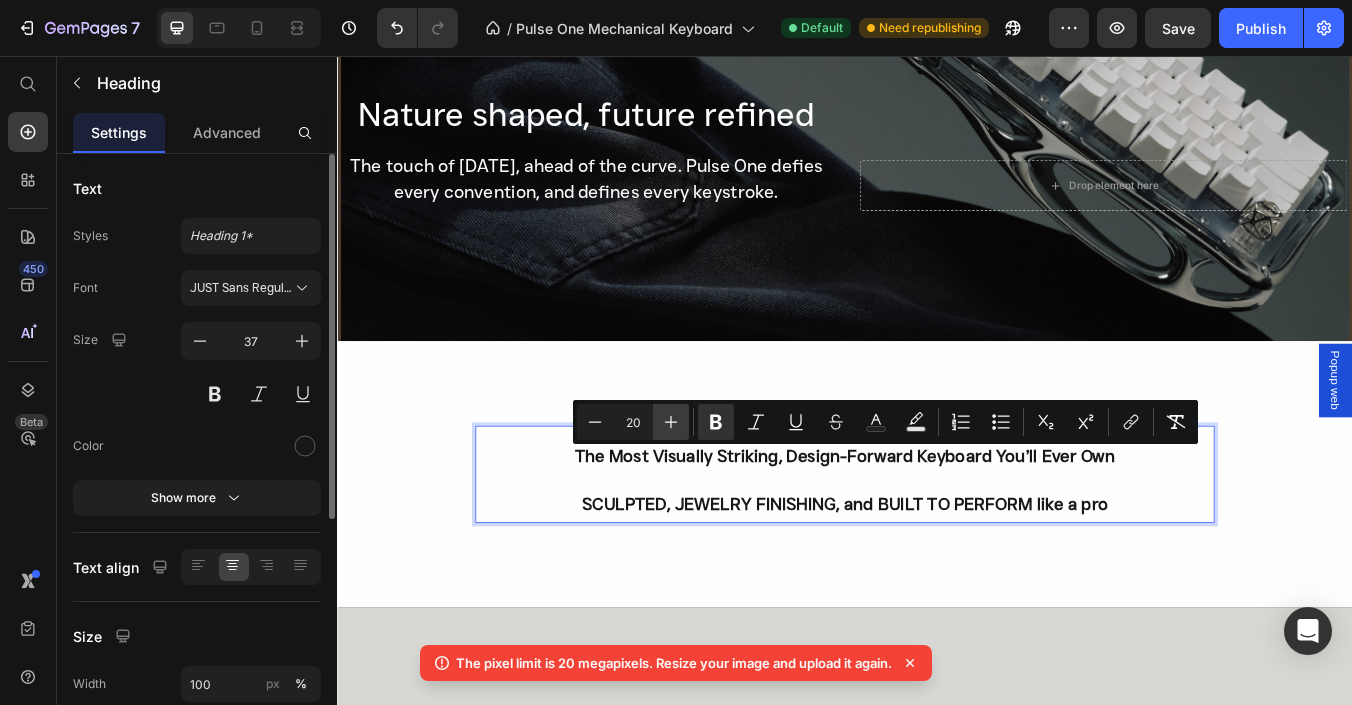 click 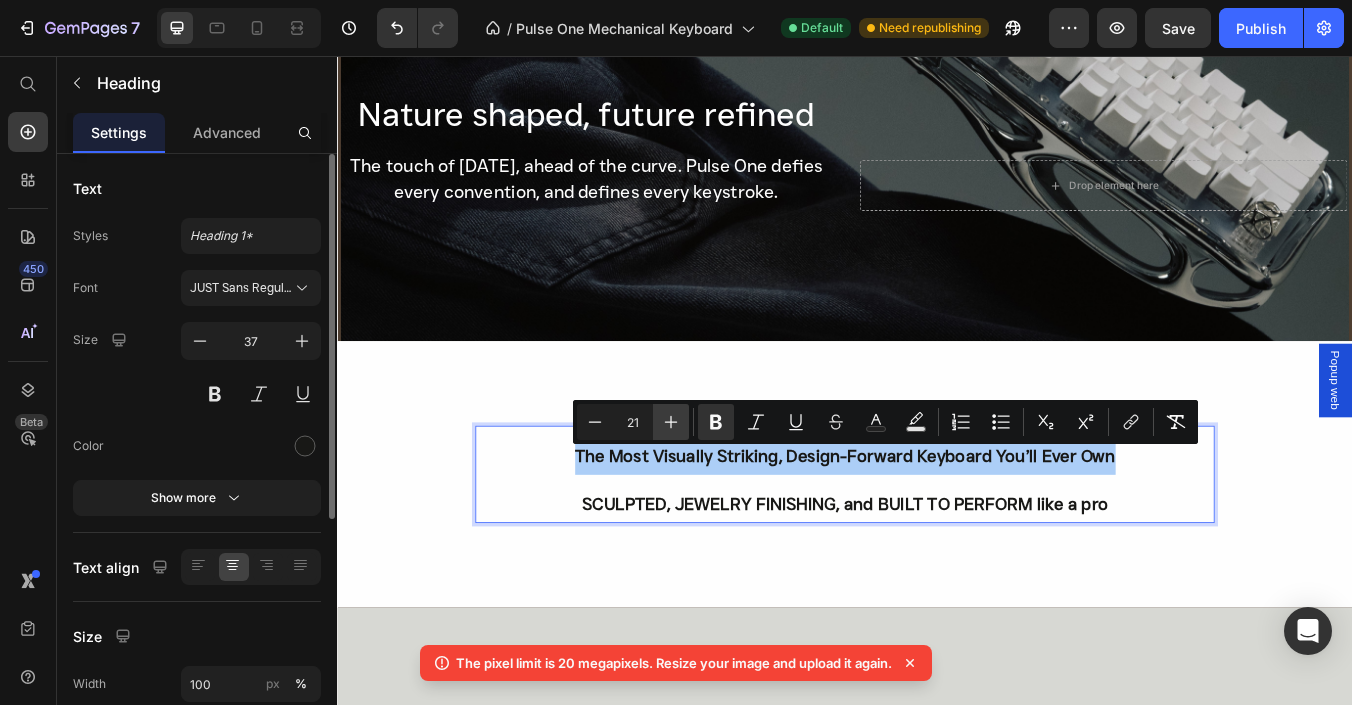 click 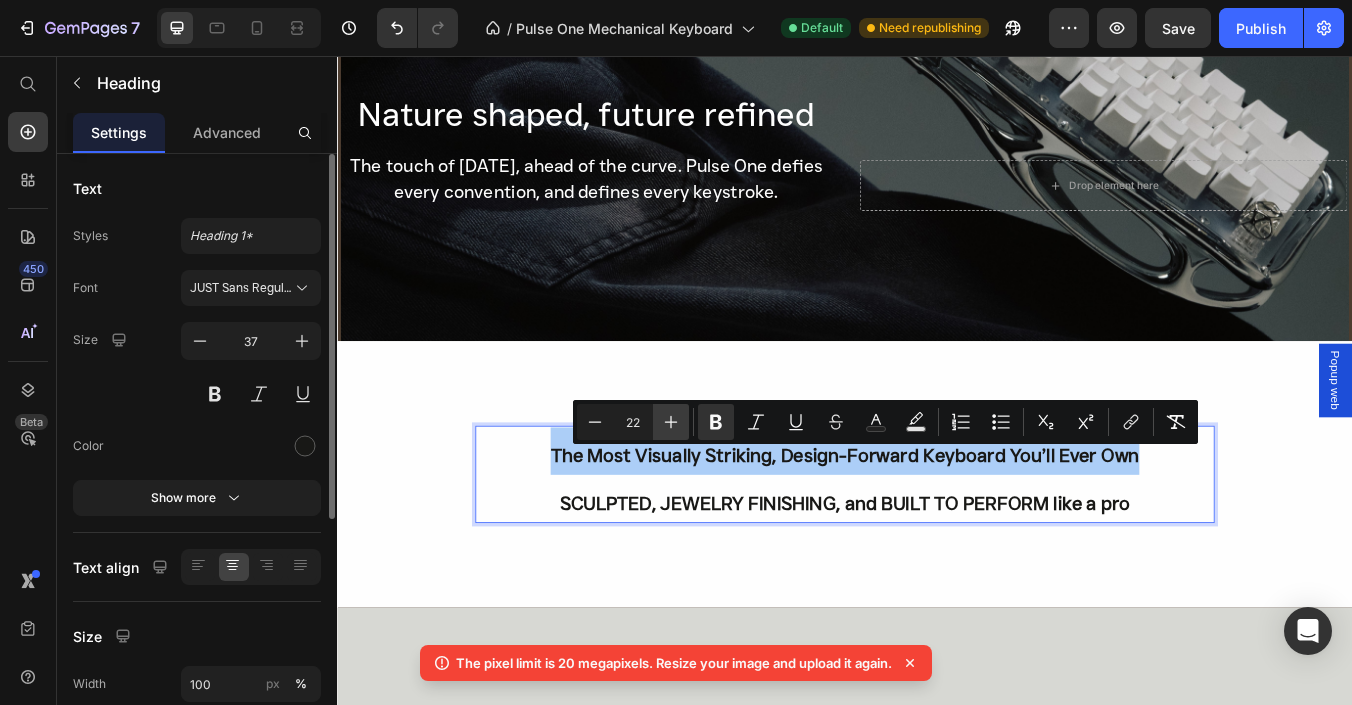 click 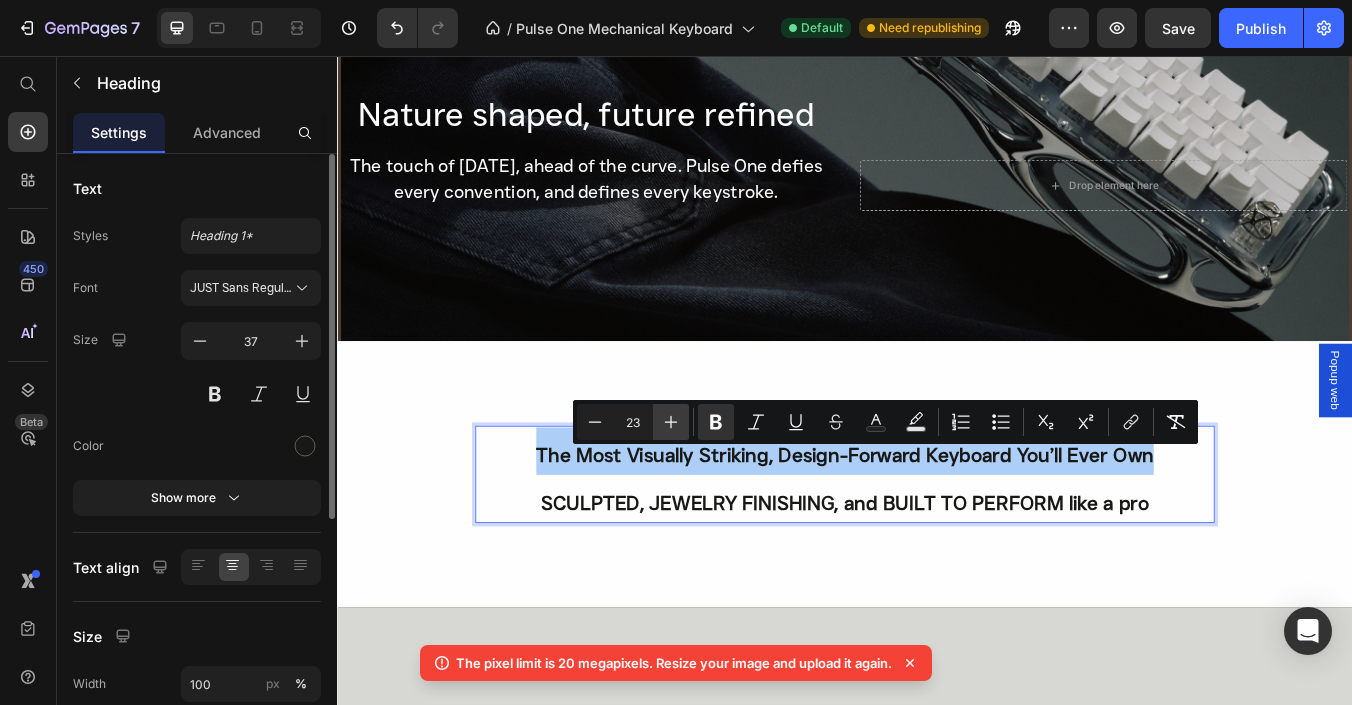 click 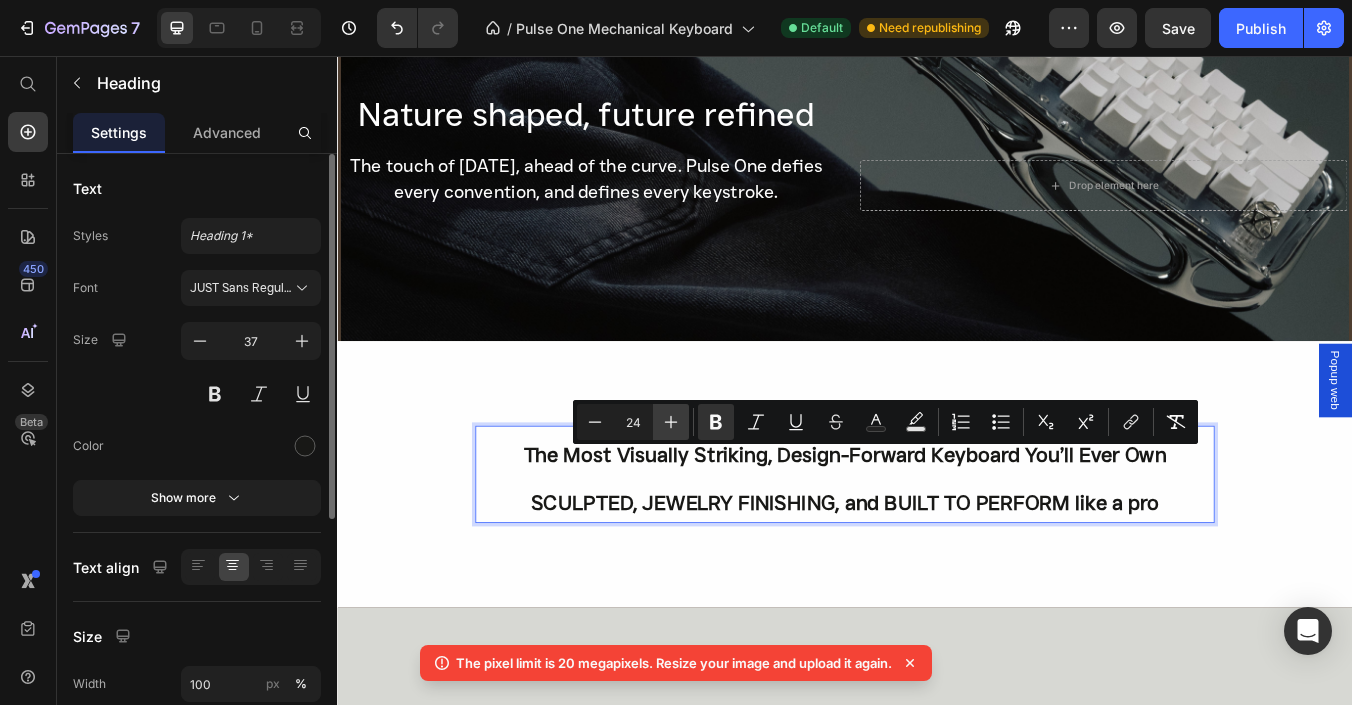 click 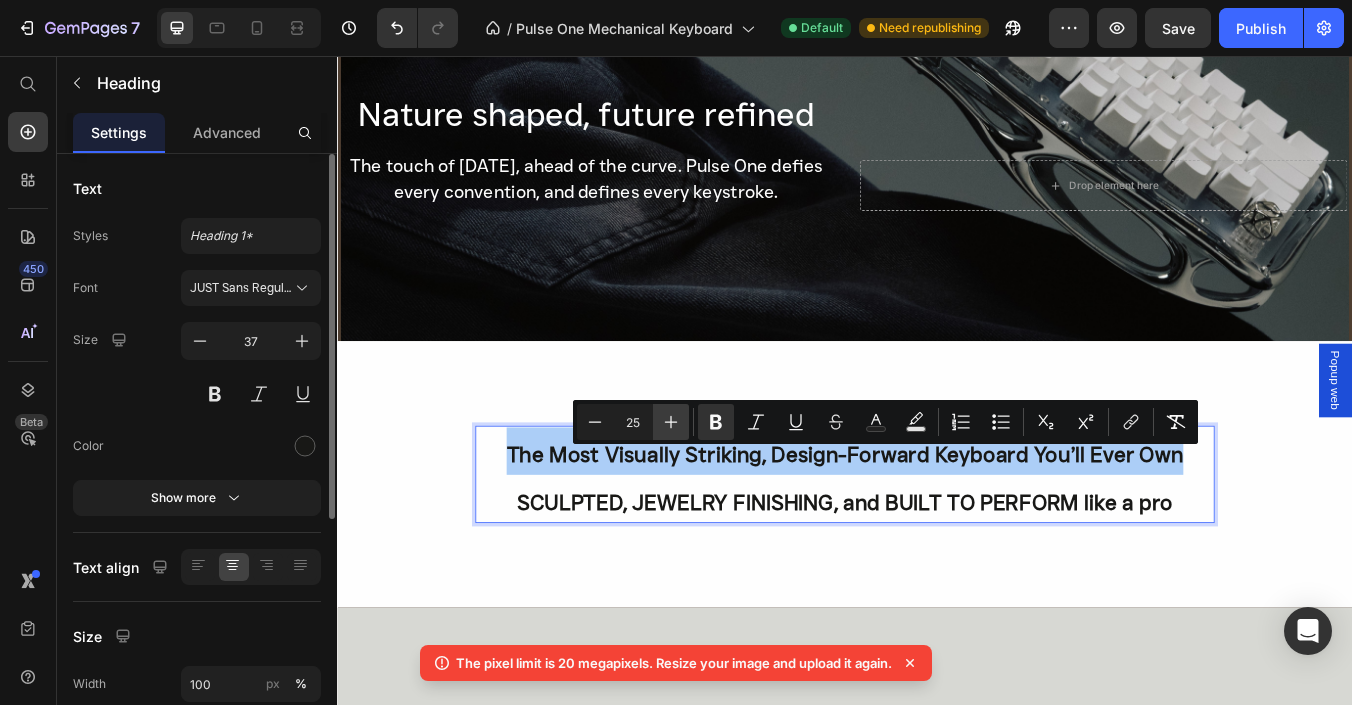 click 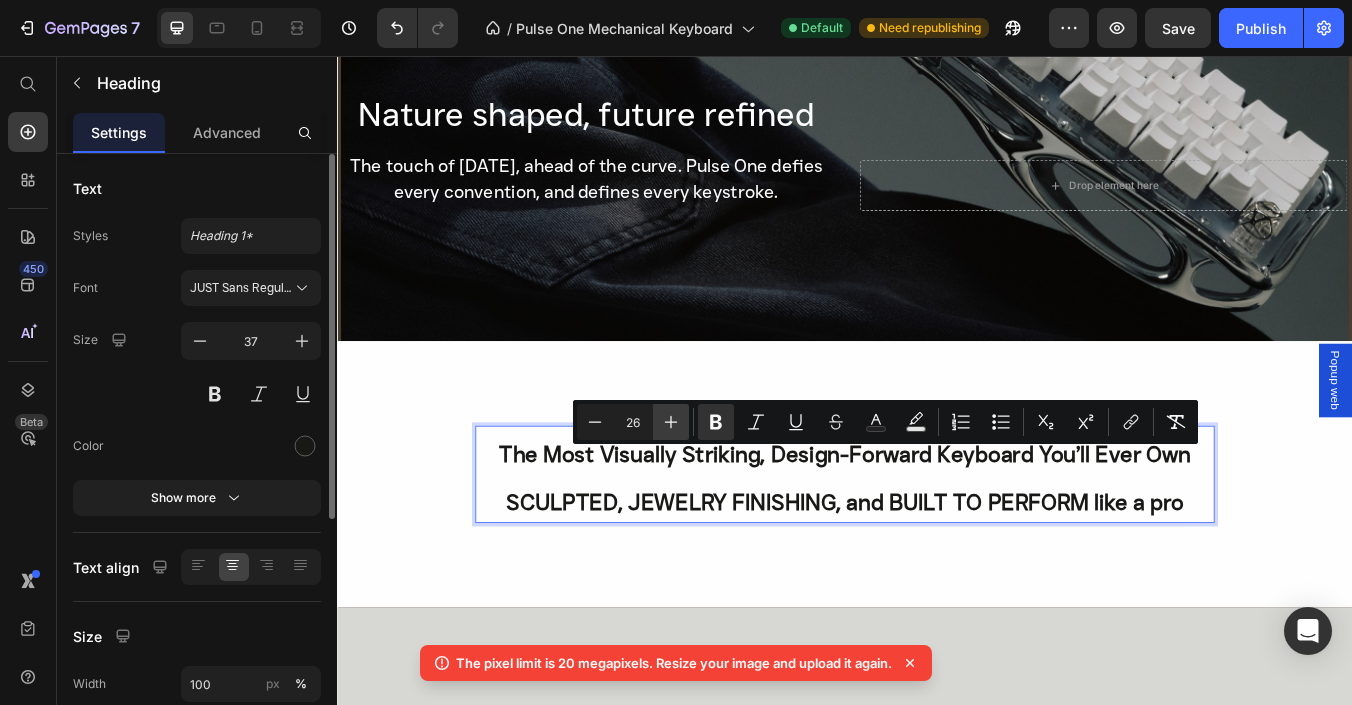 click 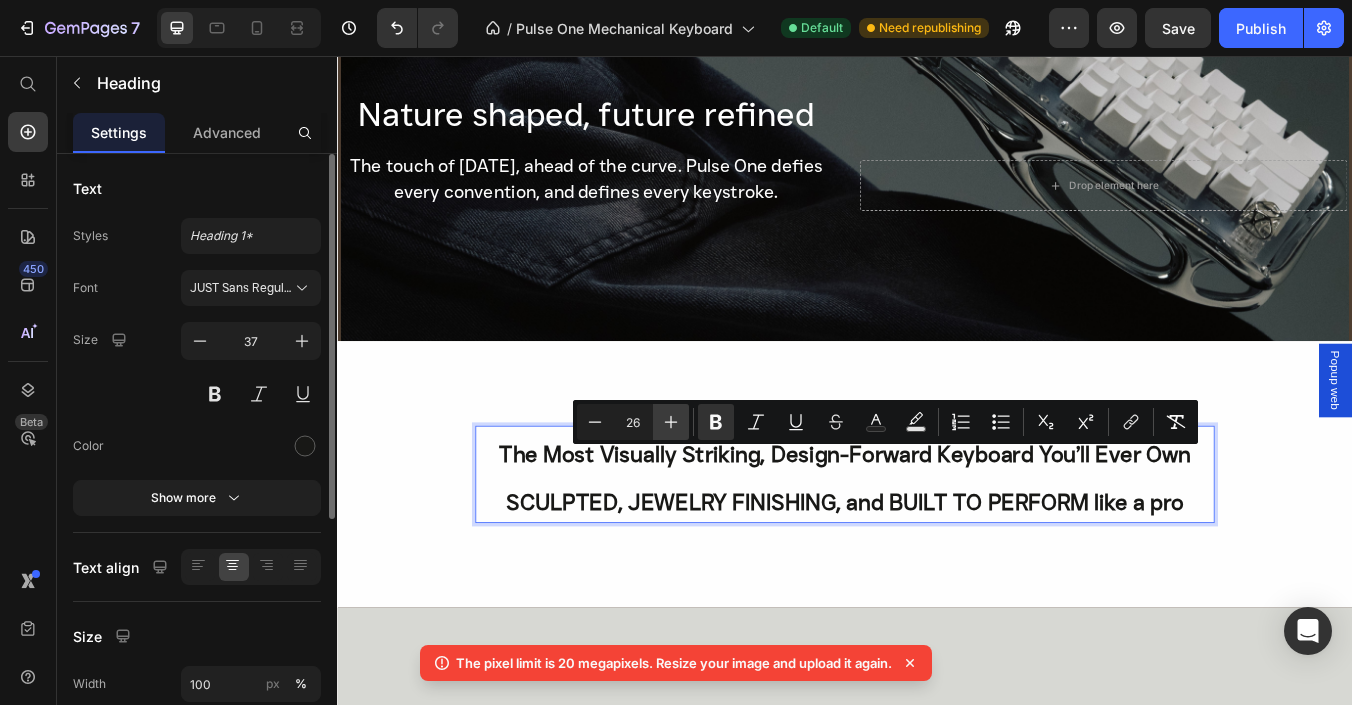 type on "27" 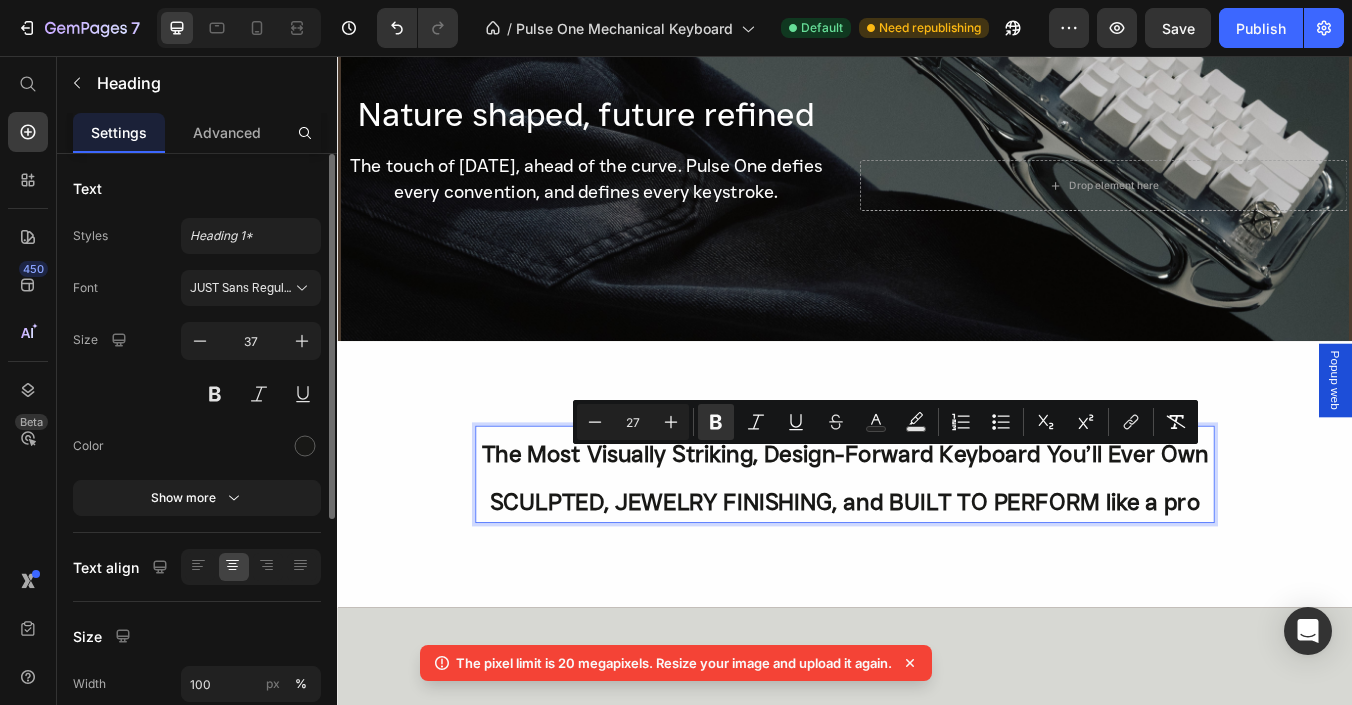click on "The Most Visually Striking, Design-Forward Keyboard You’ll Ever Own" at bounding box center [937, 526] 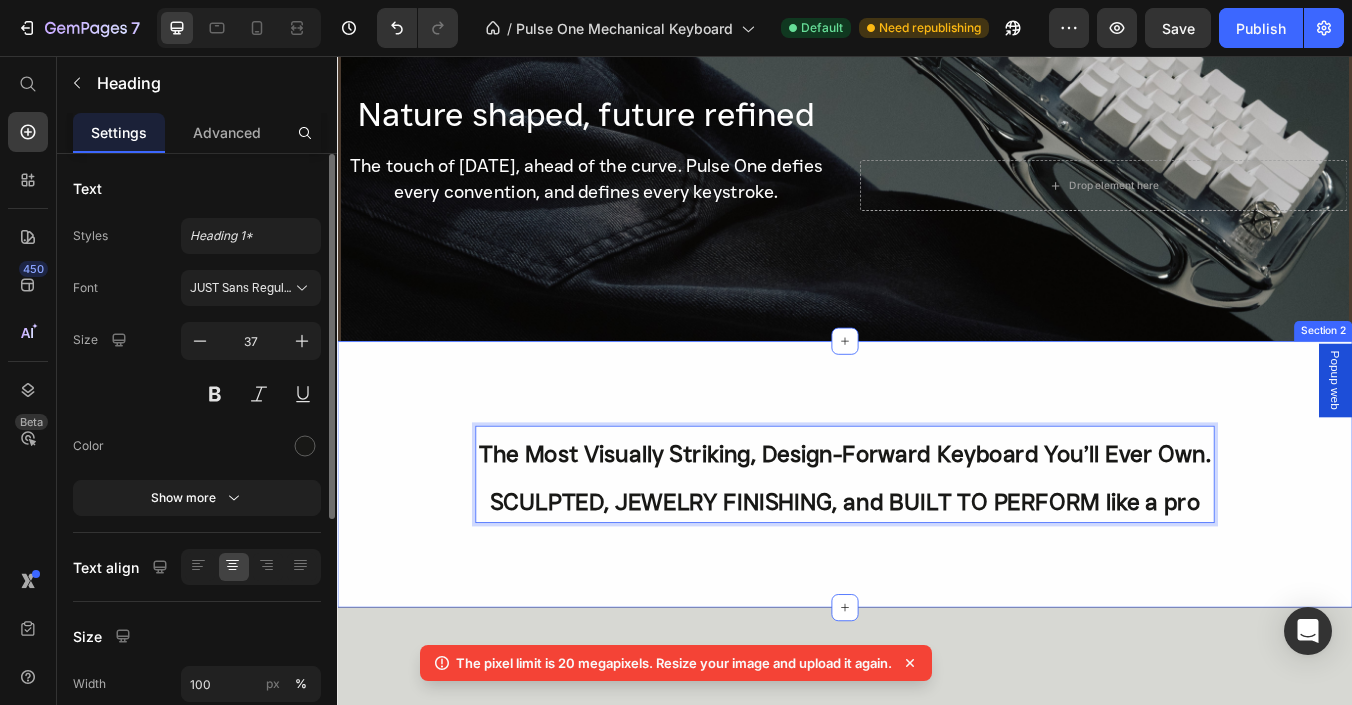 click on "The Most Visually Striking, Design-Forward Keyboard You’ll Ever Own. SCULPTED, JEWELRY FINISHING, and BUILT TO PERFORM like a pro Heading   0 Pulse One stands out on any desk. And if you prefer take to a coffe shop, it will catch everyone's eye. Enjoy its elegance from every angle, whether you're typing or simply admiring. Heading Row Section 2" at bounding box center (937, 550) 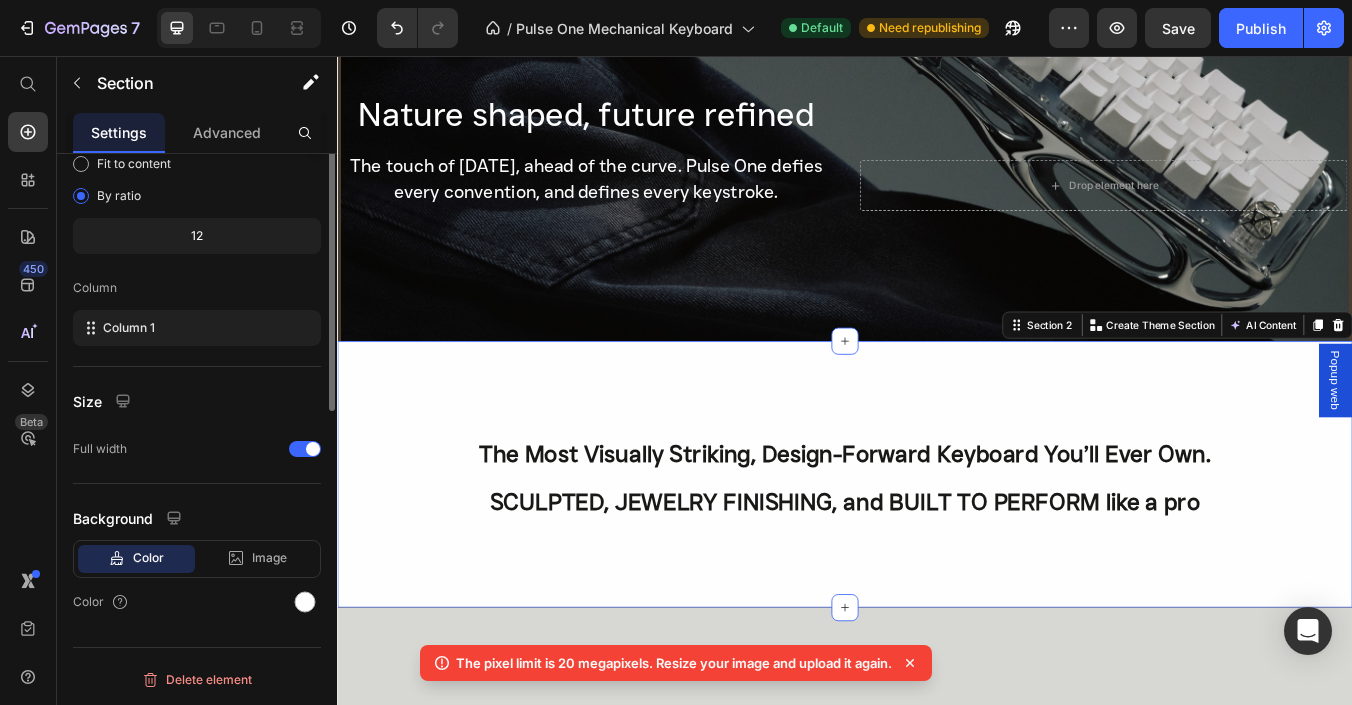 scroll, scrollTop: 0, scrollLeft: 0, axis: both 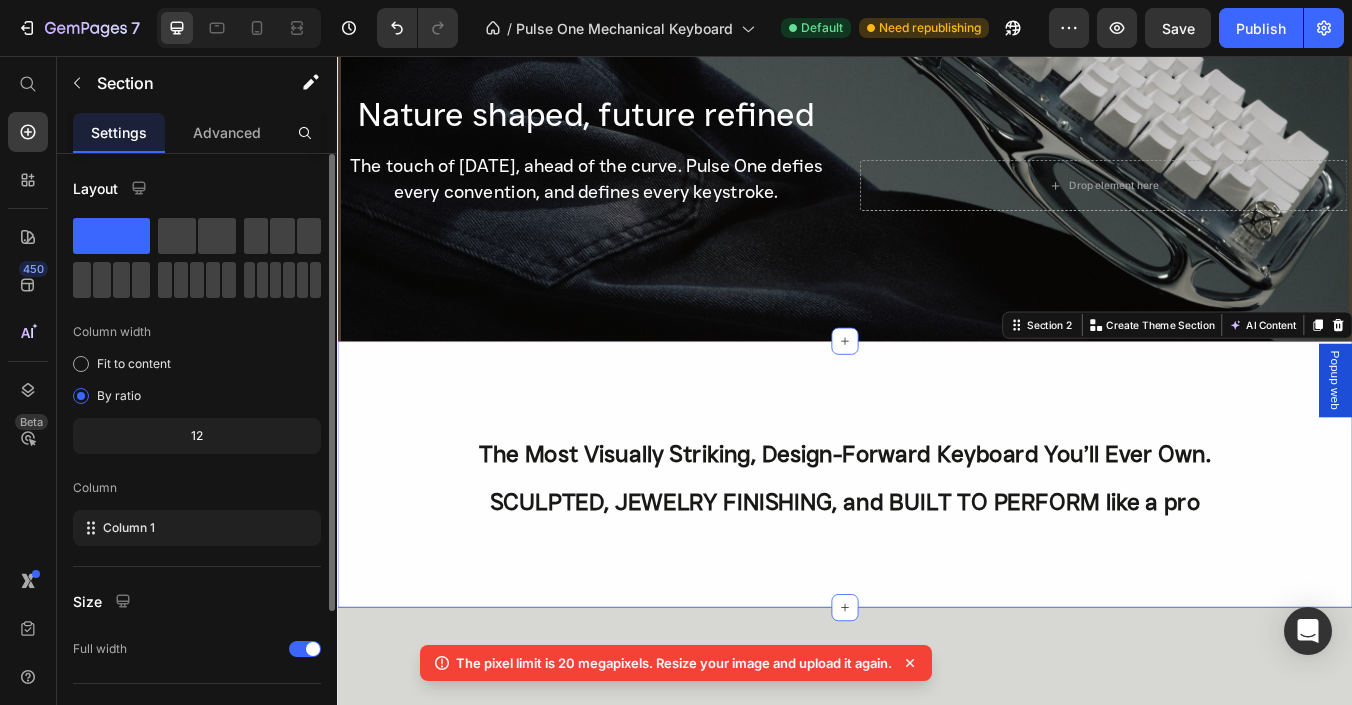click on "12" 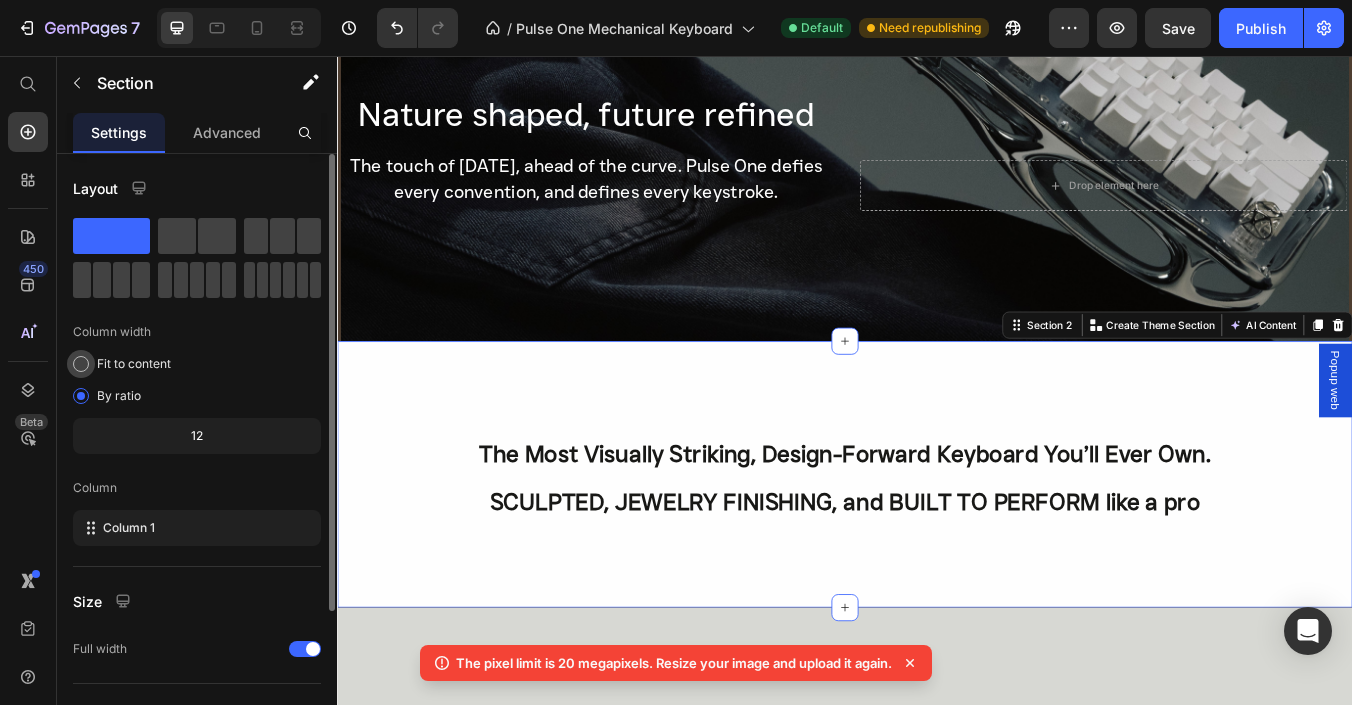 click on "Fit to content" at bounding box center (134, 364) 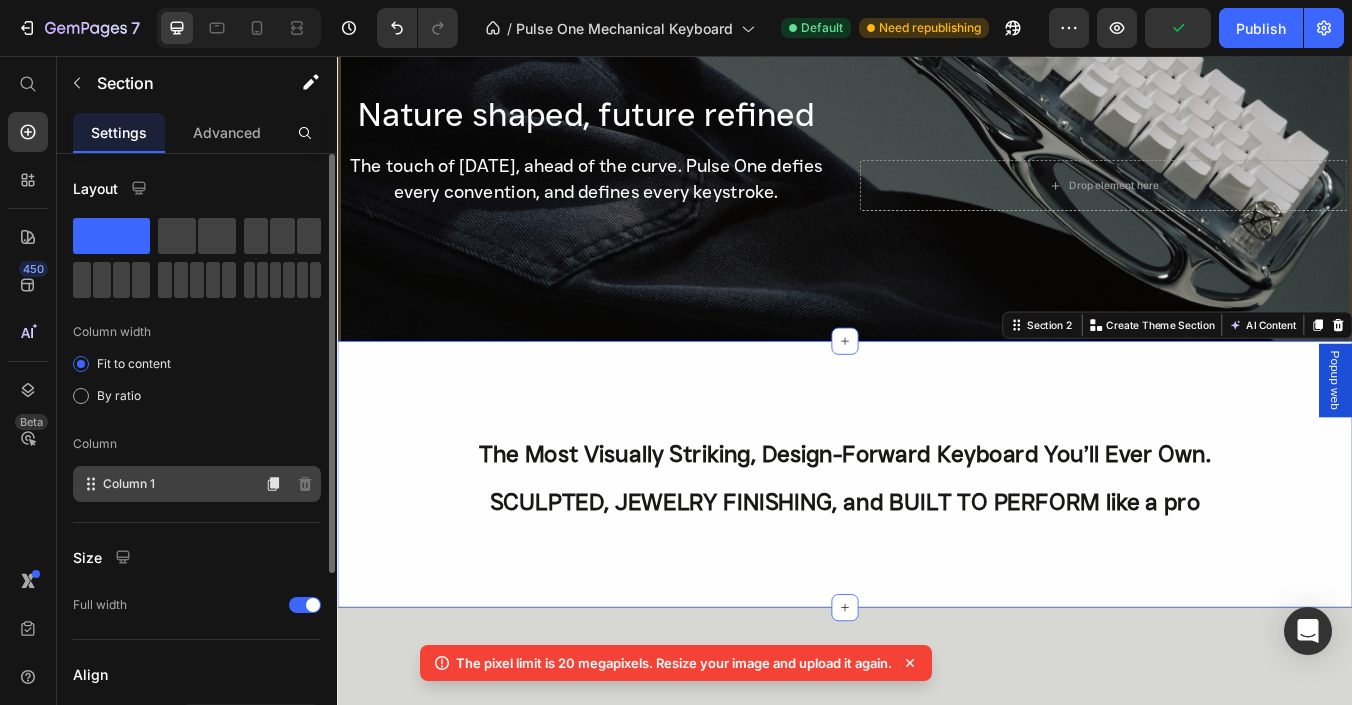 click on "Column 1" 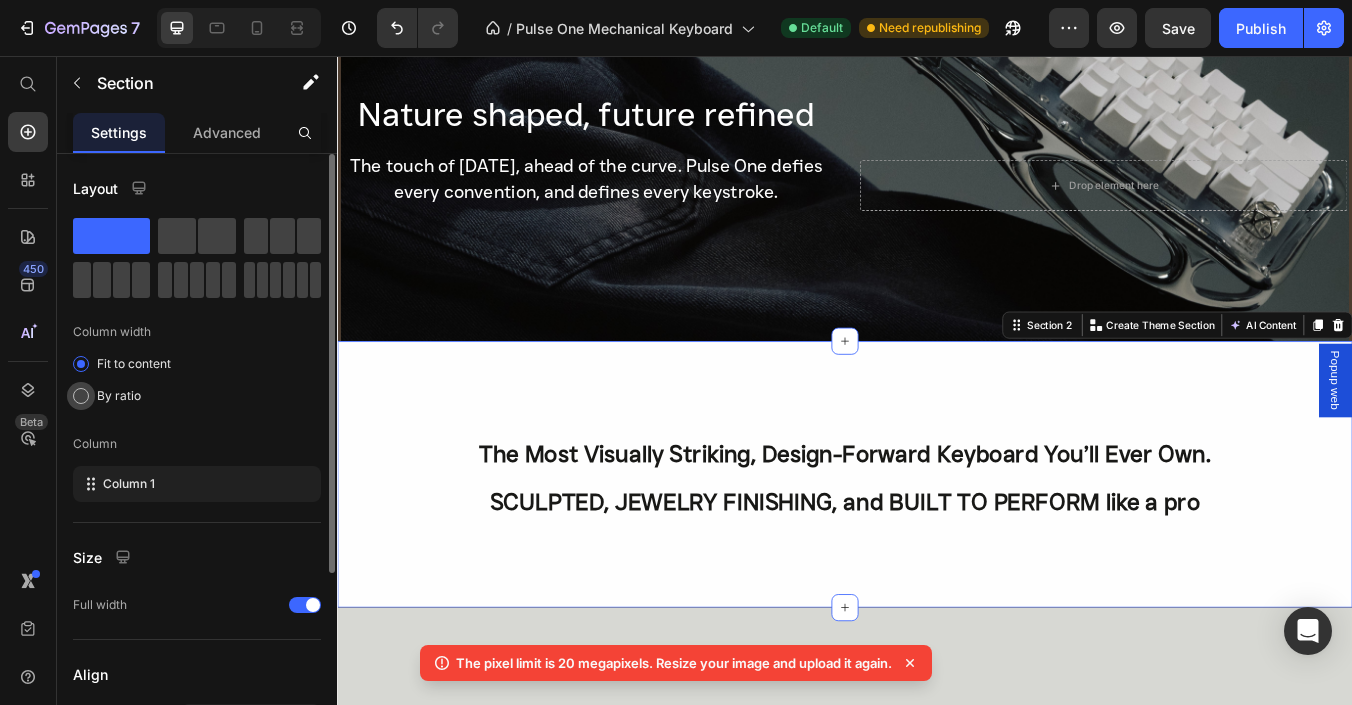 click on "By ratio" at bounding box center [119, 396] 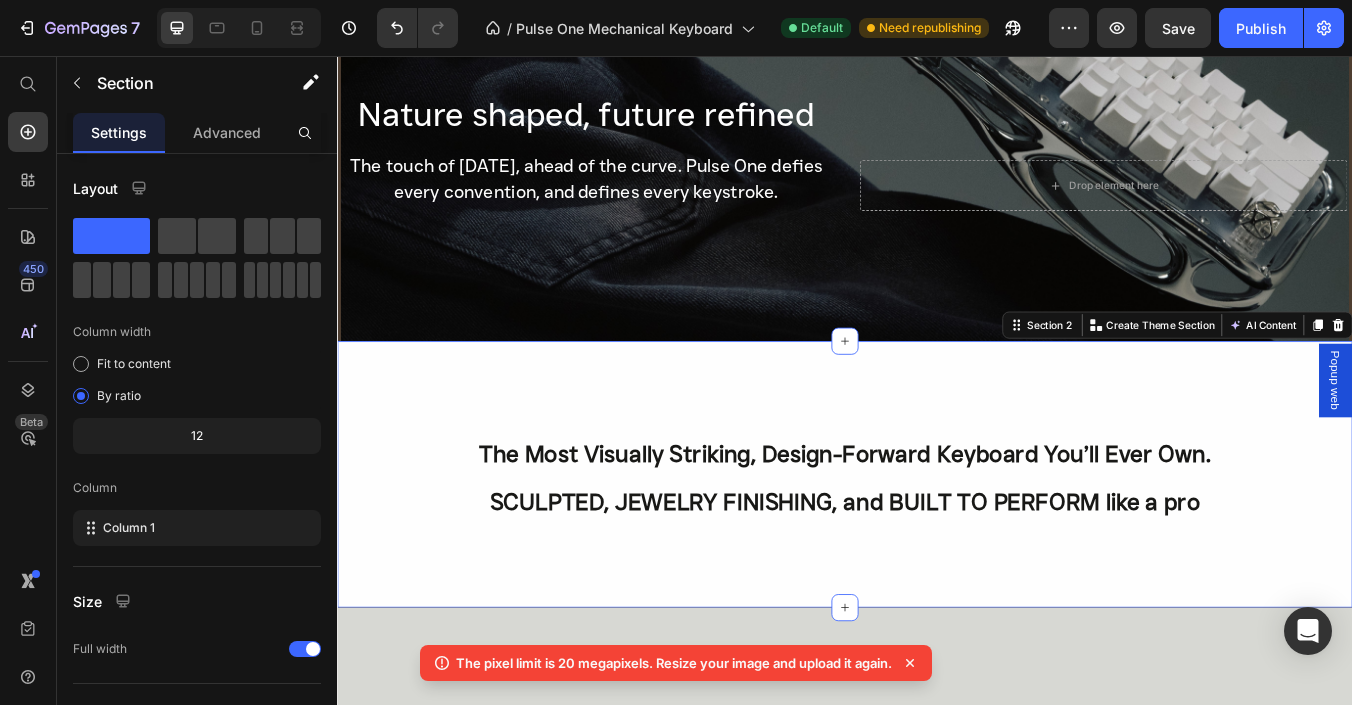 click on "⁠⁠⁠⁠⁠⁠⁠ The Most Visually Striking, Design-Forward Keyboard You’ll Ever Own. SCULPTED, JEWELRY FINISHING, and BUILT TO PERFORM like a pro Heading Pulse One stands out on any desk. And if you prefer take to a coffe shop, it will catch everyone's eye. Enjoy its elegance from every angle, whether you're typing or simply admiring. Heading Row Section 2   You can create reusable sections Create Theme Section AI Content Write with GemAI What would you like to describe here? Tone and Voice Persuasive Product Pulse One Mechanical Keyboard Show more Generate" at bounding box center [937, 550] 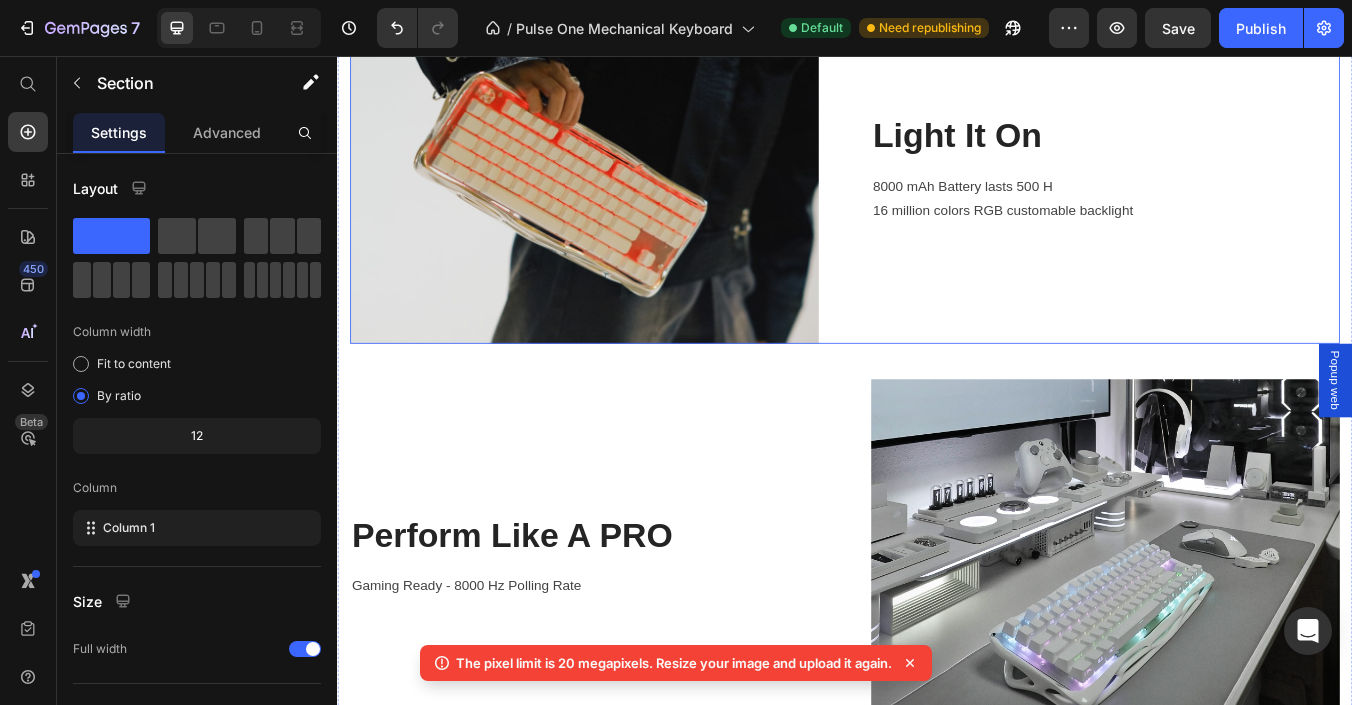 scroll, scrollTop: 3700, scrollLeft: 0, axis: vertical 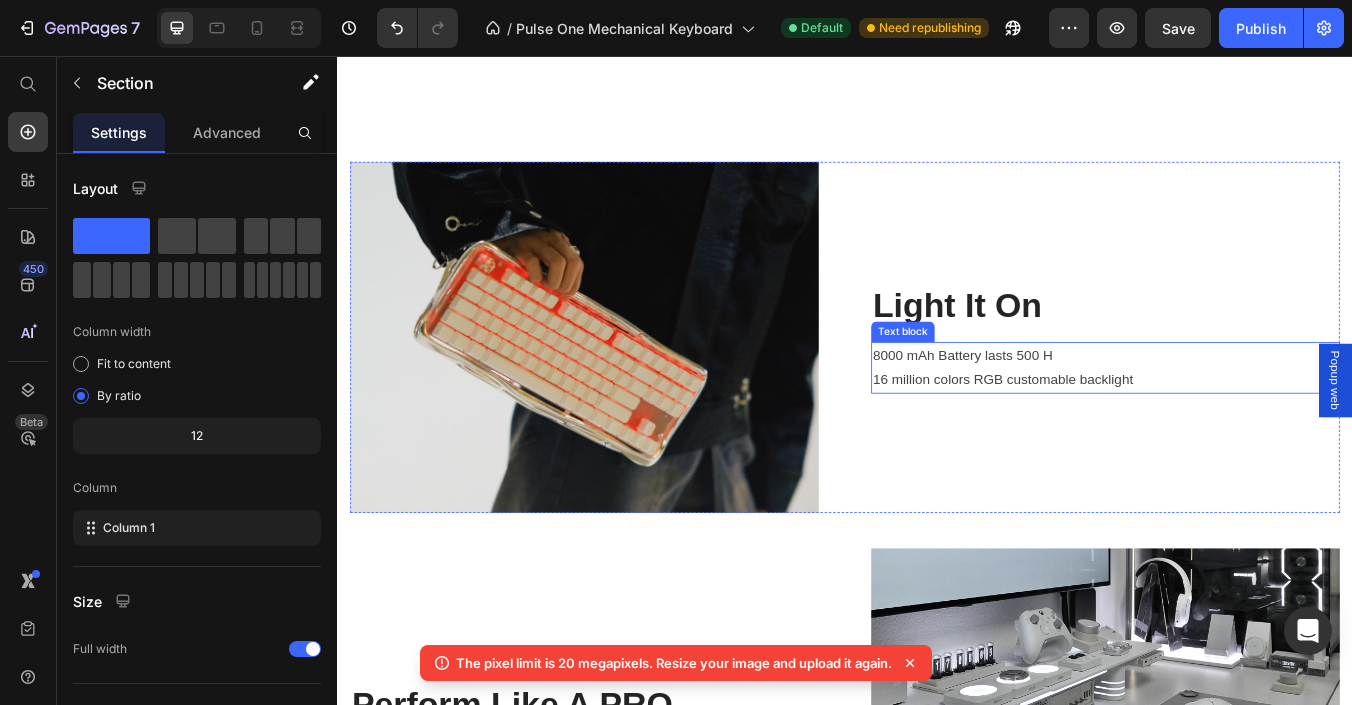click on "8000 mAh Battery lasts 500 H 16 million colors RGB customable backlight" at bounding box center [1245, 425] 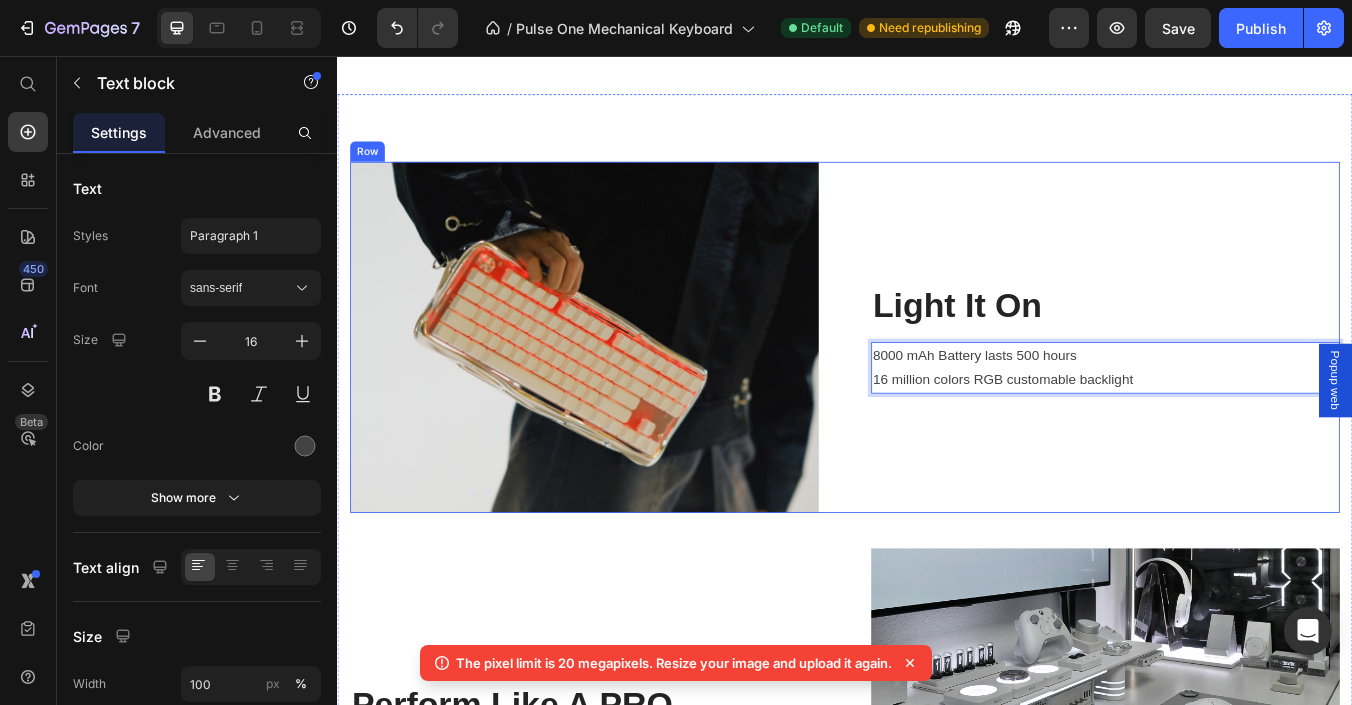 click on "Light It On Heading 8000 mAh Battery lasts 500 hours 16 million colors RGB customable backlight Text block   0" at bounding box center [1245, 389] 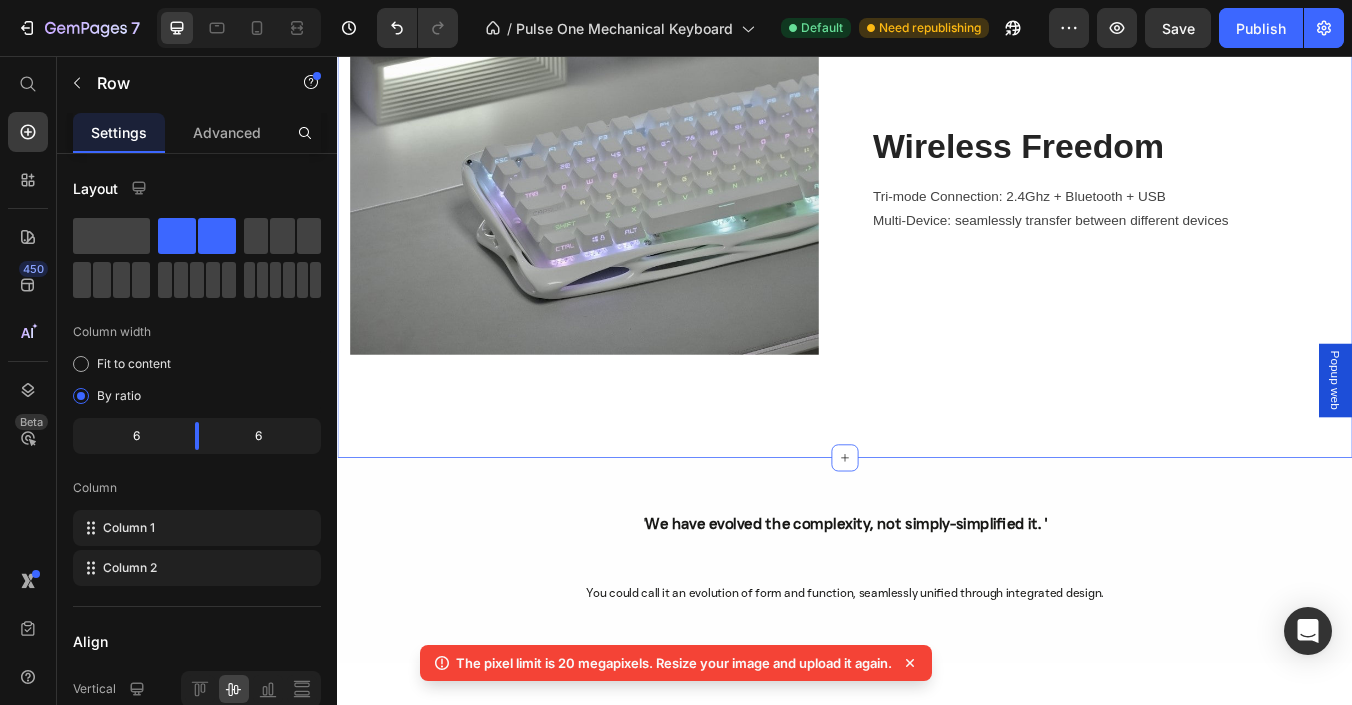scroll, scrollTop: 5000, scrollLeft: 0, axis: vertical 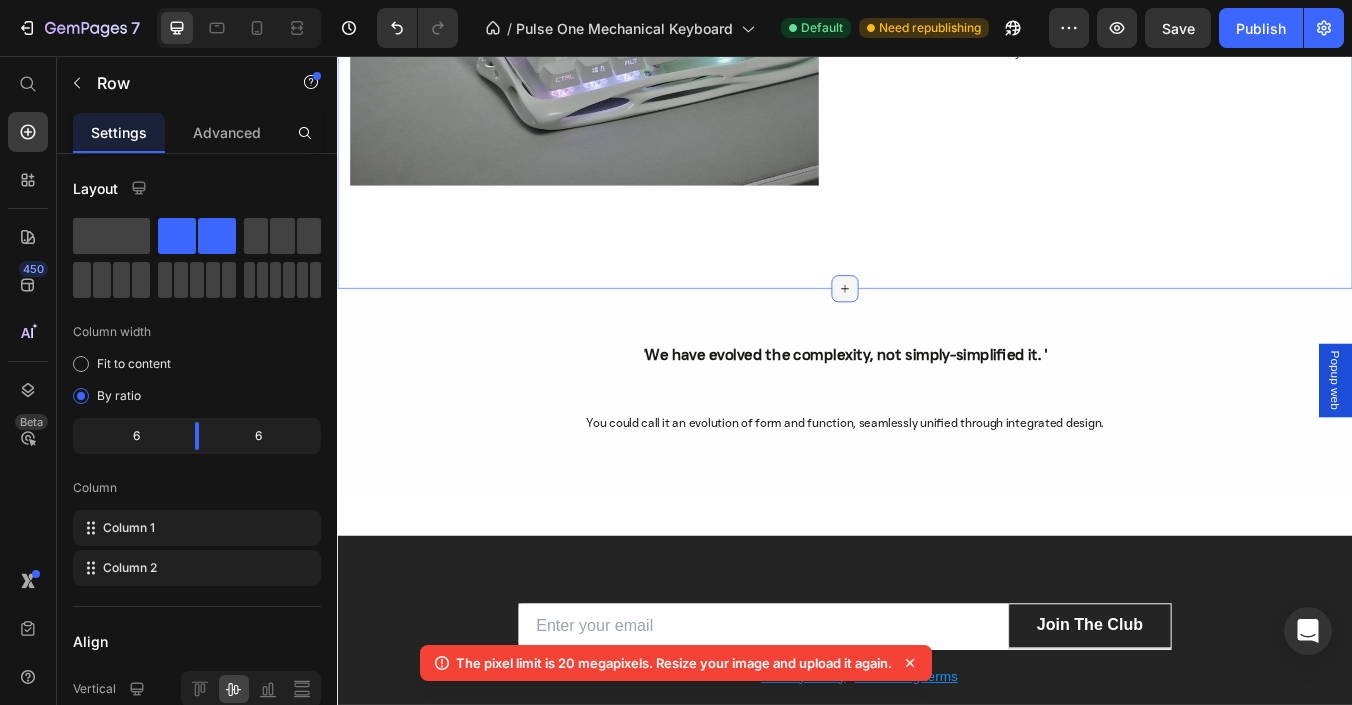 click 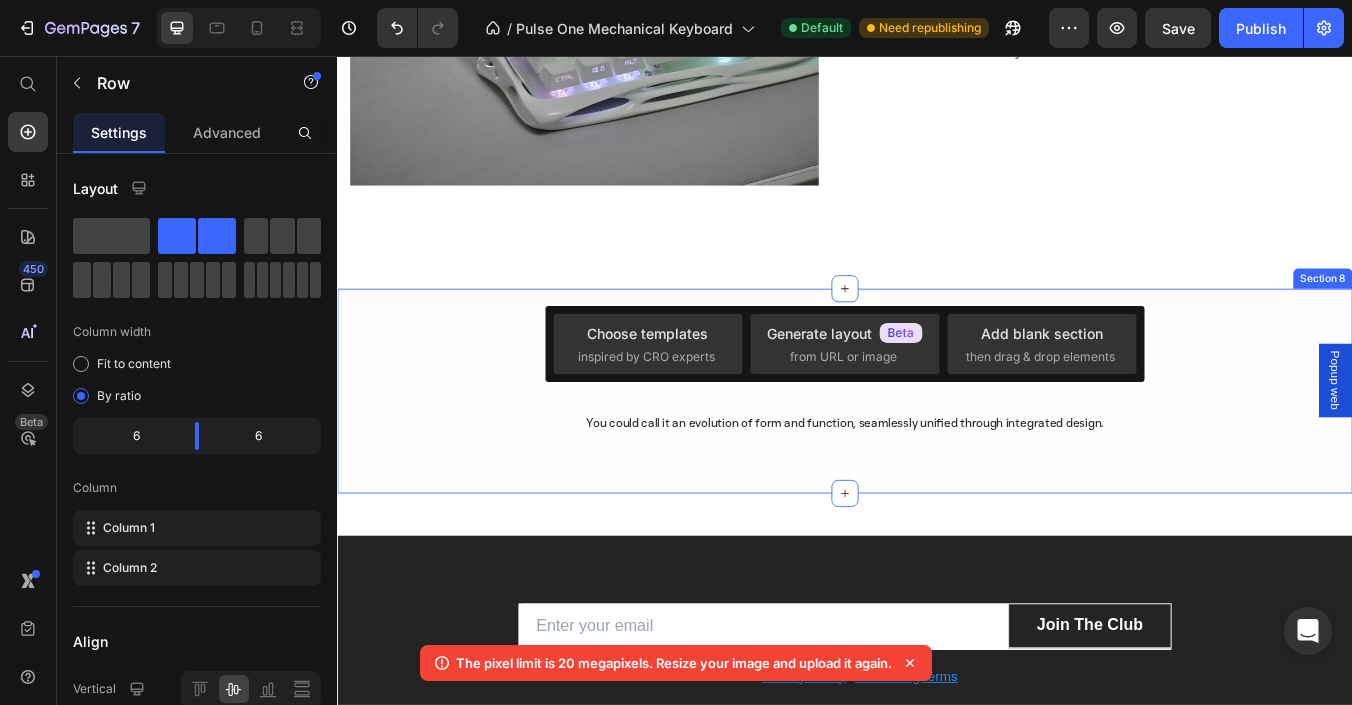 click on "'   We have evolved the complexity, not simply-simplified it. ' You could call it an evolution of form and function, seamlessly unified through integrated design. Heading Text Block Row" at bounding box center [937, 452] 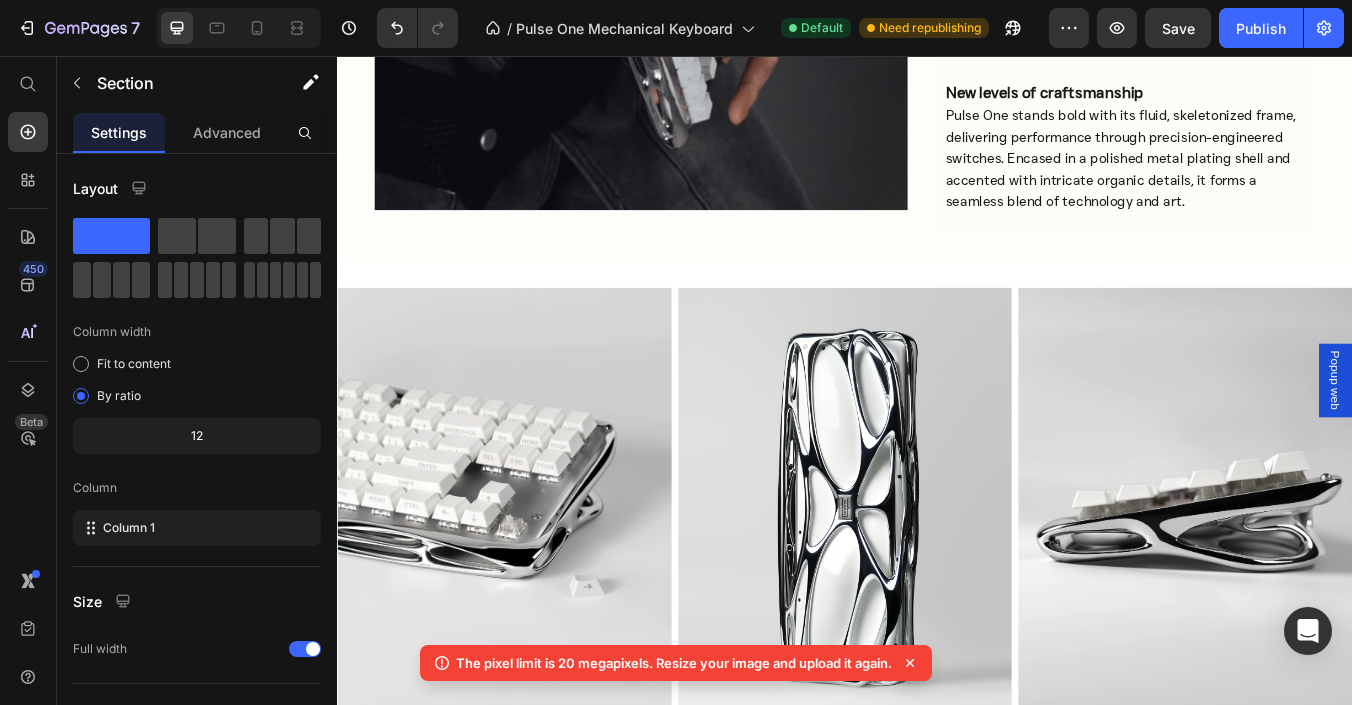scroll, scrollTop: 2600, scrollLeft: 0, axis: vertical 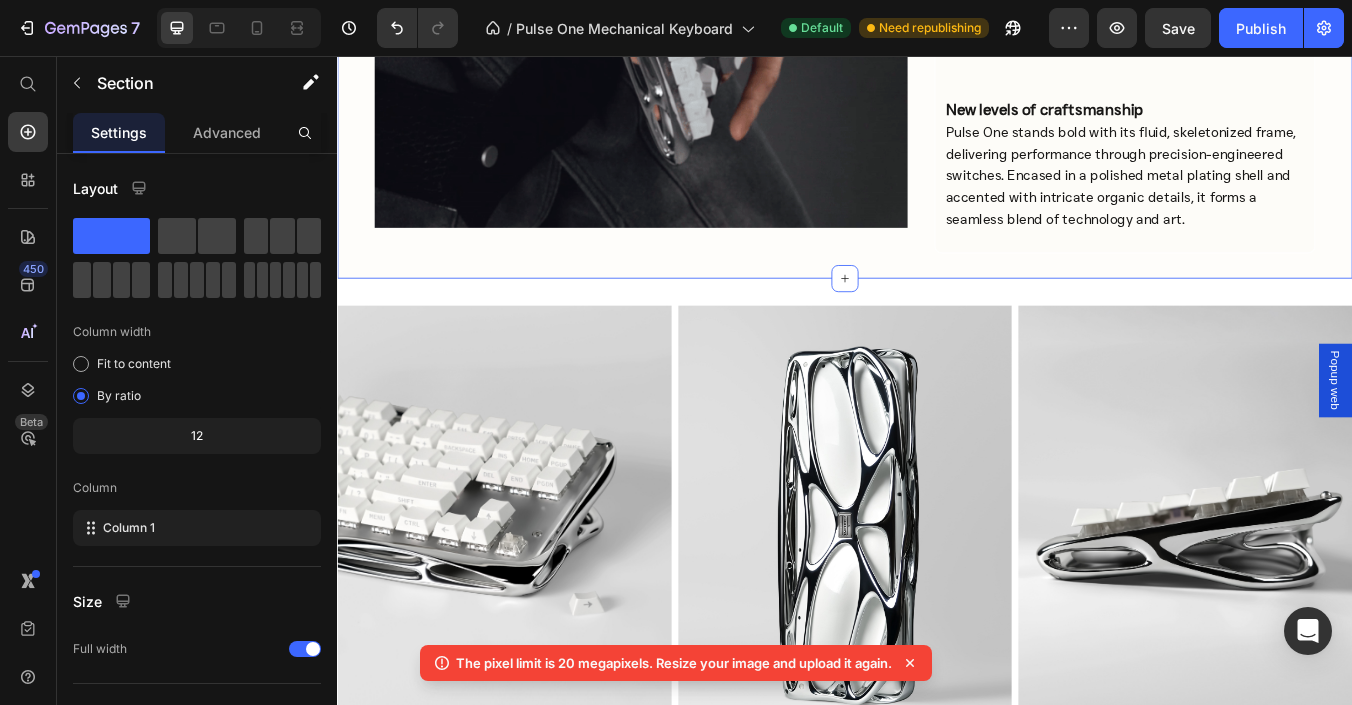 click on "Image Image New levels of craftsmanship Pulse One stands bold with its fluid, skeletonized frame, delivering performance through precision-engineered switches. Encased in a polished metal plating shell and accented with intricate organic details, it forms a seamless blend of technology and art. Text Block Row Row Section 4" at bounding box center [937, -145] 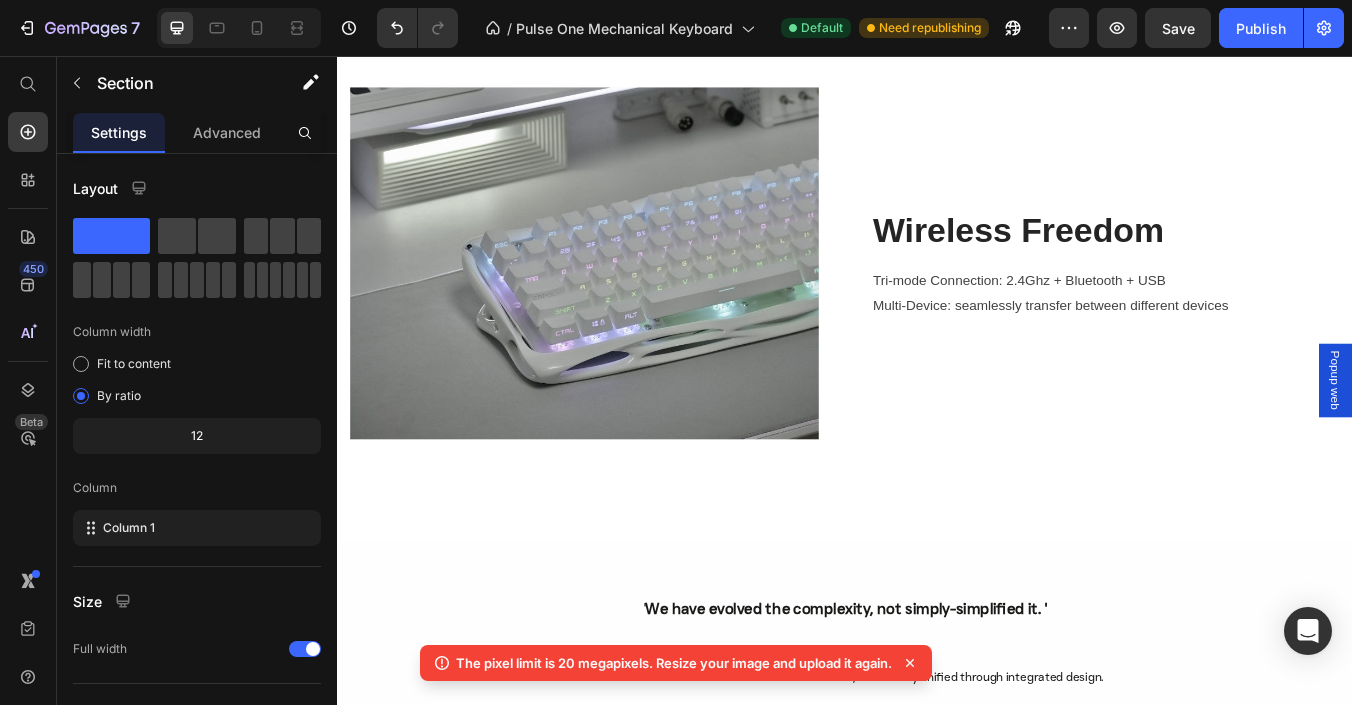 scroll, scrollTop: 4800, scrollLeft: 0, axis: vertical 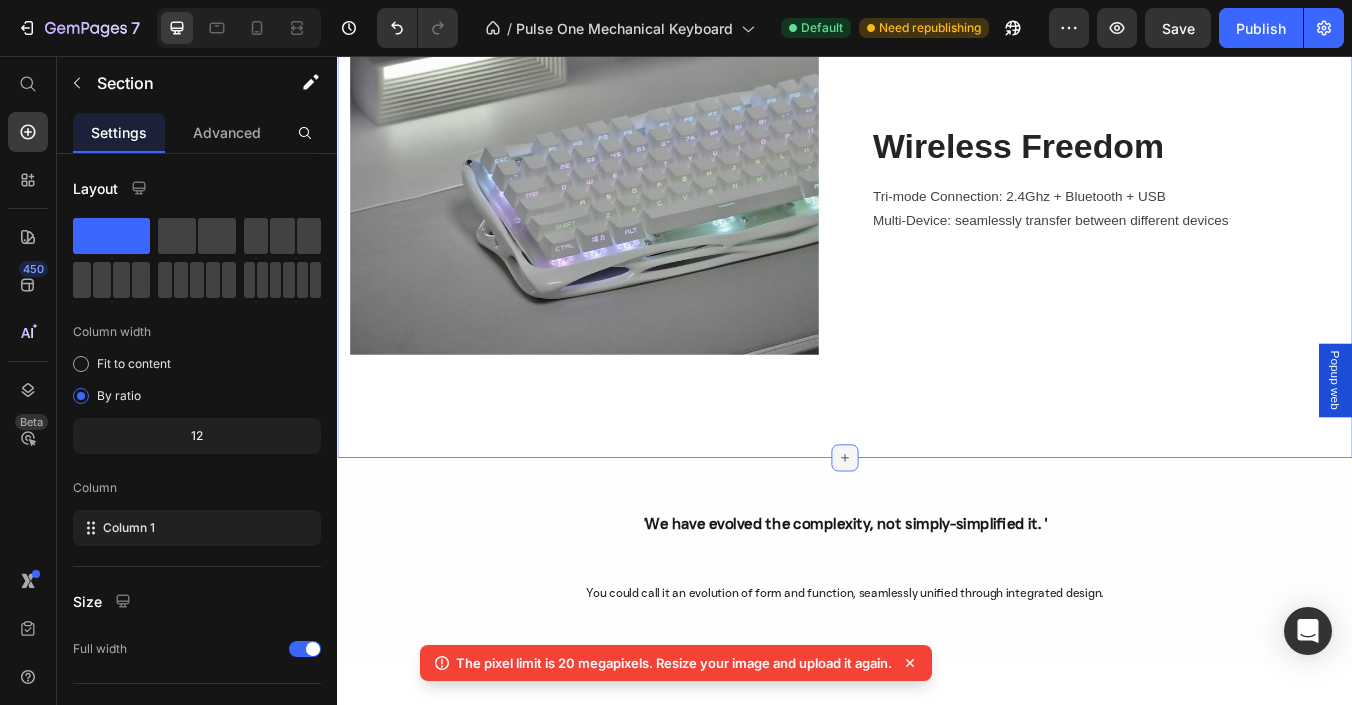 click 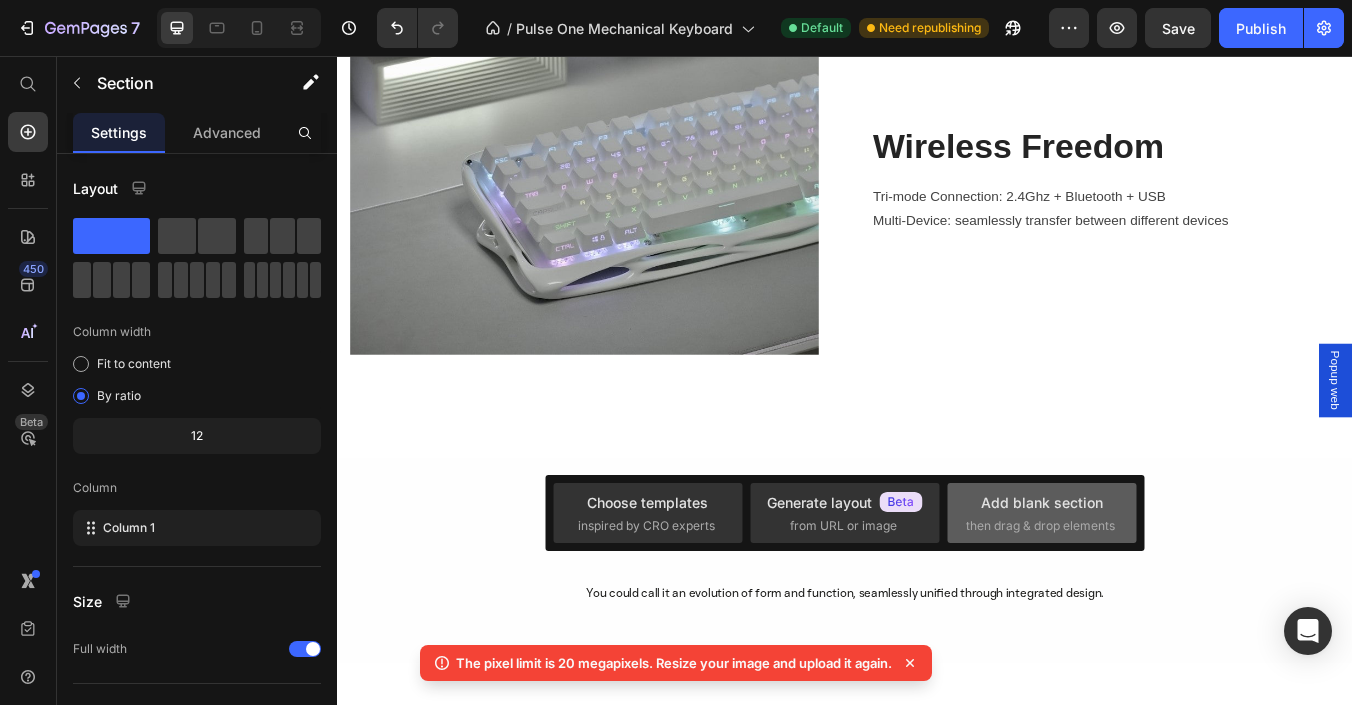 click on "Add blank section" at bounding box center [1042, 502] 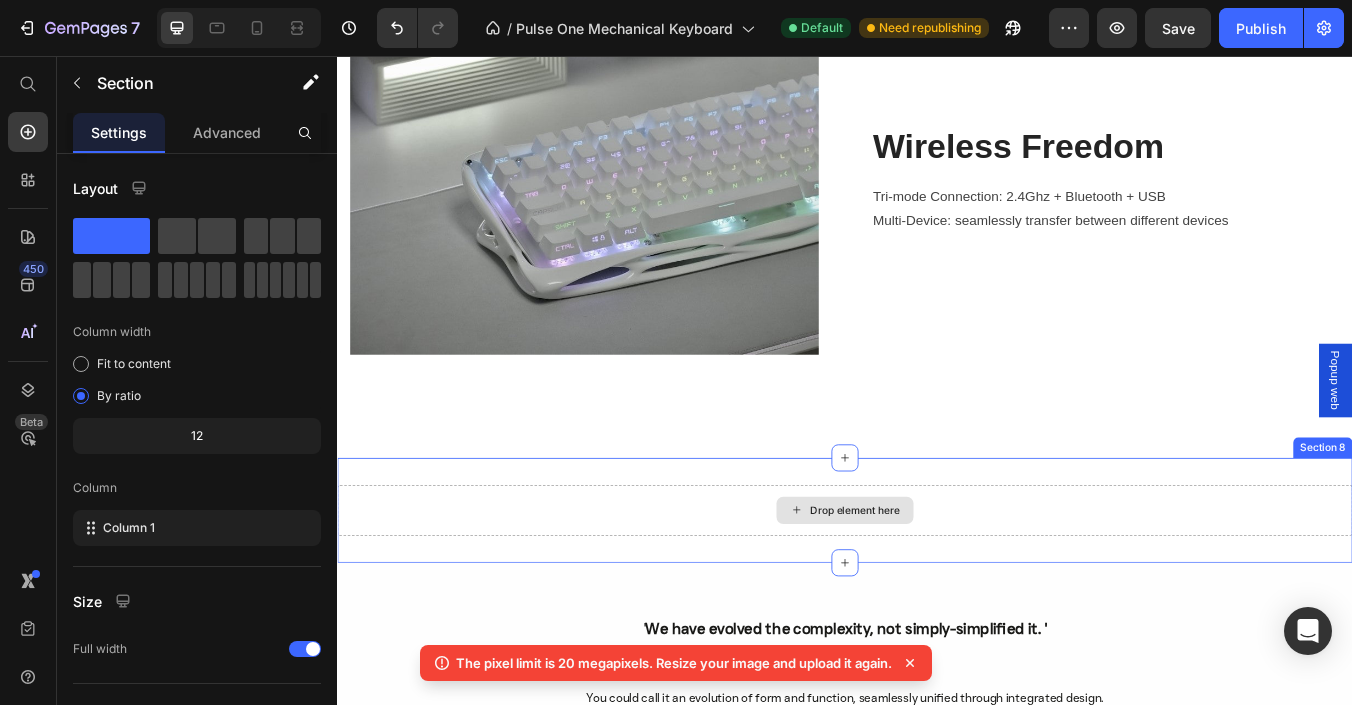 click on "Drop element here" at bounding box center [937, 593] 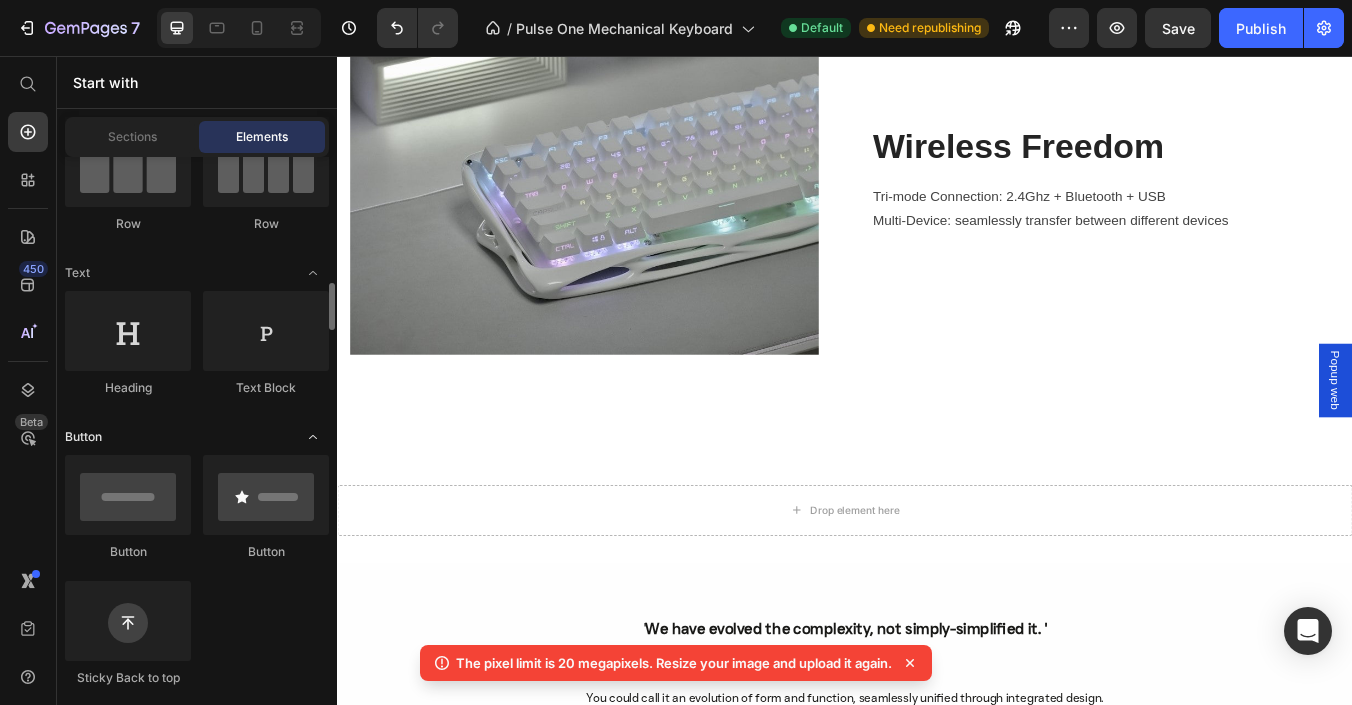 scroll, scrollTop: 300, scrollLeft: 0, axis: vertical 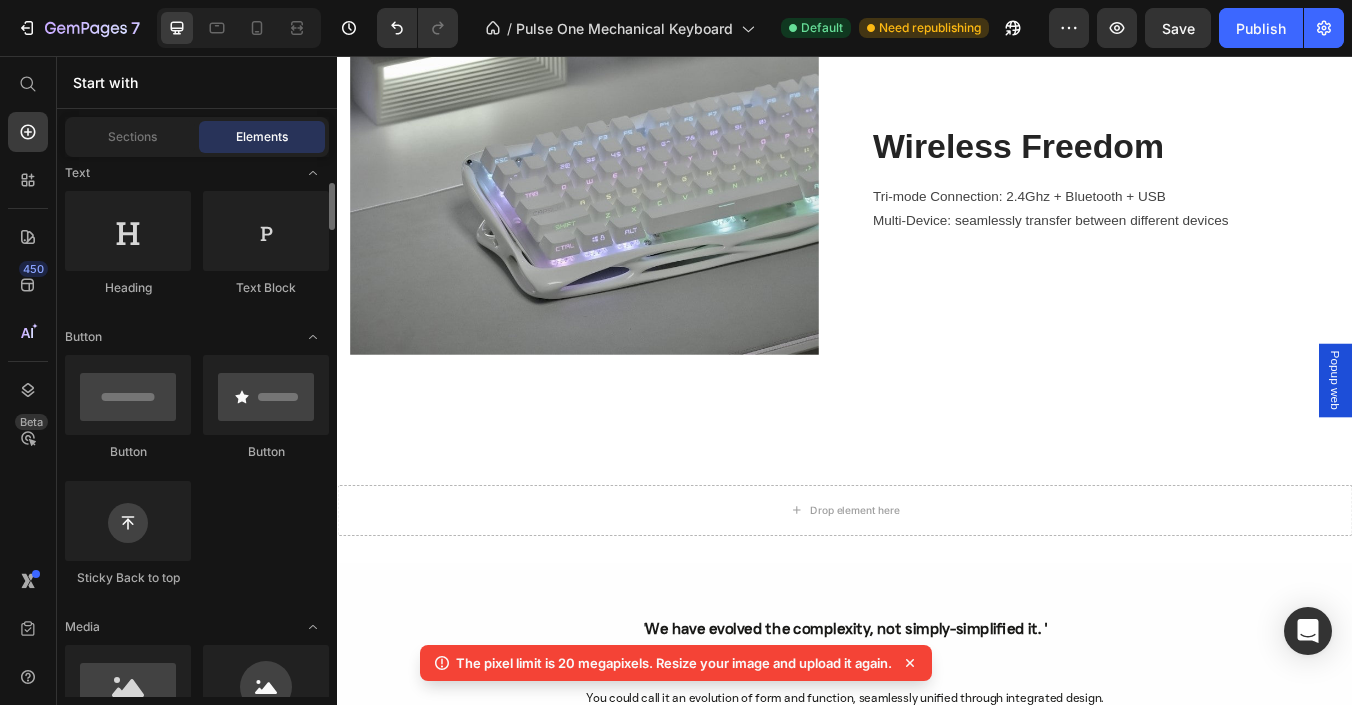 click on "Heading" 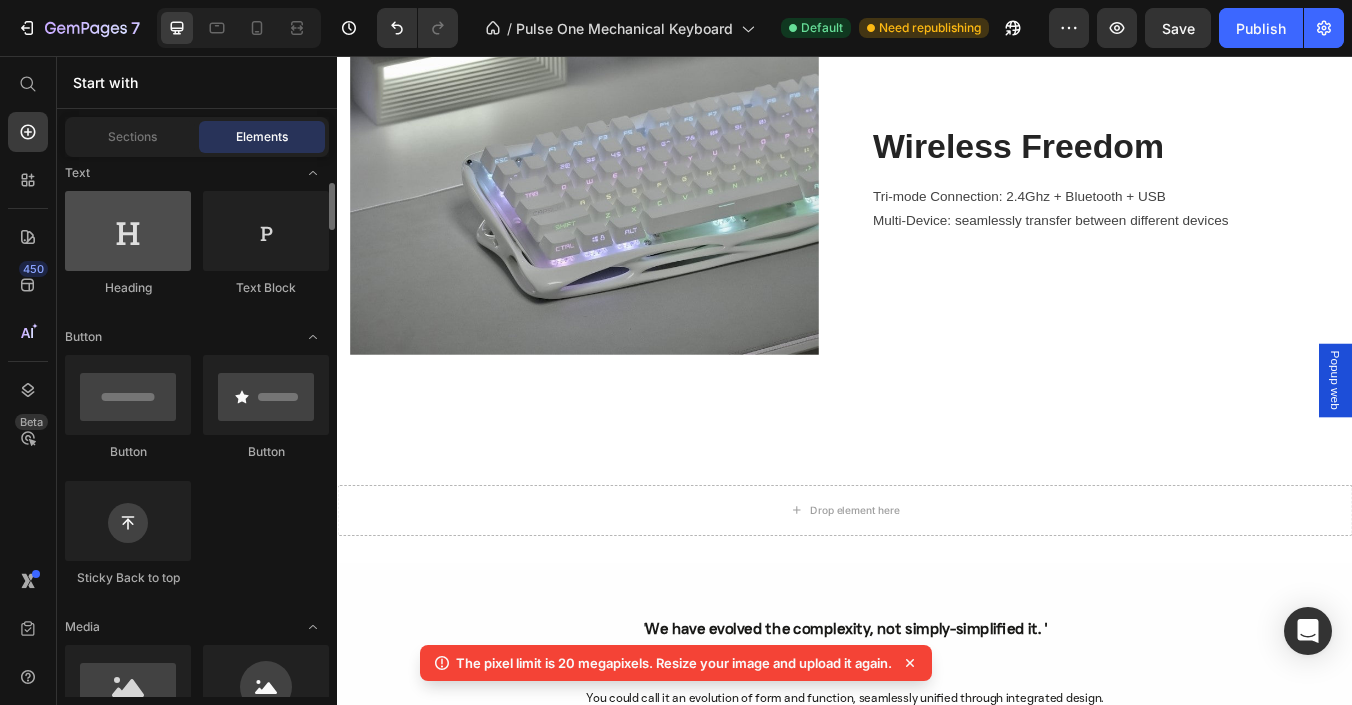 click at bounding box center (128, 231) 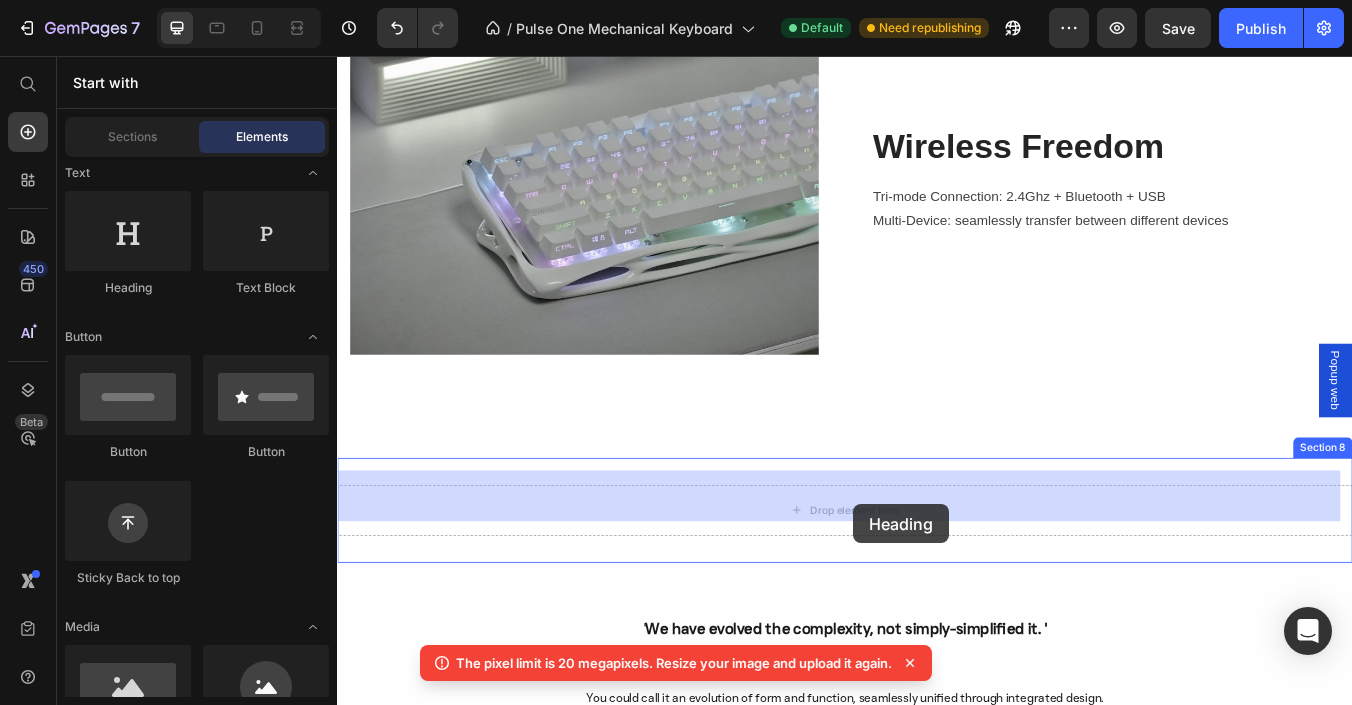 drag, startPoint x: 474, startPoint y: 293, endPoint x: 947, endPoint y: 586, distance: 556.39734 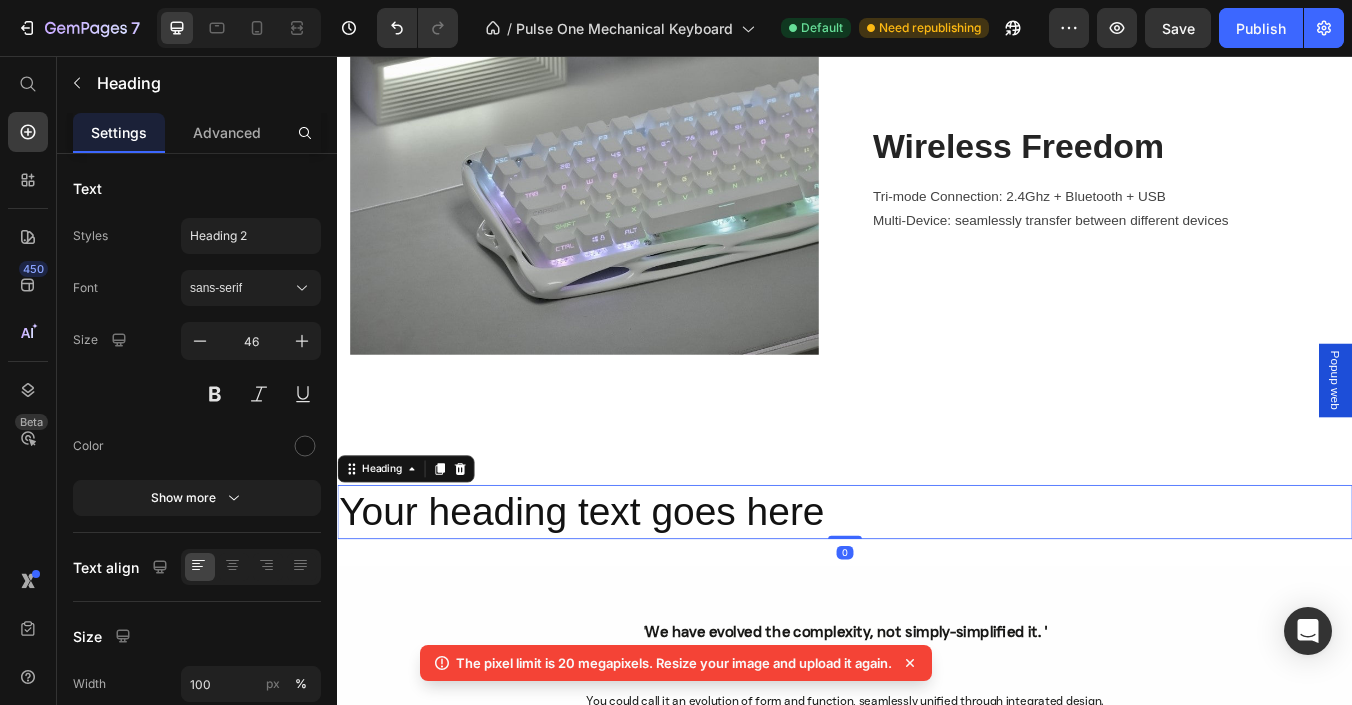 click on "Your heading text goes here" at bounding box center (937, 595) 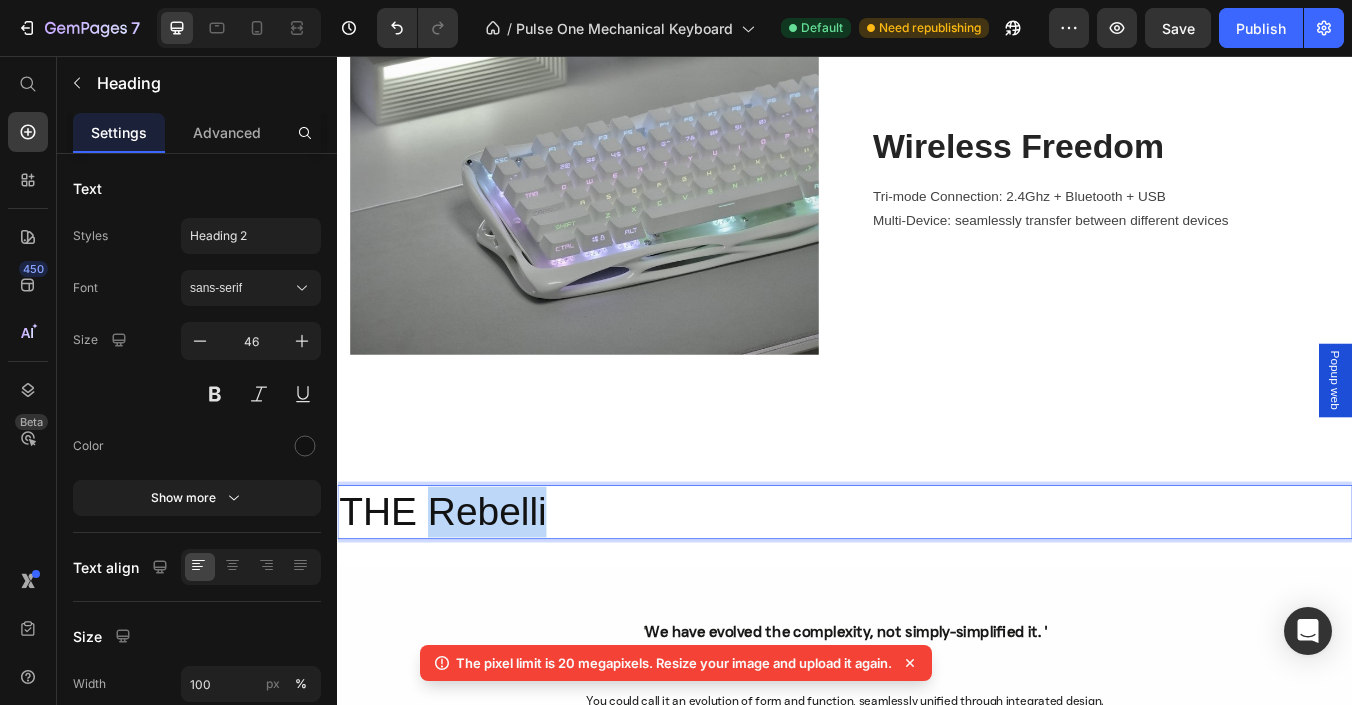 drag, startPoint x: 617, startPoint y: 579, endPoint x: 446, endPoint y: 584, distance: 171.07309 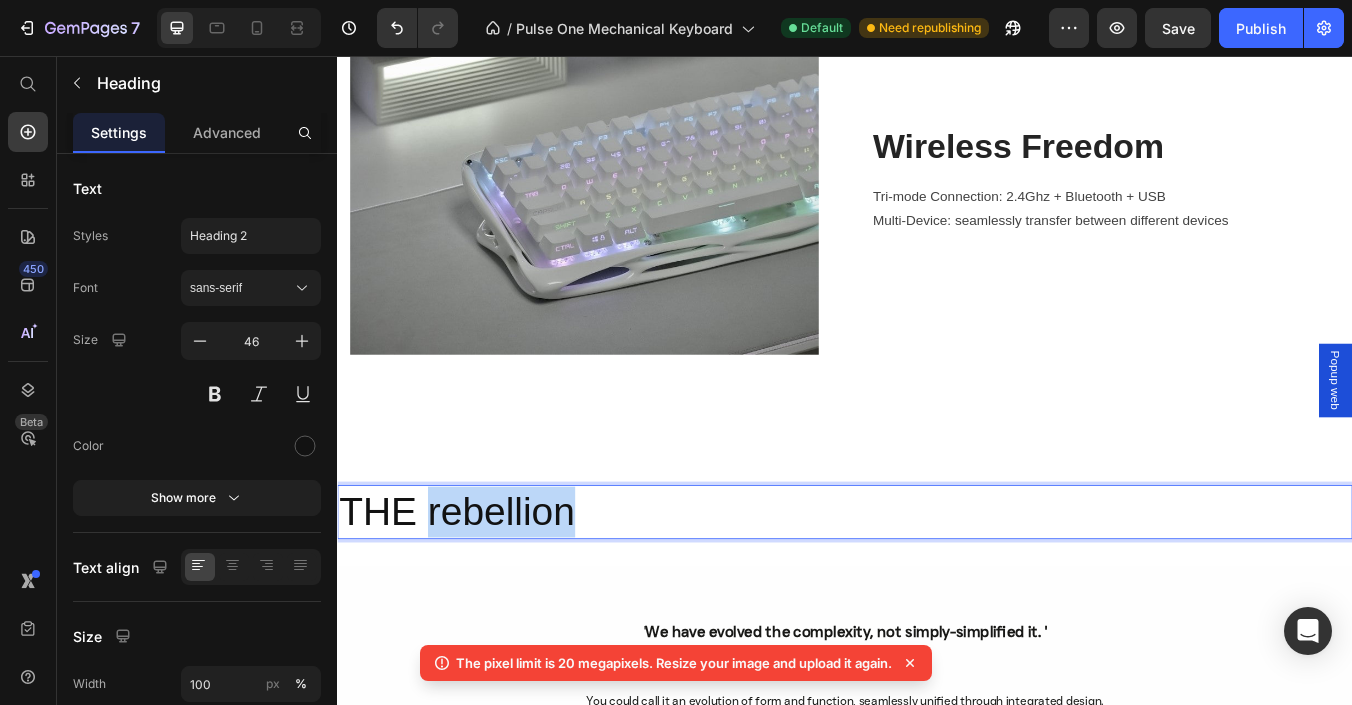 drag, startPoint x: 444, startPoint y: 582, endPoint x: 630, endPoint y: 590, distance: 186.17197 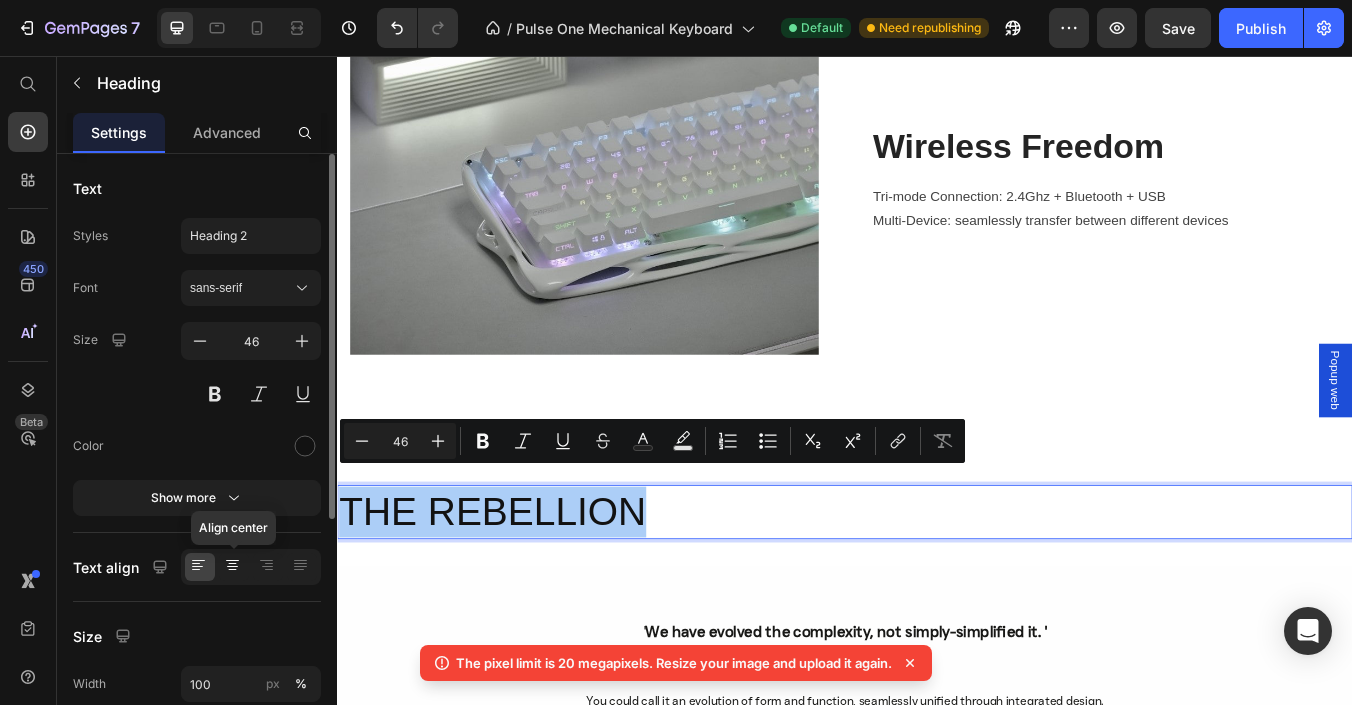 click 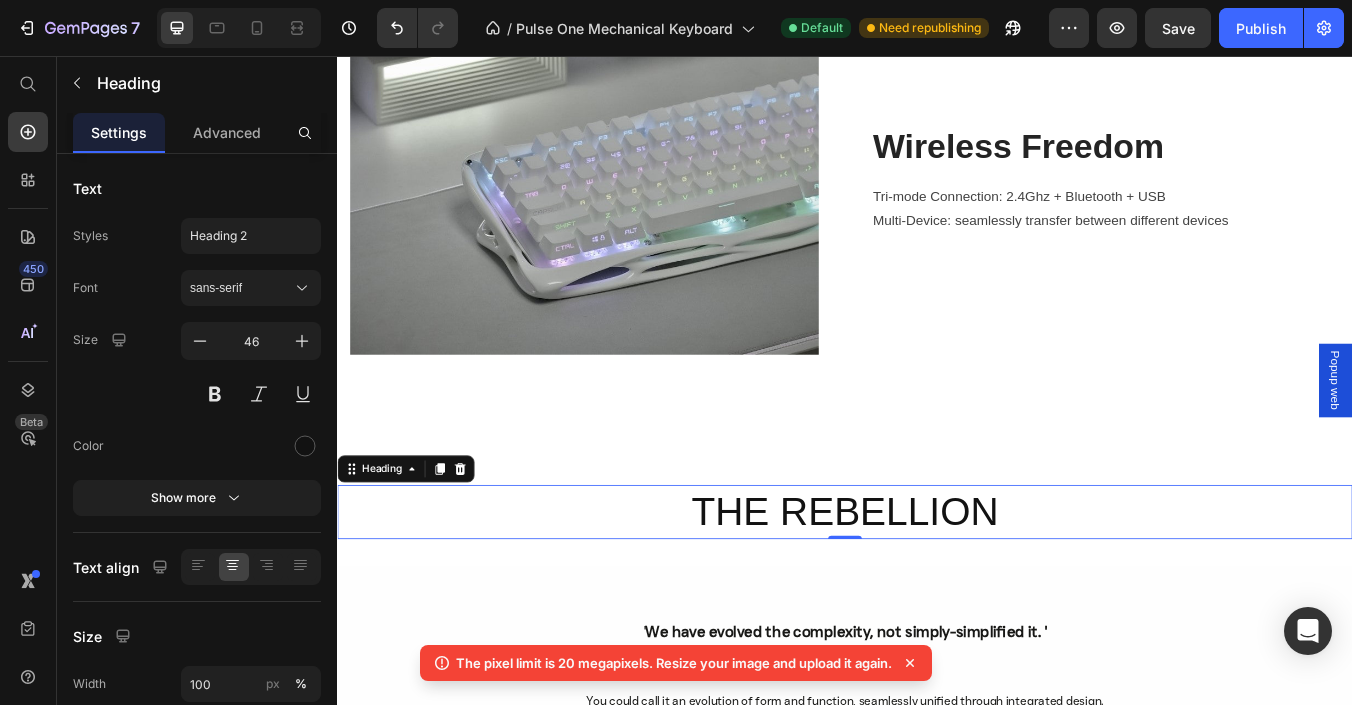 click on "THE REBELLION" at bounding box center [937, 595] 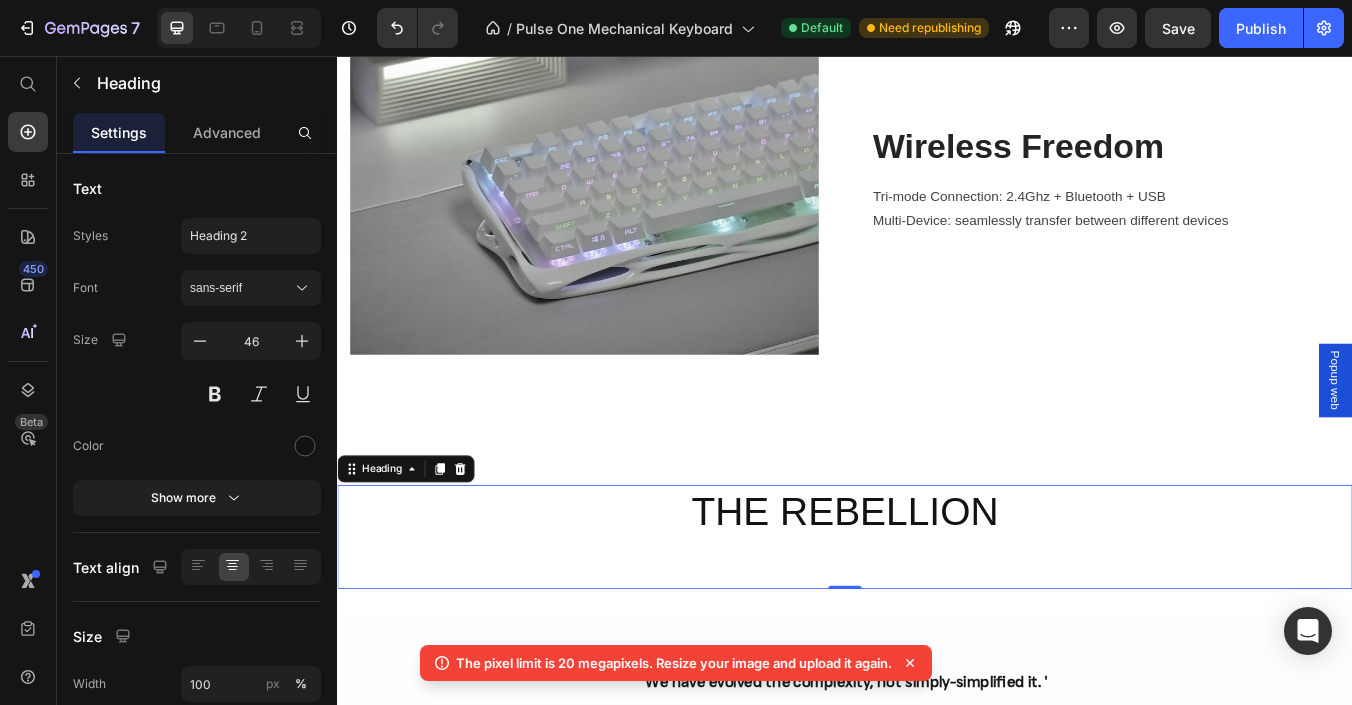 click on "THE REBELLION" at bounding box center [937, 625] 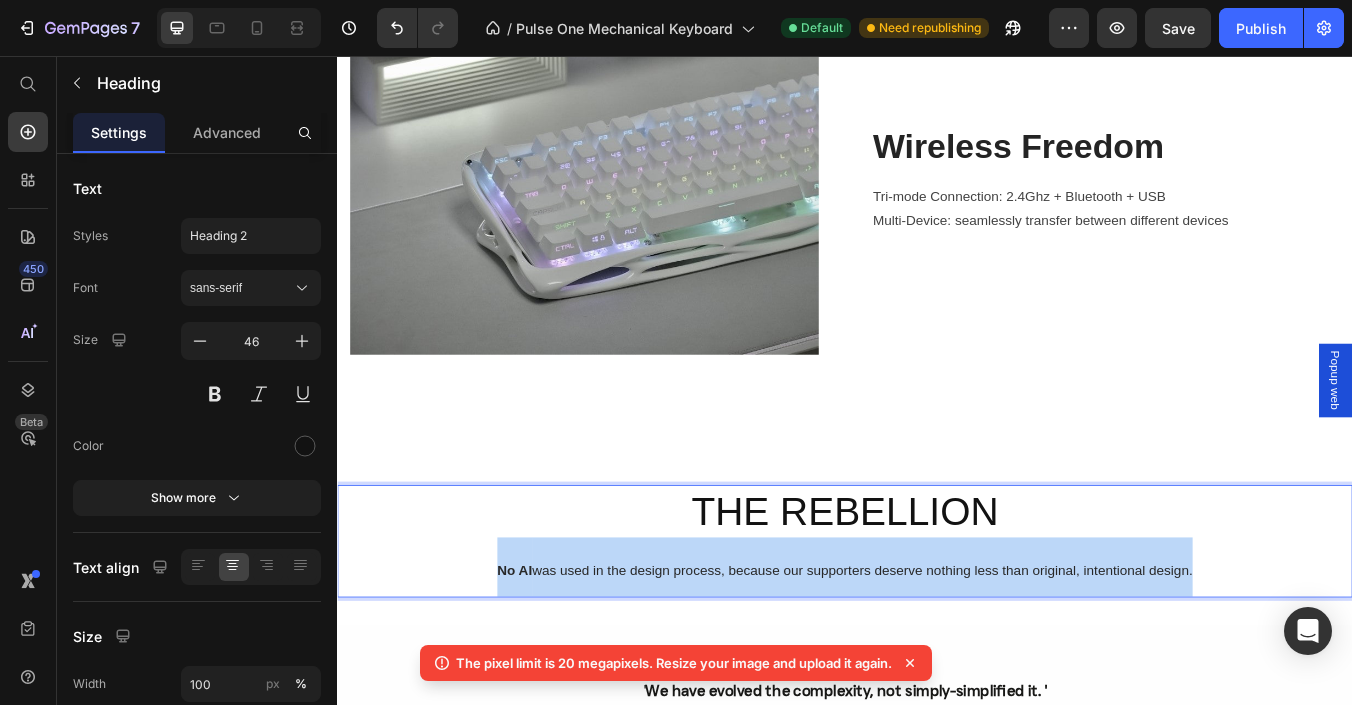 drag, startPoint x: 1385, startPoint y: 661, endPoint x: 494, endPoint y: 653, distance: 891.0359 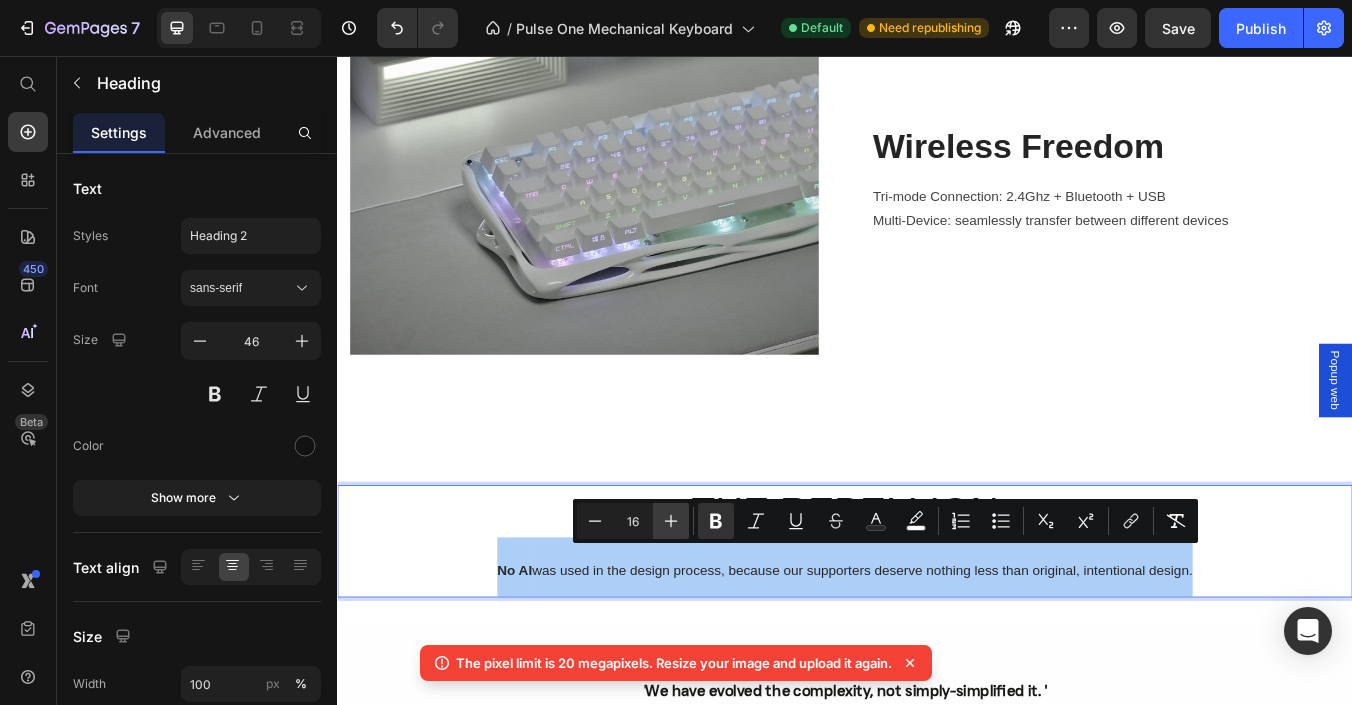 click 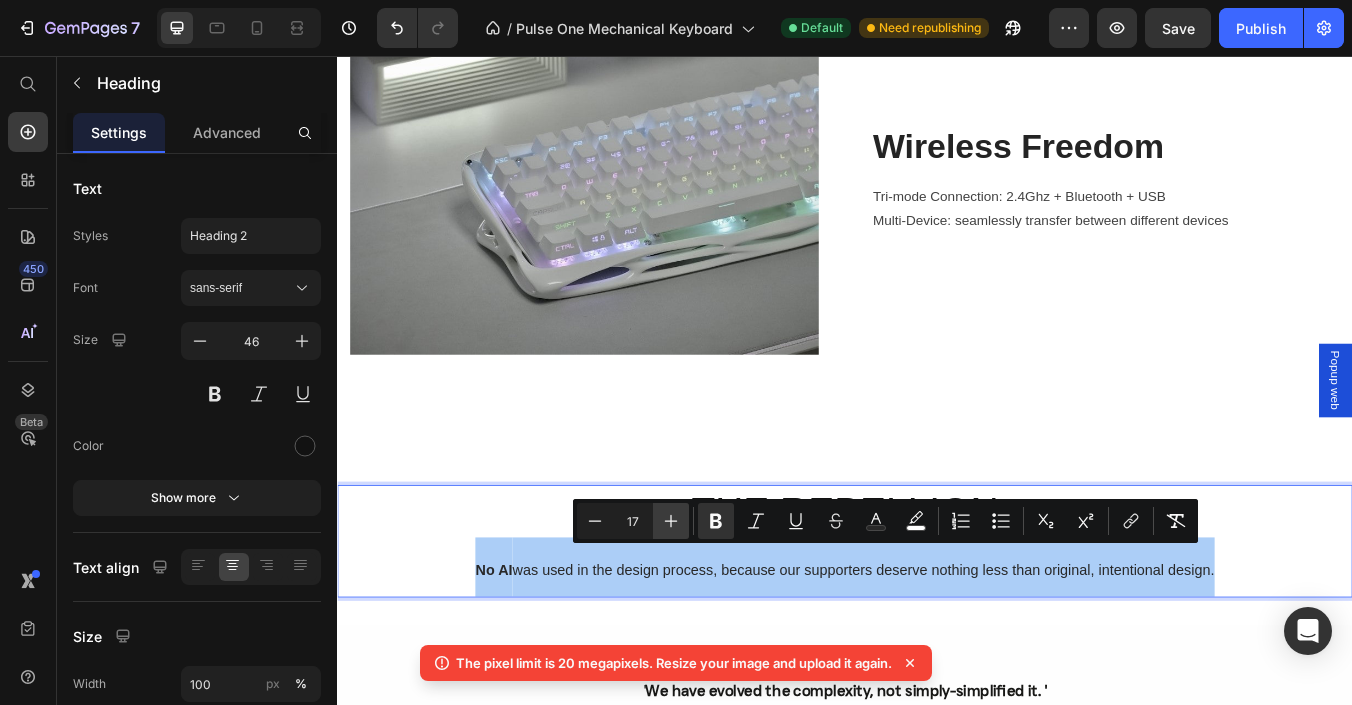 click 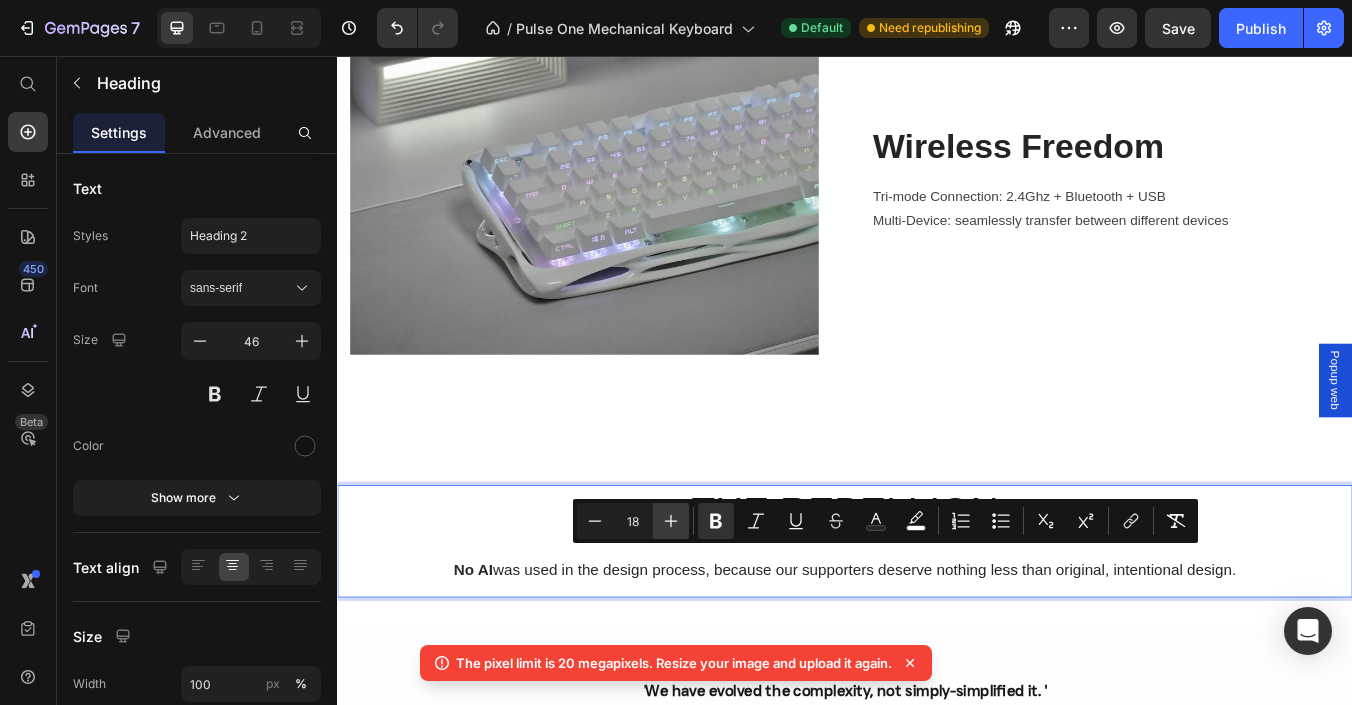 click 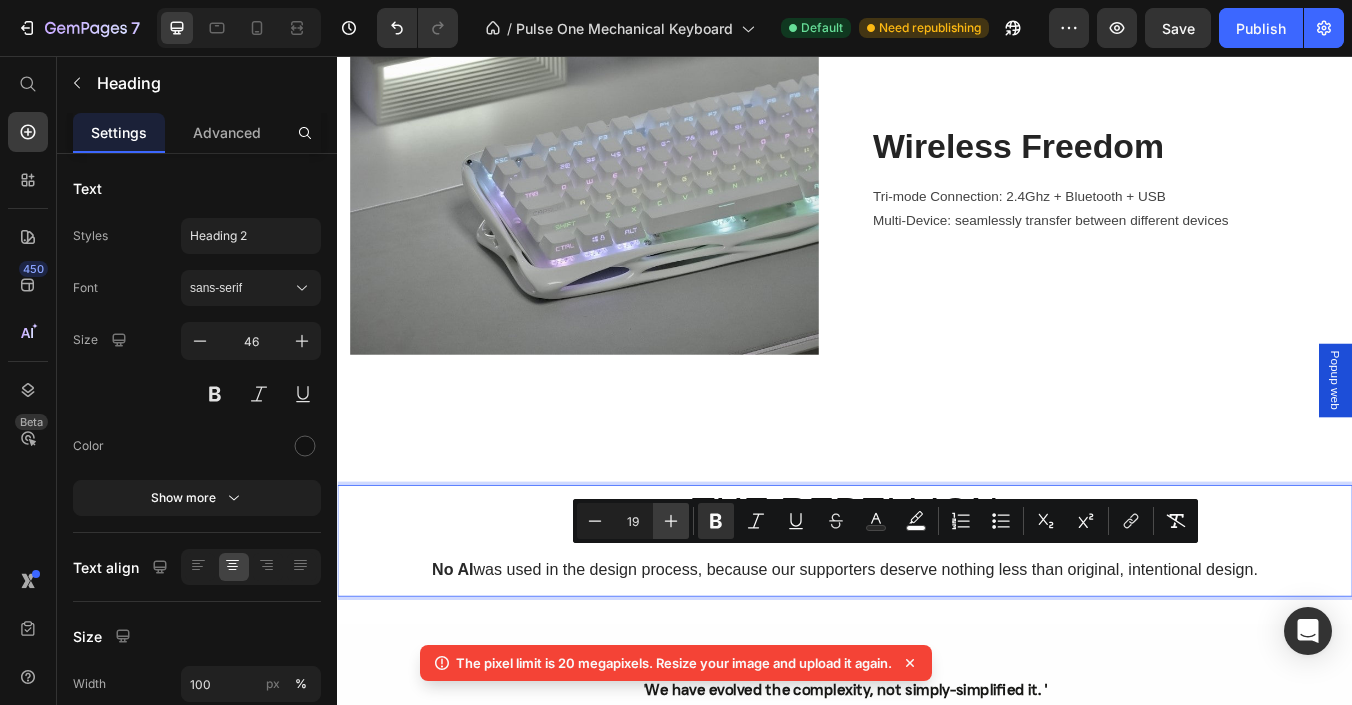 click 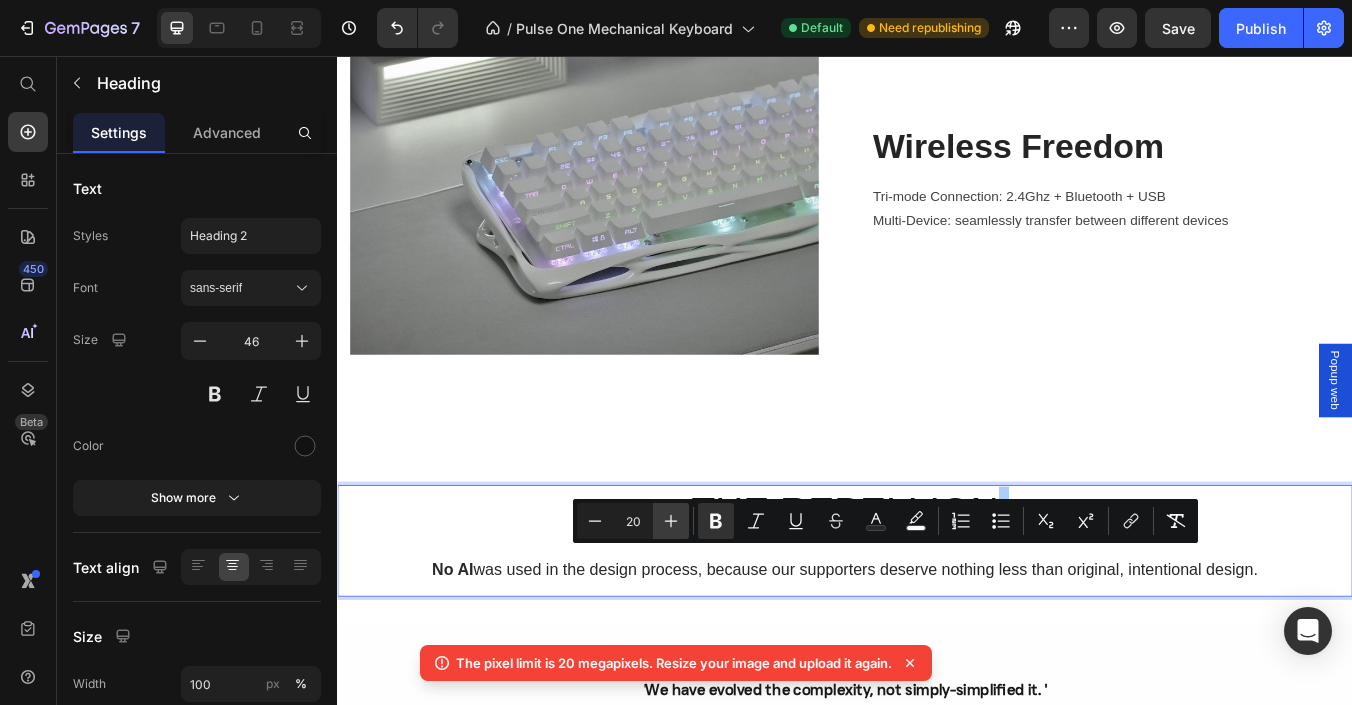 click 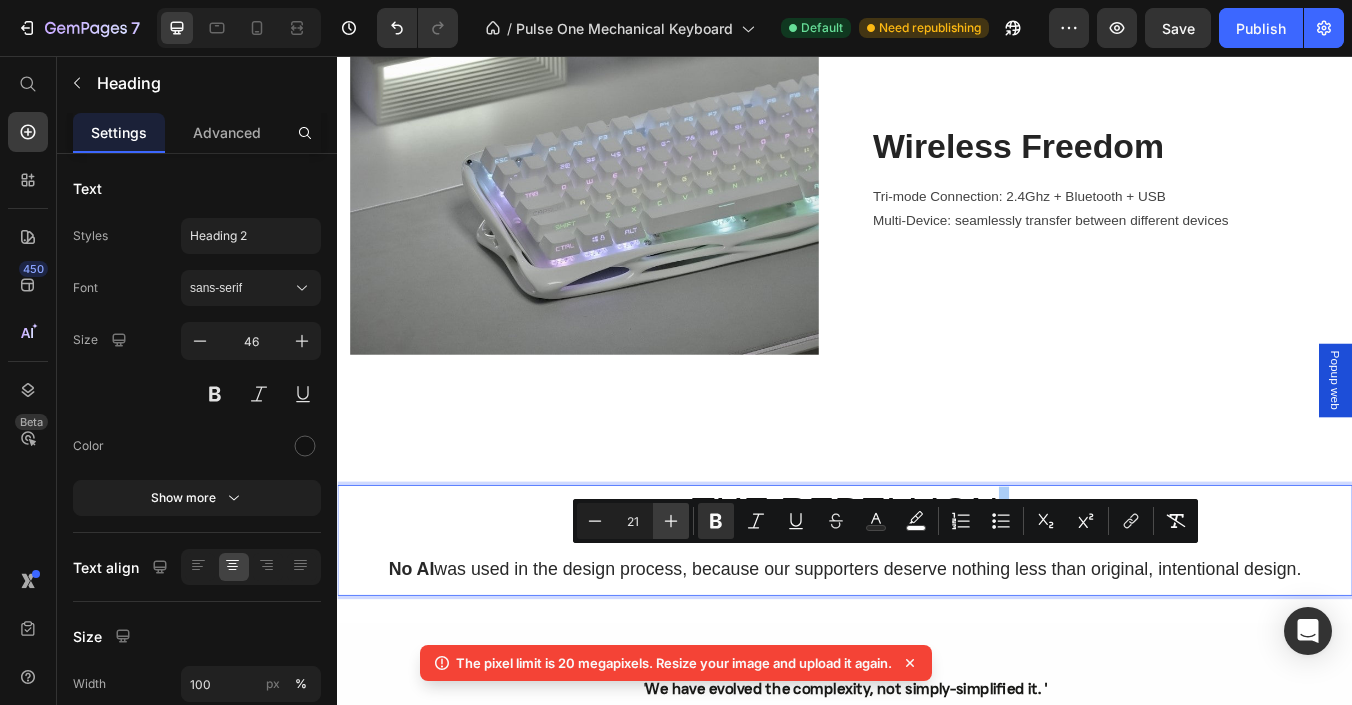 click 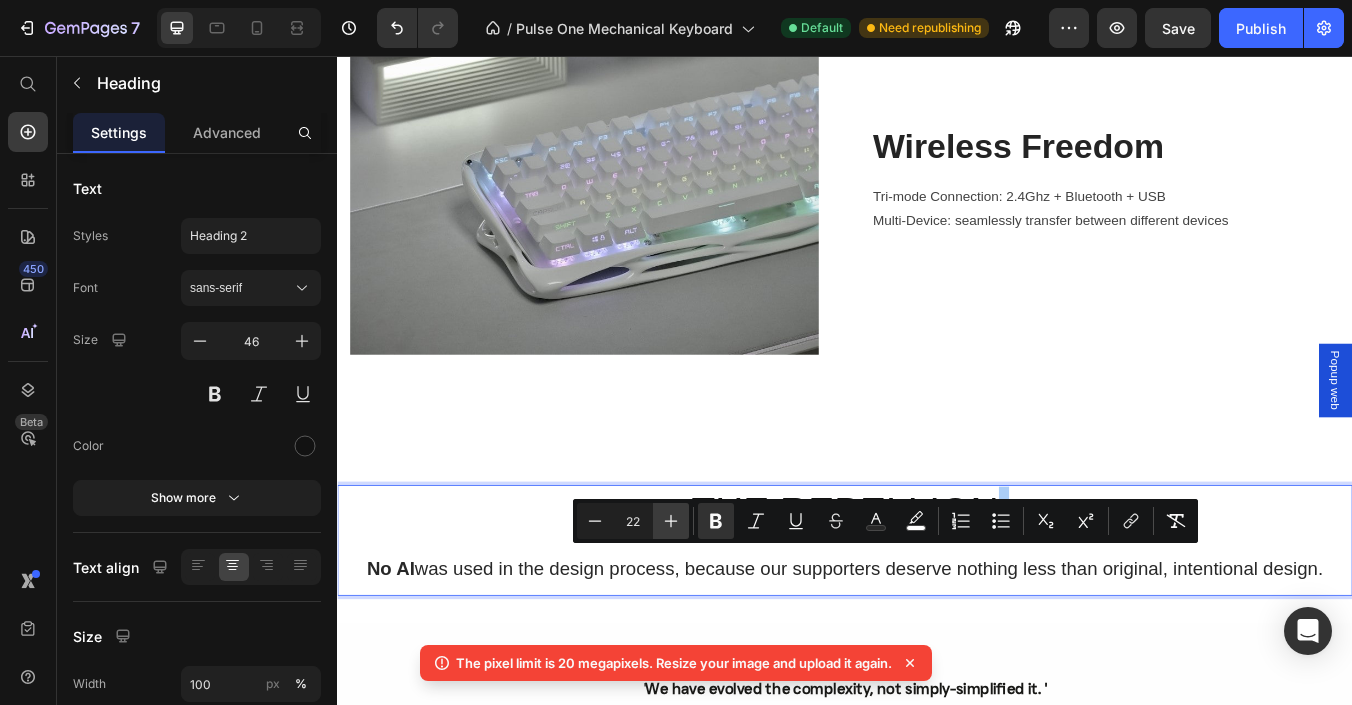 click 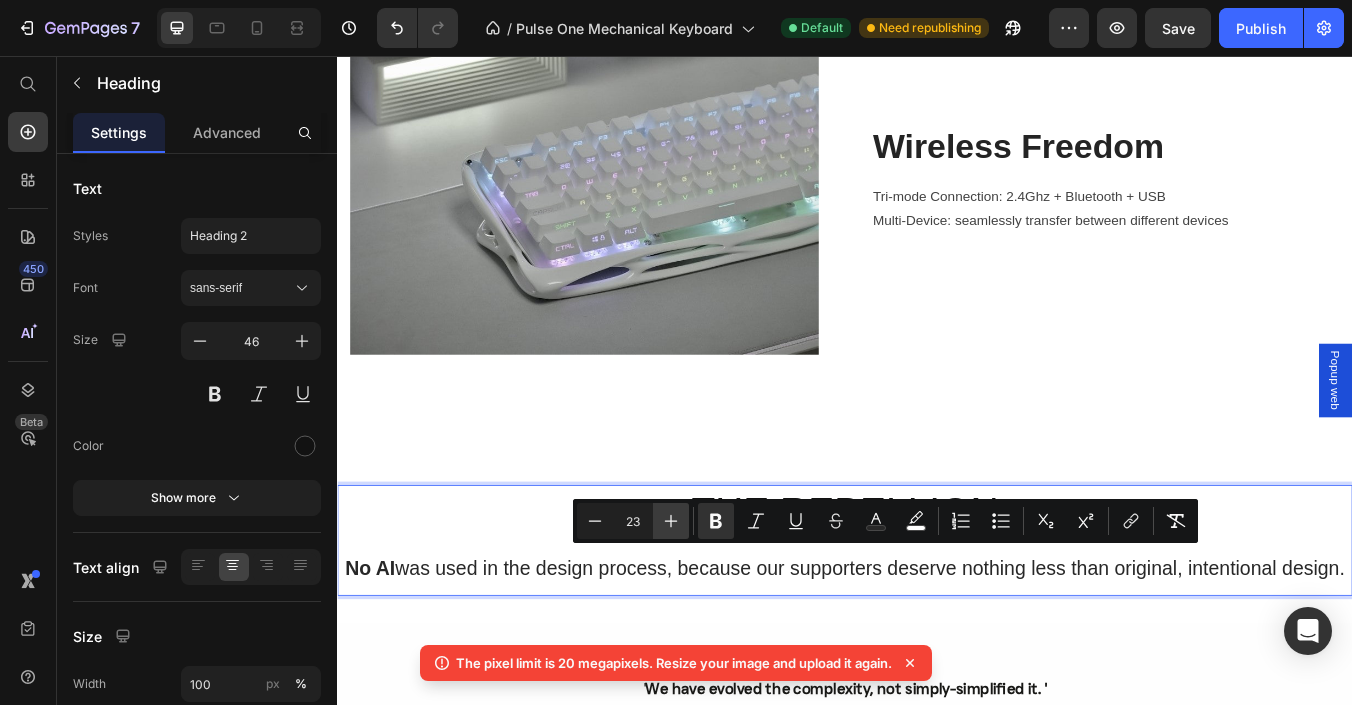 click 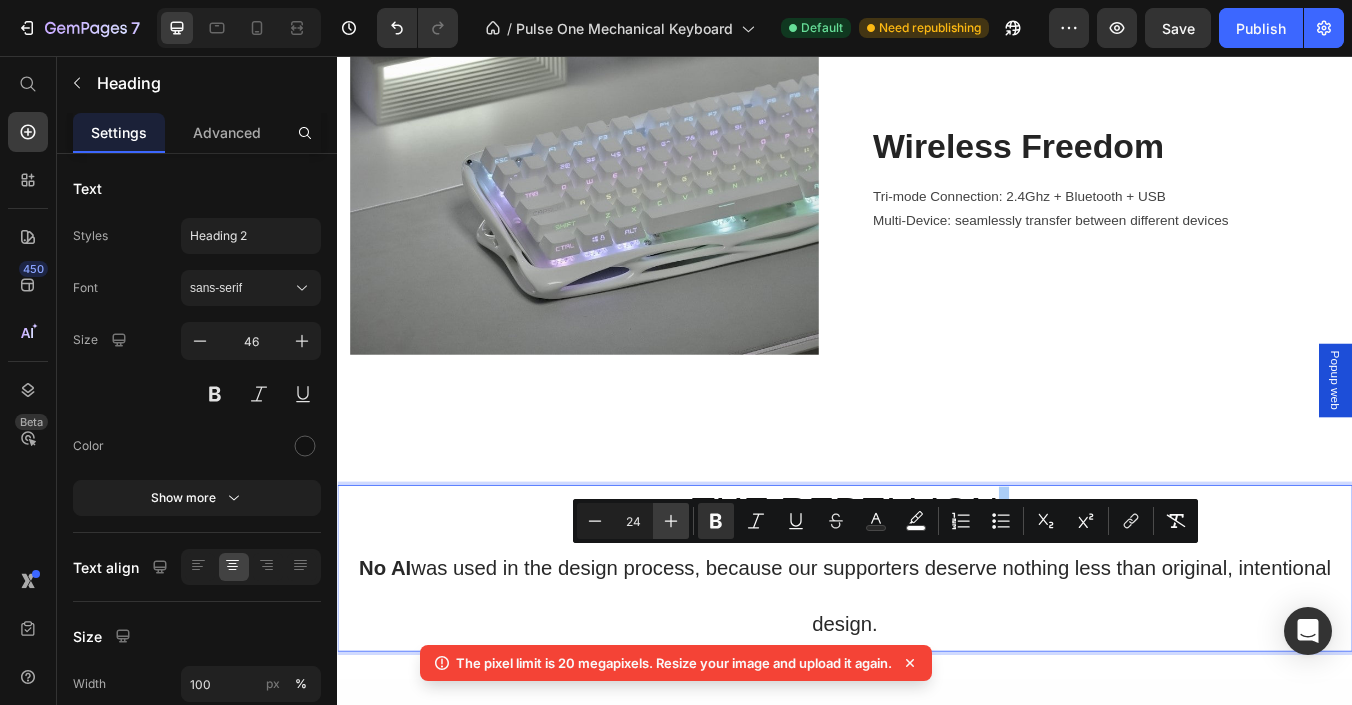 click 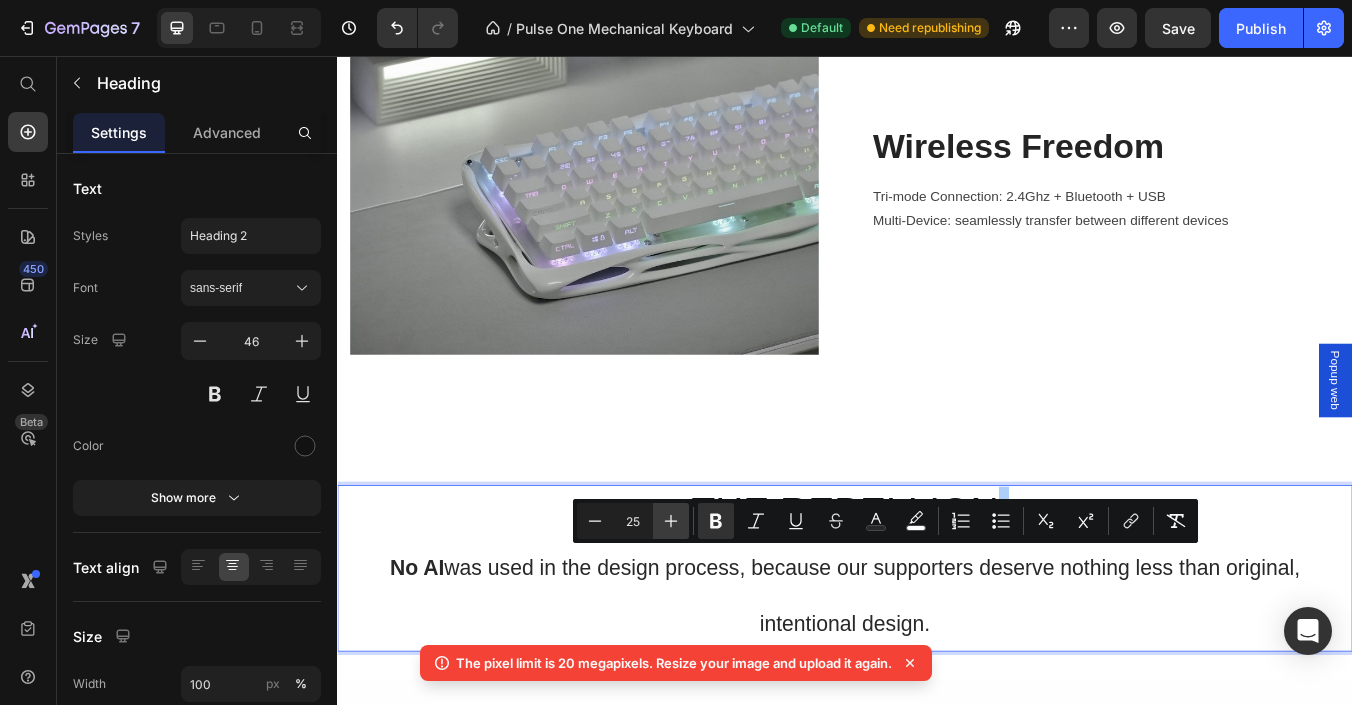 click 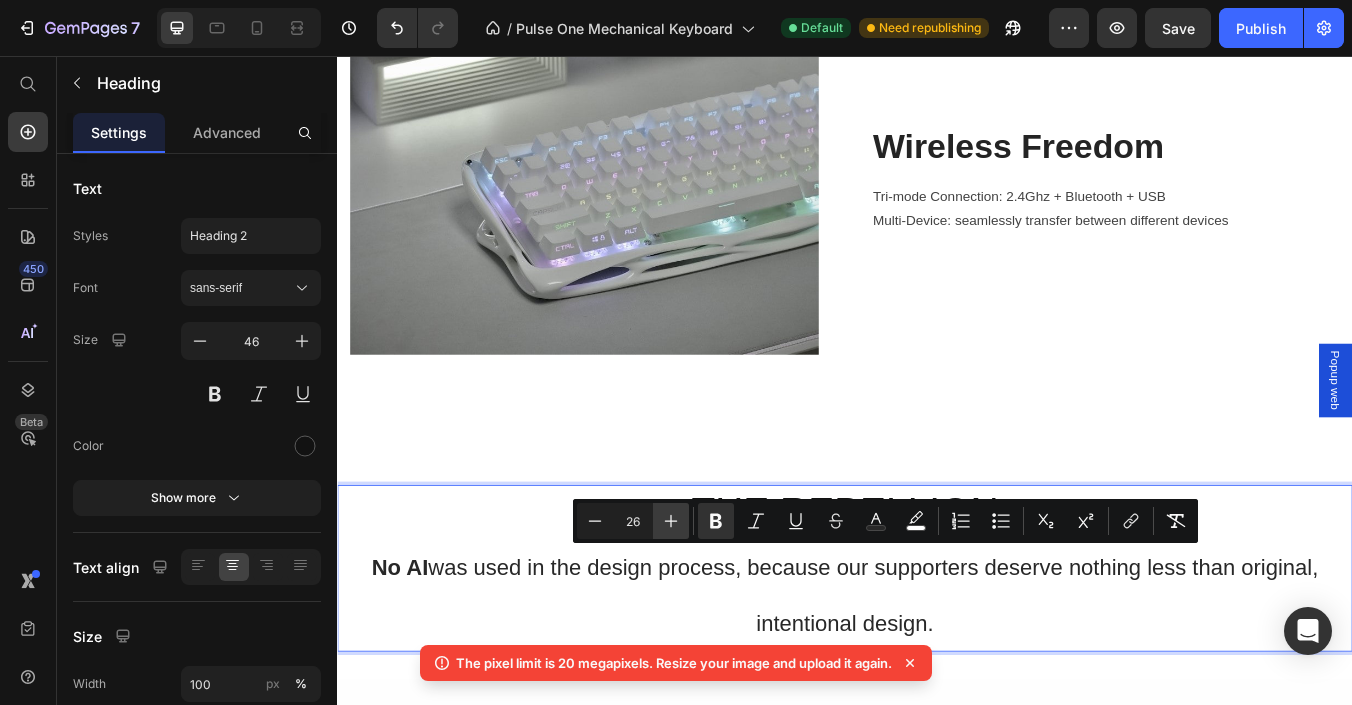 click 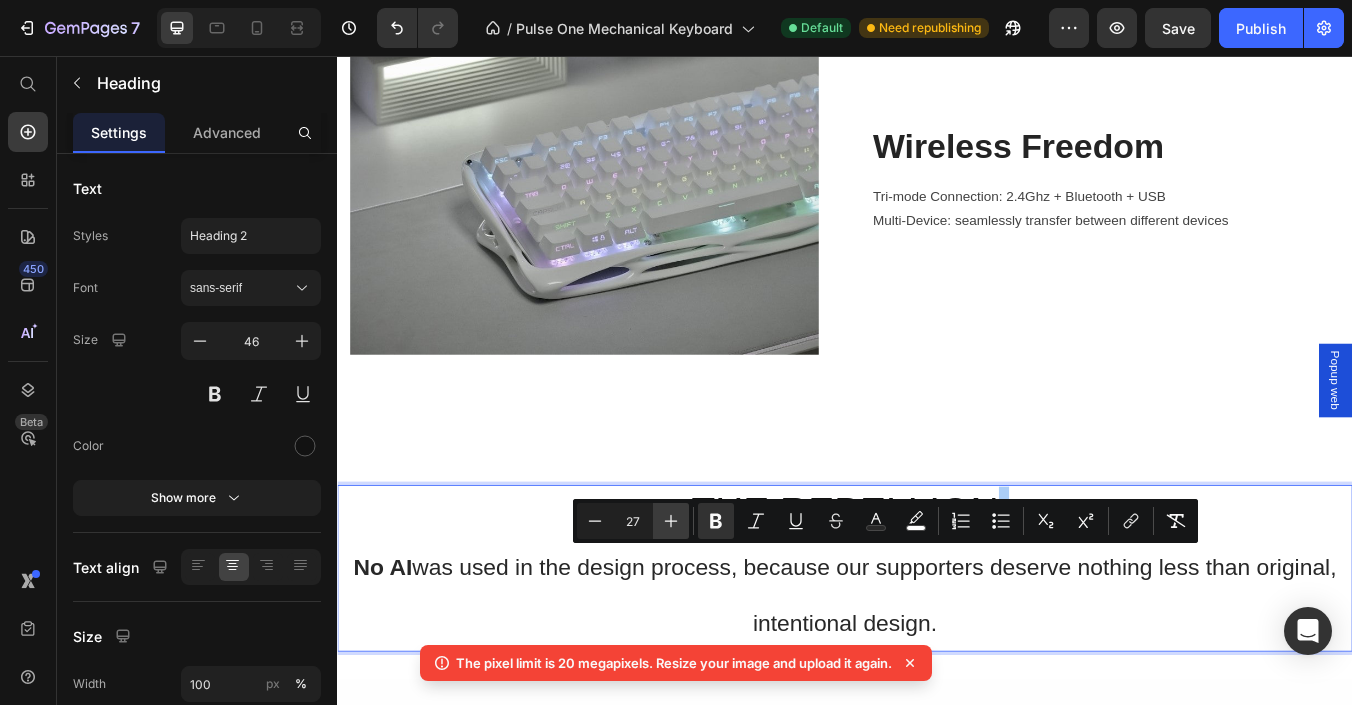 click 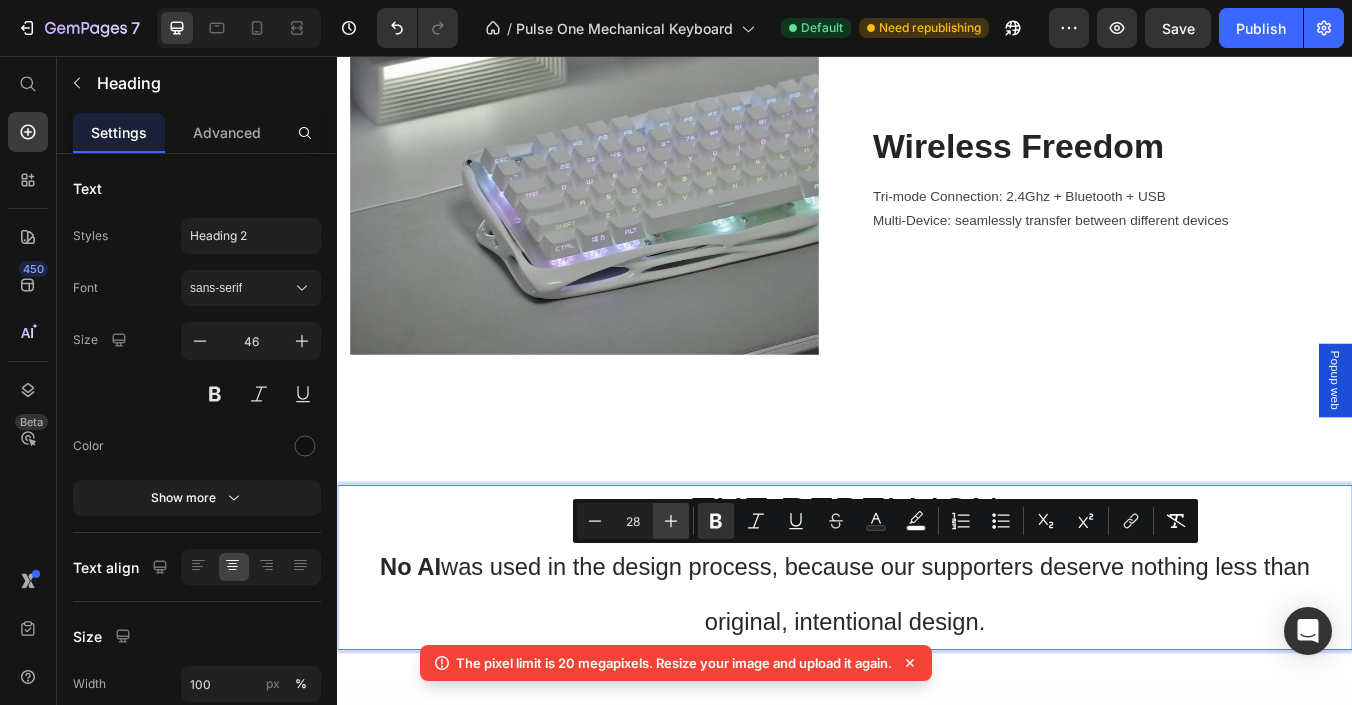 click 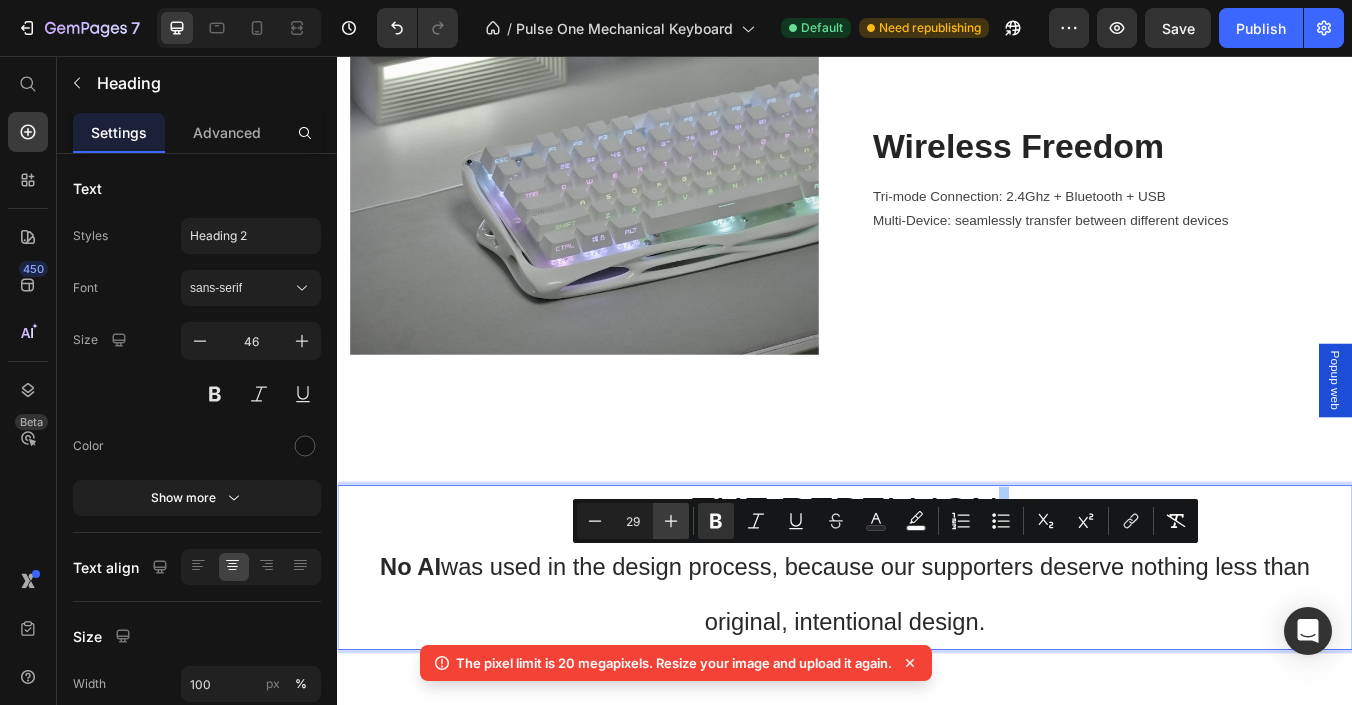 click 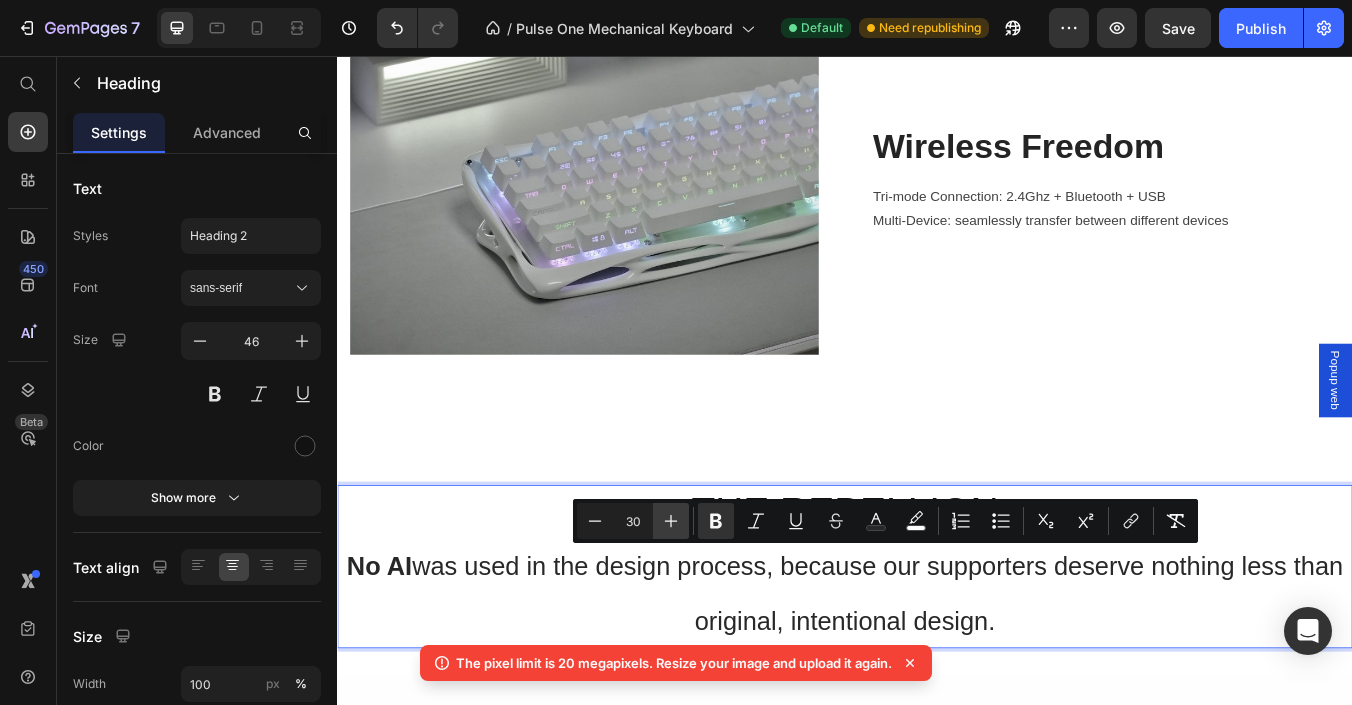 click 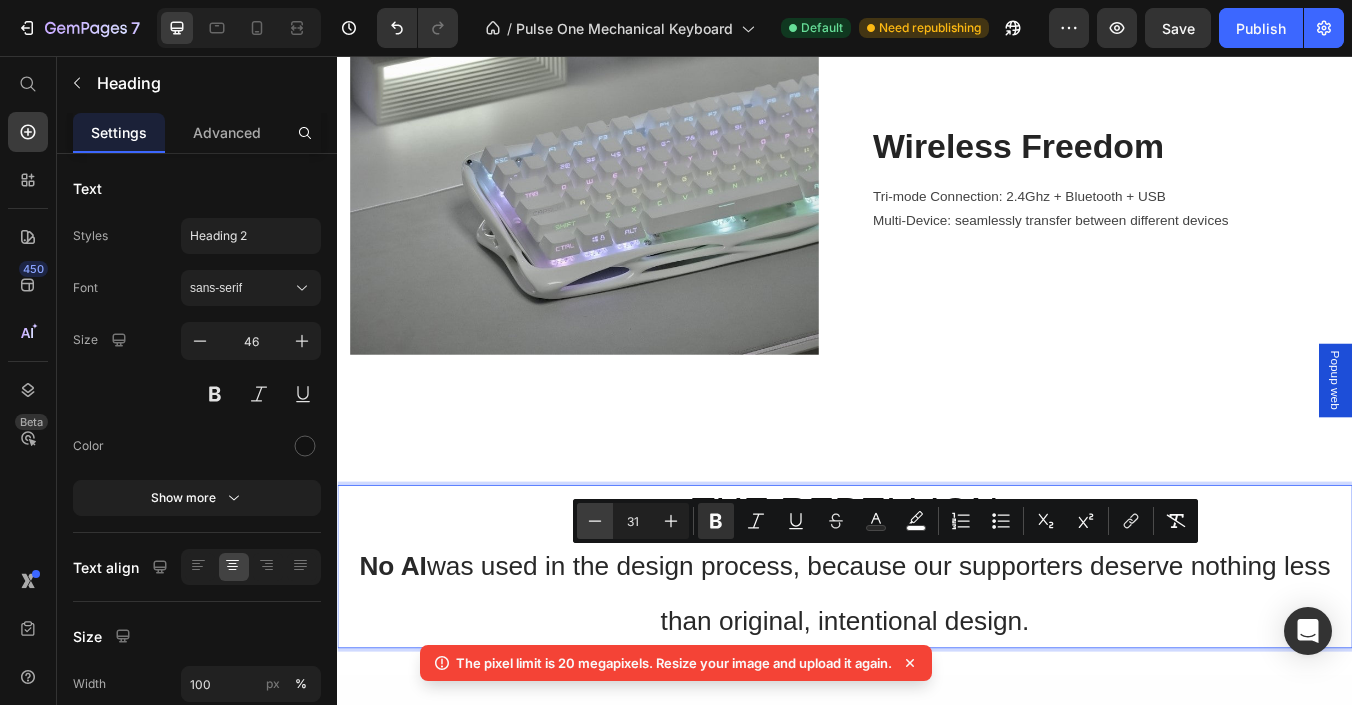 click 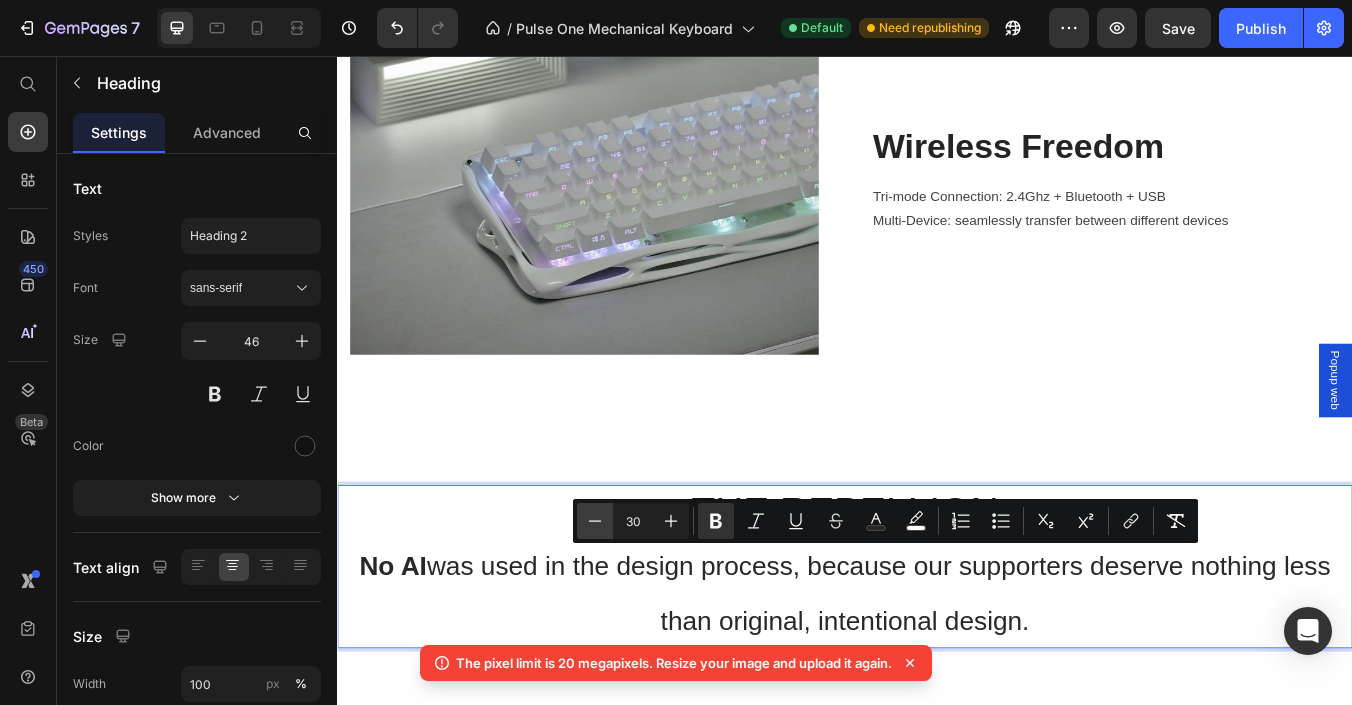 click 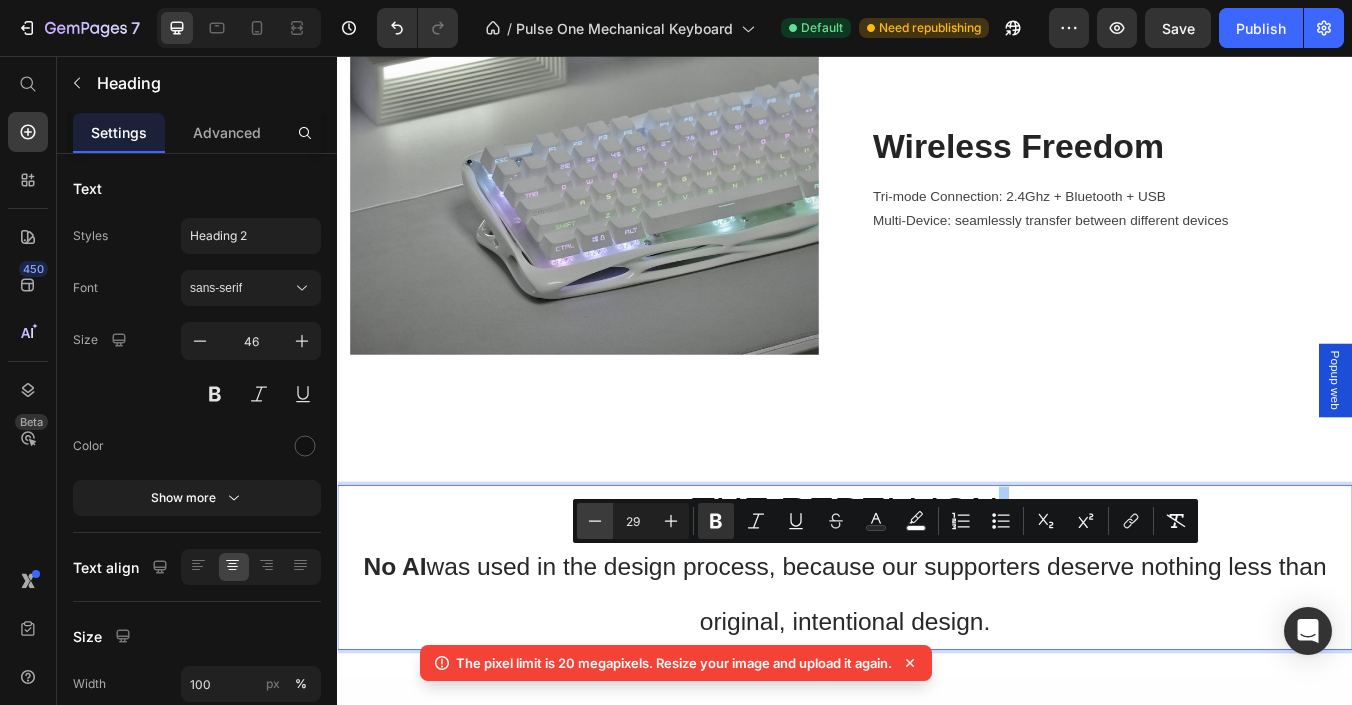 click 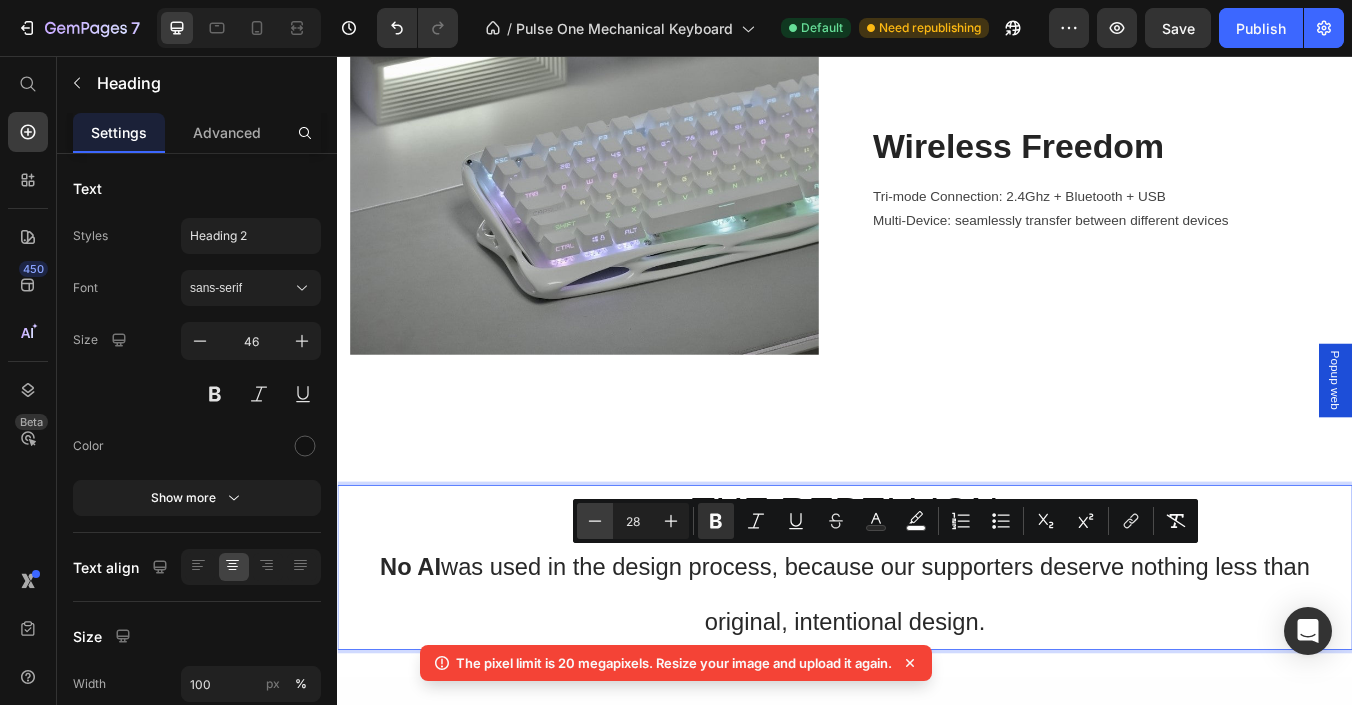click 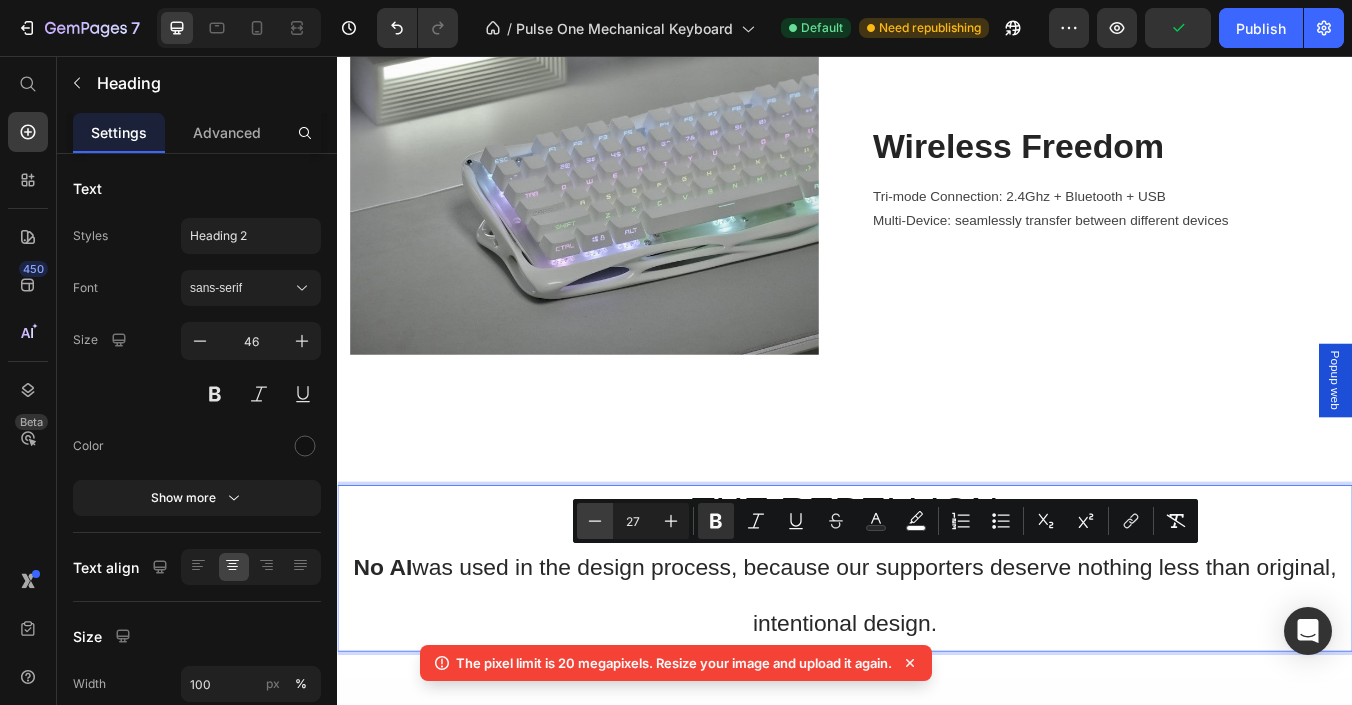 click 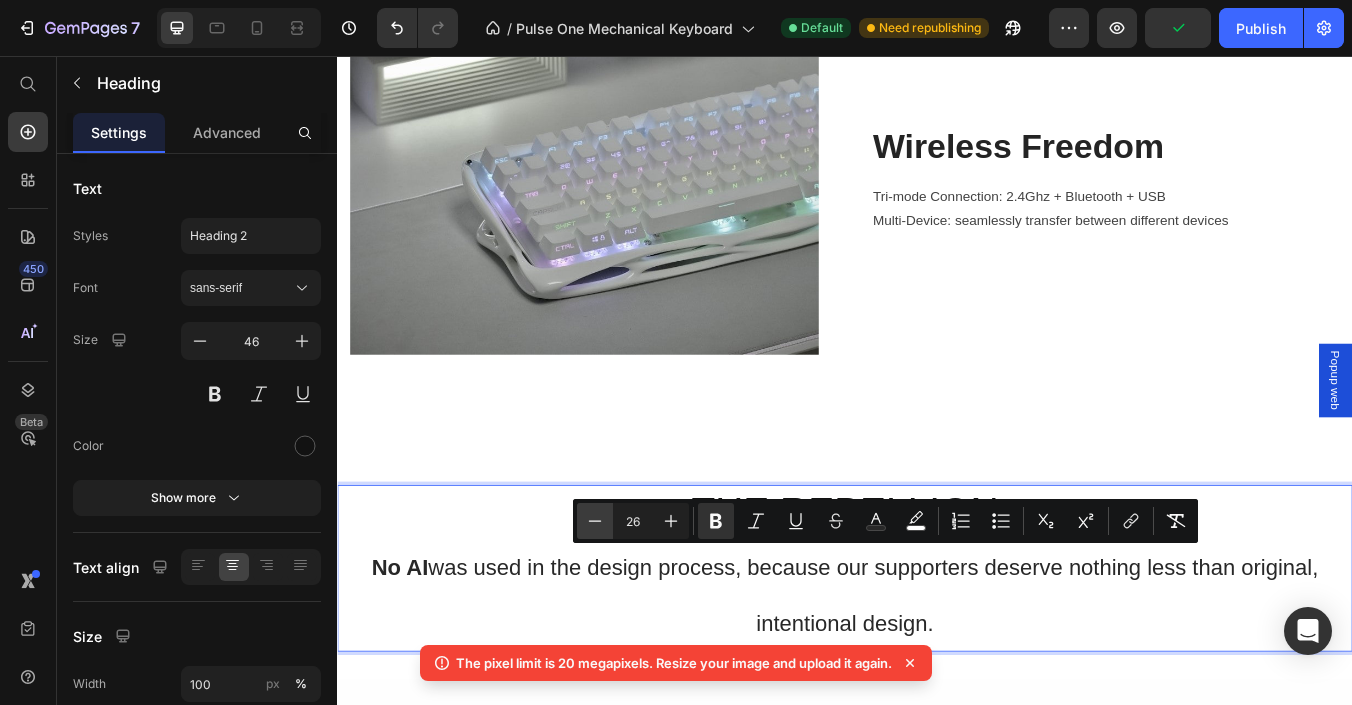 click 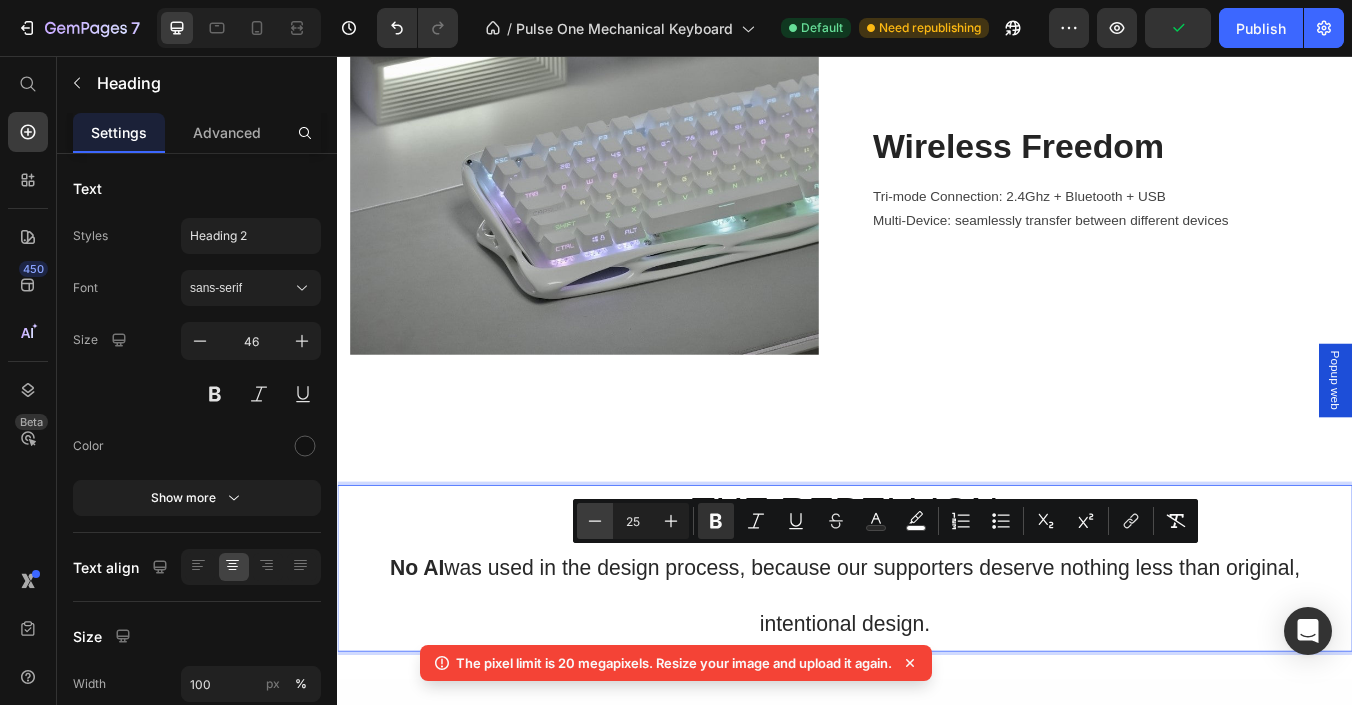 click 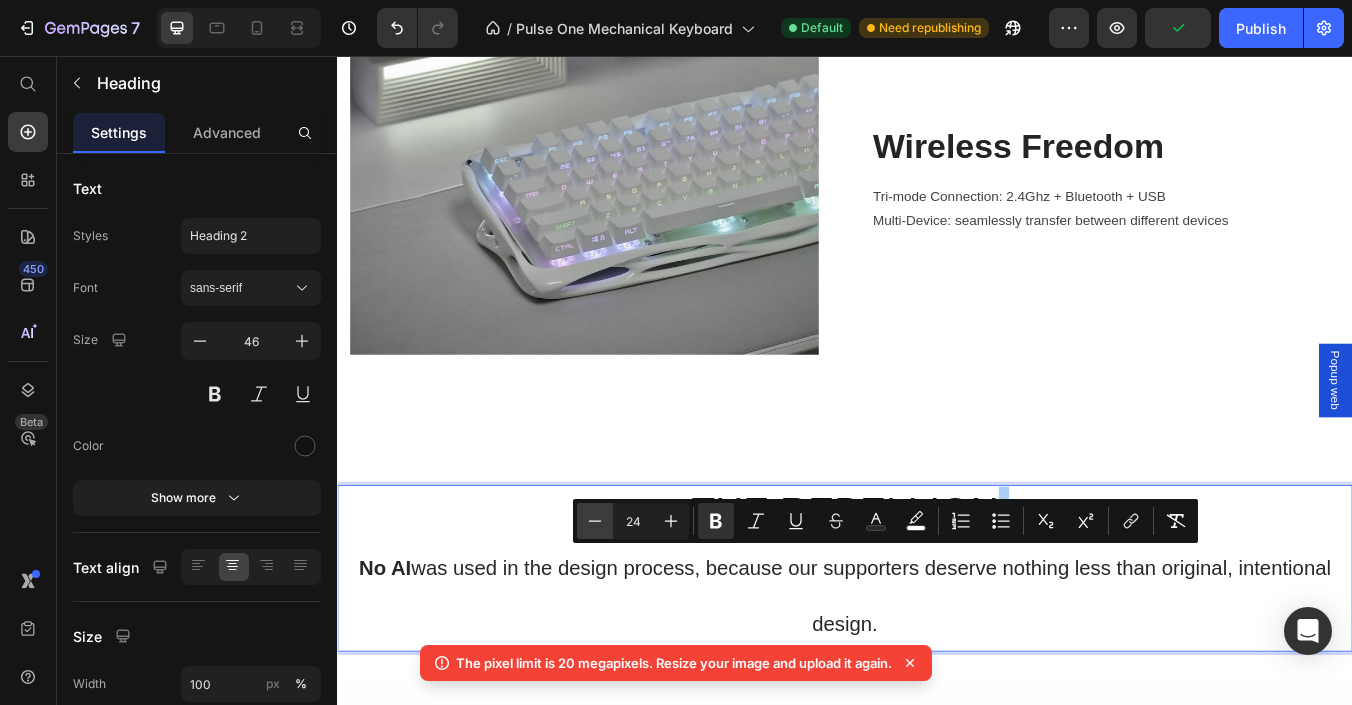 click 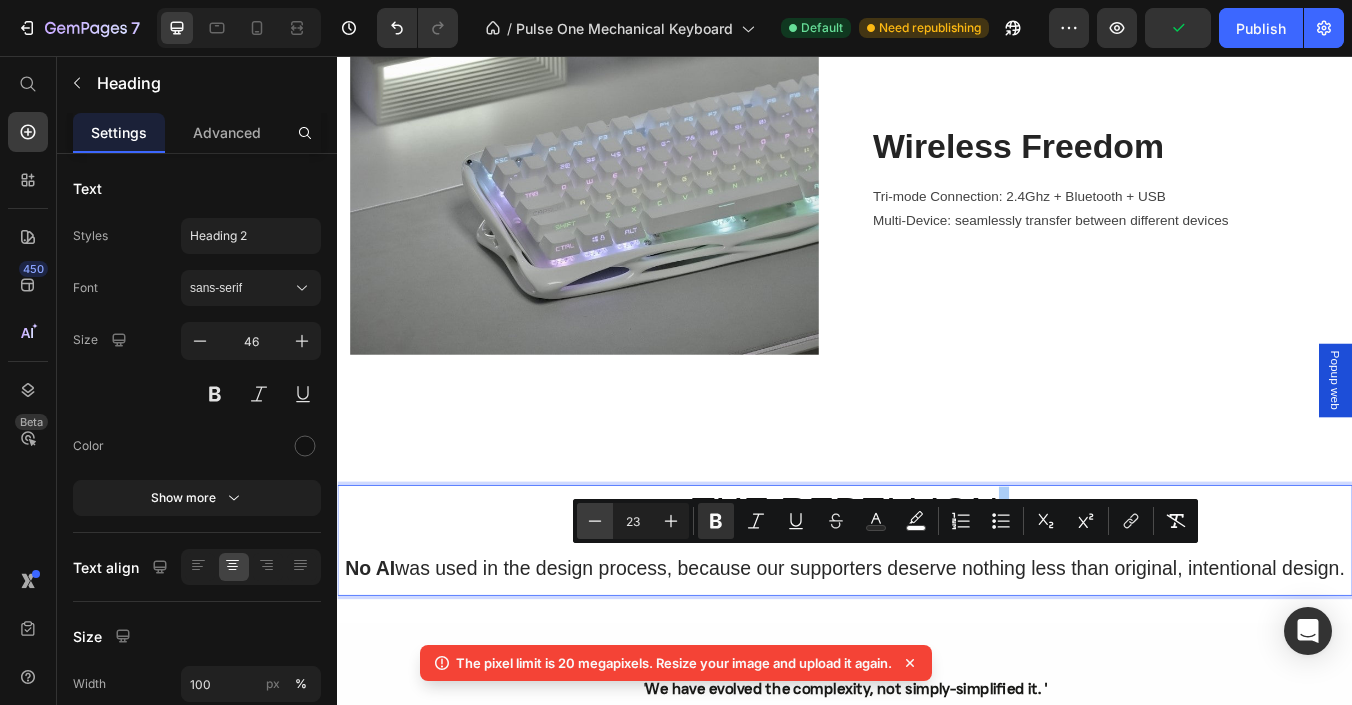 click 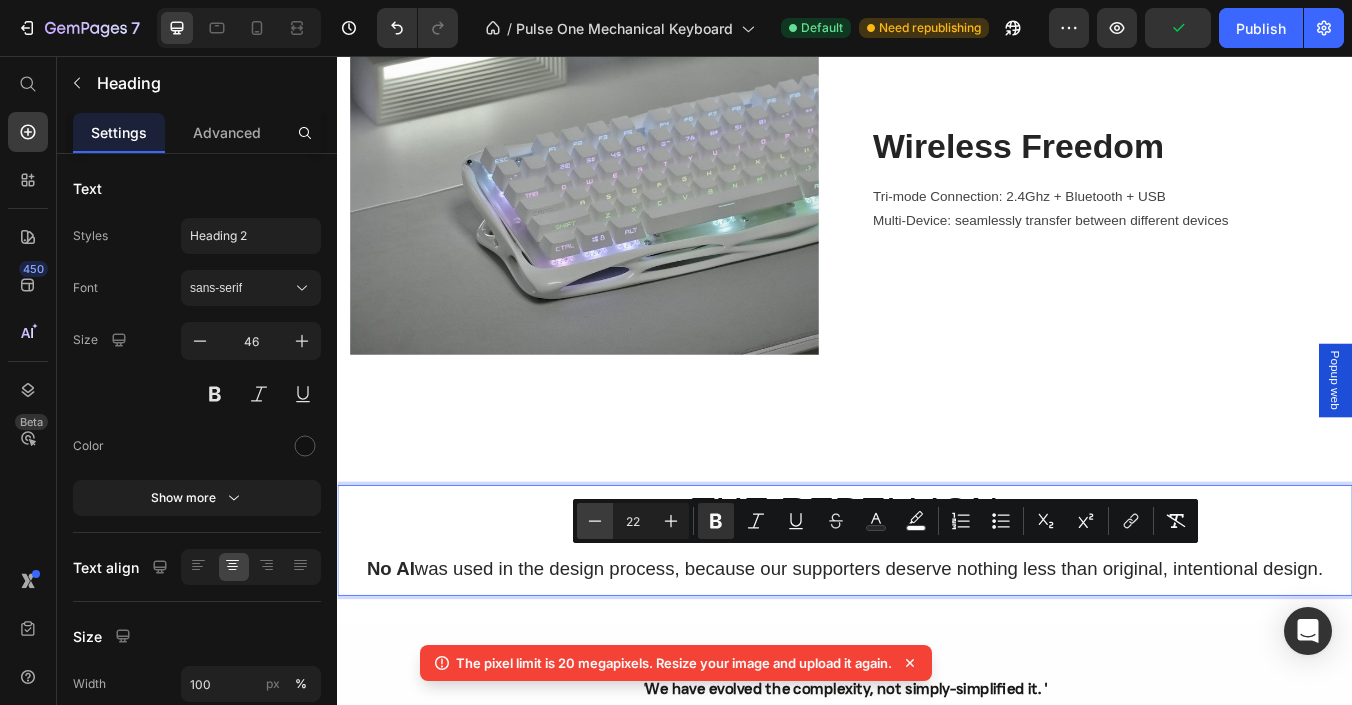 click 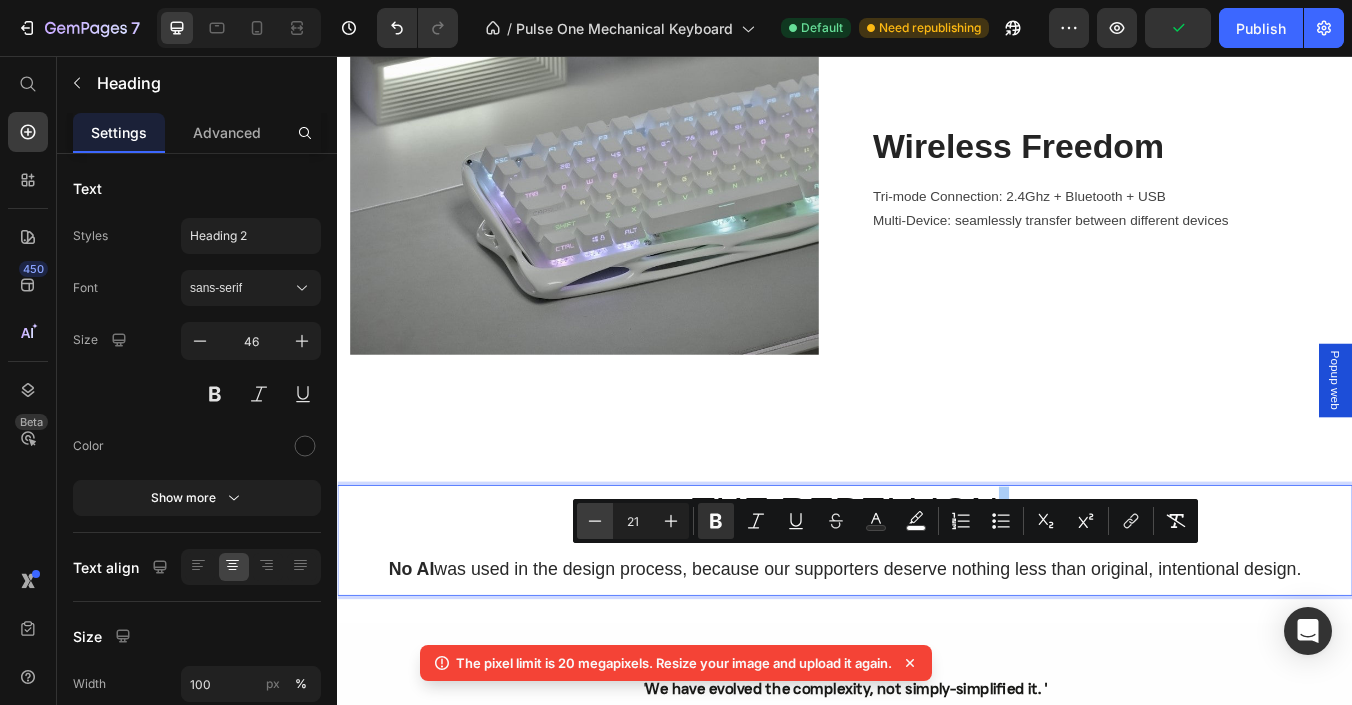 click 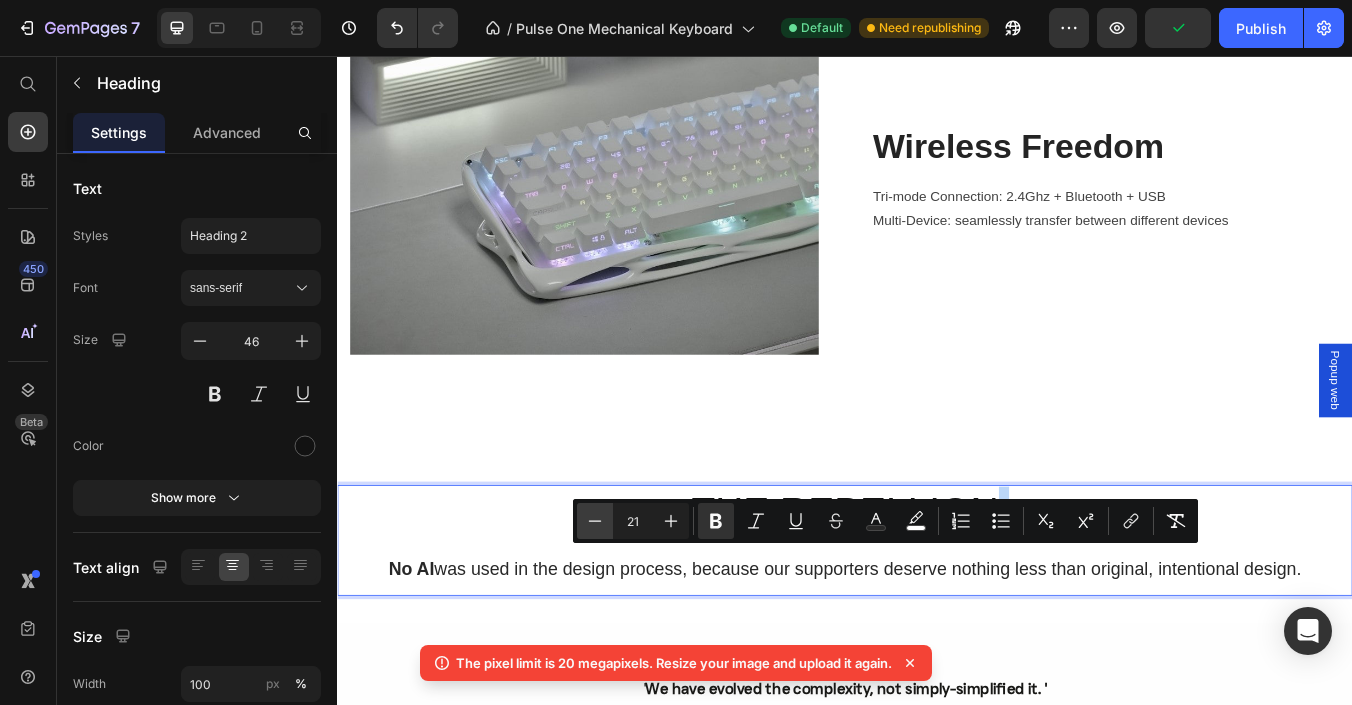 type on "20" 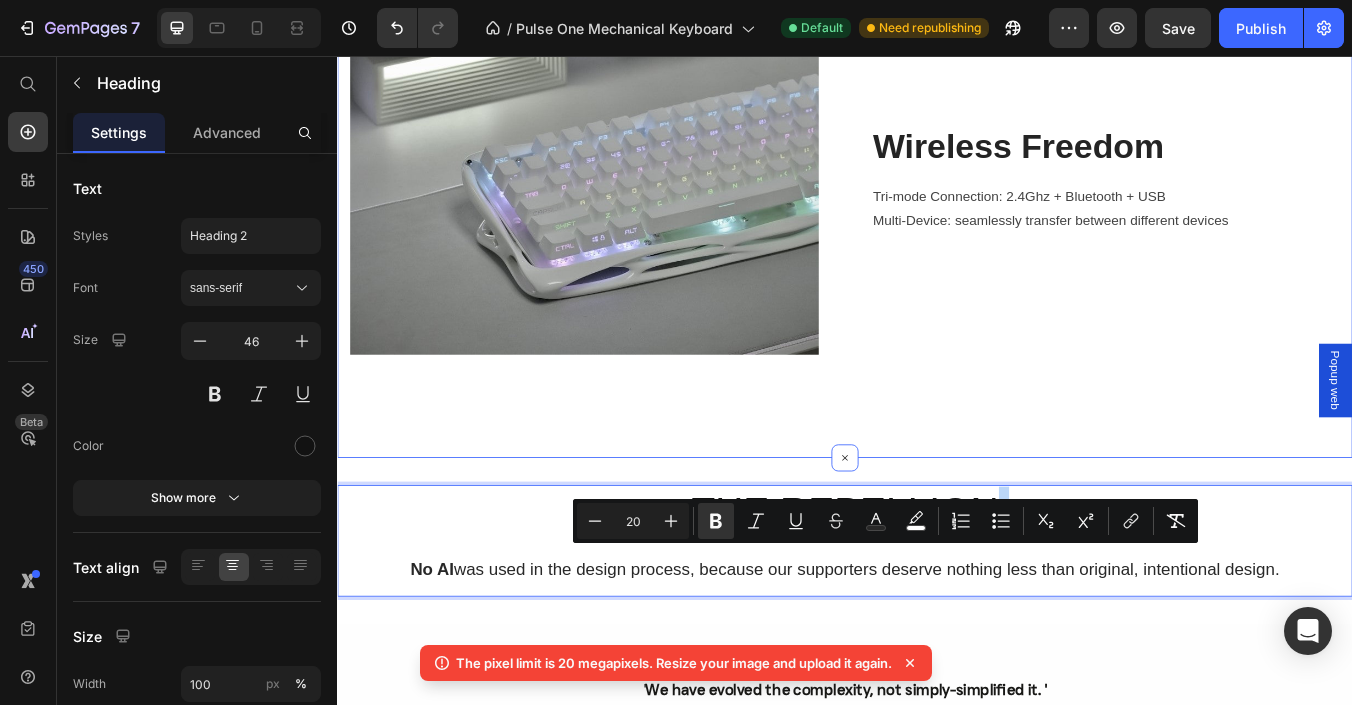 click on "Image Light It On Heading 8000 mAh Battery lasts 500 hours 16 million colors RGB customable backlight Text block Row Perform Like A PRO Heading Gaming Ready - 8000 Hz Polling Rate Text block Image Row Image Wireless Freedom Heading Tri-mode Connection: 2.4Ghz + Bluetooth + USB Multi-Device: seamlessly transfer between different devices Text block Row Section 7" at bounding box center [937, -236] 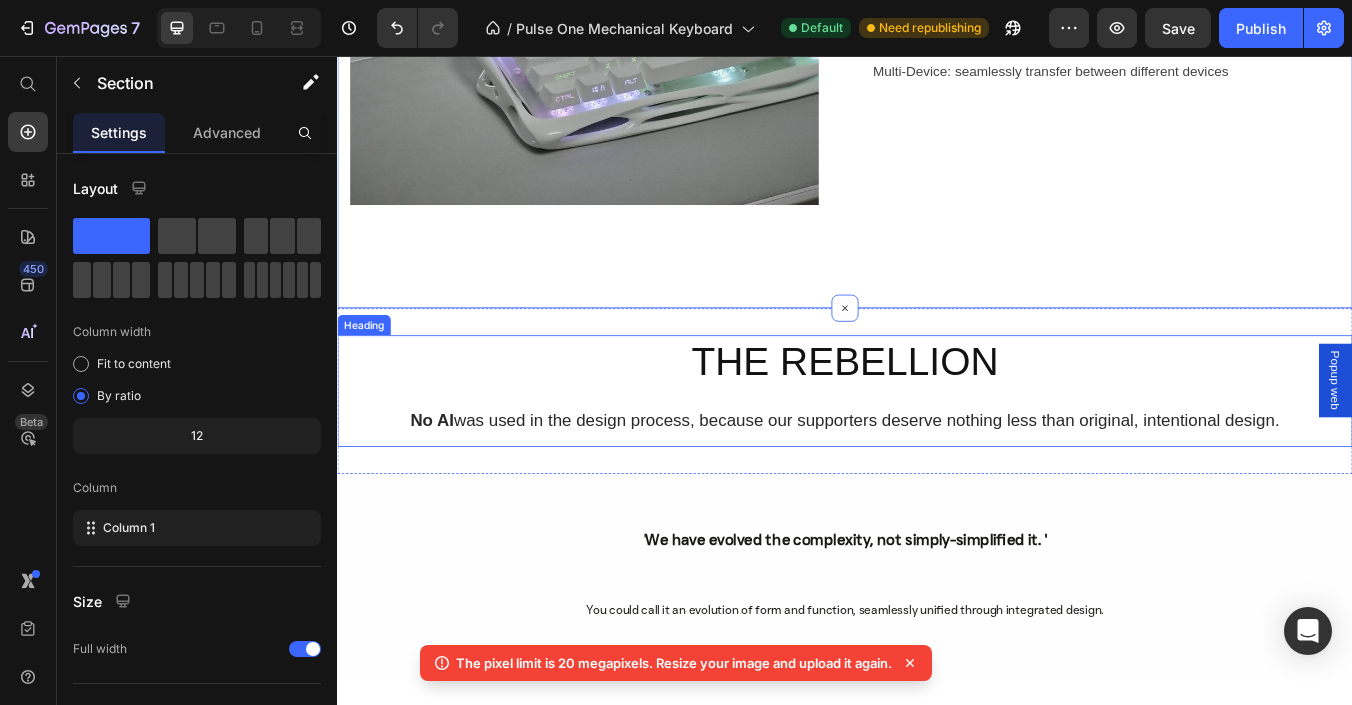 scroll, scrollTop: 5000, scrollLeft: 0, axis: vertical 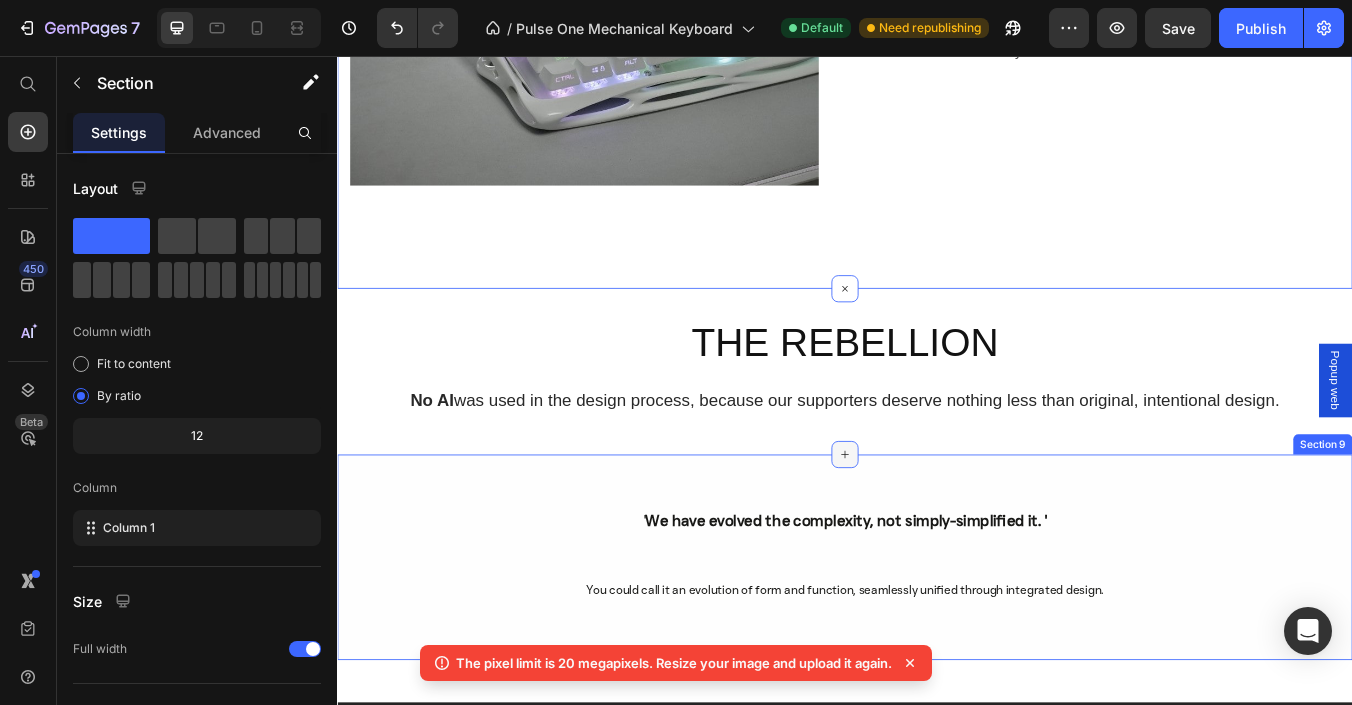 click at bounding box center [937, 527] 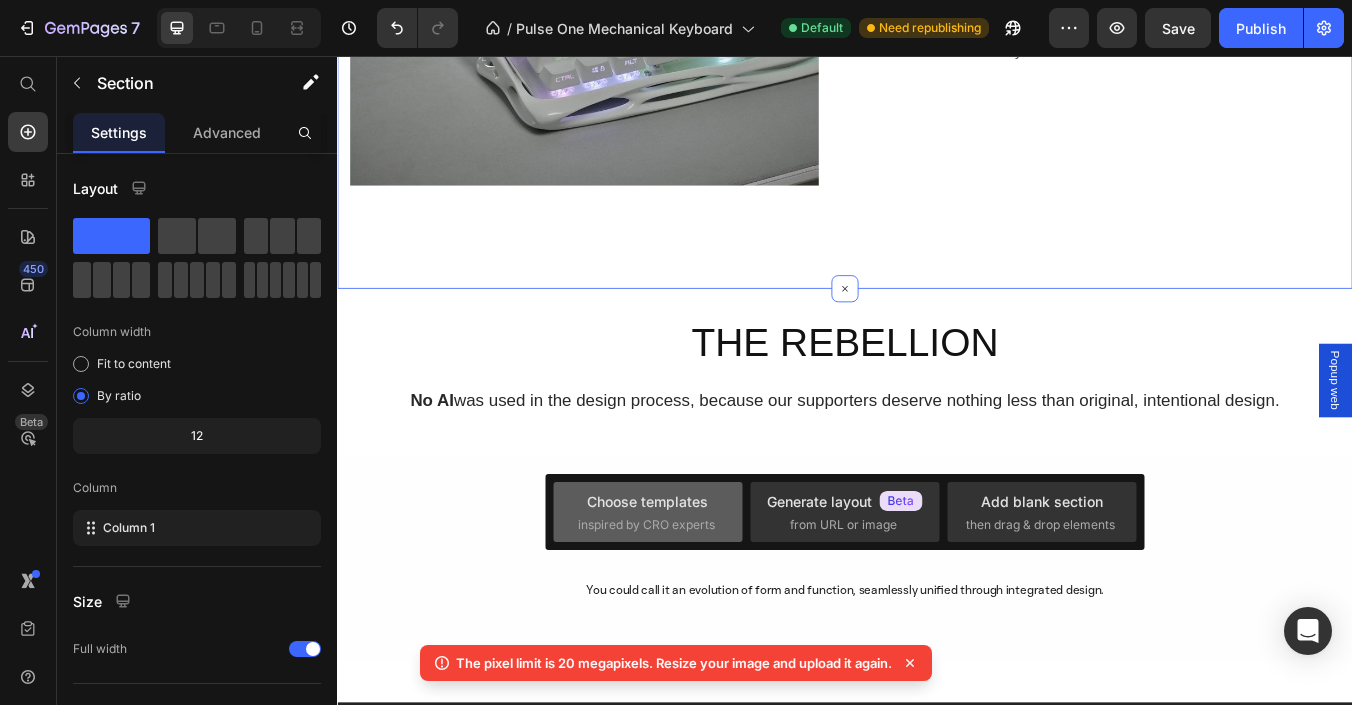 click on "Choose templates" at bounding box center (647, 501) 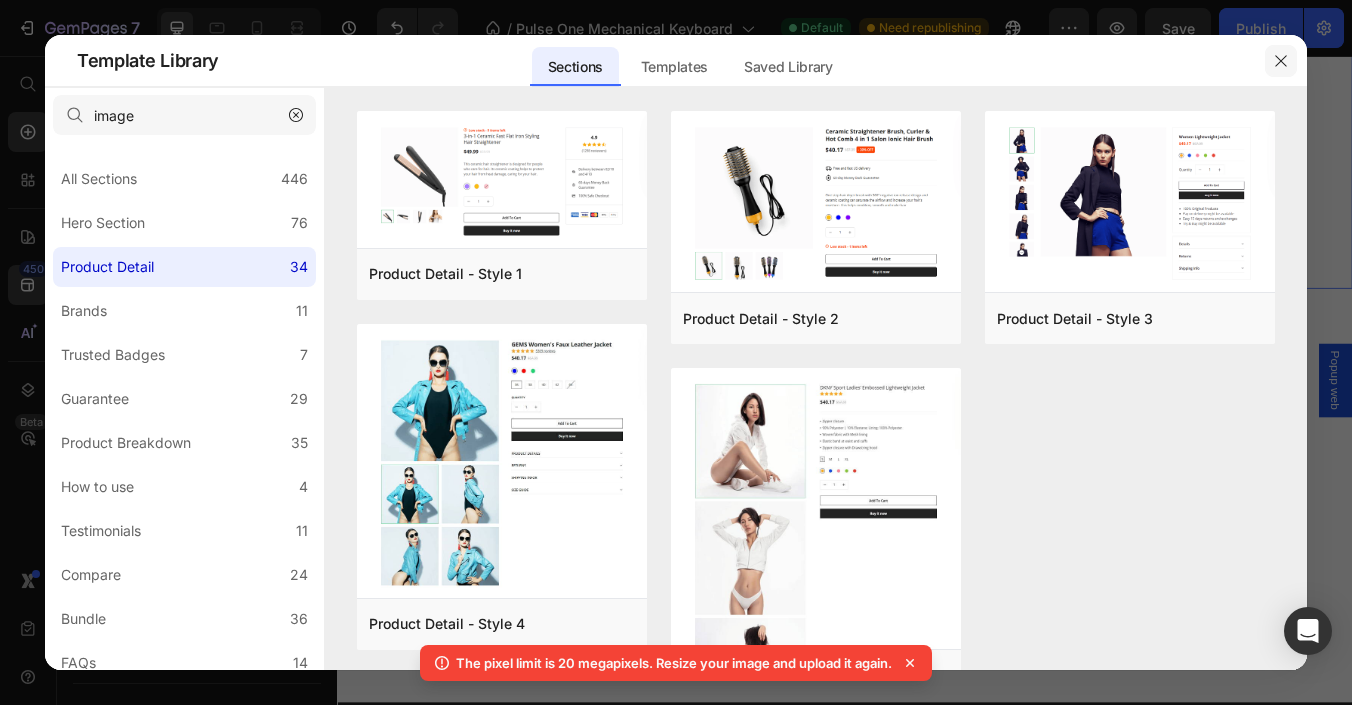 click at bounding box center [1281, 61] 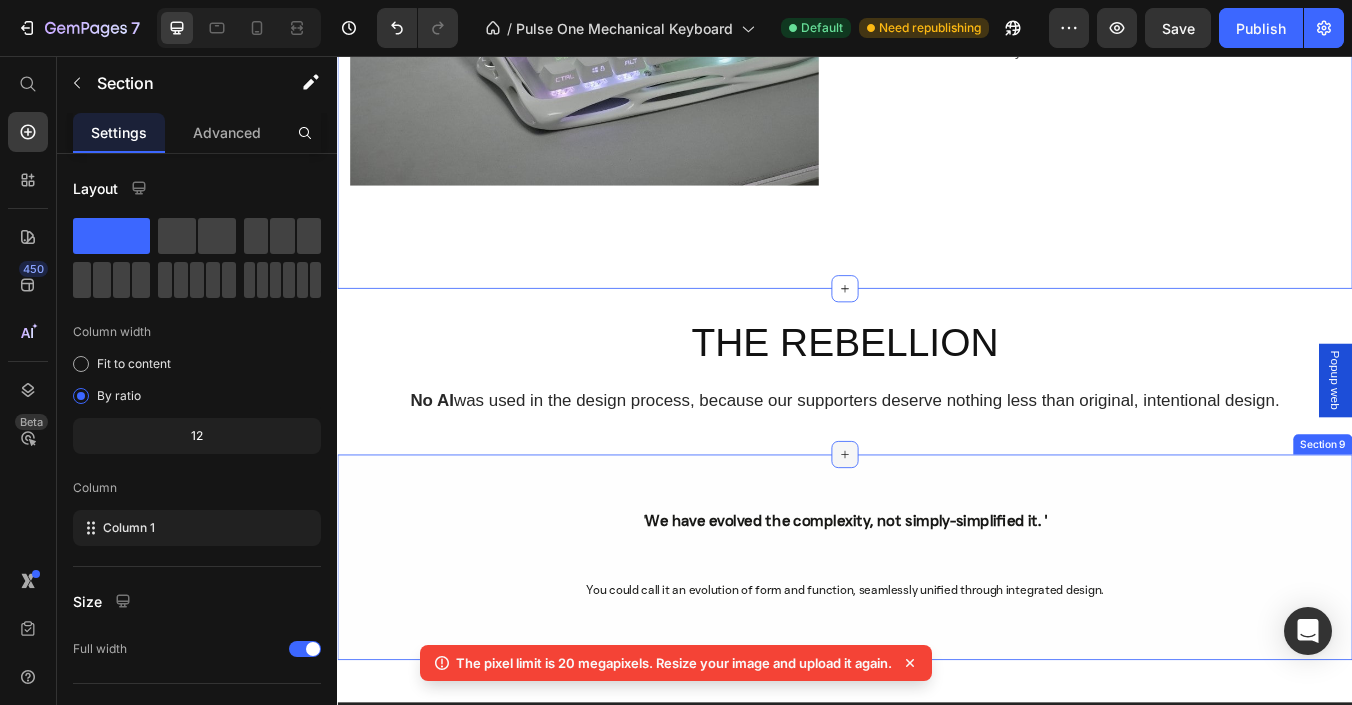 click 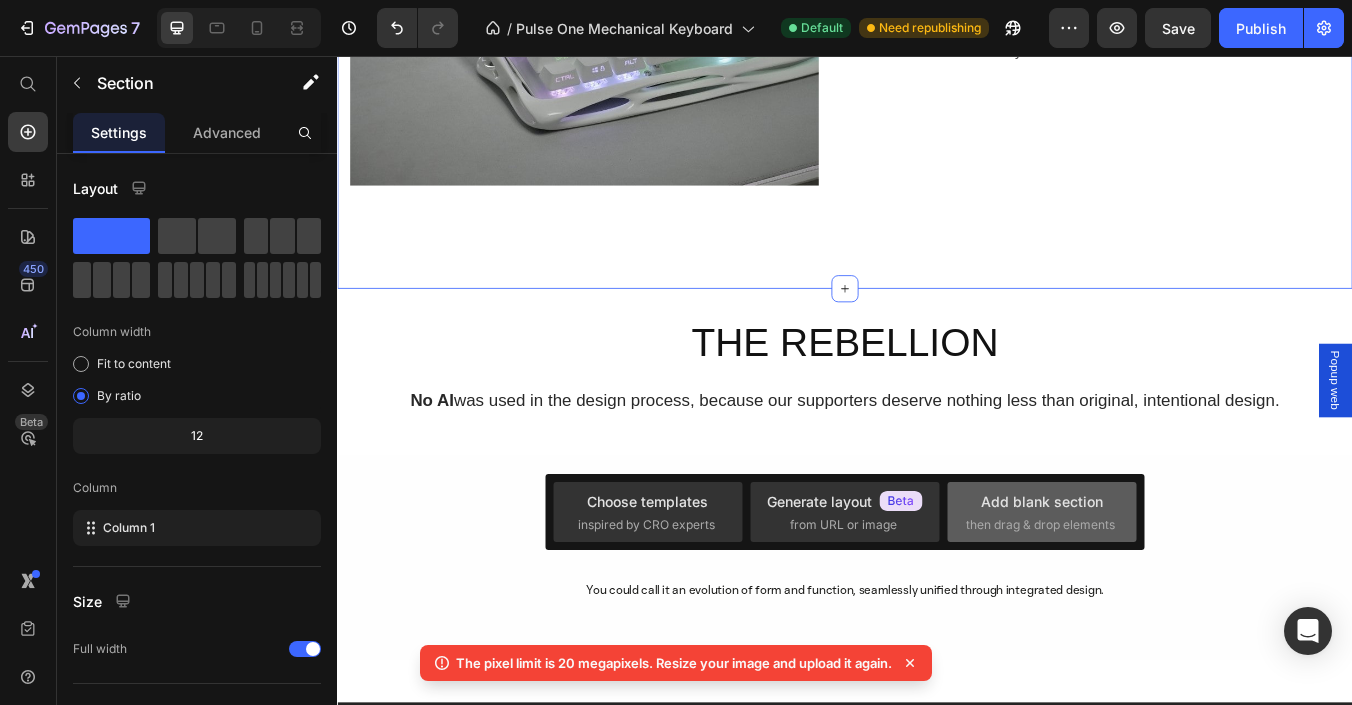 click on "Add blank section  then drag & drop elements" at bounding box center [1042, 512] 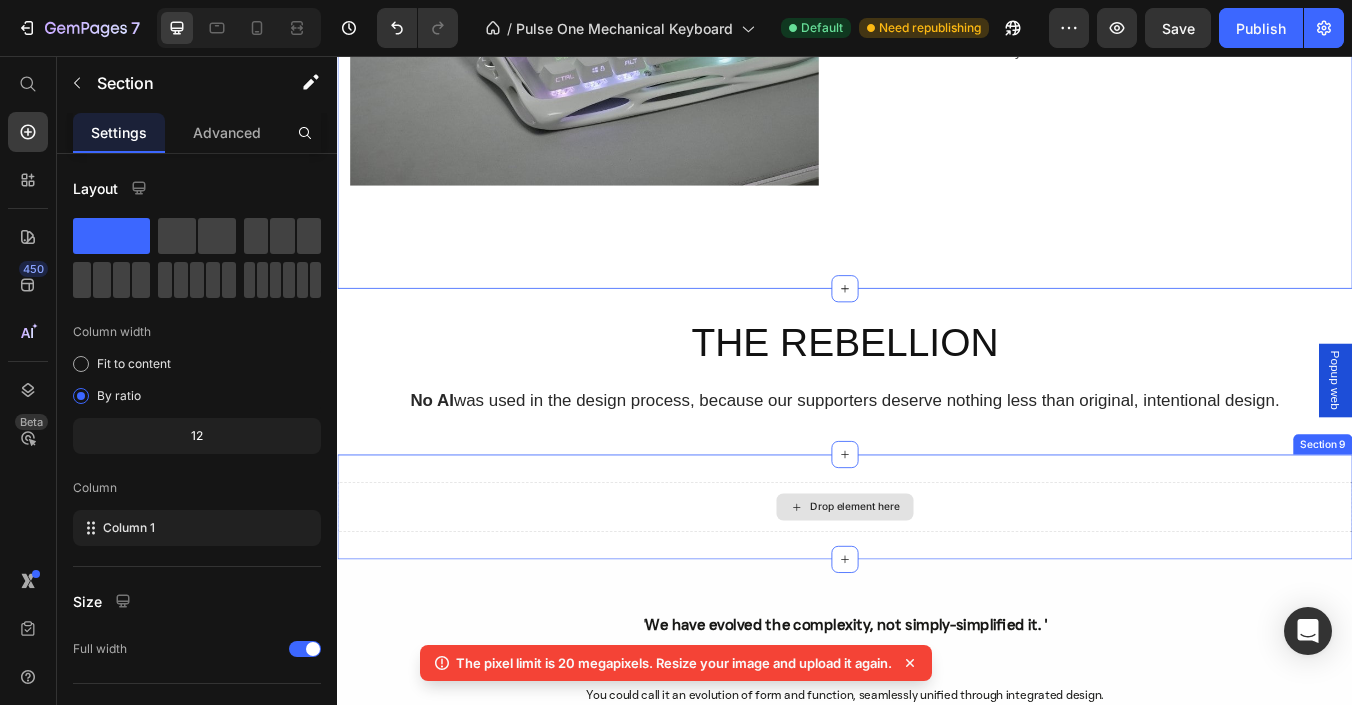 click on "Drop element here" at bounding box center [937, 589] 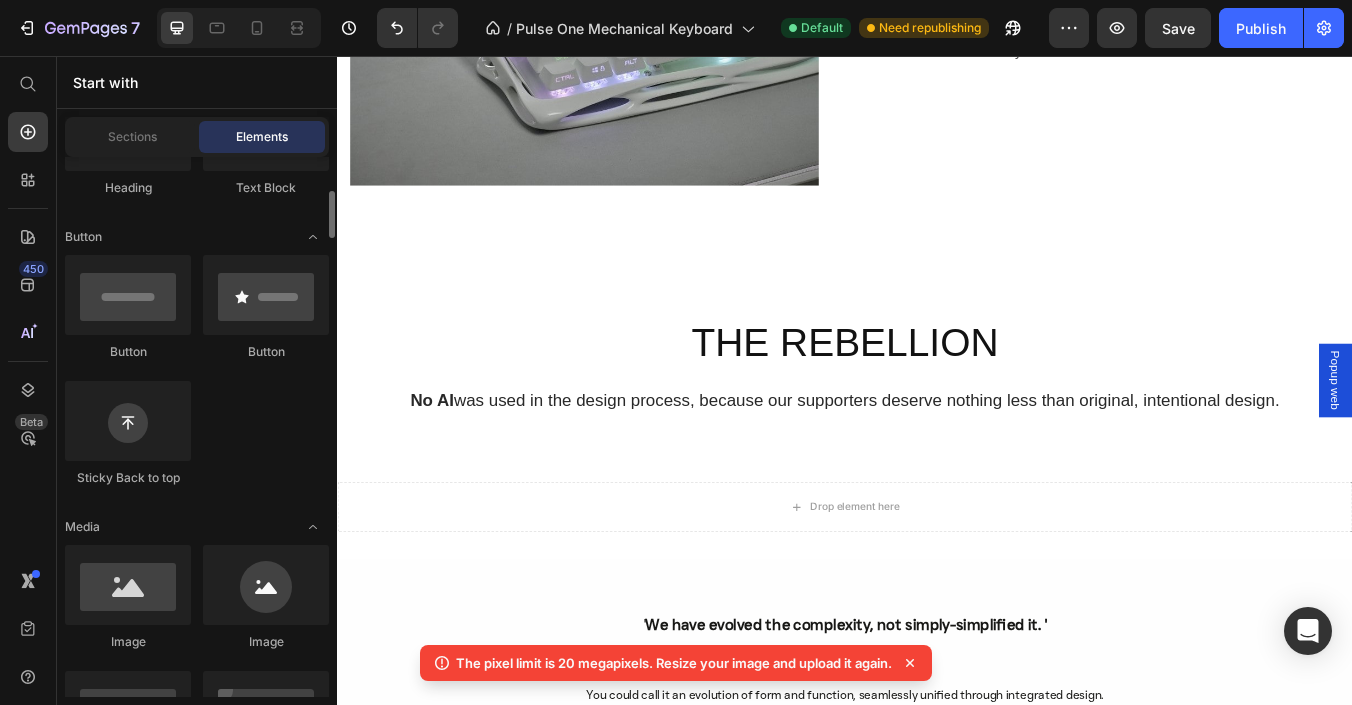 scroll, scrollTop: 500, scrollLeft: 0, axis: vertical 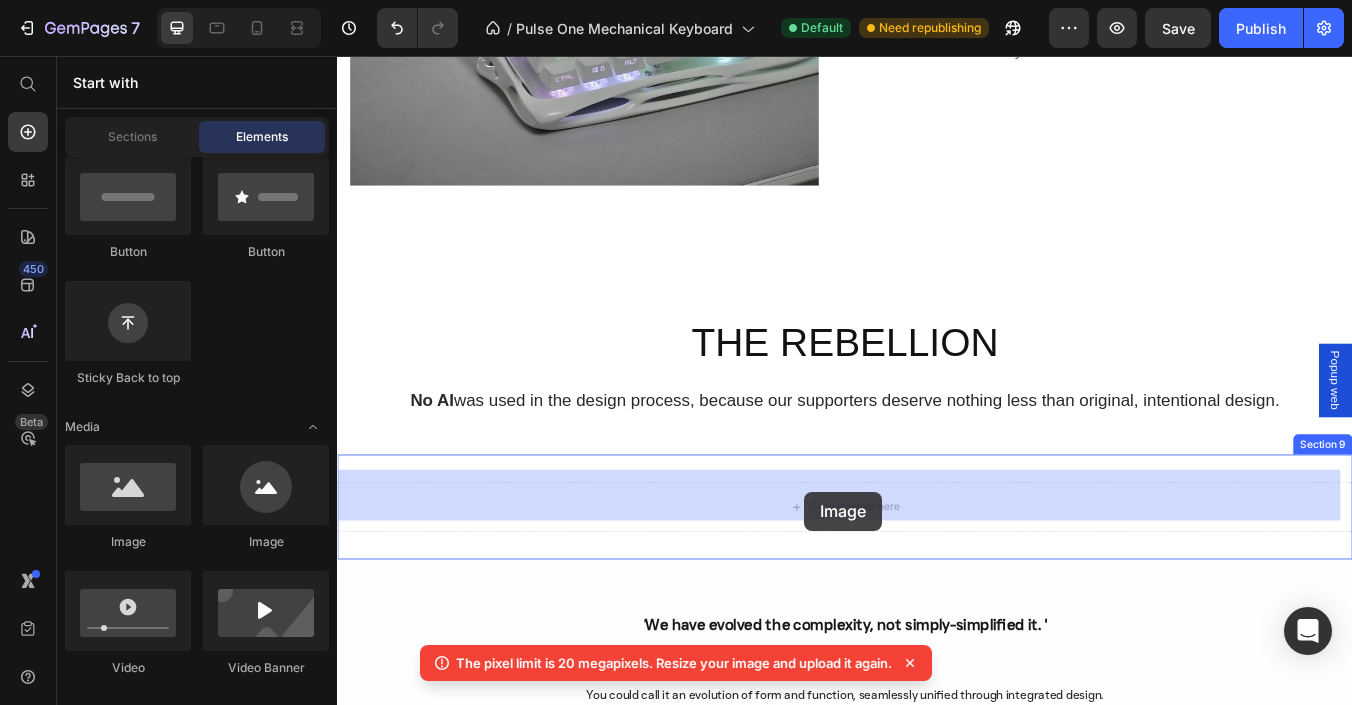 drag, startPoint x: 466, startPoint y: 537, endPoint x: 889, endPoint y: 571, distance: 424.36423 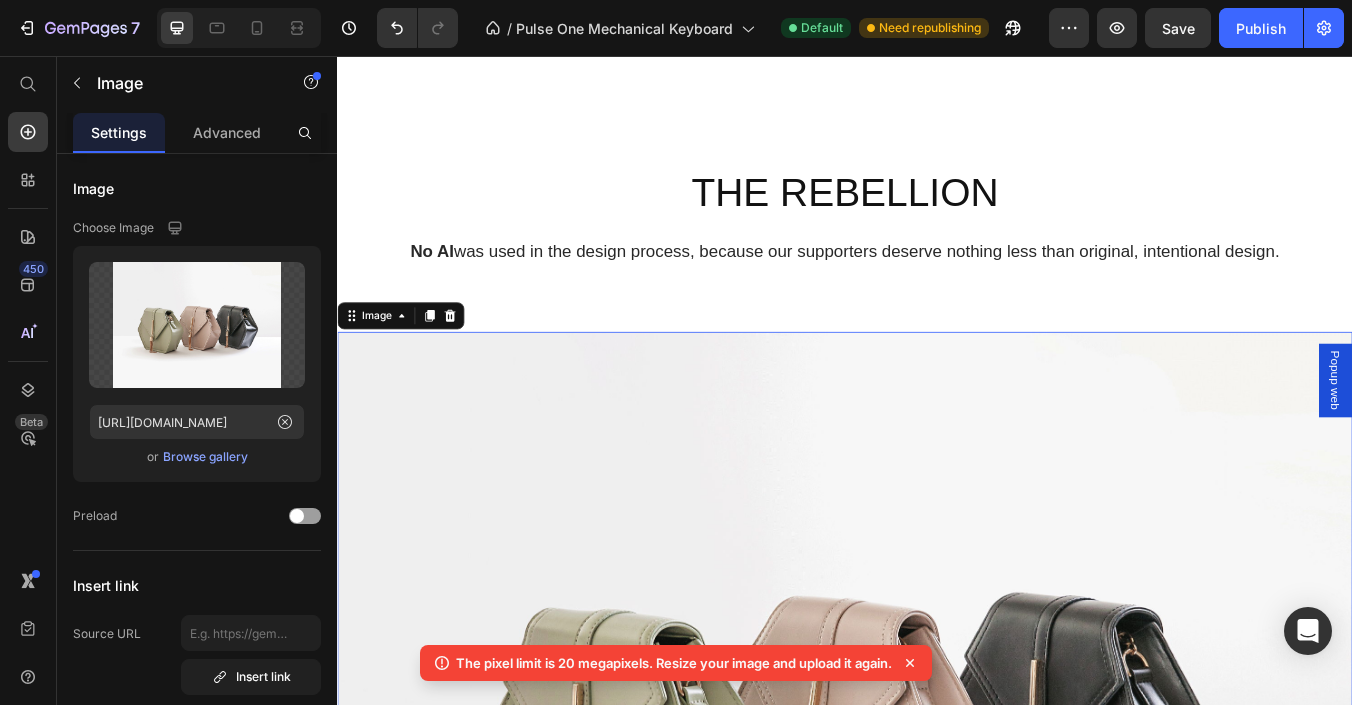 scroll, scrollTop: 5300, scrollLeft: 0, axis: vertical 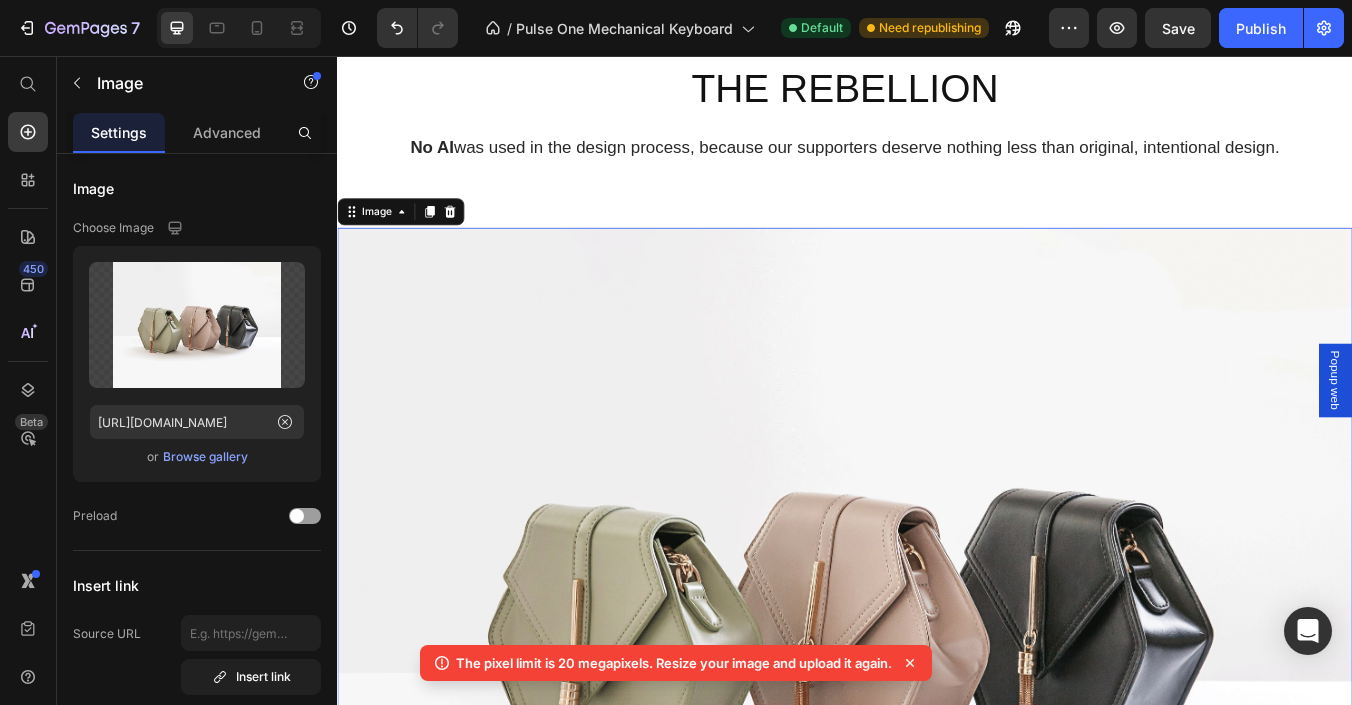 click at bounding box center [937, 709] 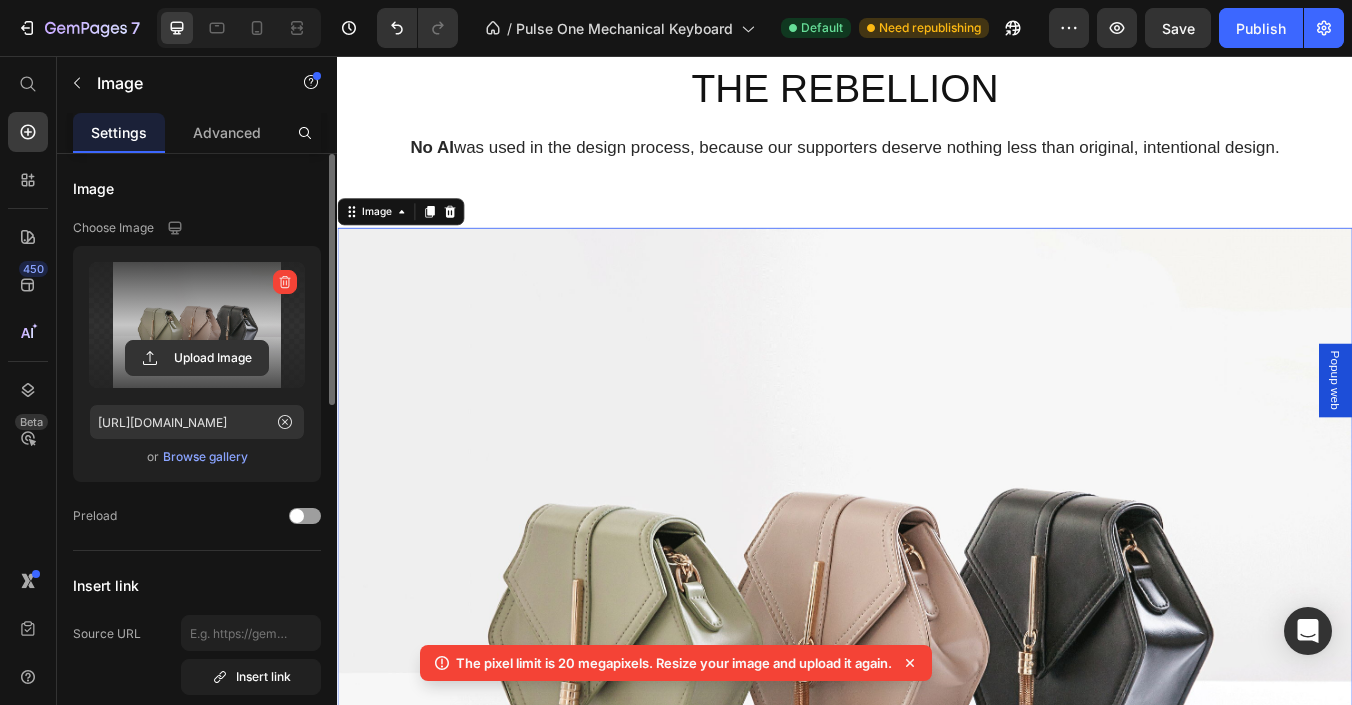 scroll, scrollTop: 100, scrollLeft: 0, axis: vertical 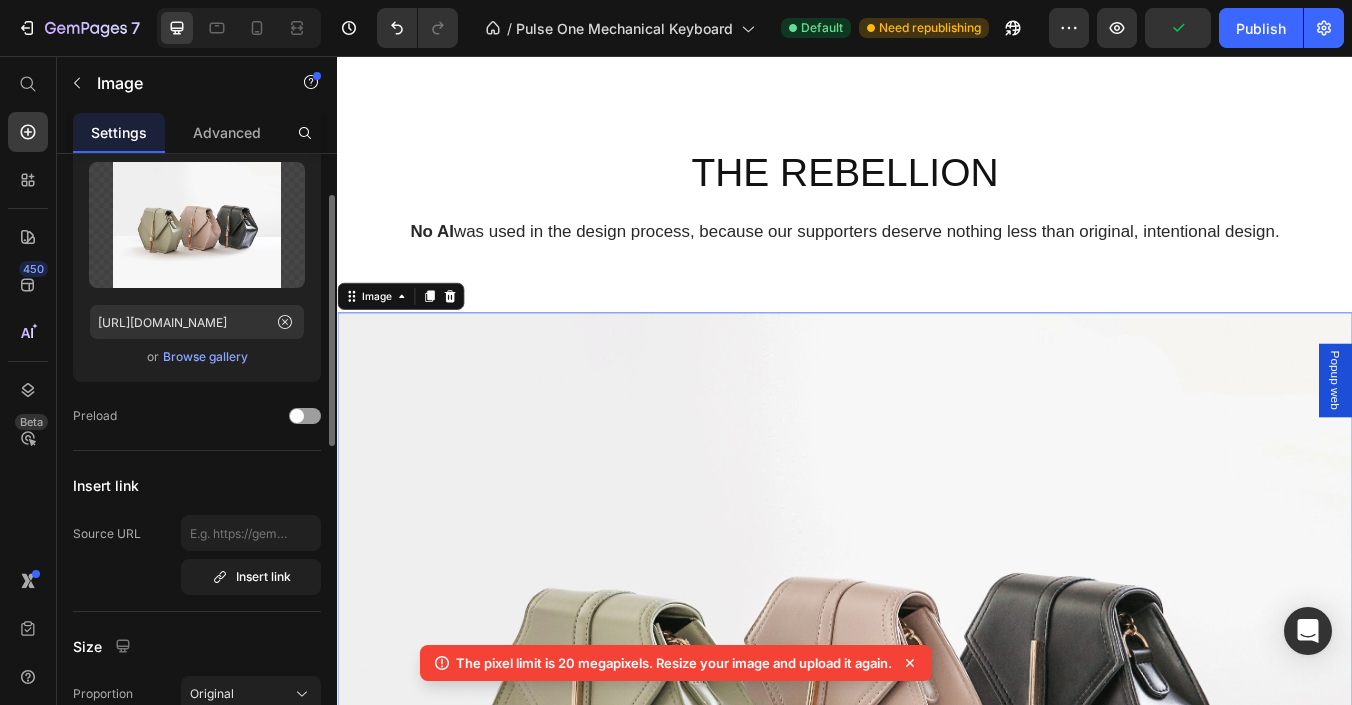 click on "Browse gallery" at bounding box center (205, 357) 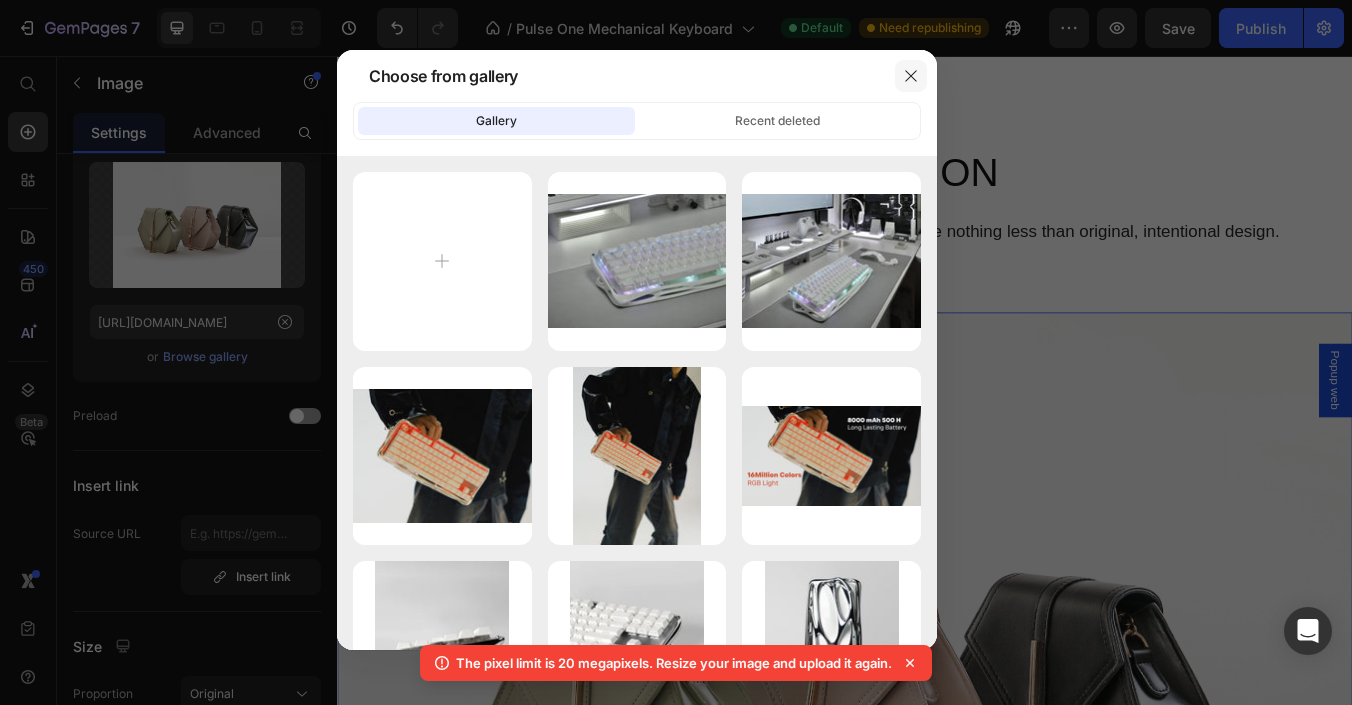 click 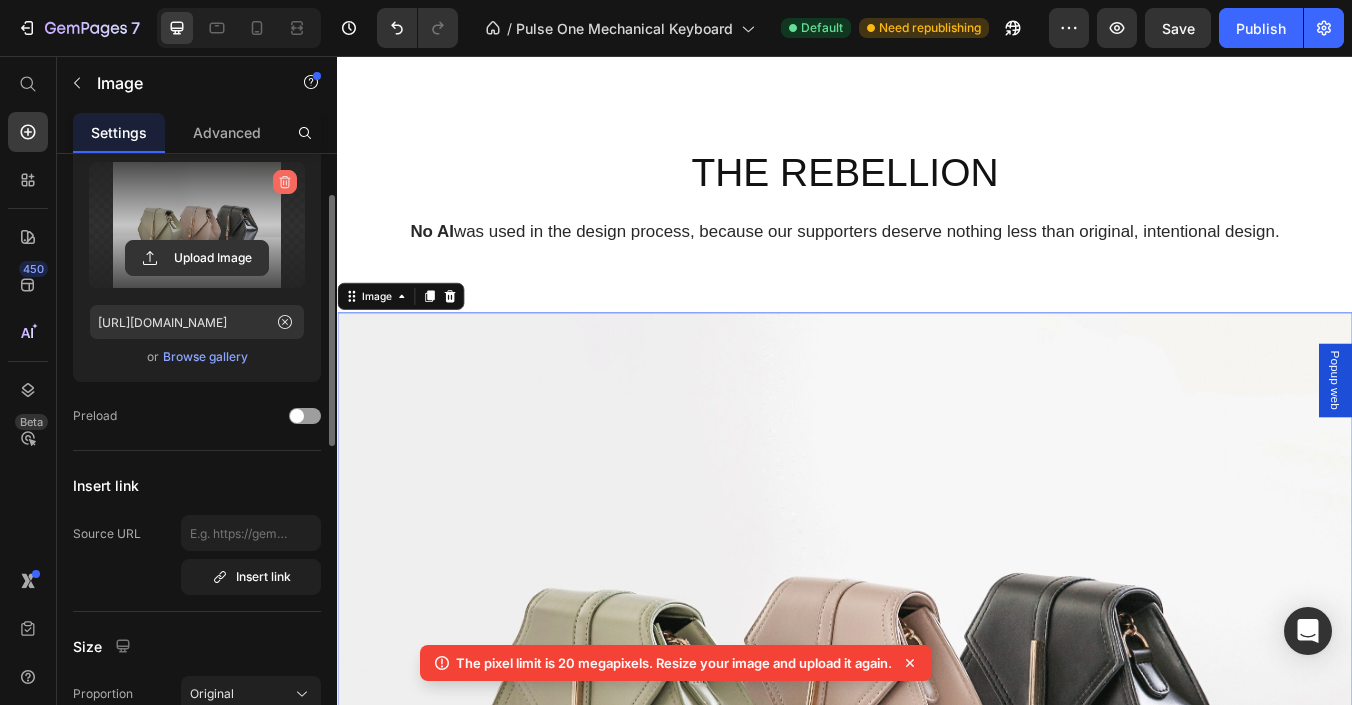 click 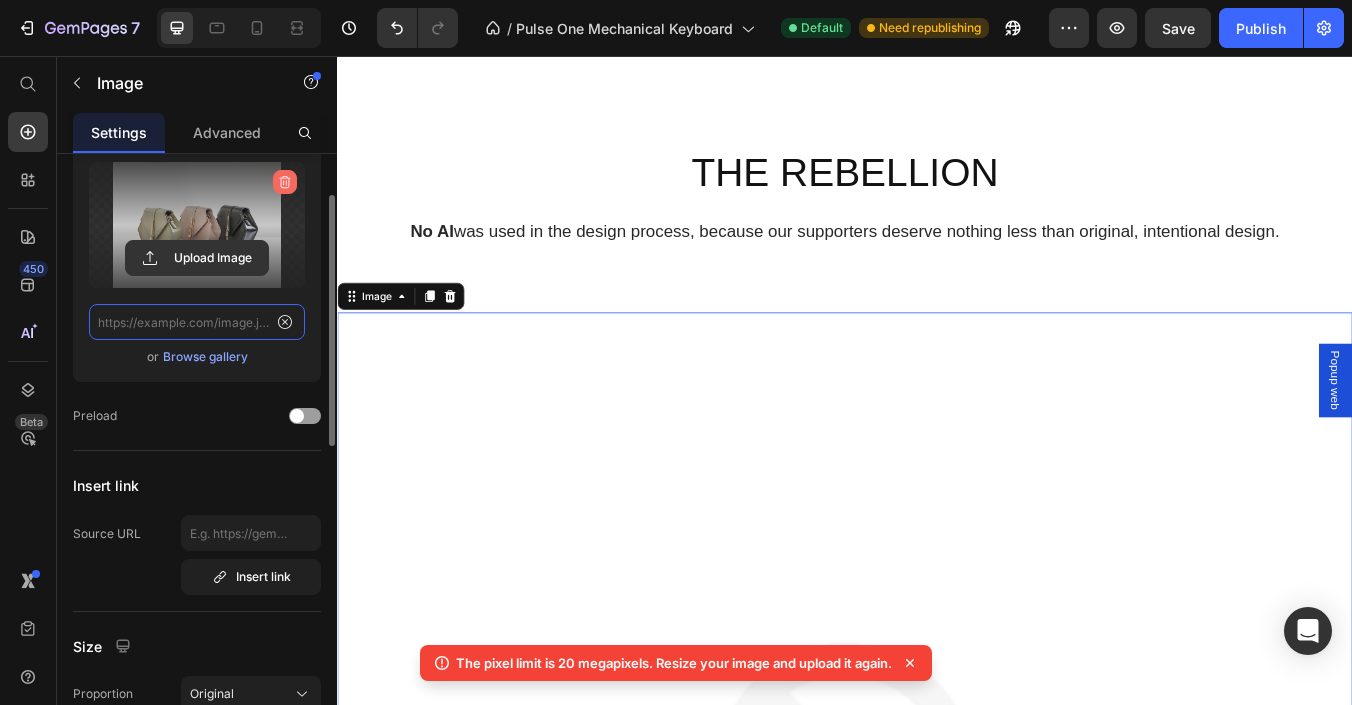 scroll, scrollTop: 0, scrollLeft: 0, axis: both 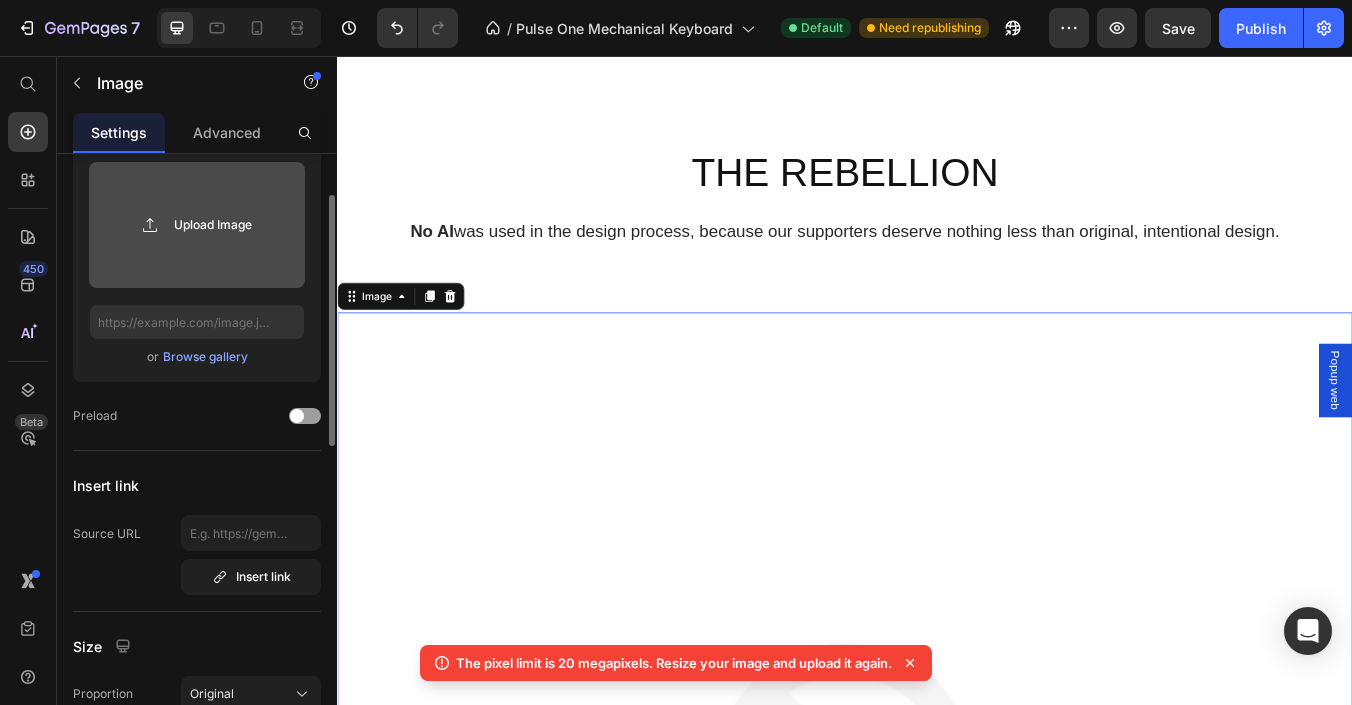 click 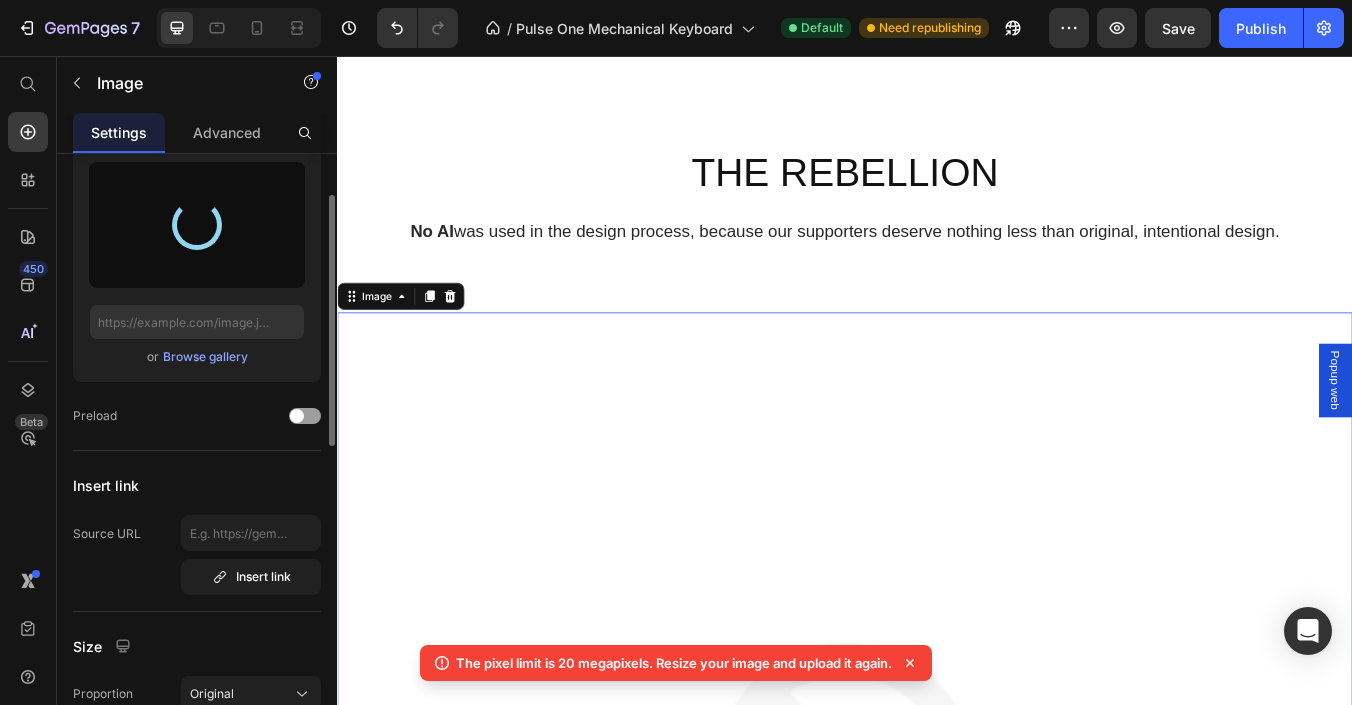 type on "[URL][DOMAIN_NAME]" 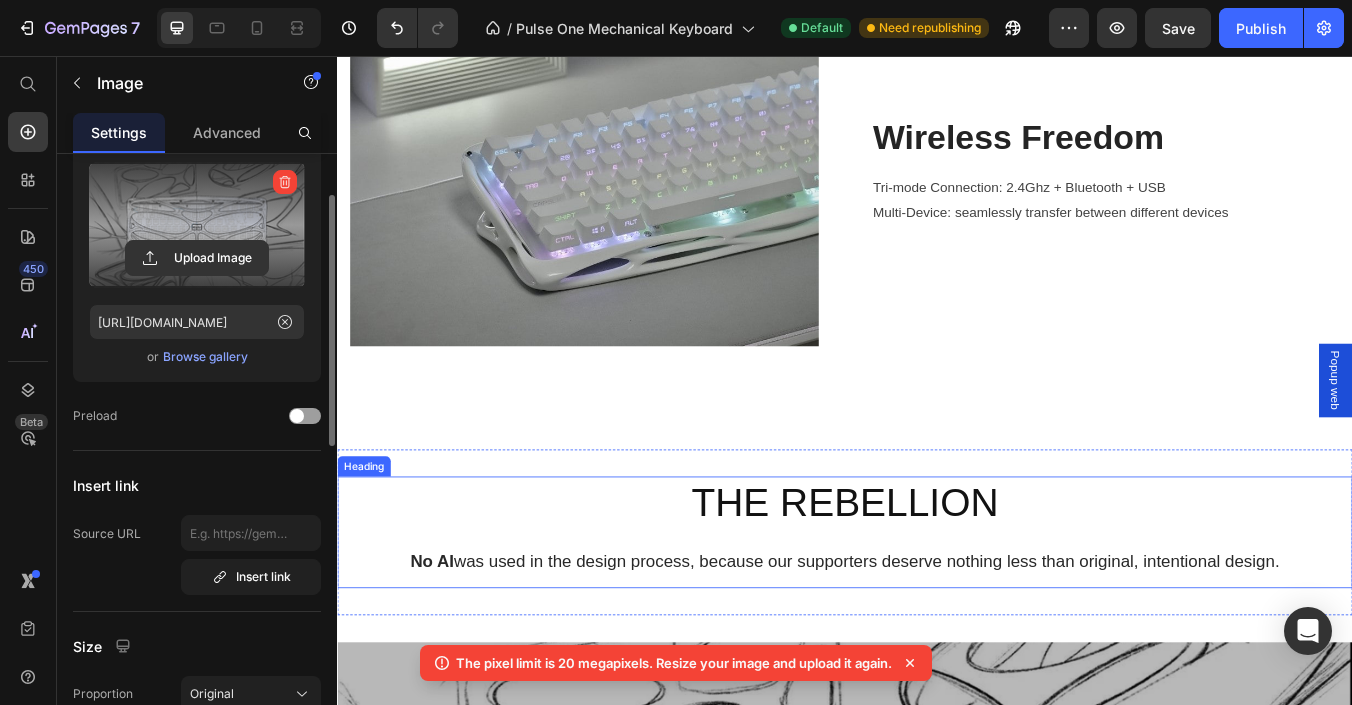 scroll, scrollTop: 5100, scrollLeft: 0, axis: vertical 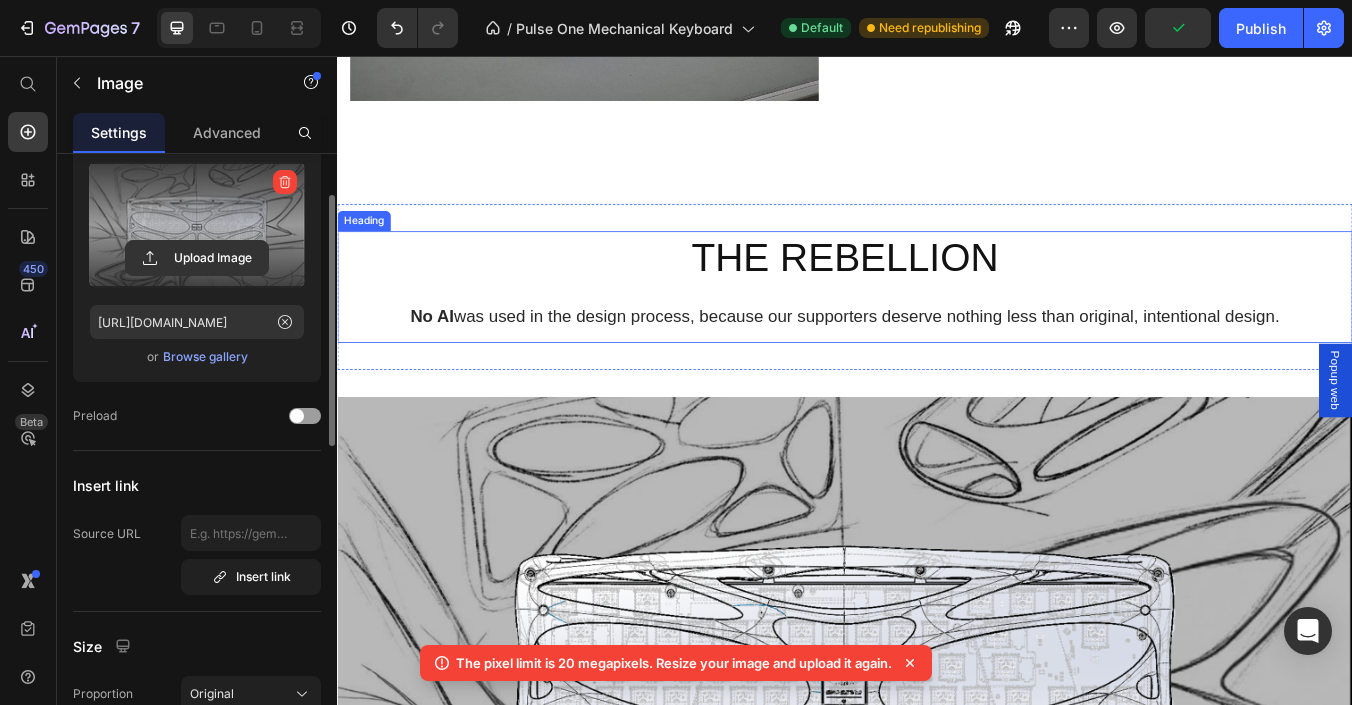 click on "THE REBELLION No AI  was used in the design process, because our supporters deserve nothing less than original, intentional design." at bounding box center (937, 329) 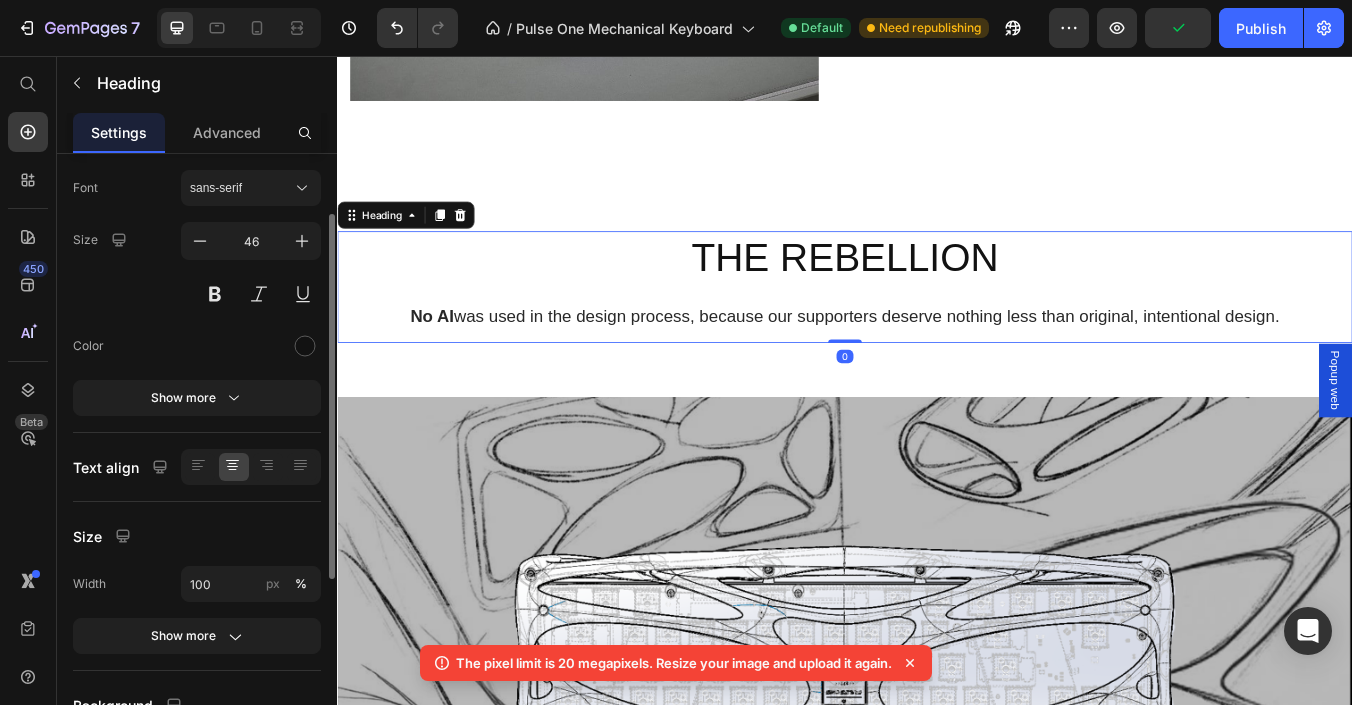scroll, scrollTop: 0, scrollLeft: 0, axis: both 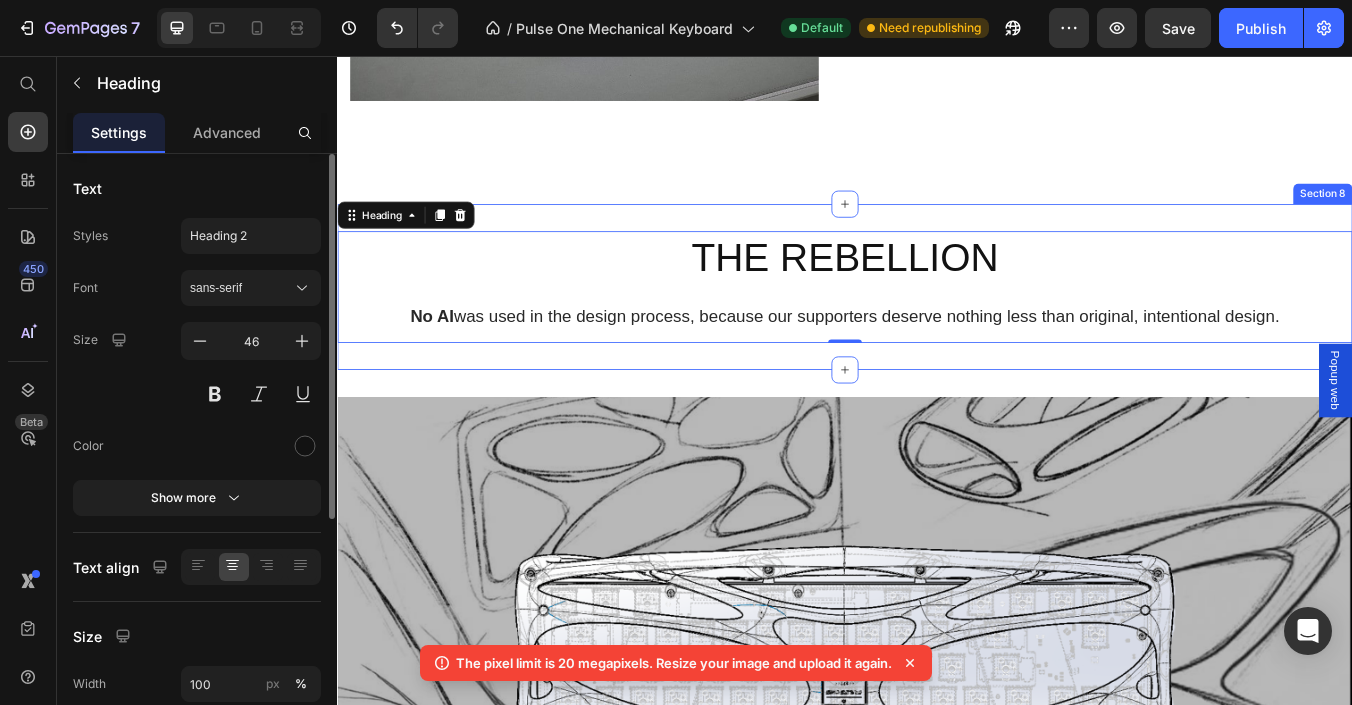 click on "THE REBELLION No AI  was used in the design process, because our supporters deserve nothing less than original, intentional design. Heading   0 Section 8" at bounding box center (937, 329) 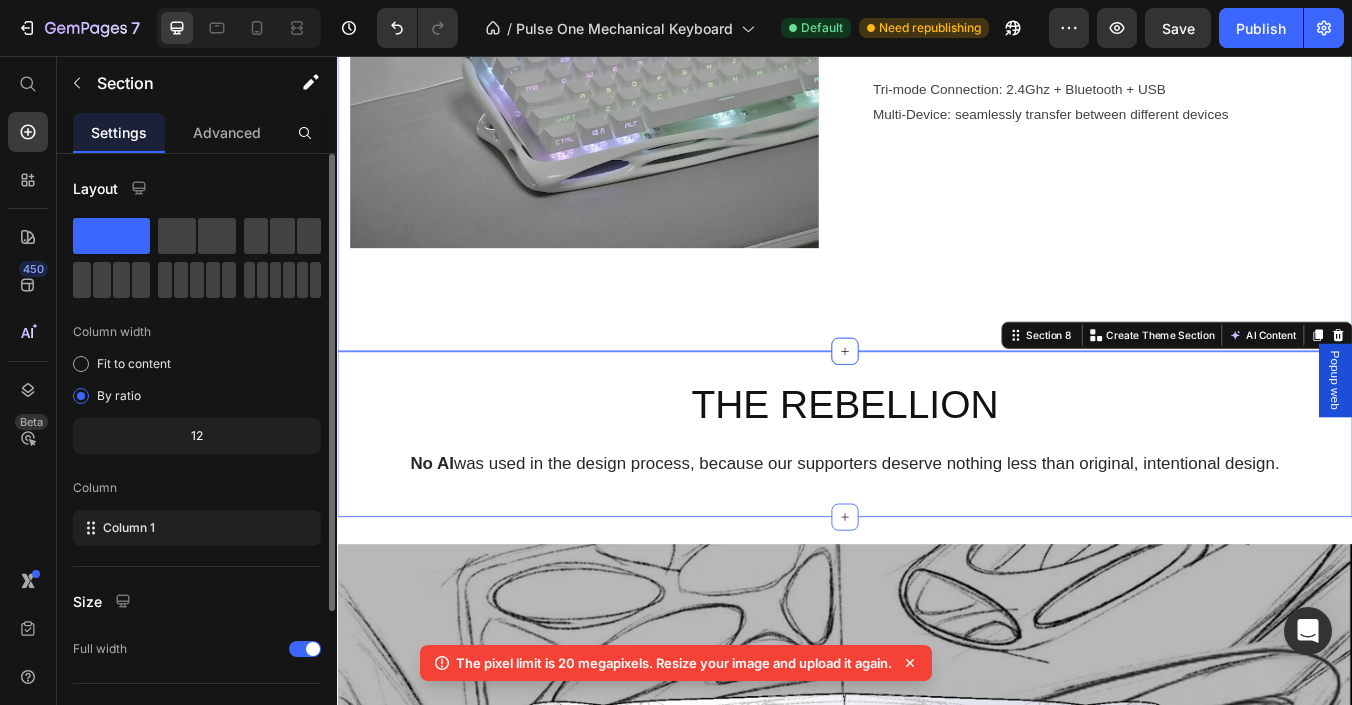 scroll, scrollTop: 4900, scrollLeft: 0, axis: vertical 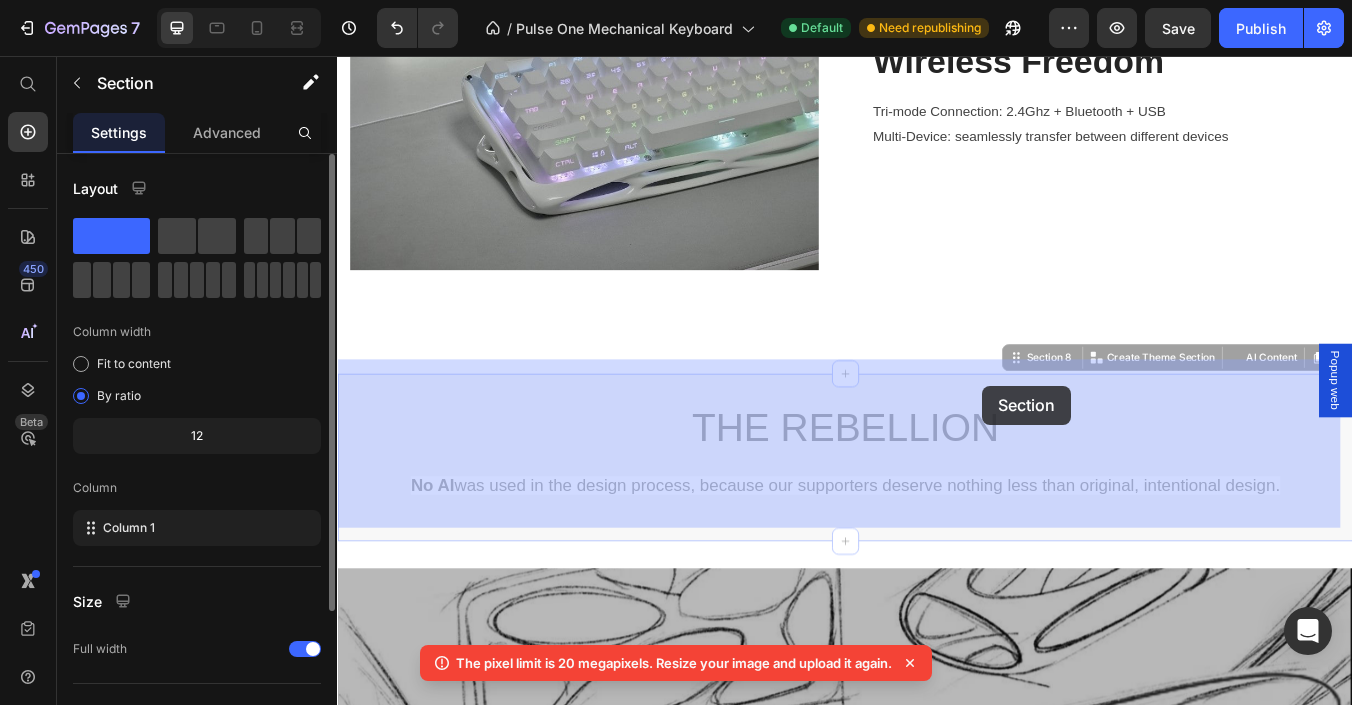 drag, startPoint x: 1124, startPoint y: 395, endPoint x: 1100, endPoint y: 446, distance: 56.364883 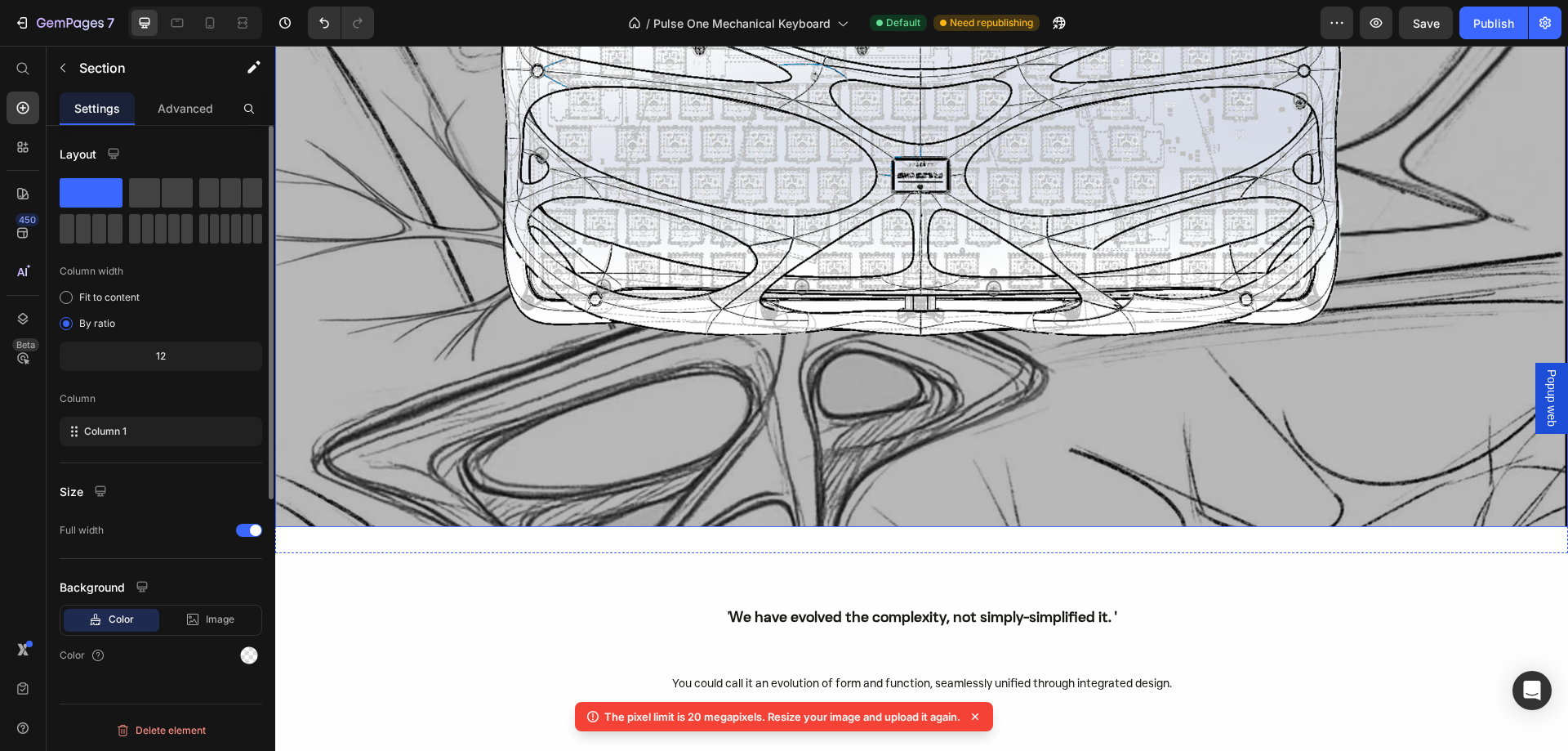 scroll, scrollTop: 4735, scrollLeft: 0, axis: vertical 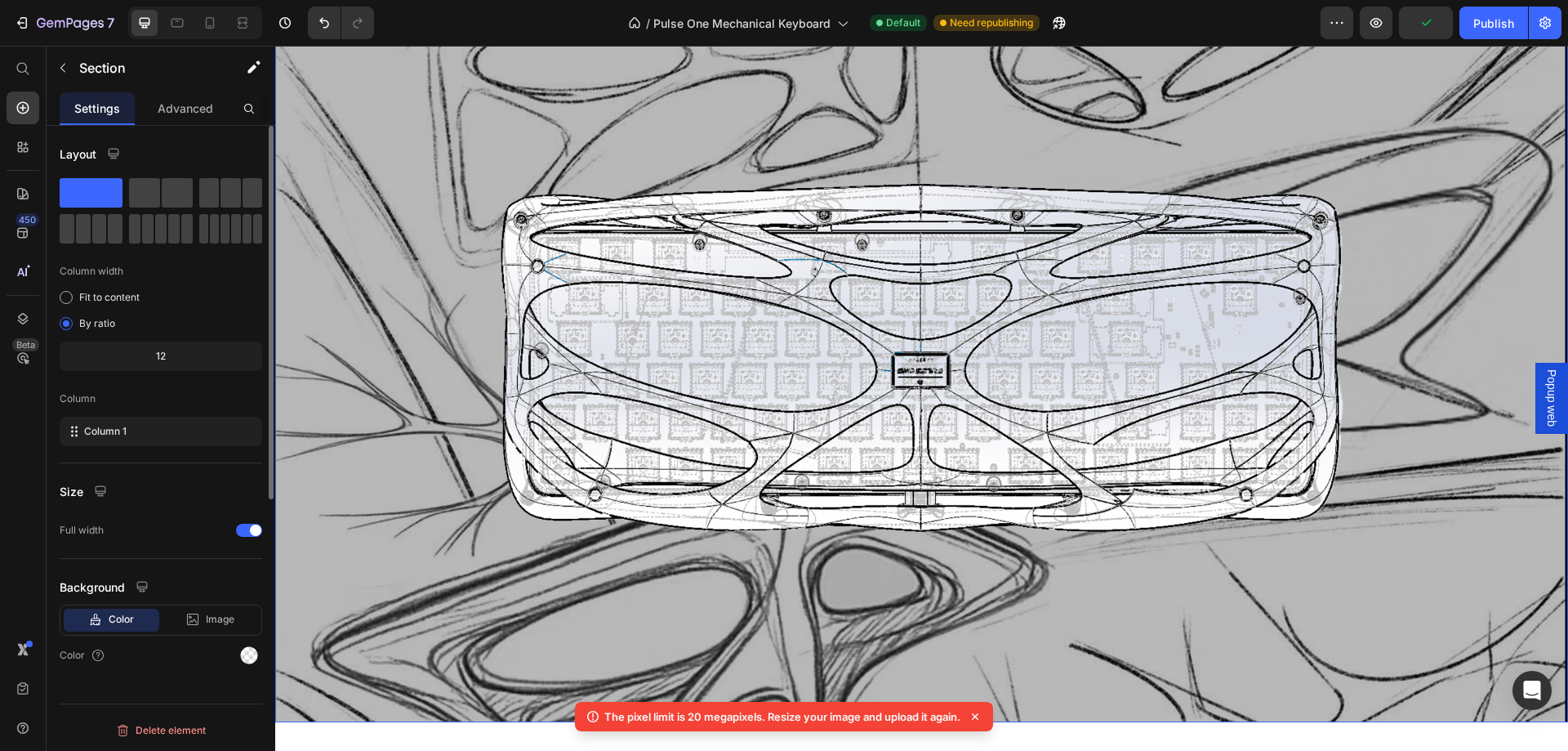 click at bounding box center [921, 358] 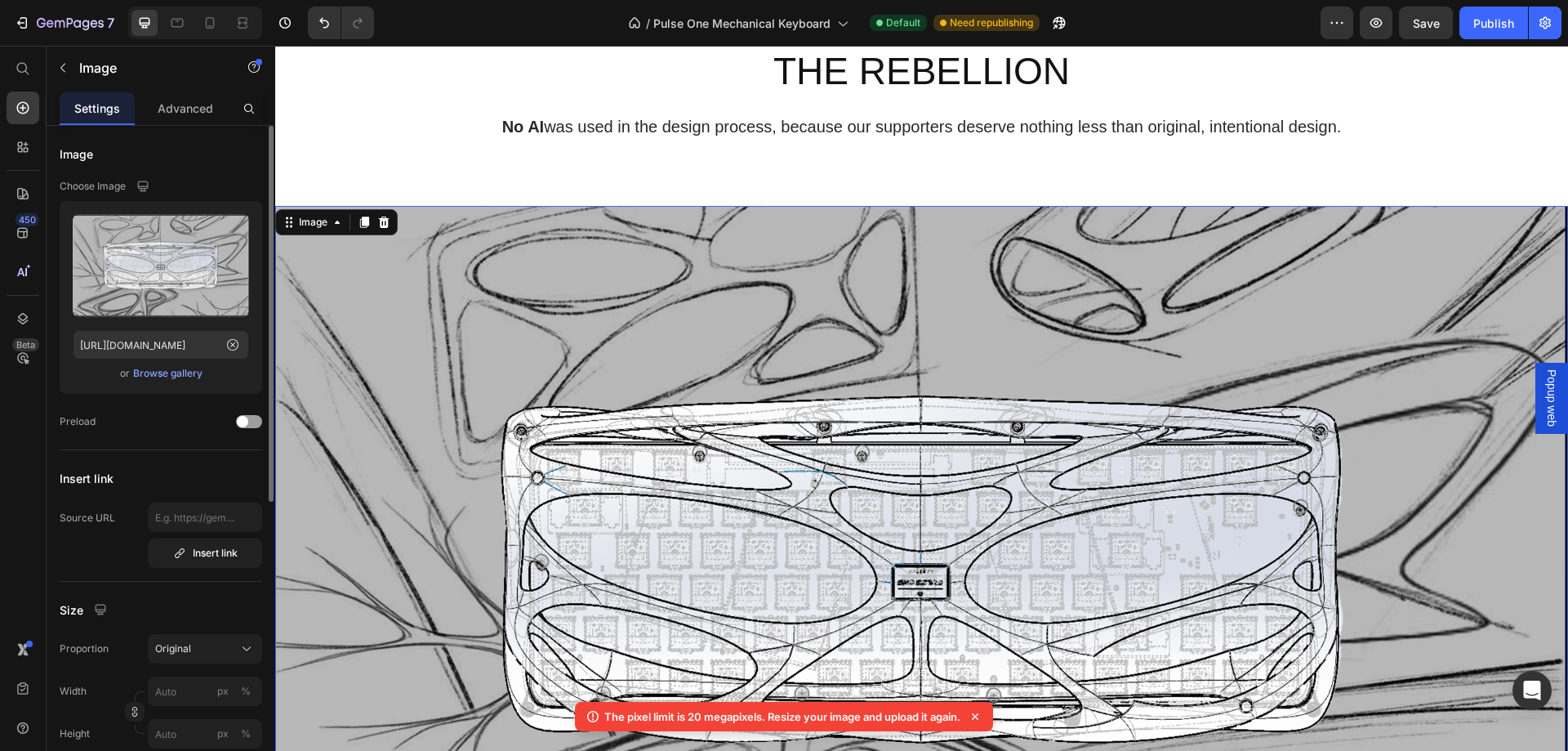 scroll, scrollTop: 4490, scrollLeft: 0, axis: vertical 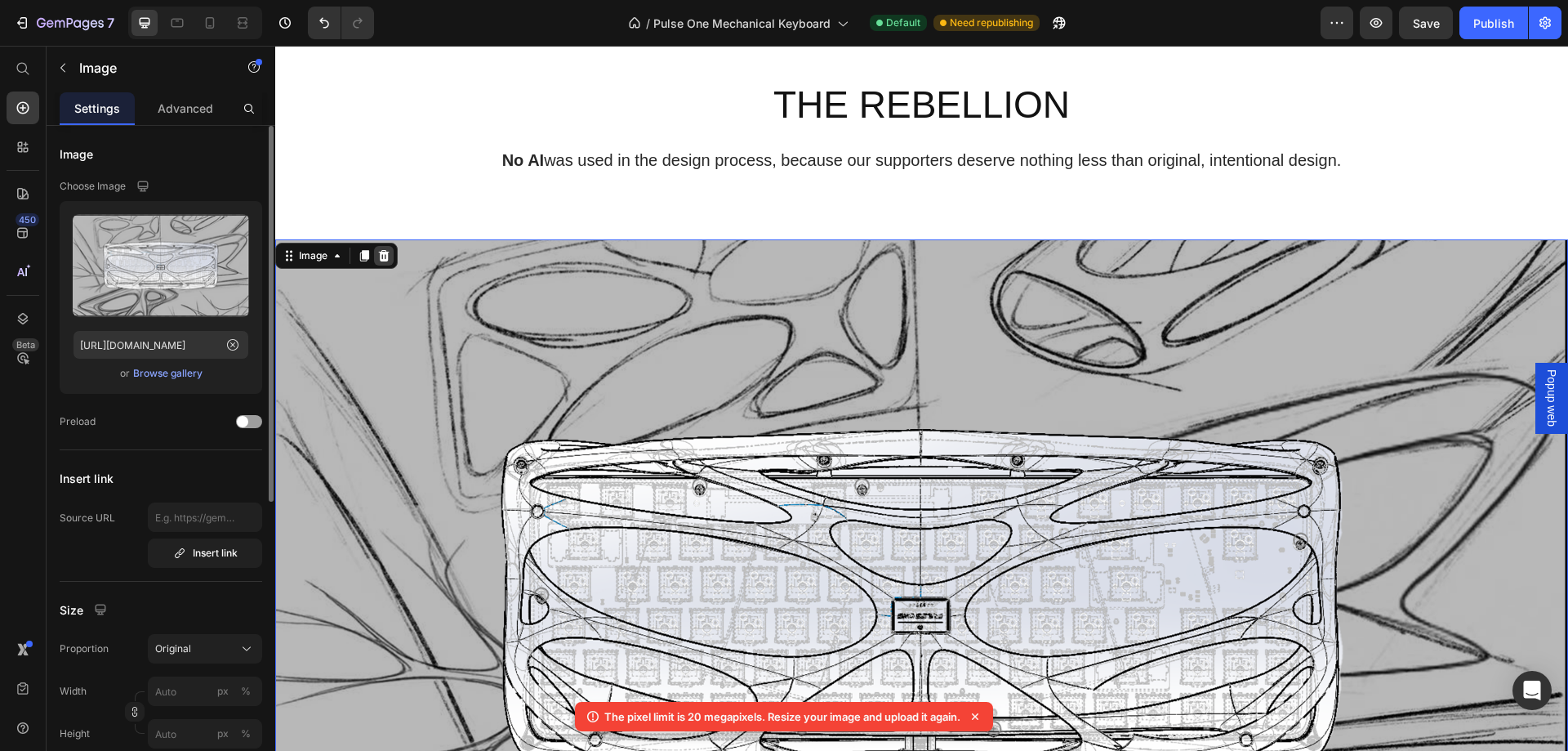 click 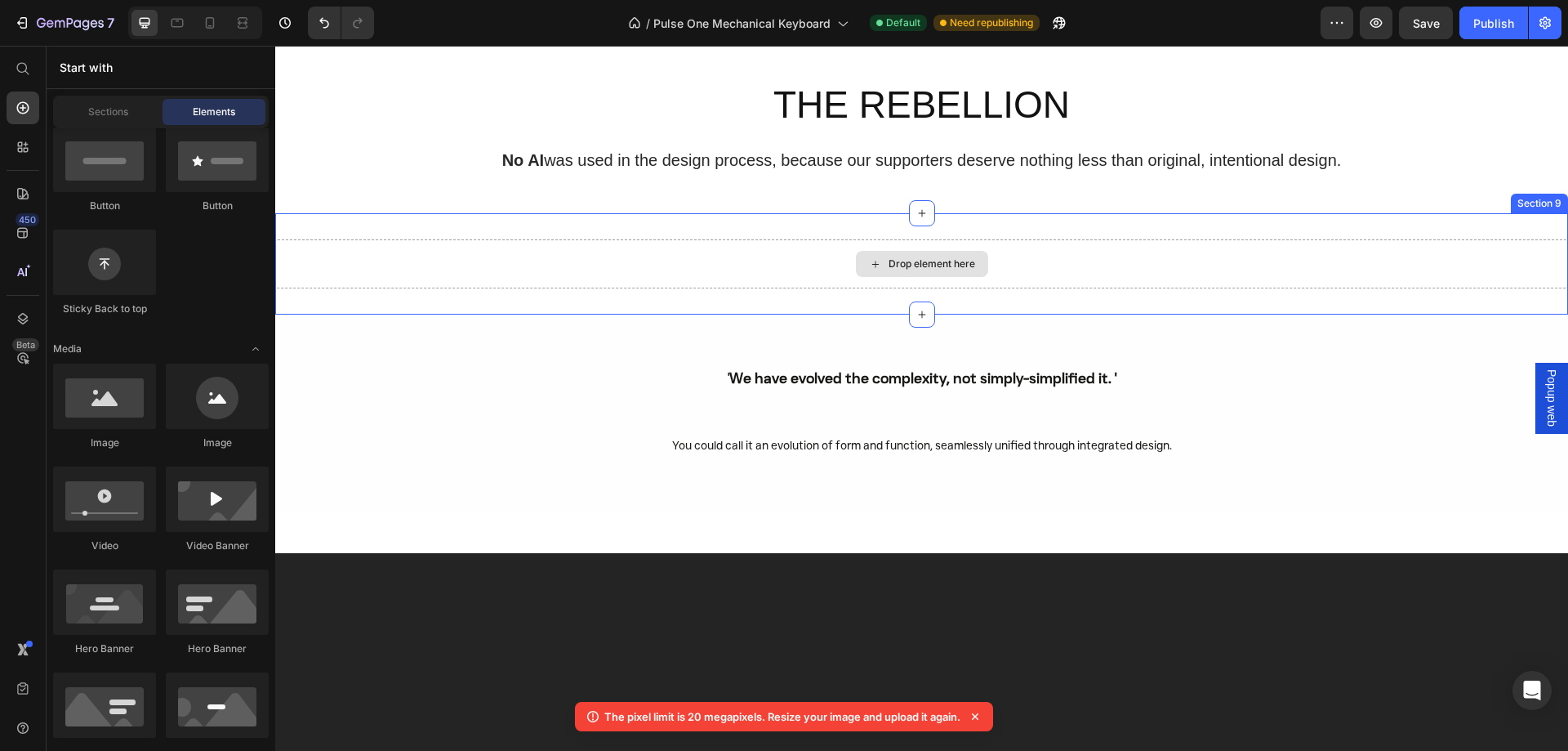 click 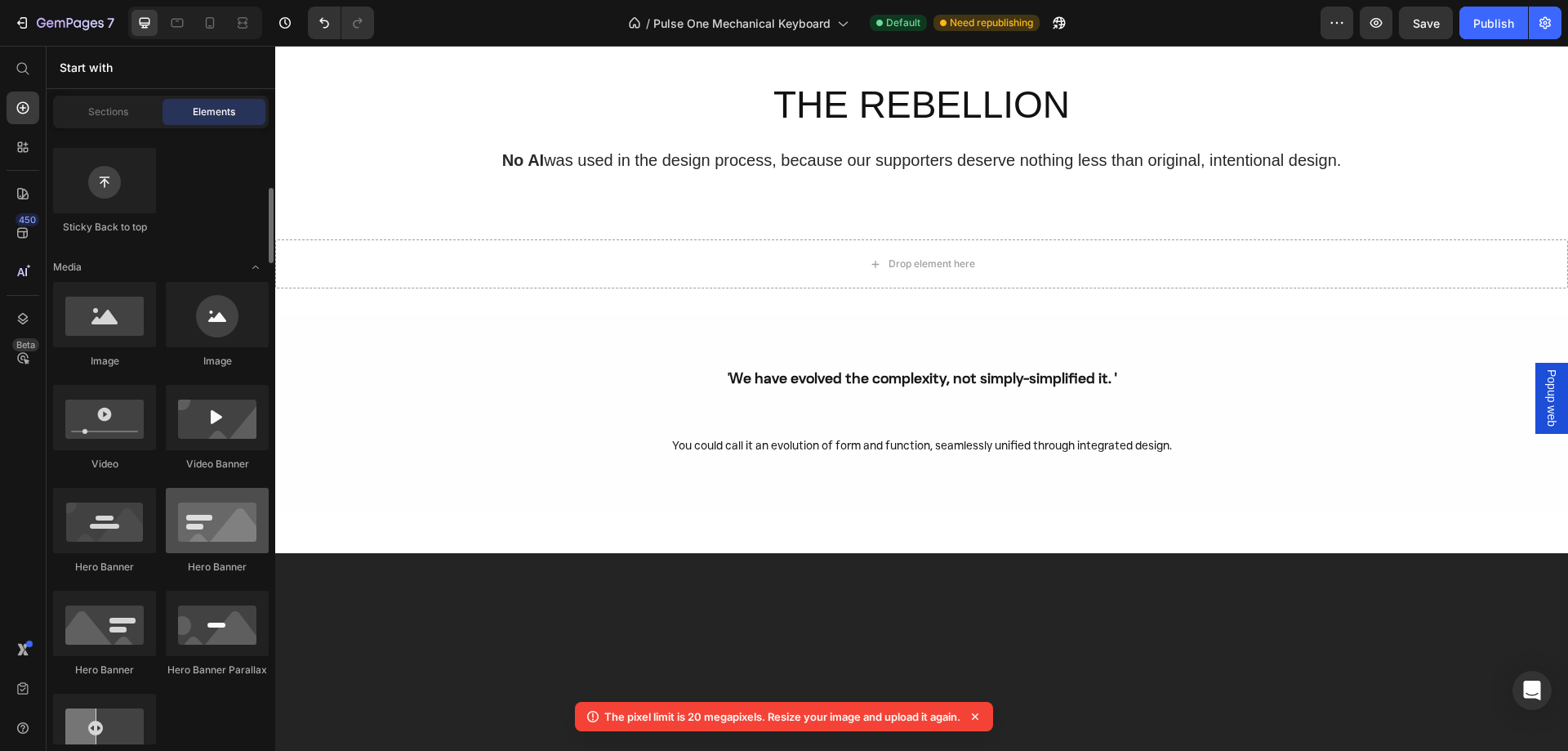 scroll, scrollTop: 572, scrollLeft: 0, axis: vertical 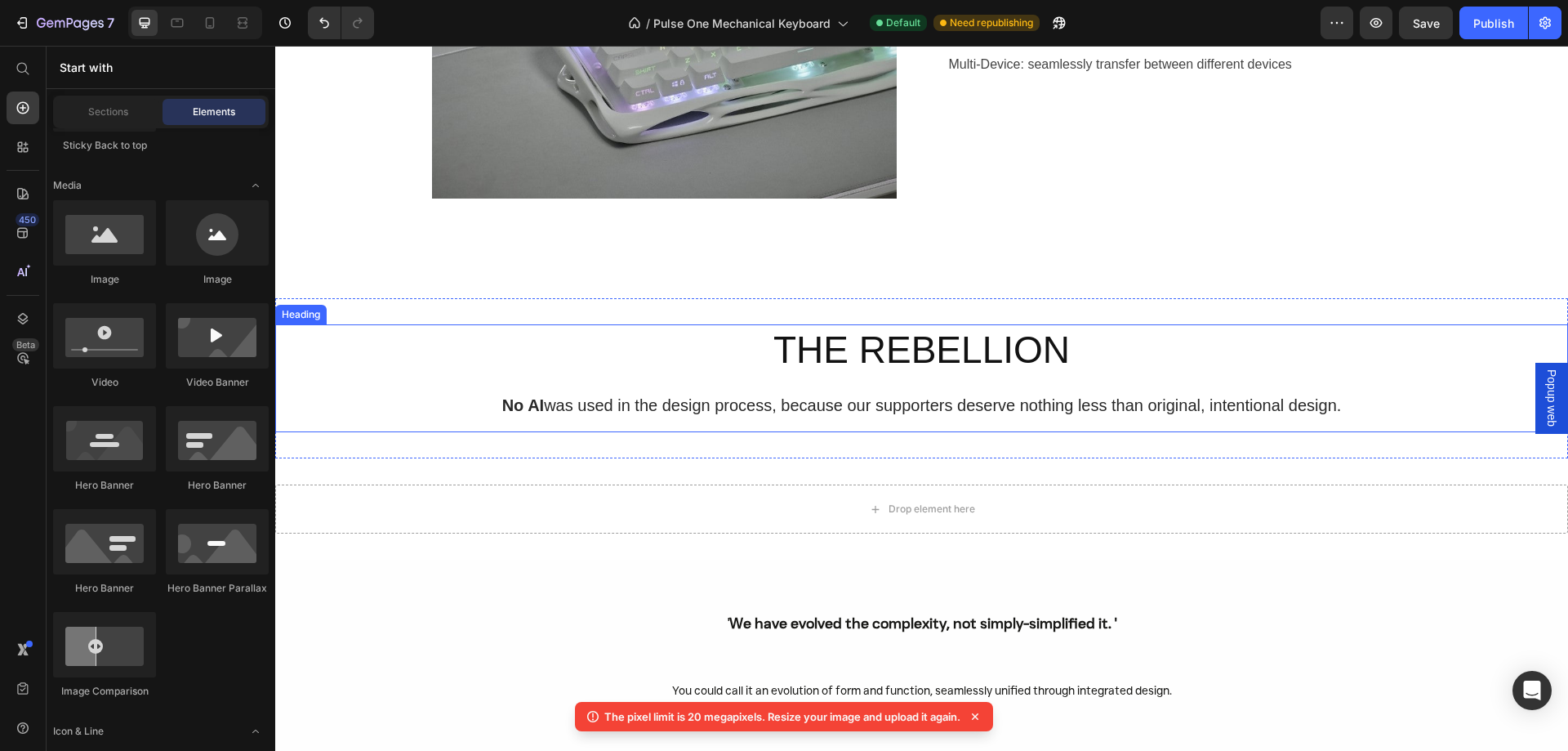 click on "THE REBELLION No AI  was used in the design process, because our supporters deserve nothing less than original, intentional design." at bounding box center [921, 378] 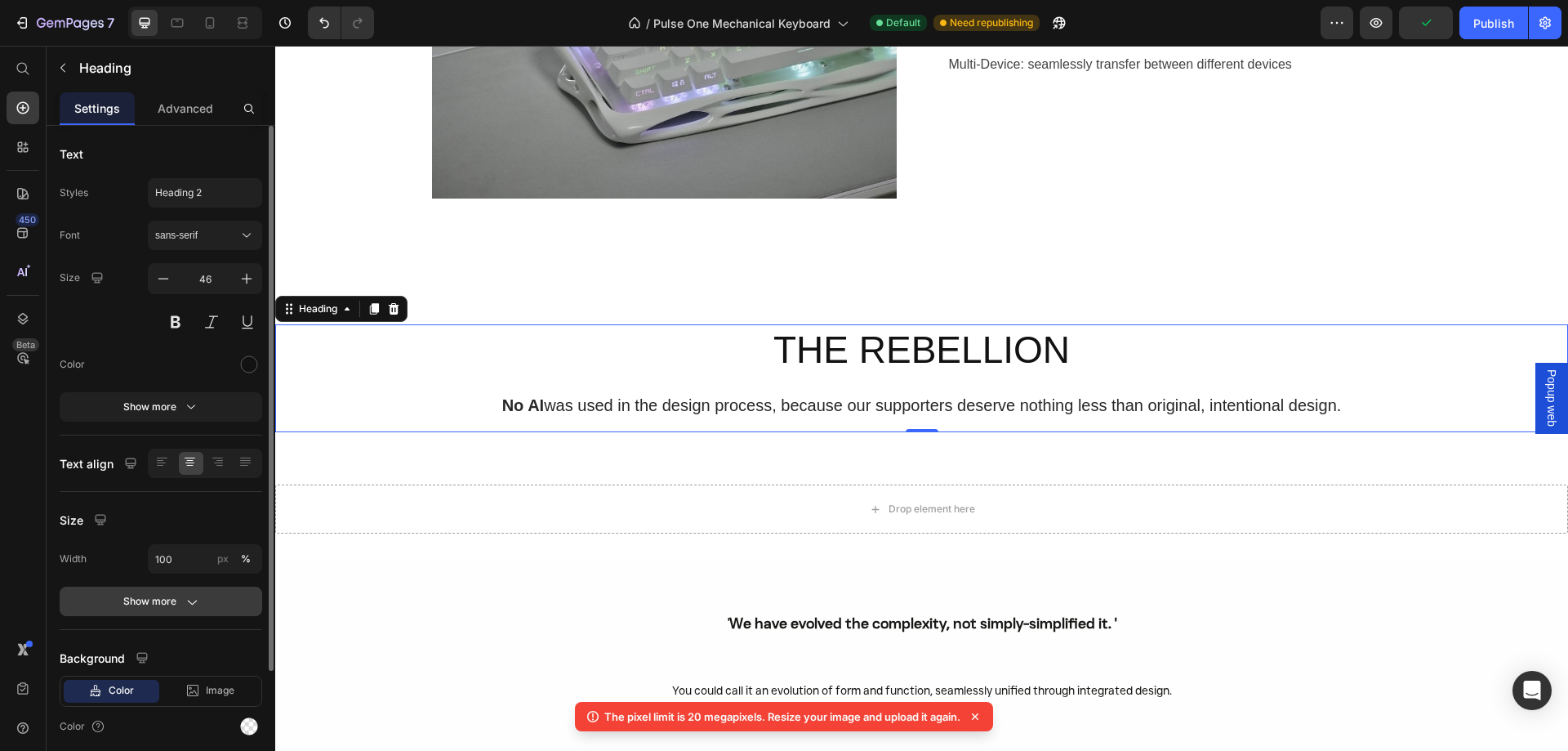 scroll, scrollTop: 155, scrollLeft: 0, axis: vertical 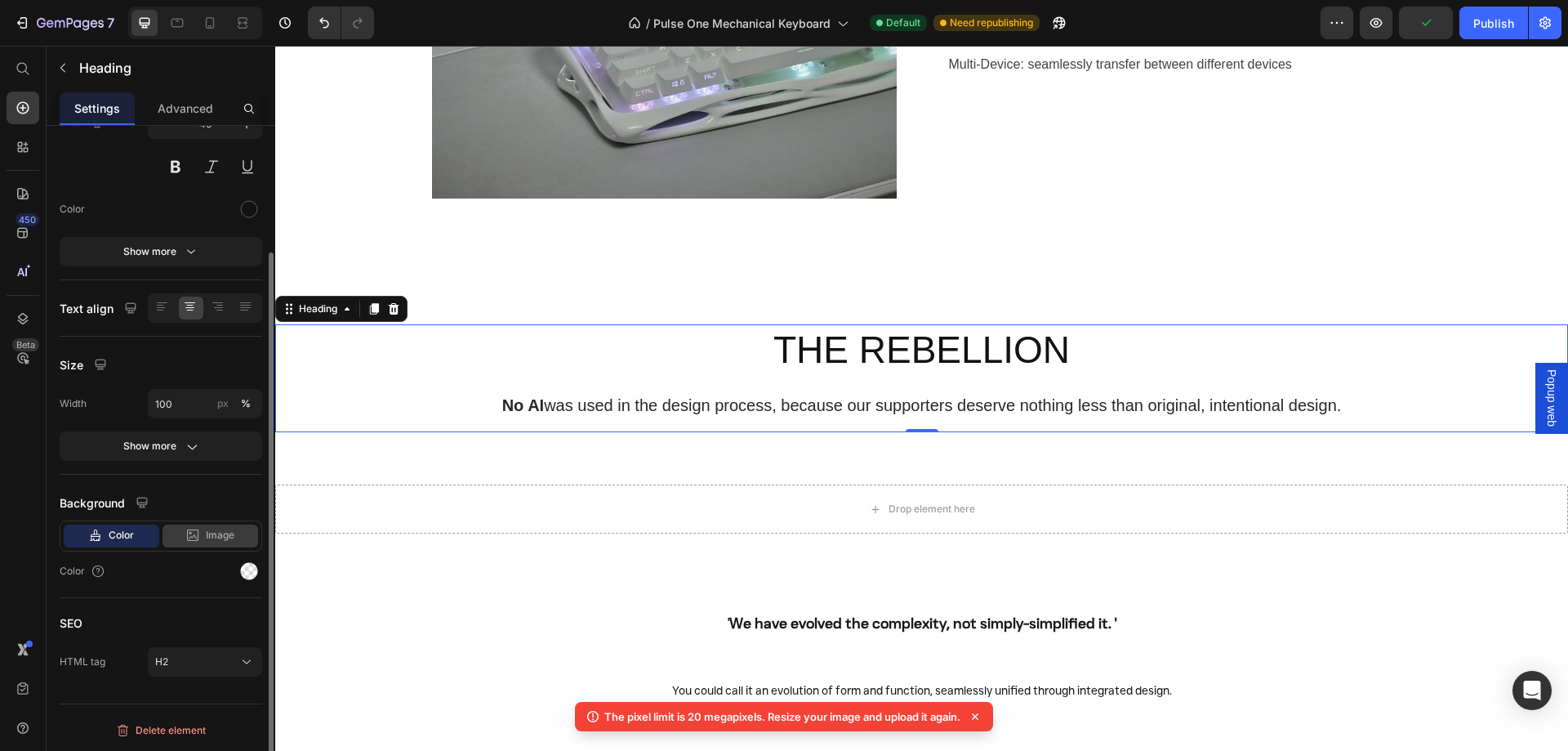 click on "Image" at bounding box center (220, 535) 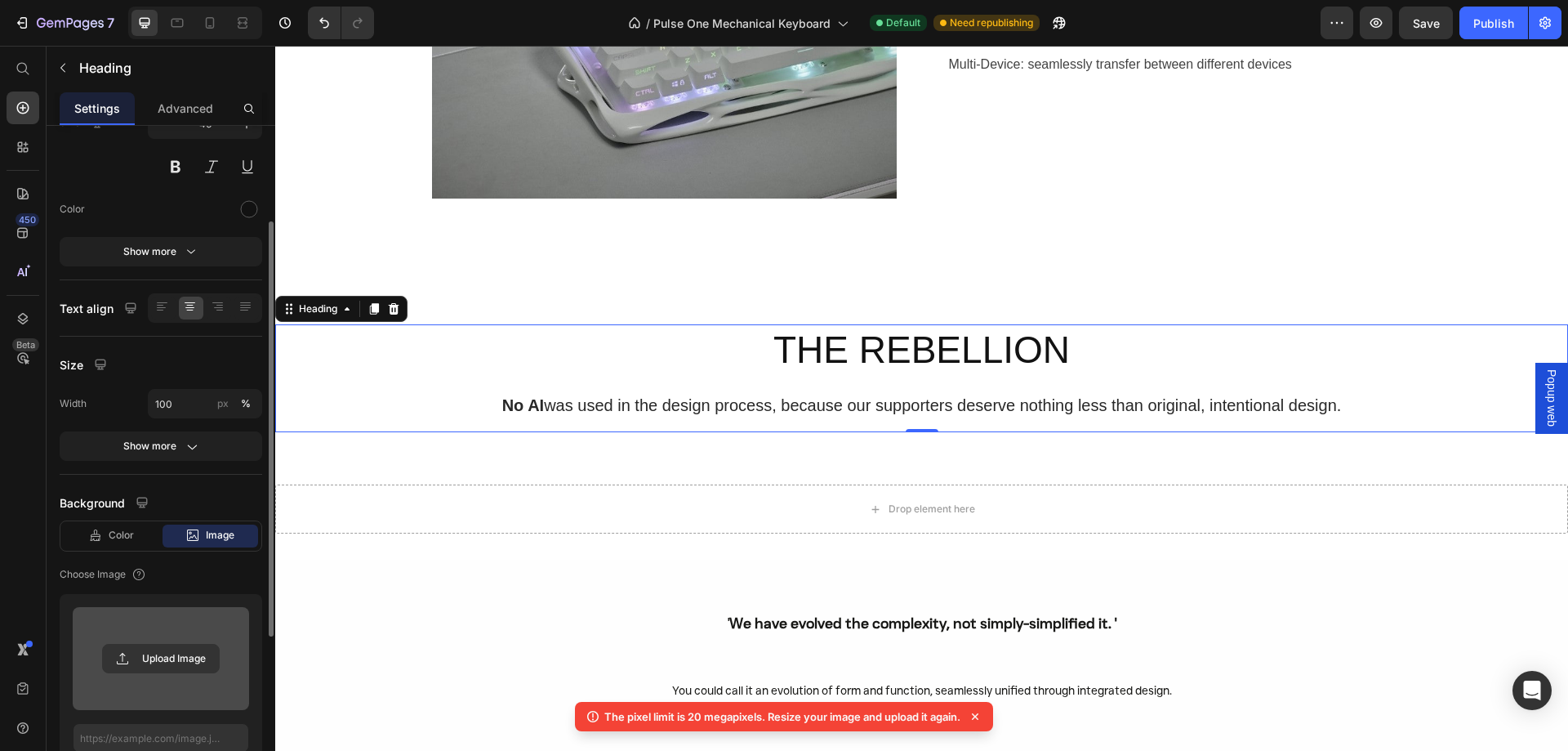 click at bounding box center [161, 659] 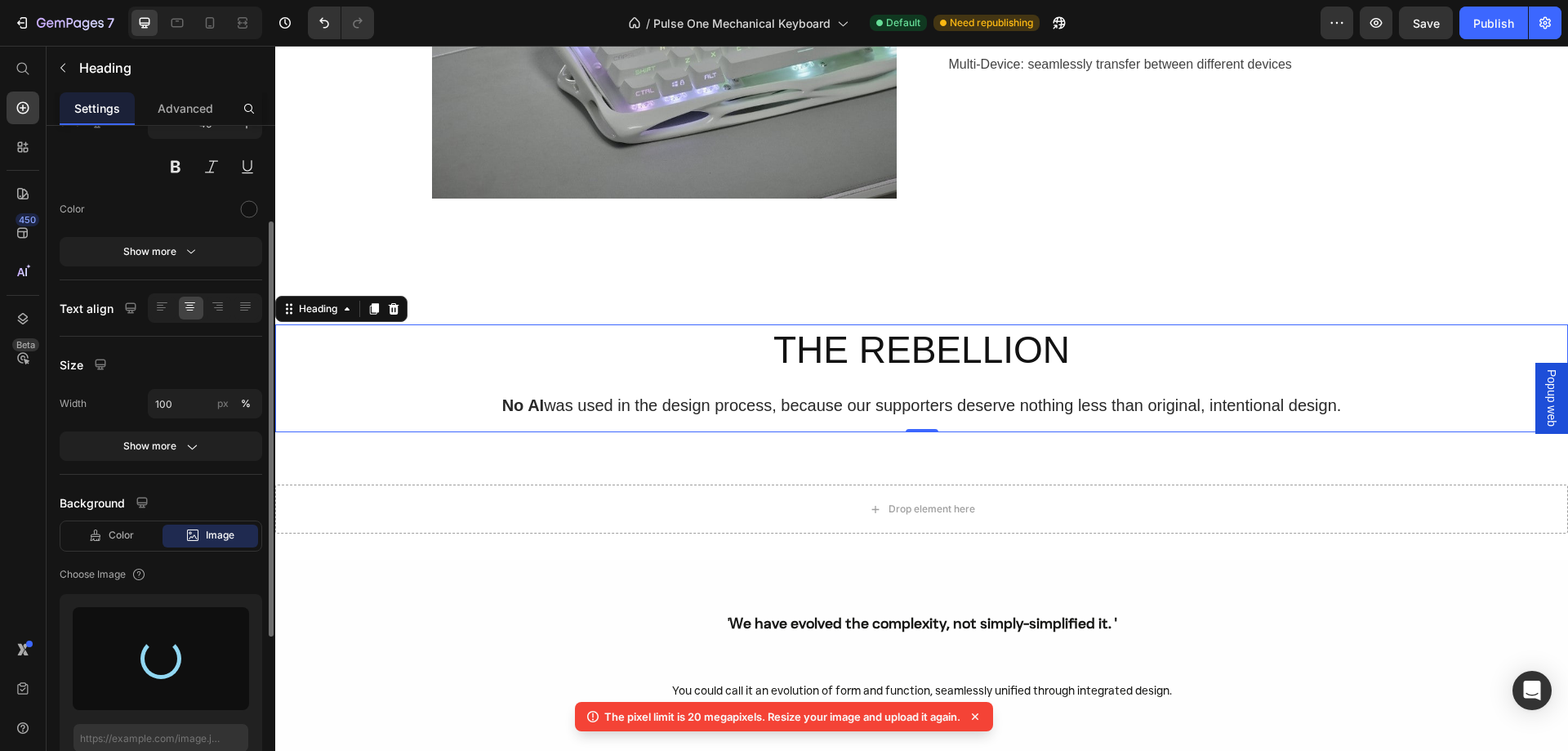 type on "[URL][DOMAIN_NAME]" 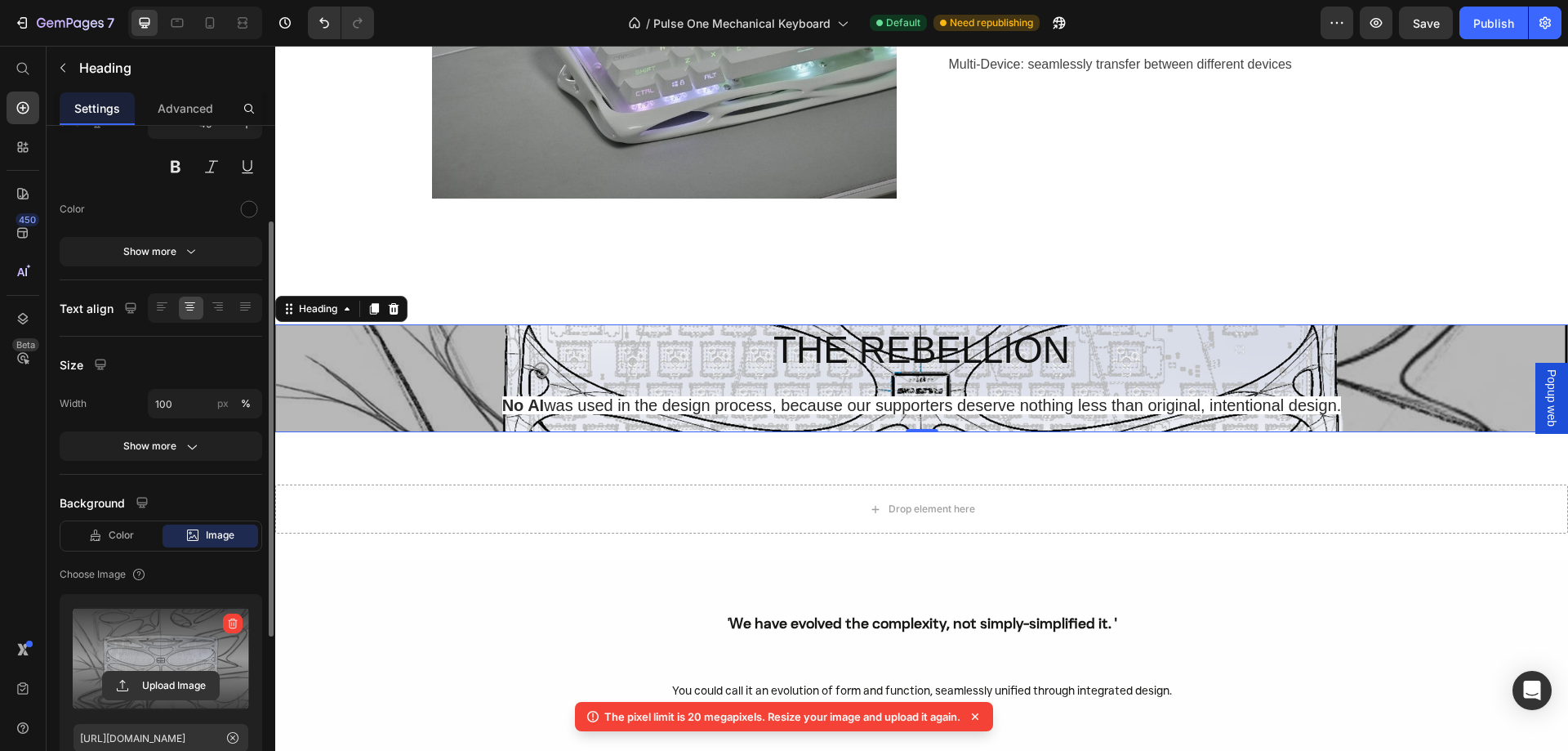scroll, scrollTop: 0, scrollLeft: 0, axis: both 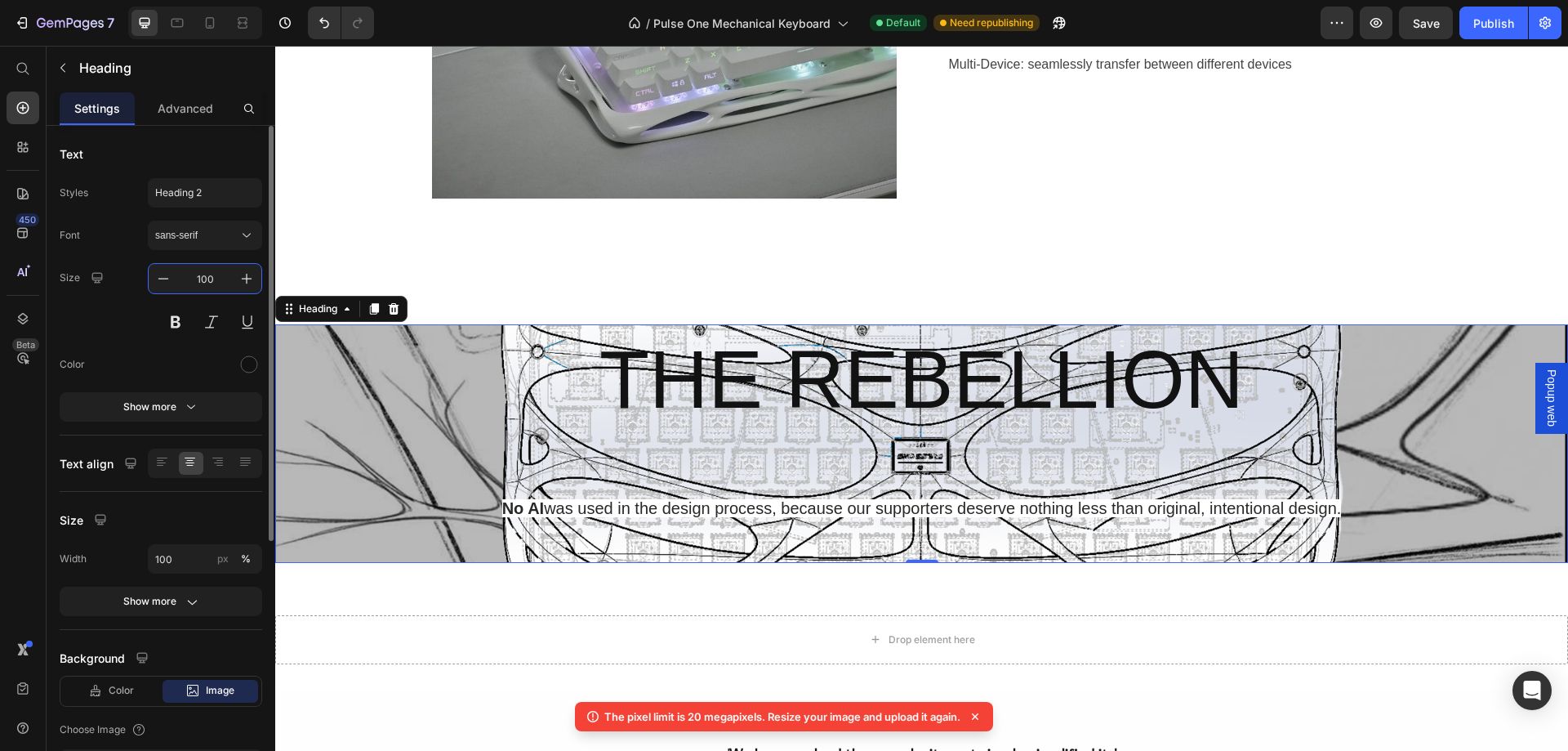 drag, startPoint x: 216, startPoint y: 286, endPoint x: 184, endPoint y: 285, distance: 32.015621 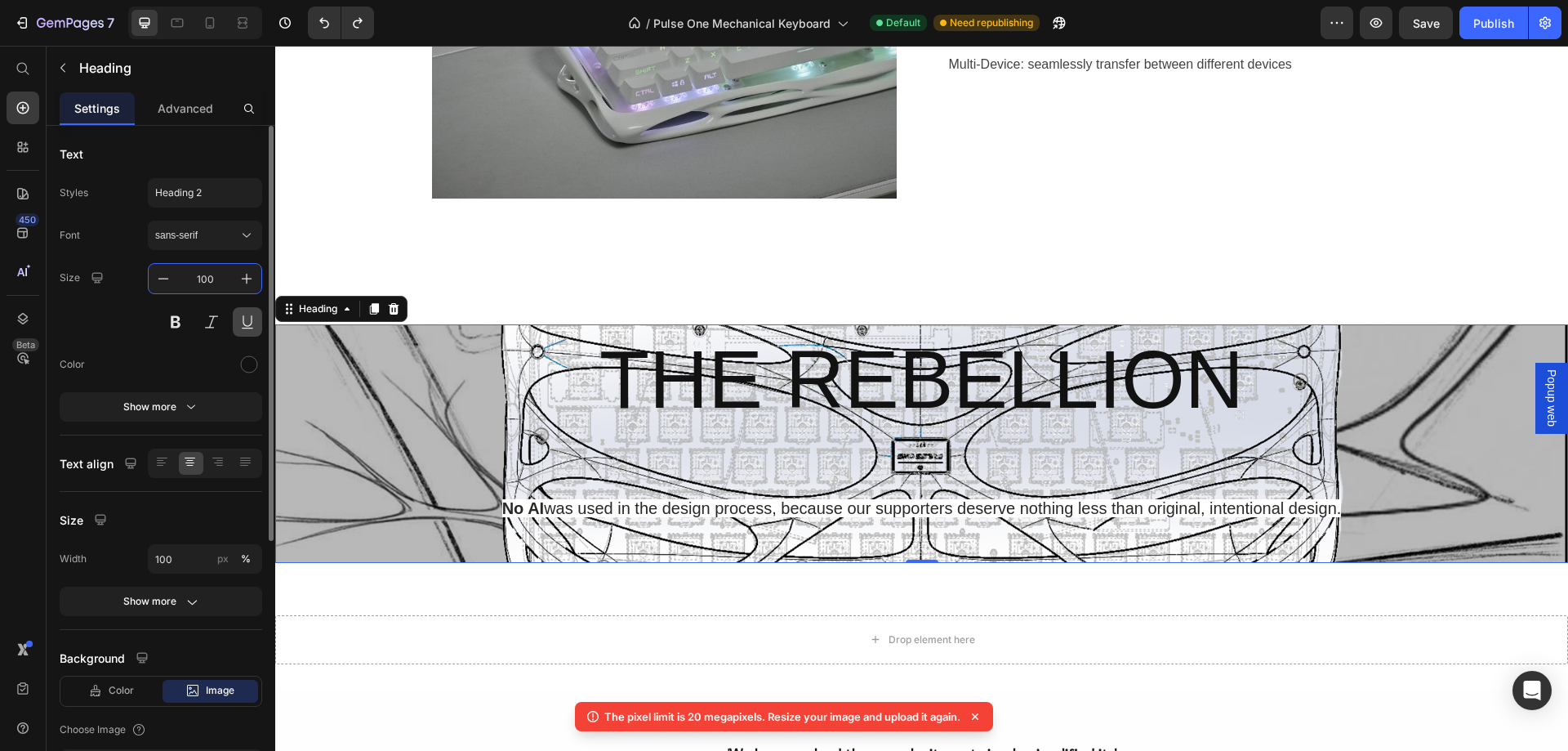 type on "46" 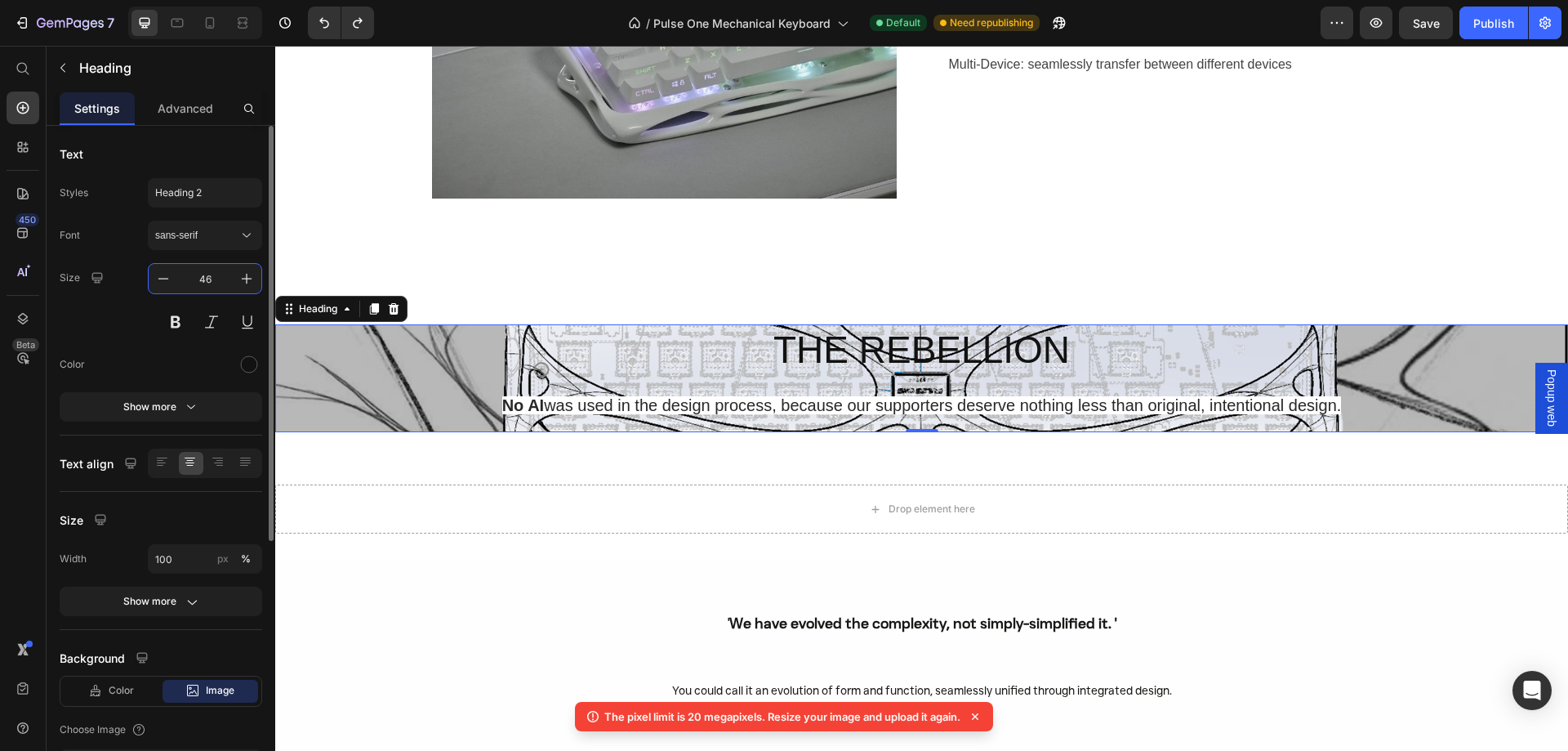 type 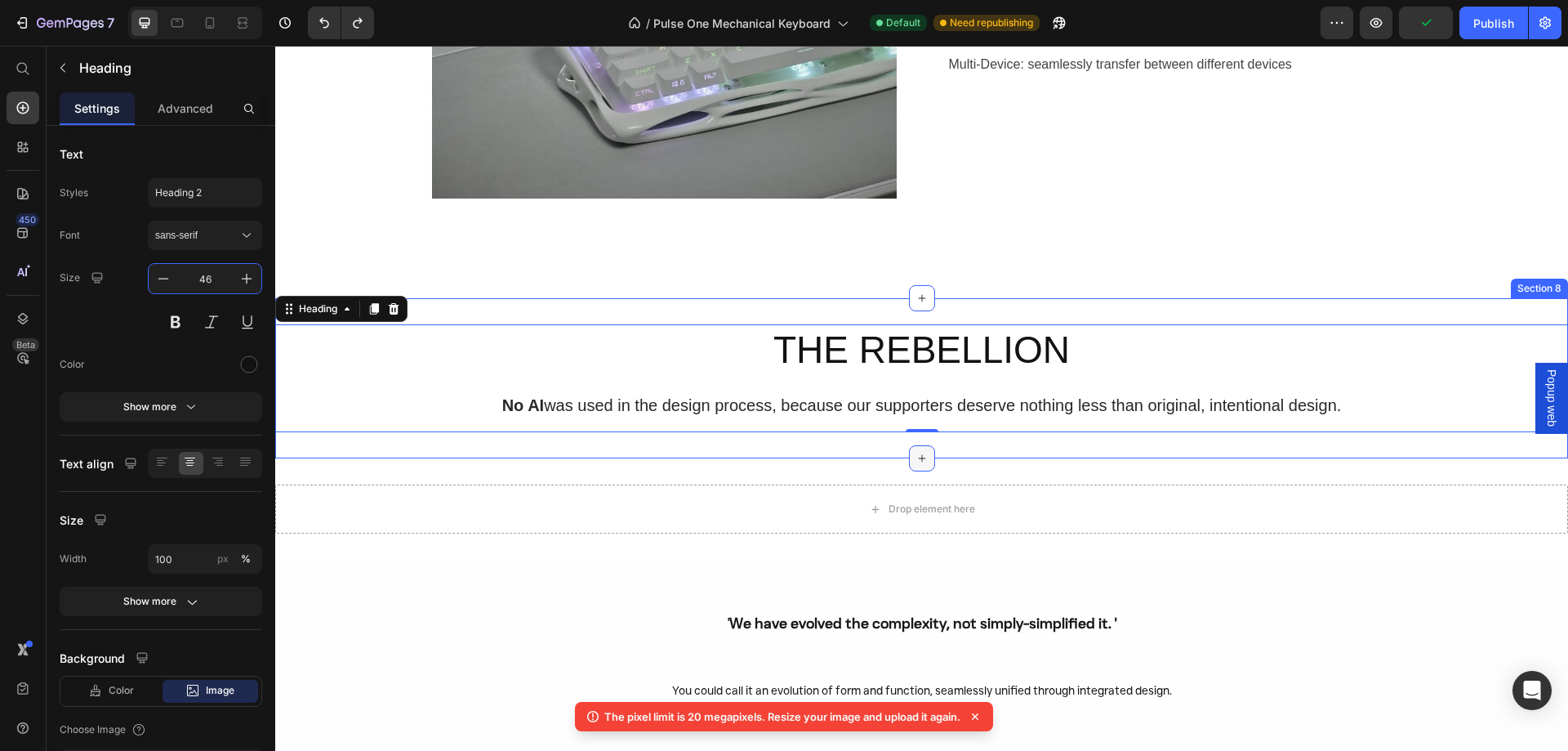 click at bounding box center (922, 458) 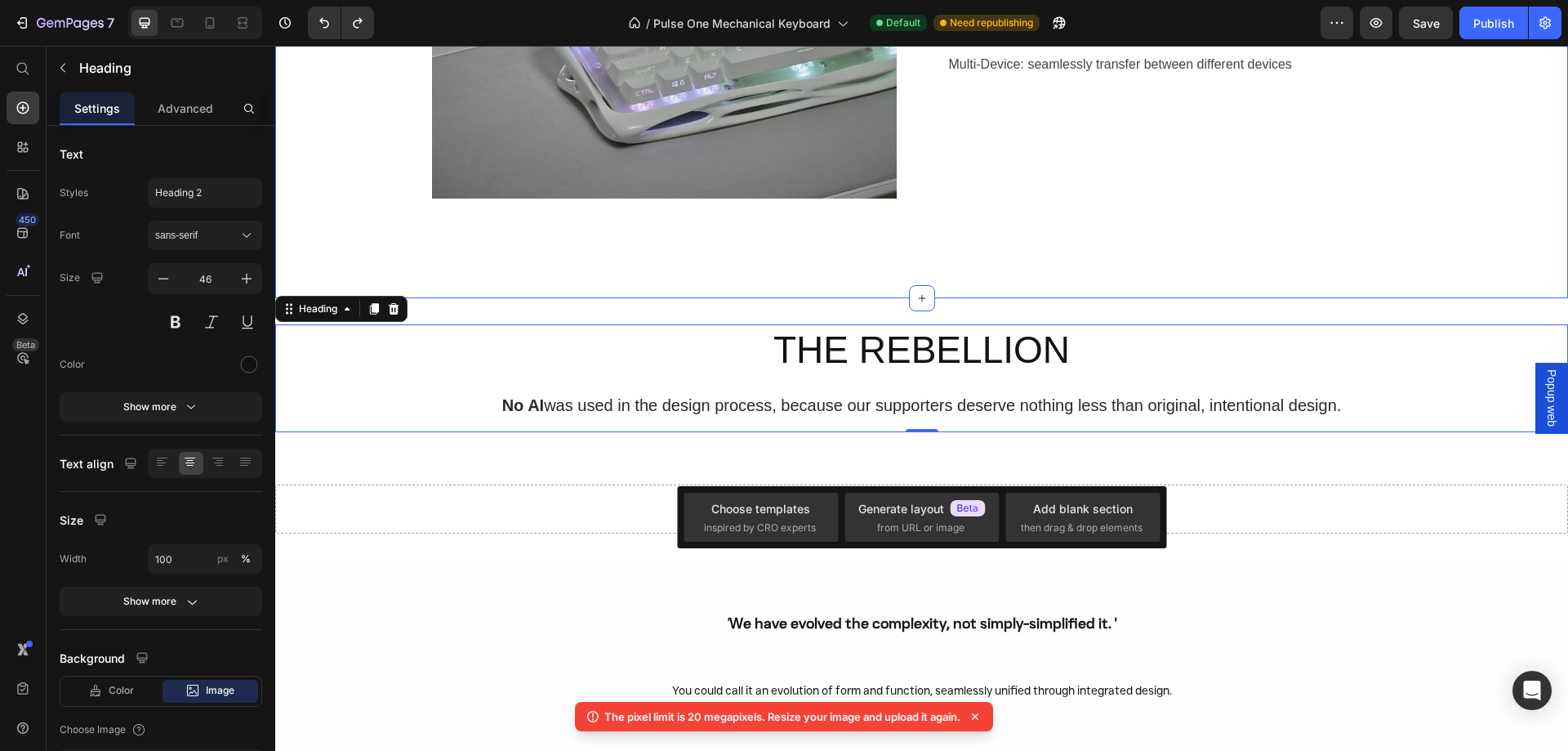 click on "Image Light It On Heading 8000 mAh Battery lasts 500 hours 16 million colors RGB customable backlight Text block Row Perform Like A PRO Heading Gaming Ready - 8000 Hz Polling Rate Text block Image Row Image Wireless Freedom Heading Tri-mode Connection: 2.4Ghz + Bluetooth + USB Multi-Device: seamlessly transfer between different devices Text block Row Section 7" at bounding box center [921, -342] 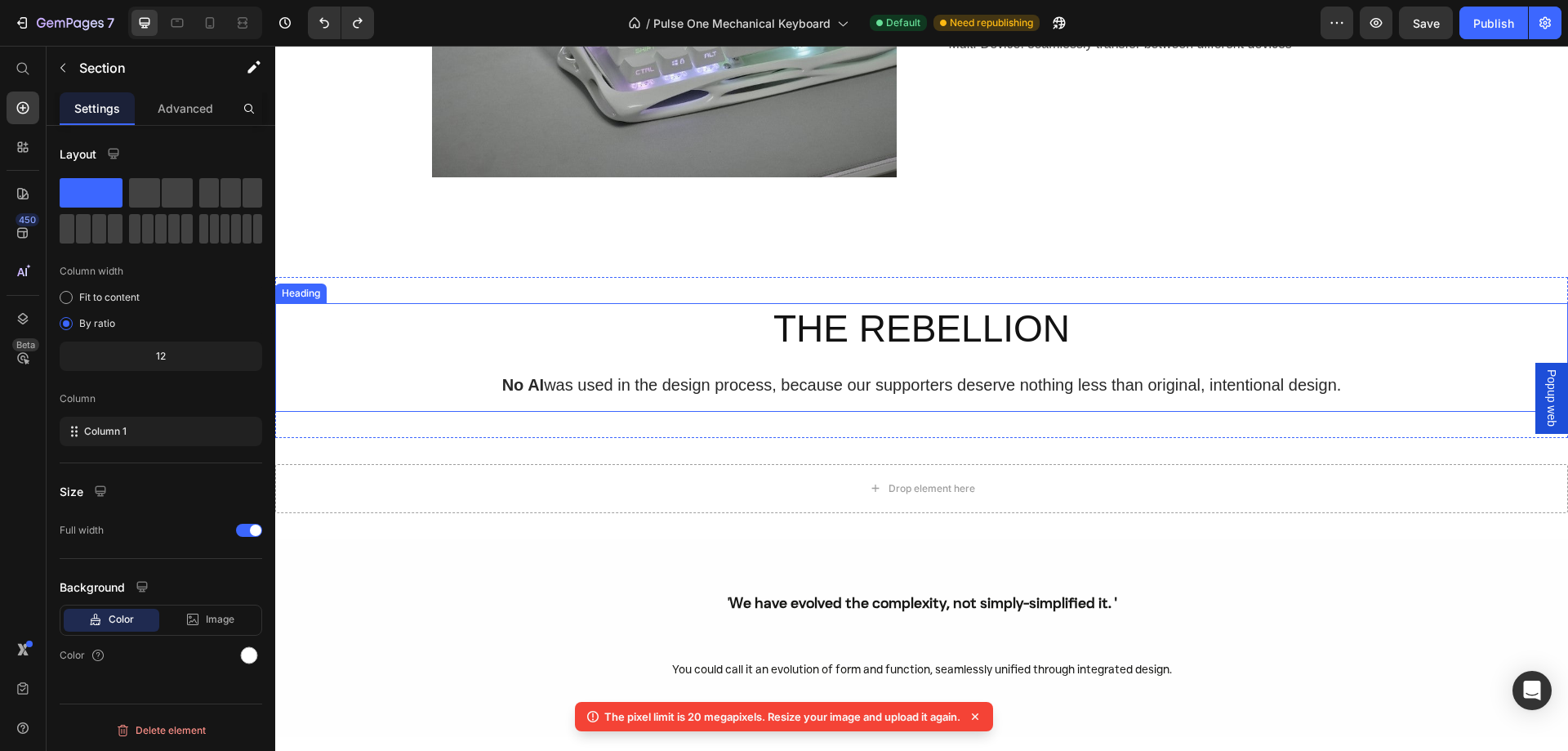 scroll, scrollTop: 4146, scrollLeft: 0, axis: vertical 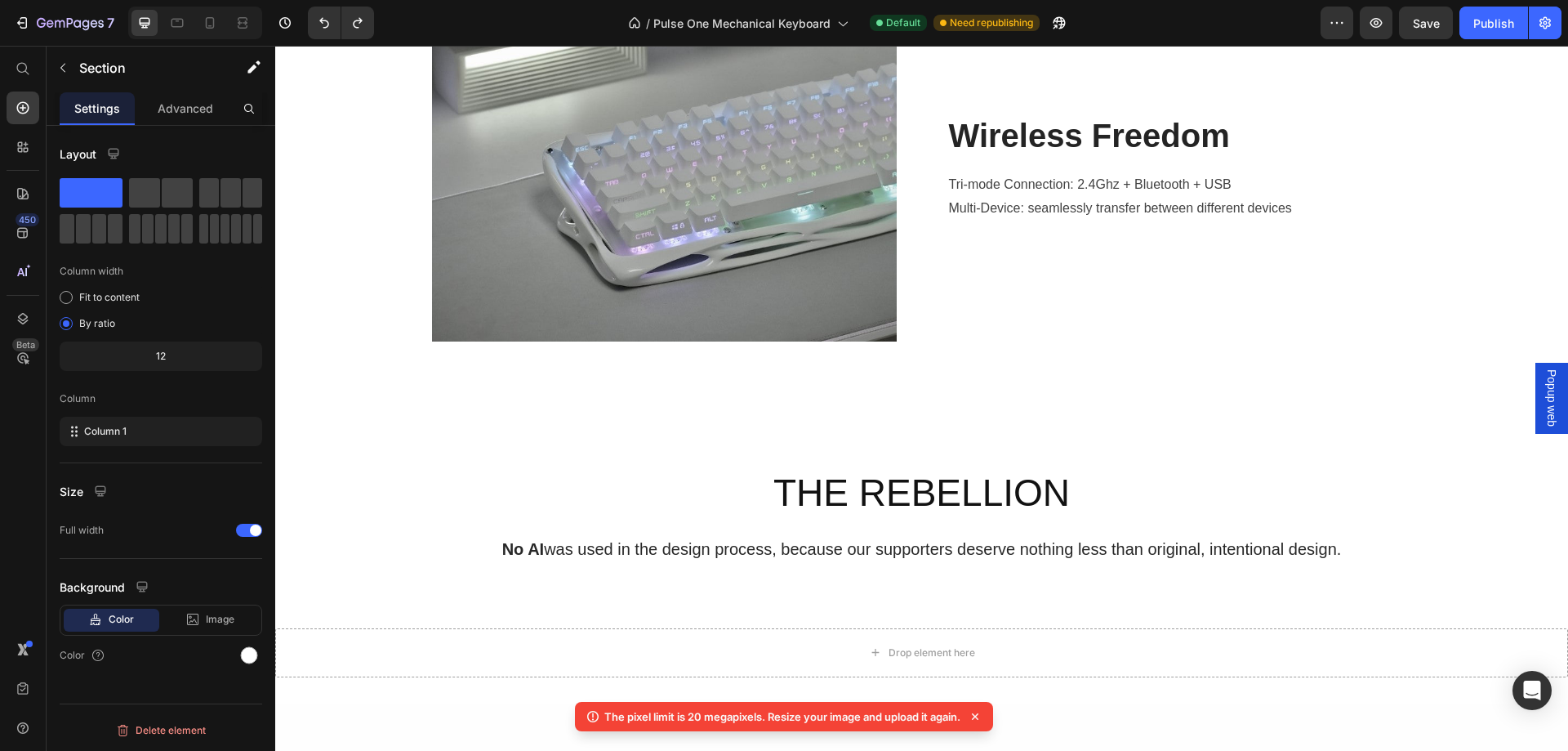 click on "Image Light It On Heading 8000 mAh Battery lasts 500 hours 16 million colors RGB customable backlight Text block Row Perform Like A PRO Heading Gaming Ready - 8000 Hz Polling Rate Text block Image Row Image Wireless Freedom Heading Tri-mode Connection: 2.4Ghz + Bluetooth + USB Multi-Device: seamlessly transfer between different devices Text block Row Section 7" at bounding box center (921, -199) 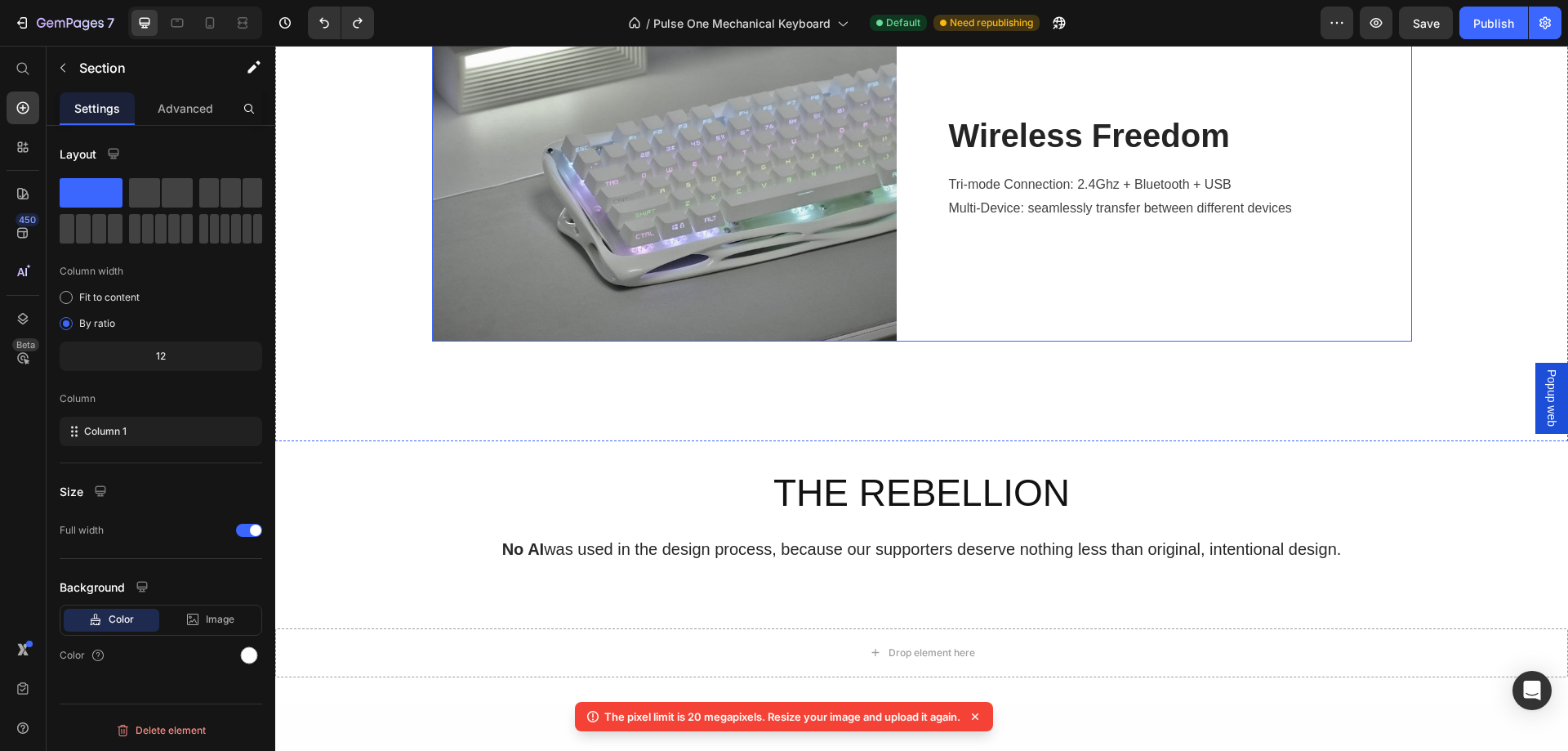 click on "Image Wireless Freedom Heading Tri-mode Connection: 2.4Ghz + Bluetooth + USB Multi-Device: seamlessly transfer between different devices Text block Row" at bounding box center [922, 167] 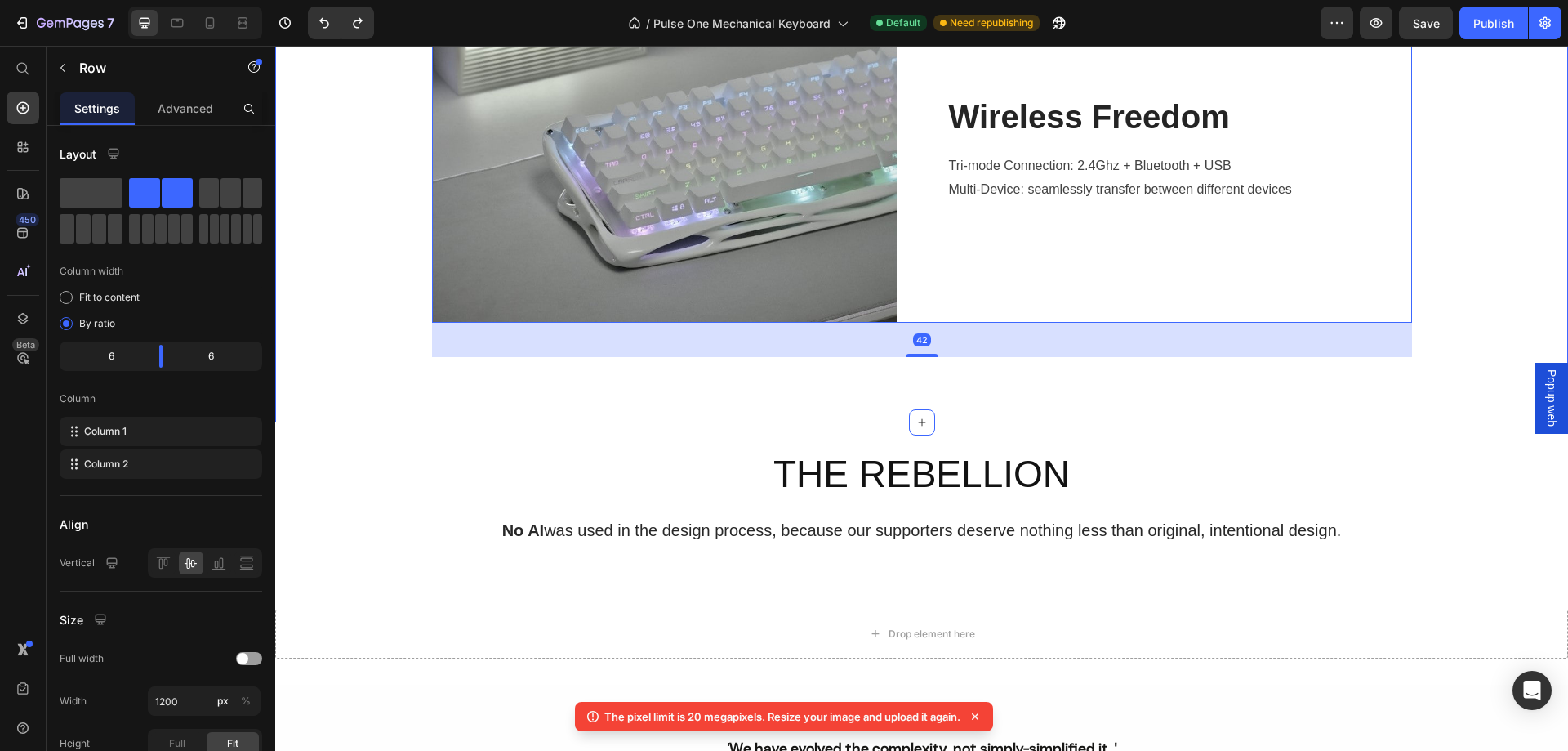 scroll, scrollTop: 4228, scrollLeft: 0, axis: vertical 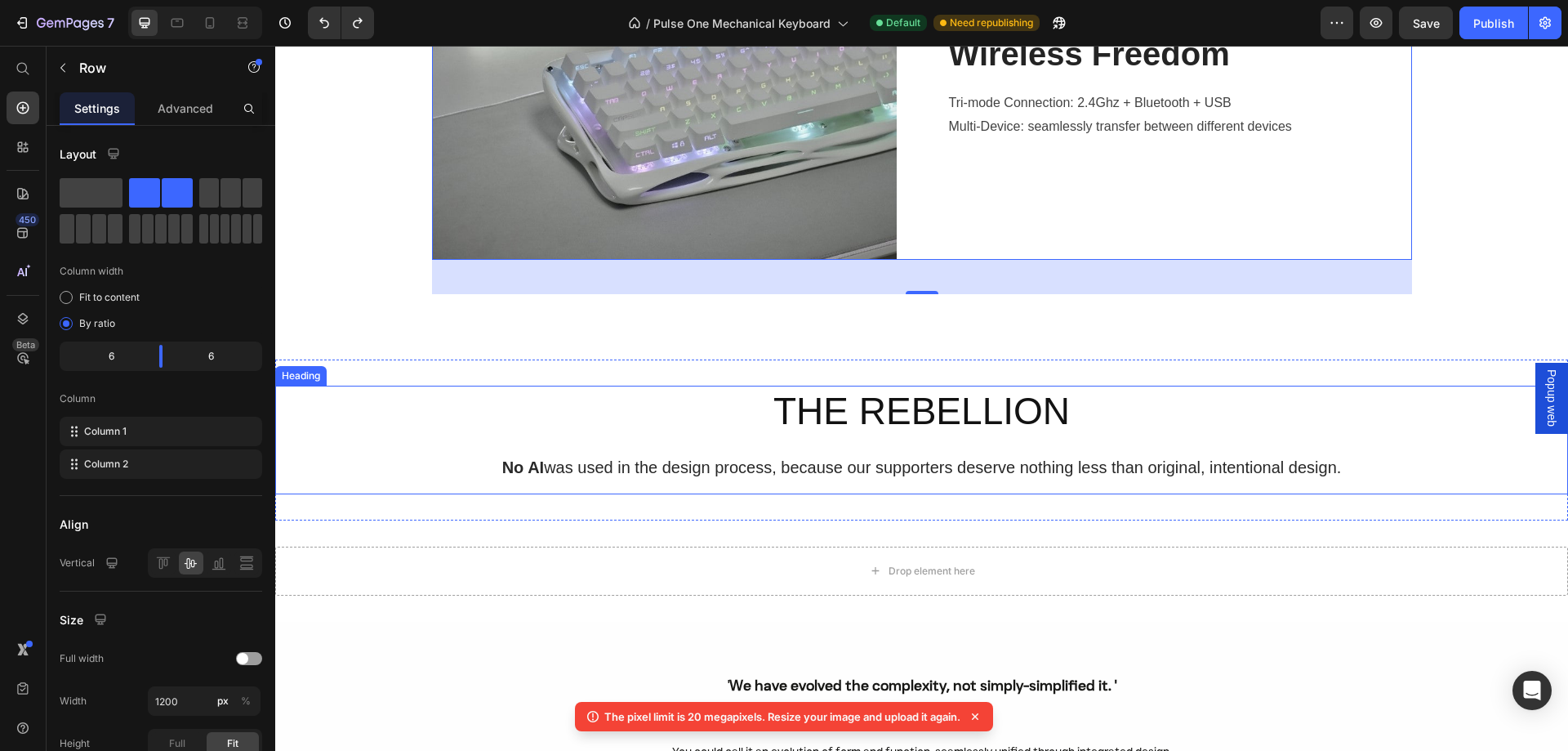 click on "THE REBELLION No AI  was used in the design process, because our supporters deserve nothing less than original, intentional design." at bounding box center [921, 440] 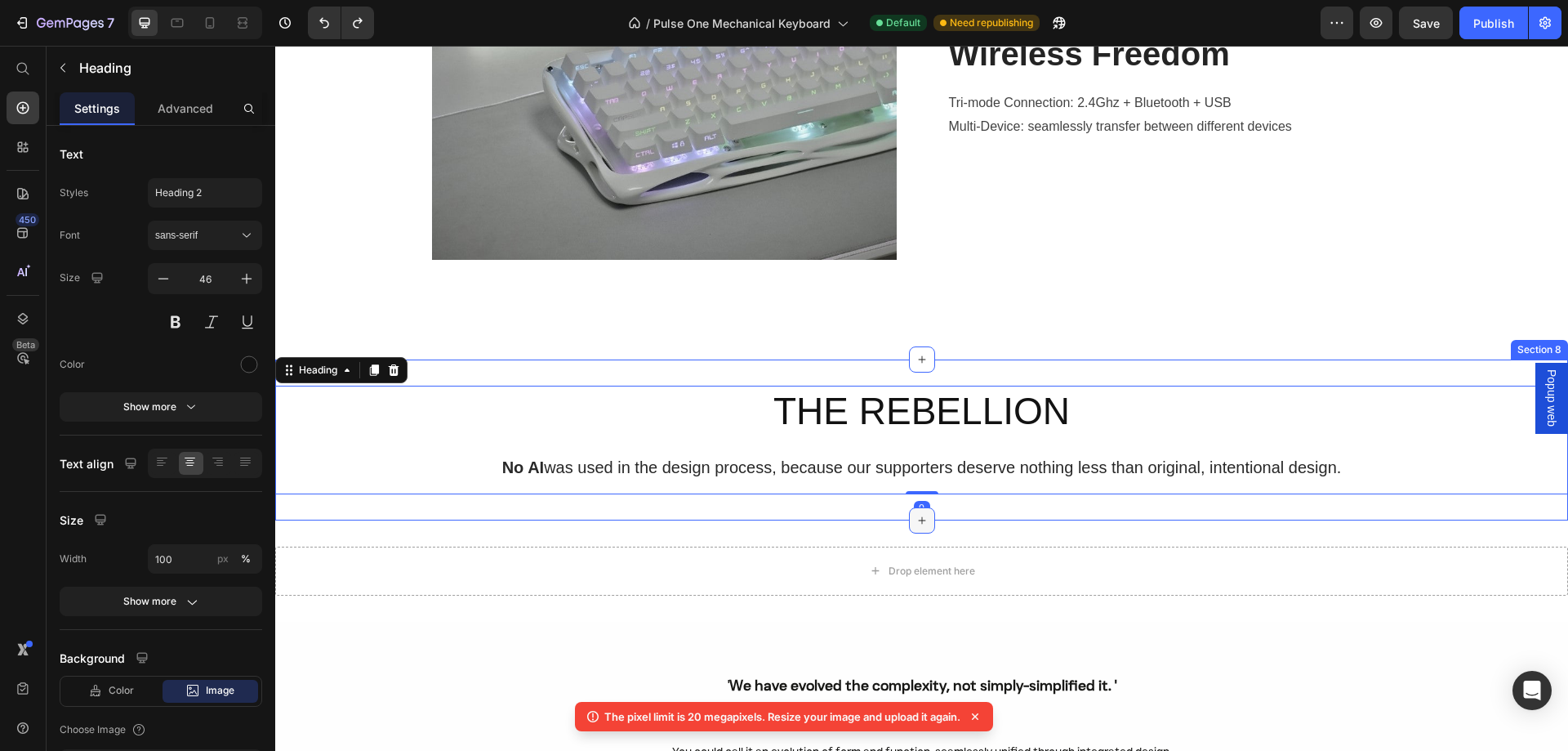 click 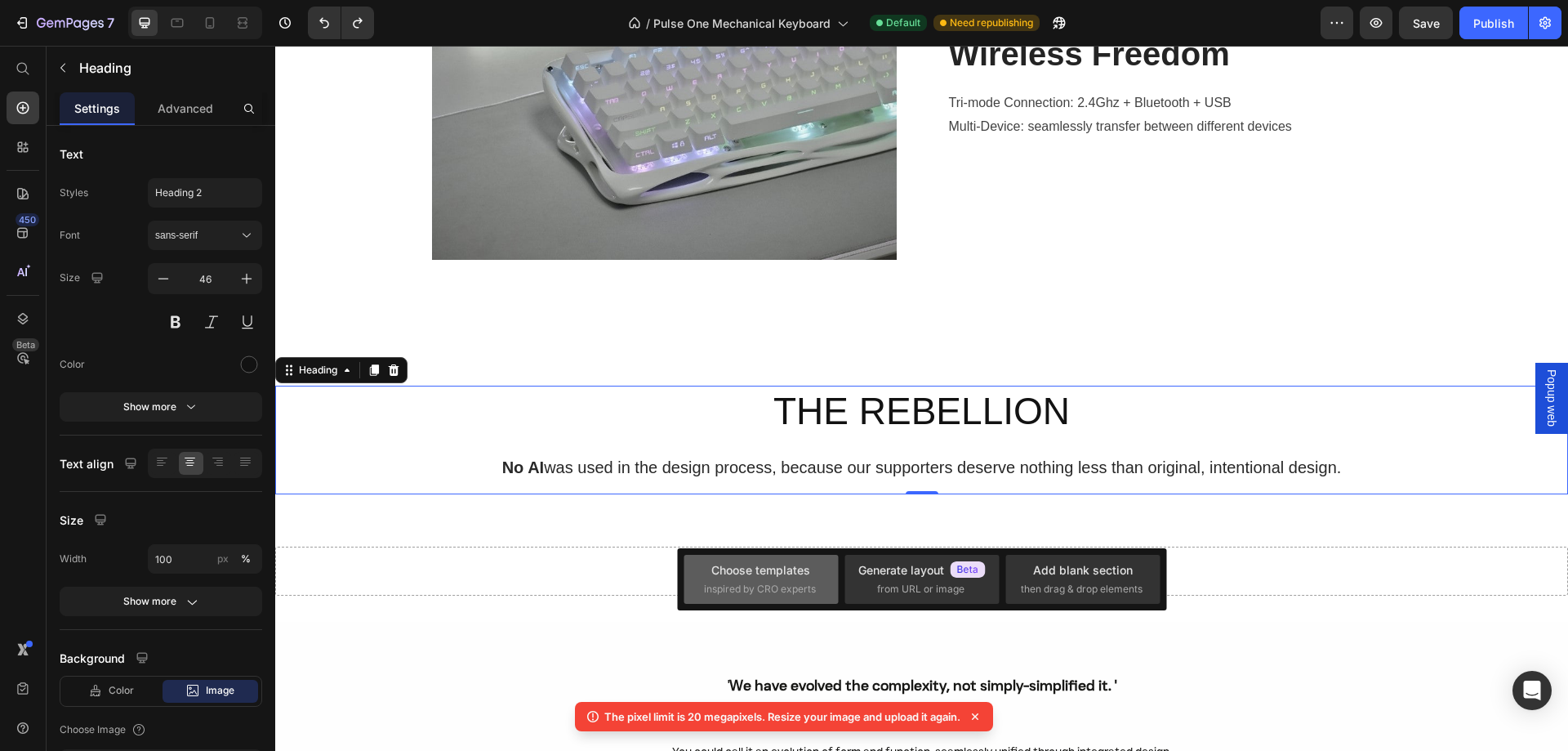 click on "Choose templates" at bounding box center [760, 570] 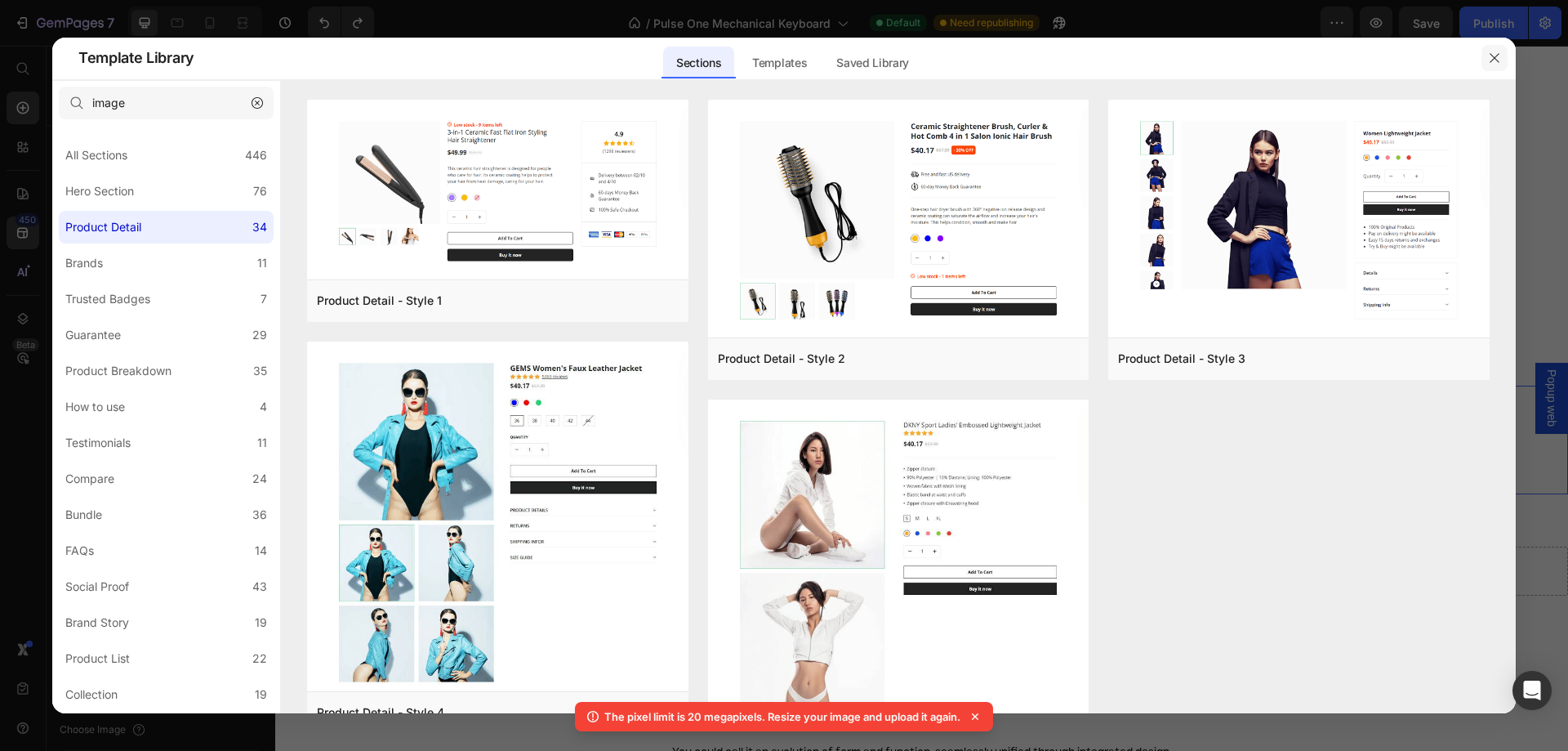 click 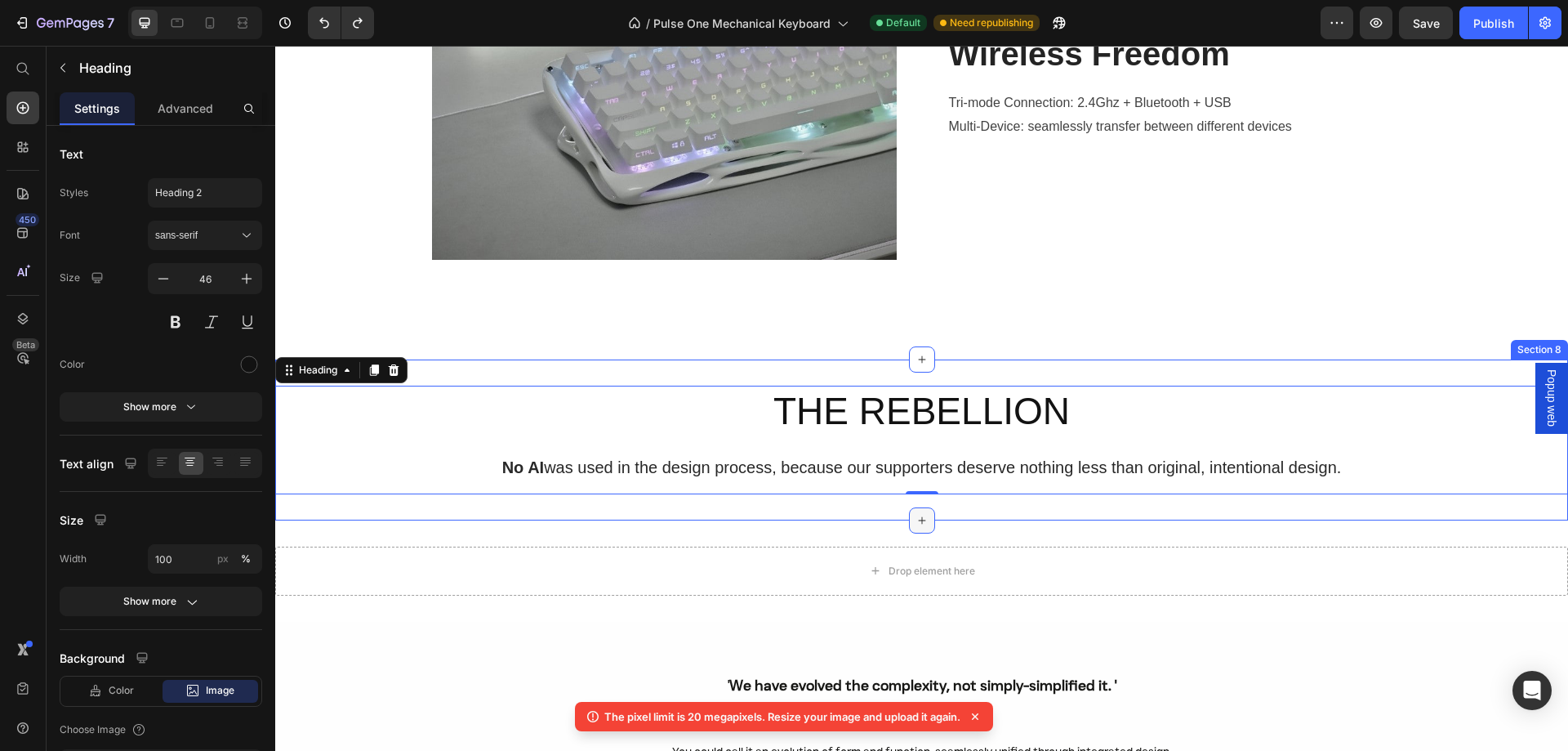 click 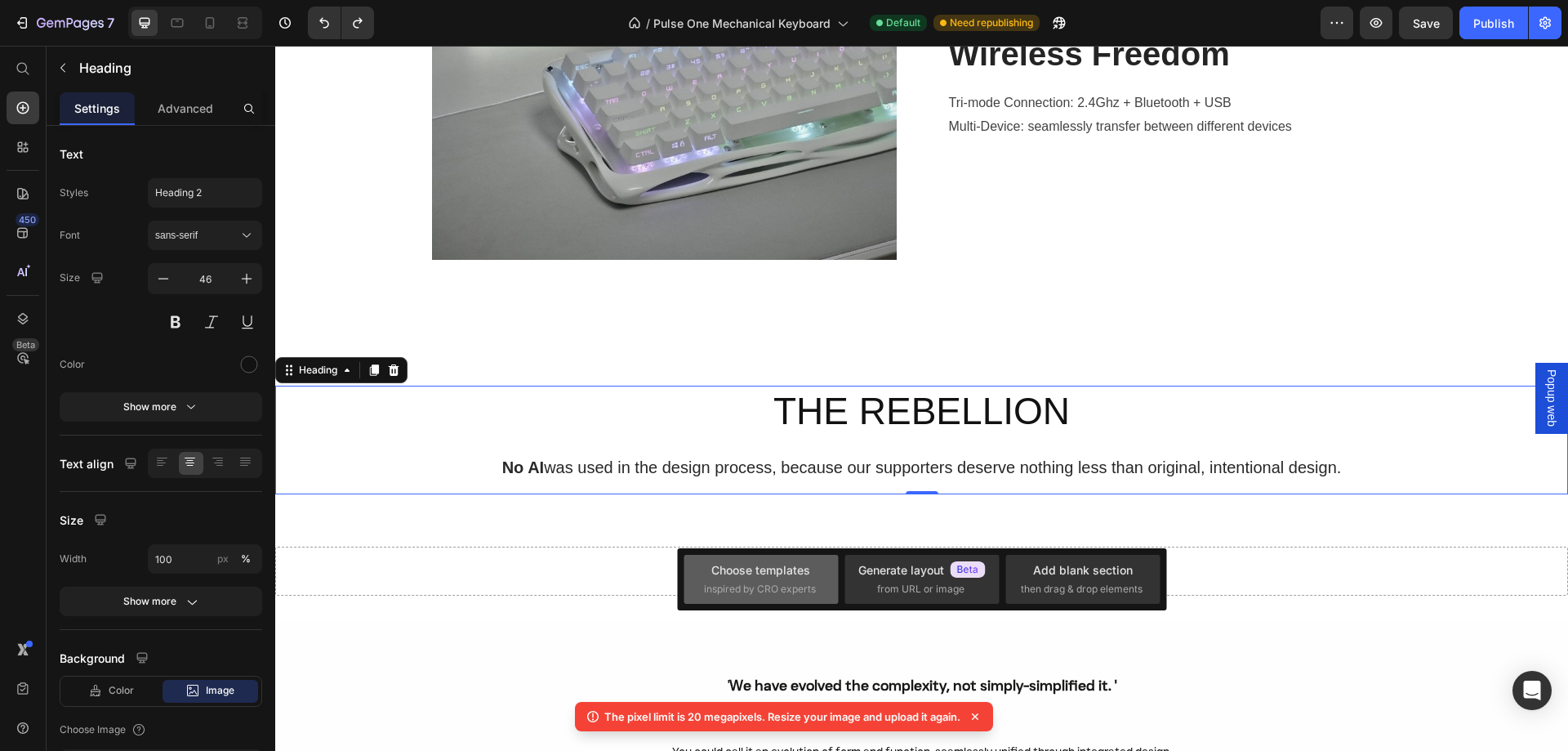 click on "inspired by CRO experts" at bounding box center [760, 589] 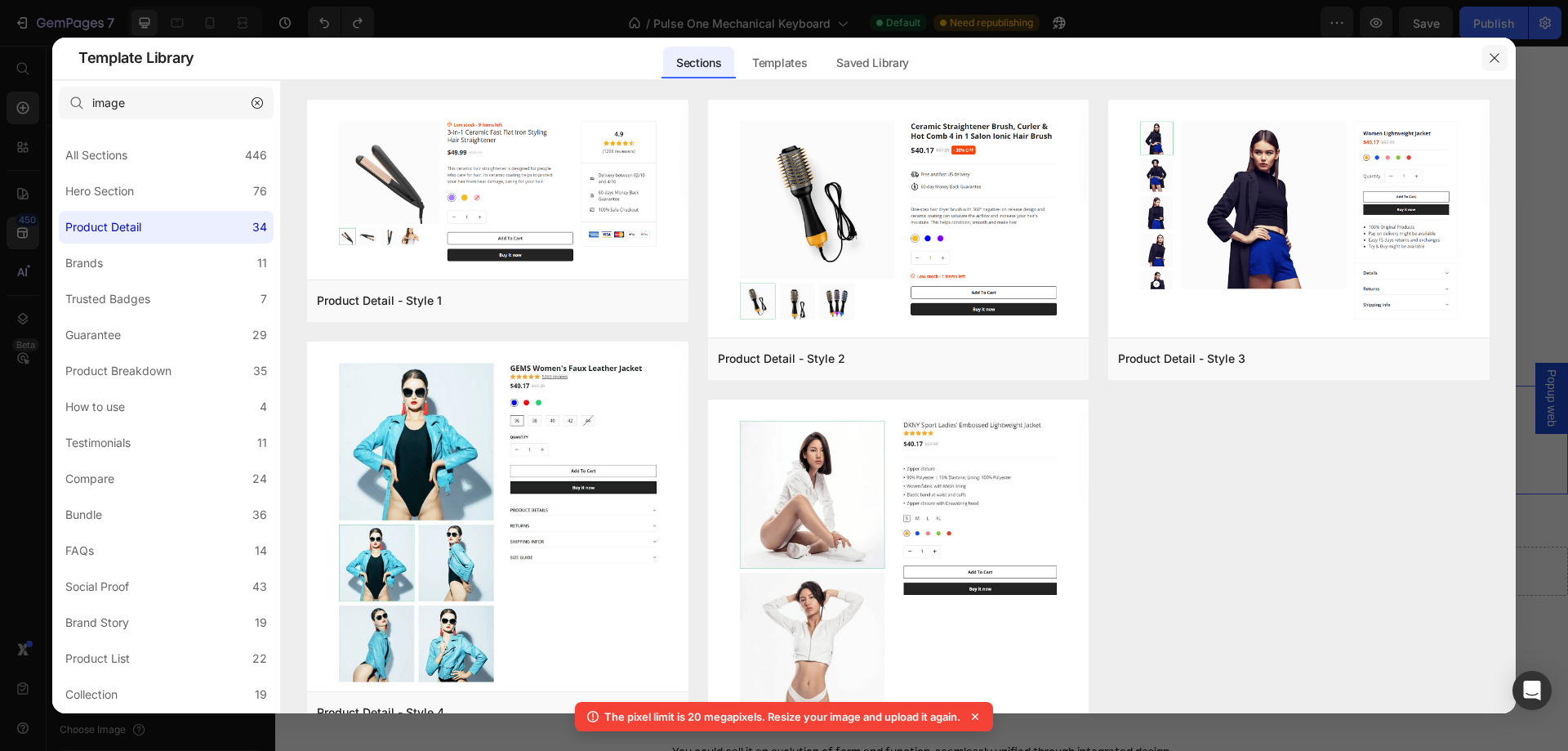 click at bounding box center [1494, 58] 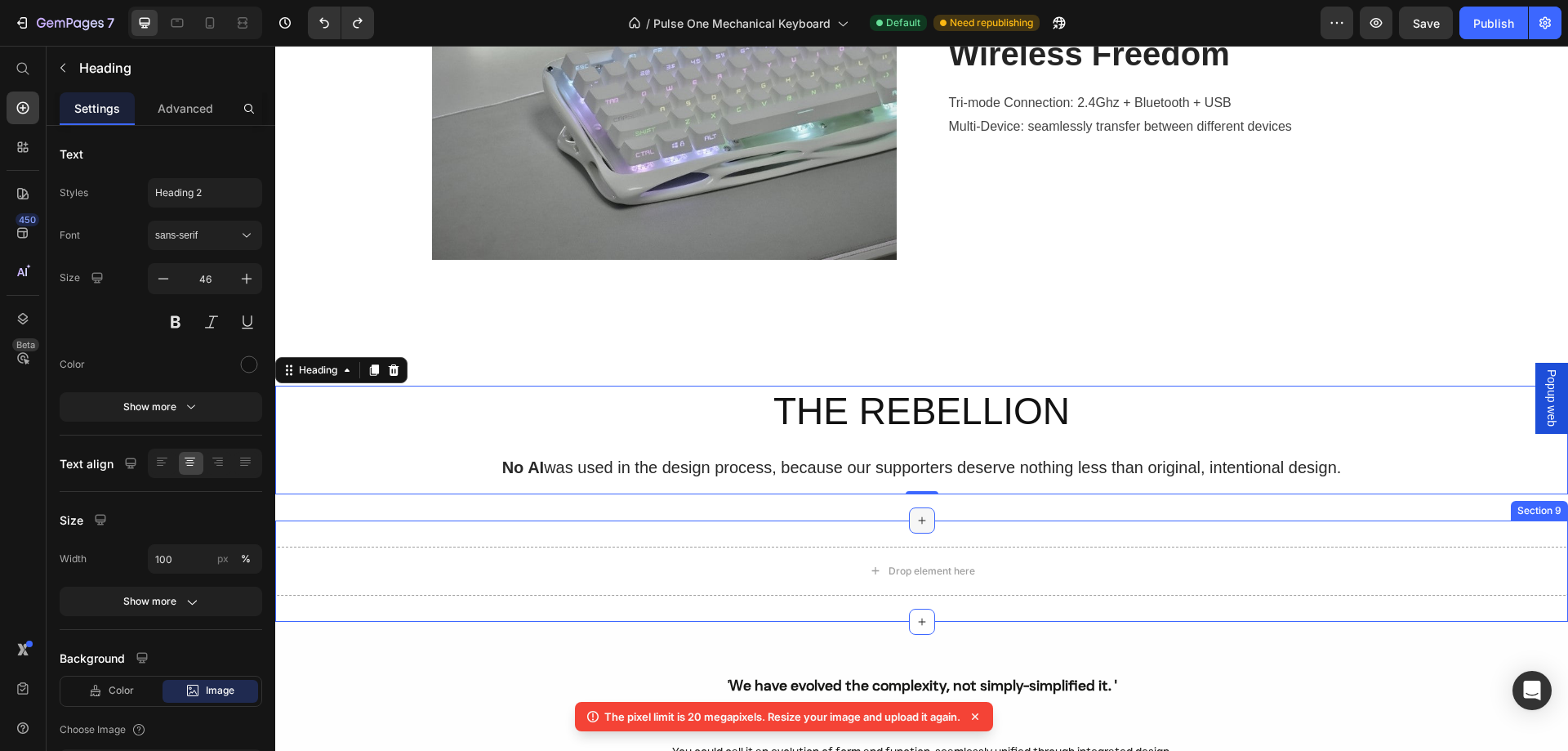 click 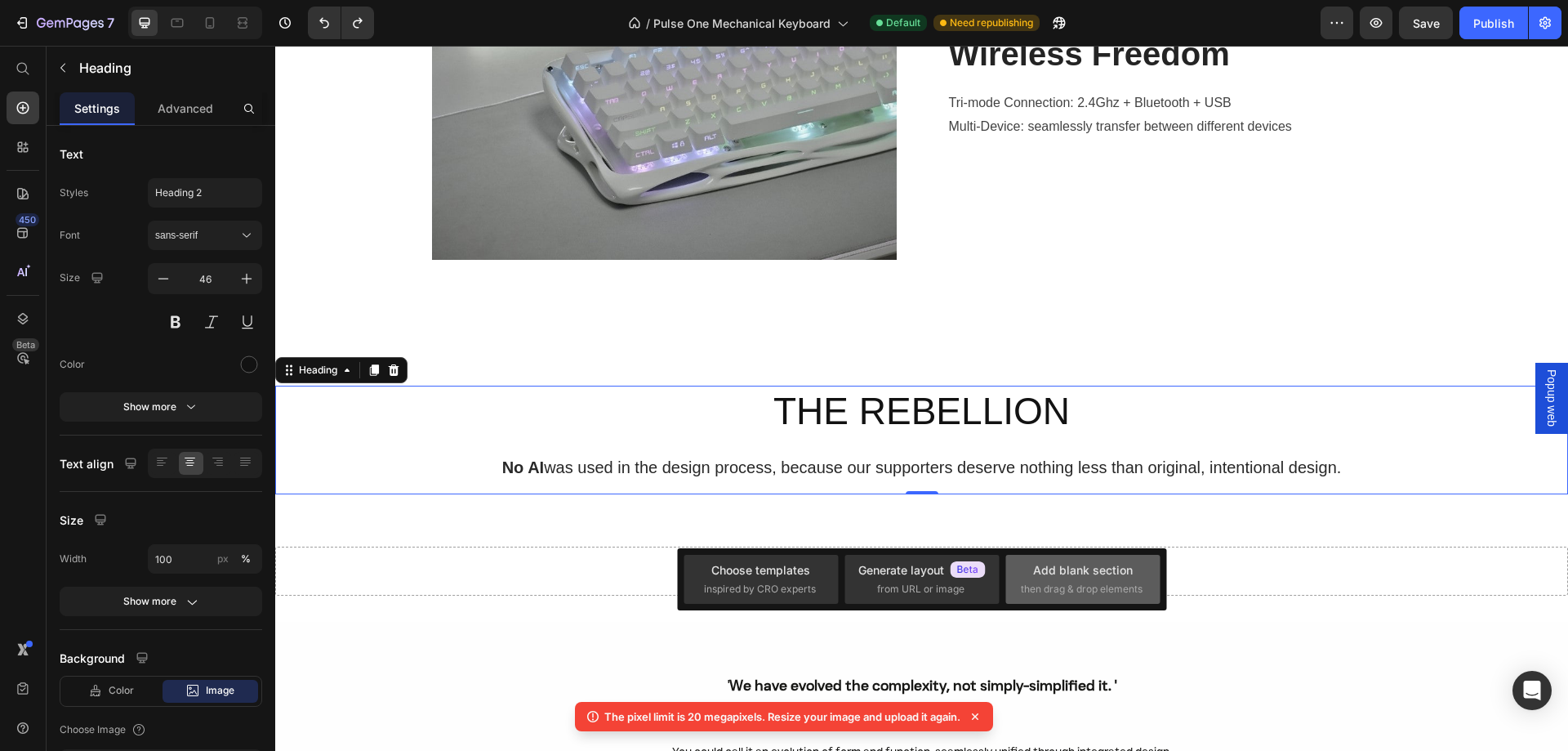 click on "then drag & drop elements" at bounding box center (1081, 589) 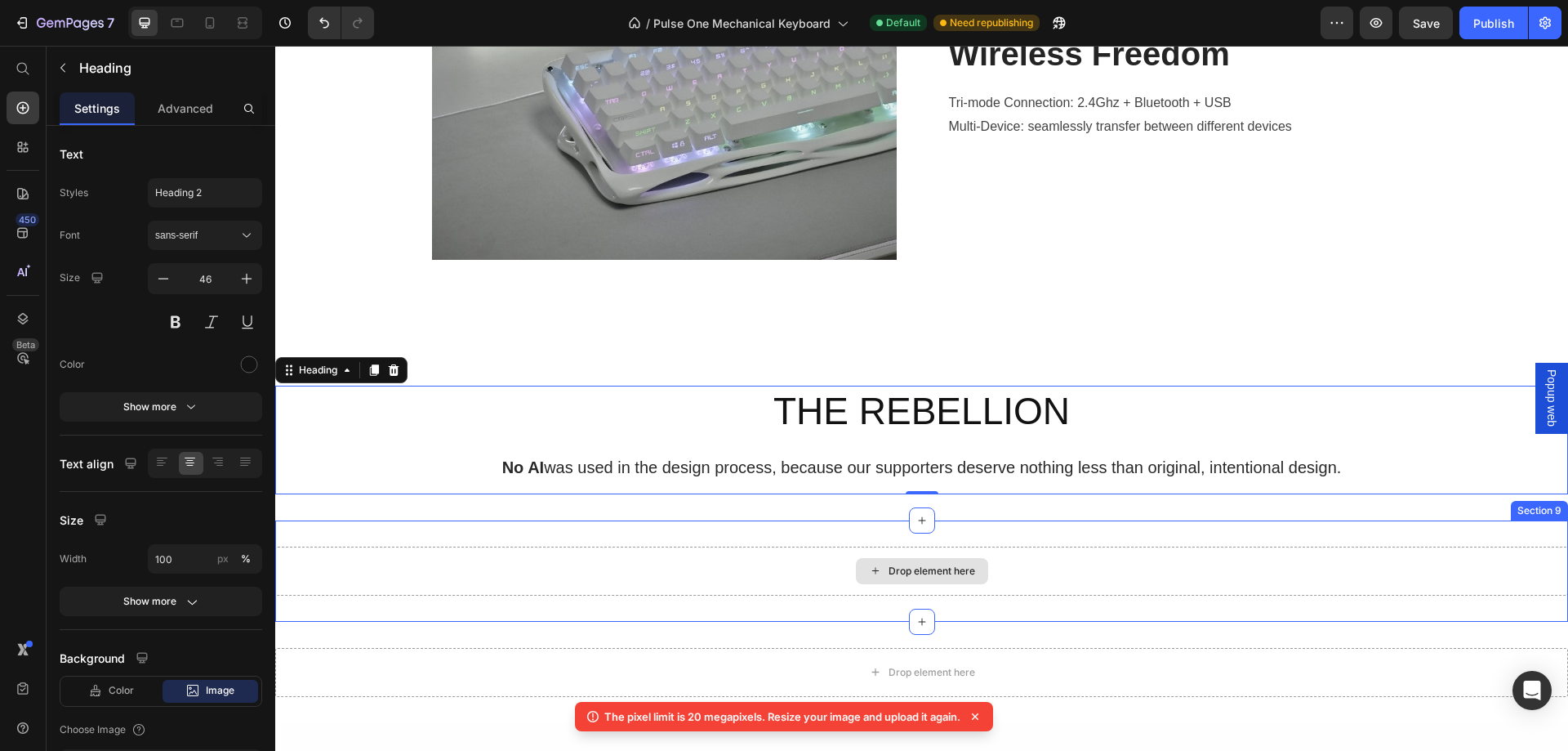 click on "Drop element here" at bounding box center [922, 571] 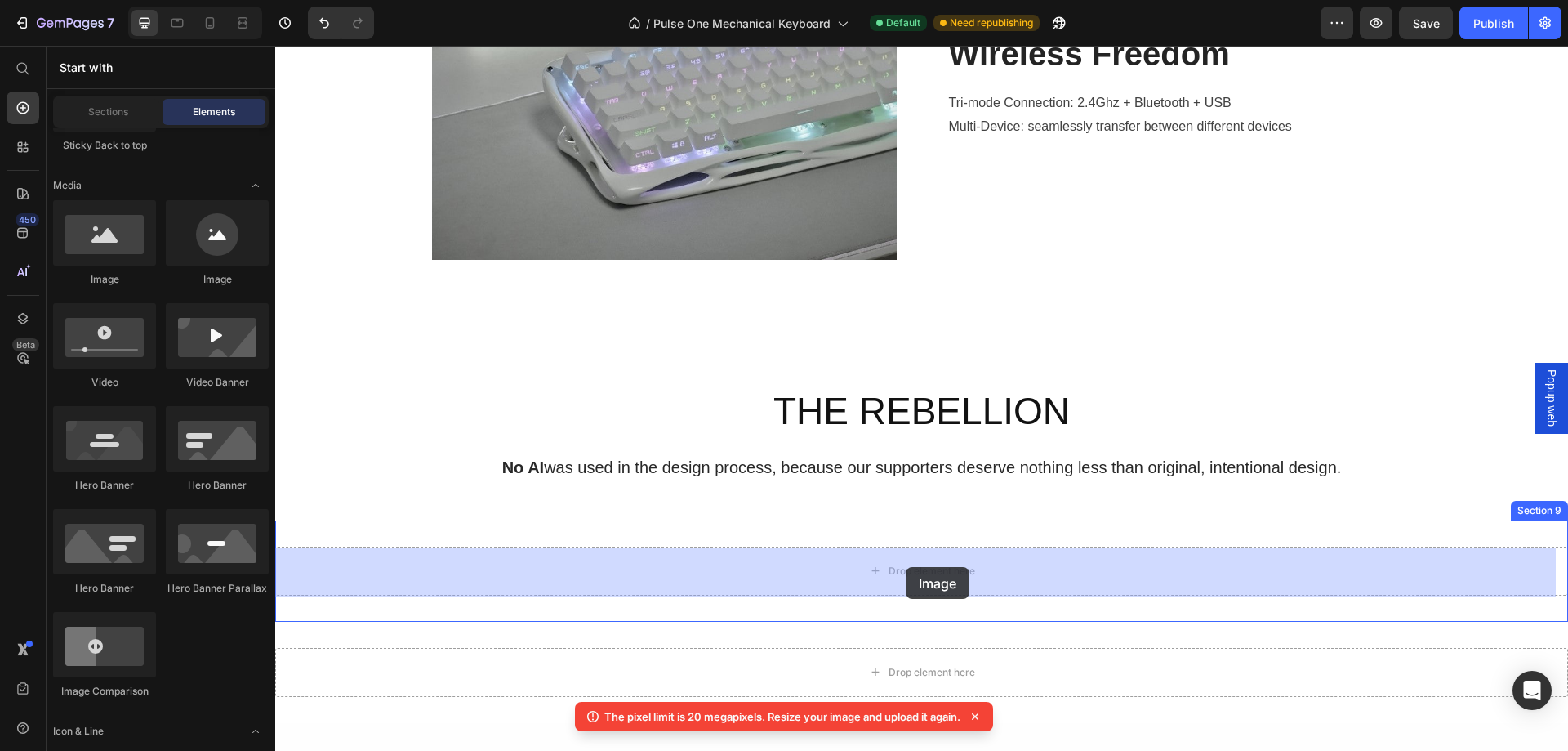 drag, startPoint x: 470, startPoint y: 284, endPoint x: 906, endPoint y: 567, distance: 519.79323 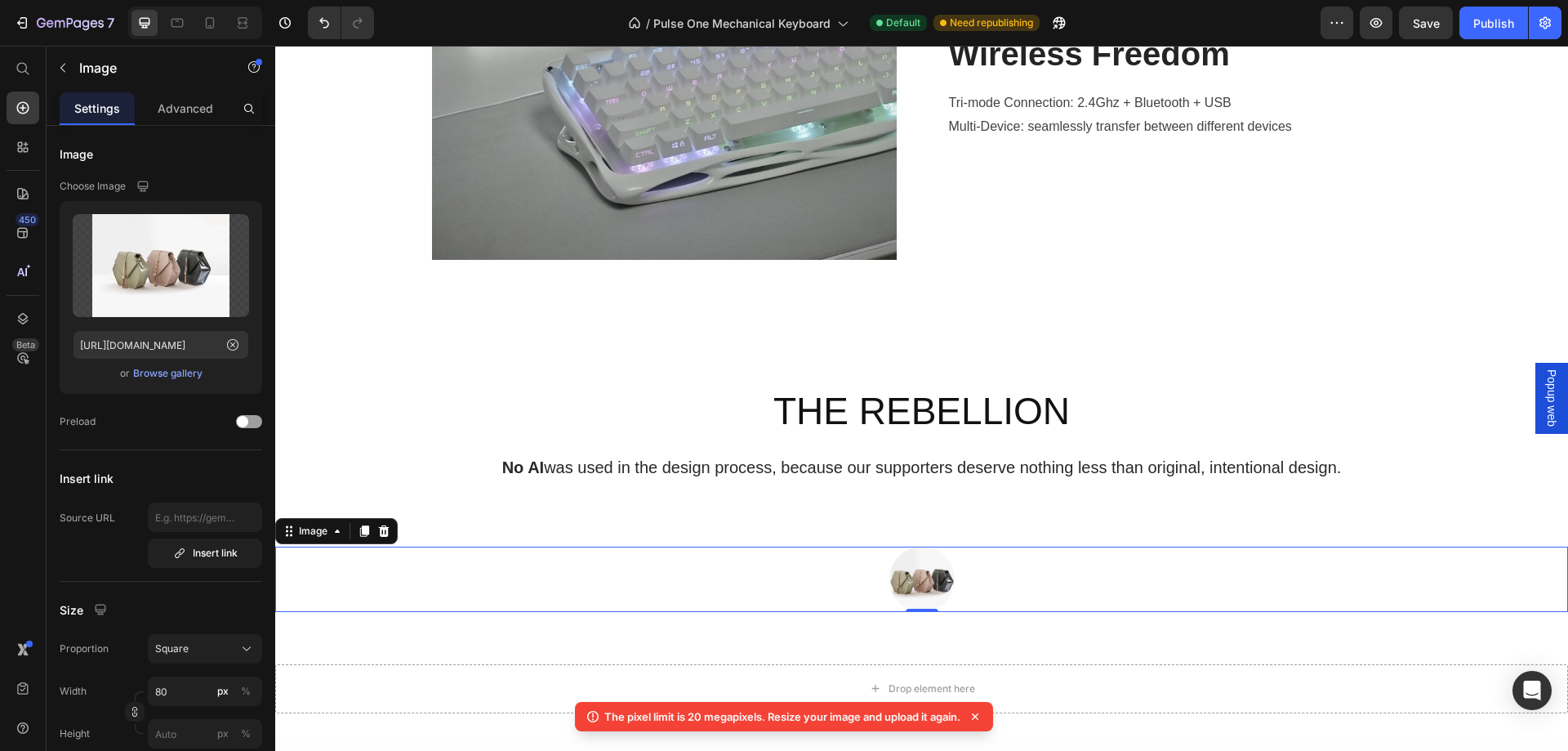 click at bounding box center [921, 579] 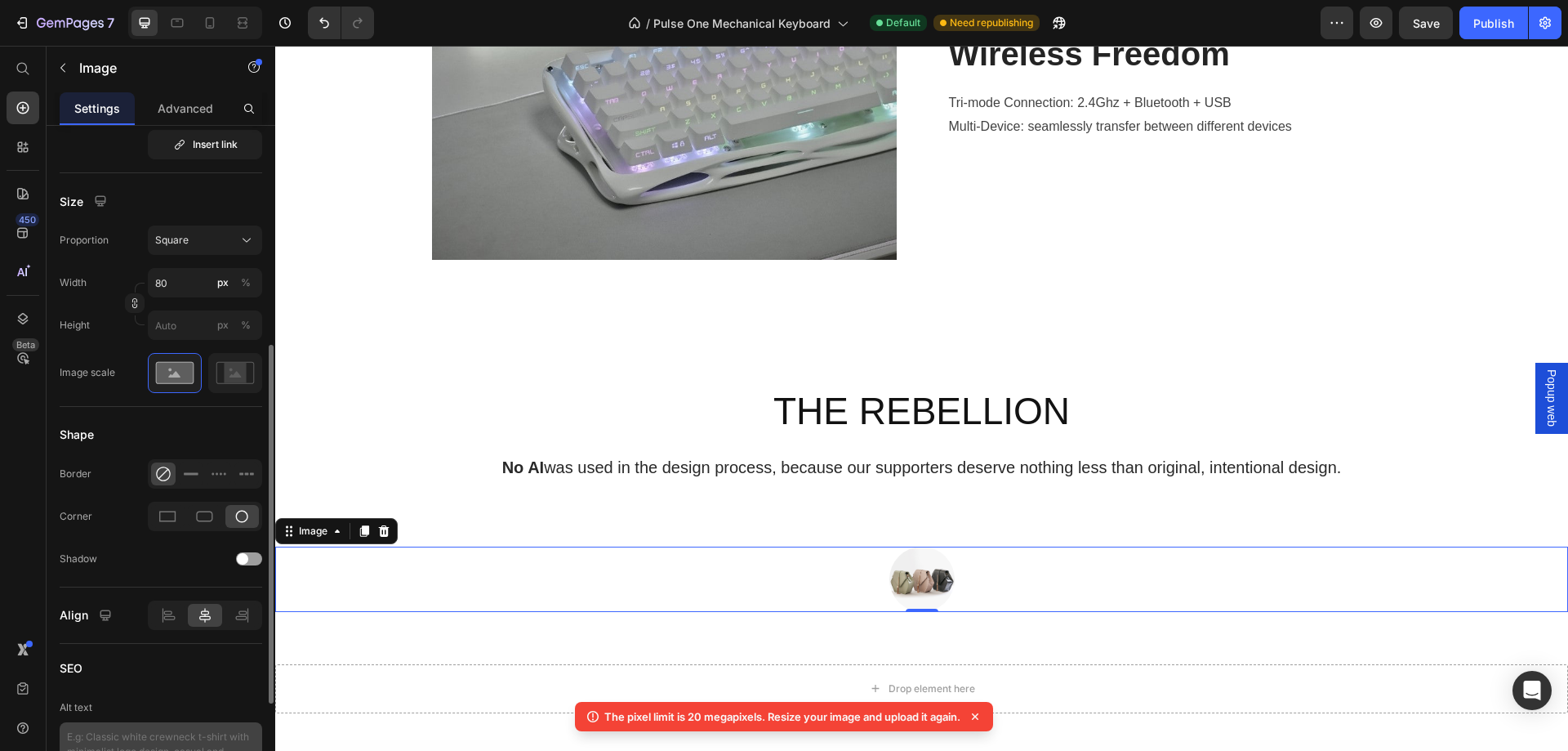 scroll, scrollTop: 583, scrollLeft: 0, axis: vertical 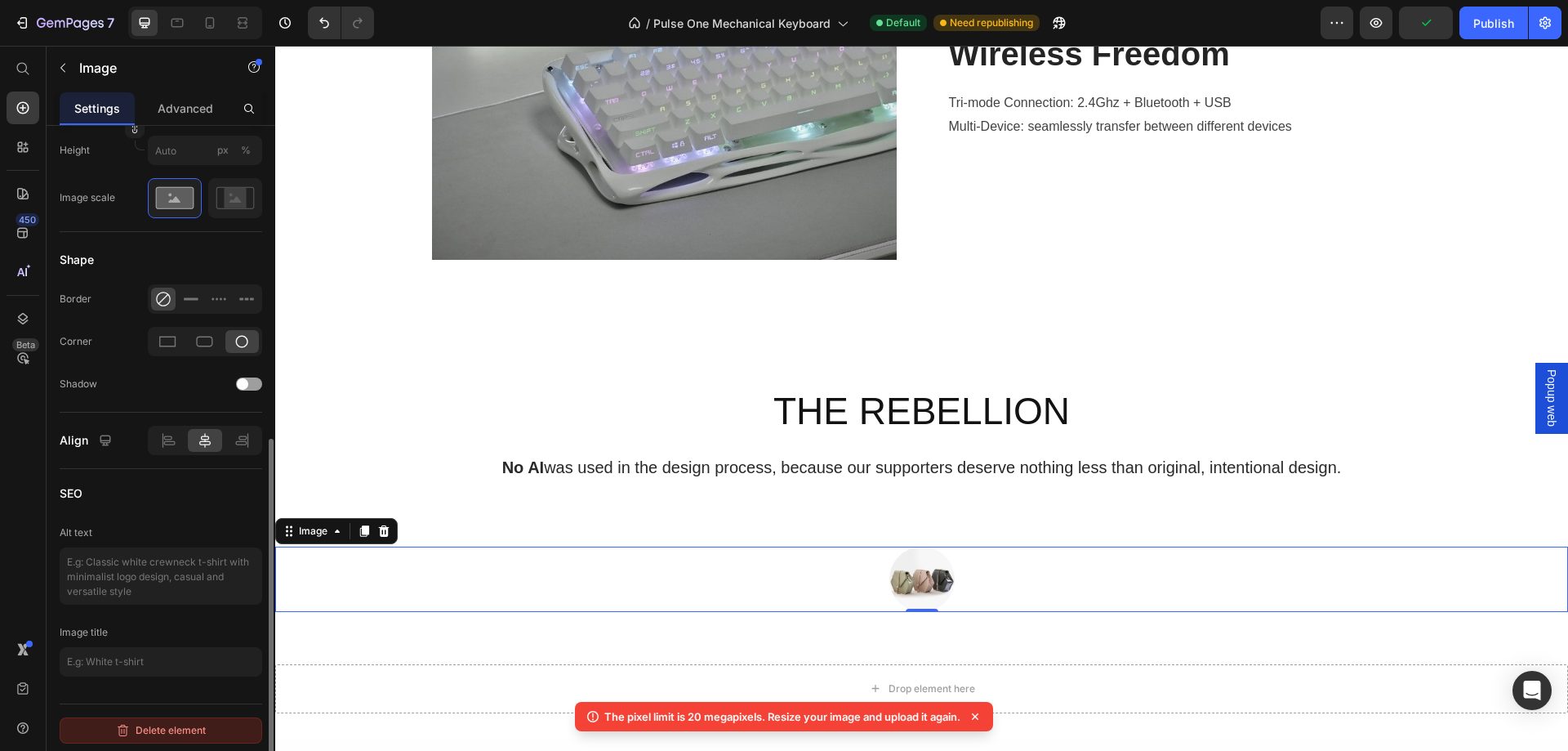 click on "Delete element" at bounding box center [161, 731] 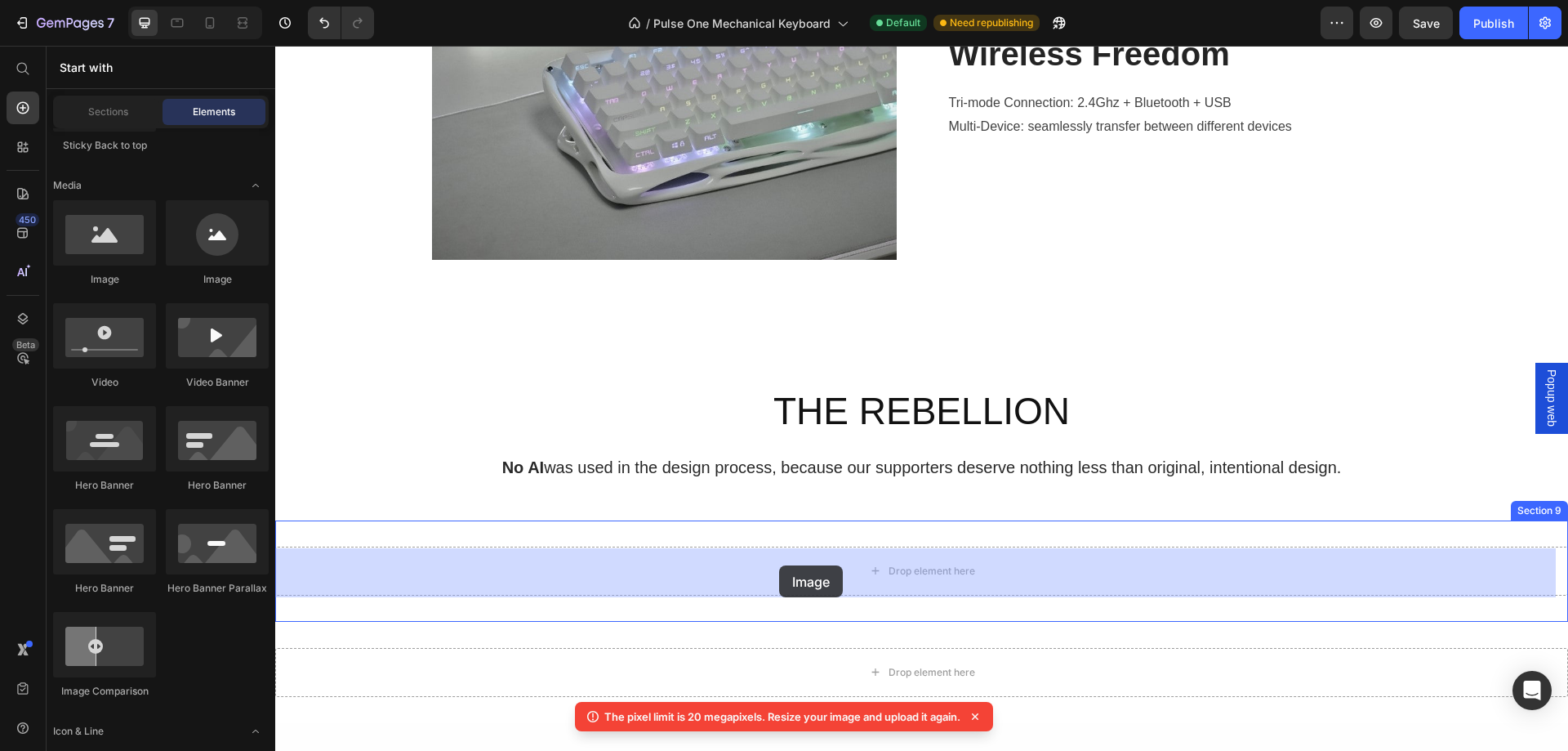 drag, startPoint x: 381, startPoint y: 301, endPoint x: 779, endPoint y: 565, distance: 477.59816 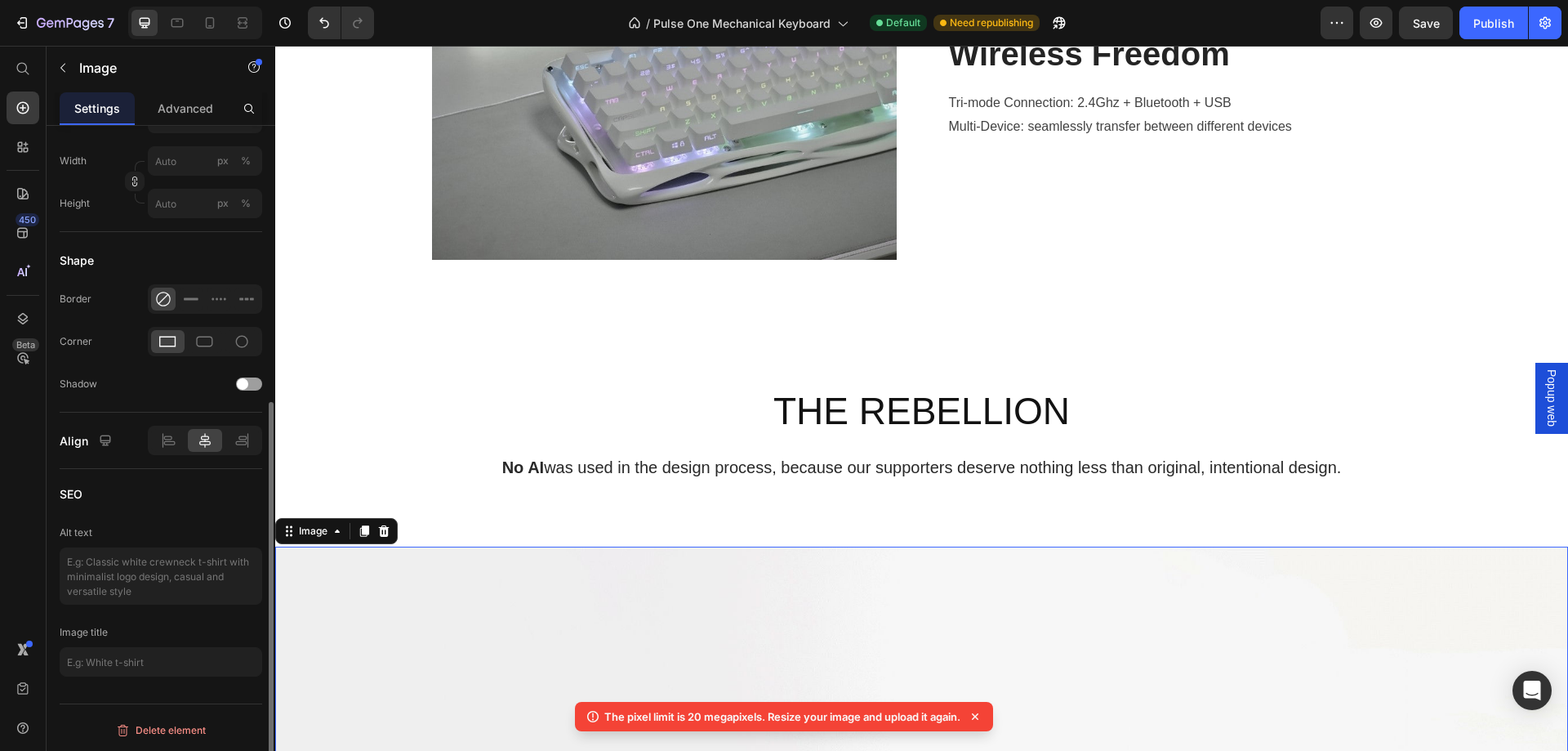 scroll, scrollTop: 517, scrollLeft: 0, axis: vertical 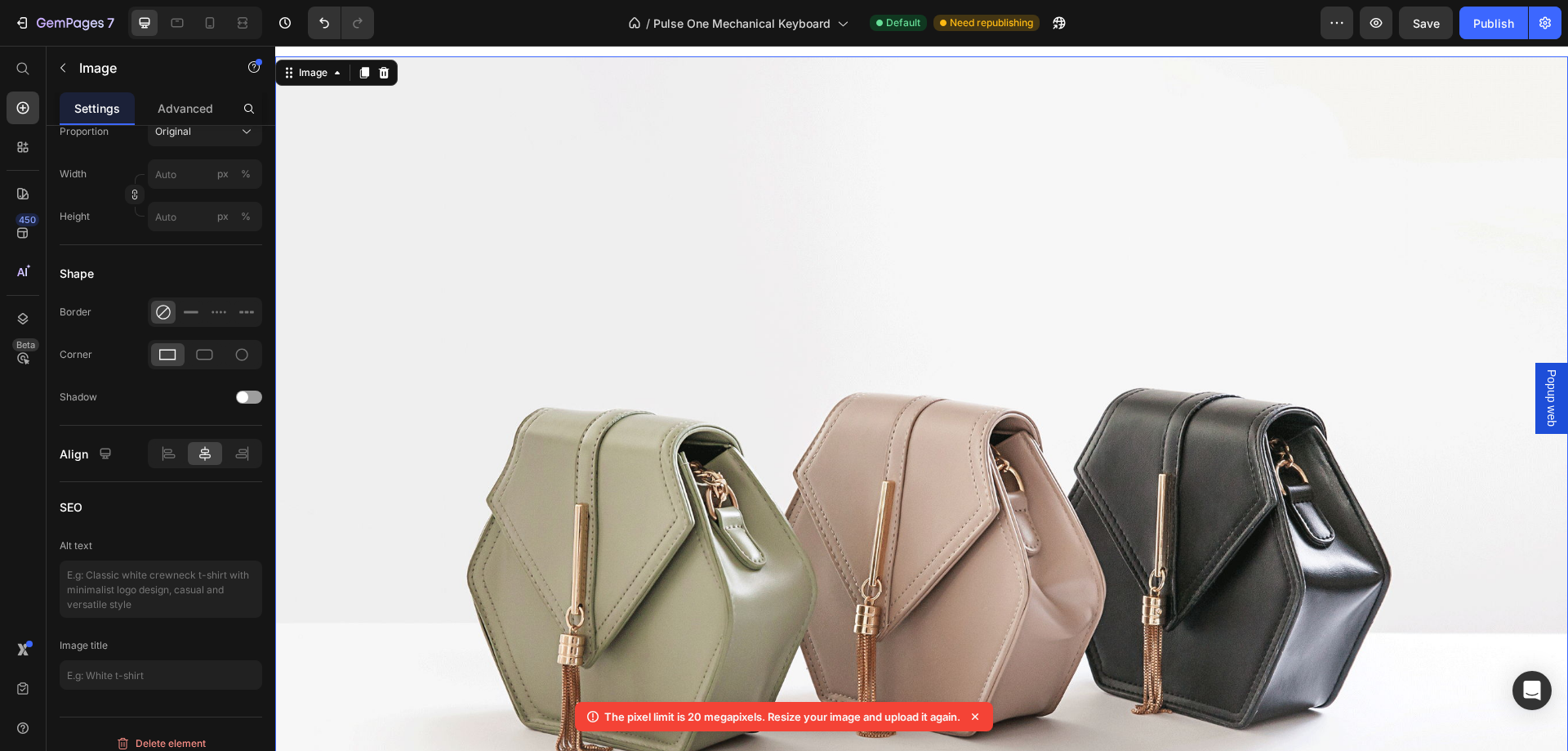 click at bounding box center (921, 541) 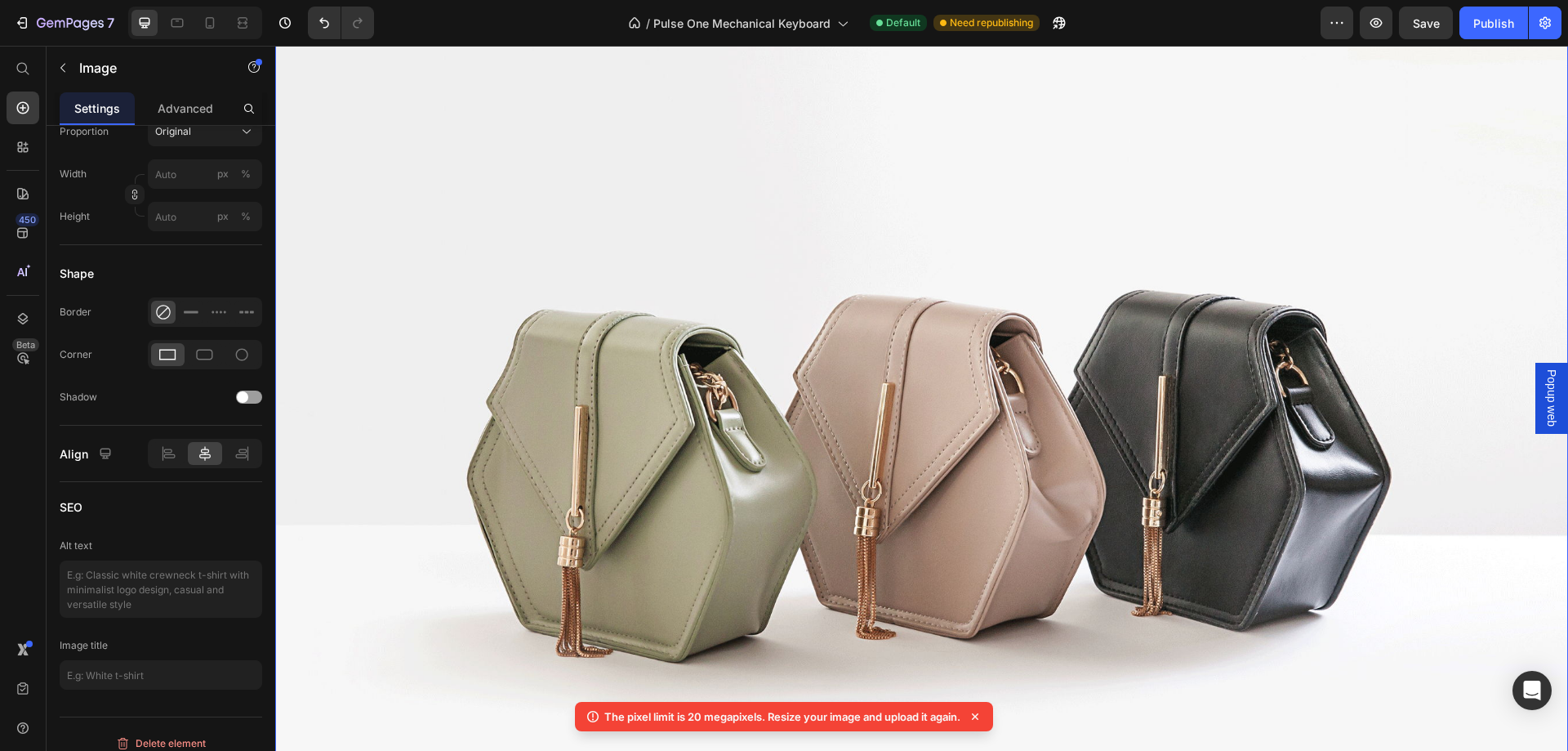 scroll, scrollTop: 4882, scrollLeft: 0, axis: vertical 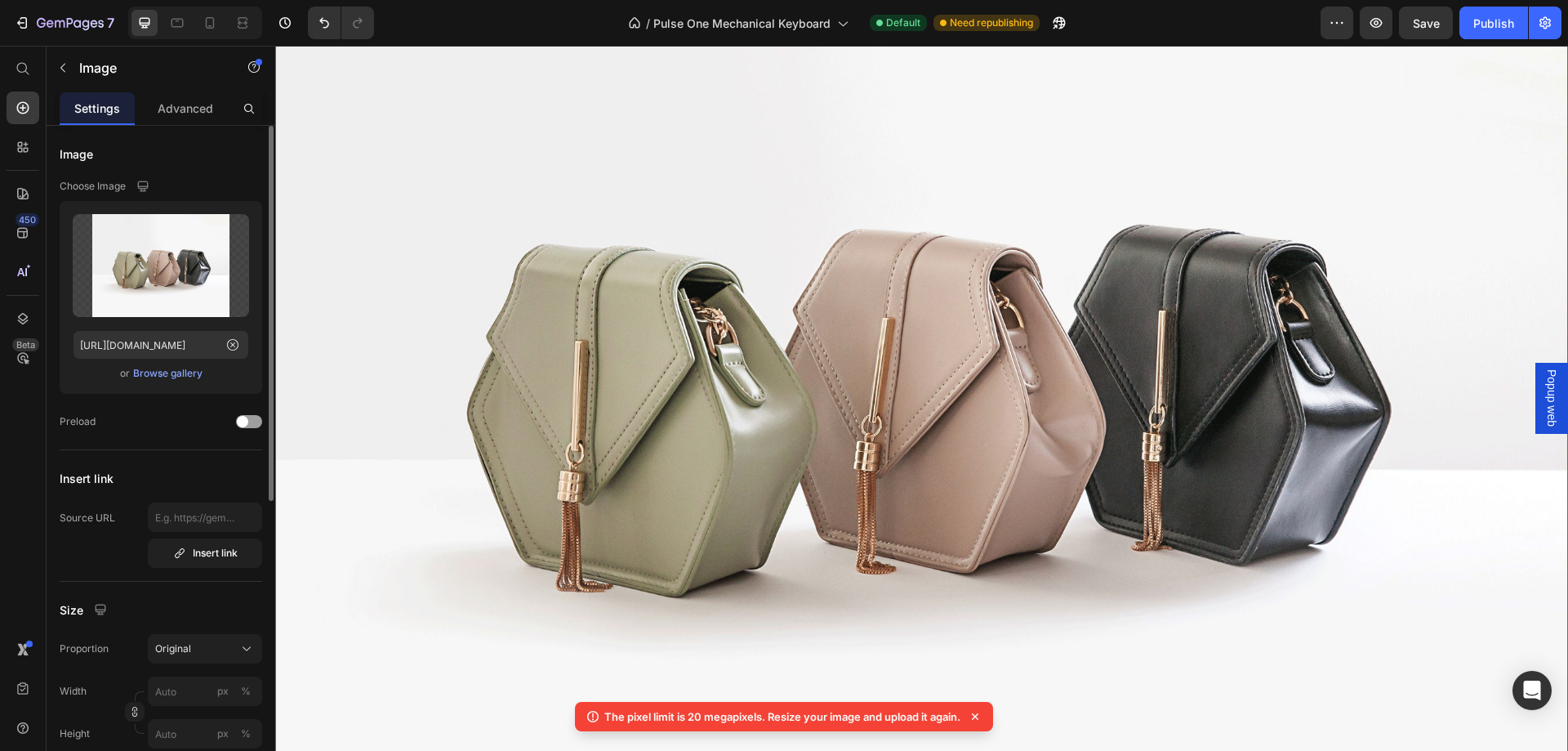 click on "Browse gallery" at bounding box center (167, 373) 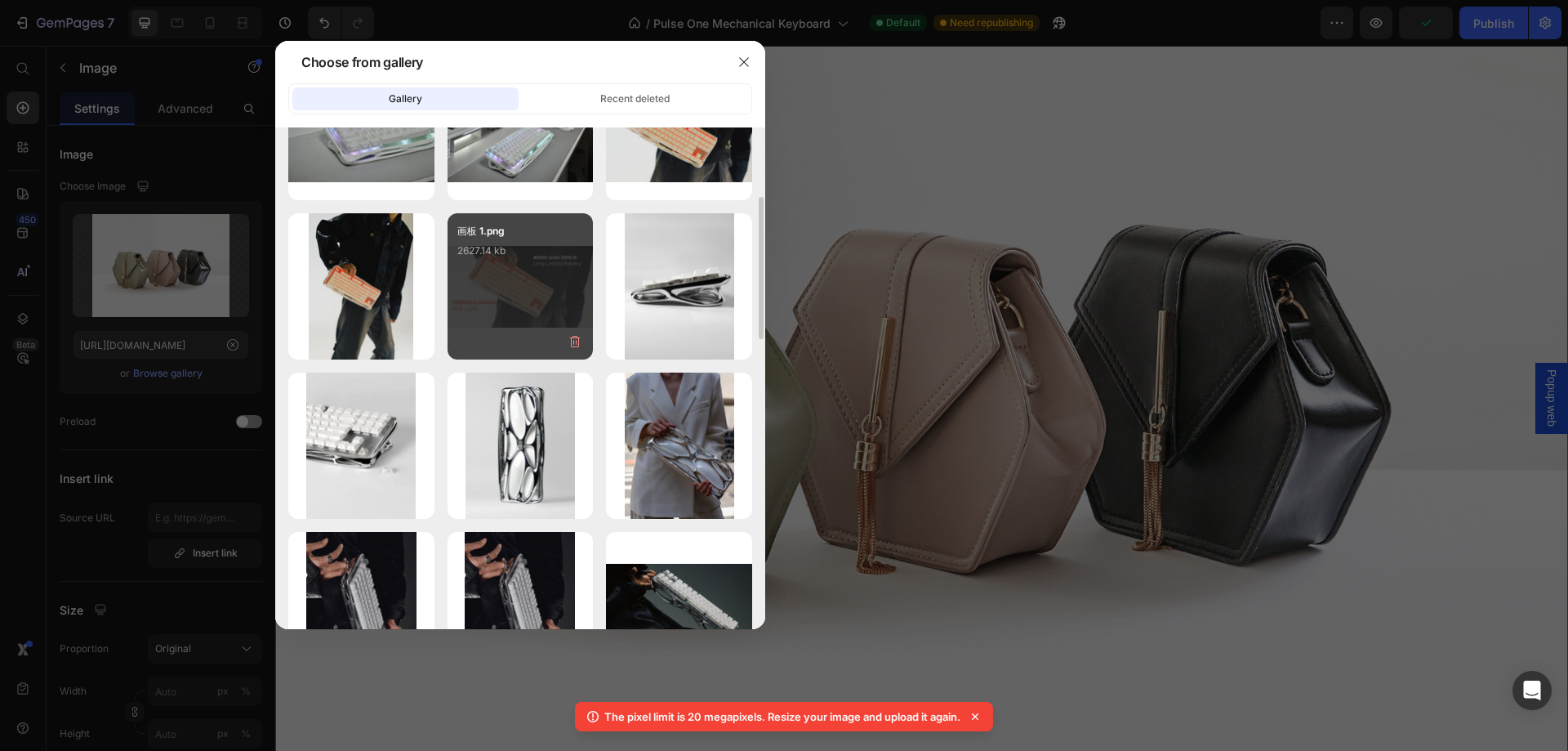 scroll, scrollTop: 0, scrollLeft: 0, axis: both 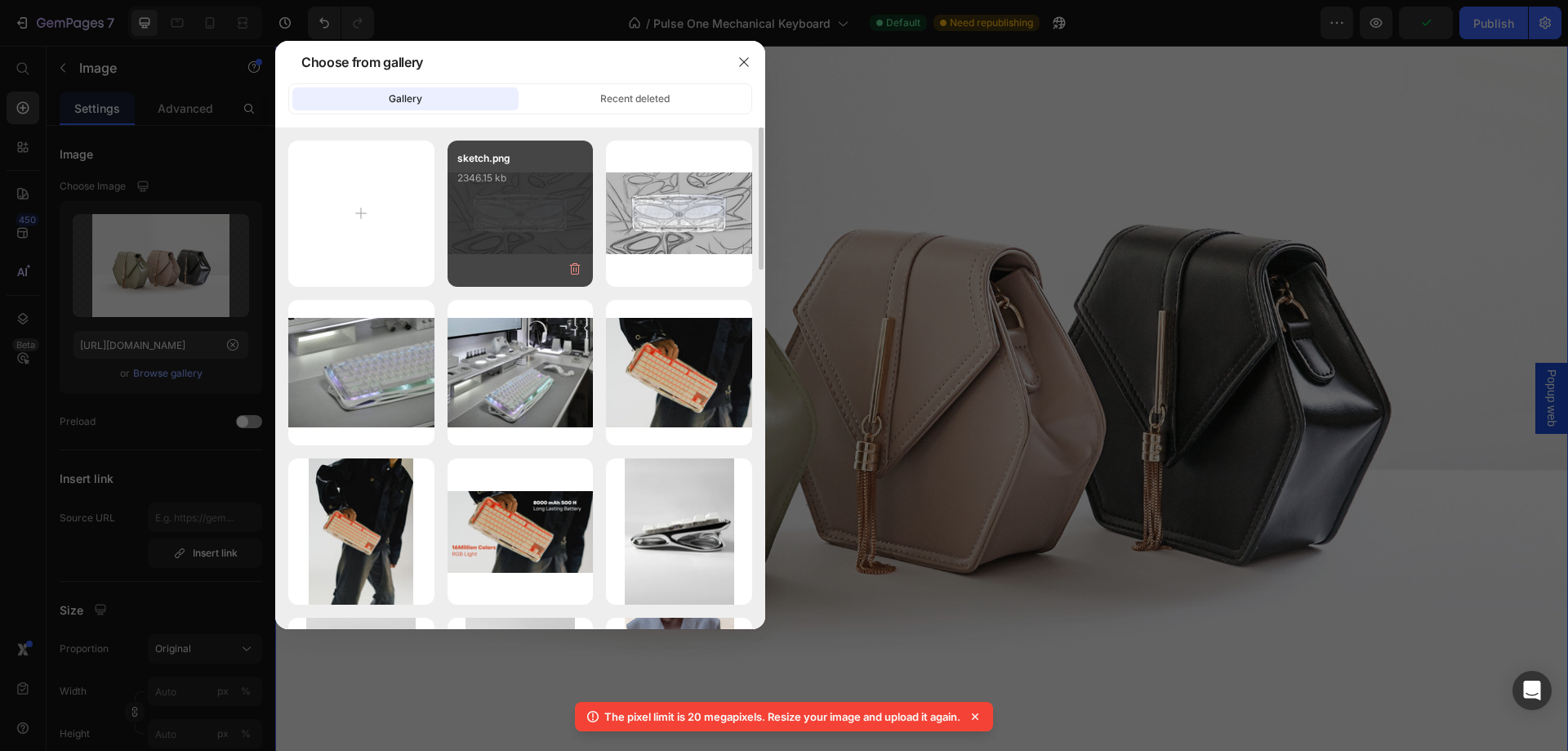 click on "sketch.png 2346.15 kb" at bounding box center [520, 183] 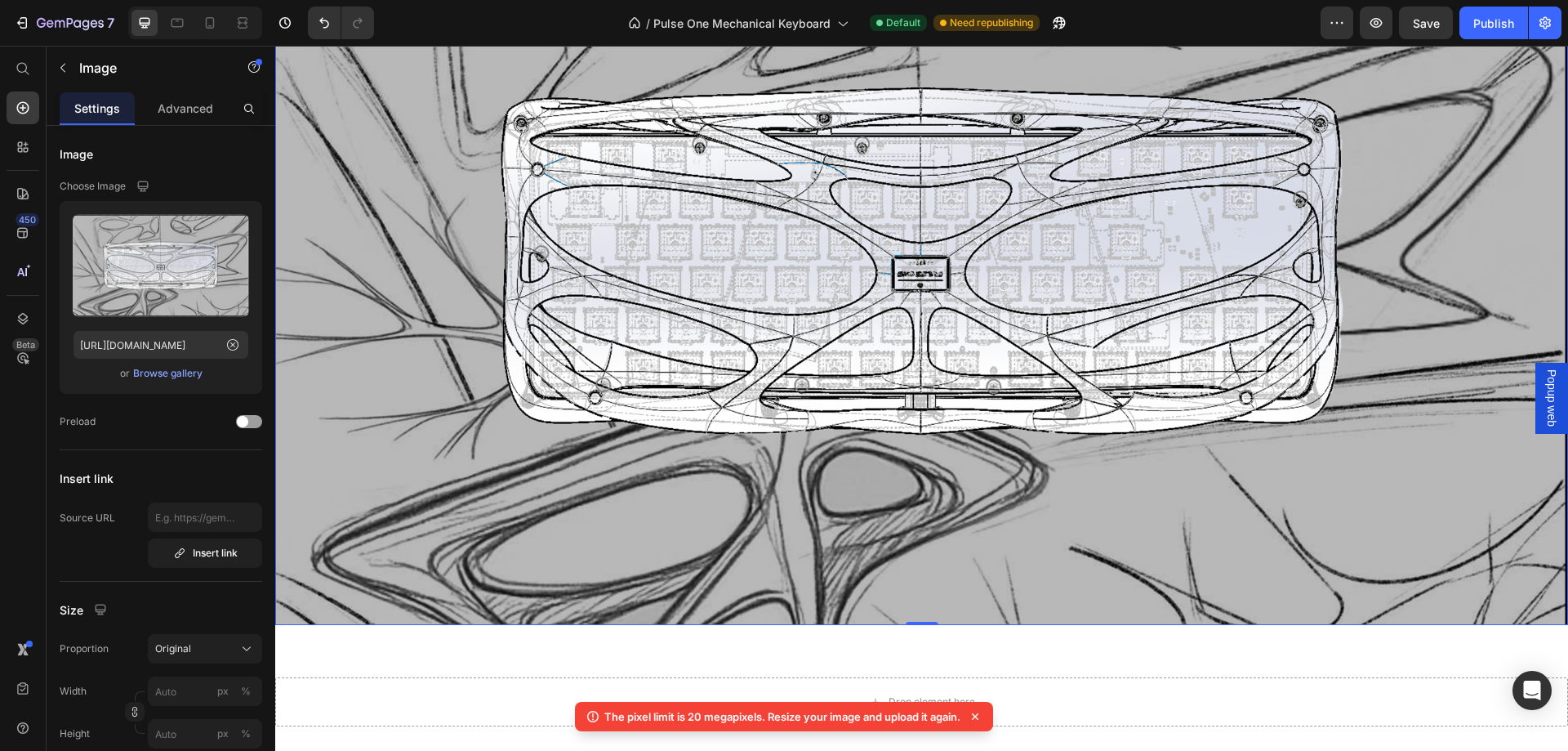 scroll, scrollTop: 4718, scrollLeft: 0, axis: vertical 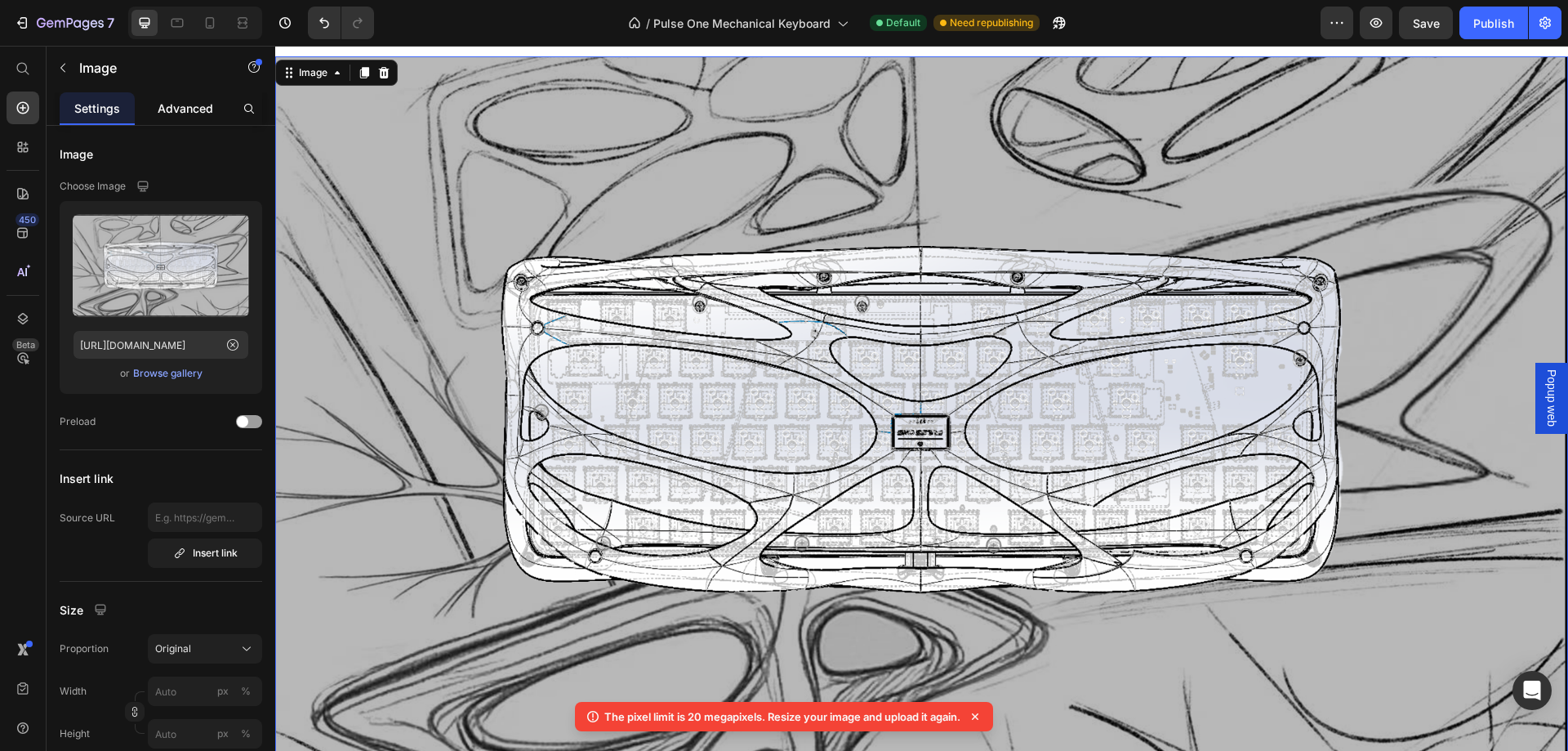 click on "Advanced" at bounding box center (185, 108) 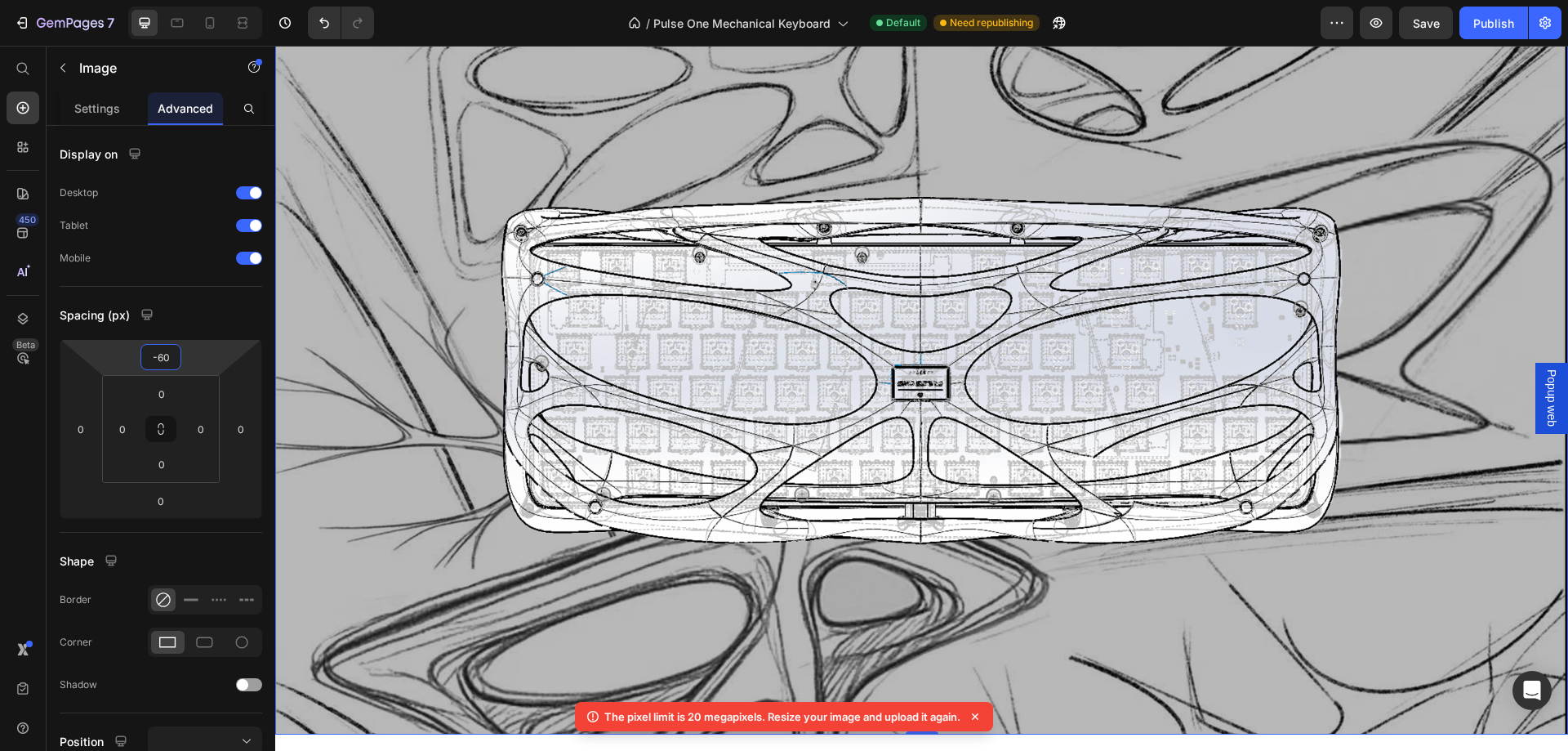 drag, startPoint x: 203, startPoint y: 362, endPoint x: 225, endPoint y: 387, distance: 33.30165 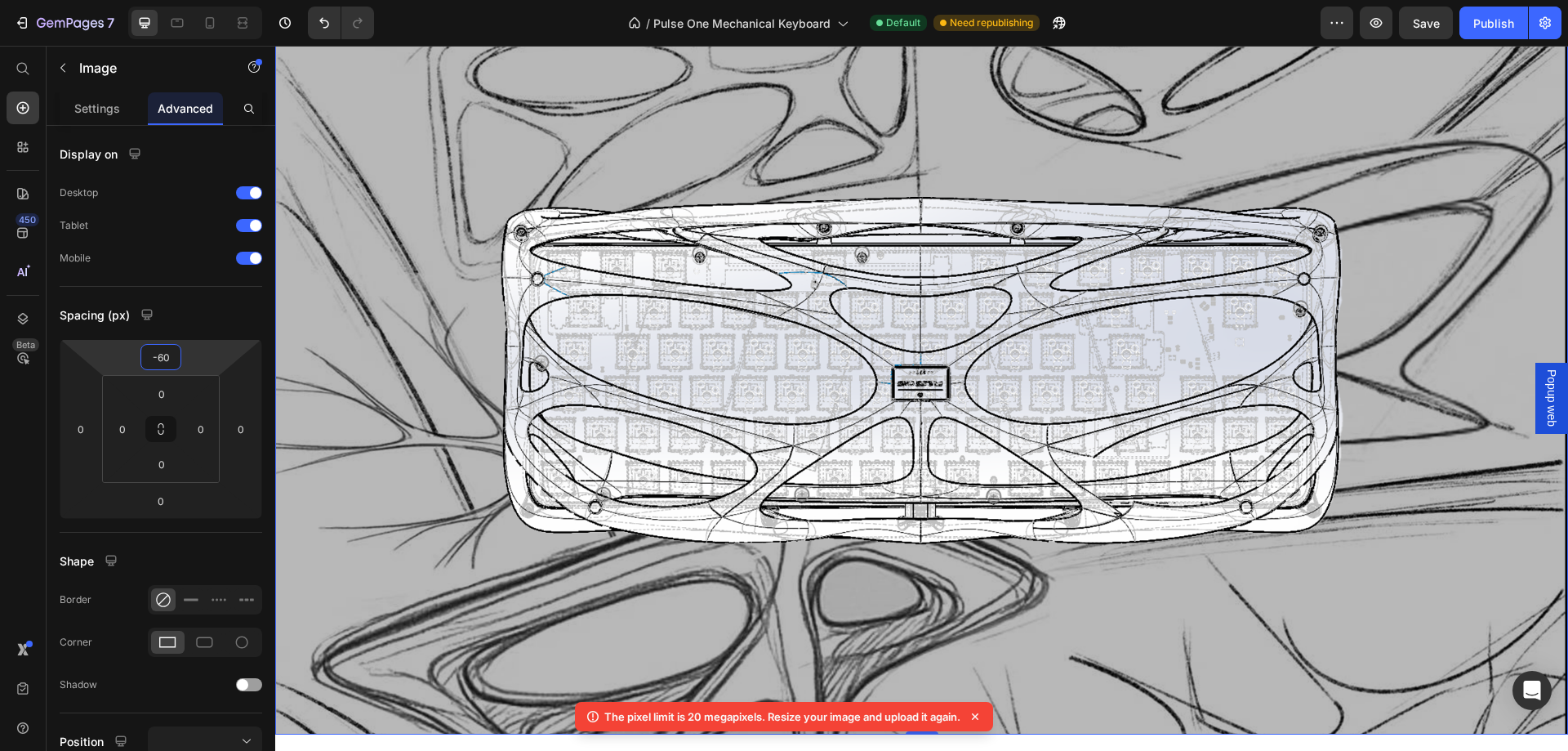 click on "7   /  Pulse One Mechanical Keyboard Default Need republishing Preview  Save   Publish  450 Beta Start with Sections Elements Hero Section Product Detail Brands Trusted Badges Guarantee Product Breakdown How to use Testimonials Compare Bundle FAQs Social Proof Brand Story Product List Collection Blog List Contact Sticky Add to Cart Custom Footer Browse Library 450 Layout
Row
Row
Row
Row Text
Heading
Text Block Button
Button
Button
Sticky Back to top Media
Image" at bounding box center (784, 0) 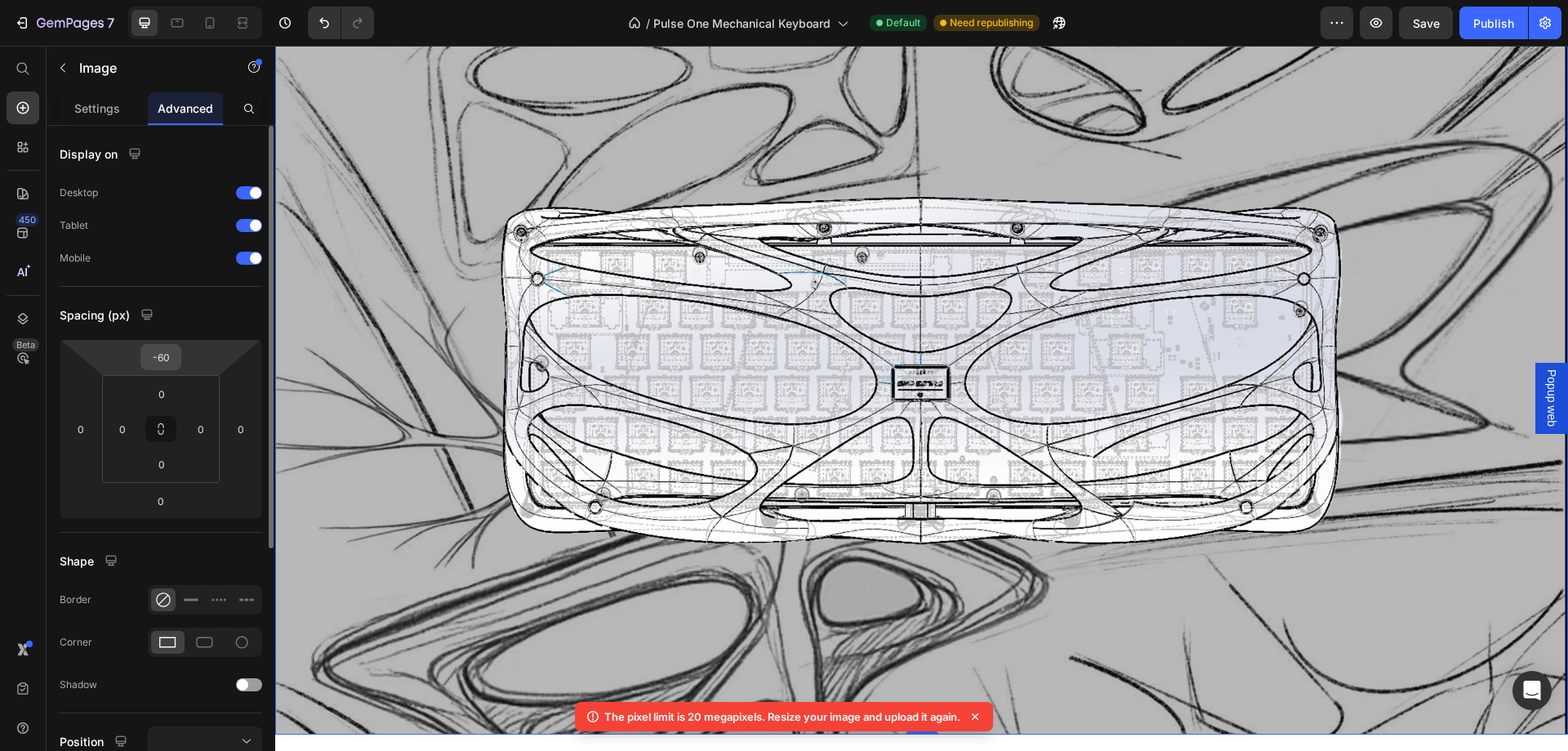 click on "-60" at bounding box center (161, 357) 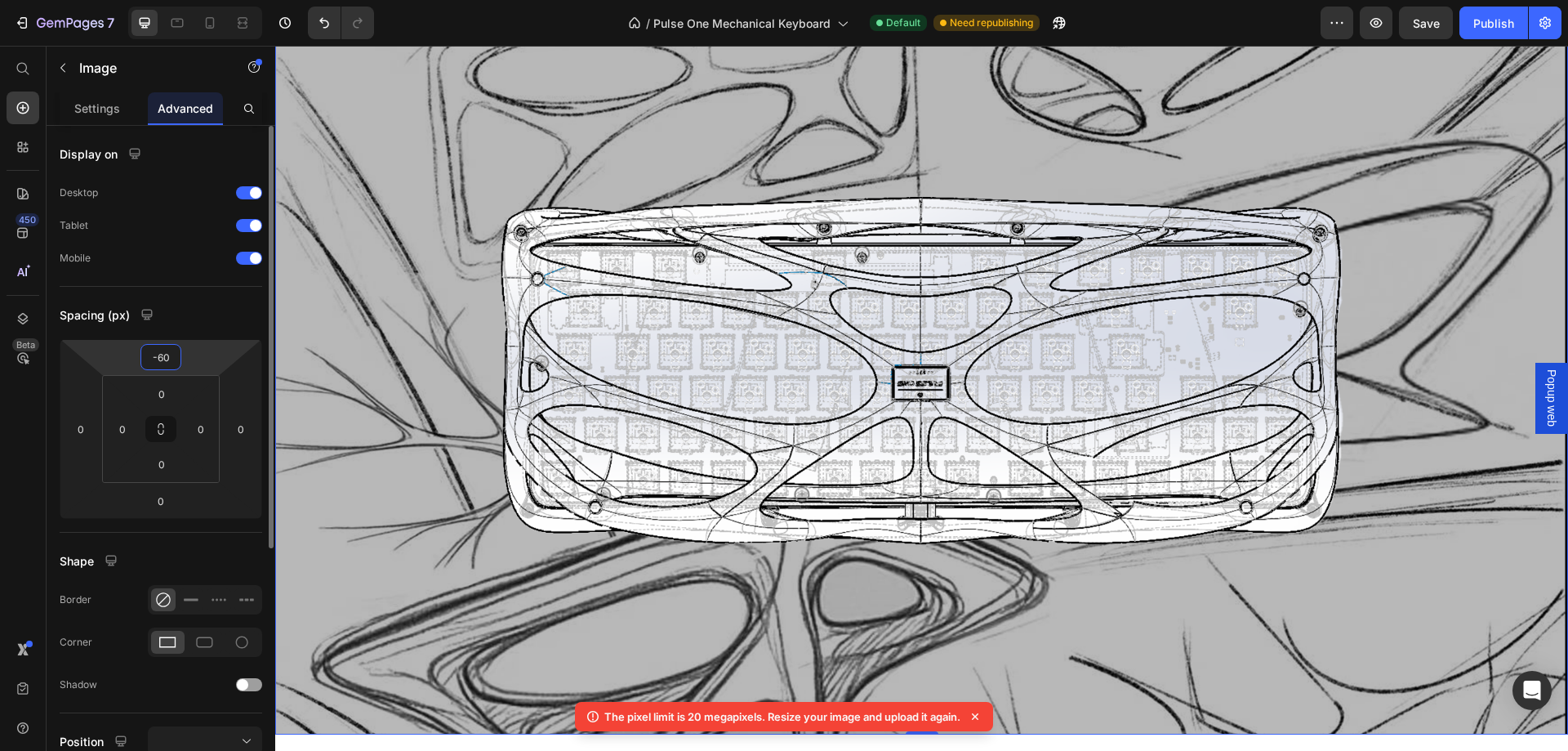 drag, startPoint x: 172, startPoint y: 364, endPoint x: 144, endPoint y: 361, distance: 28.160256 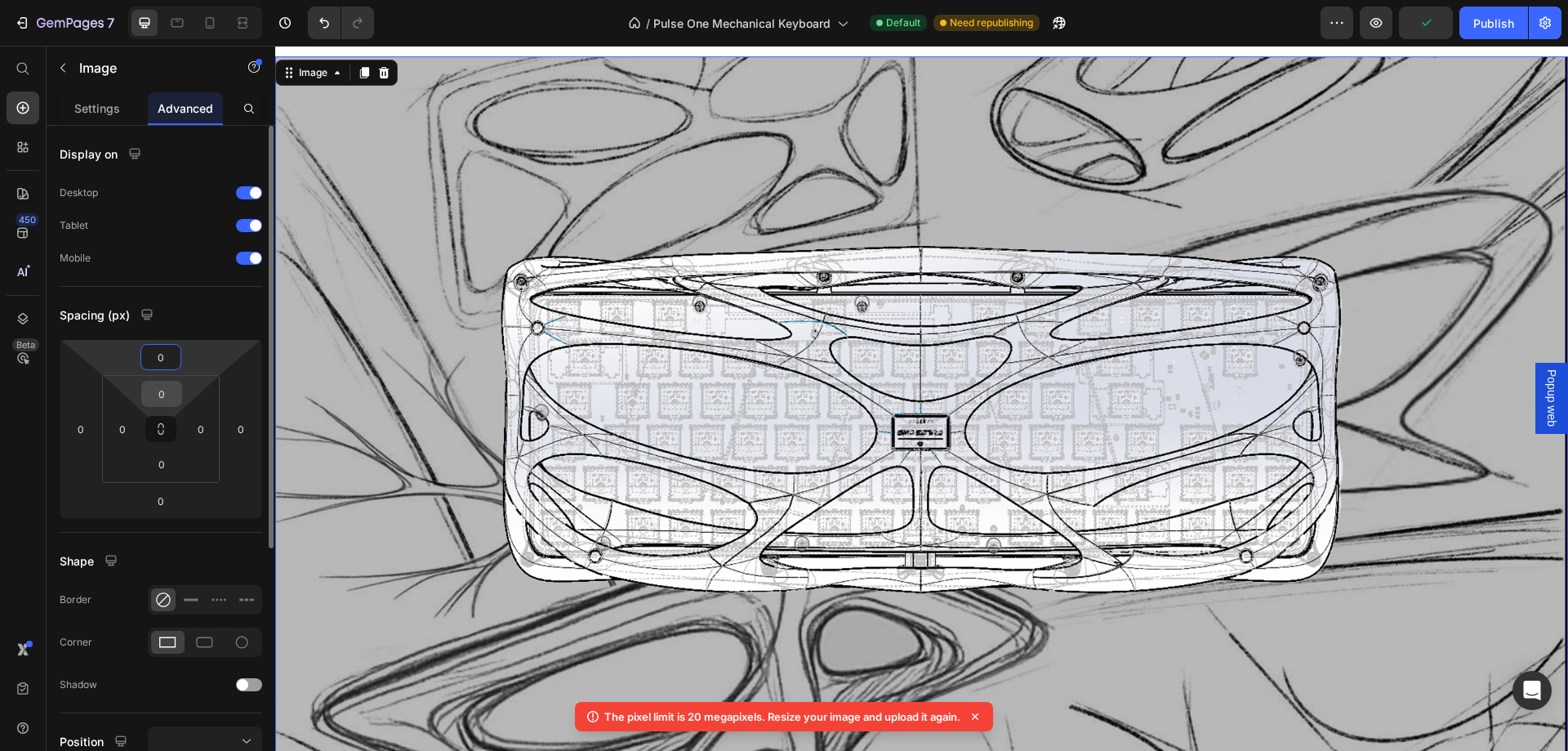 type on "0" 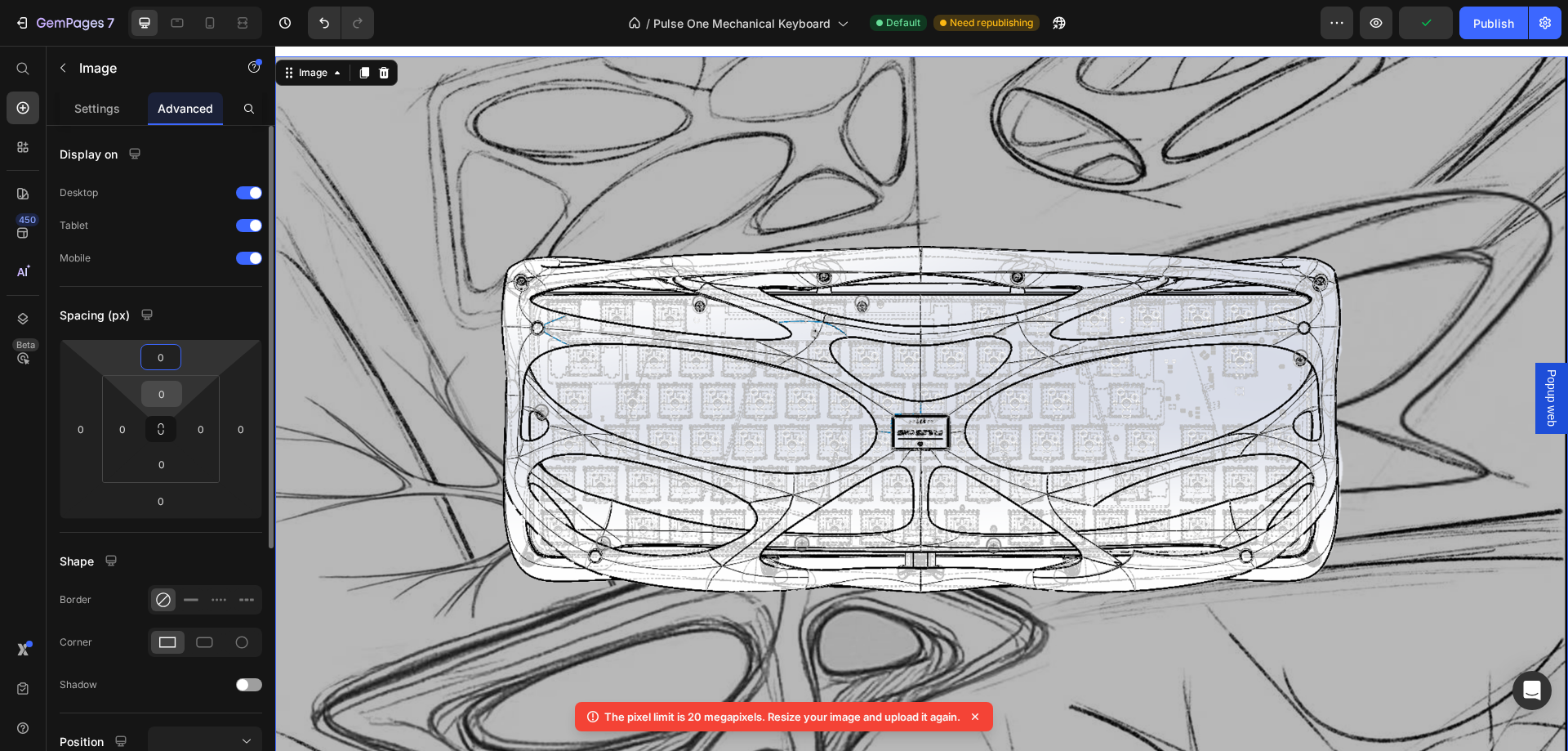 click on "0" at bounding box center (162, 394) 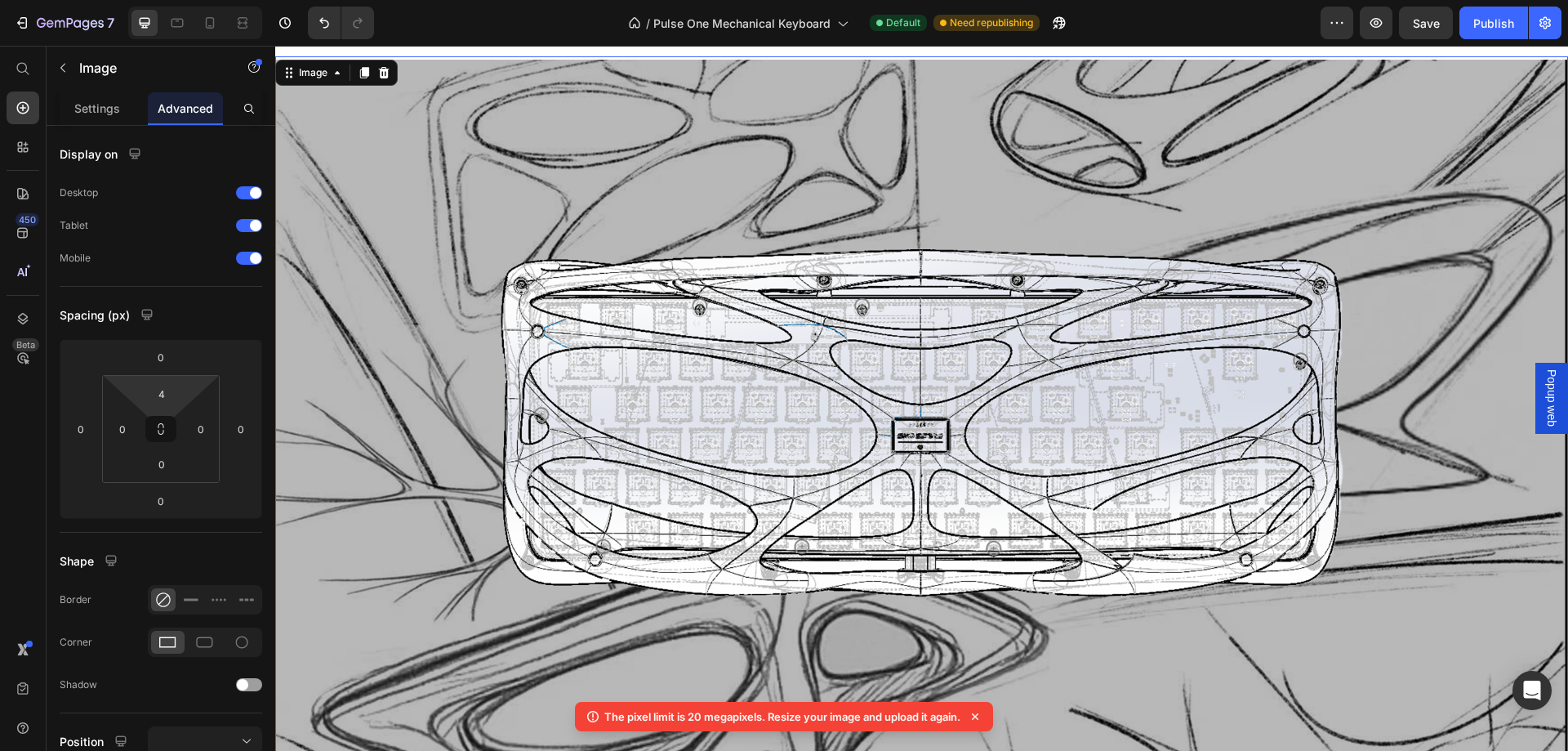 type on "0" 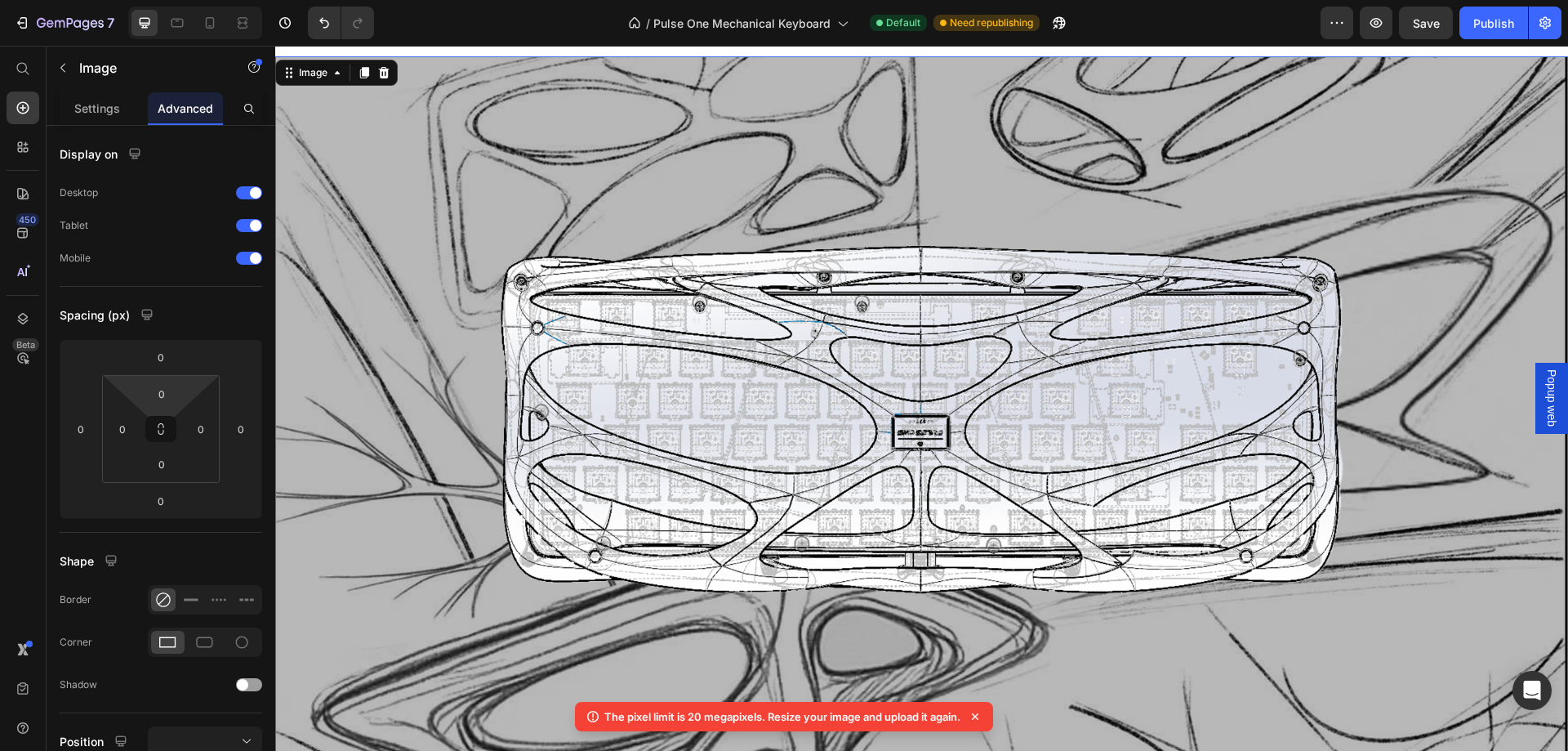 drag, startPoint x: 187, startPoint y: 396, endPoint x: 187, endPoint y: 418, distance: 22 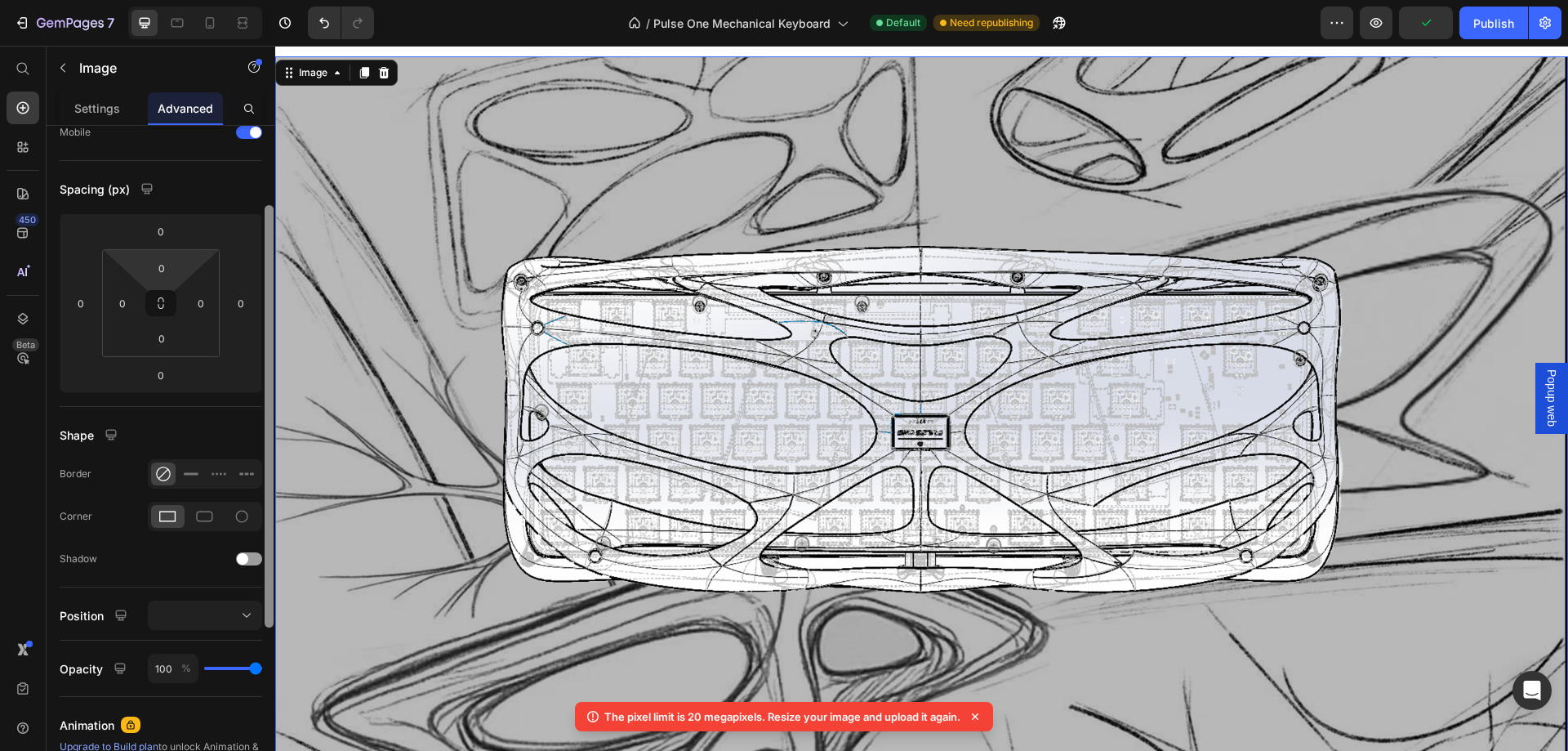 scroll, scrollTop: 0, scrollLeft: 0, axis: both 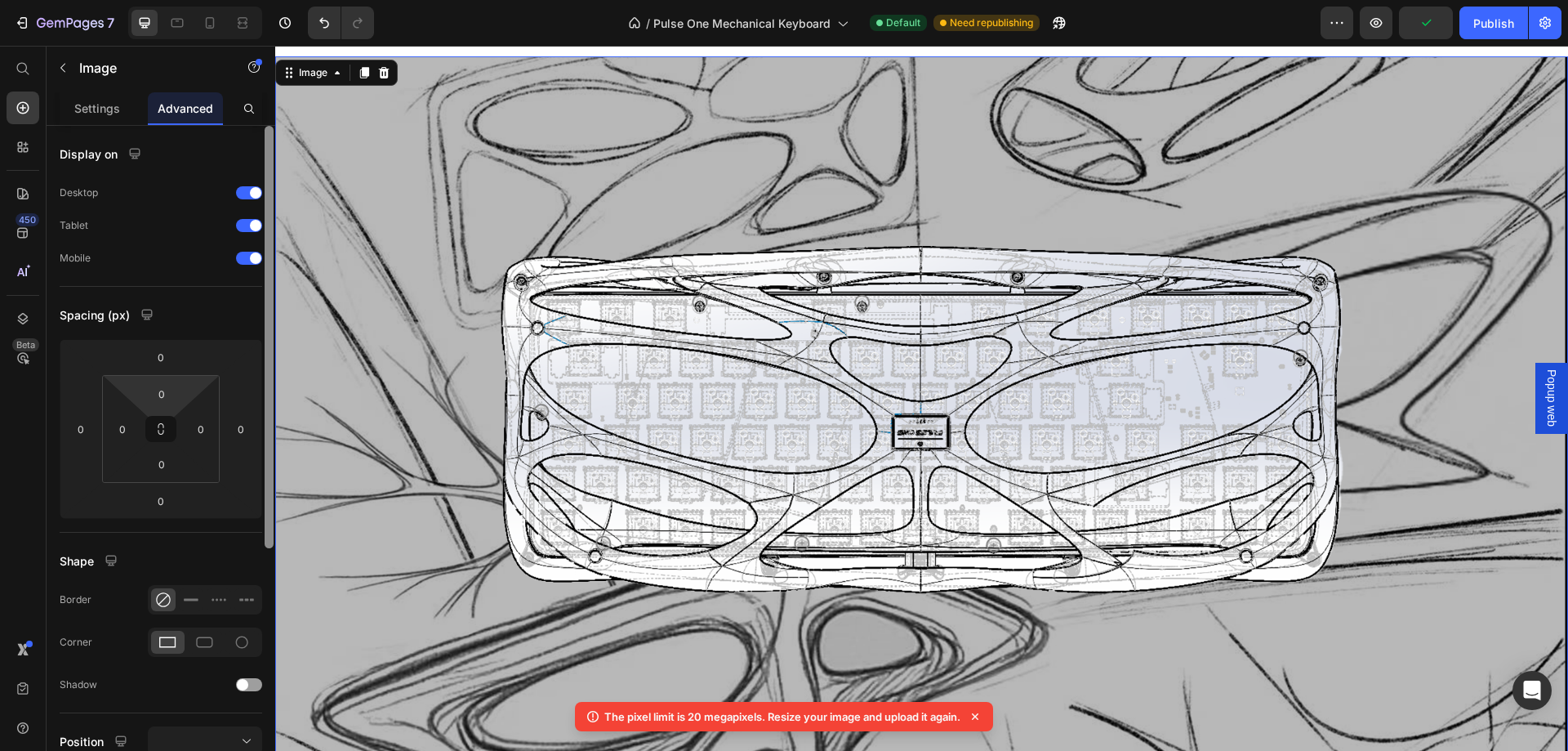drag, startPoint x: 269, startPoint y: 463, endPoint x: 271, endPoint y: 367, distance: 96.02083 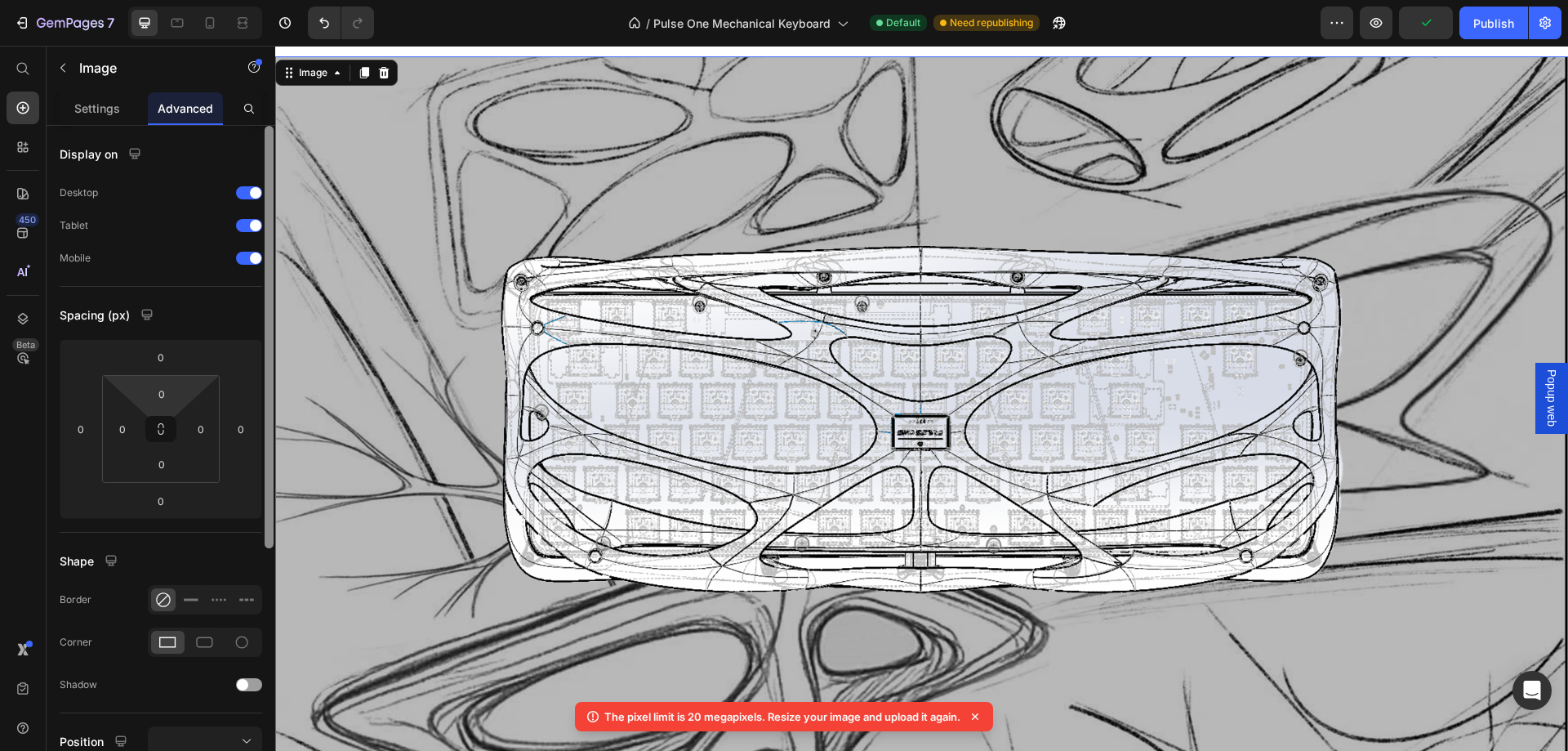 click at bounding box center (269, 337) 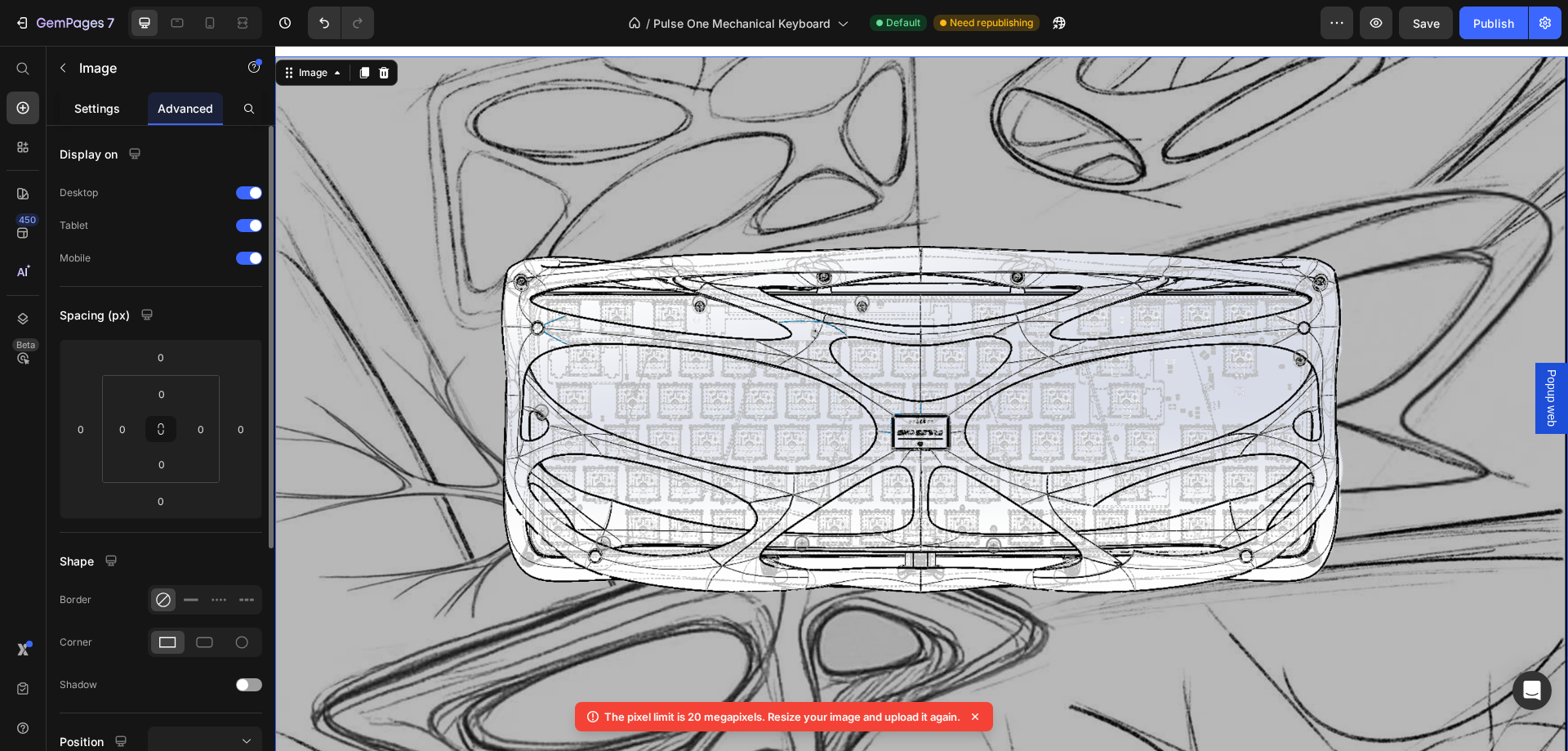 click on "Settings" at bounding box center (97, 108) 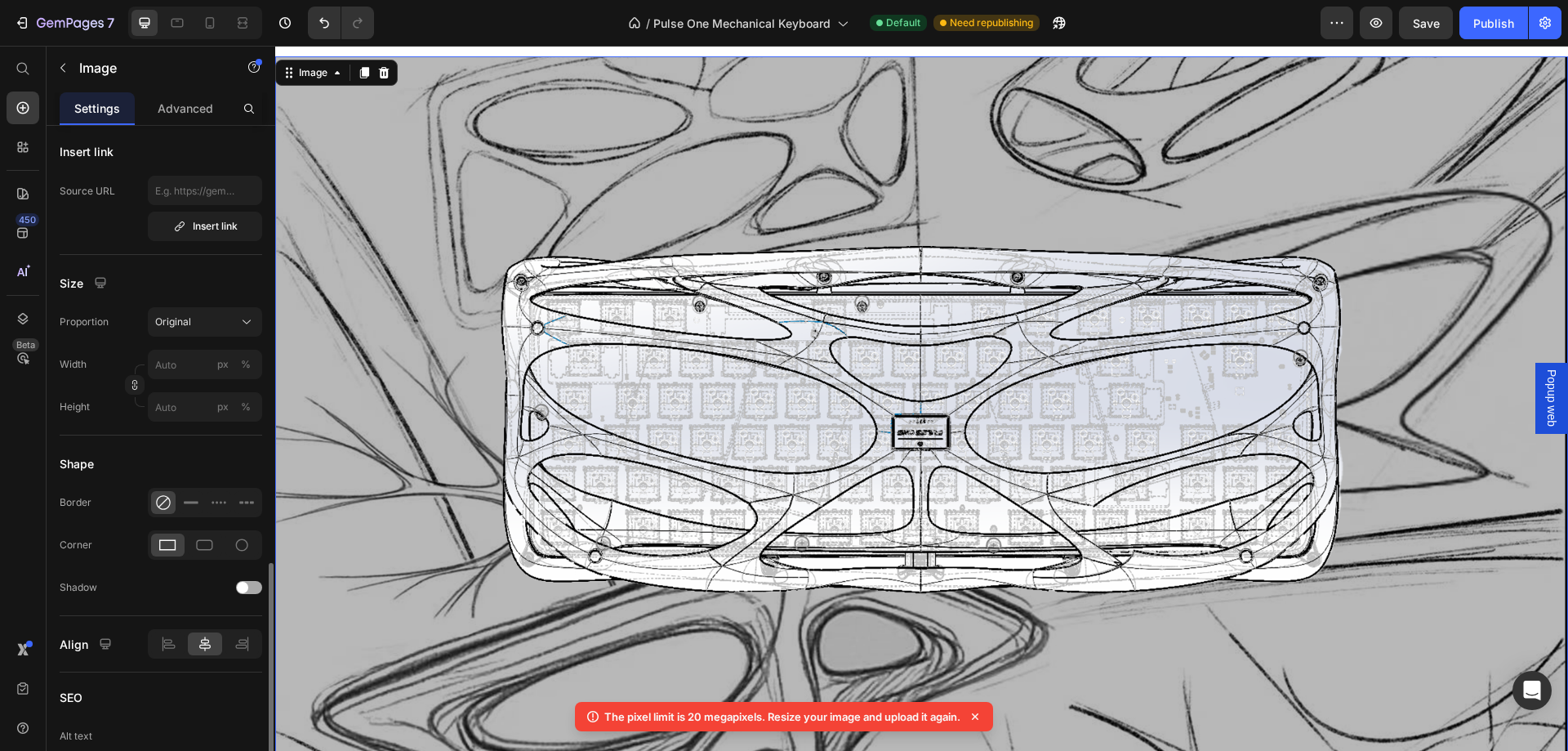 scroll, scrollTop: 490, scrollLeft: 0, axis: vertical 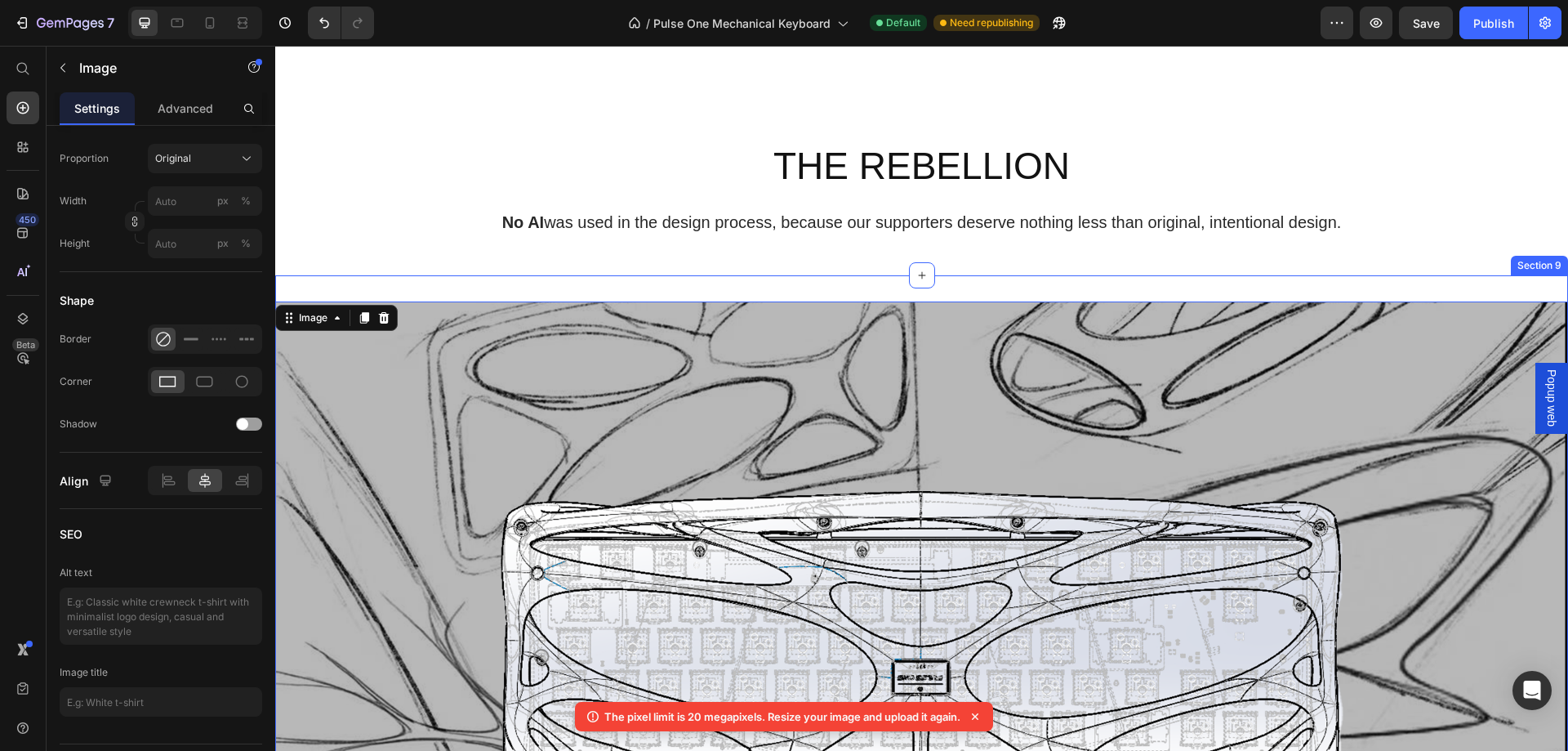 click on "Image   0 Section 9" at bounding box center [921, 665] 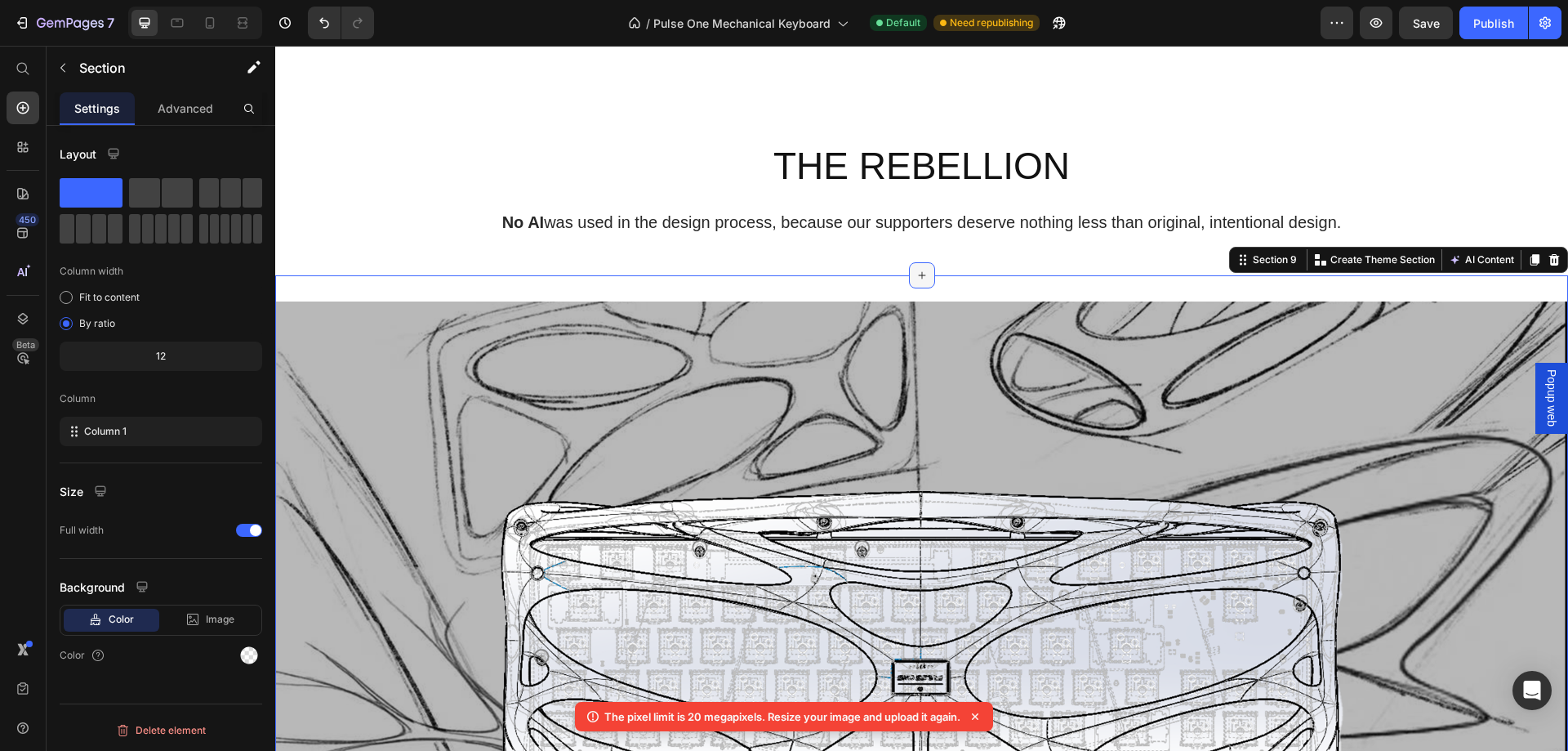 scroll, scrollTop: 0, scrollLeft: 0, axis: both 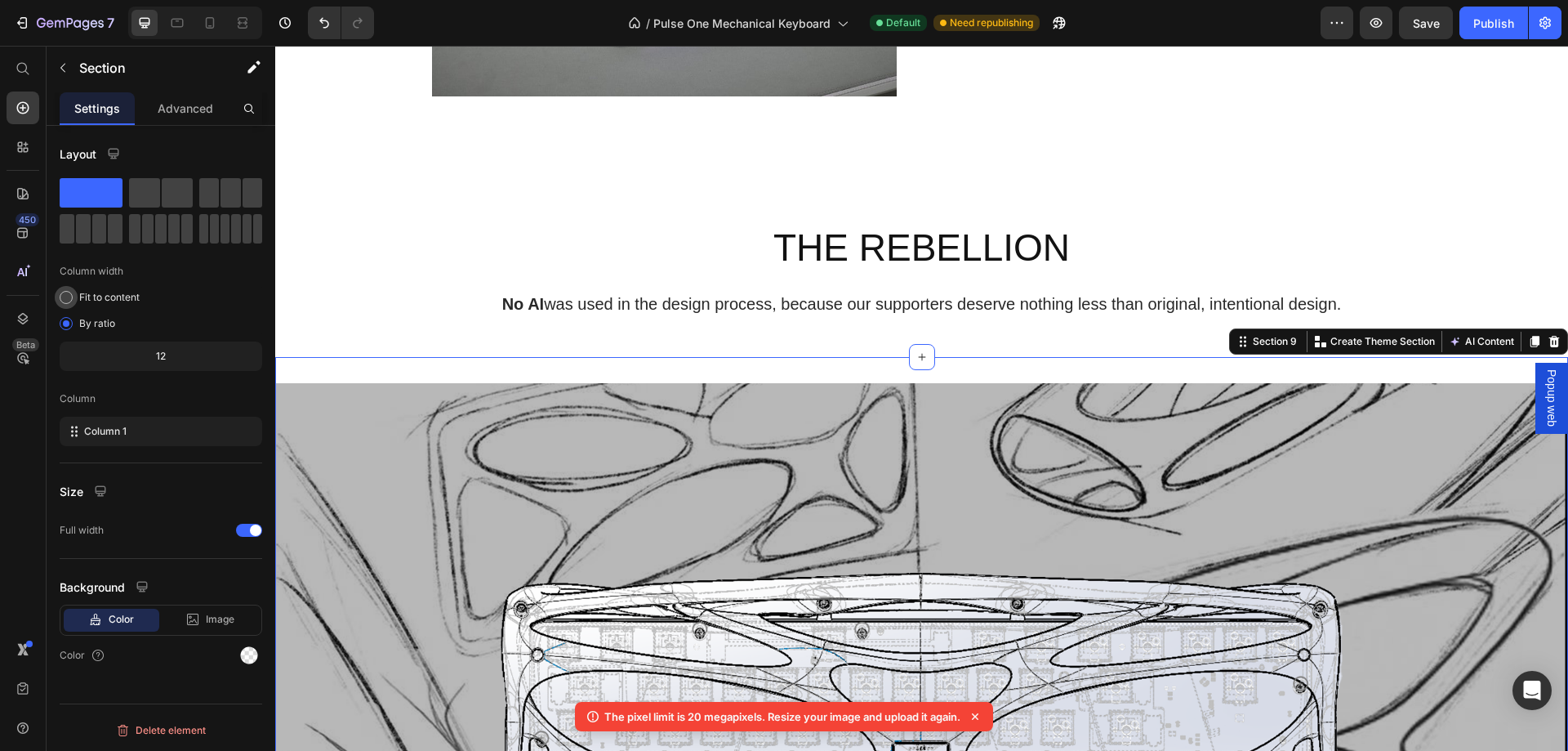 click on "Fit to content" at bounding box center [109, 297] 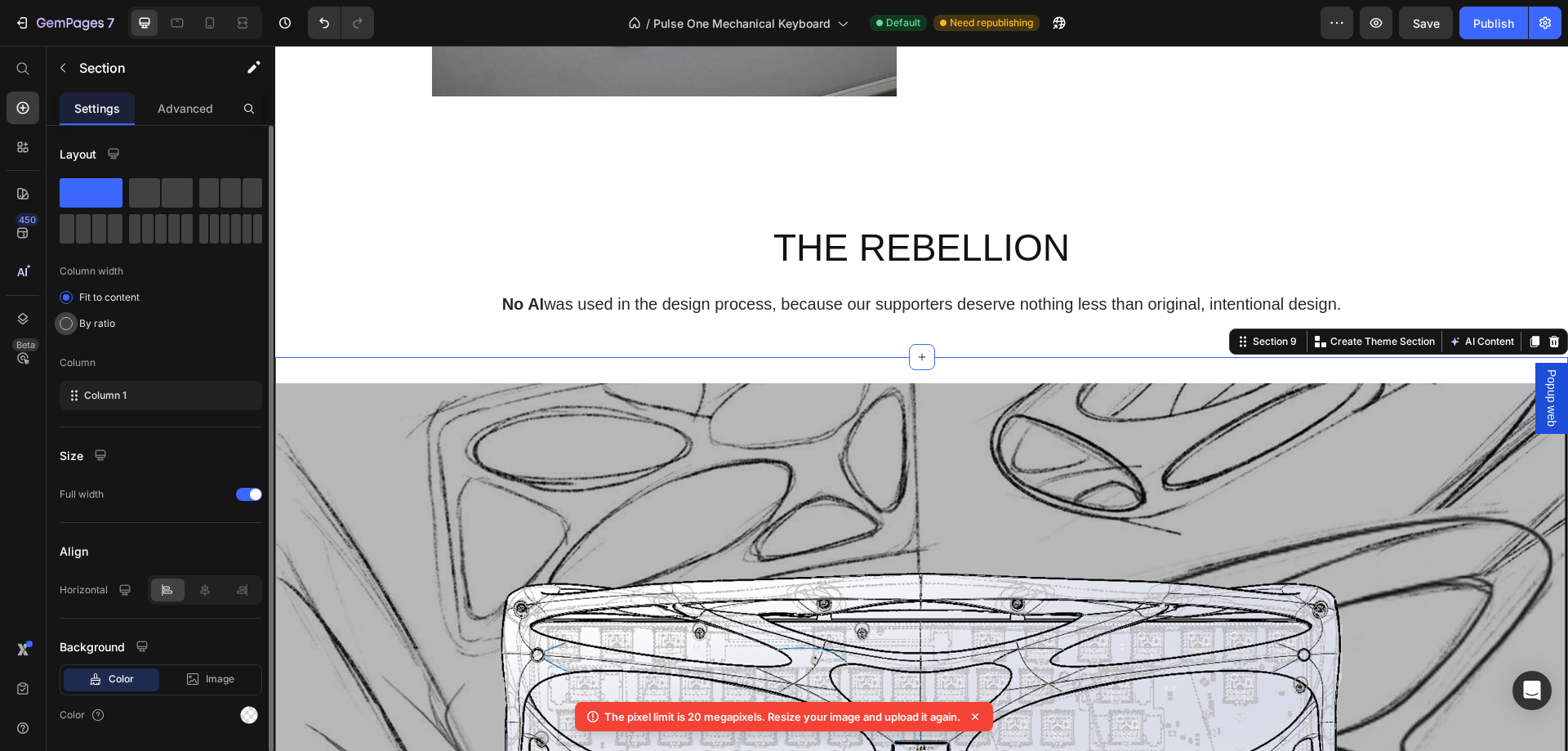 click on "By ratio" at bounding box center (97, 324) 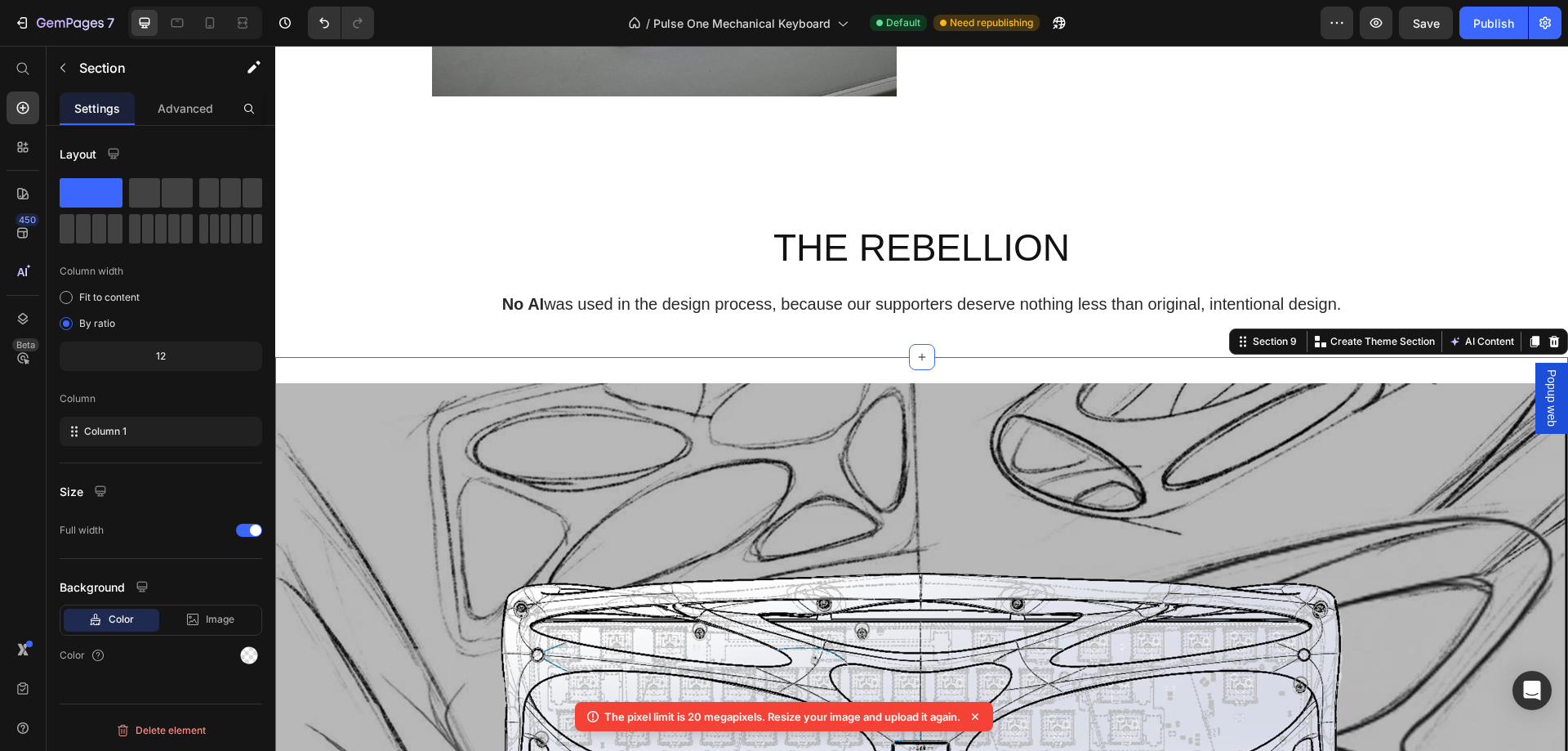 click on "12" 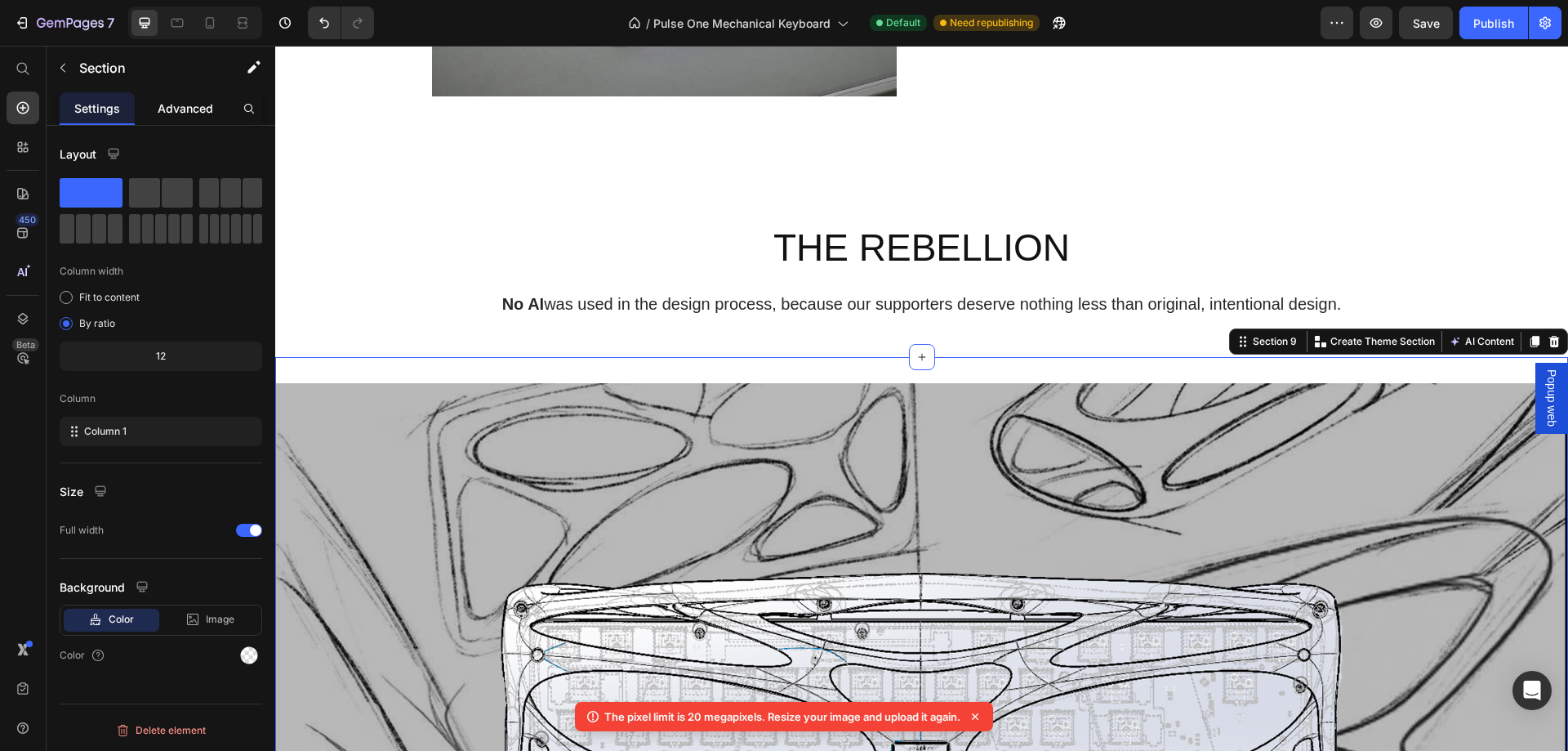 click on "Advanced" at bounding box center [185, 108] 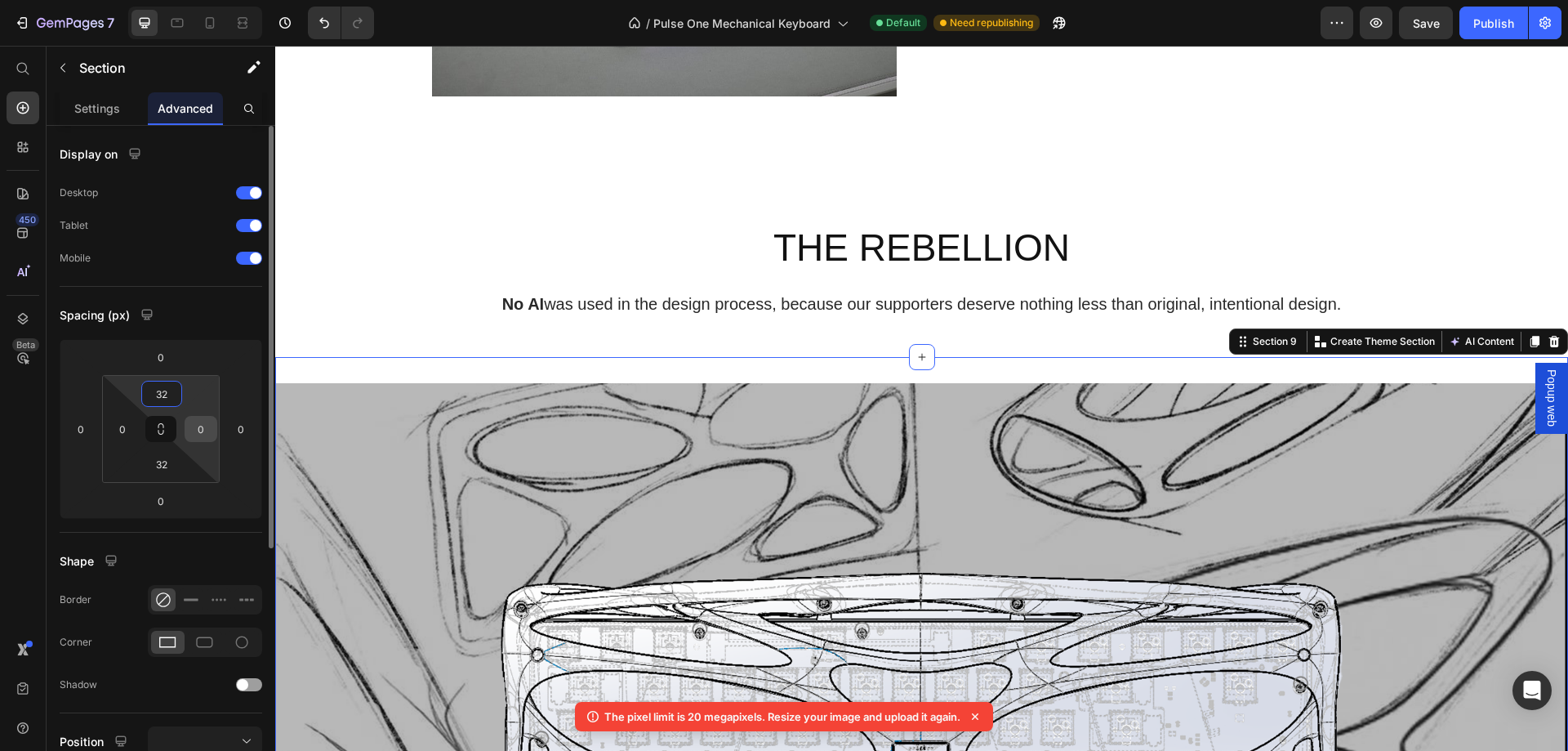 click on "0" at bounding box center (201, 429) 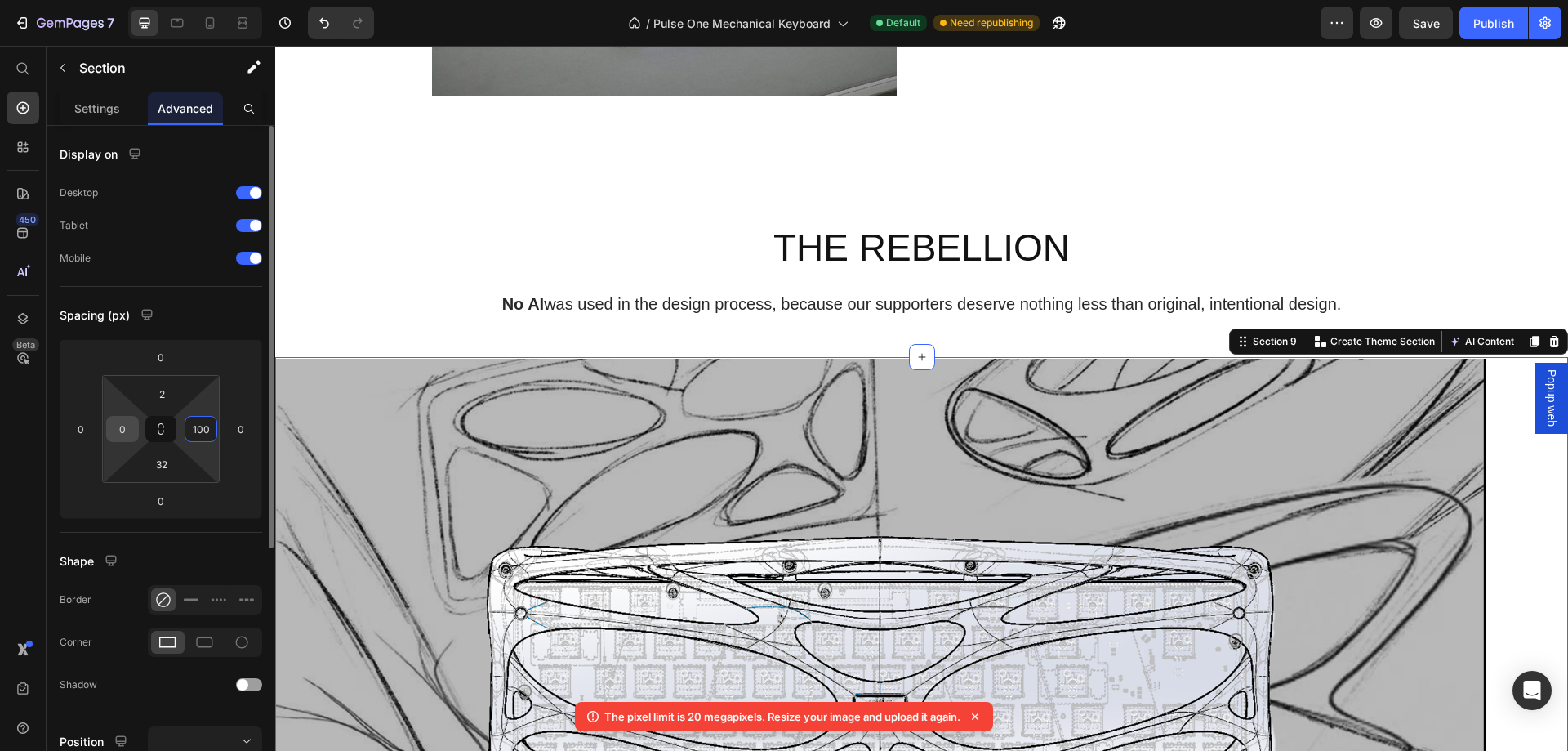 type on "100" 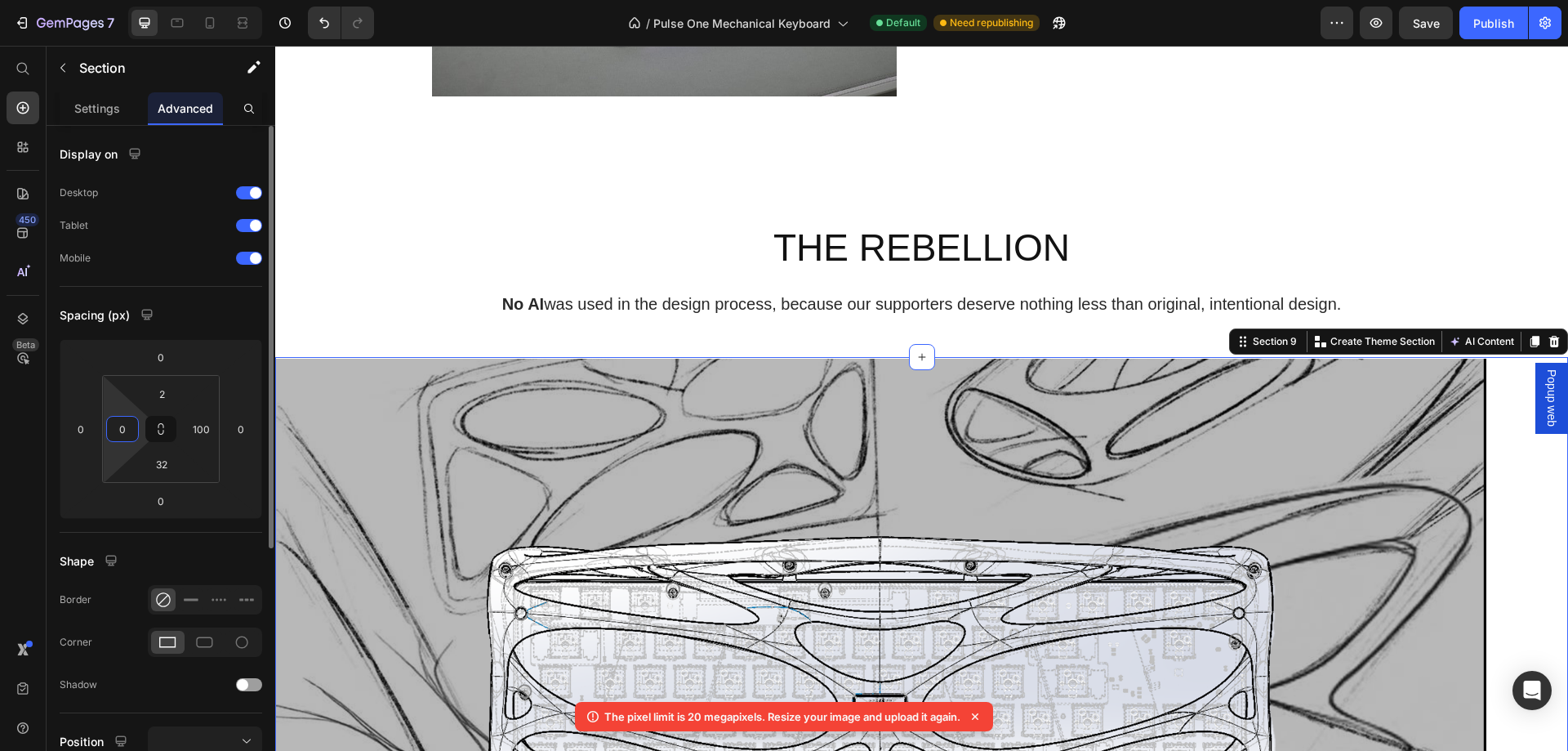 click on "0" at bounding box center [122, 429] 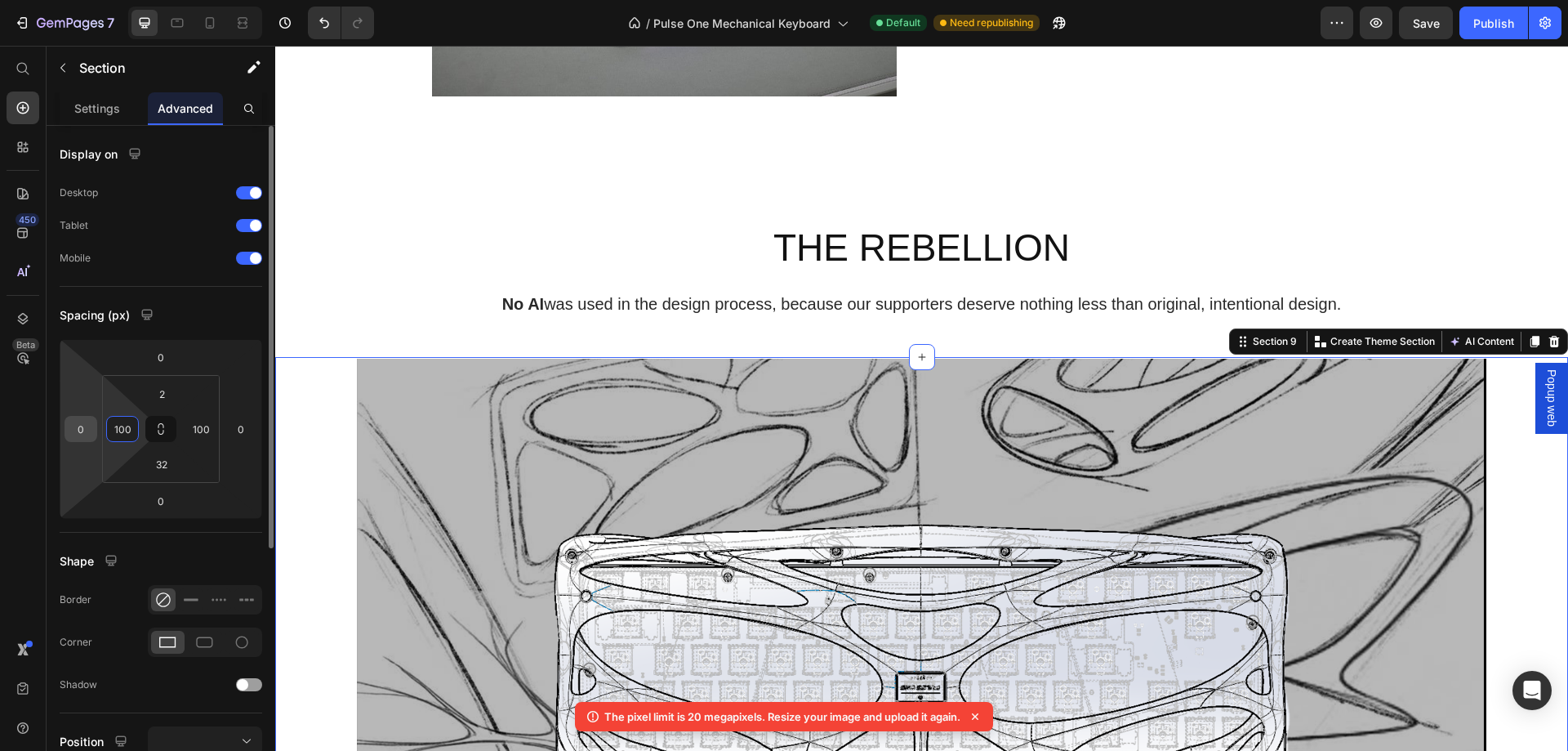 drag, startPoint x: 131, startPoint y: 430, endPoint x: 92, endPoint y: 431, distance: 39.012818 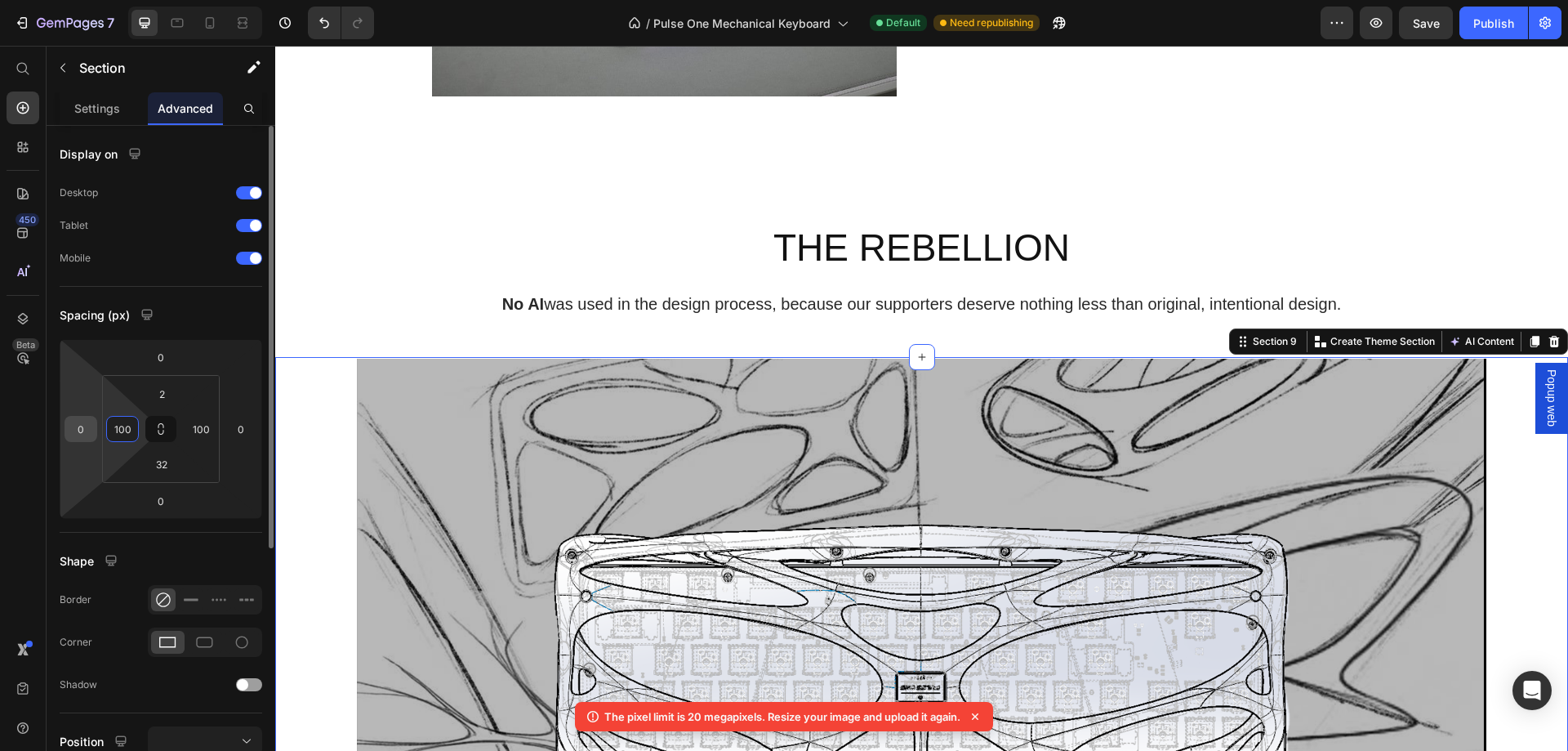 click on "0 0 0 0 2 100 32 100" 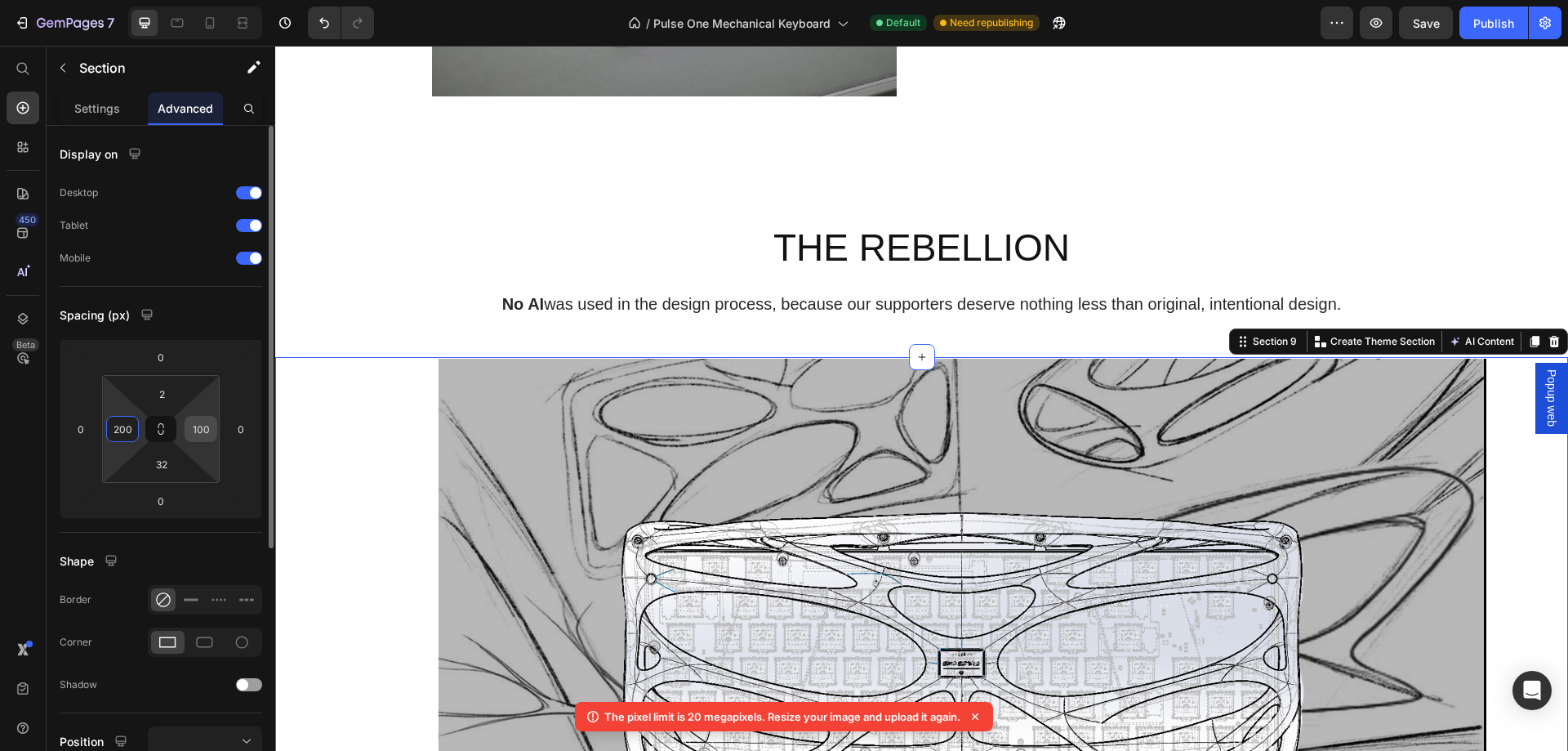 type on "200" 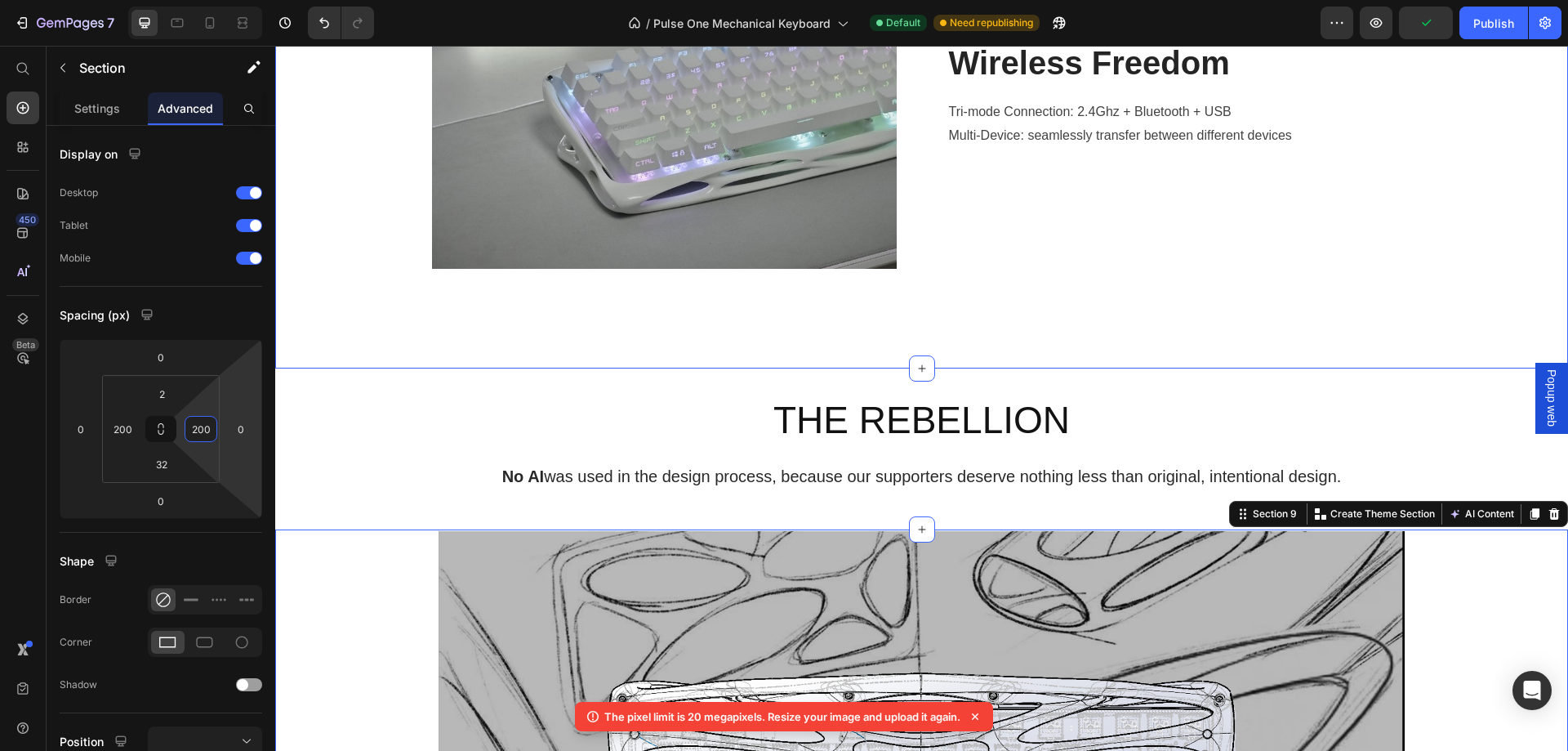 scroll, scrollTop: 4473, scrollLeft: 0, axis: vertical 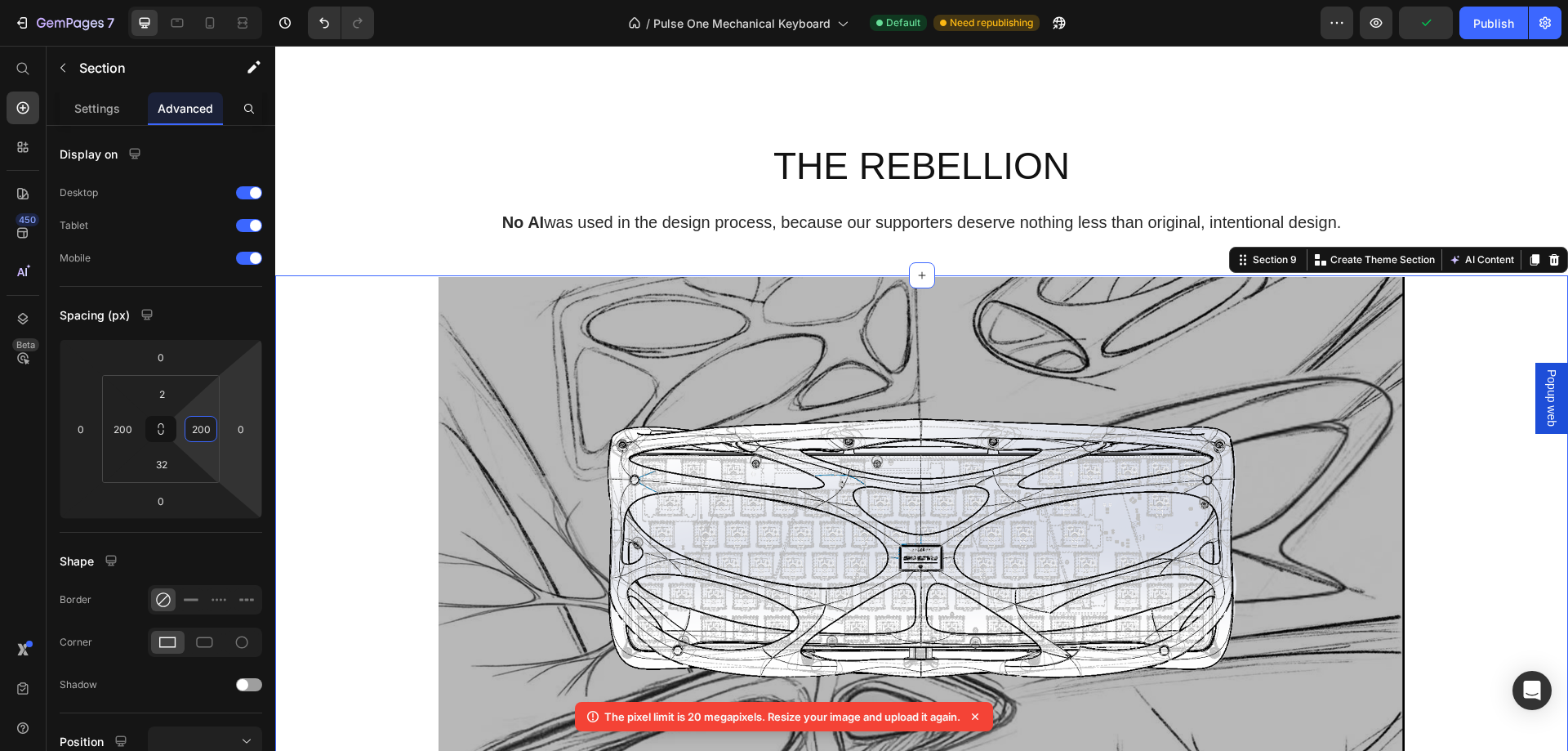 type on "200" 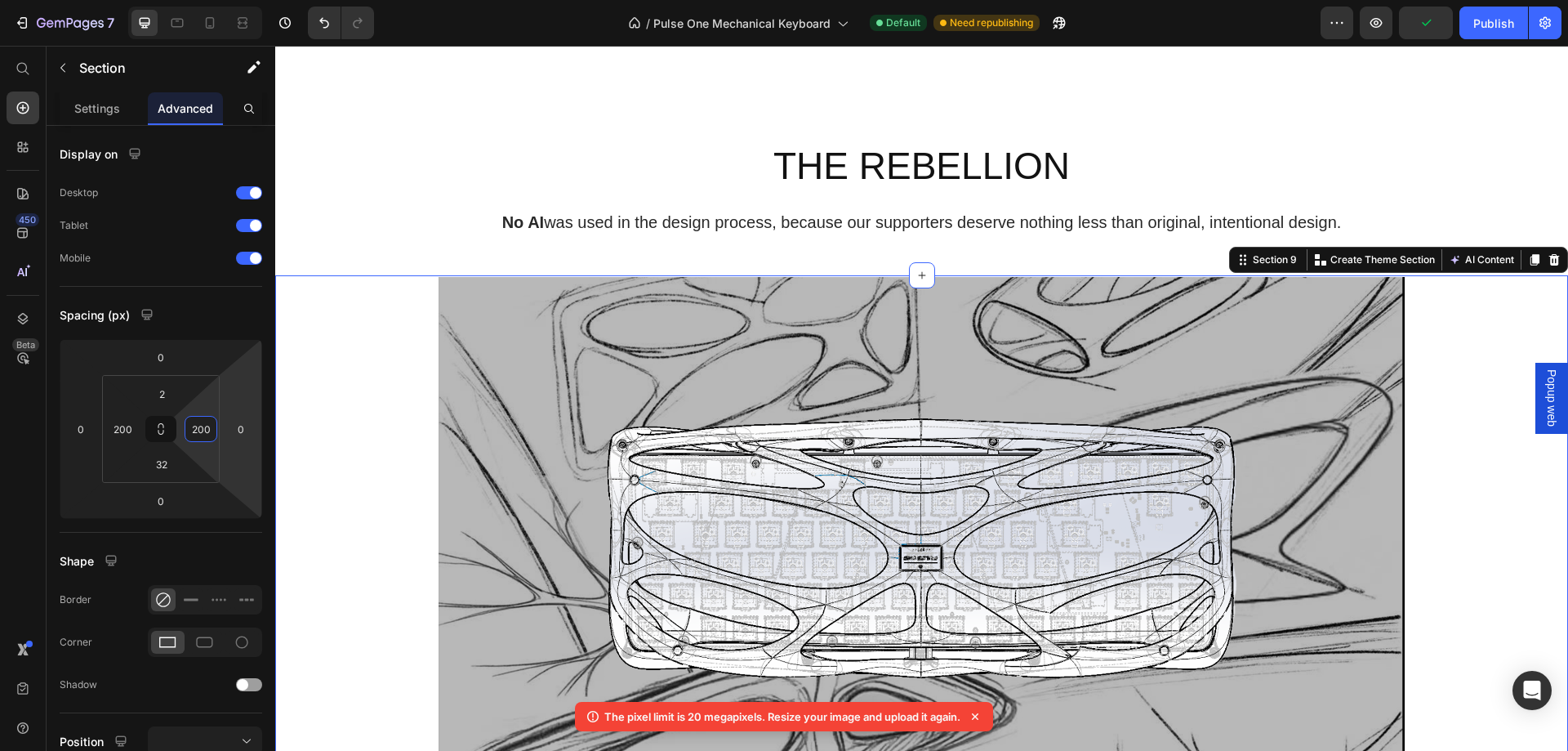 click on "Image Section 9   You can create reusable sections Create Theme Section AI Content Write with GemAI What would you like to describe here? Tone and Voice Persuasive Product Pulse One Mechanical Keyboard Show more Generate" at bounding box center [921, 561] 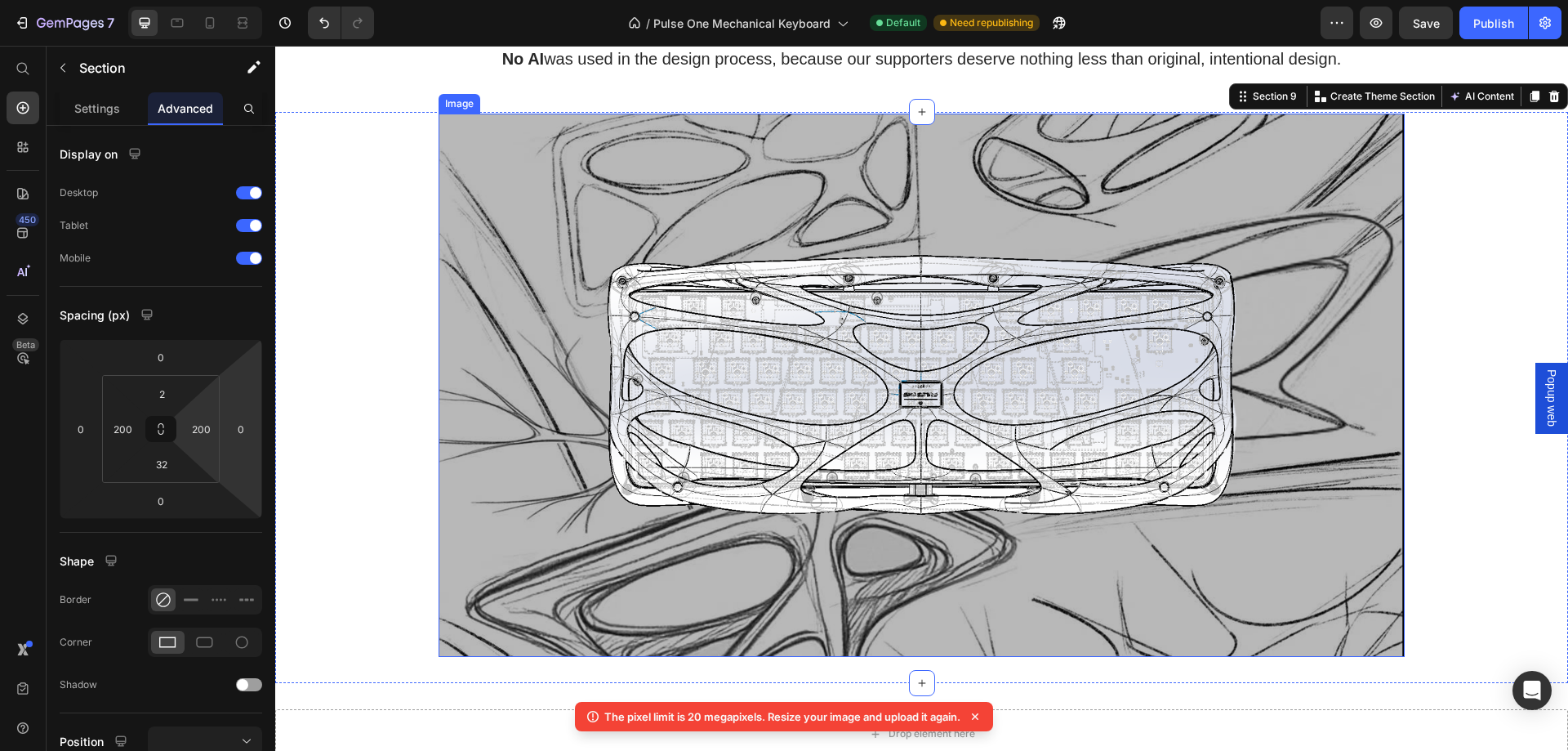 scroll, scrollTop: 4964, scrollLeft: 0, axis: vertical 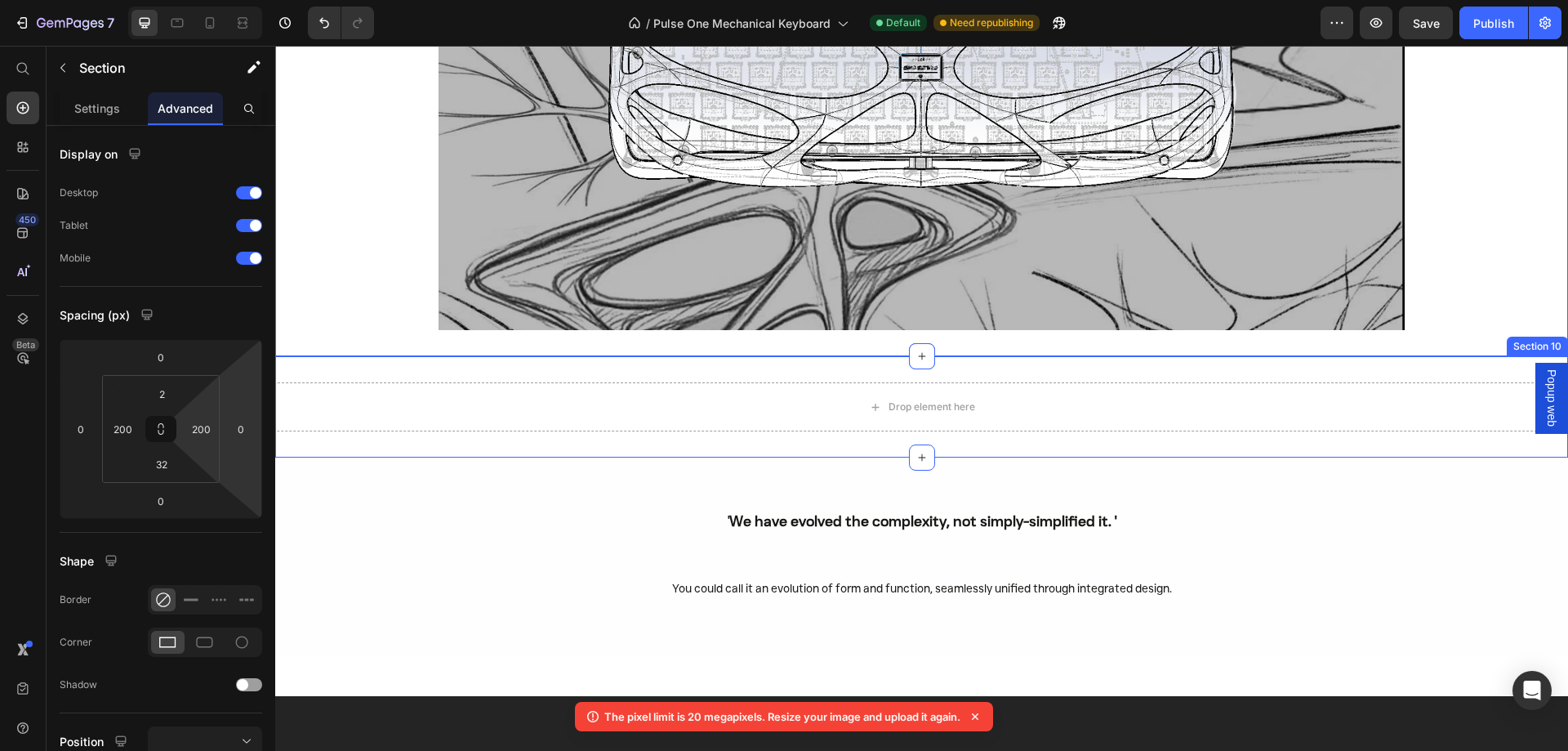 click on "Drop element here Section 10" at bounding box center [921, 407] 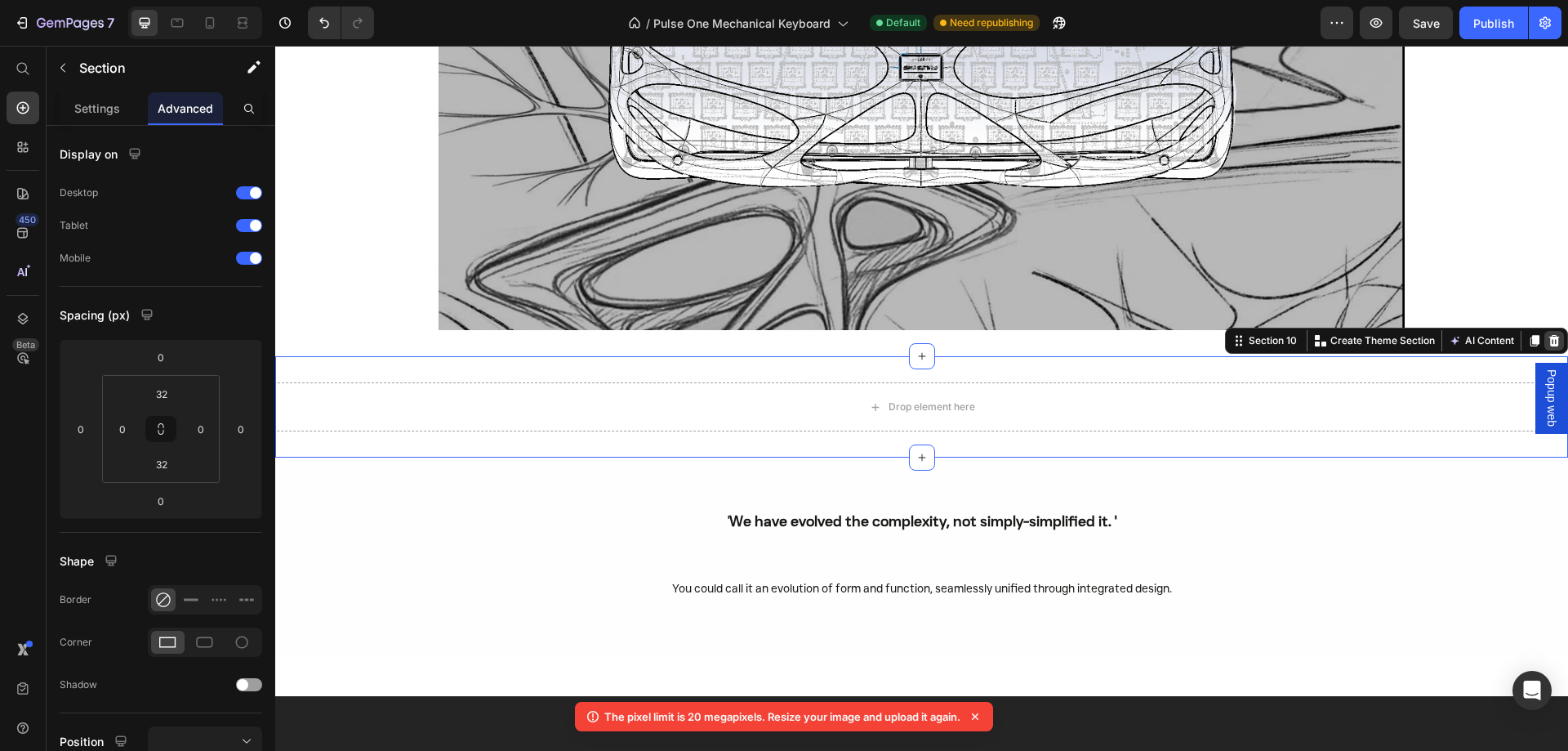 click 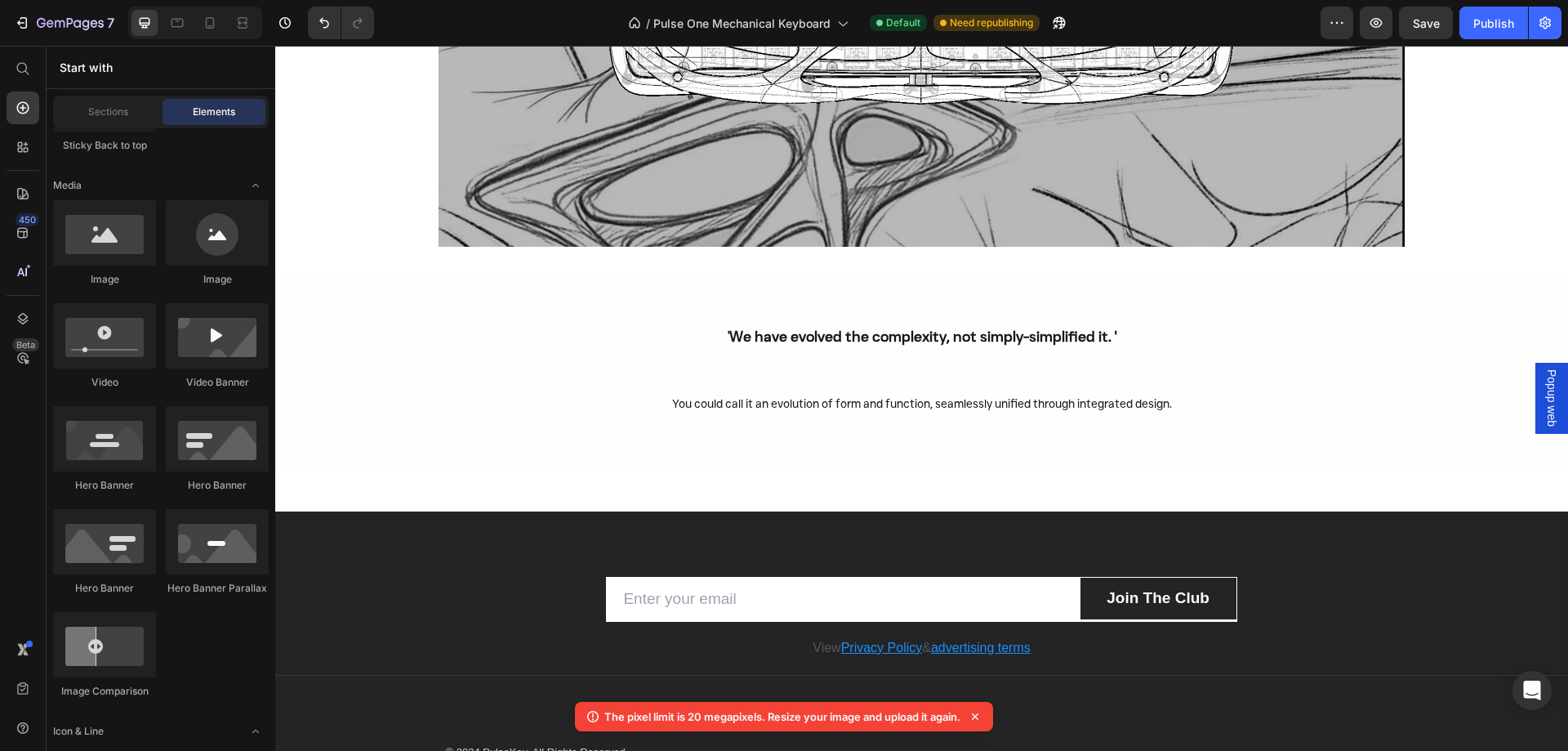scroll, scrollTop: 5127, scrollLeft: 0, axis: vertical 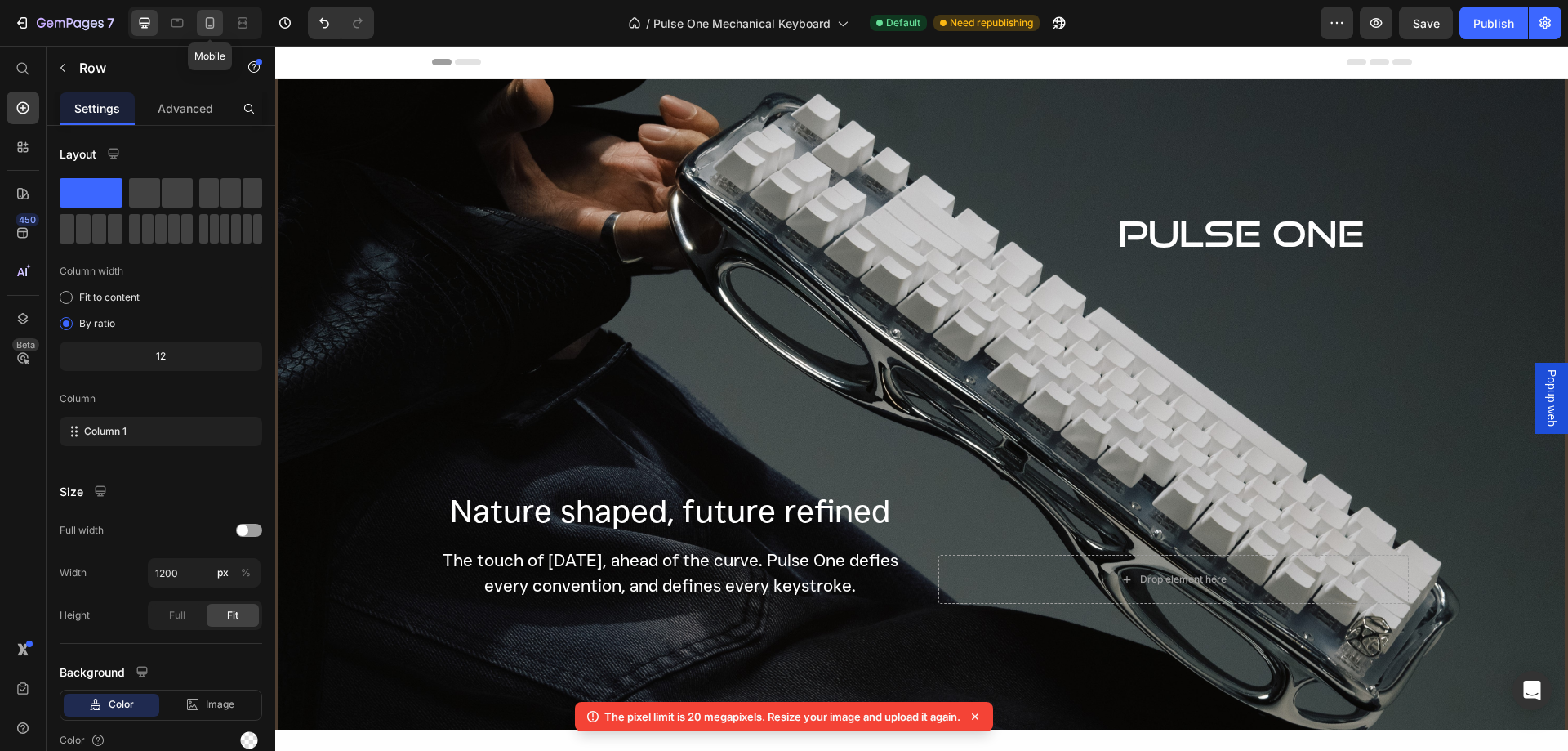 click 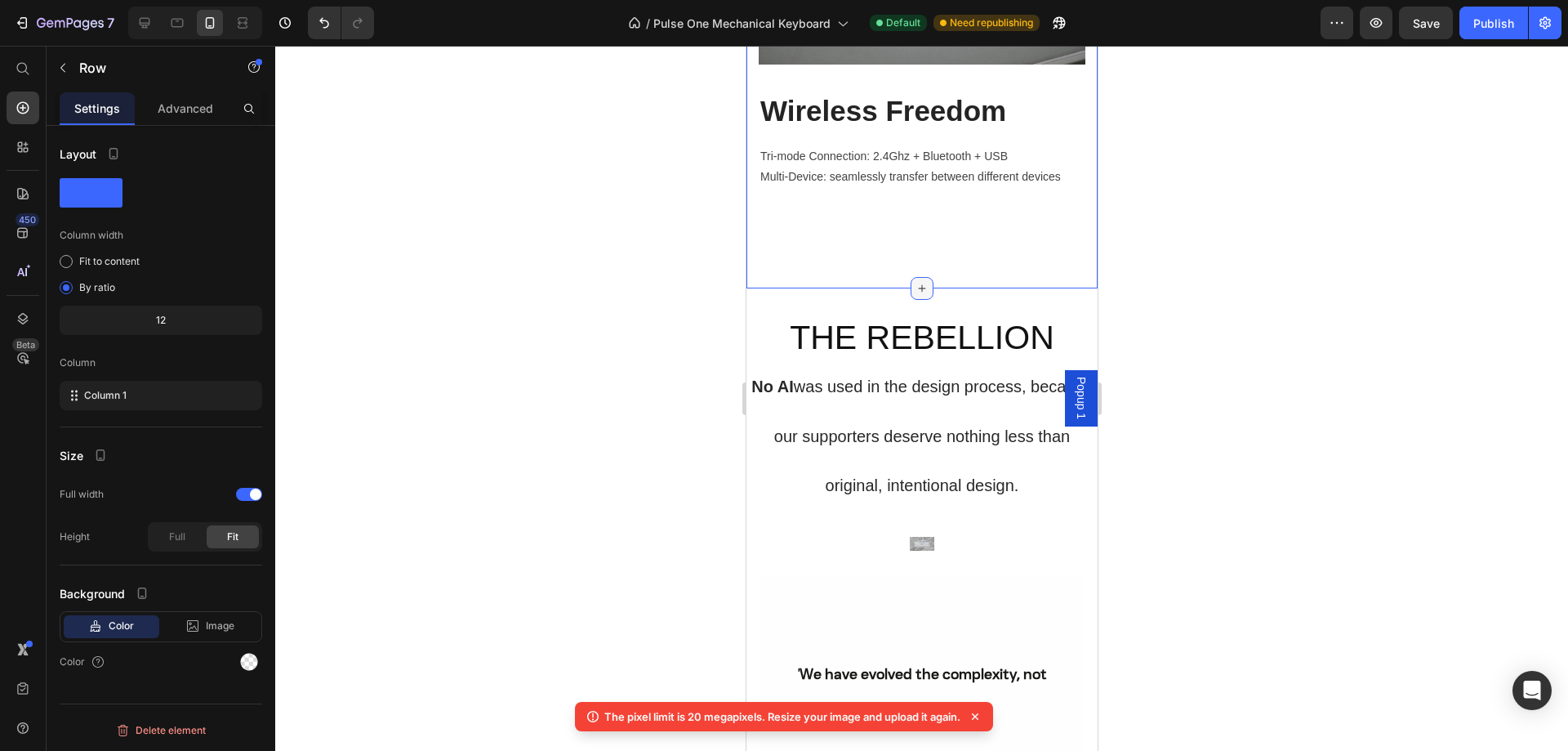 scroll, scrollTop: 5230, scrollLeft: 0, axis: vertical 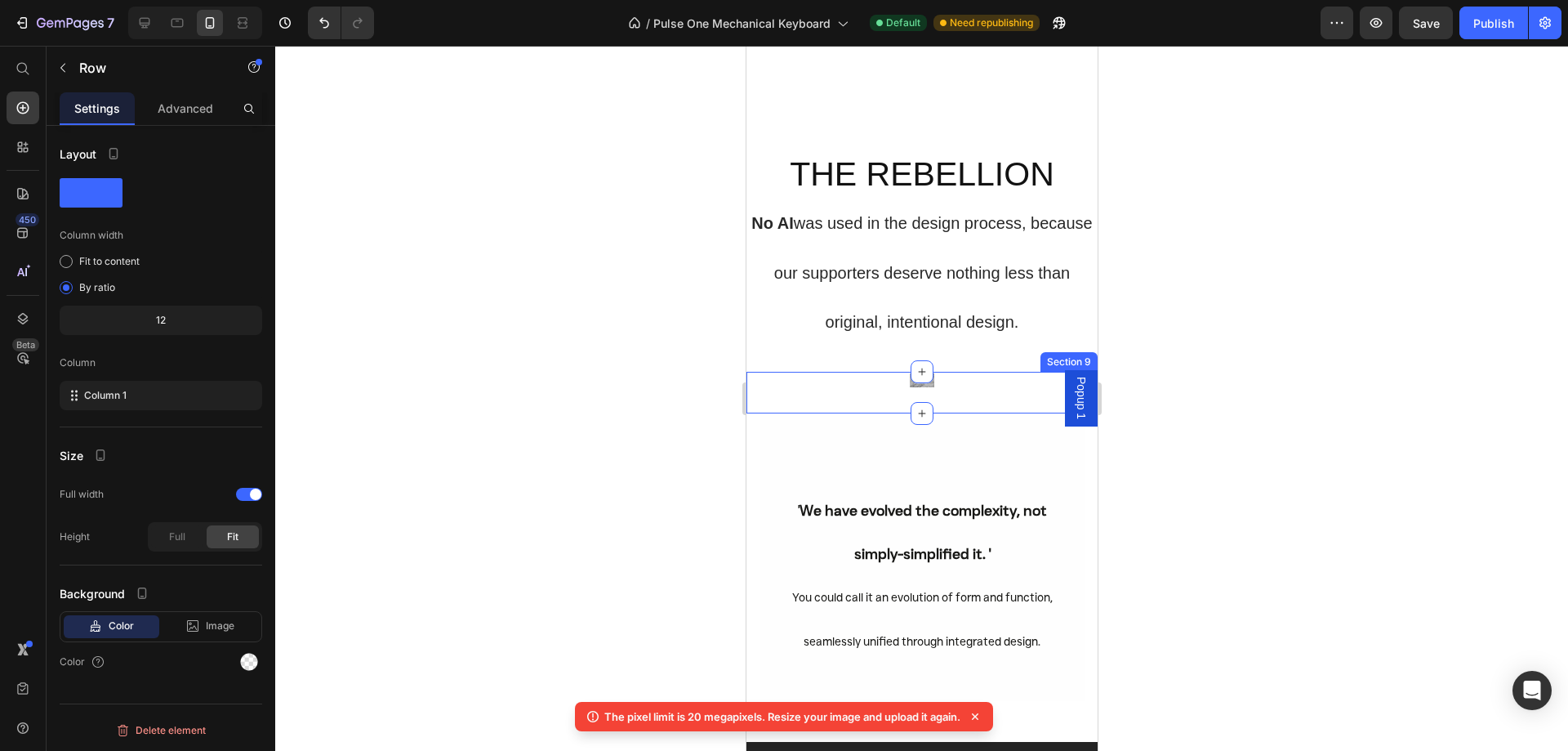 click on "Image Section 9" at bounding box center [921, 392] 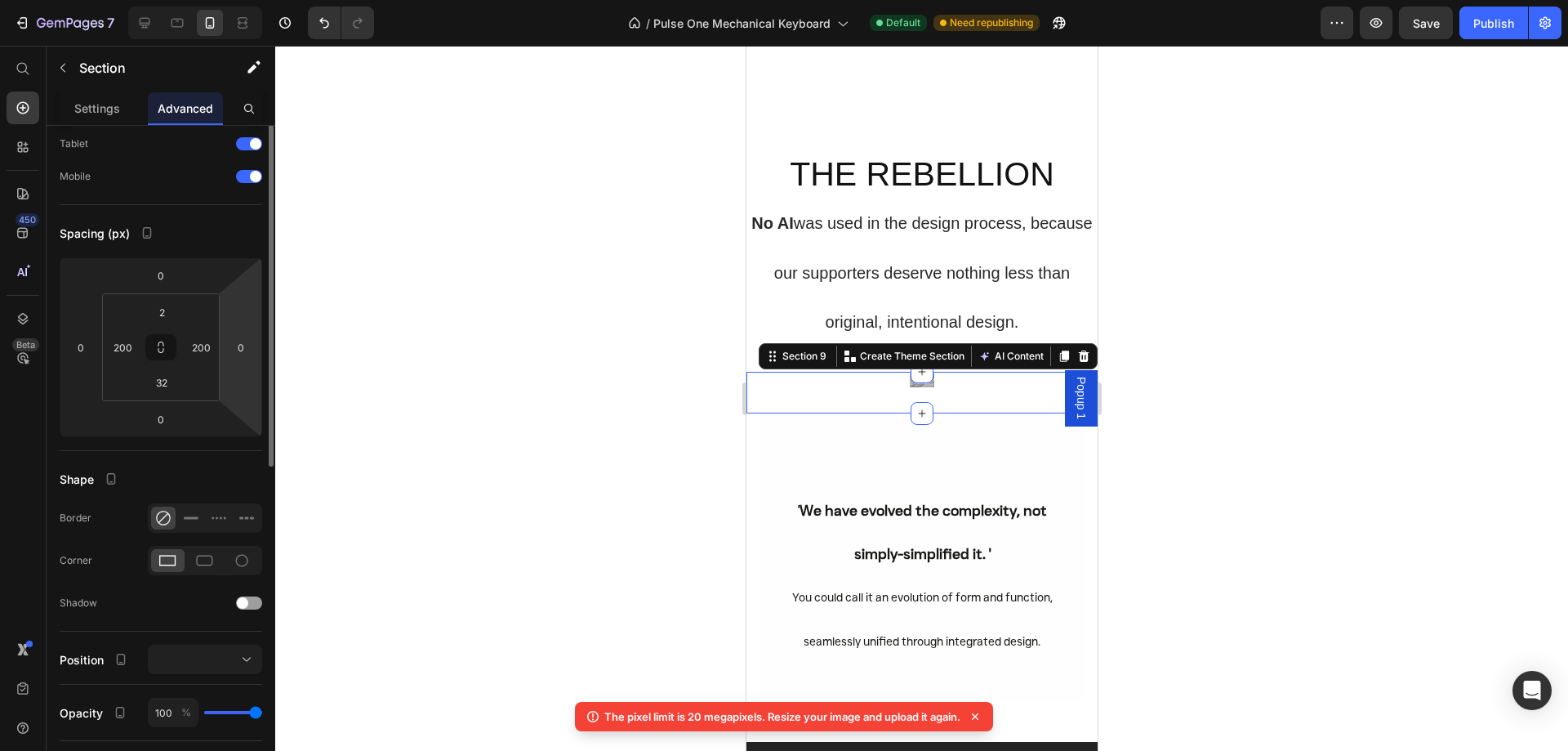scroll, scrollTop: 0, scrollLeft: 0, axis: both 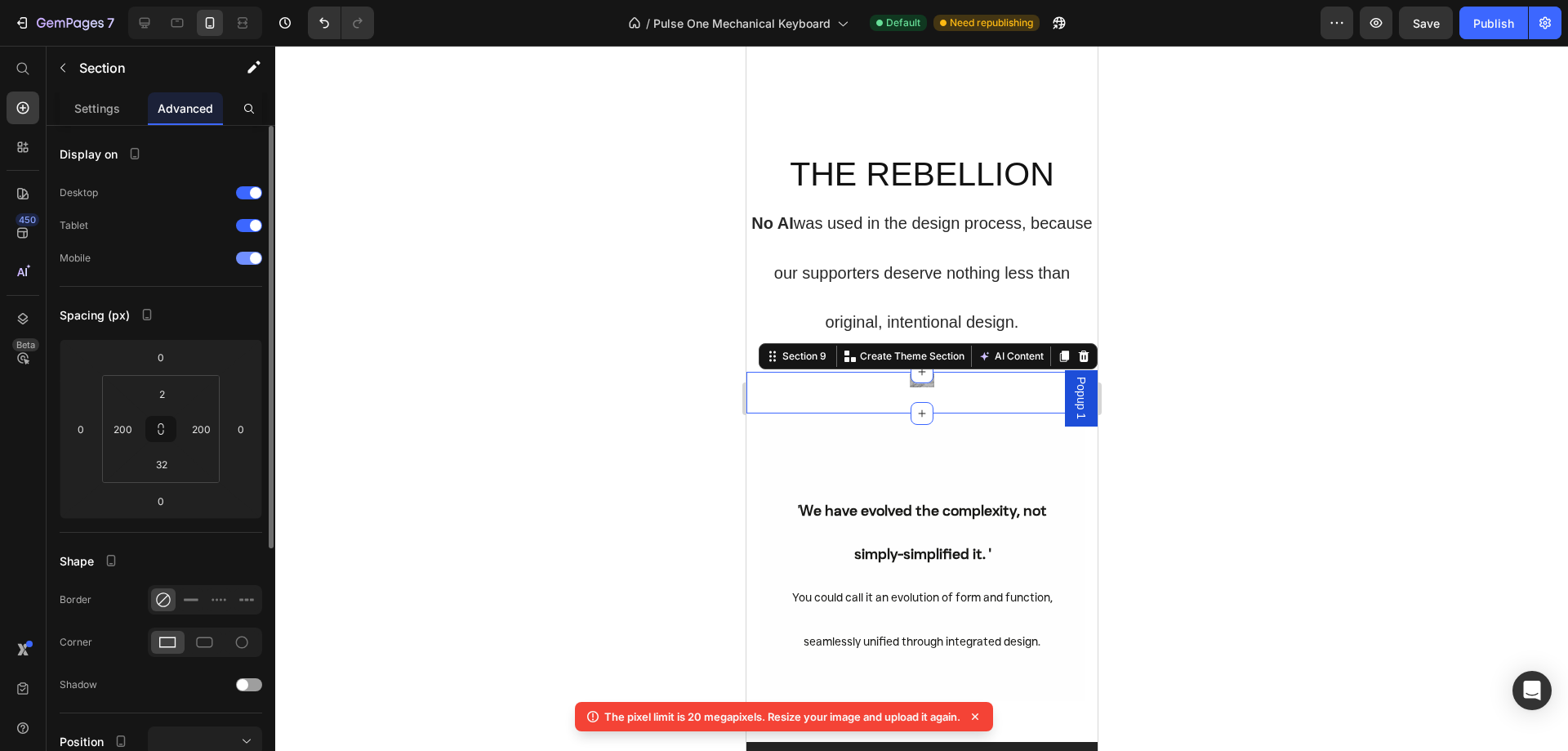 click at bounding box center (249, 258) 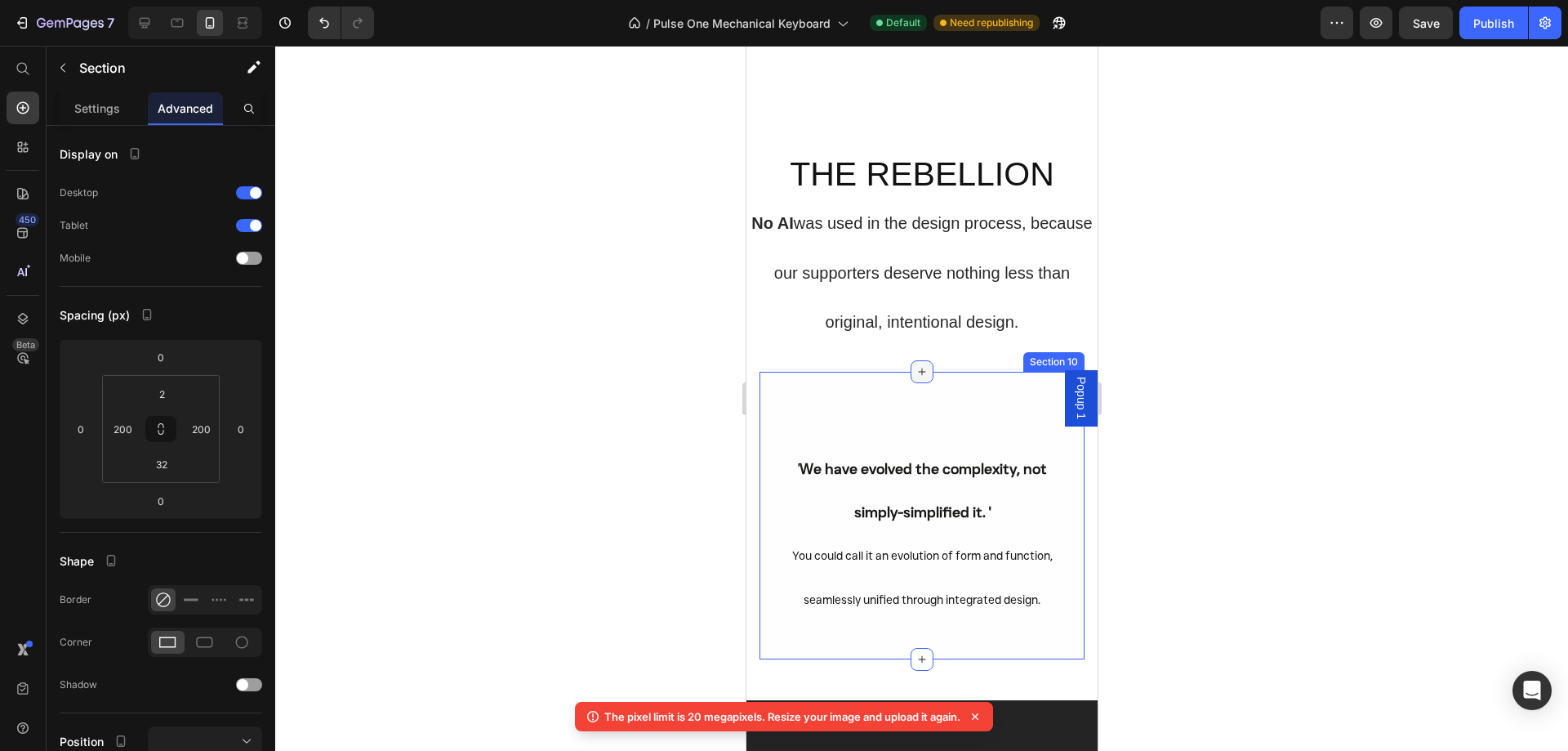 click 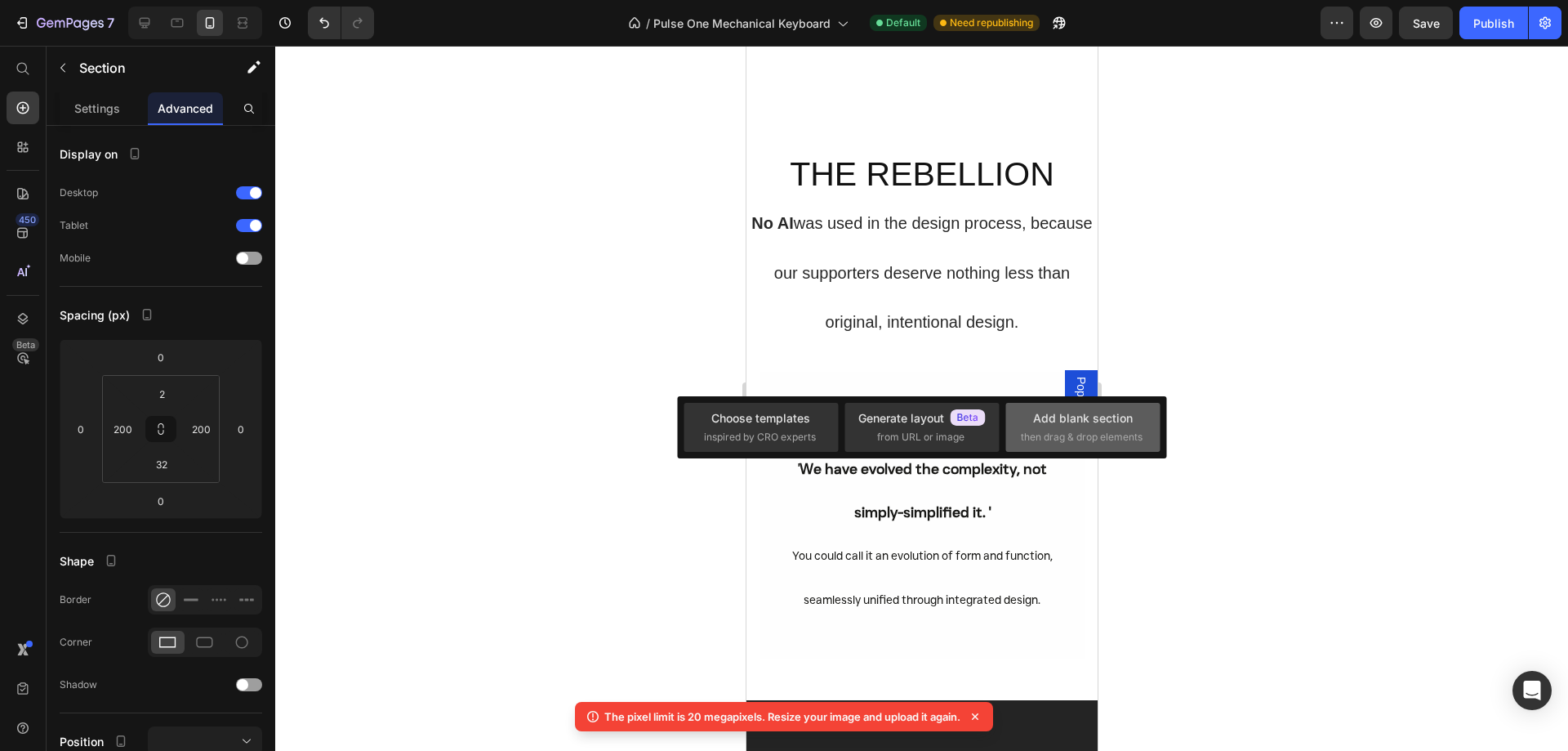 click on "Add blank section" at bounding box center (1083, 418) 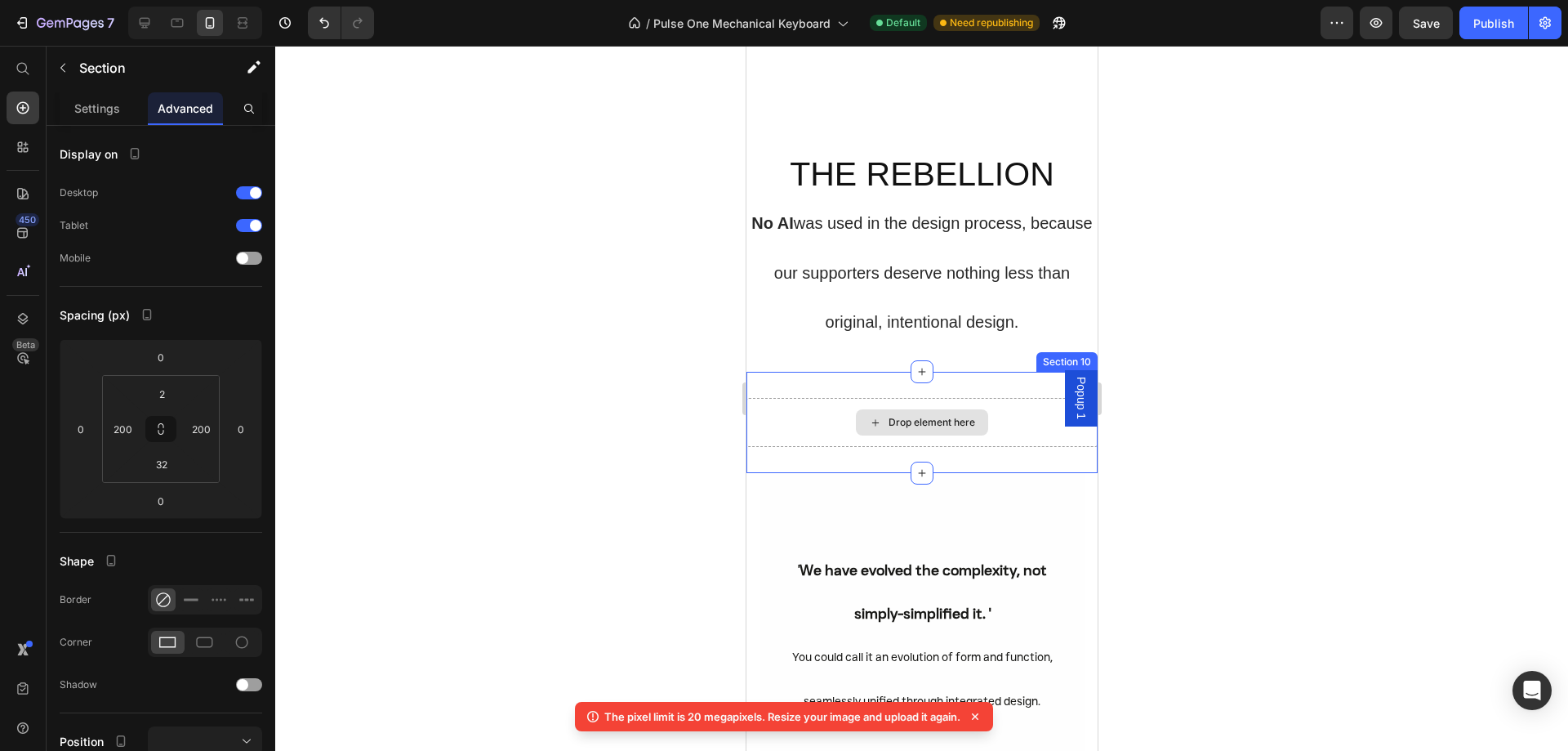 click on "Drop element here" at bounding box center (931, 422) 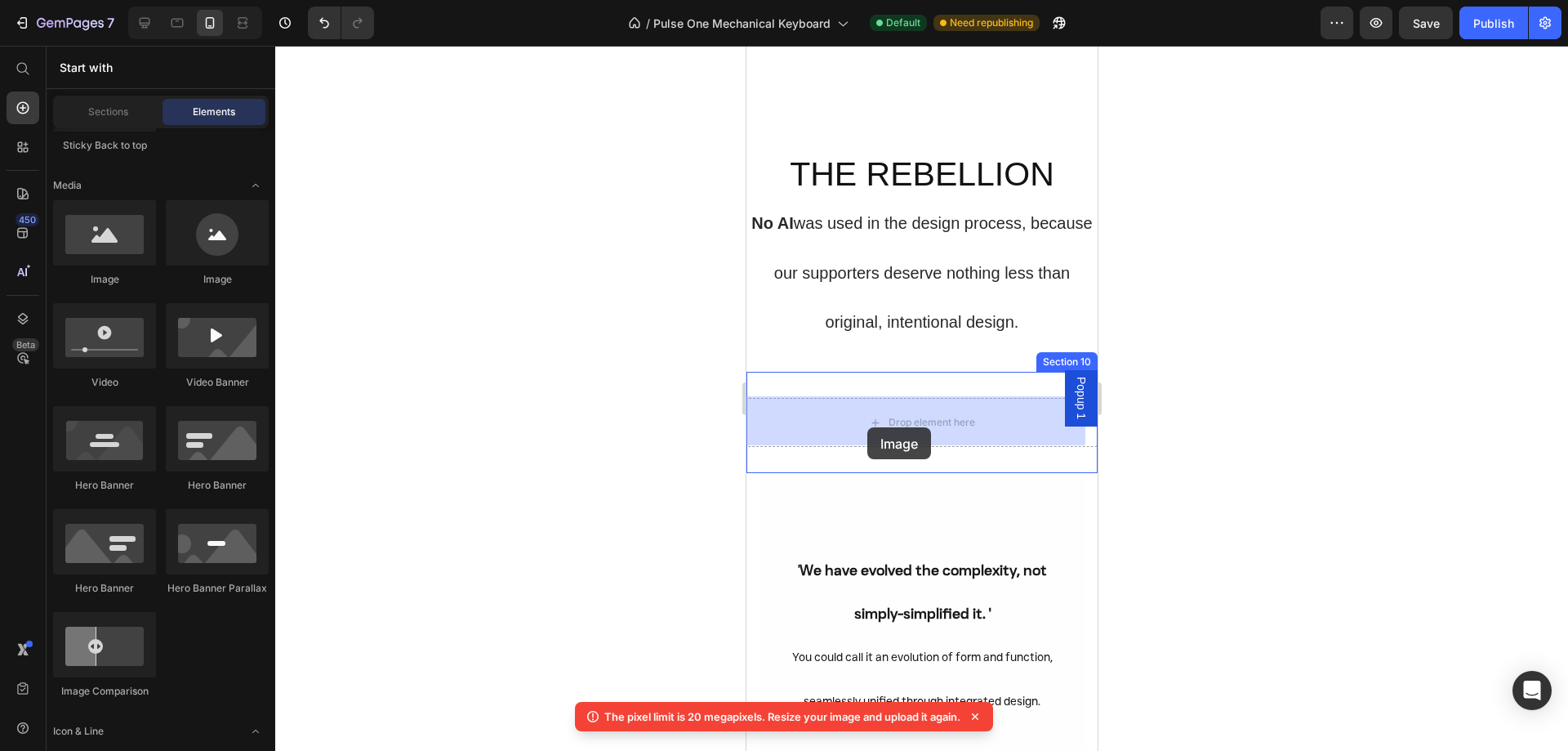 drag, startPoint x: 849, startPoint y: 300, endPoint x: 866, endPoint y: 427, distance: 128.13274 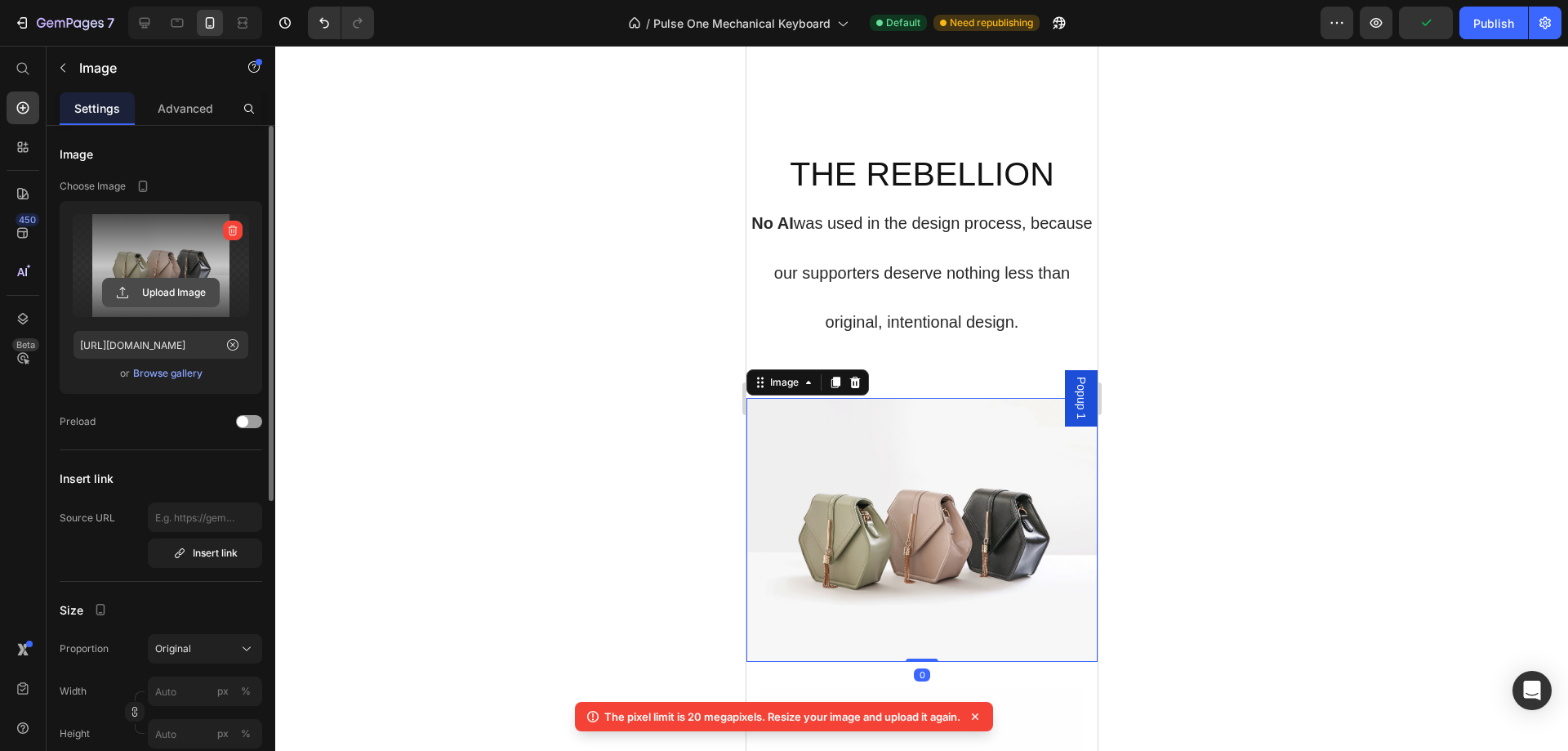 click 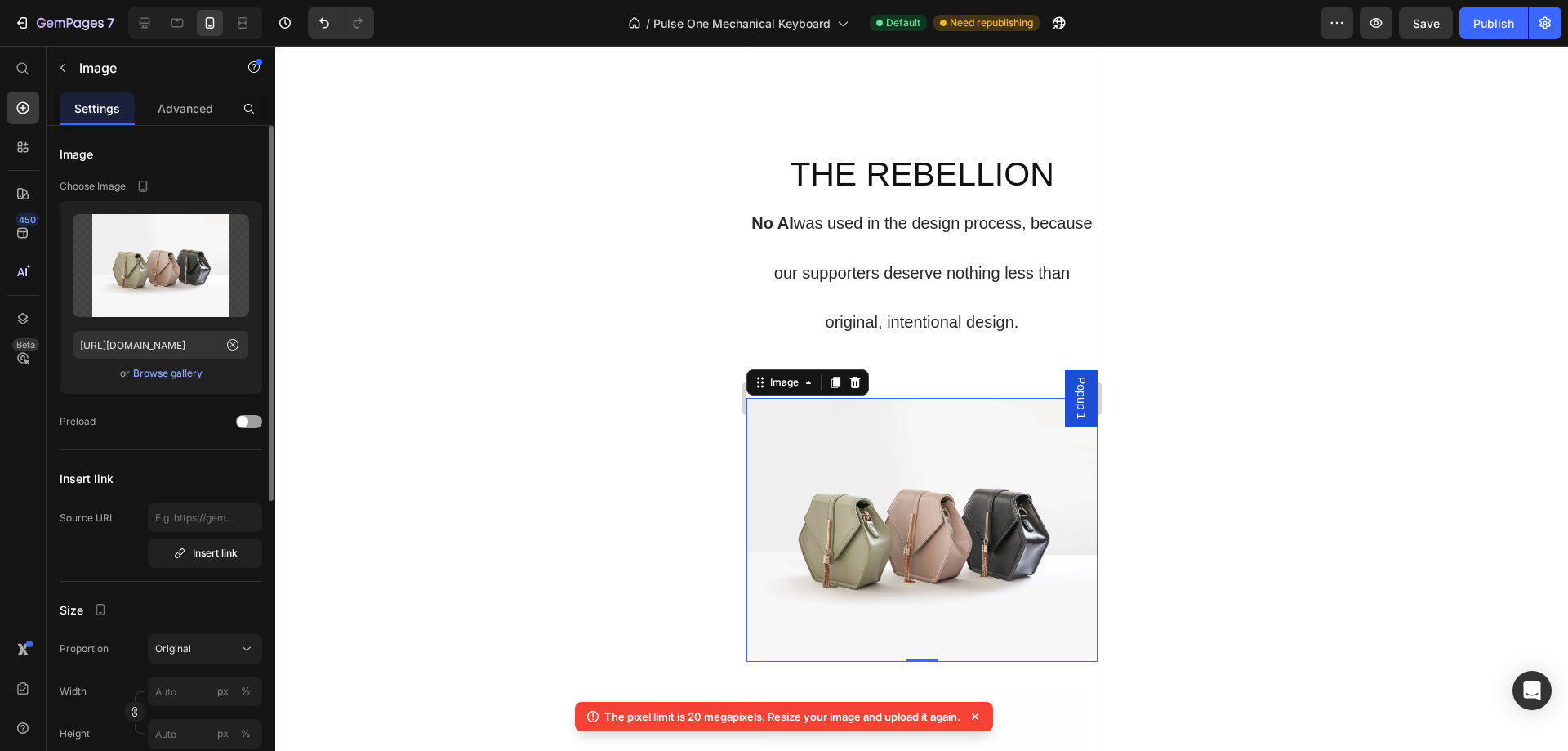 click on "Browse gallery" at bounding box center (167, 373) 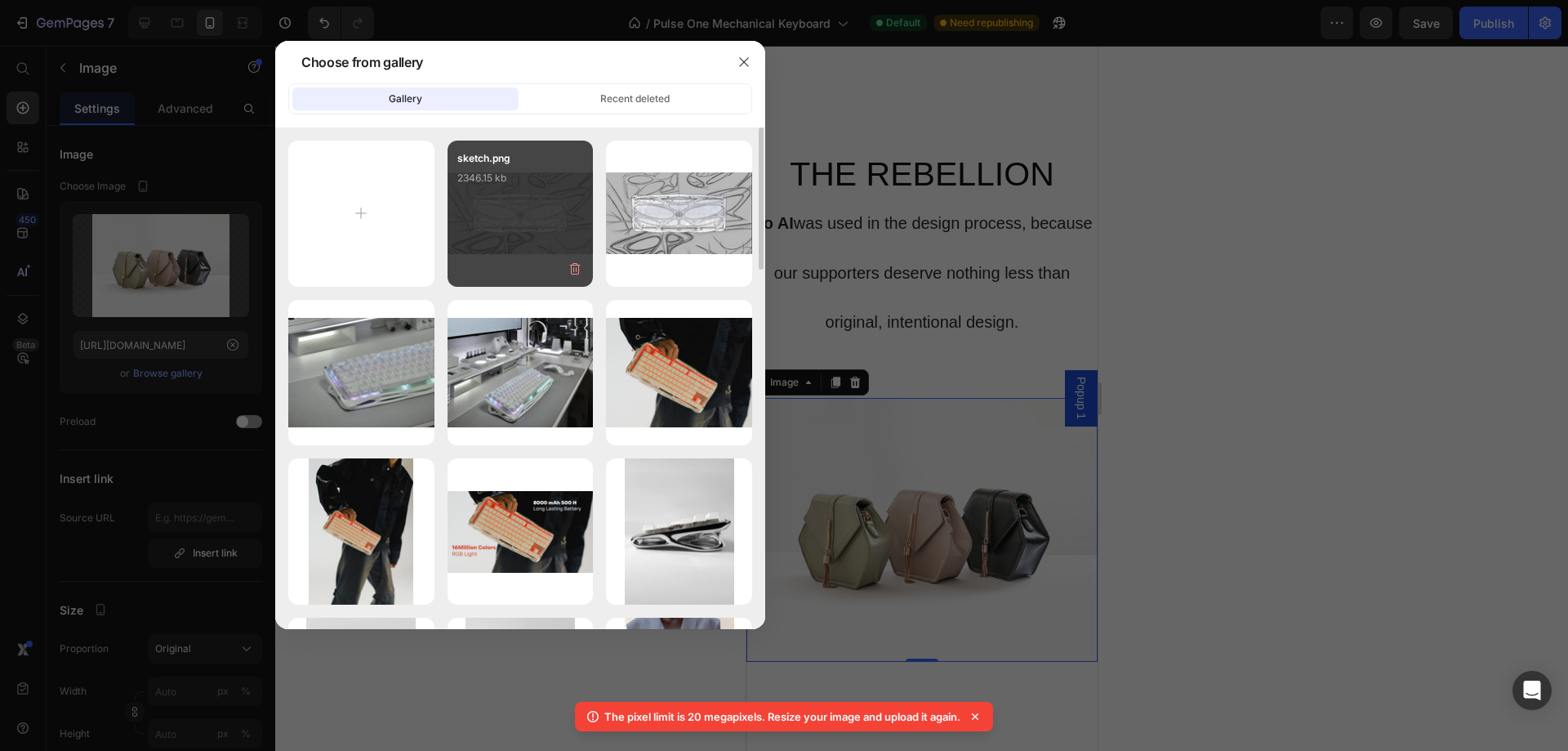 click on "sketch.png 2346.15 kb" at bounding box center (520, 183) 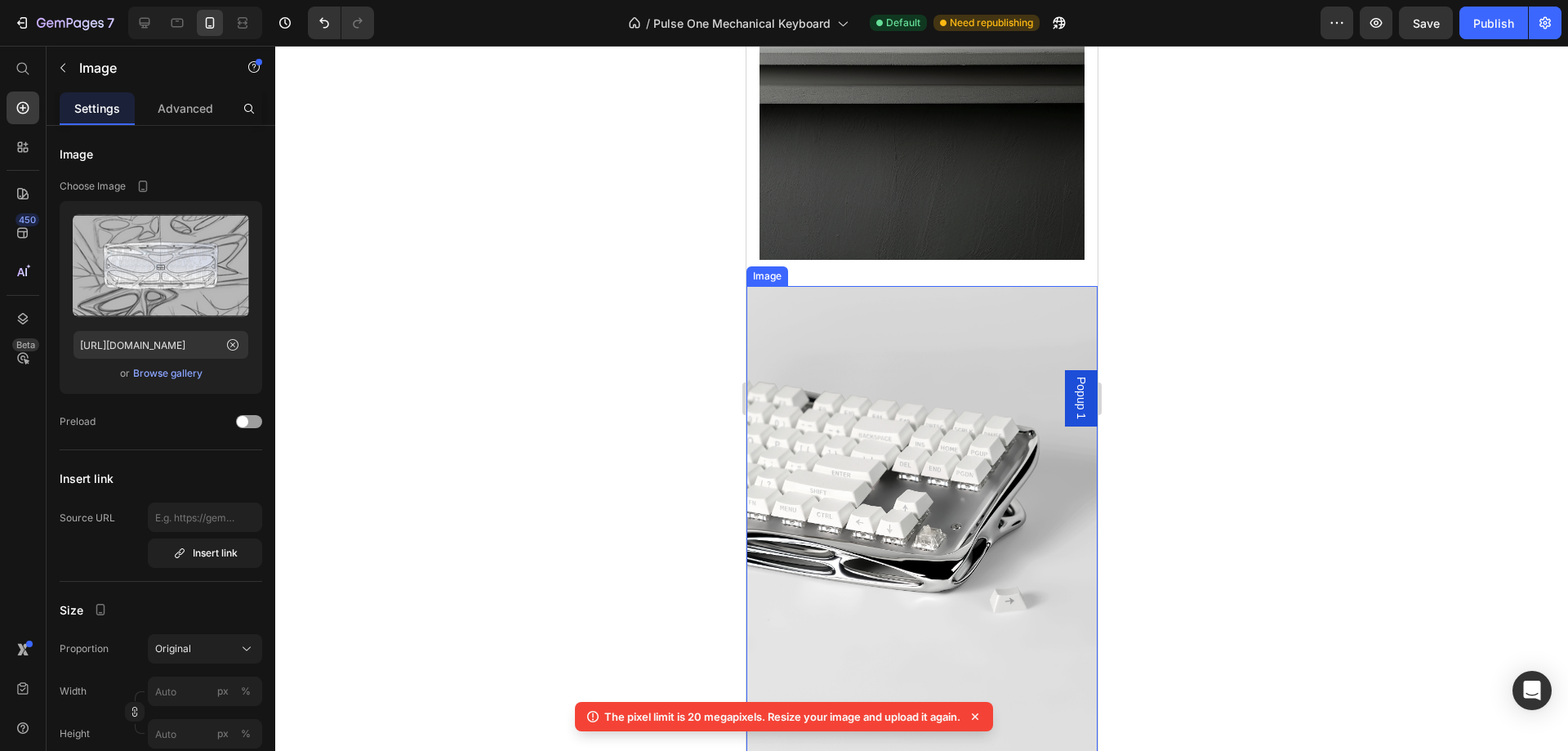 scroll, scrollTop: 2206, scrollLeft: 0, axis: vertical 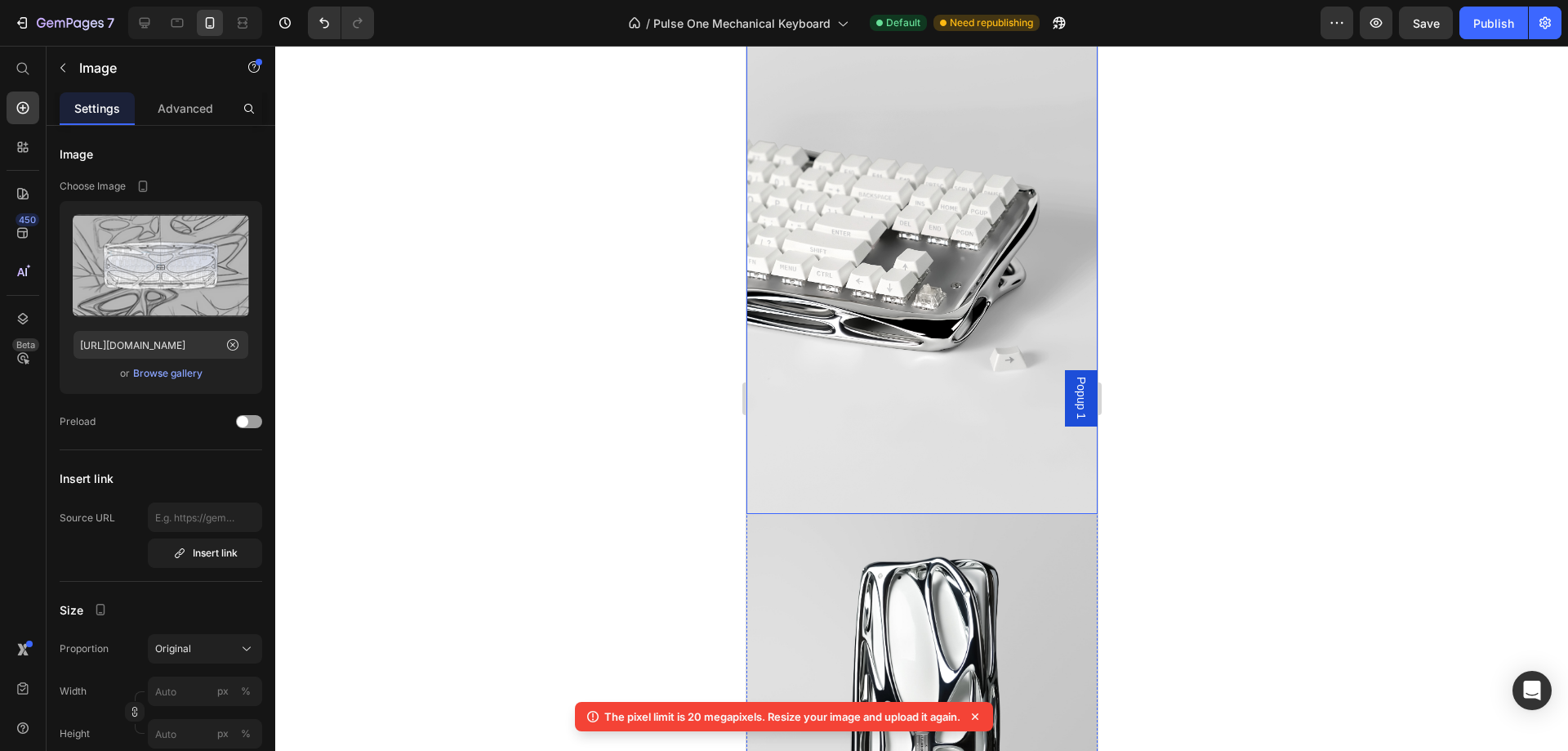 click at bounding box center [921, 279] 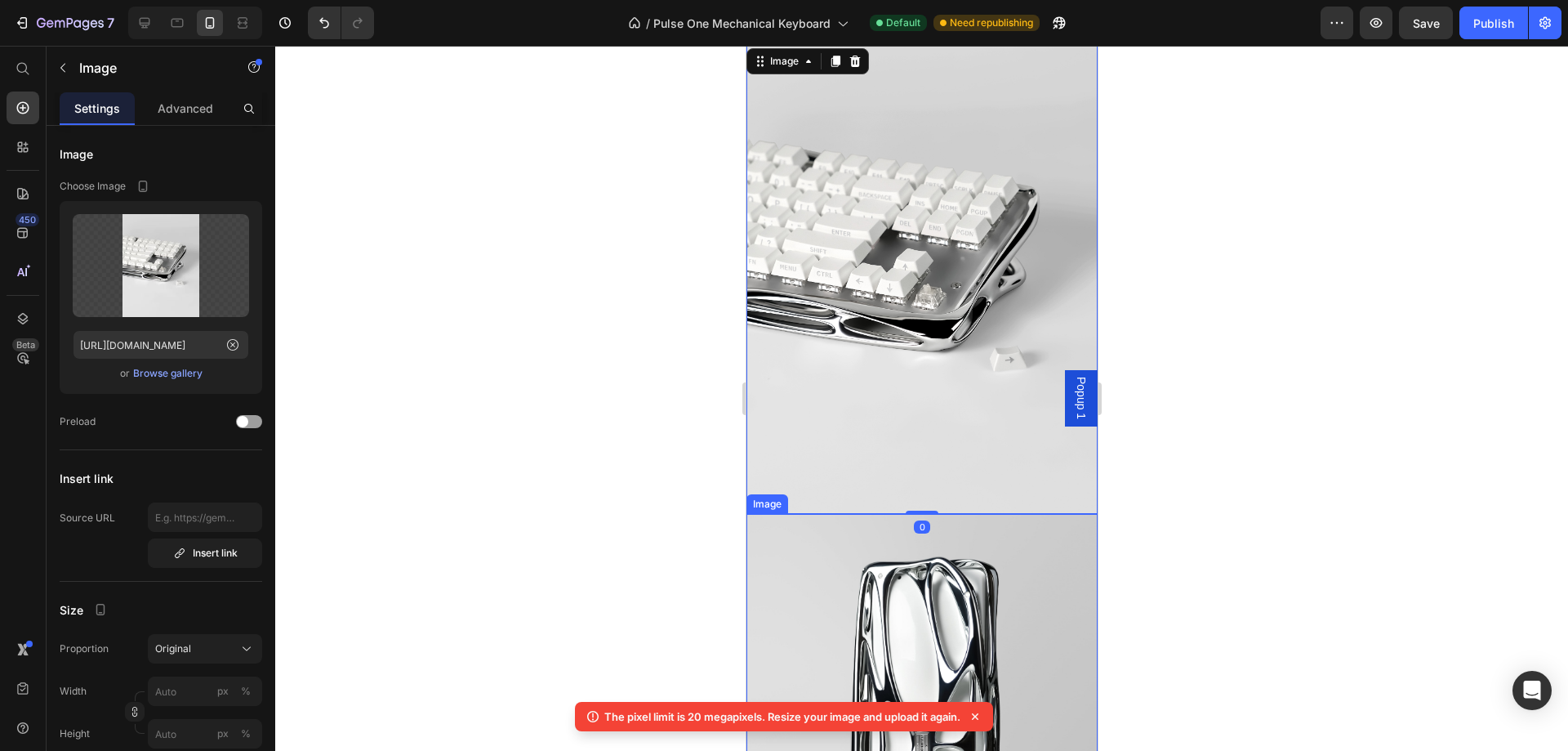 click at bounding box center (921, 748) 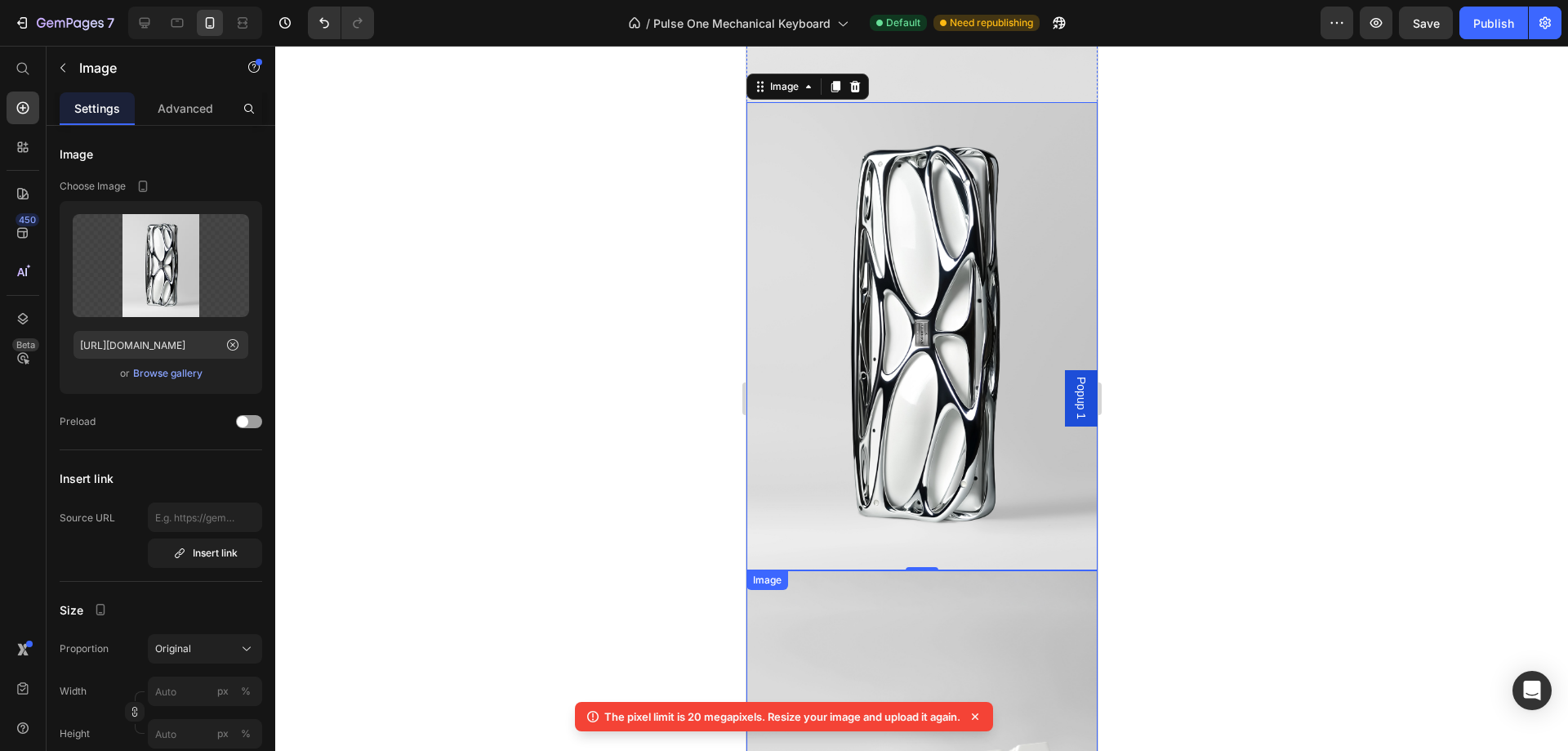 scroll, scrollTop: 2614, scrollLeft: 0, axis: vertical 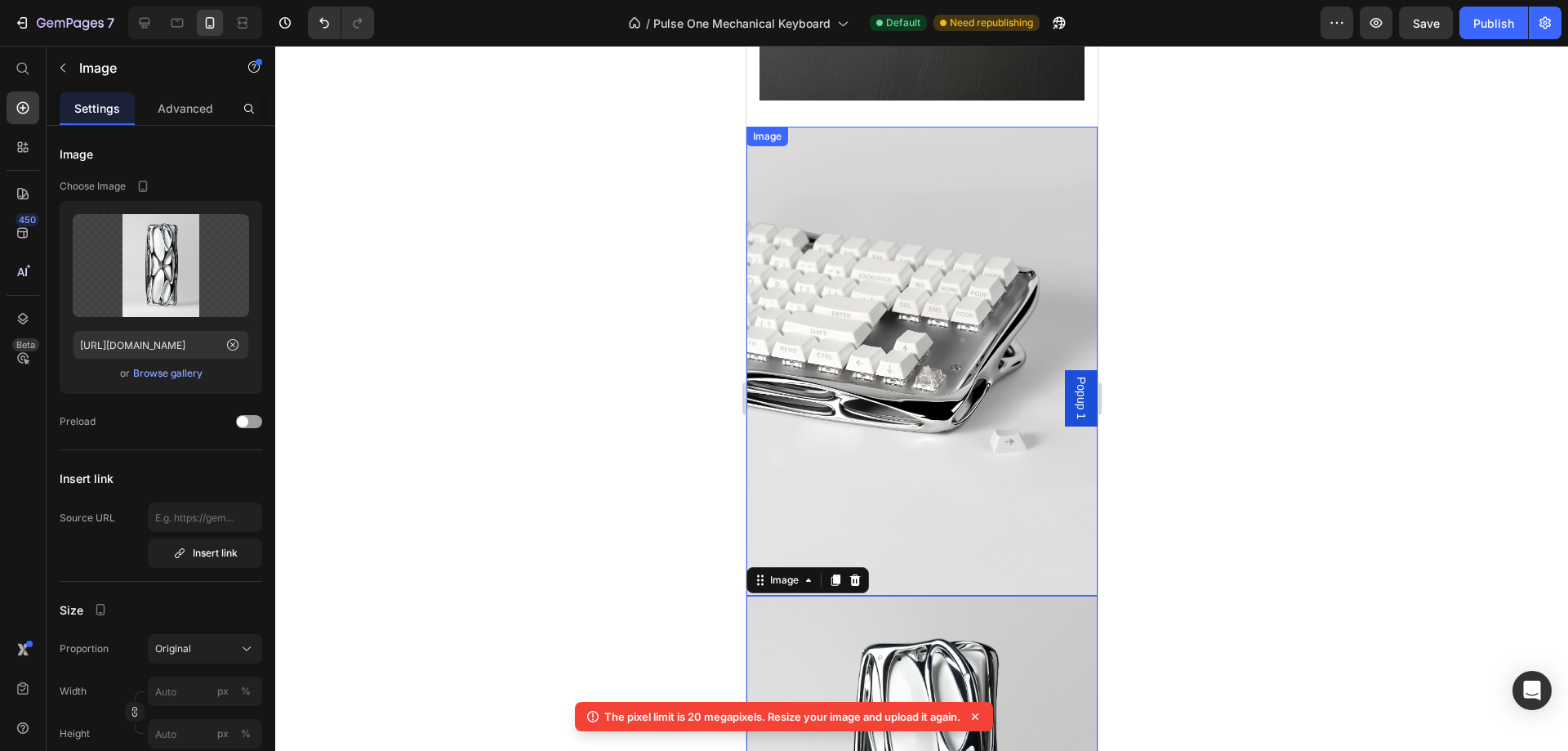 click at bounding box center (921, 360) 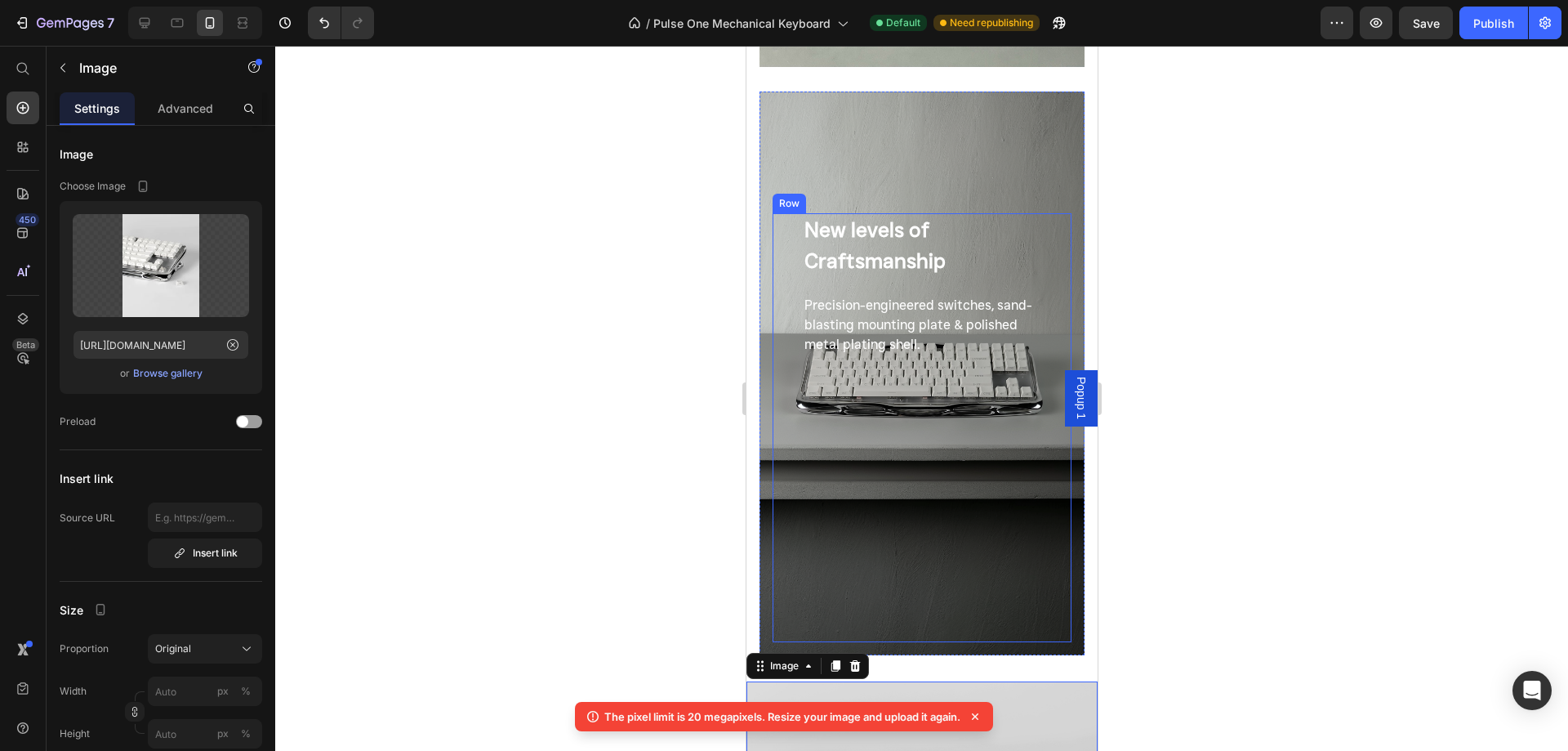scroll, scrollTop: 1470, scrollLeft: 0, axis: vertical 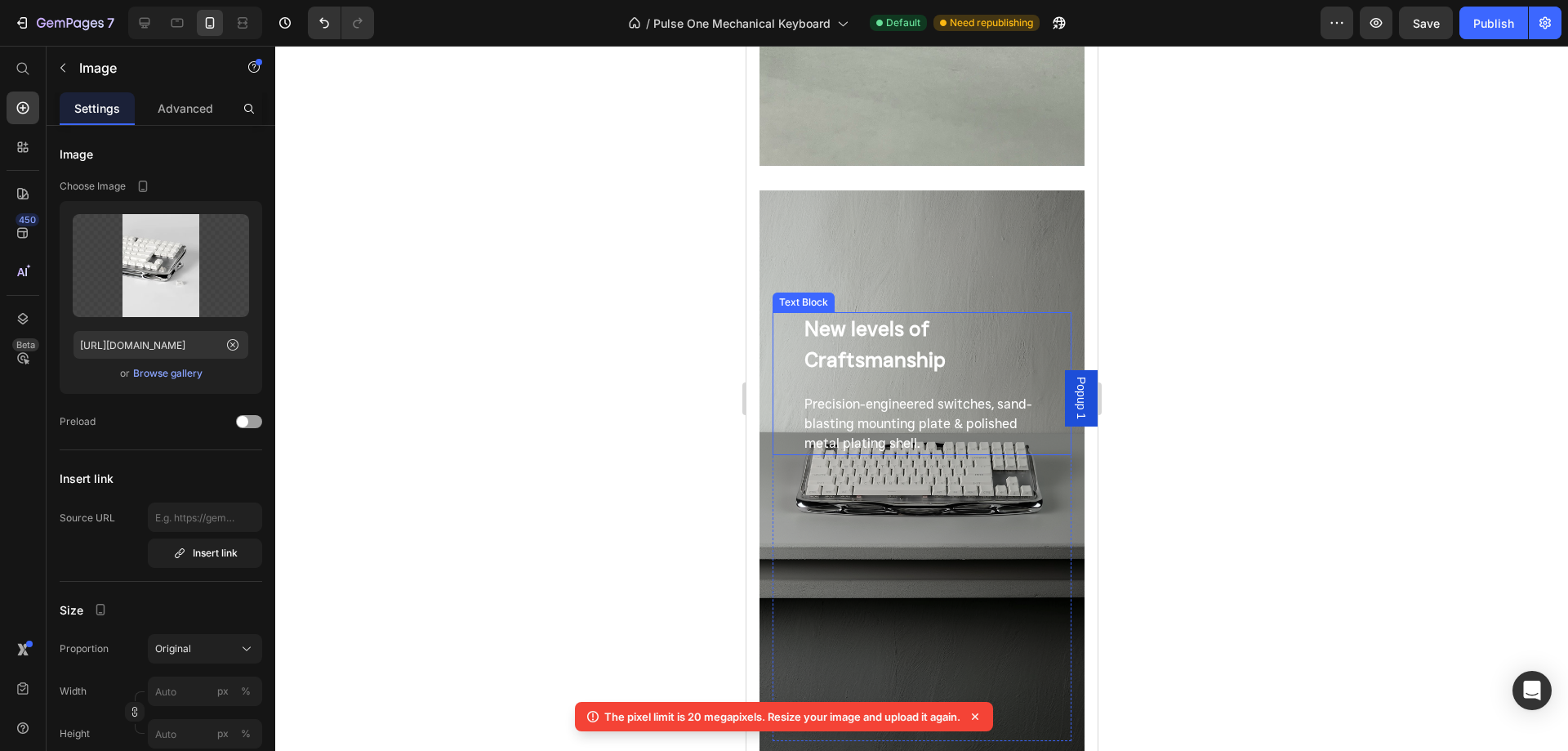 click on "New levels of Craftsmanship" at bounding box center [921, 354] 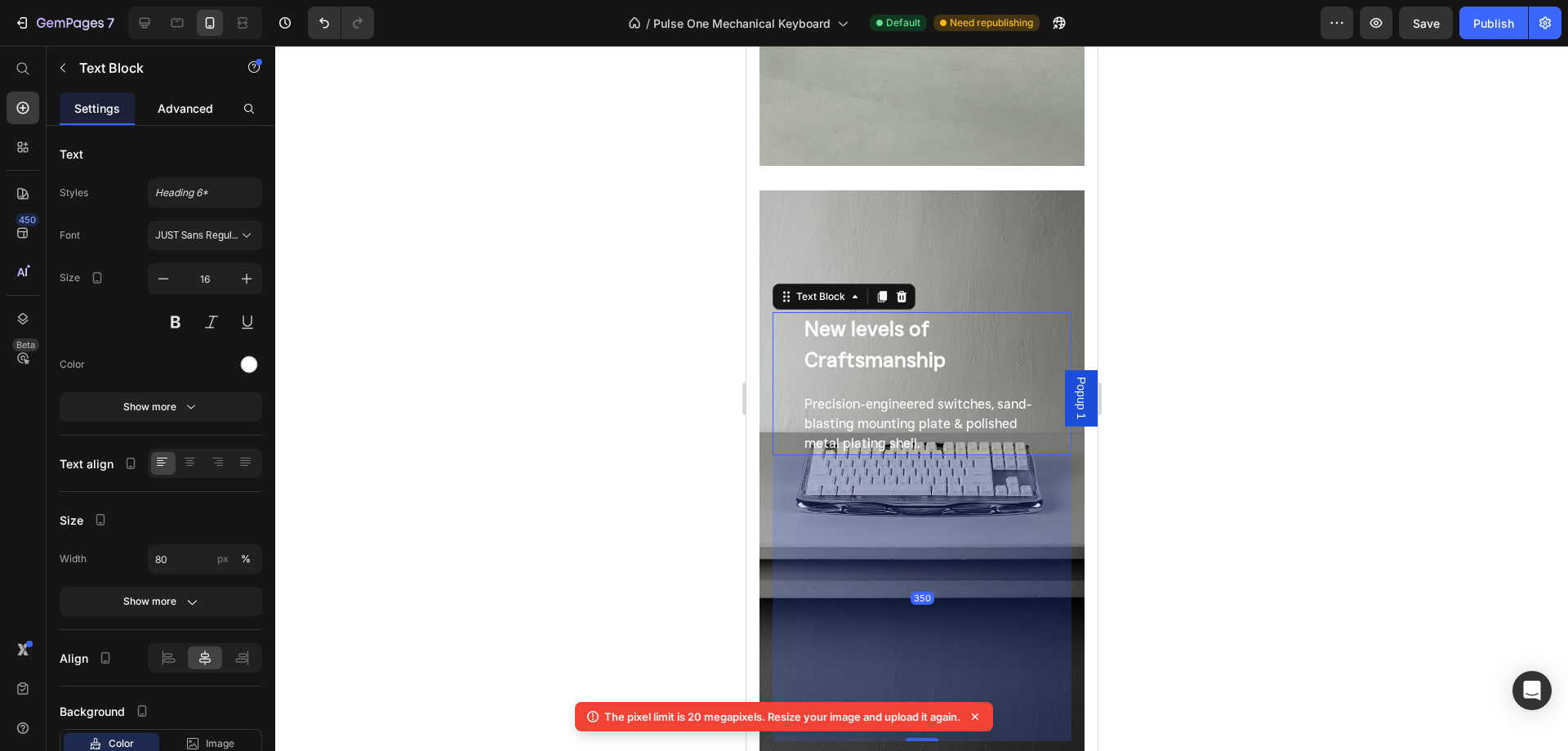 click on "Advanced" at bounding box center [185, 108] 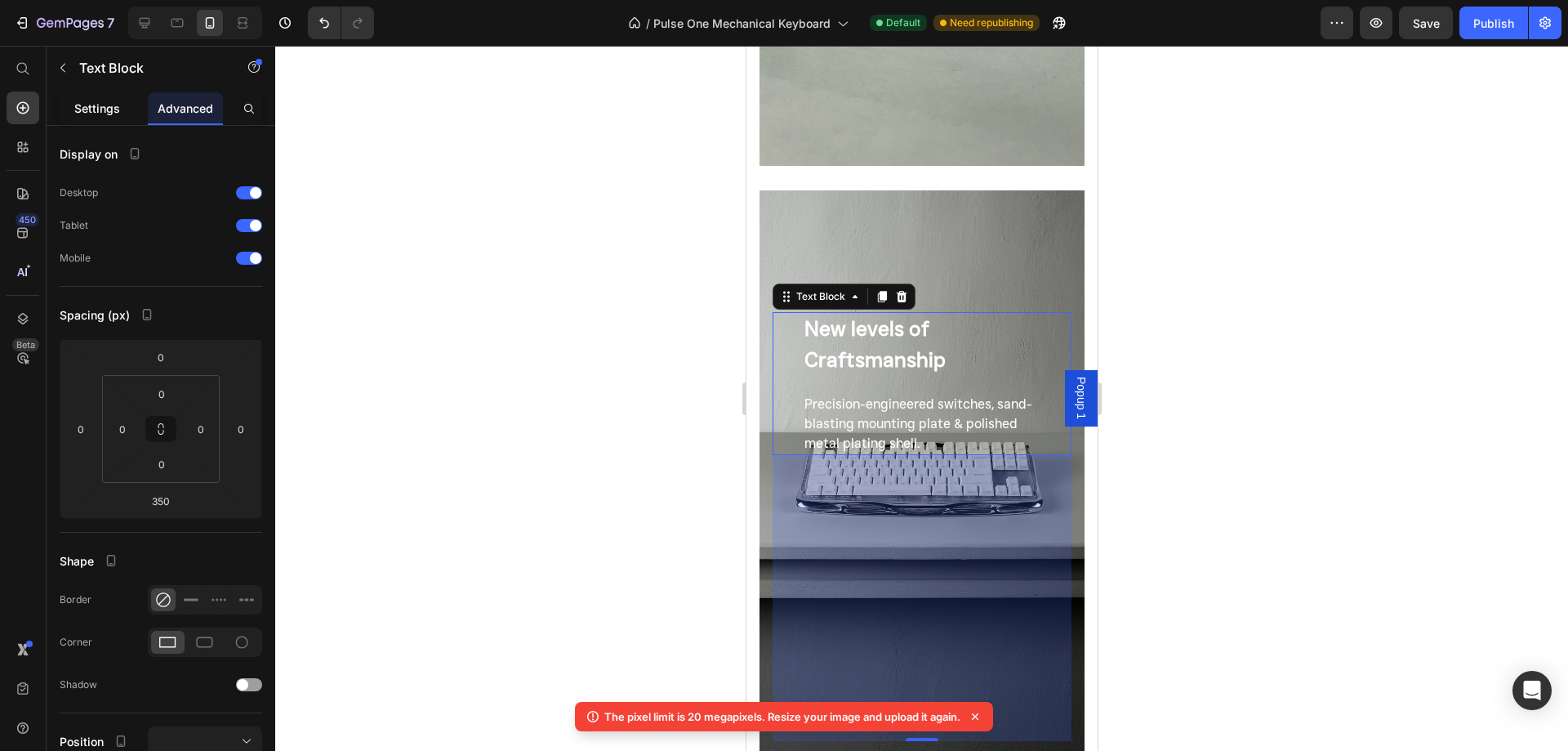 click on "Settings" at bounding box center (97, 108) 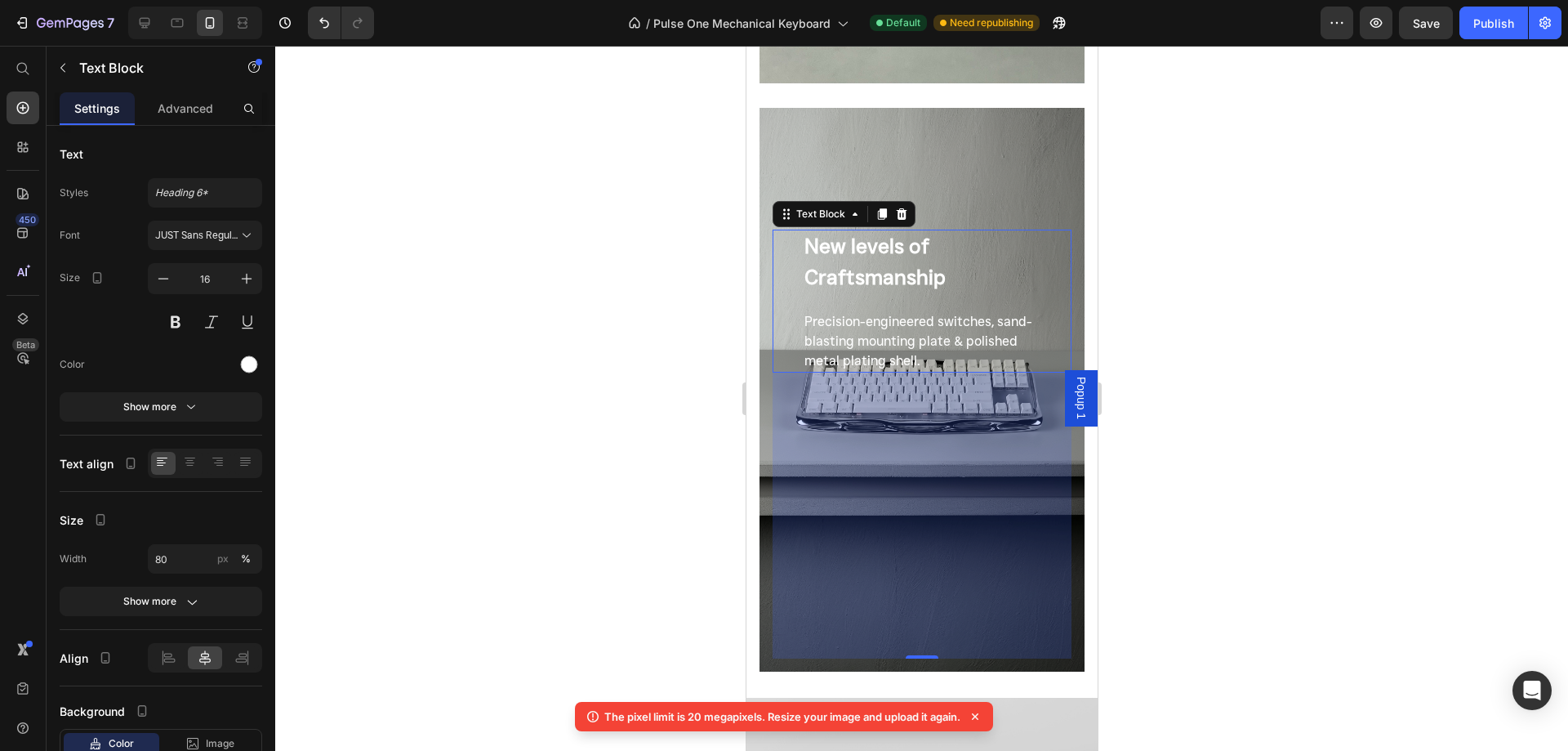 scroll, scrollTop: 1552, scrollLeft: 0, axis: vertical 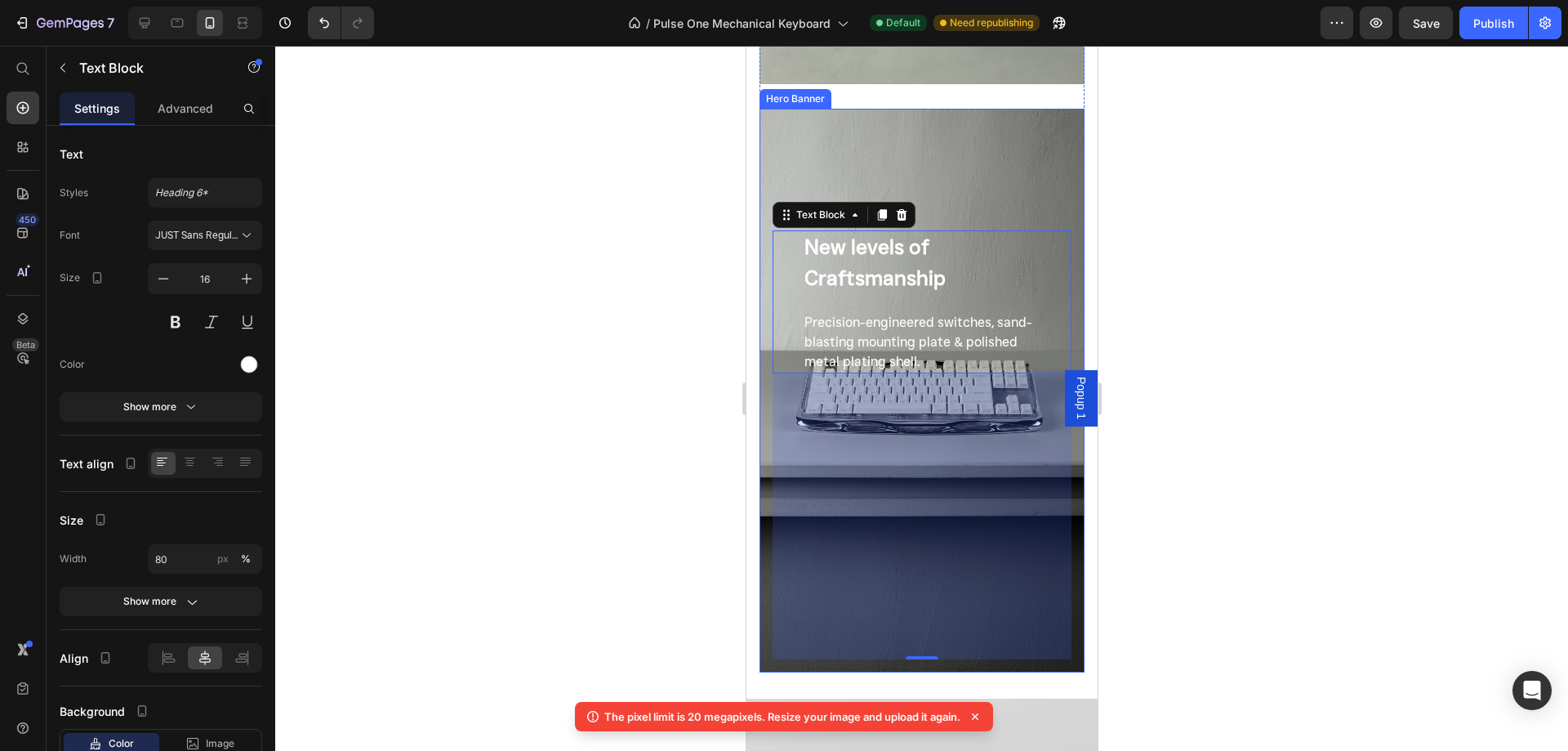 click at bounding box center (921, 391) 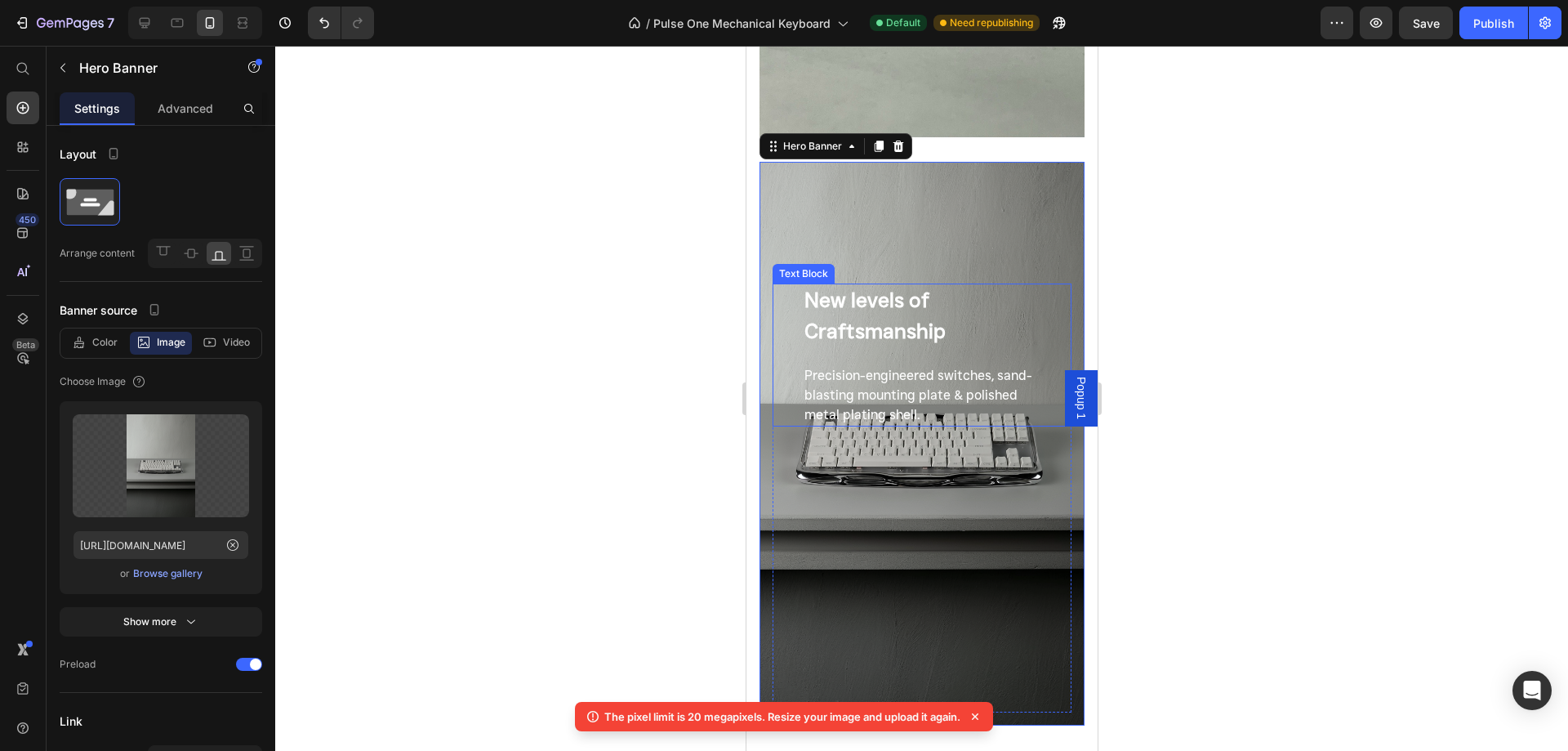 scroll, scrollTop: 1470, scrollLeft: 0, axis: vertical 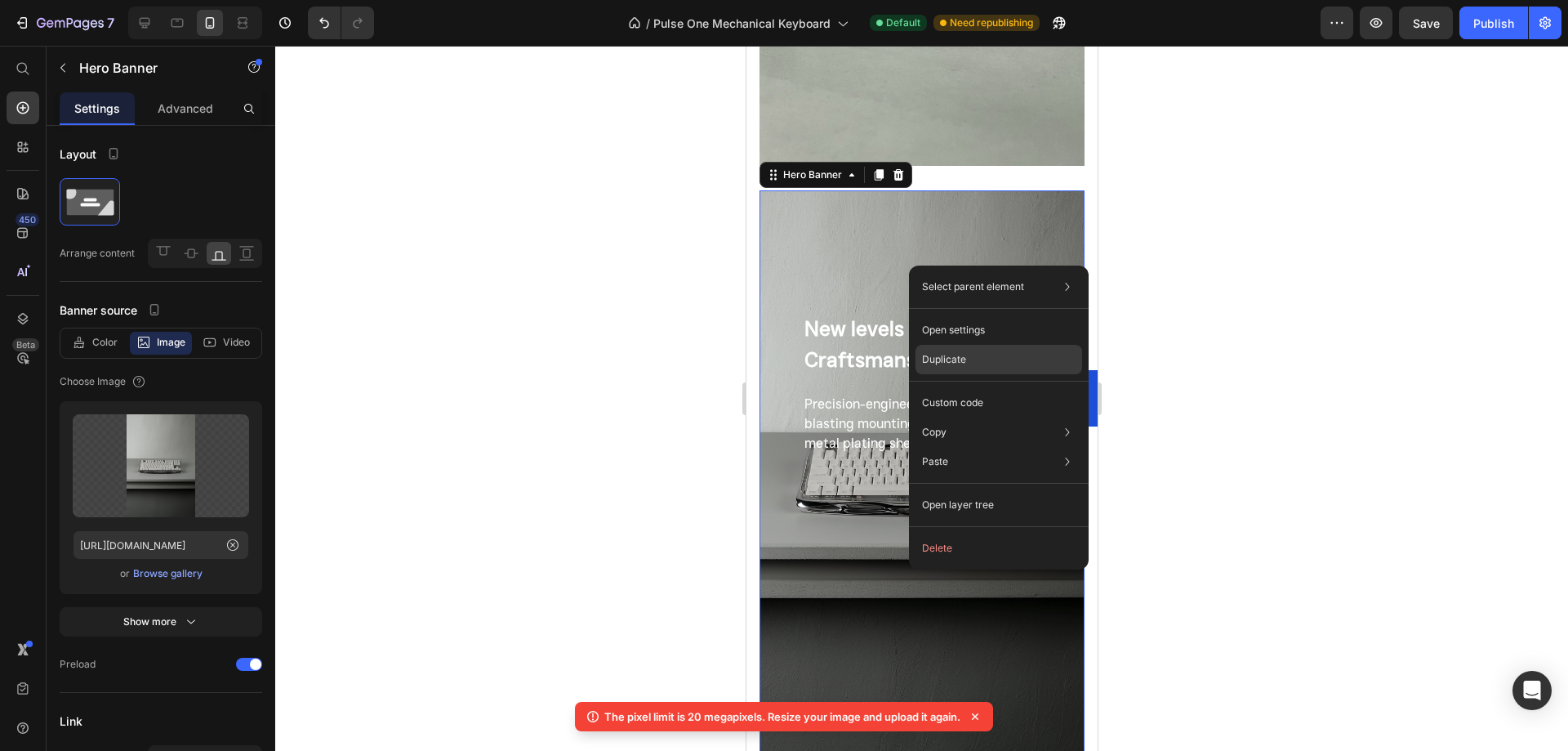click on "Duplicate" at bounding box center (944, 360) 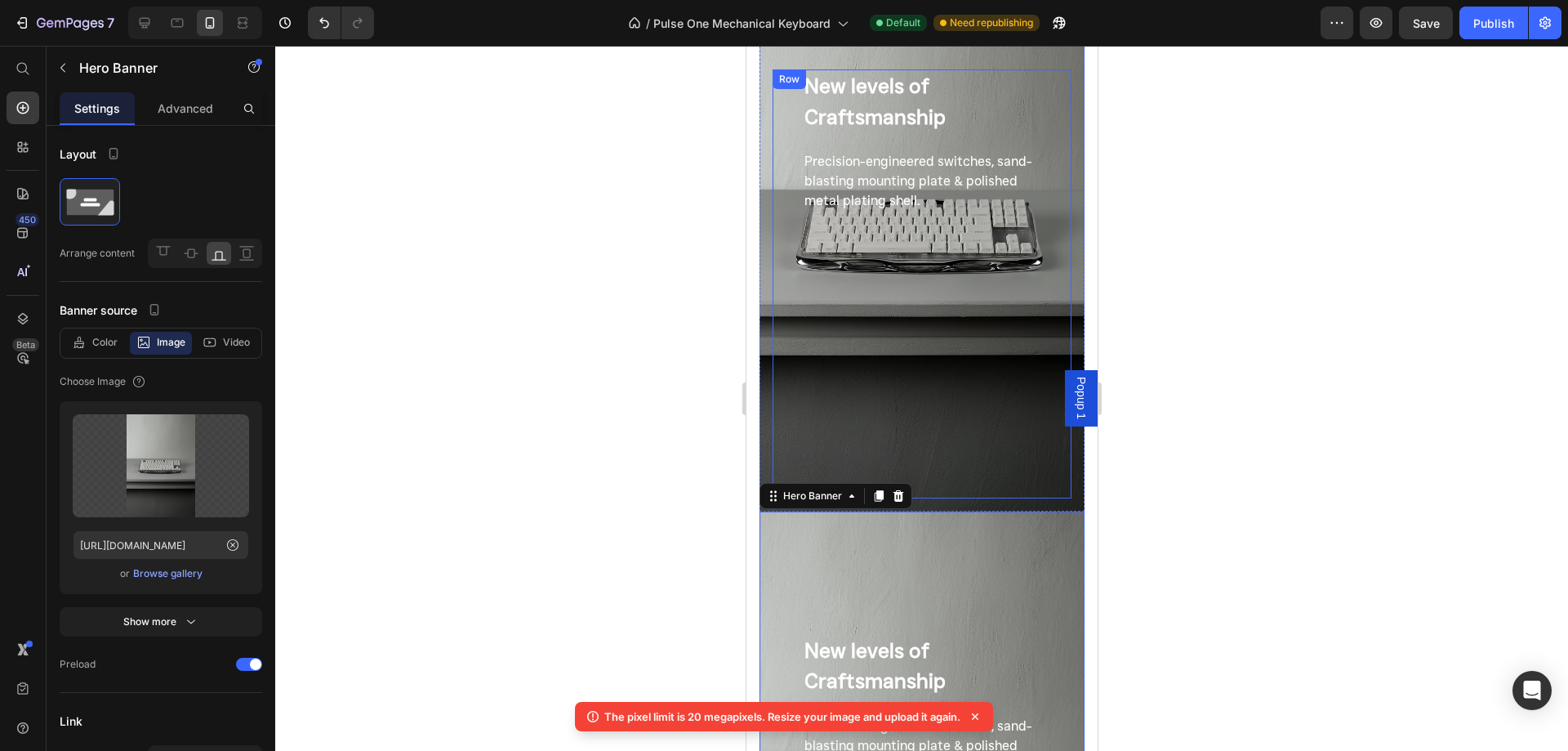 click on "New levels of Craftsmanship   Precision-engineered switches, sand-blasting mounting plate & polished metal plating shell. Text Block" at bounding box center (921, 284) 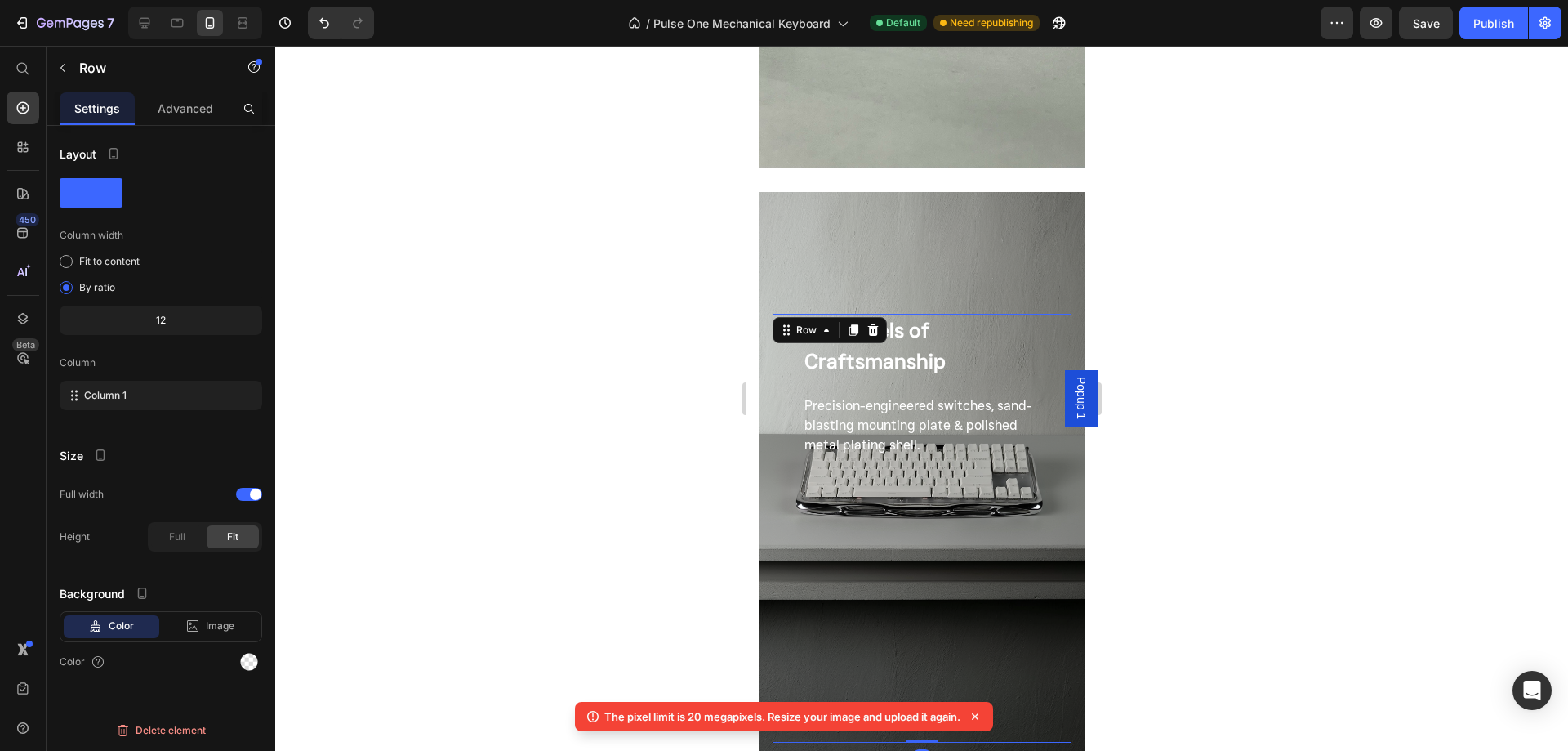 scroll, scrollTop: 1468, scrollLeft: 0, axis: vertical 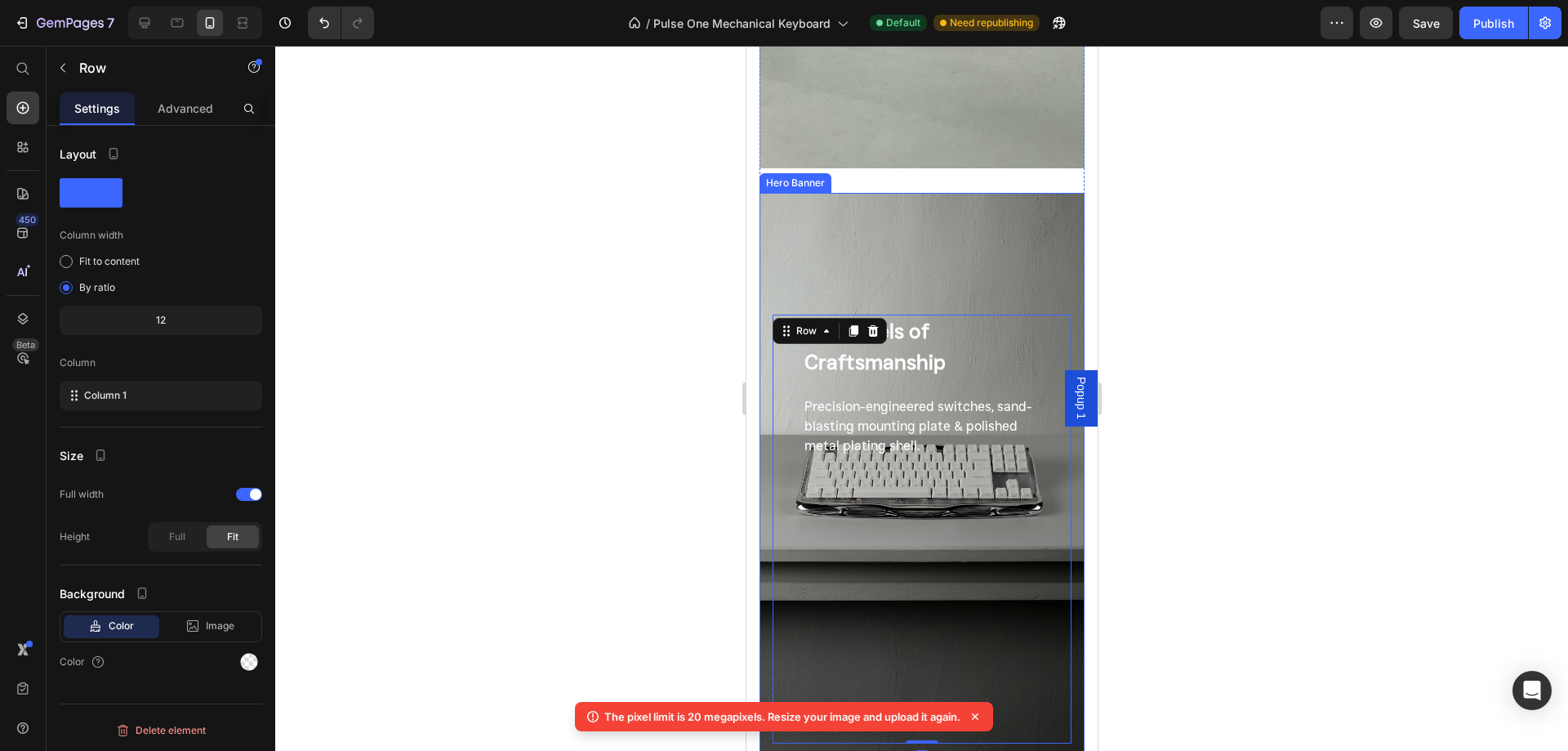 click at bounding box center [921, 475] 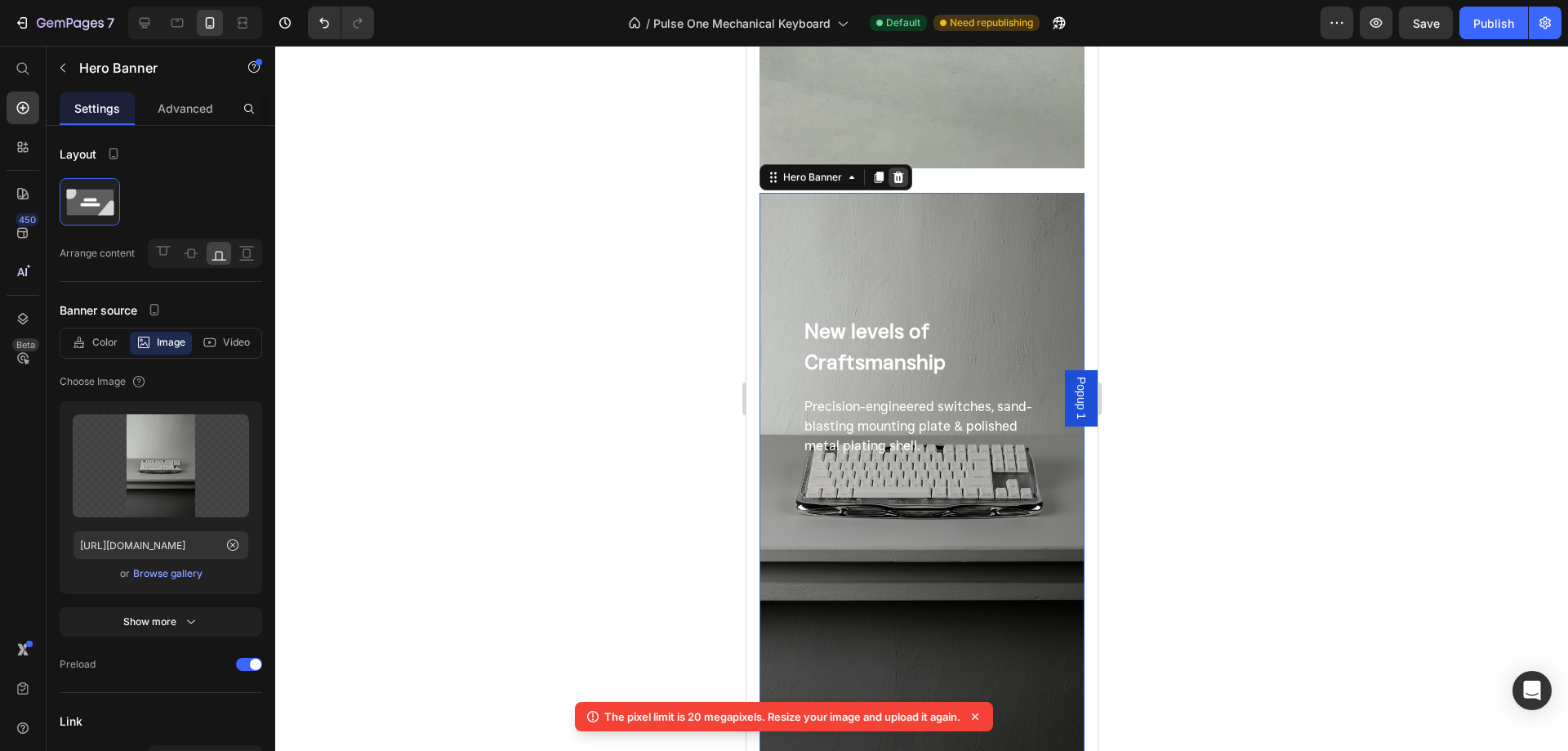 click at bounding box center [898, 177] 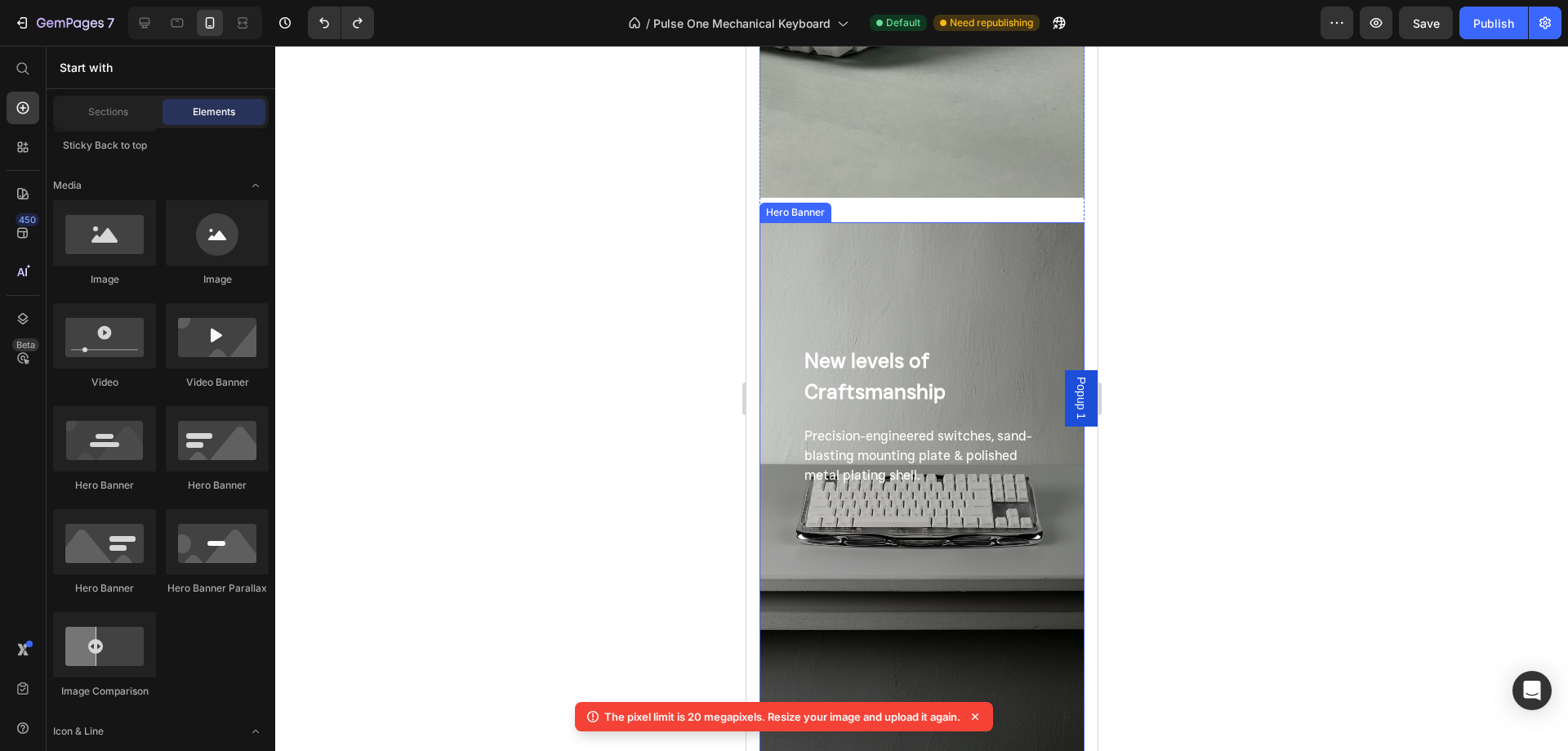 scroll, scrollTop: 1386, scrollLeft: 0, axis: vertical 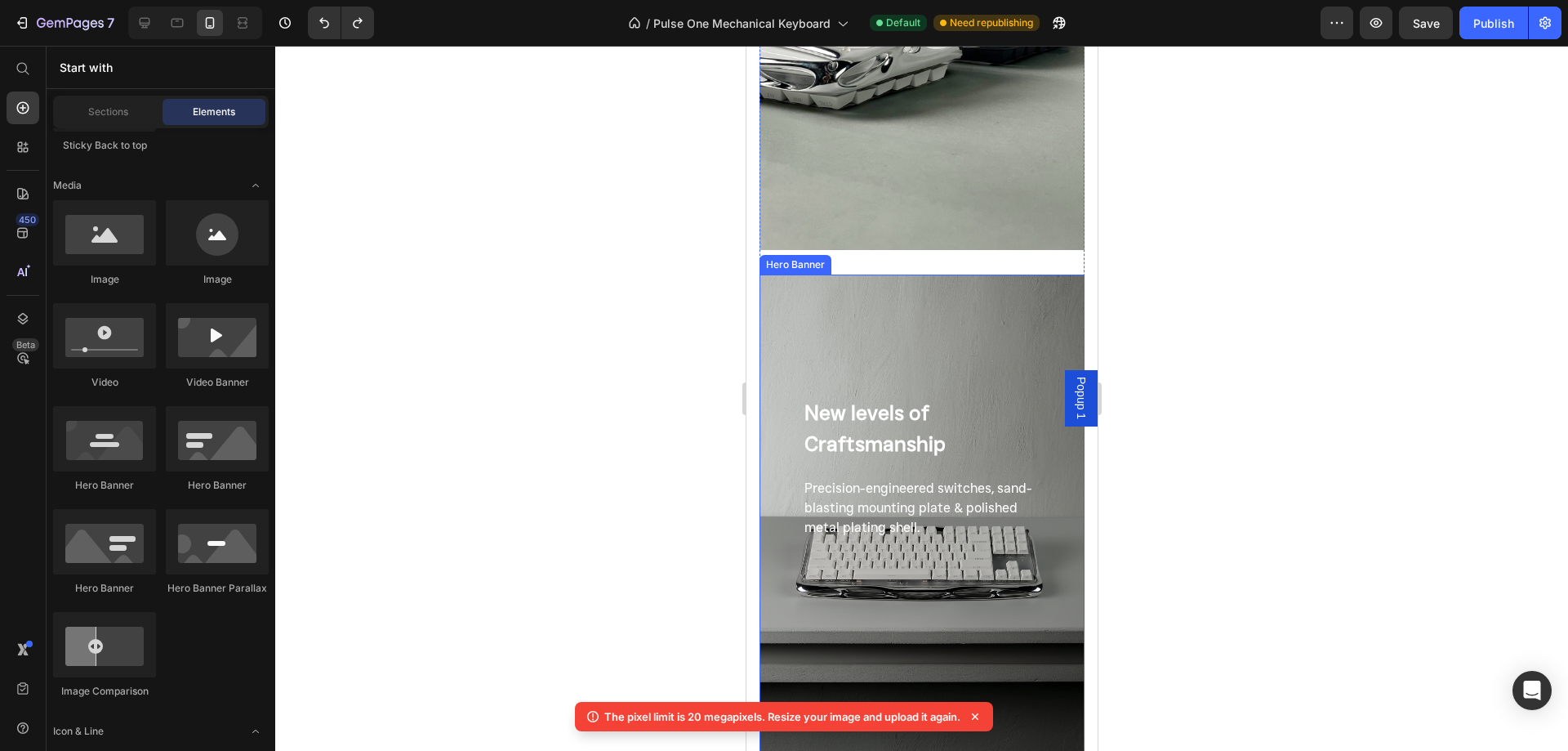 click at bounding box center [921, 557] 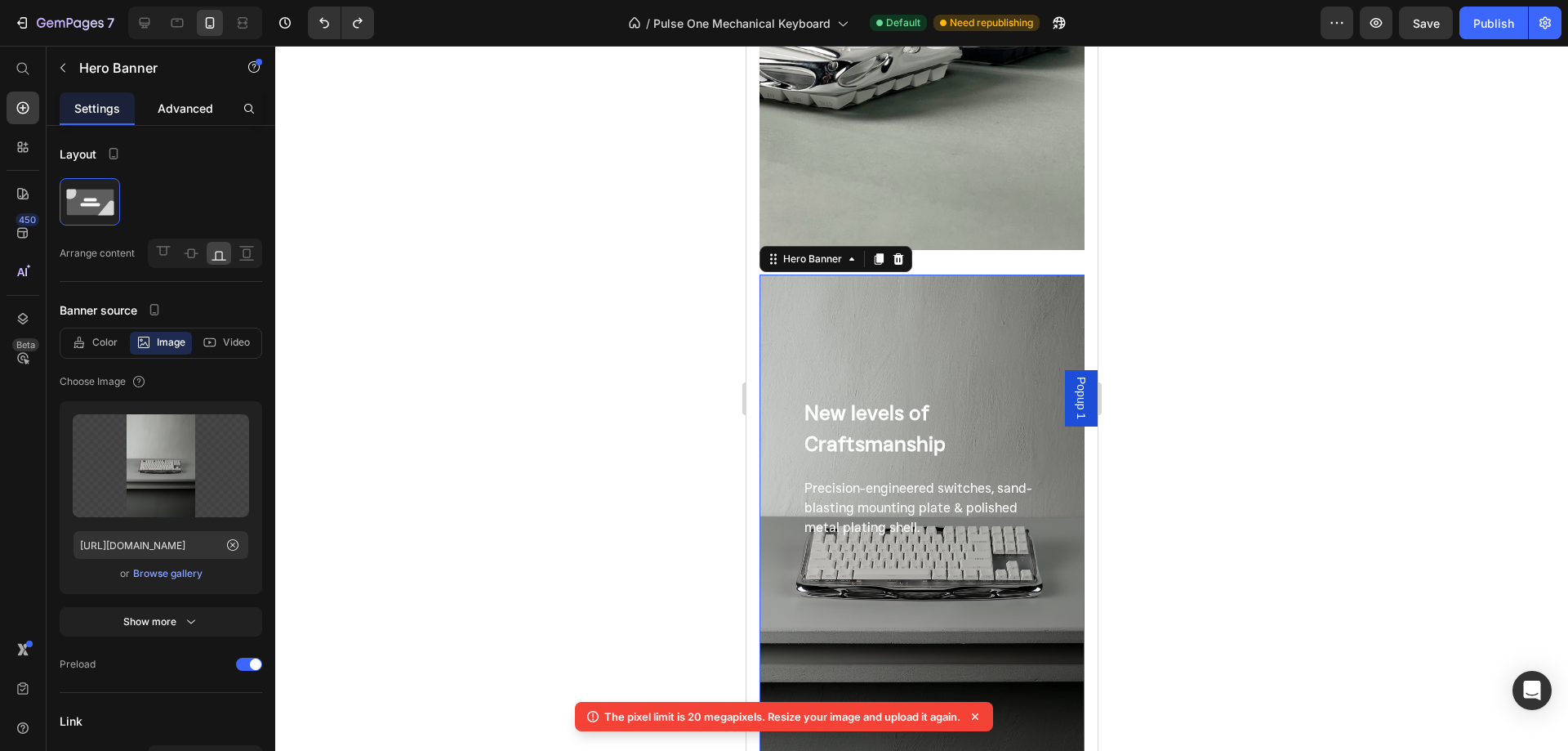 click on "Advanced" at bounding box center (185, 108) 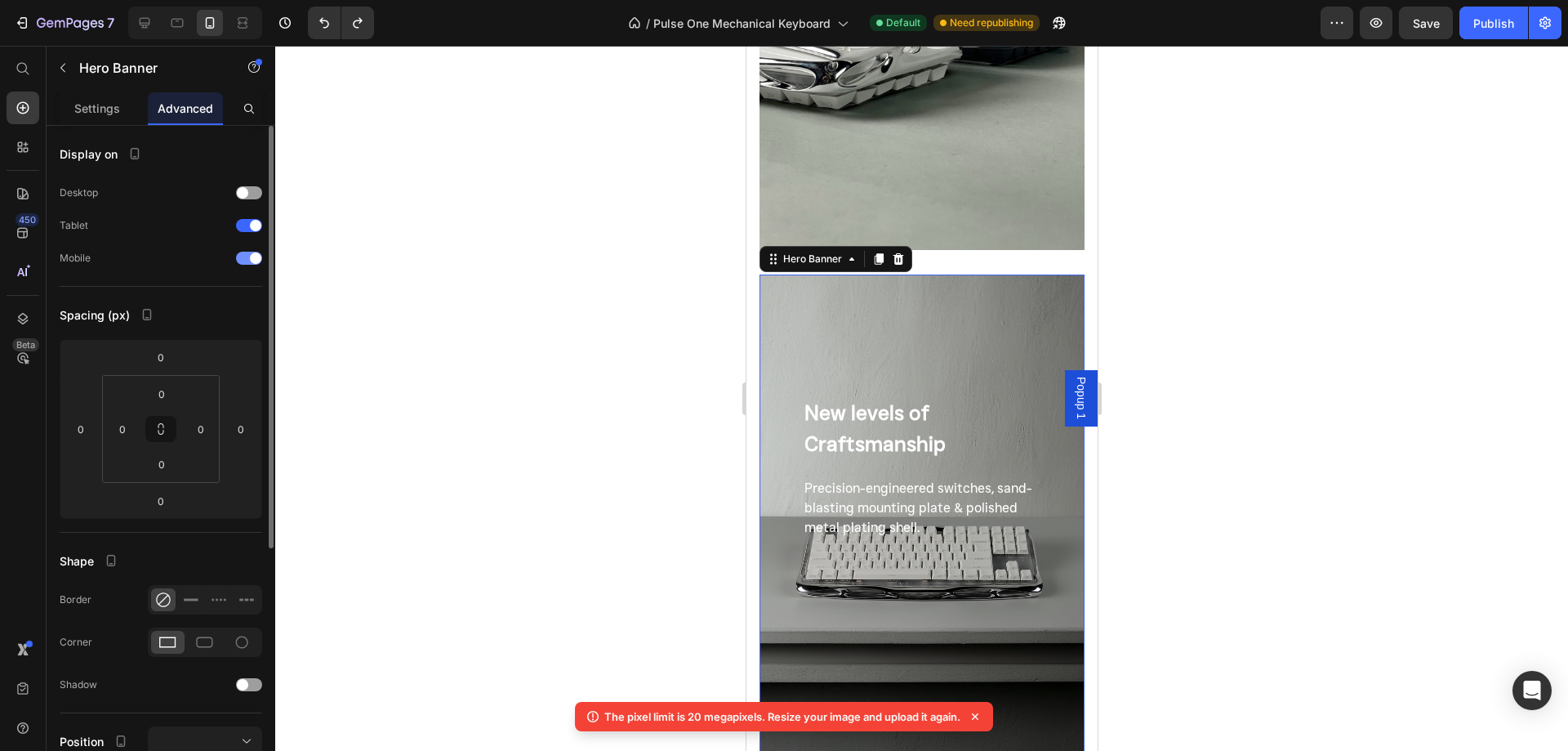 click at bounding box center [249, 258] 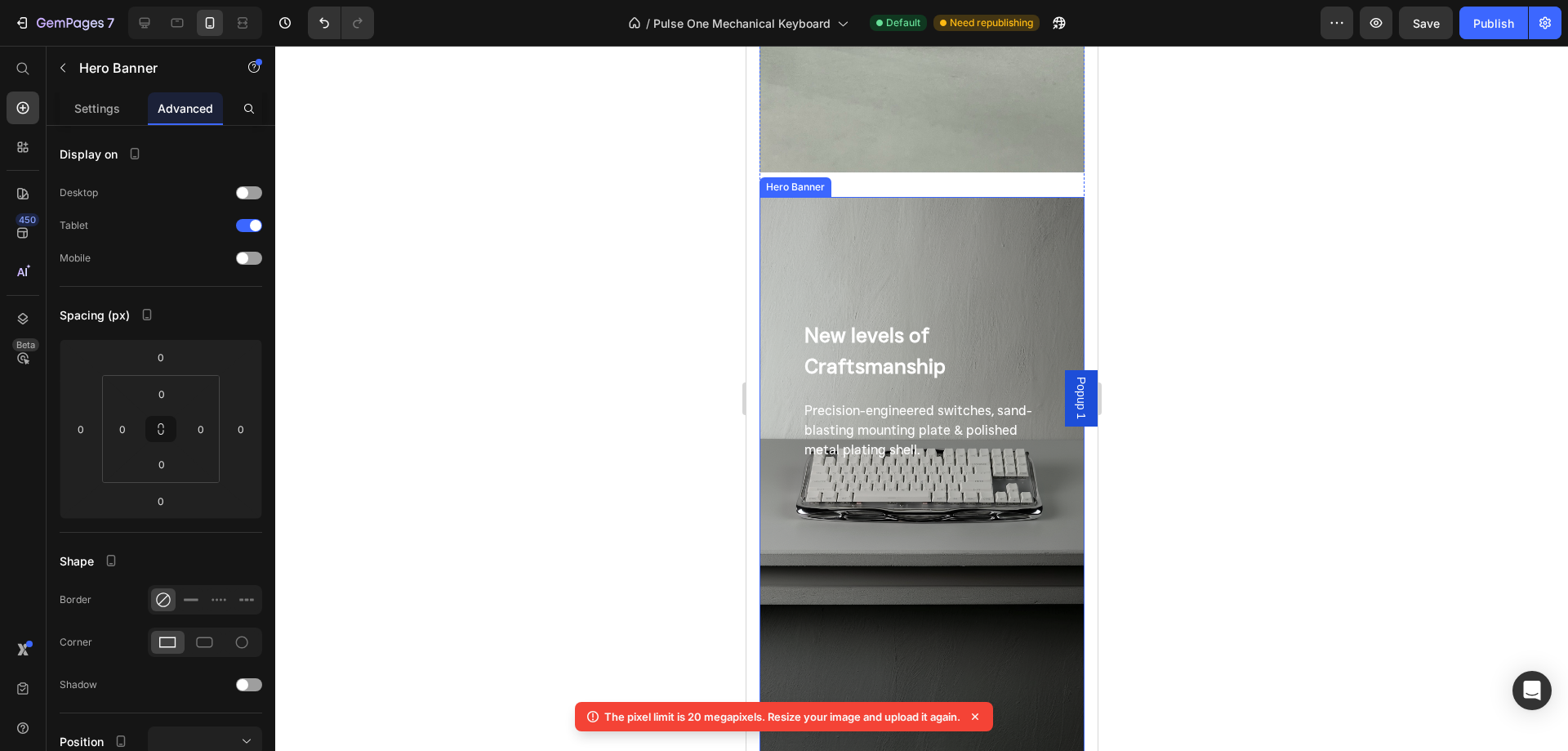 scroll, scrollTop: 1468, scrollLeft: 0, axis: vertical 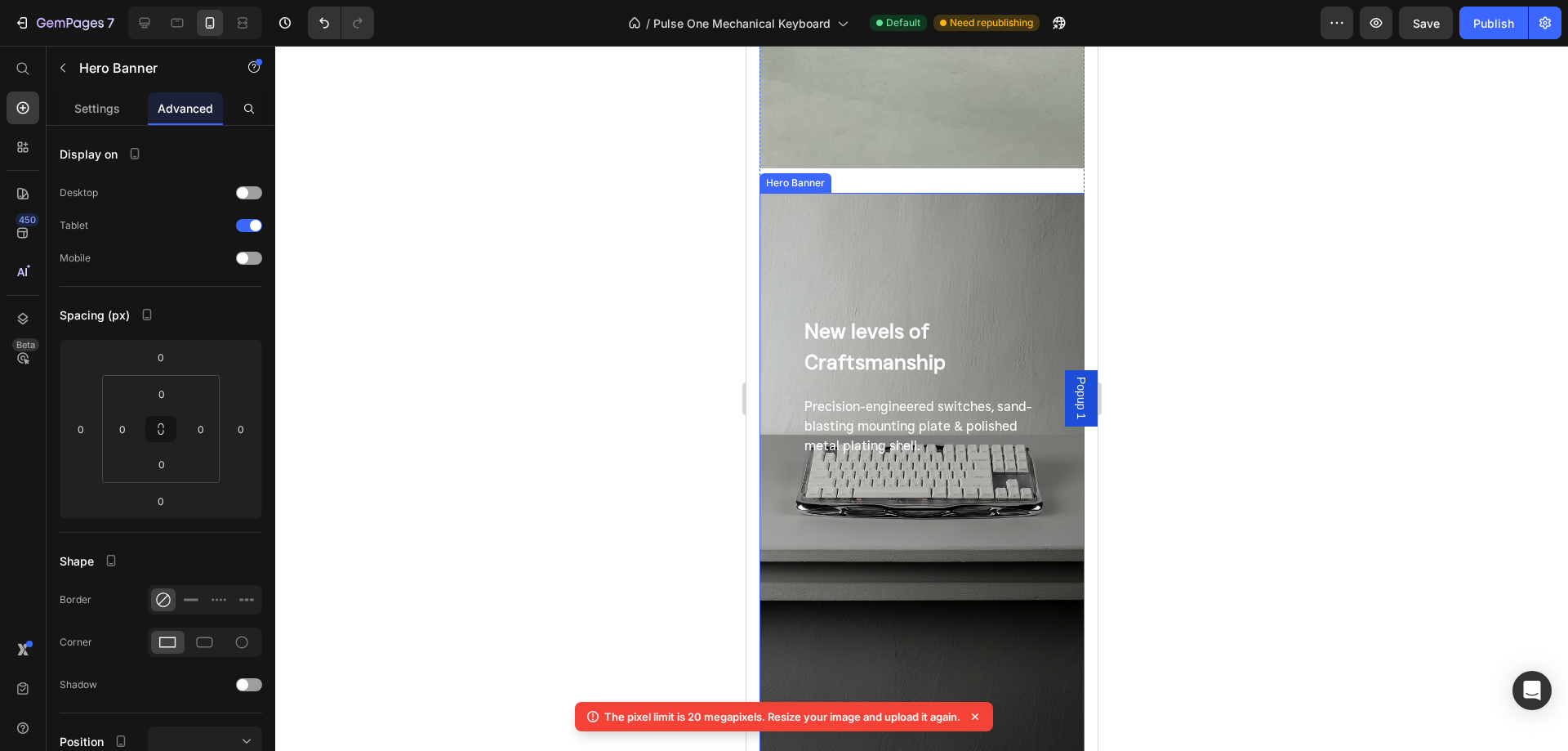 click at bounding box center (921, 475) 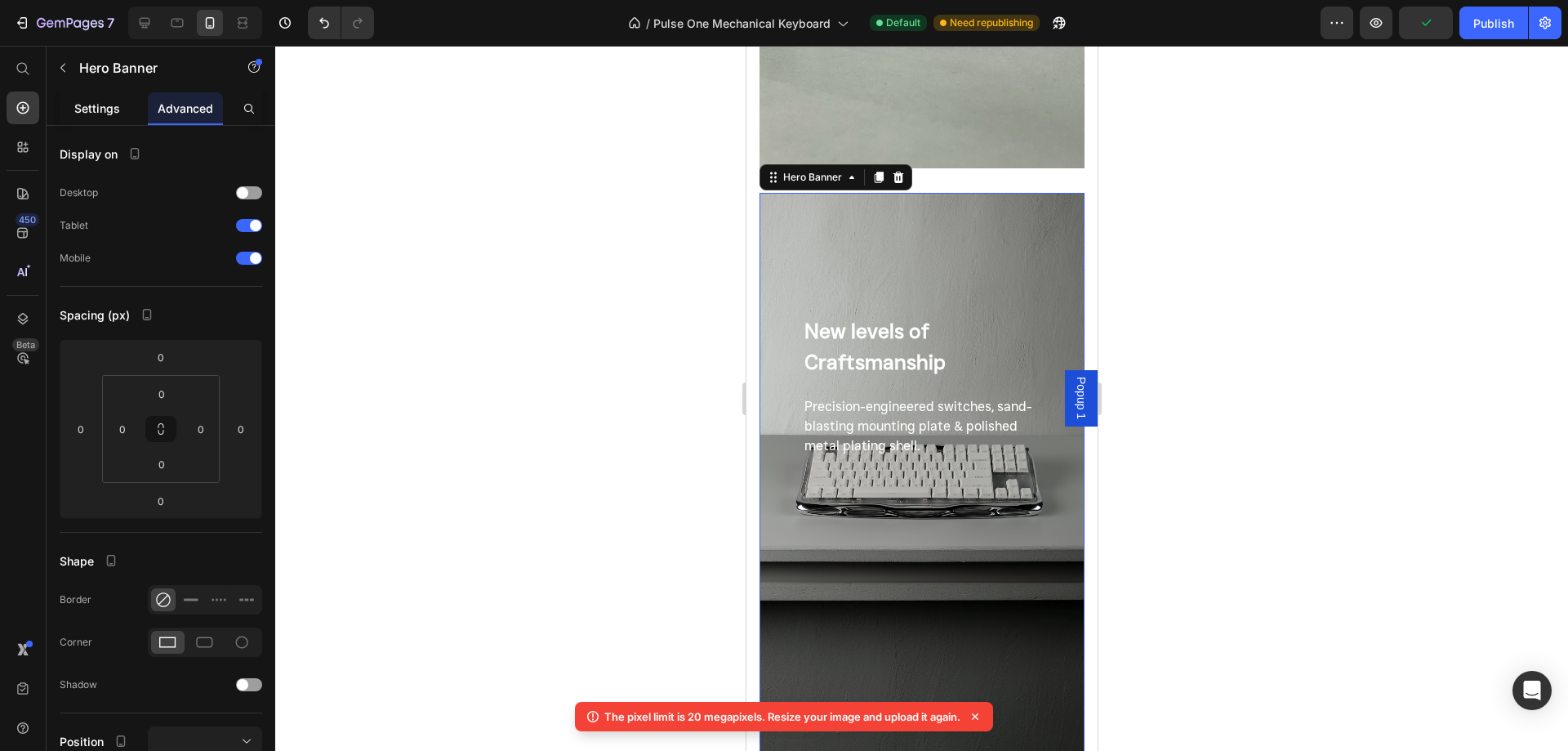 click on "Settings" at bounding box center (97, 108) 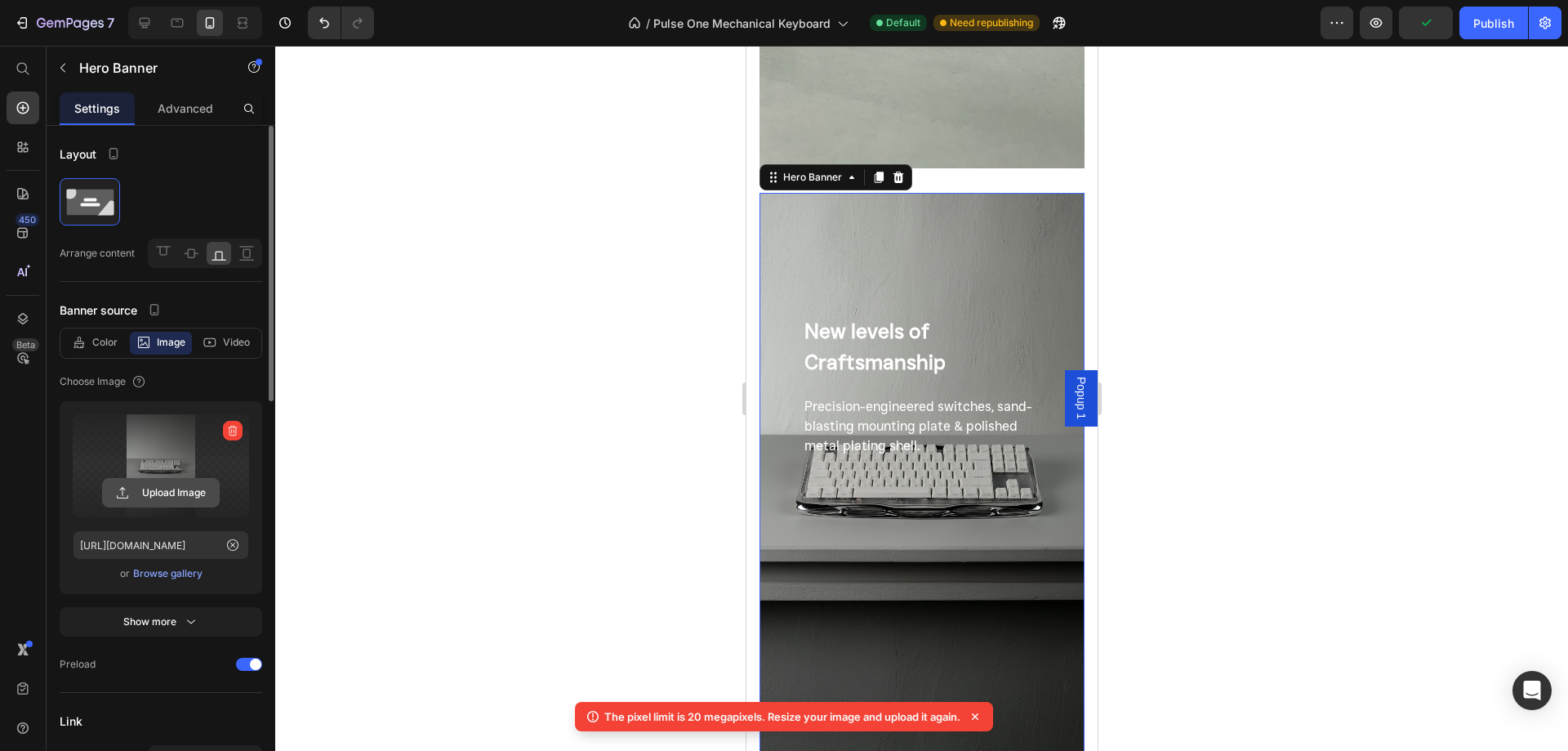 click 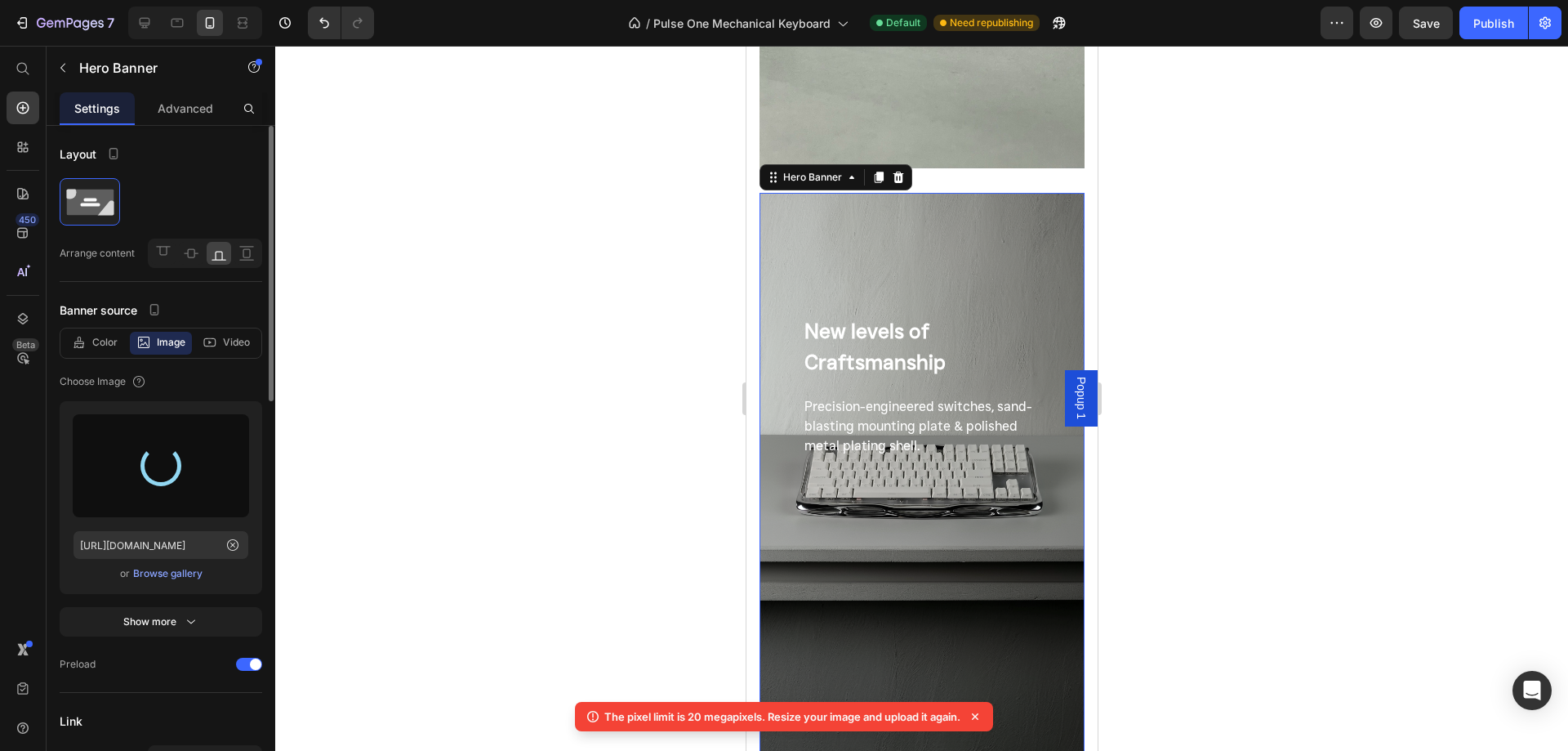 type on "[URL][DOMAIN_NAME]" 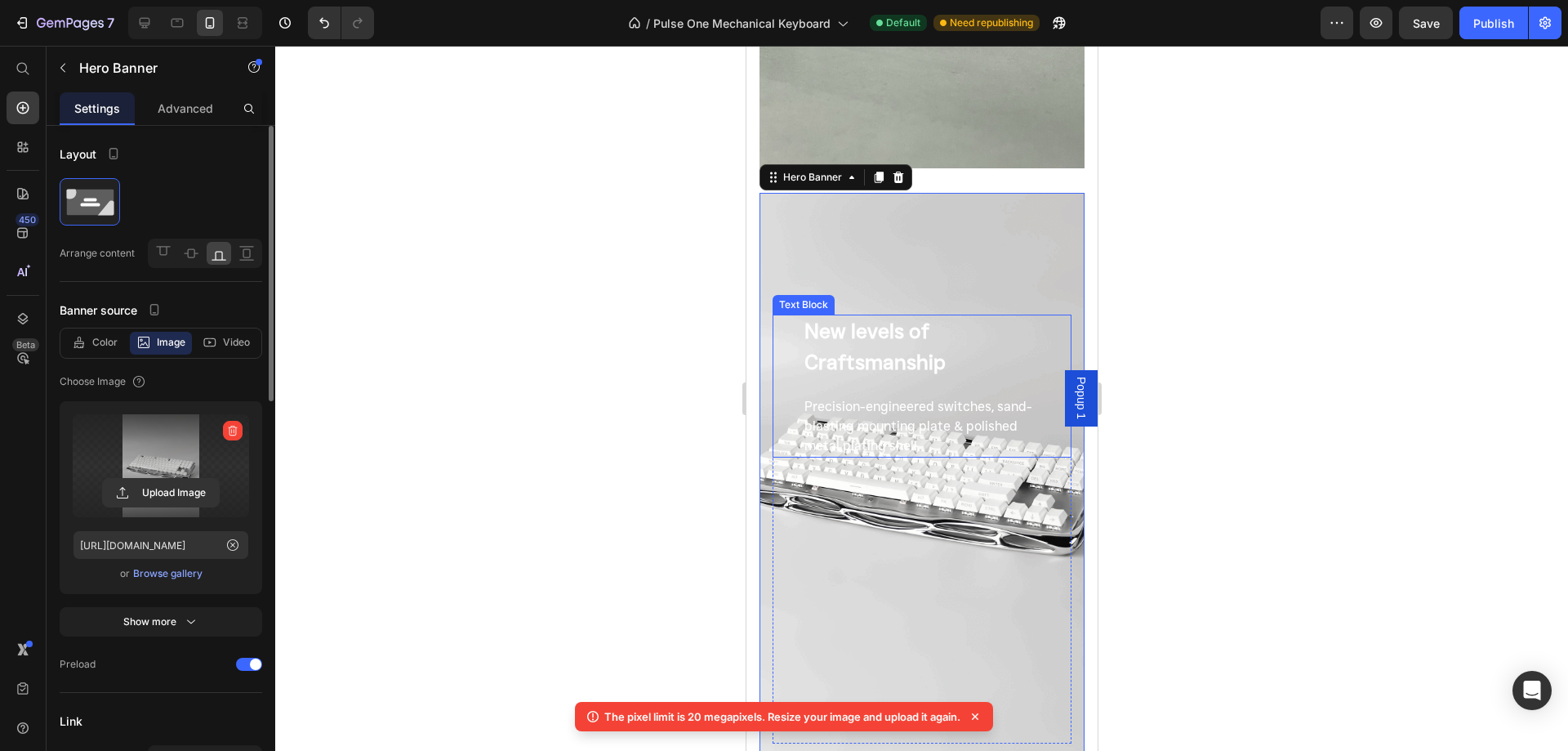 click on "New levels of Craftsmanship" at bounding box center [921, 356] 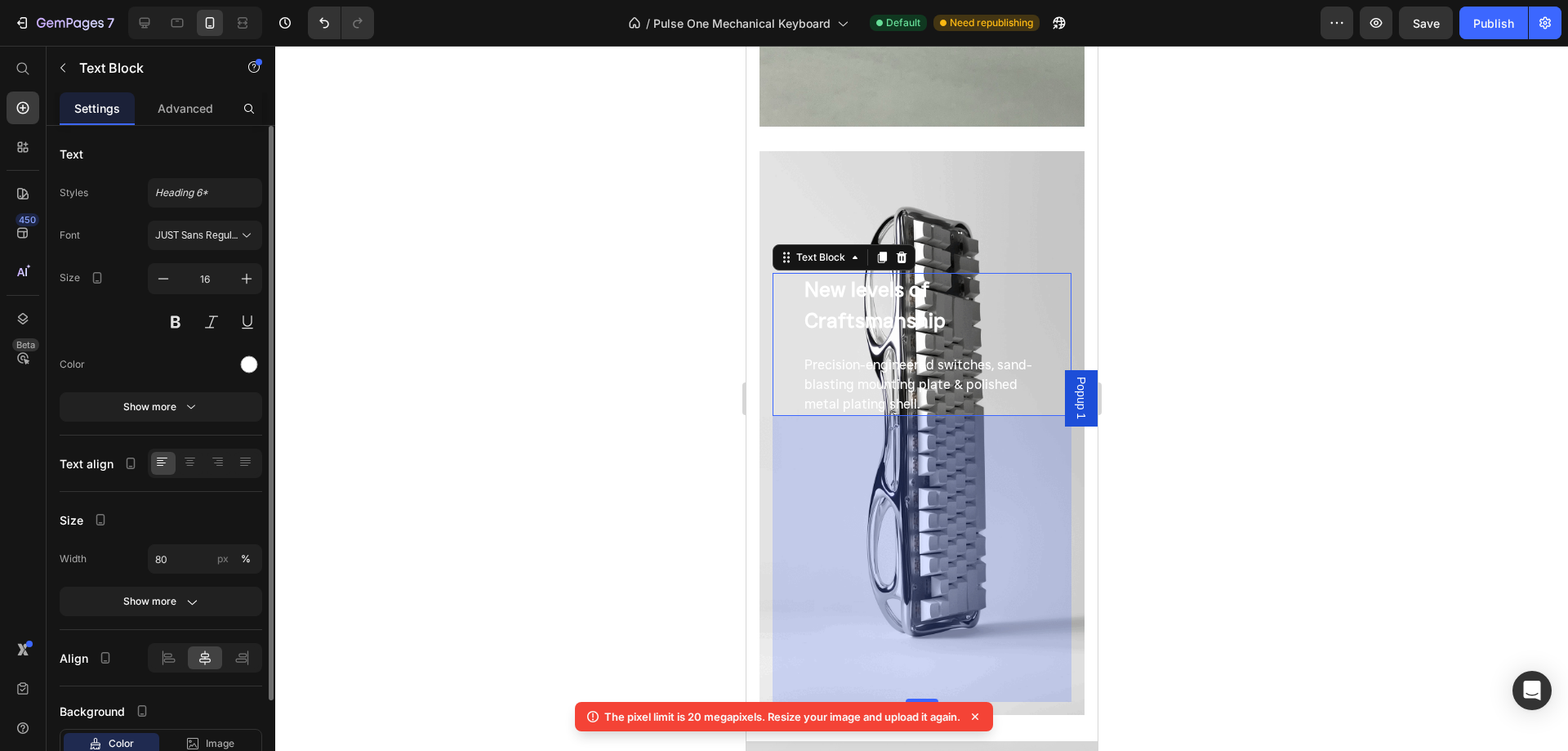 scroll, scrollTop: 1549, scrollLeft: 0, axis: vertical 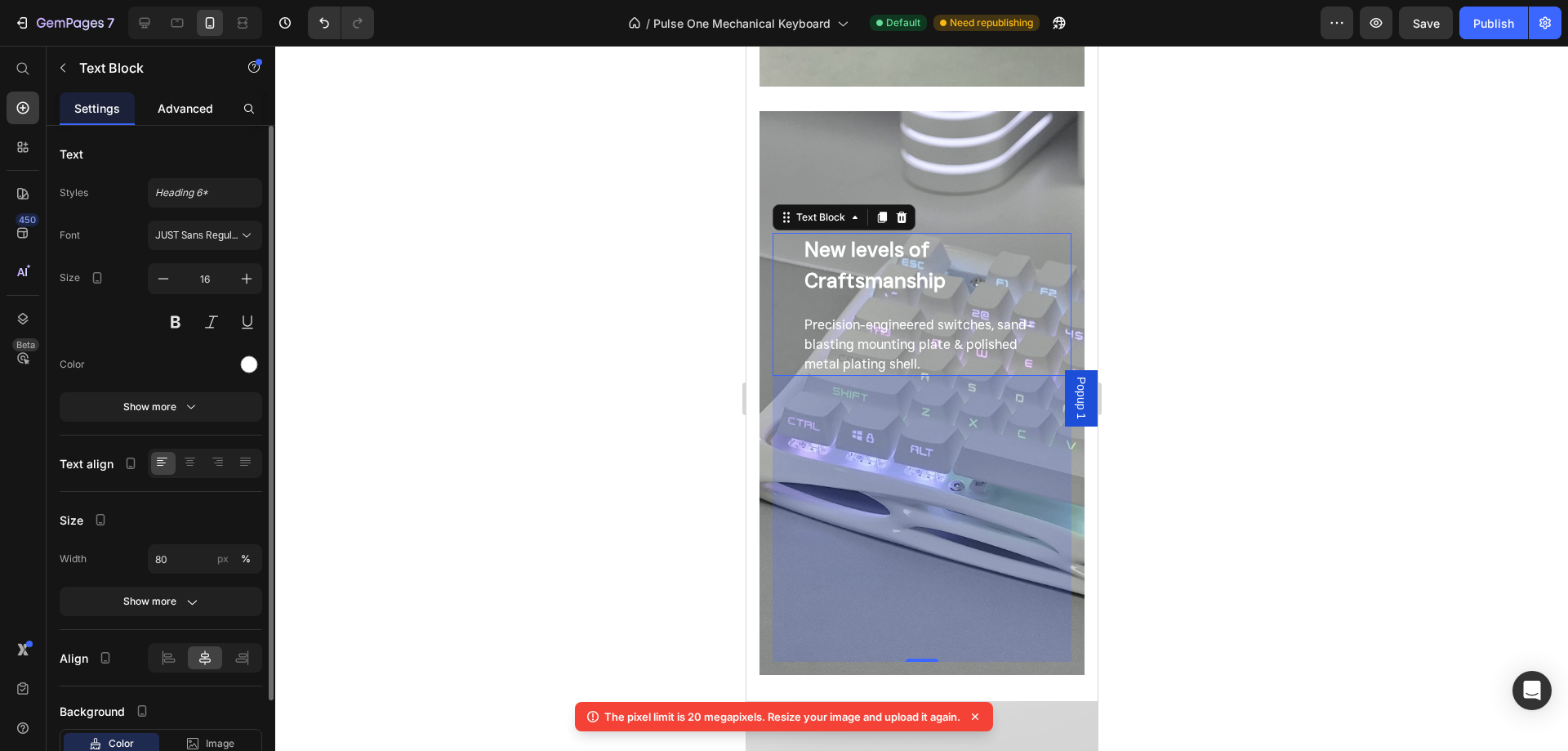 click on "Advanced" at bounding box center (185, 108) 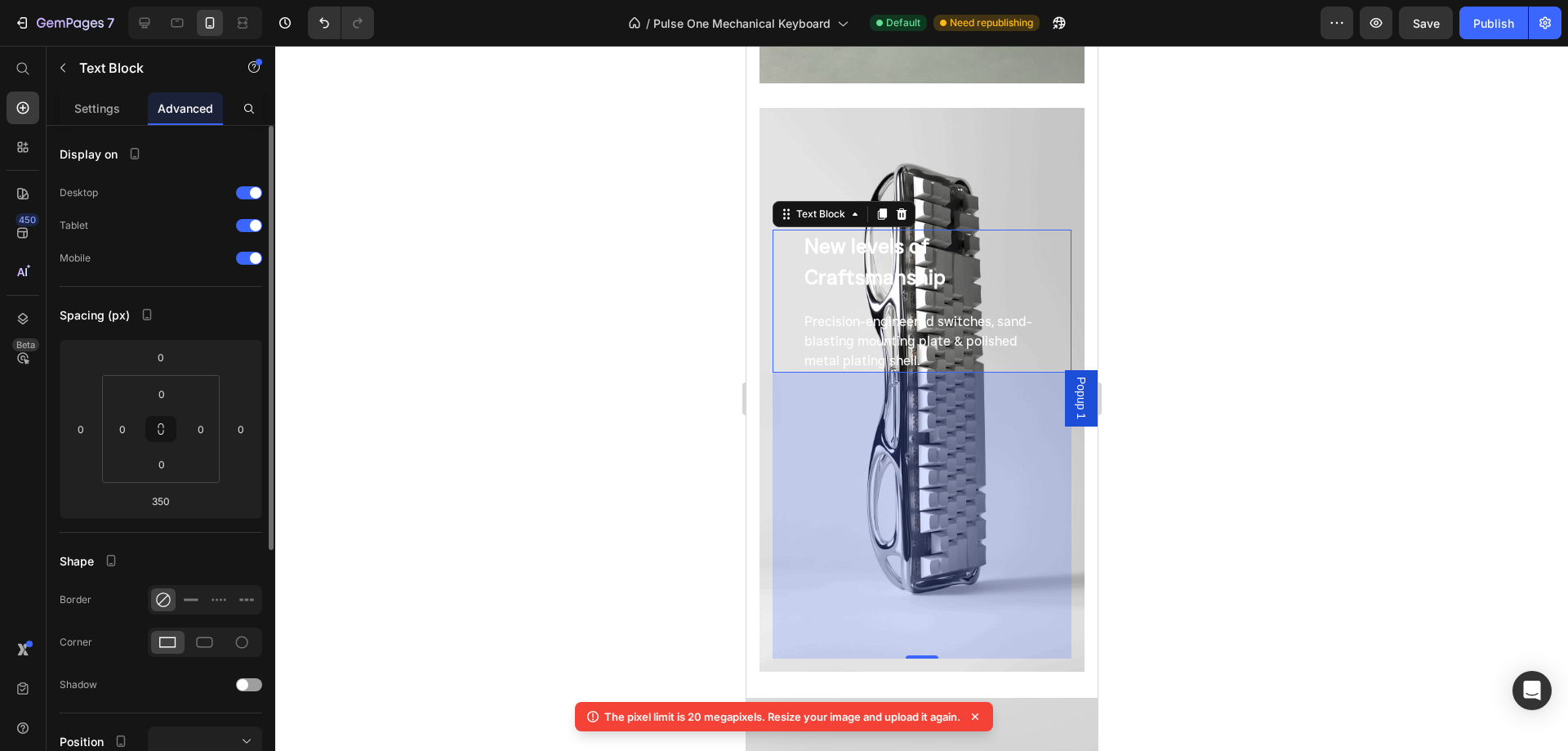 scroll, scrollTop: 1549, scrollLeft: 0, axis: vertical 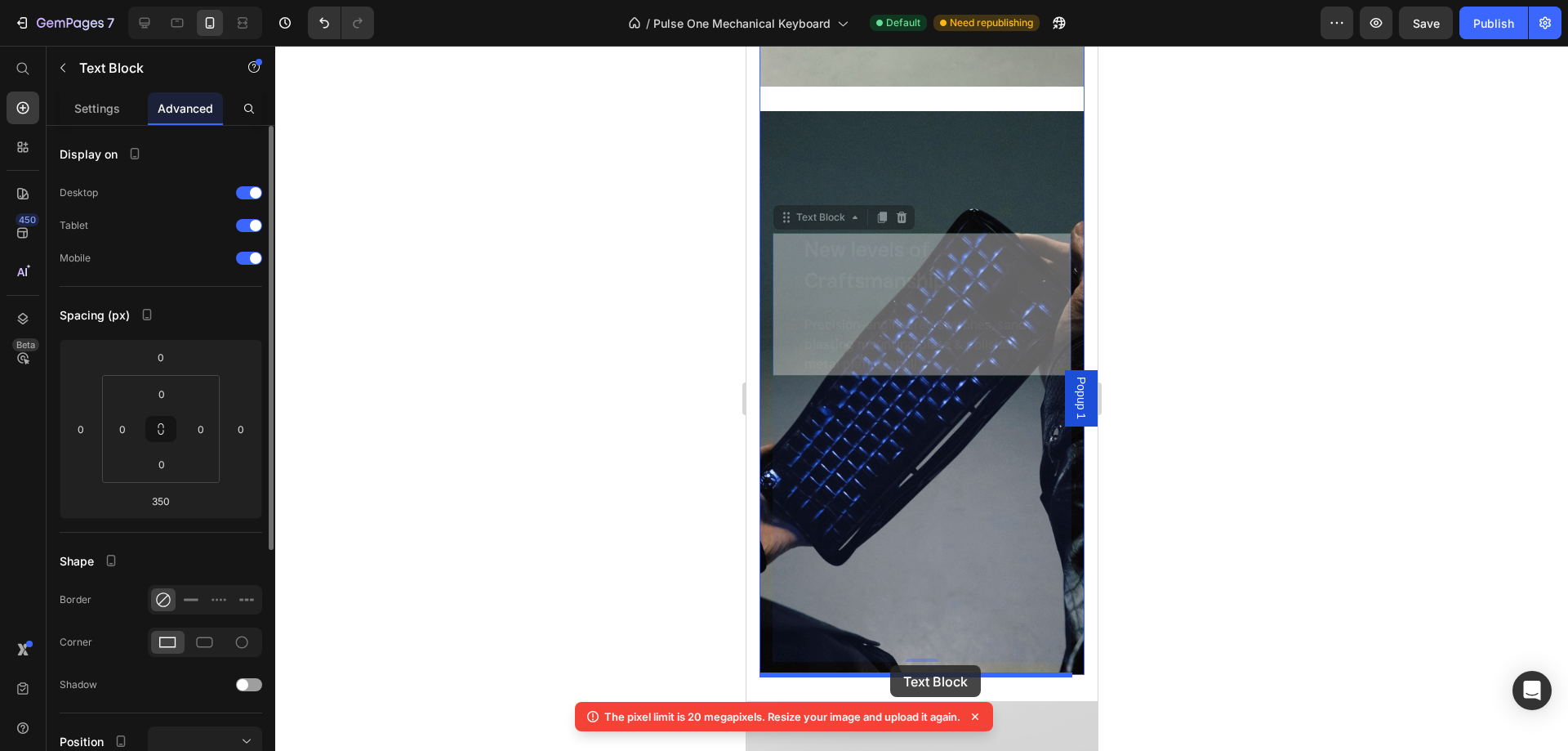 drag, startPoint x: 781, startPoint y: 217, endPoint x: 889, endPoint y: 665, distance: 460.834 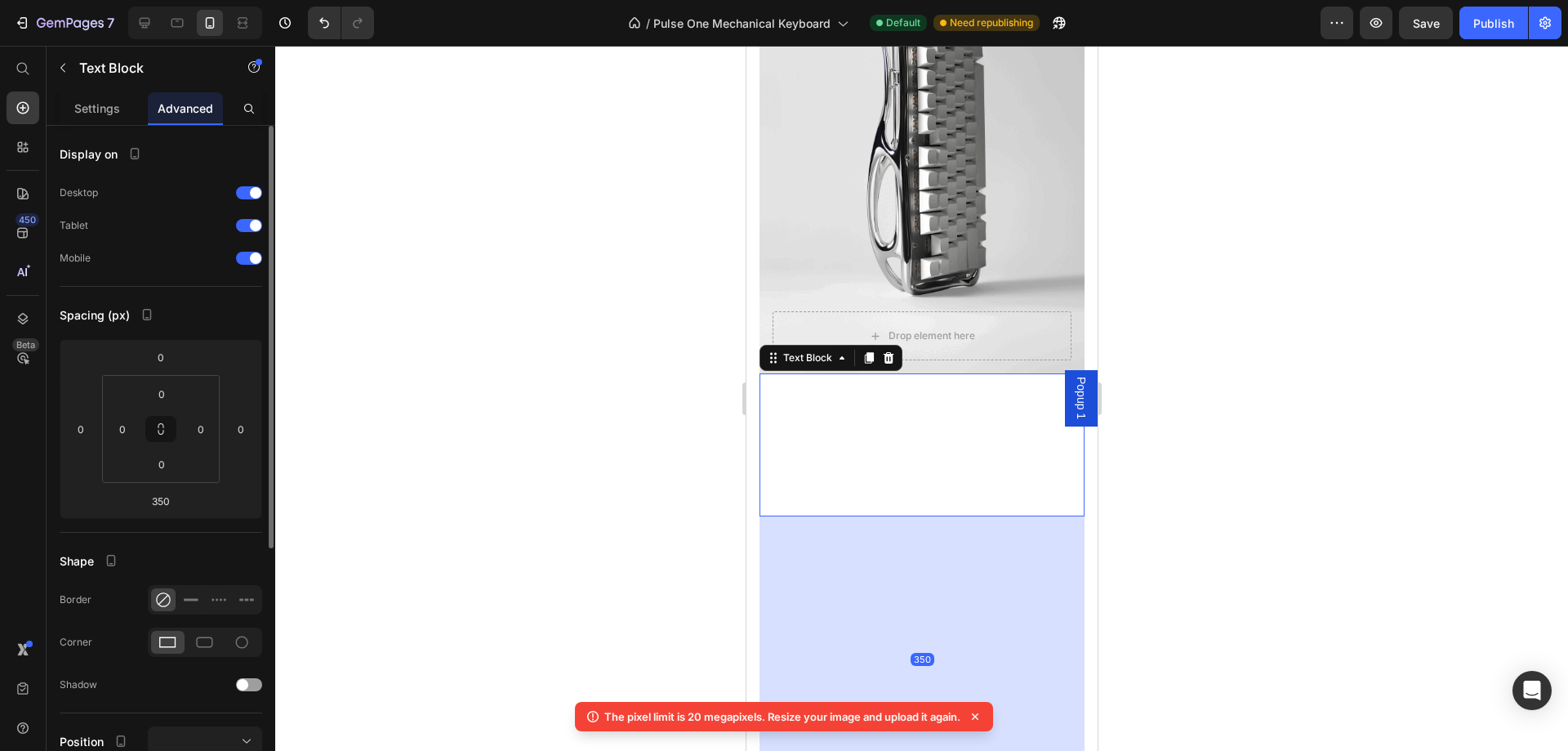 scroll, scrollTop: 1876, scrollLeft: 0, axis: vertical 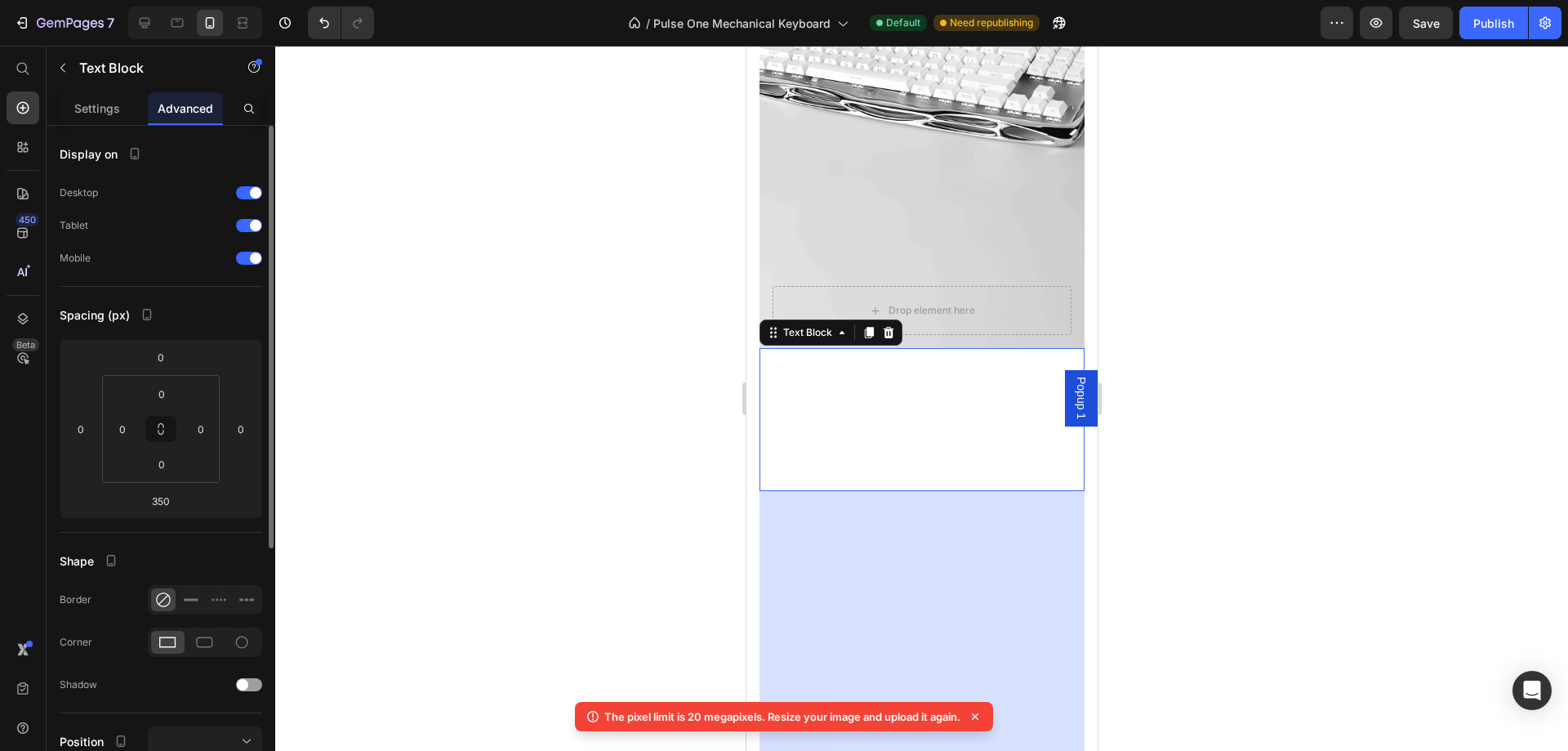 click on "Precision-engineered switches, sand-blasting mounting plate & polished metal plating shell." at bounding box center (921, 460) 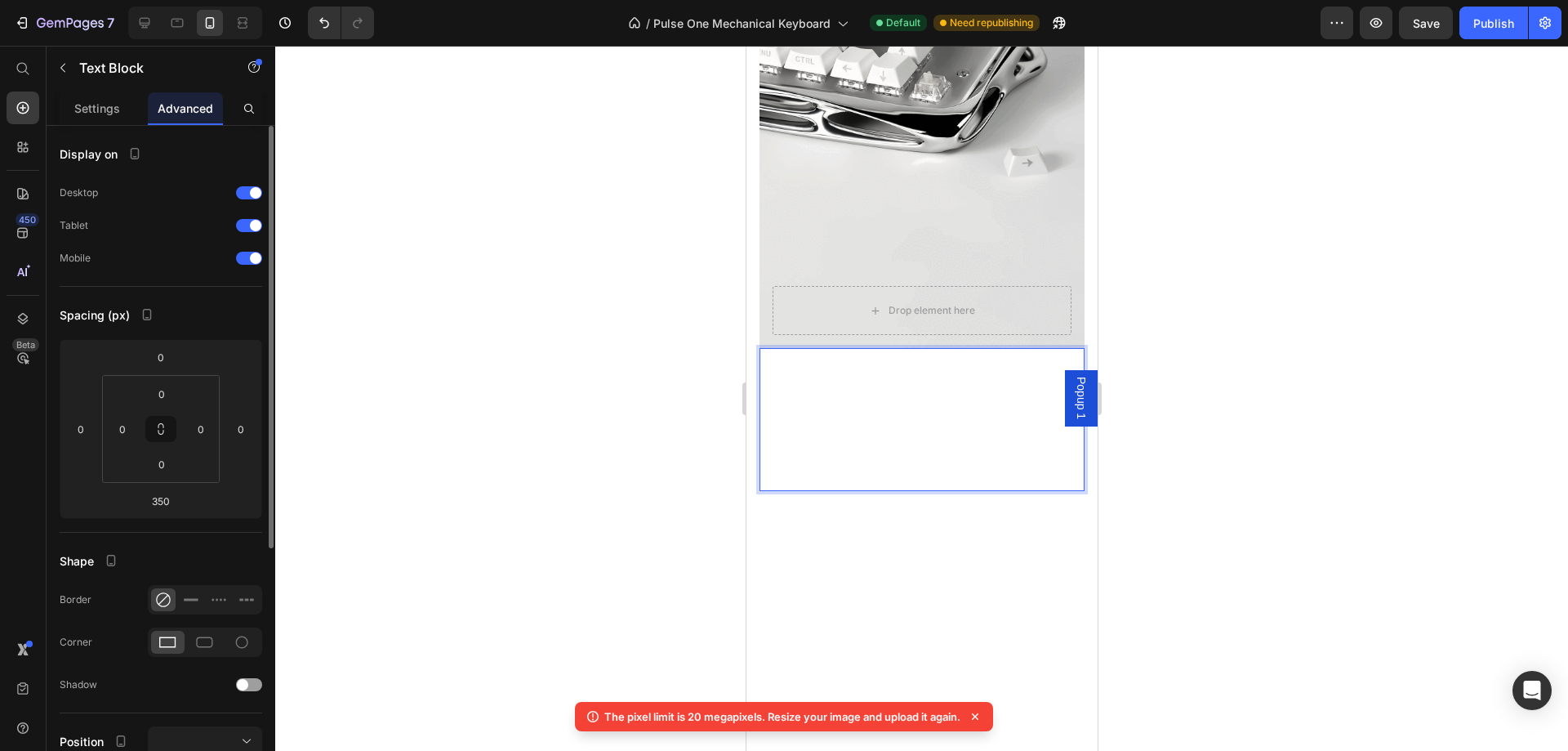 click on "New levels of Craftsmanship" at bounding box center (921, 390) 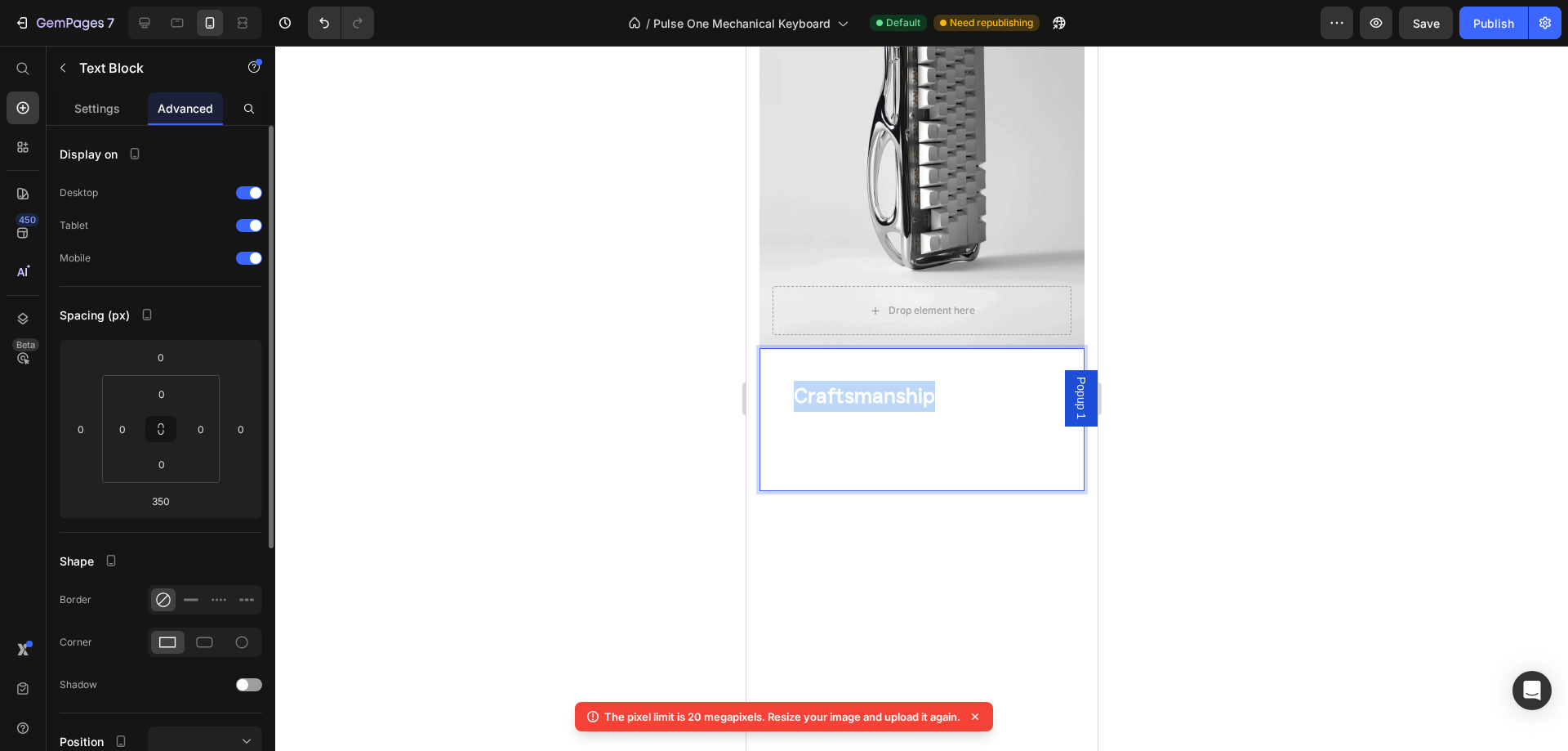 click on "New levels of Craftsmanship" at bounding box center (921, 390) 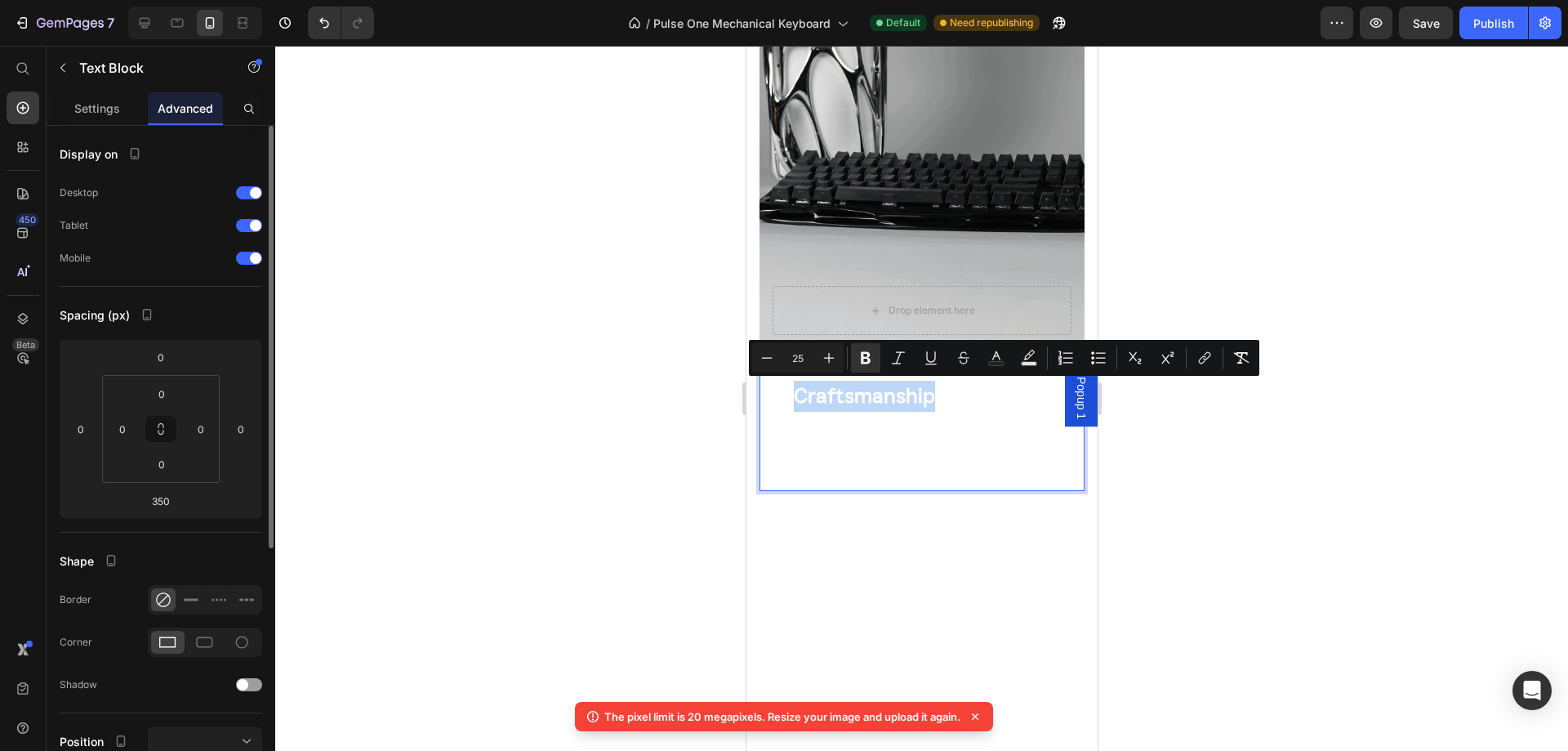 type on "16" 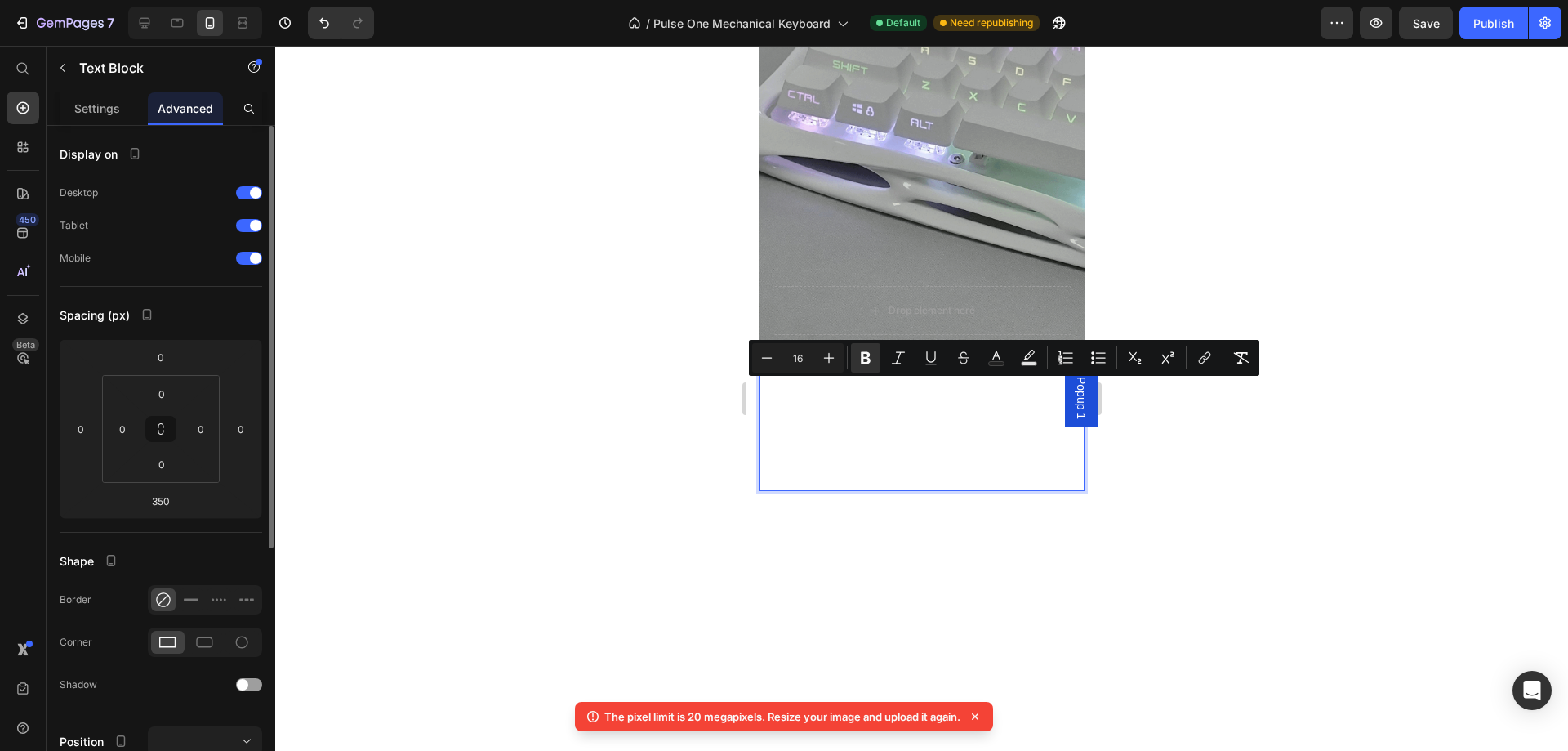 click on "New levels of Craftsmanship" at bounding box center (921, 390) 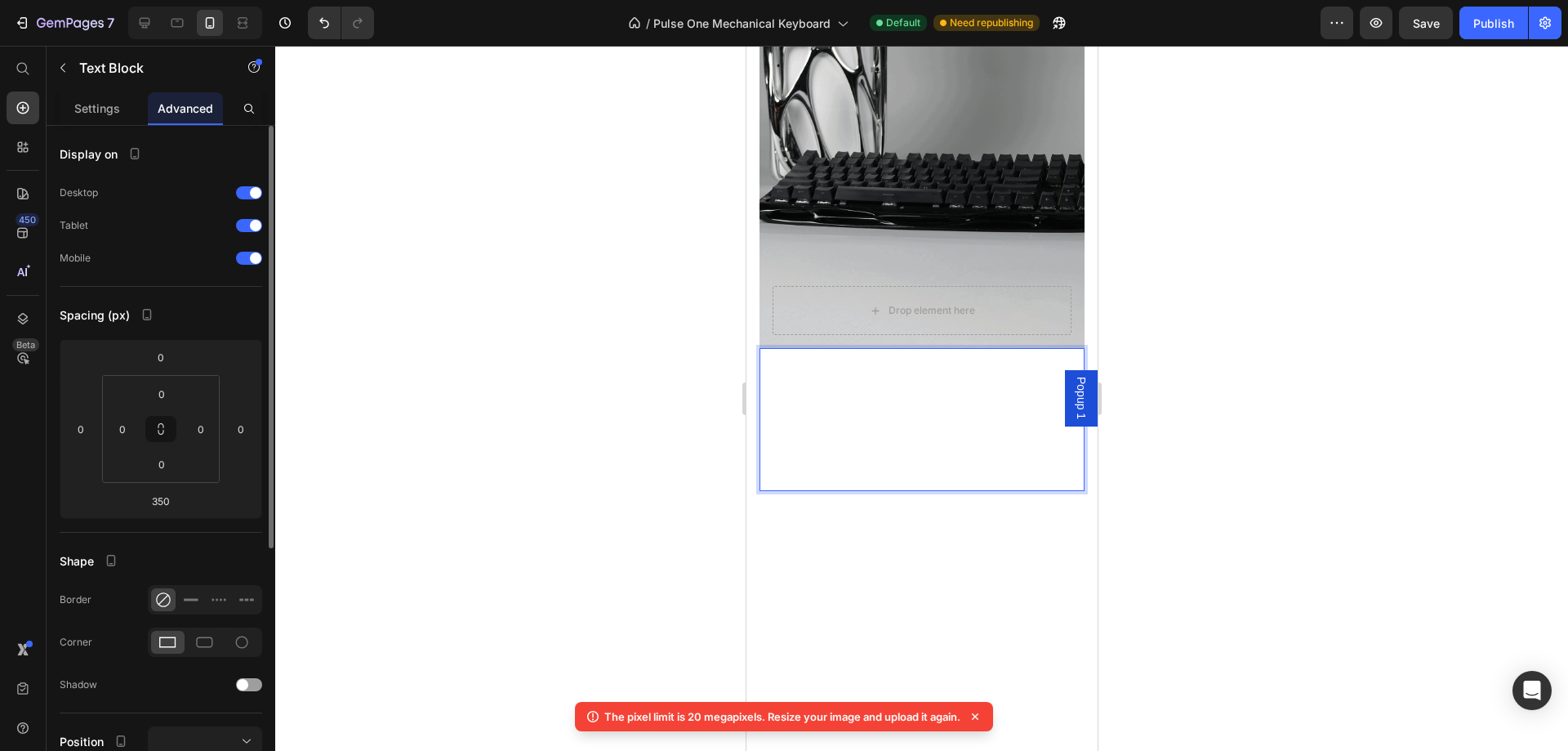 click on "New levels of Craftsmanship" at bounding box center [863, 380] 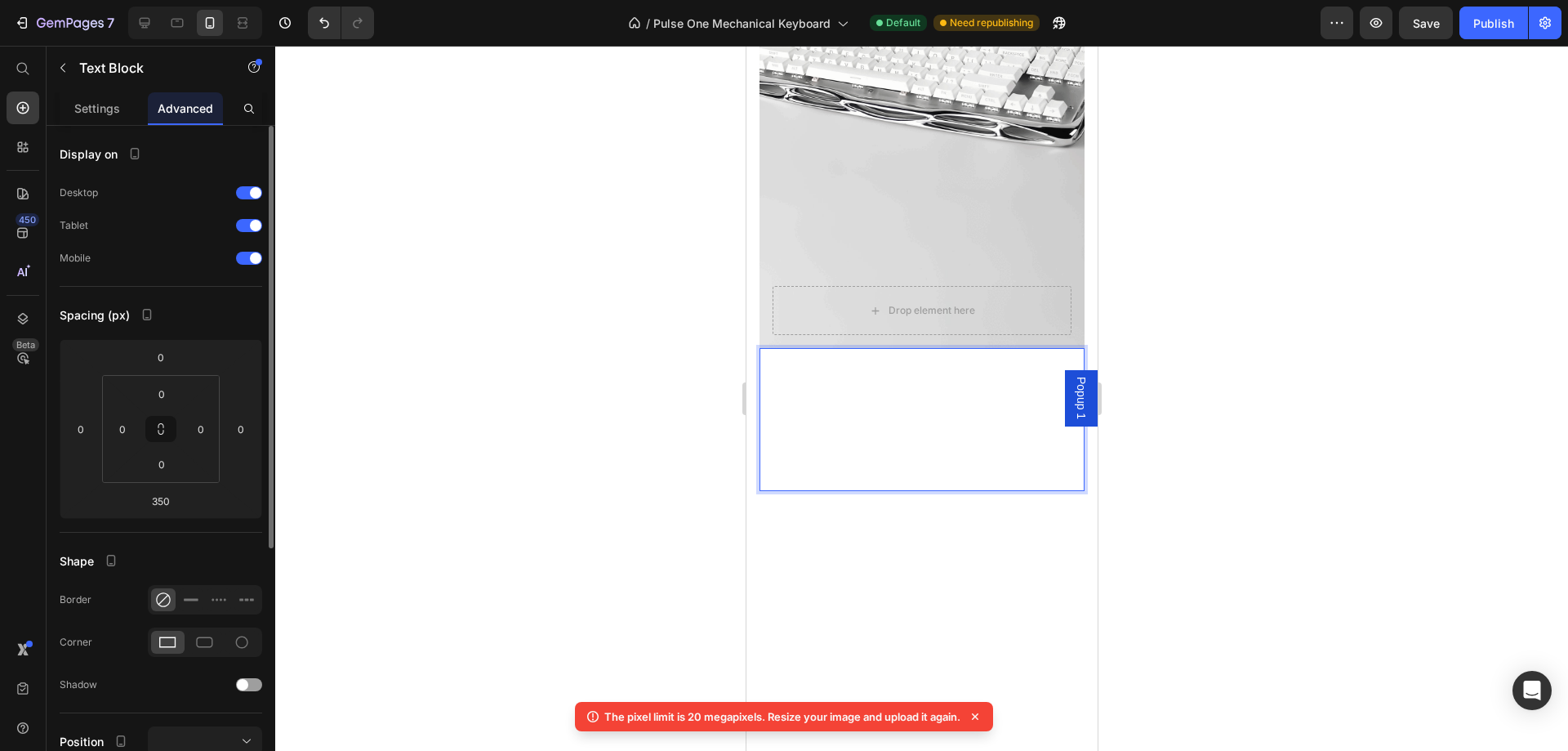 click on "New levels of Craftsmanship" at bounding box center (863, 380) 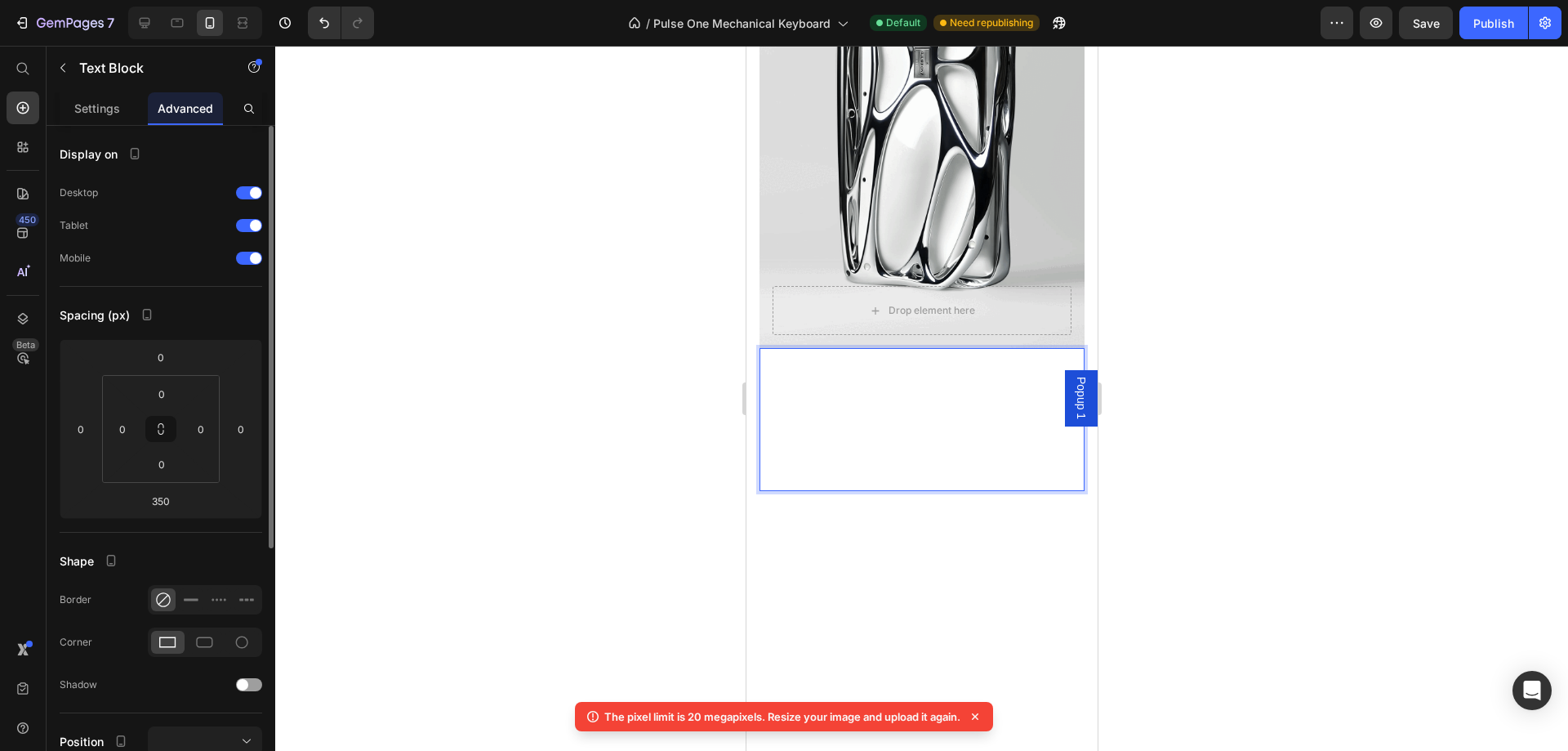 click on "New levels of Craftsmanship" at bounding box center (921, 390) 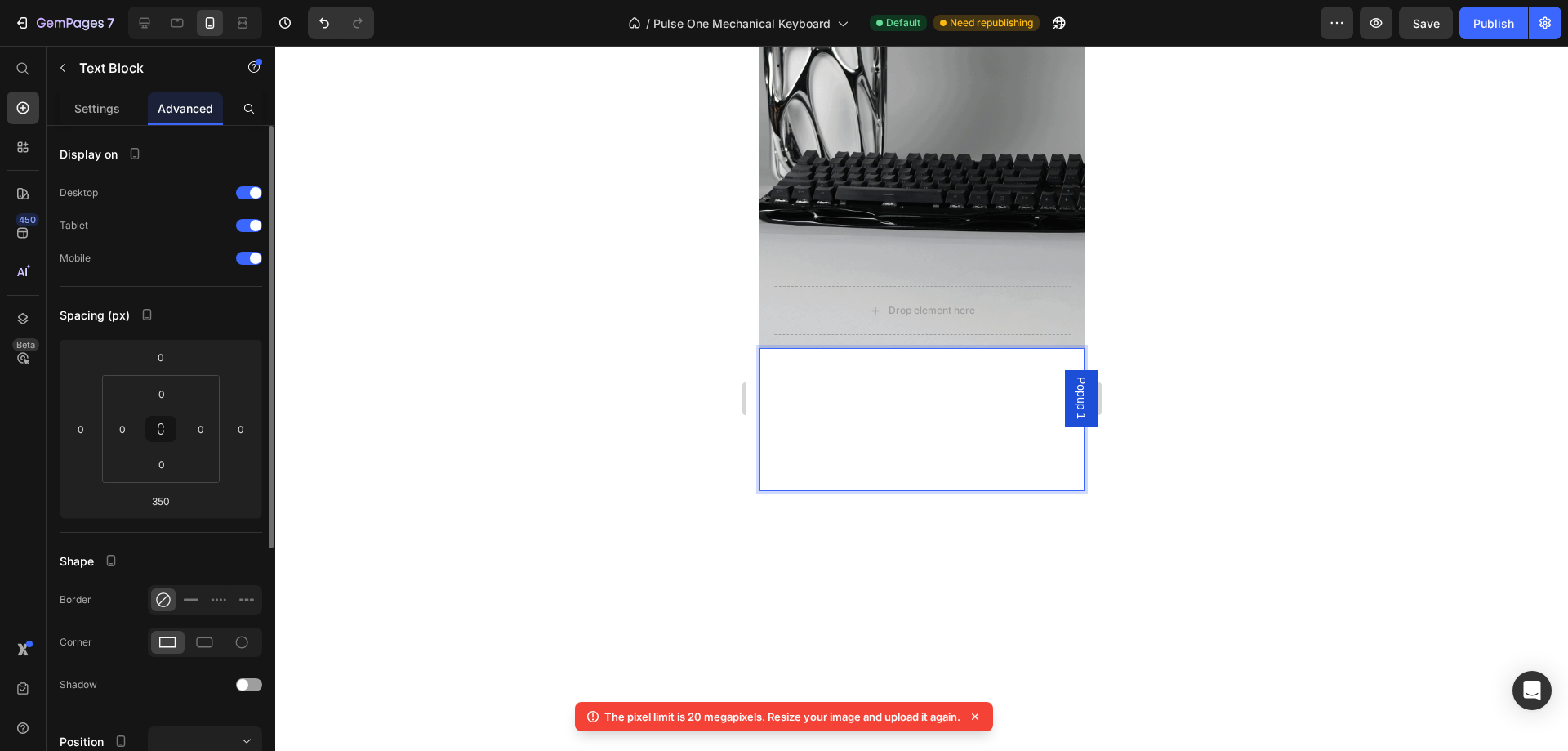 click on "New levels of Craftsmanship" at bounding box center [921, 390] 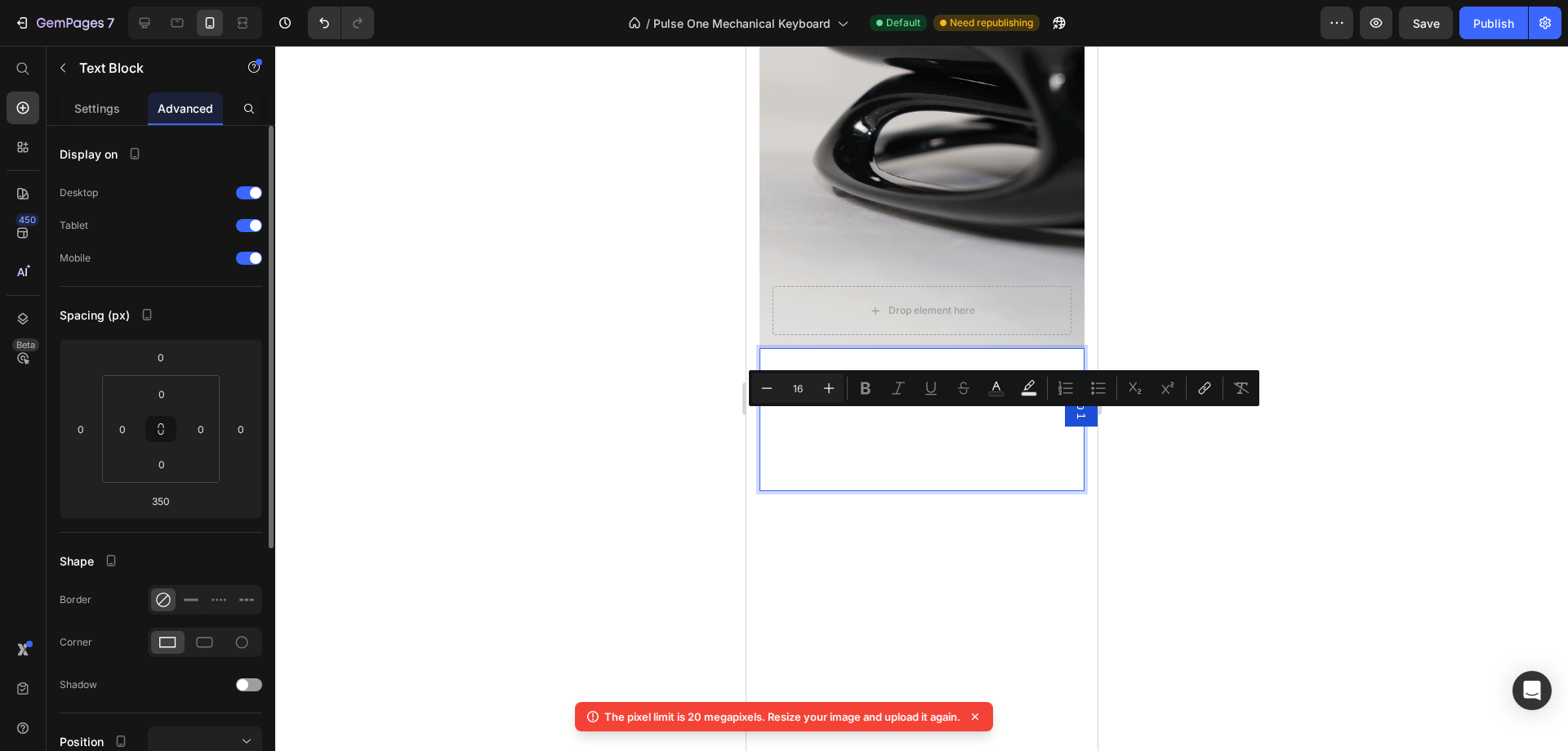 type on "25" 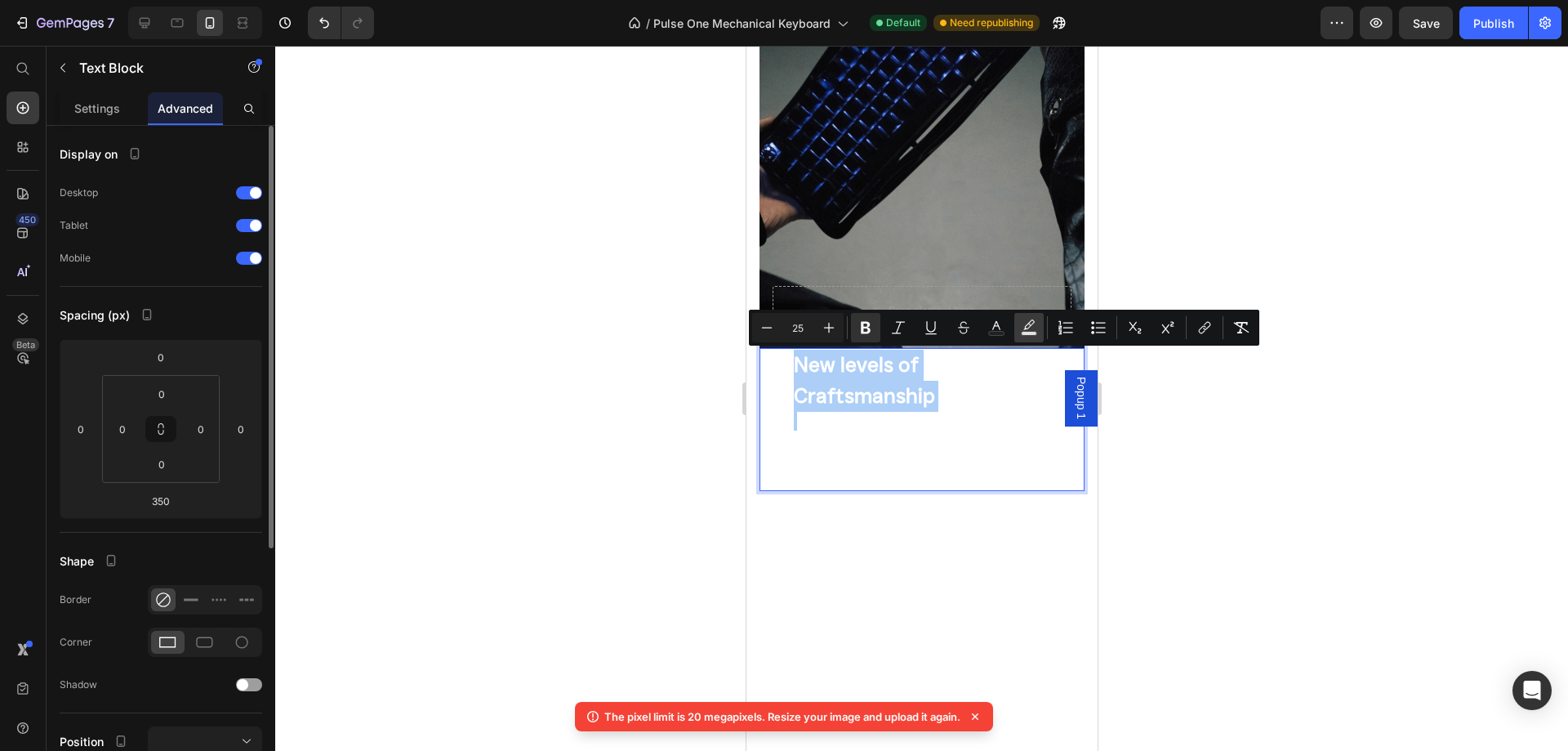 click on "Text Background Color" at bounding box center [1029, 328] 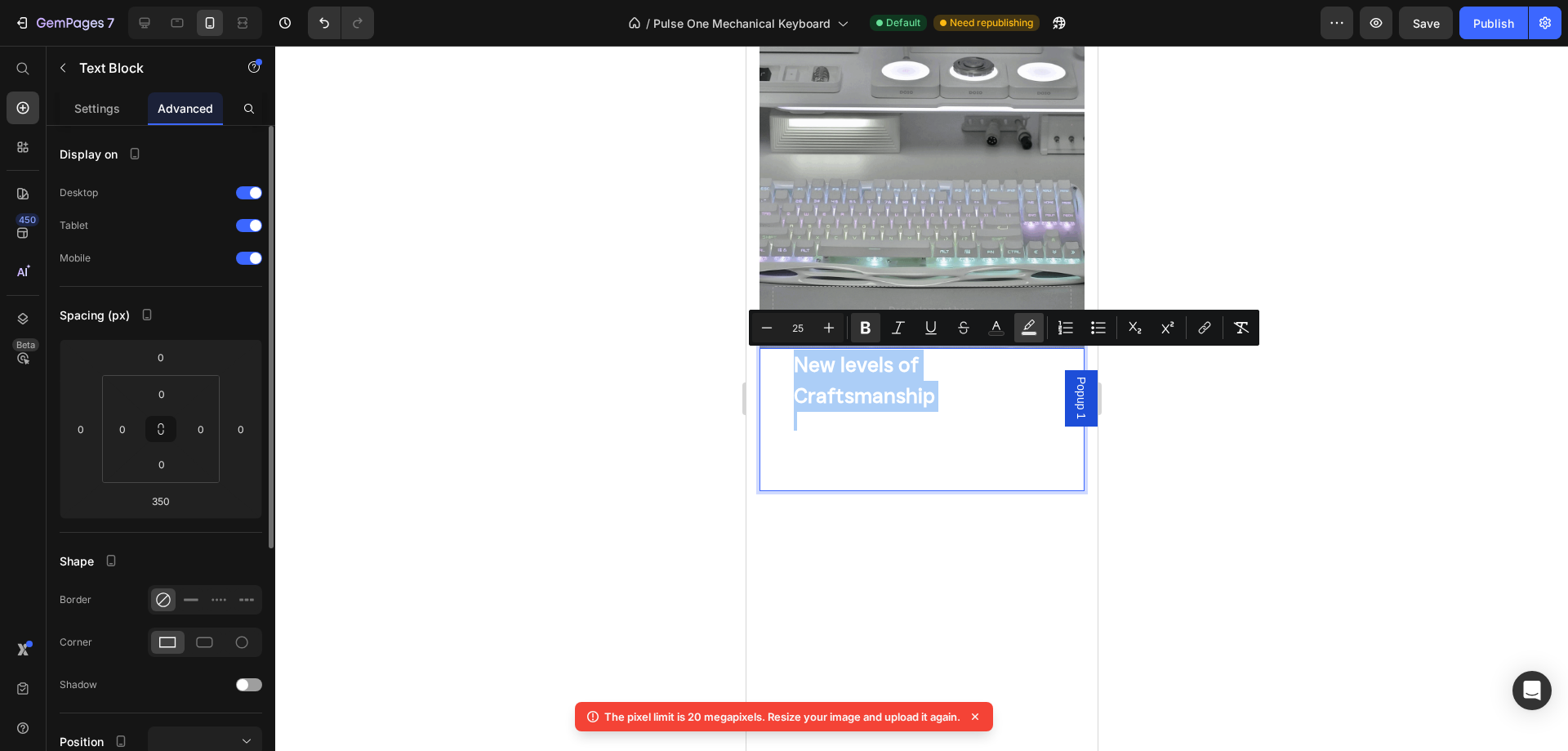 type on "000000" 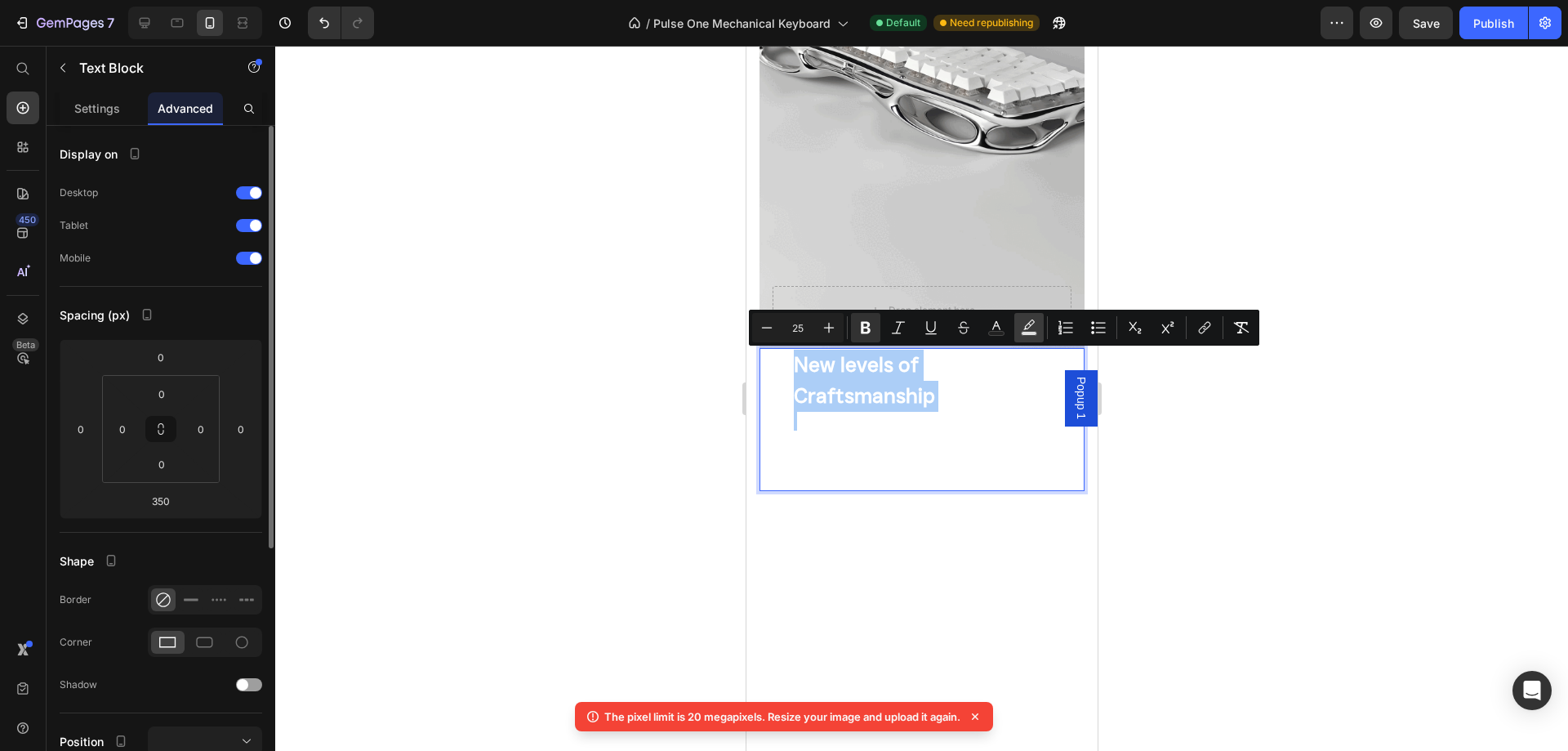 type on "77" 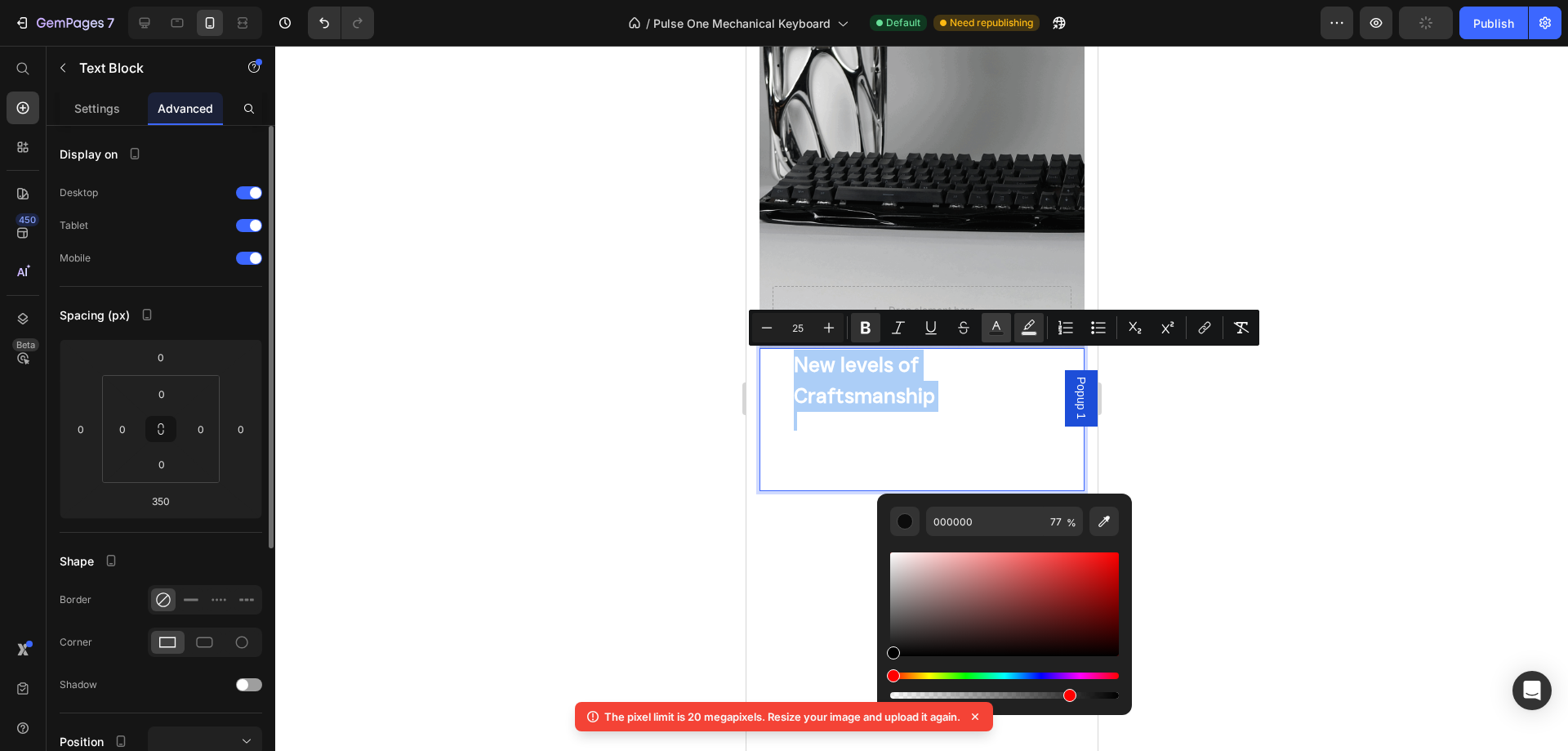 click 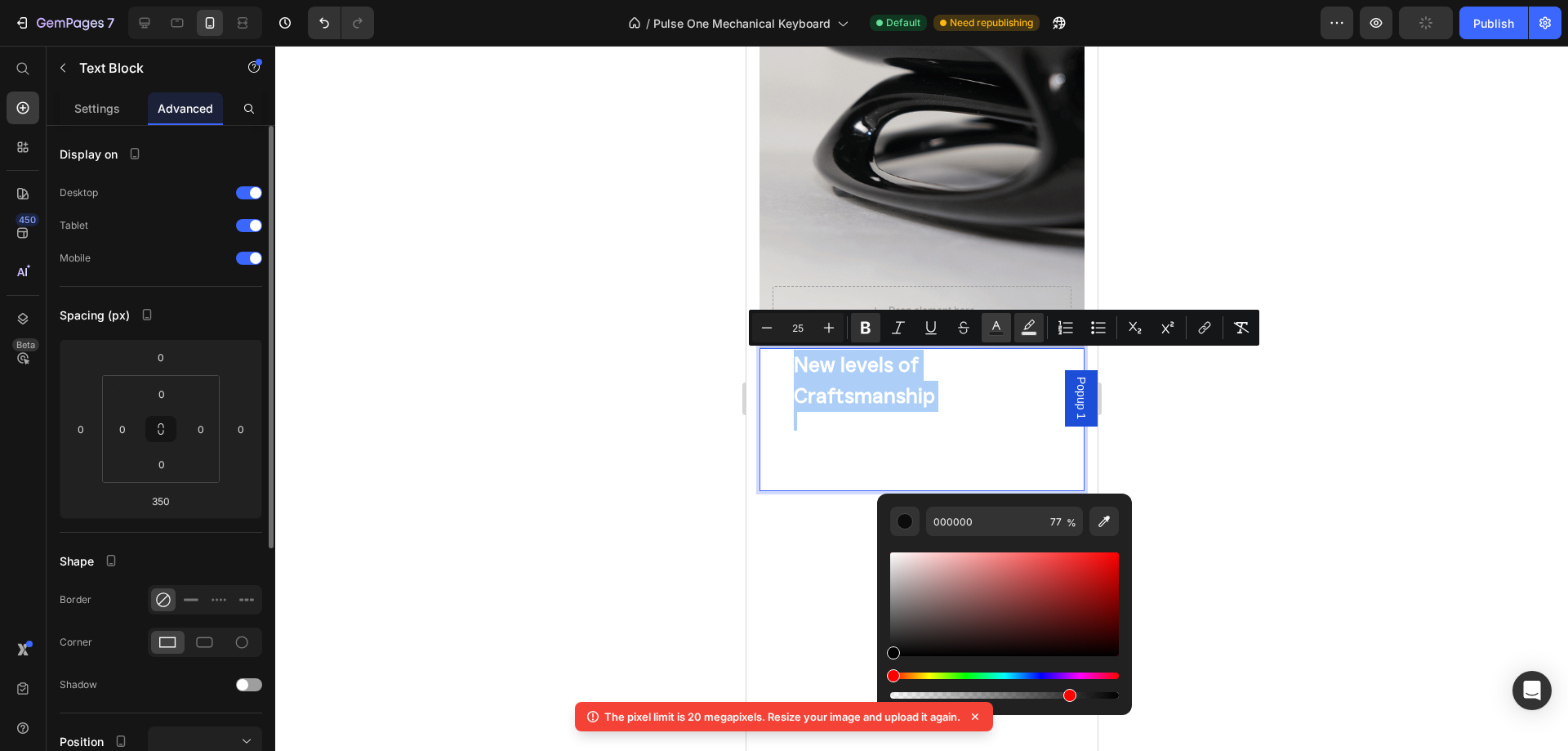 type on "FFFFFF" 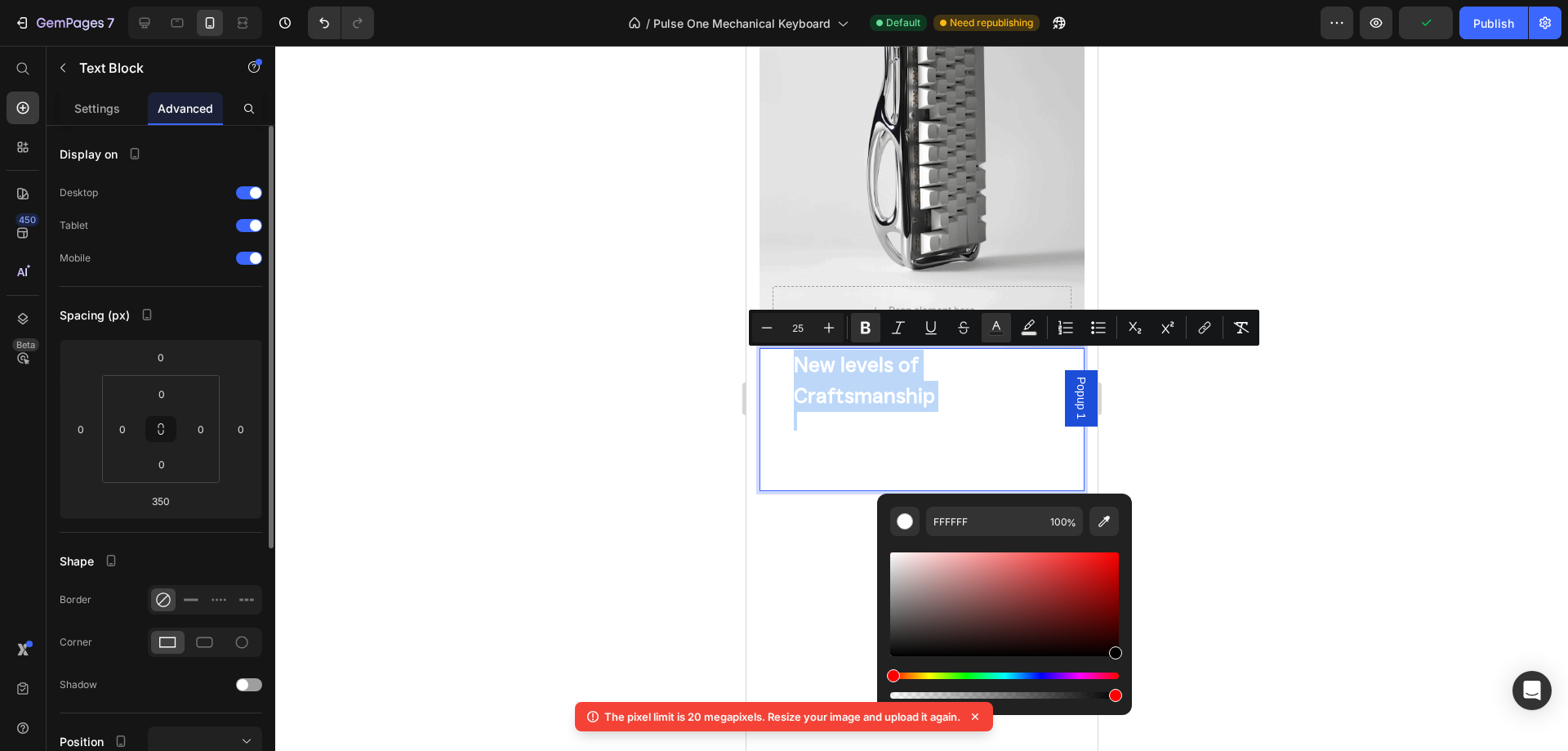 drag, startPoint x: 910, startPoint y: 570, endPoint x: 1081, endPoint y: 570, distance: 171 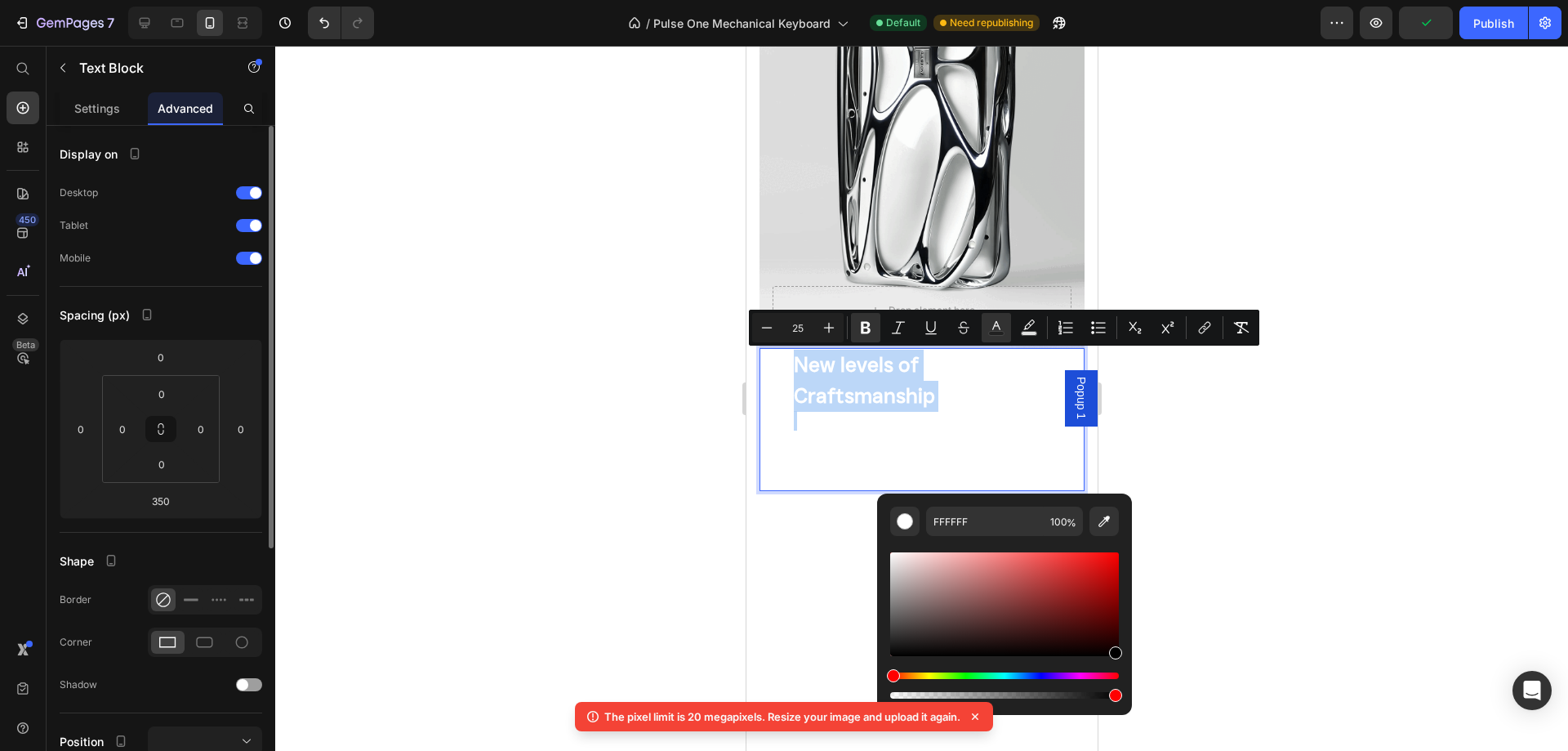 click on "7   /  Pulse One Mechanical Keyboard Default Need republishing Preview  Publish  450 Beta Start with Sections Elements Hero Section Product Detail Brands Trusted Badges Guarantee Product Breakdown How to use Testimonials Compare Bundle FAQs Social Proof Brand Story Product List Collection Blog List Contact Sticky Add to Cart Custom Footer Browse Library 450 Layout
Row
Row
Row
Row Text
Heading
Text Block Button
Button
Button
Sticky Back to top Media
Image" at bounding box center [784, 0] 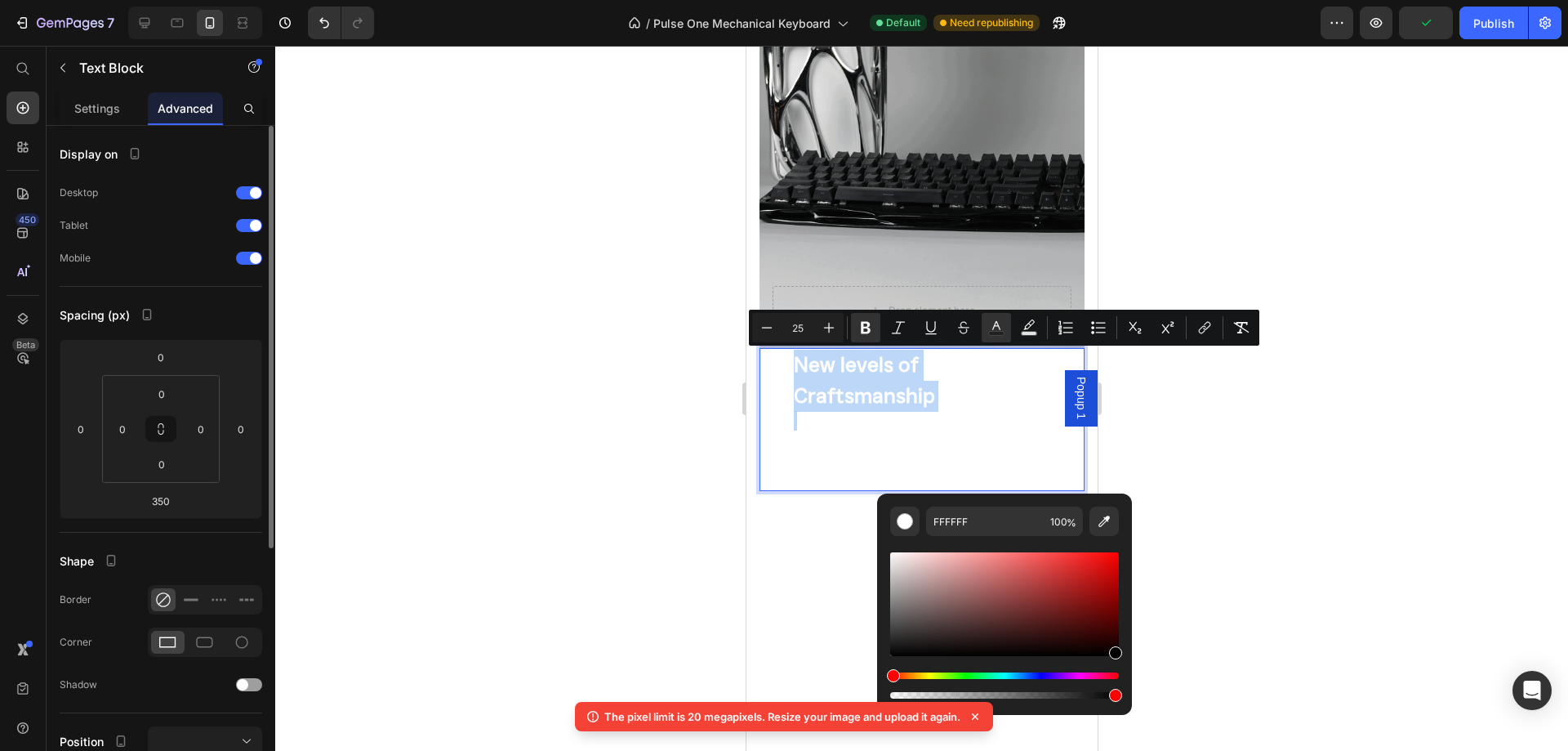 type on "000000" 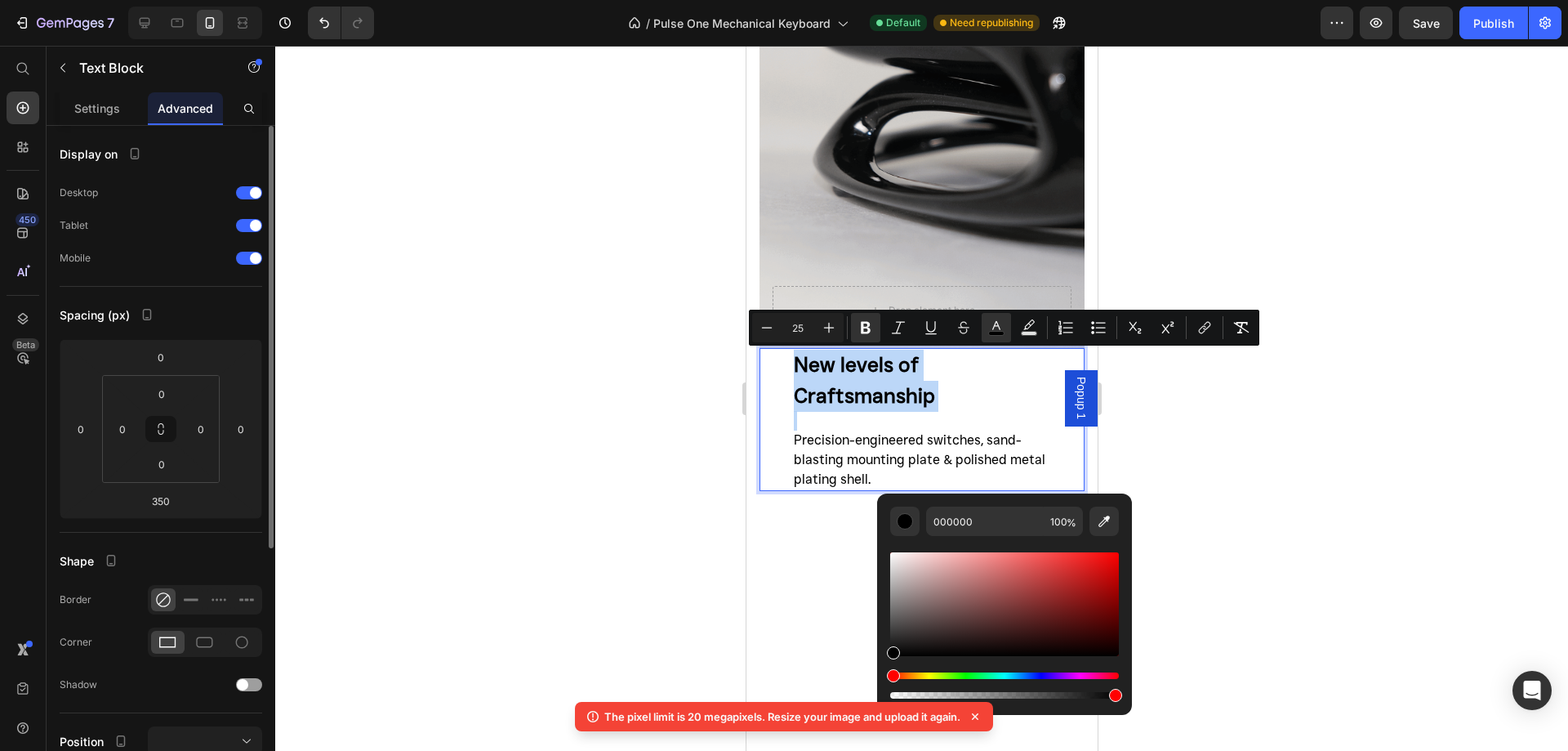 click on "New levels of Craftsmanship   Precision-engineered switches, sand-blasting mounting plate & polished metal plating shell." at bounding box center [921, 419] 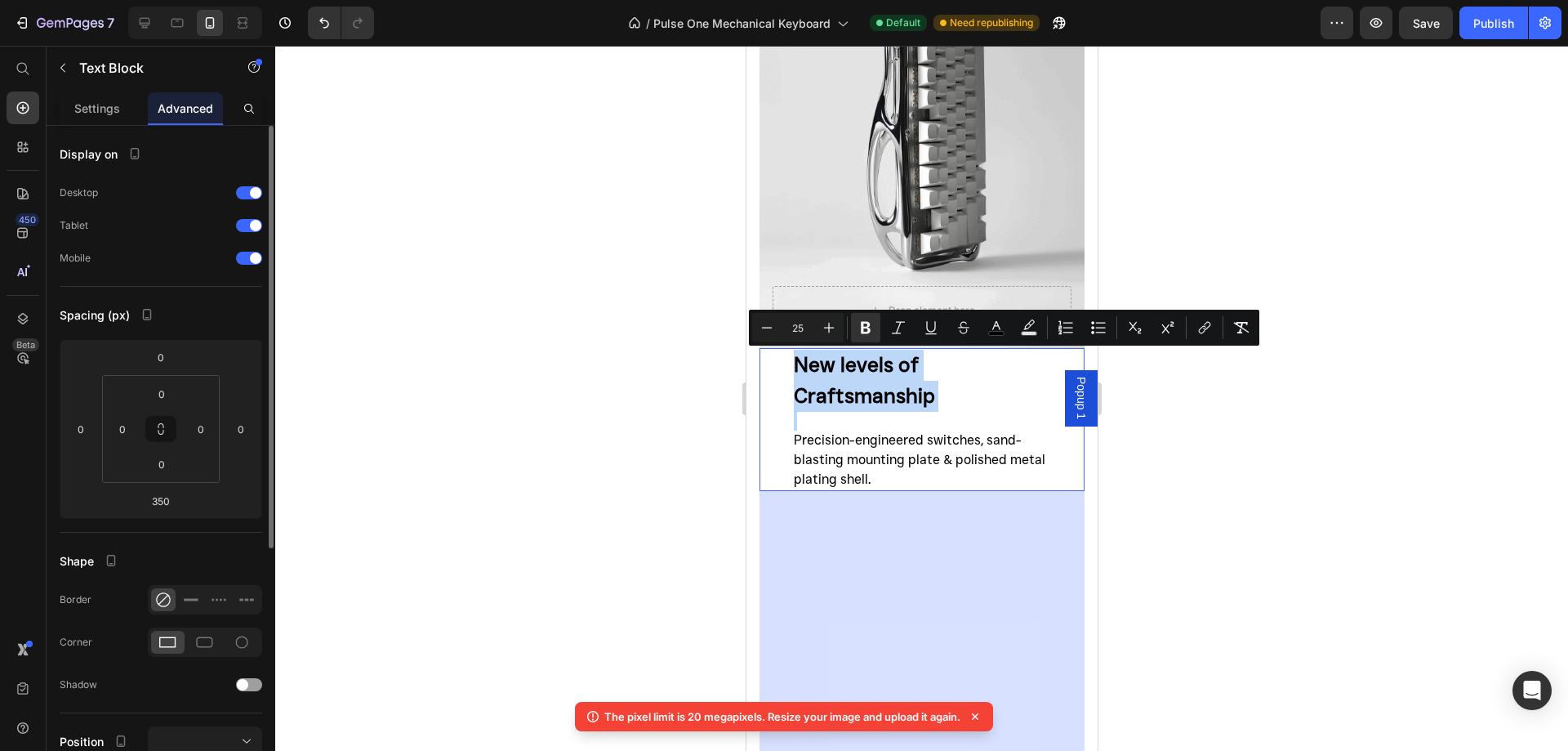 click on "New levels of Craftsmanship" at bounding box center (921, 390) 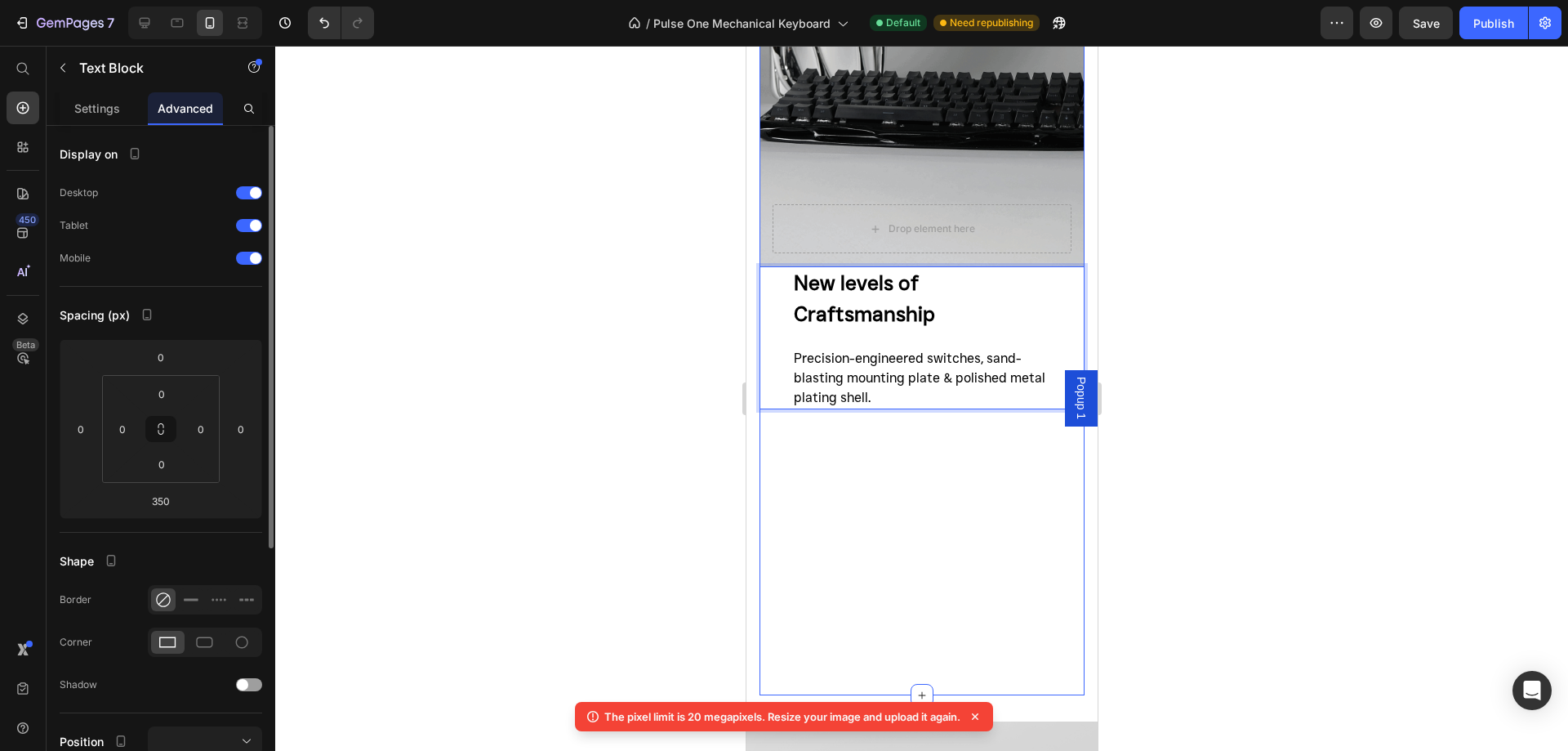 scroll, scrollTop: 2121, scrollLeft: 0, axis: vertical 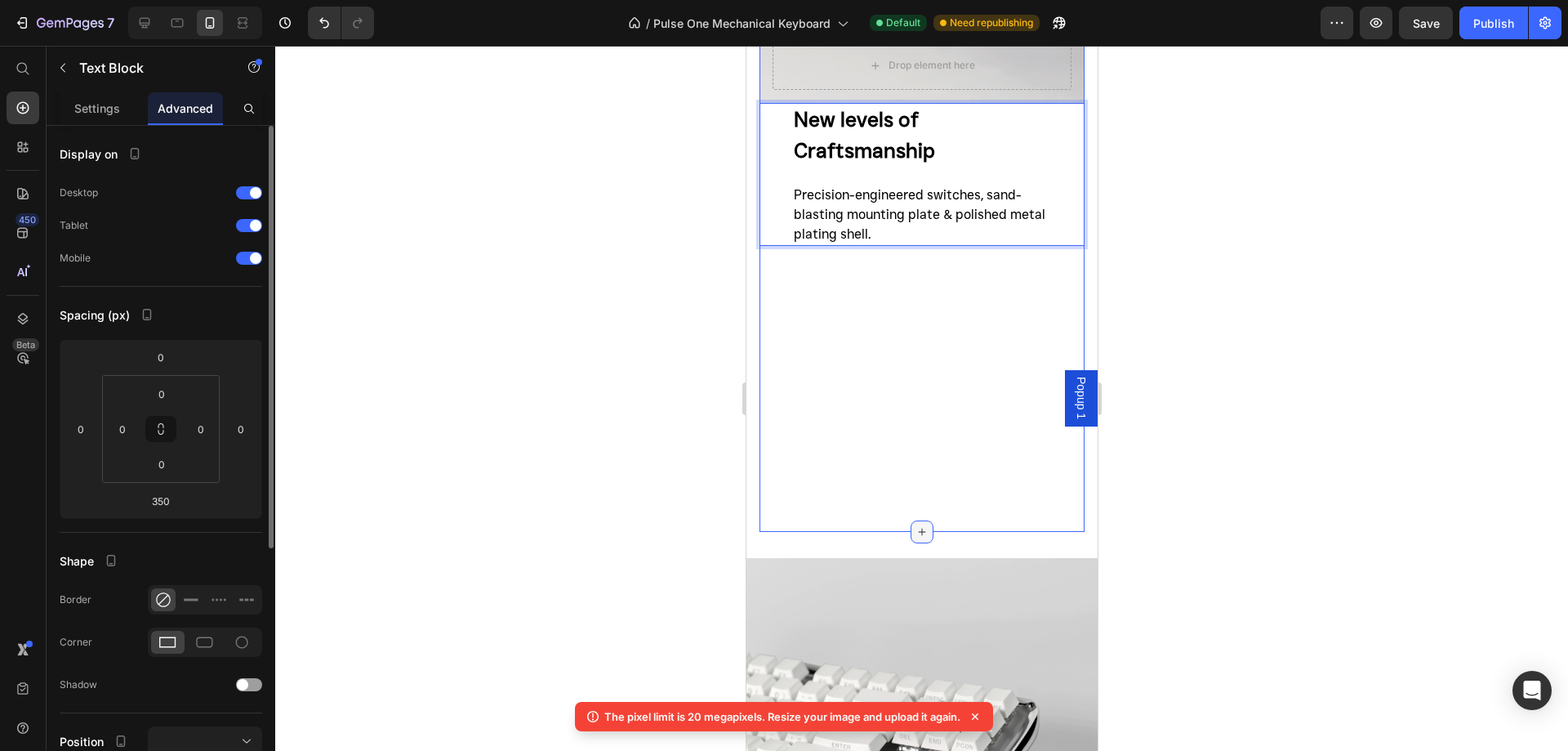click 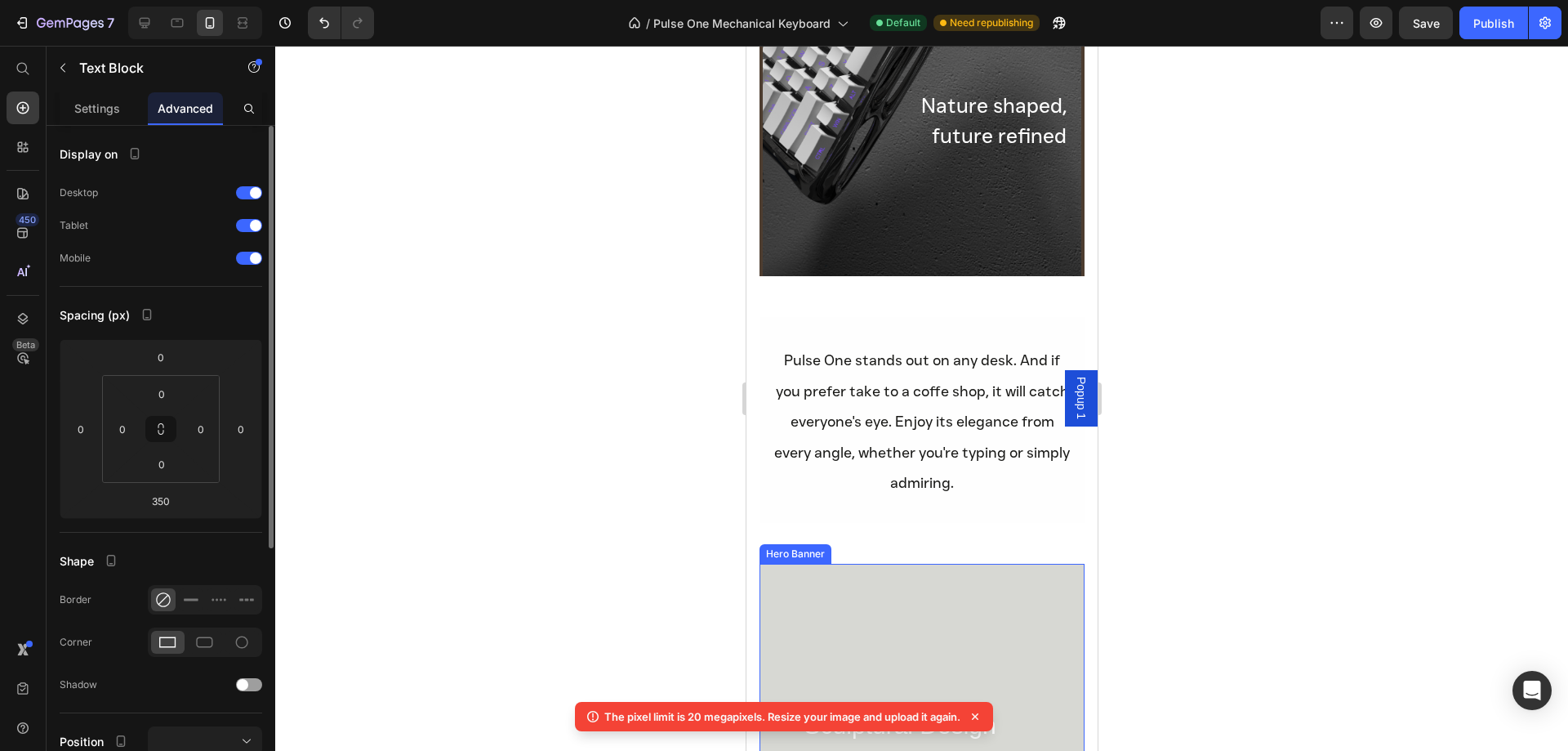 scroll, scrollTop: 487, scrollLeft: 0, axis: vertical 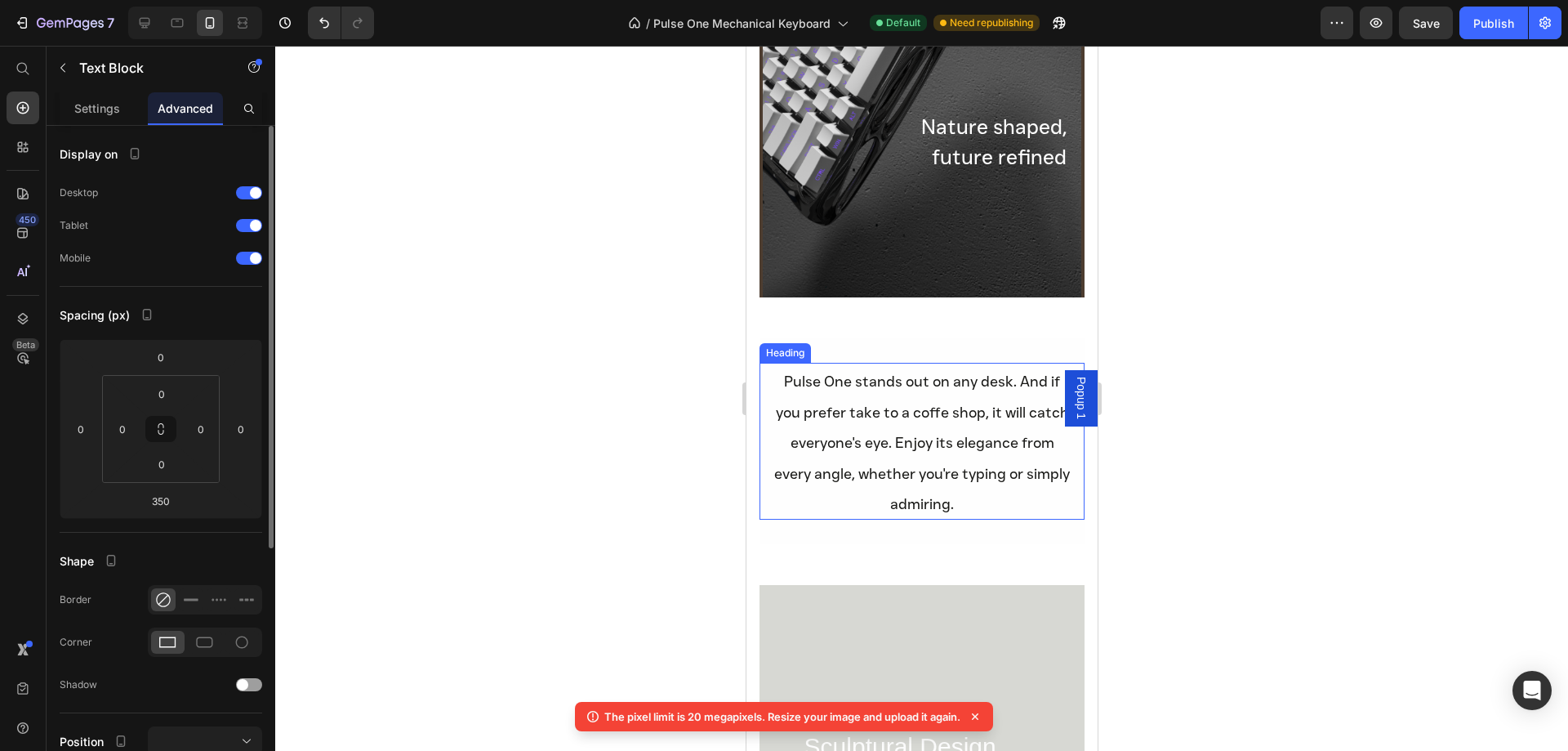 click on "Pulse One stands out on any desk. And if you prefer take to a coffe shop, it will catch everyone's eye. Enjoy its elegance from every angle, whether you're typing or simply admiring." at bounding box center (921, 443) 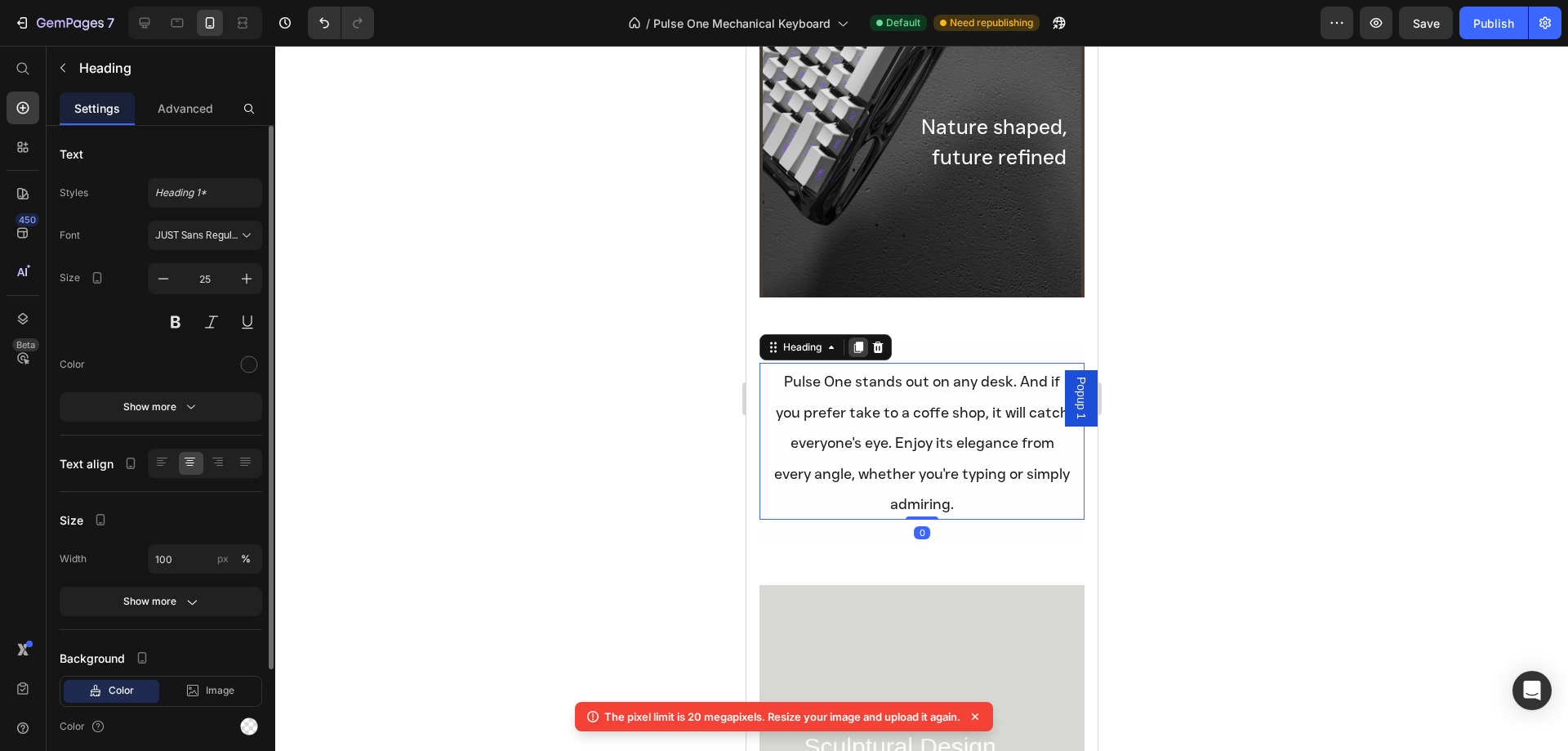 click 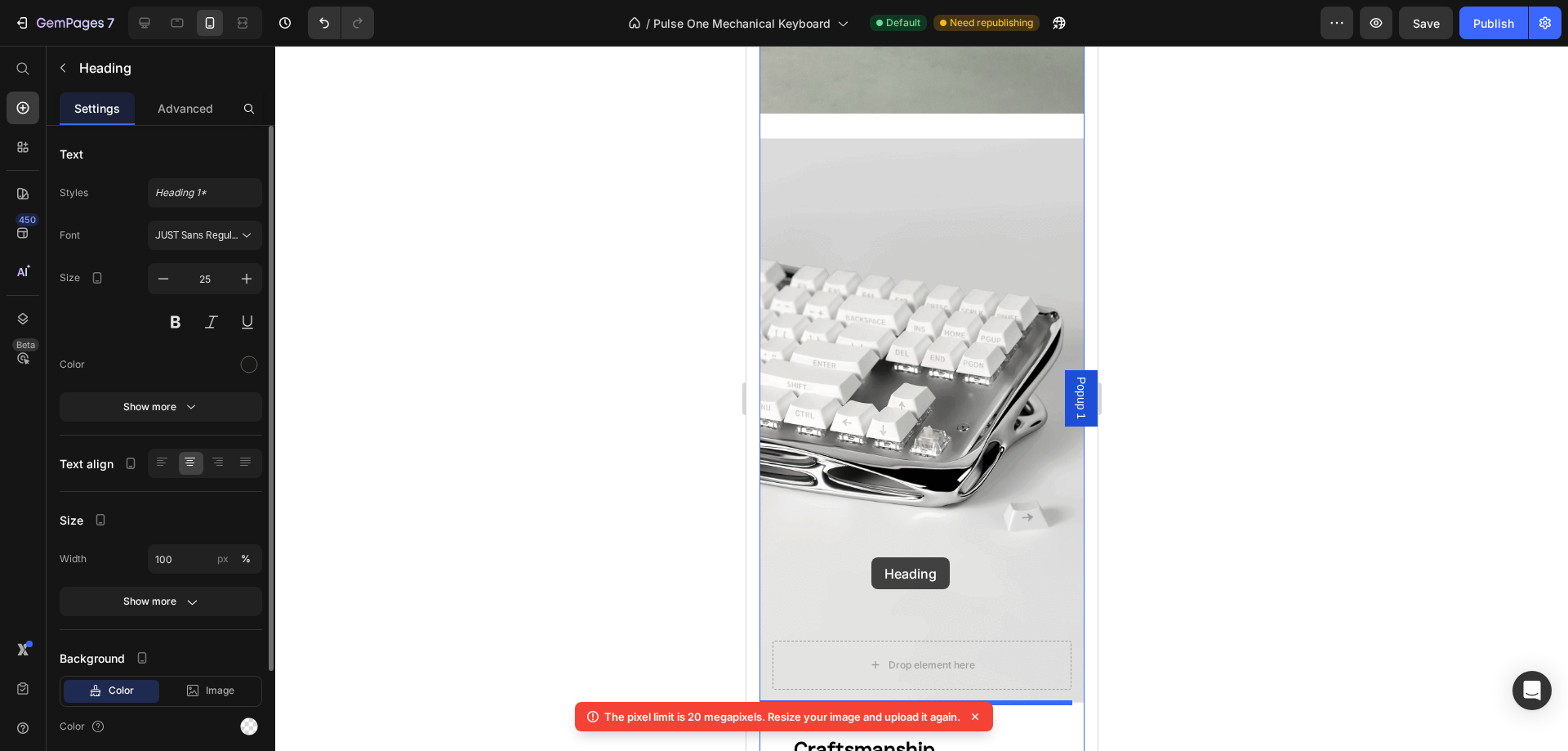 scroll, scrollTop: 1876, scrollLeft: 0, axis: vertical 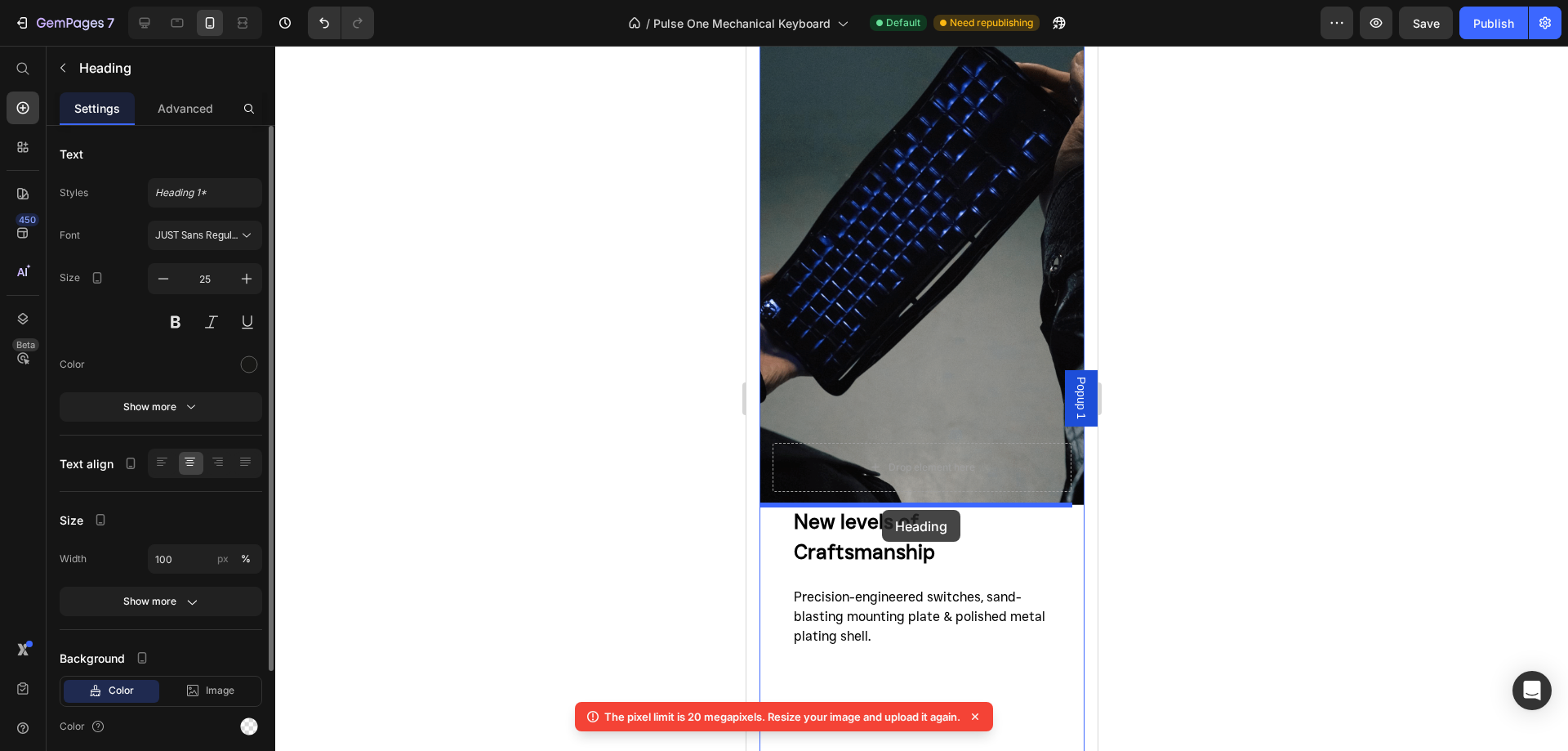 drag, startPoint x: 770, startPoint y: 262, endPoint x: 881, endPoint y: 510, distance: 271.70756 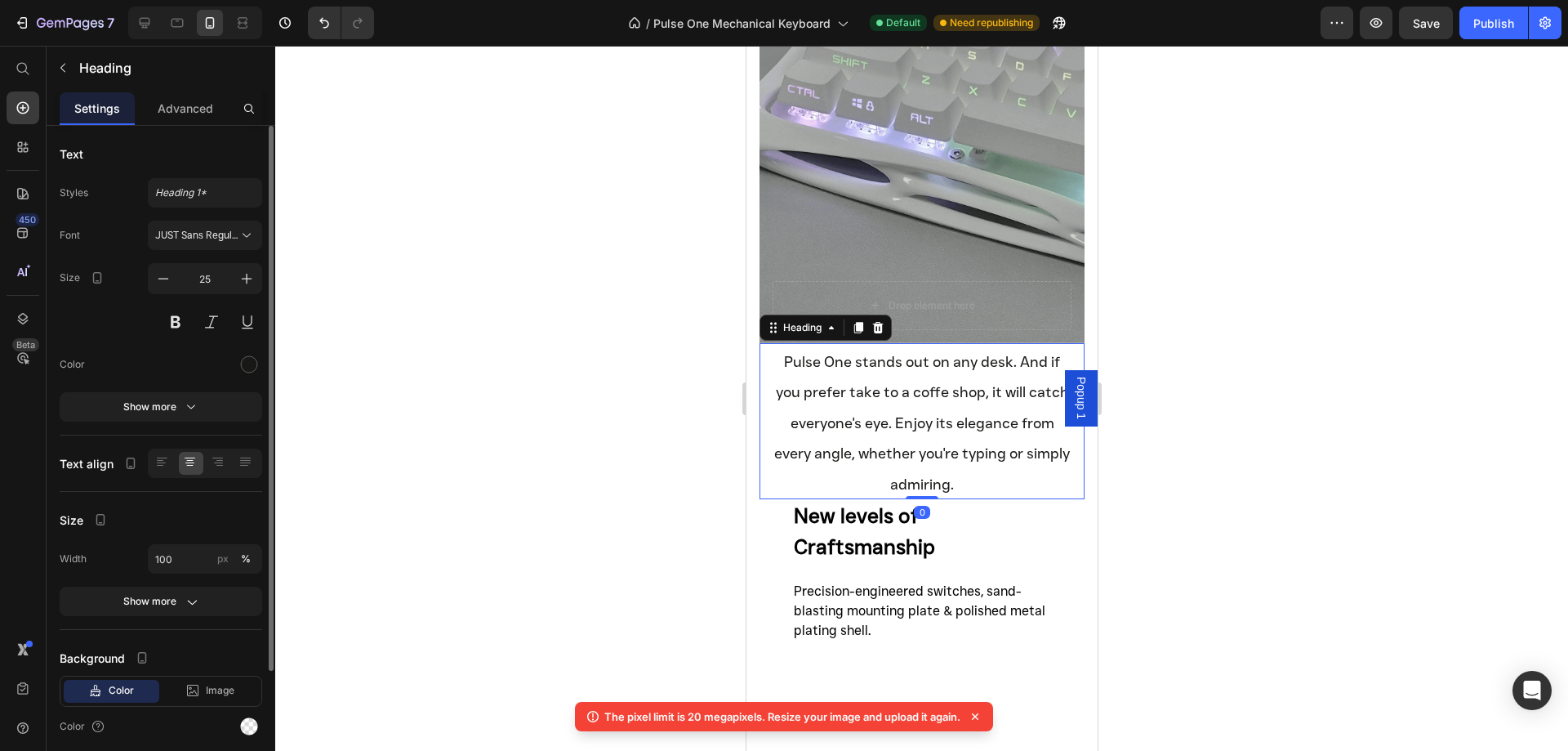 scroll, scrollTop: 2040, scrollLeft: 0, axis: vertical 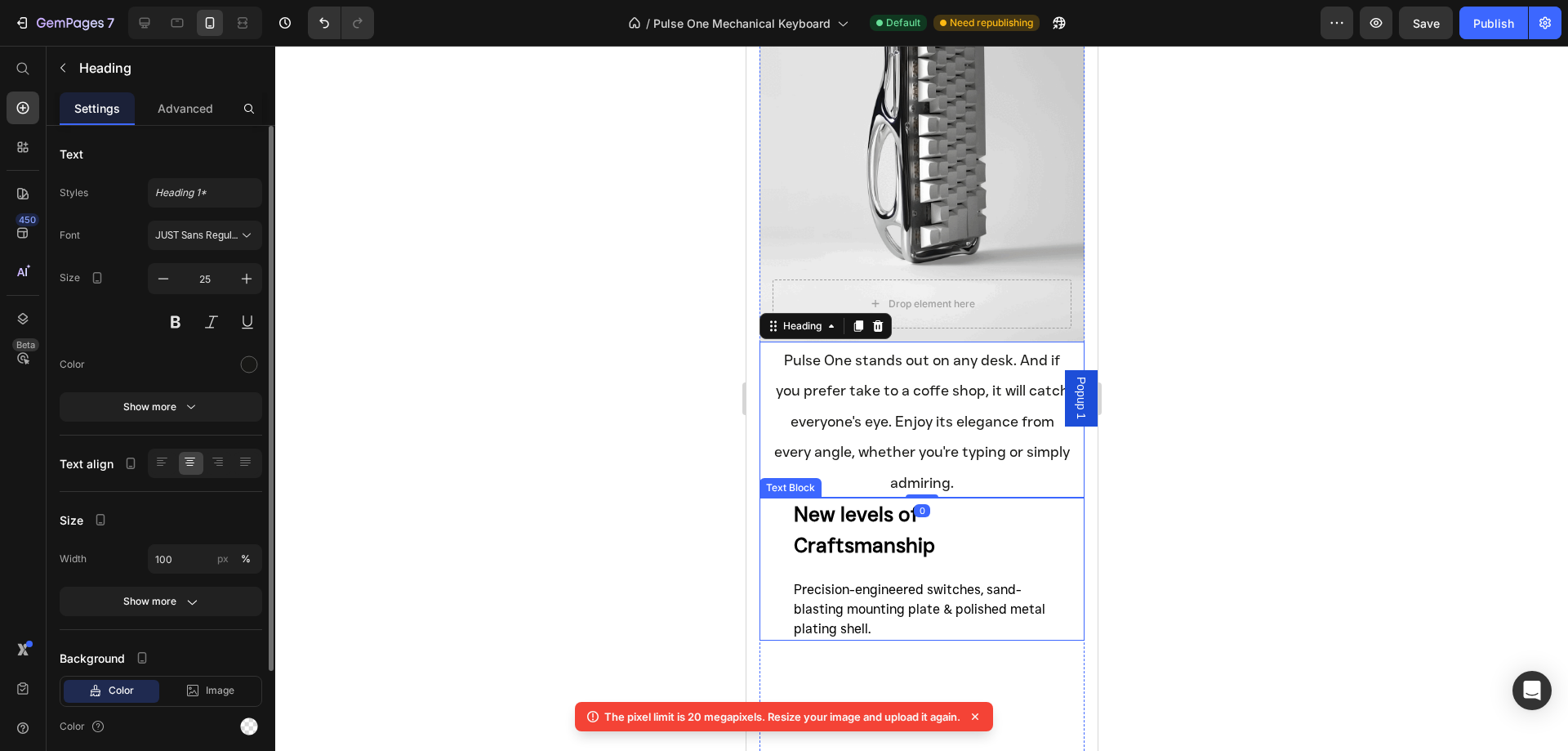 click on "New levels of Craftsmanship" at bounding box center [863, 530] 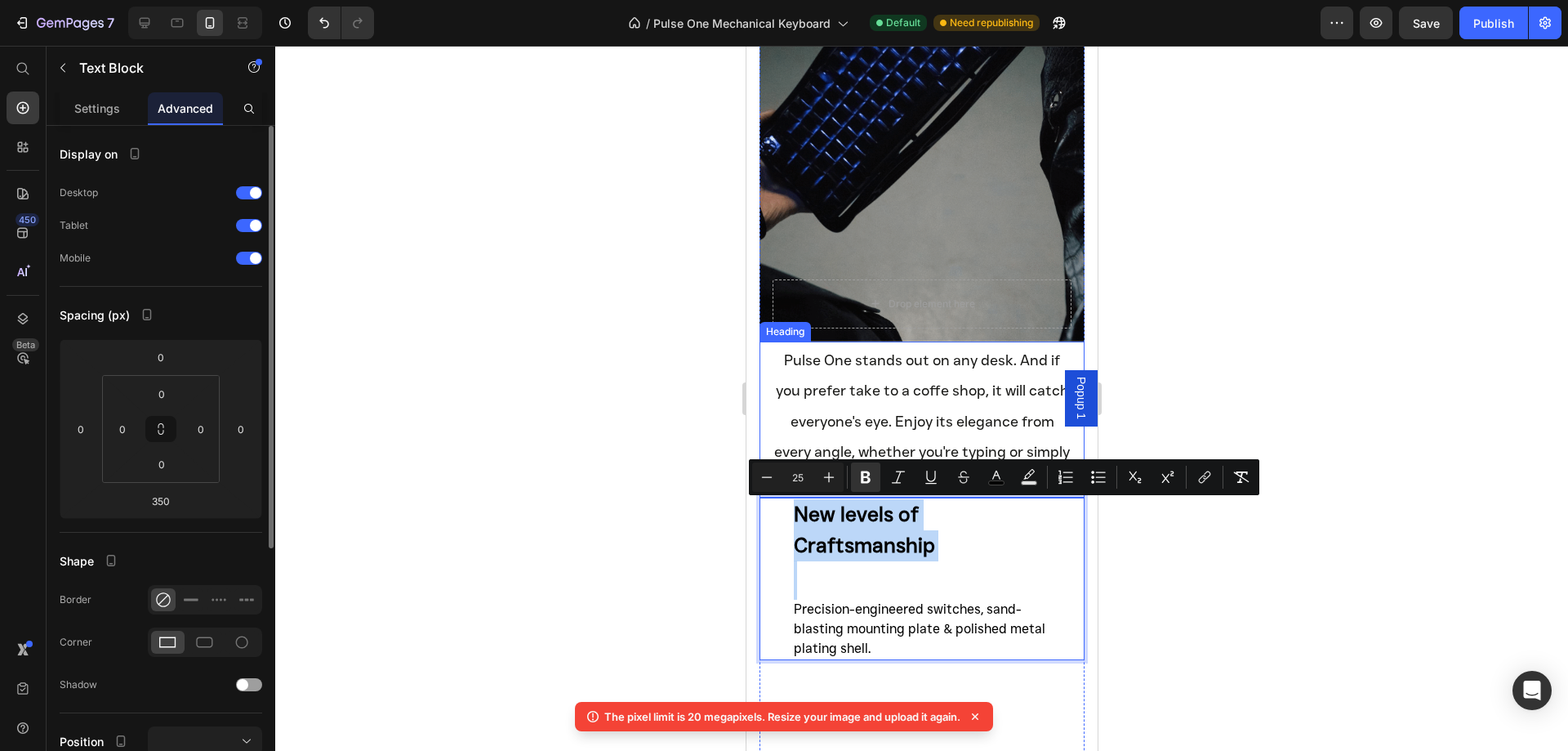 click on "Pulse One stands out on any desk. And if you prefer take to a coffe shop, it will catch everyone's eye. Enjoy its elegance from every angle, whether you're typing or simply admiring." at bounding box center [921, 422] 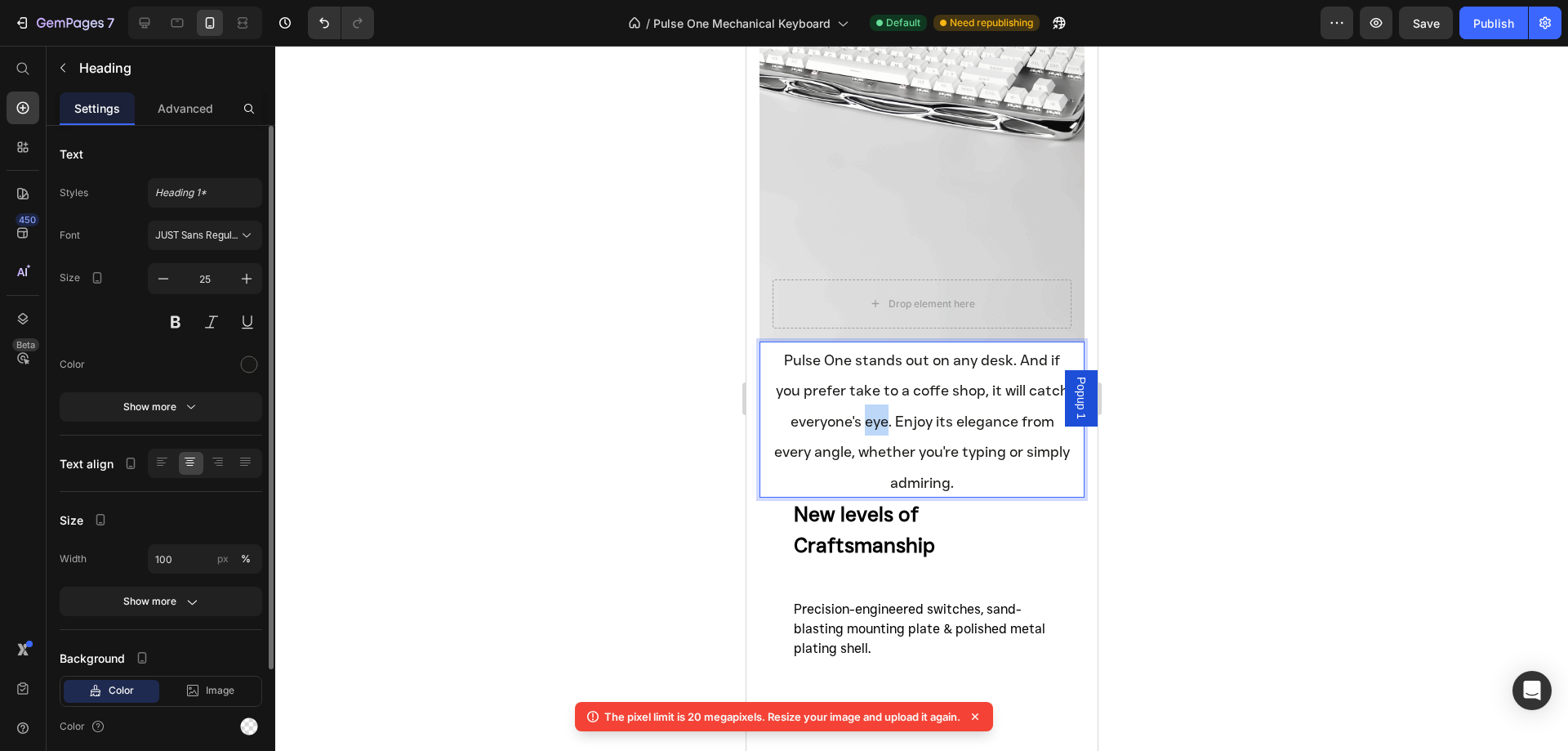 click on "Pulse One stands out on any desk. And if you prefer take to a coffe shop, it will catch everyone's eye. Enjoy its elegance from every angle, whether you're typing or simply admiring." at bounding box center [921, 422] 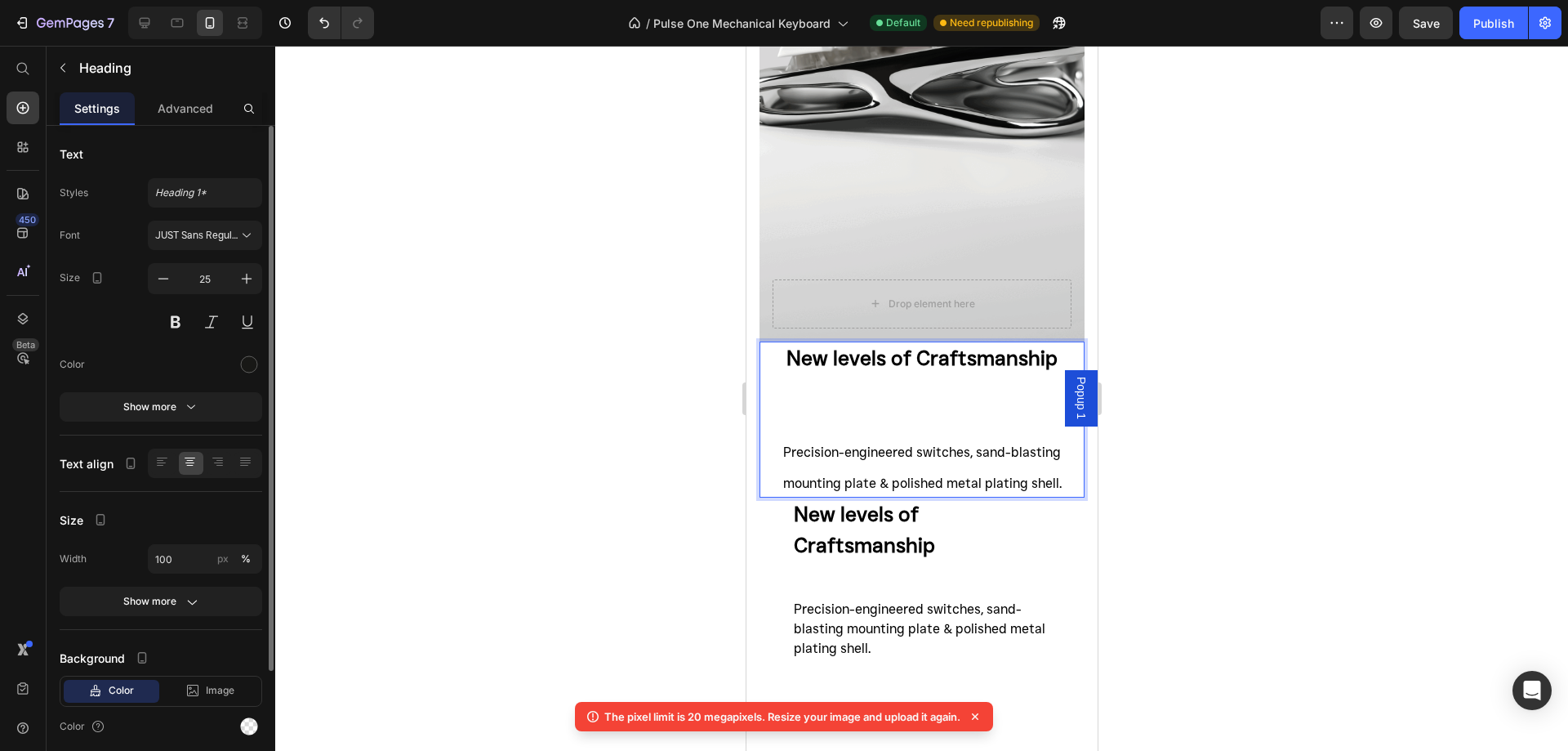 click on "New levels of Craftsmanship" at bounding box center [921, 389] 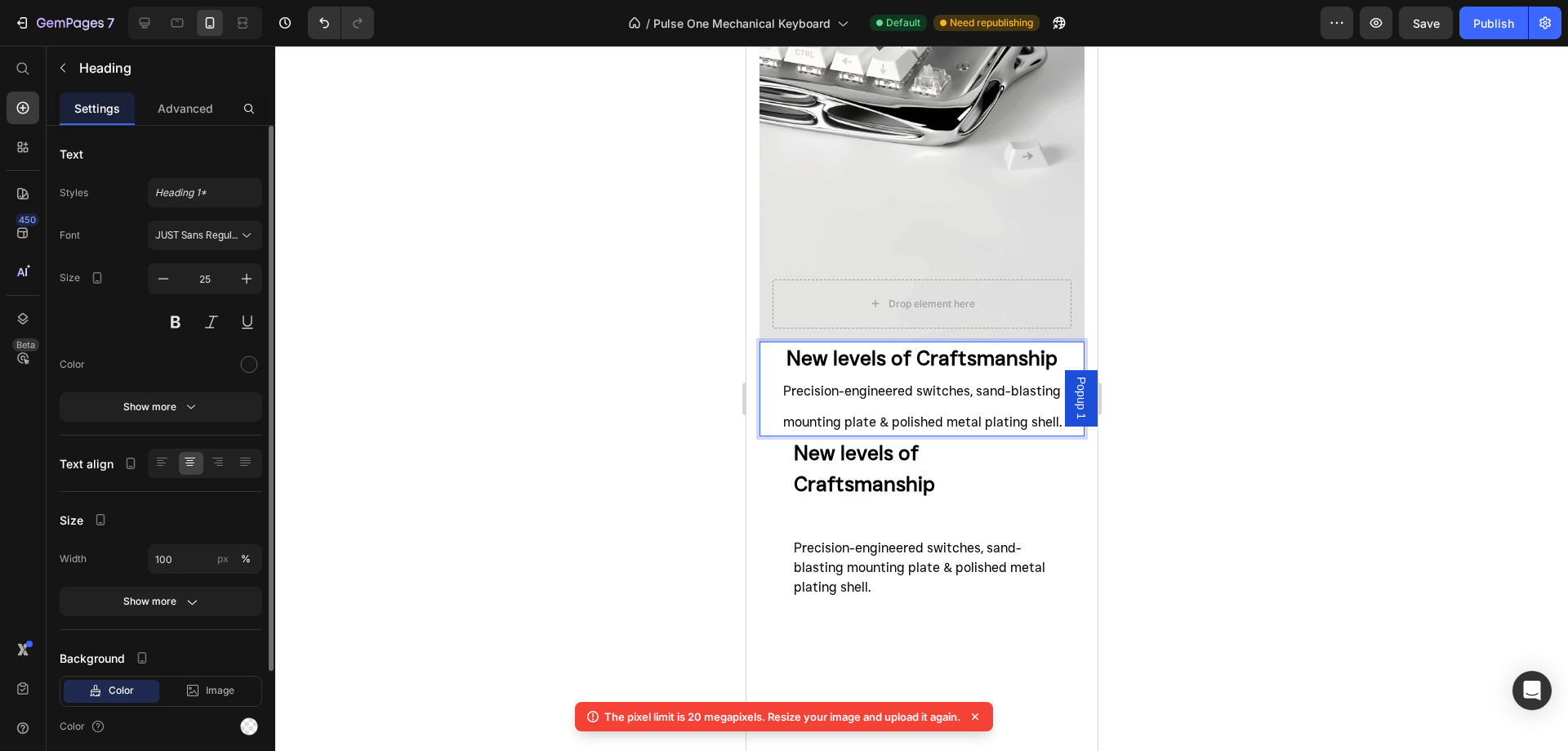 click on "New levels of Craftsmanship Precision-engineered switches, sand-blasting mounting plate & polished metal plating shell." at bounding box center [921, 517] 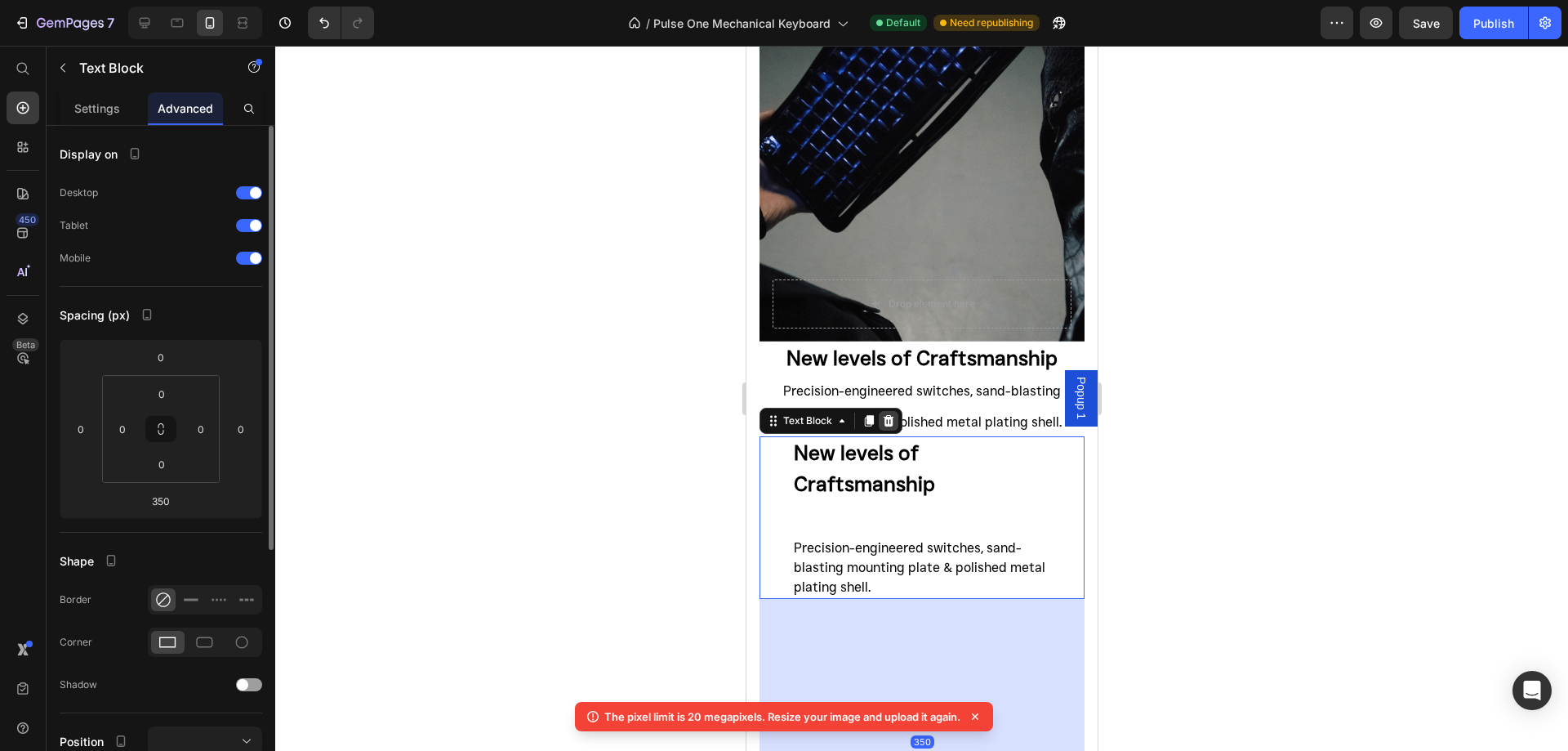 click at bounding box center (888, 421) 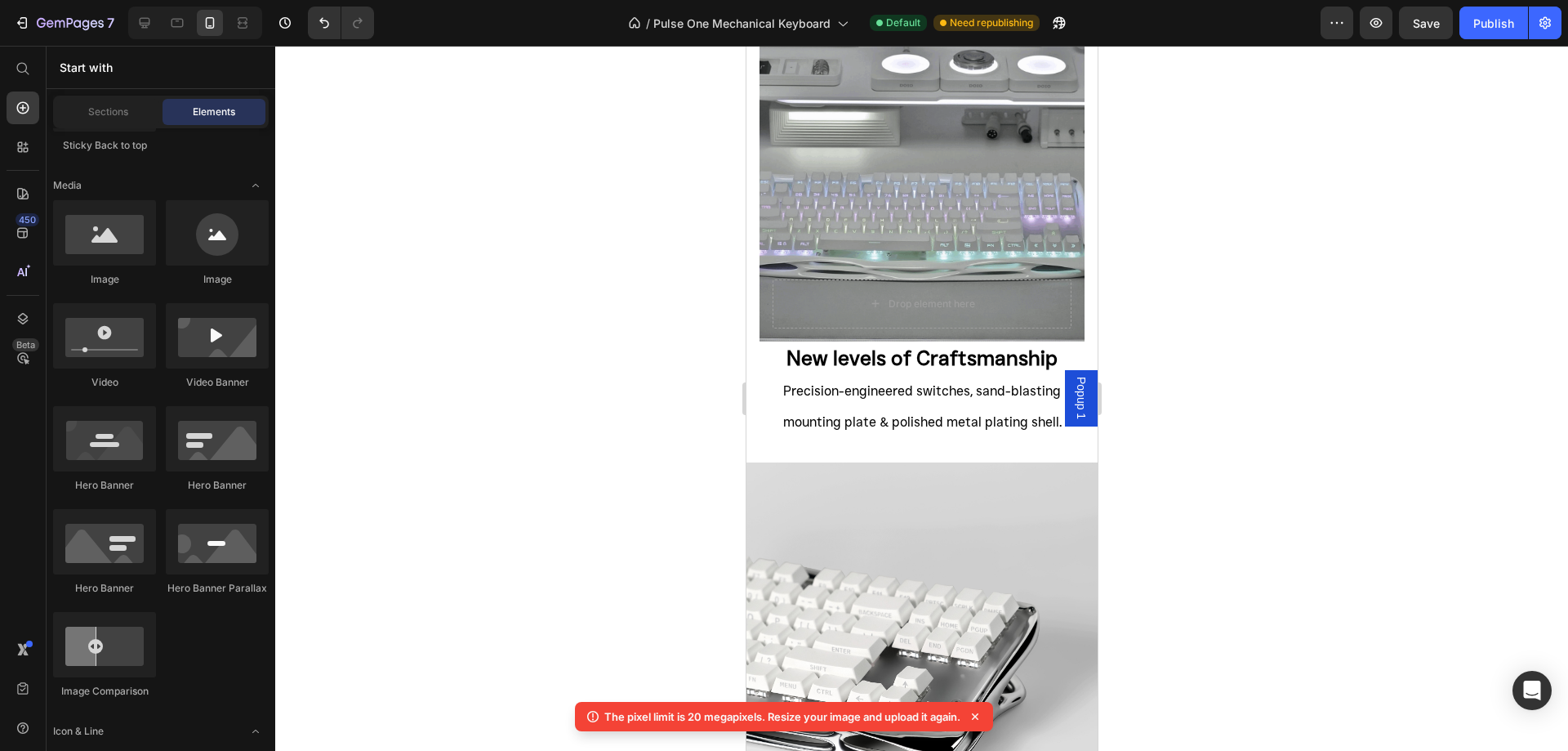 click 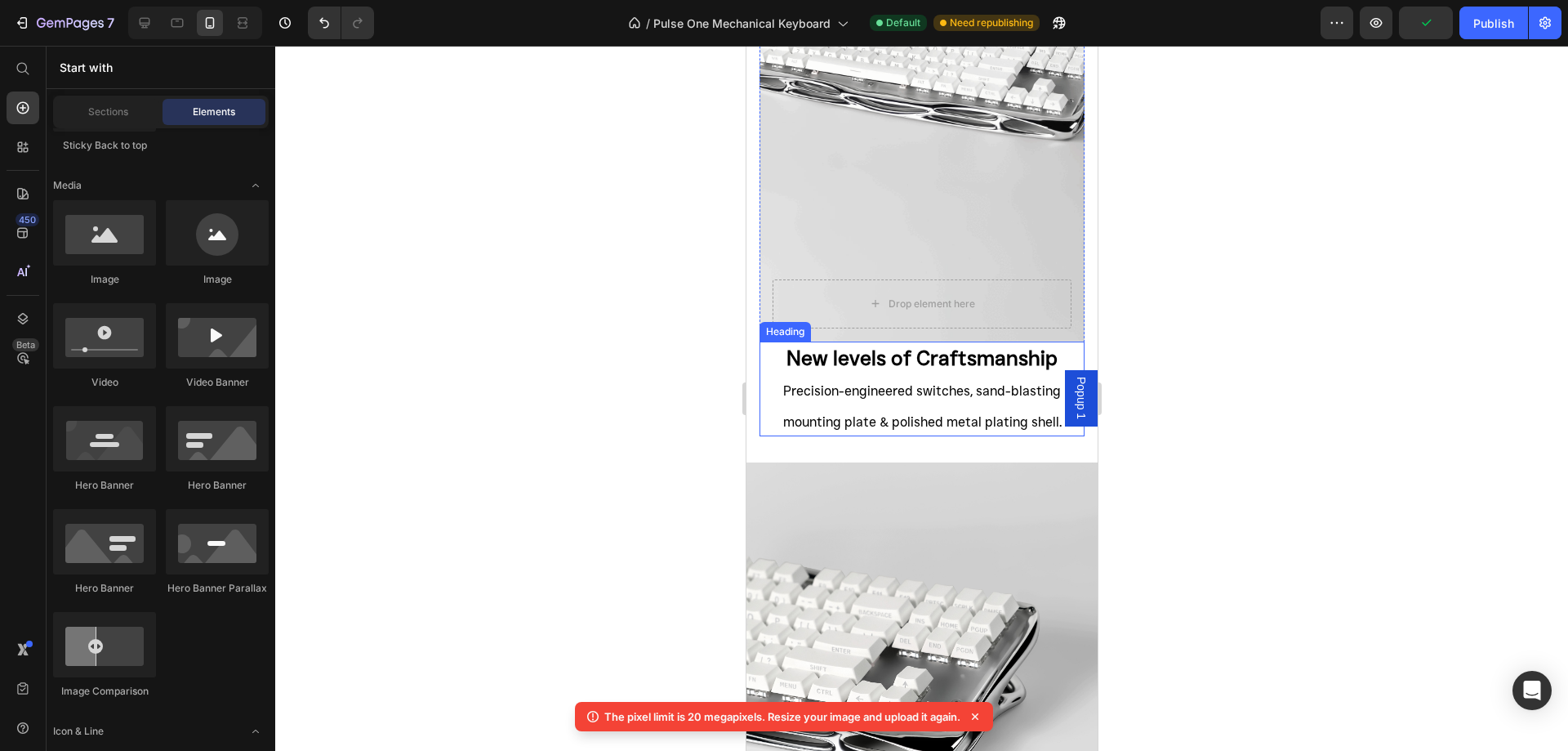 click on "⁠⁠⁠⁠⁠⁠⁠ New levels of Craftsmanship Precision-engineered switches, sand-blasting mounting plate & polished metal plating shell." at bounding box center (921, 389) 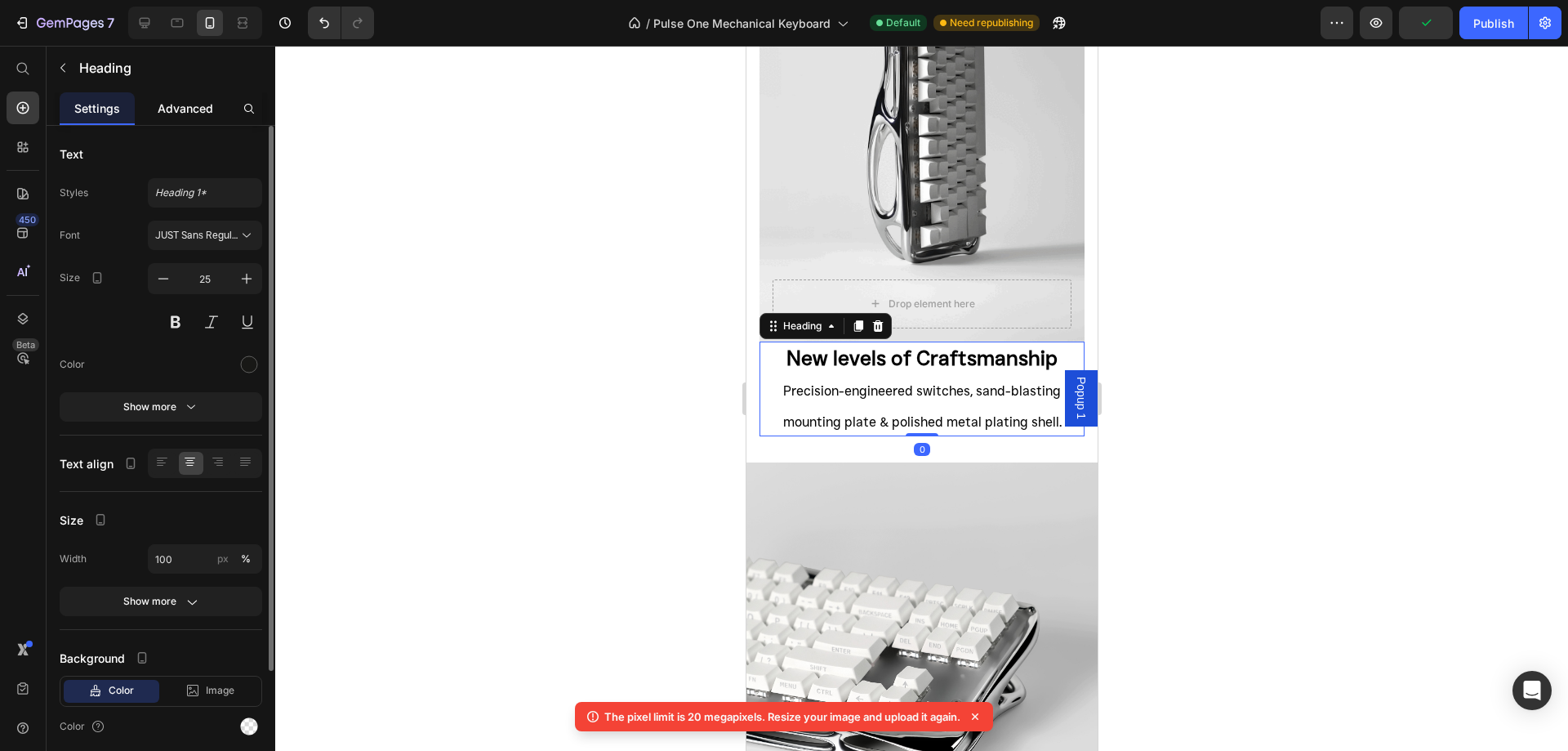click on "Advanced" at bounding box center [185, 108] 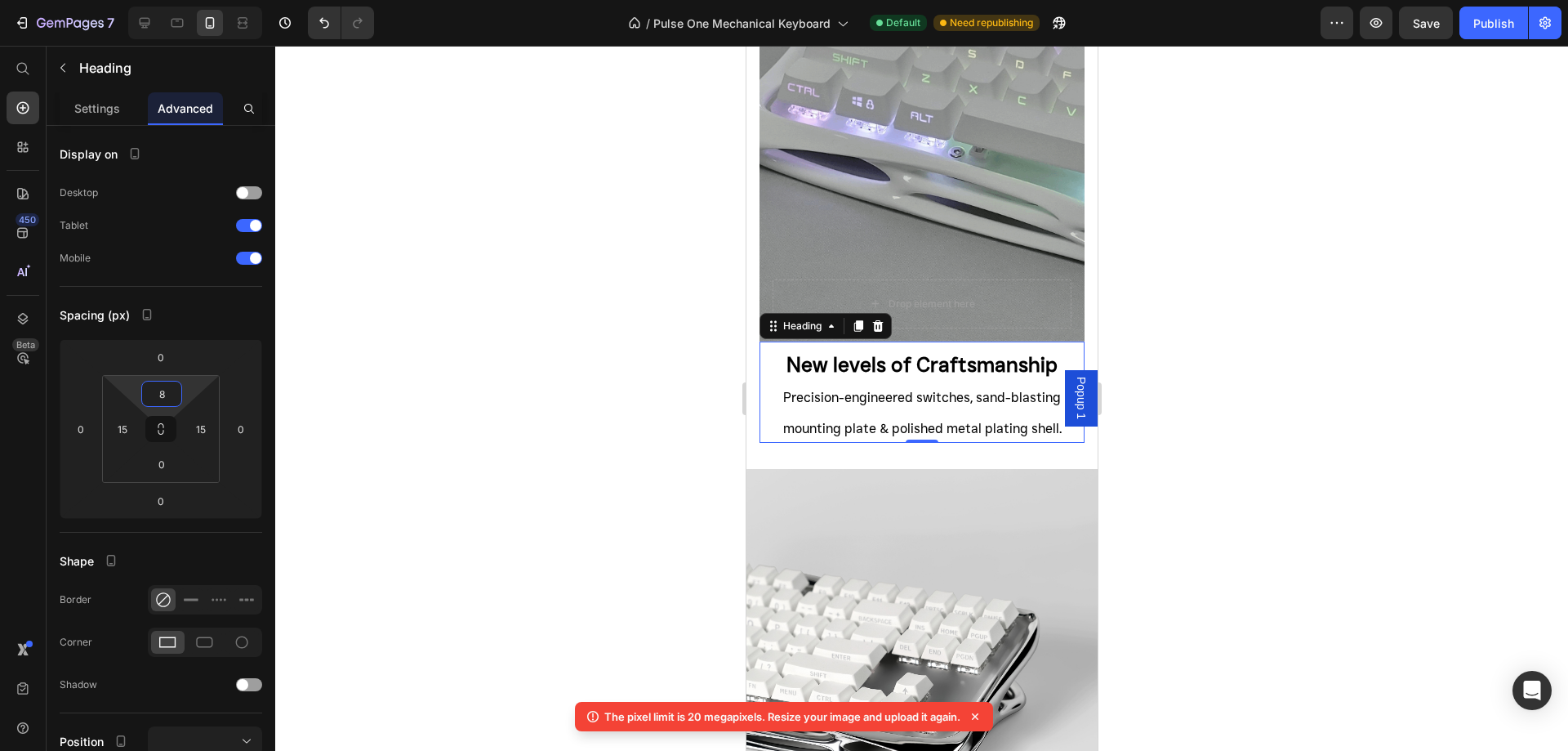 type on "14" 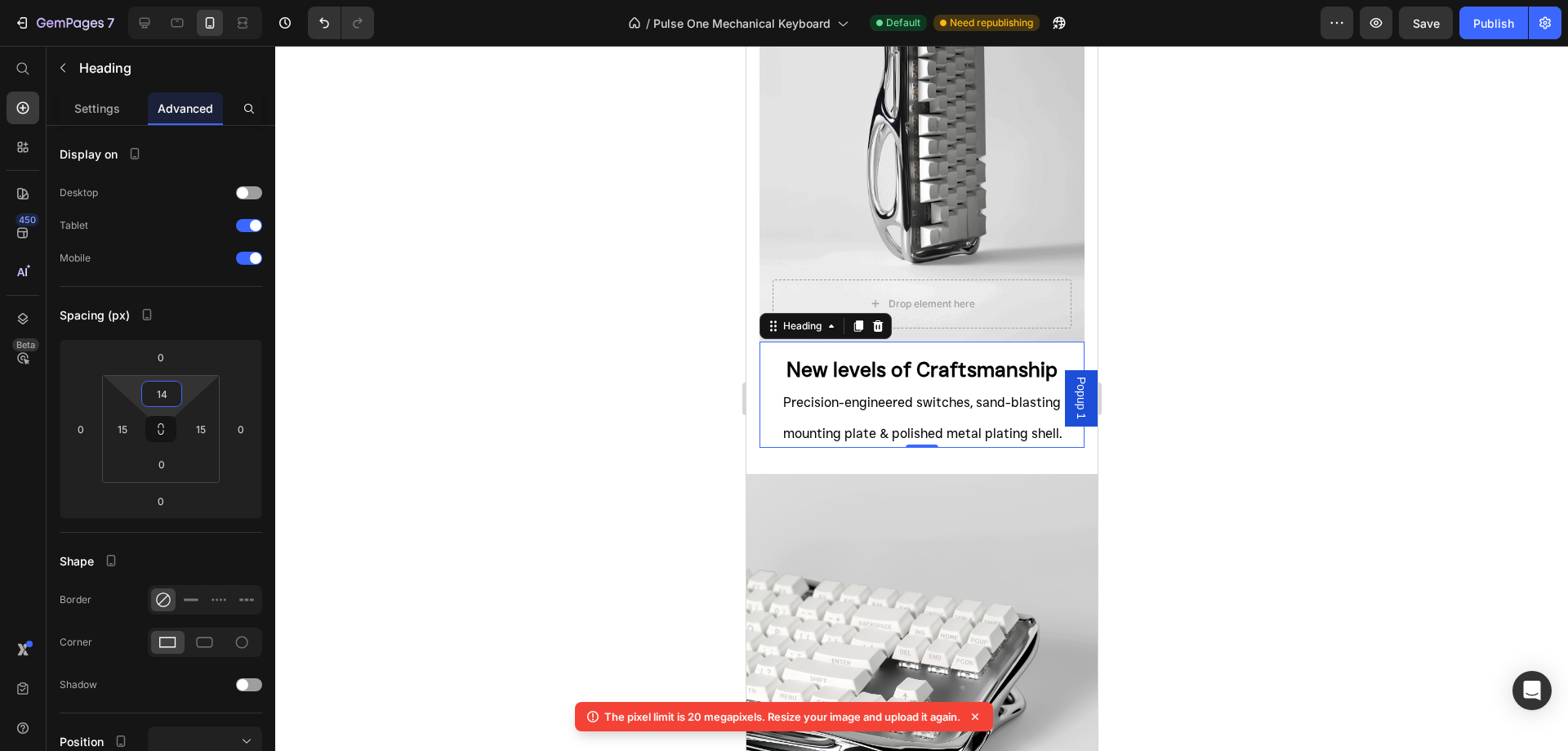 click on "7   /  Pulse One Mechanical Keyboard Default Need republishing Preview  Save   Publish  450 Beta Start with Sections Elements Hero Section Product Detail Brands Trusted Badges Guarantee Product Breakdown How to use Testimonials Compare Bundle FAQs Social Proof Brand Story Product List Collection Blog List Contact Sticky Add to Cart Custom Footer Browse Library 450 Layout
Row
Row
Row
Row Text
Heading
Text Block Button
Button
Button
Sticky Back to top Media
Image" at bounding box center [784, 0] 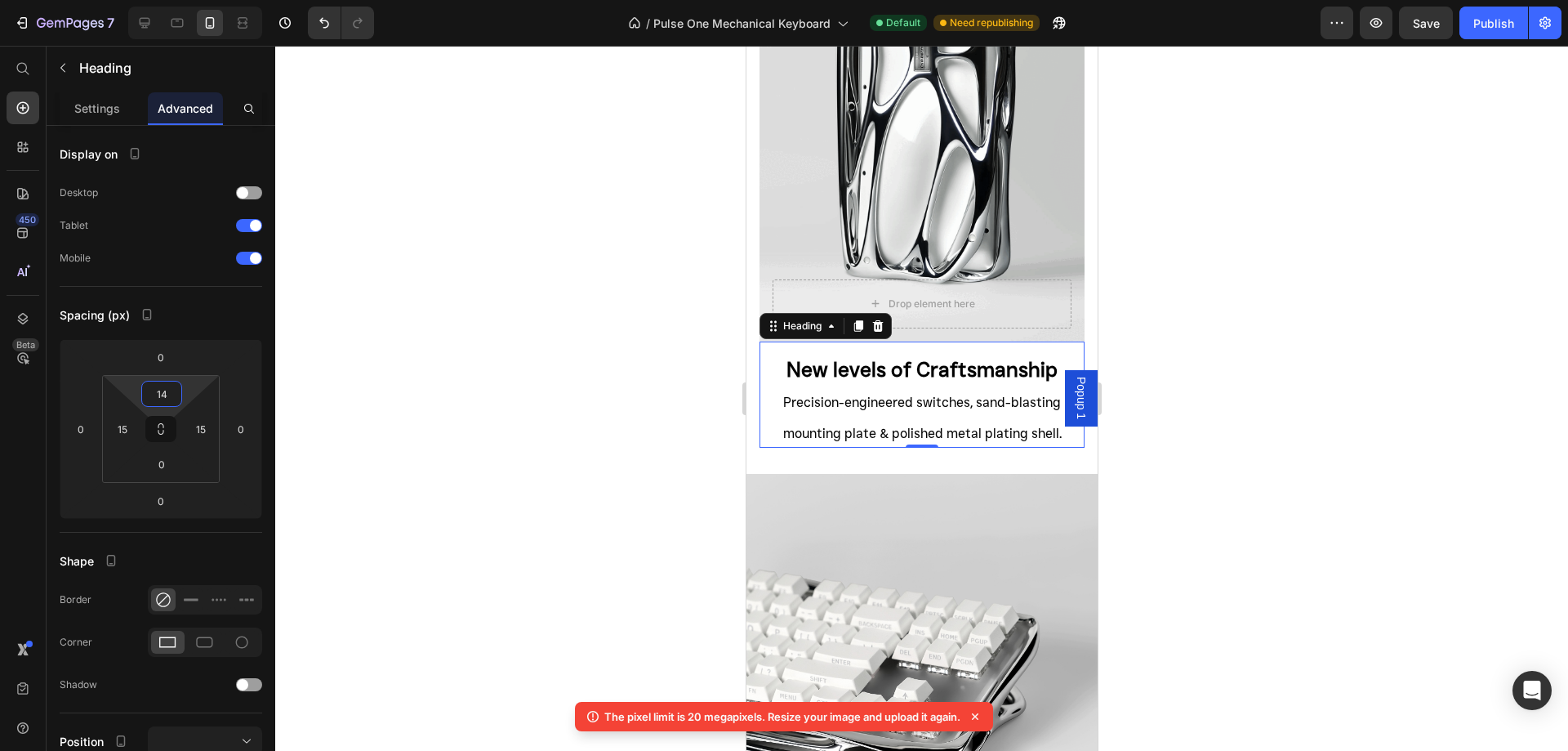 click 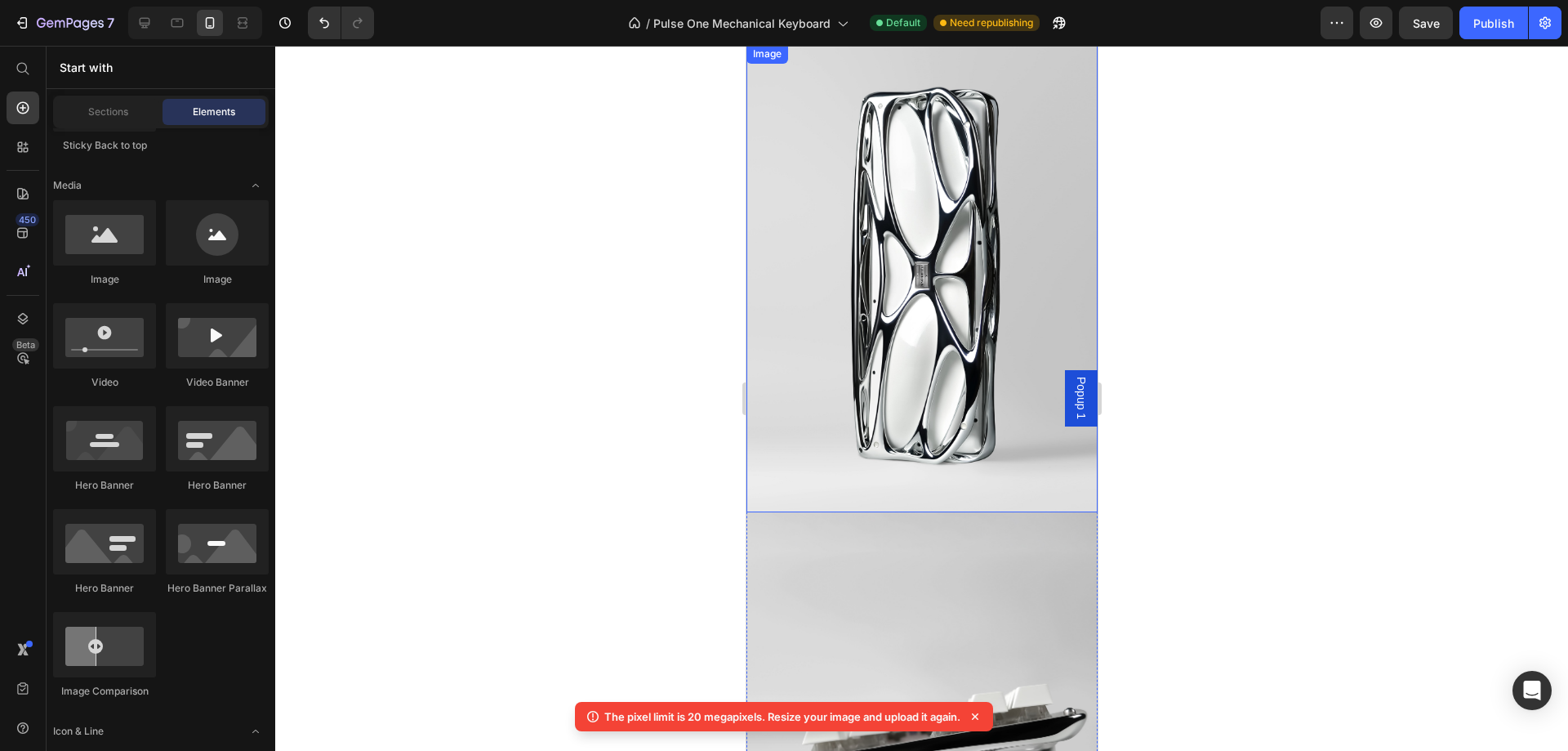 scroll, scrollTop: 2203, scrollLeft: 0, axis: vertical 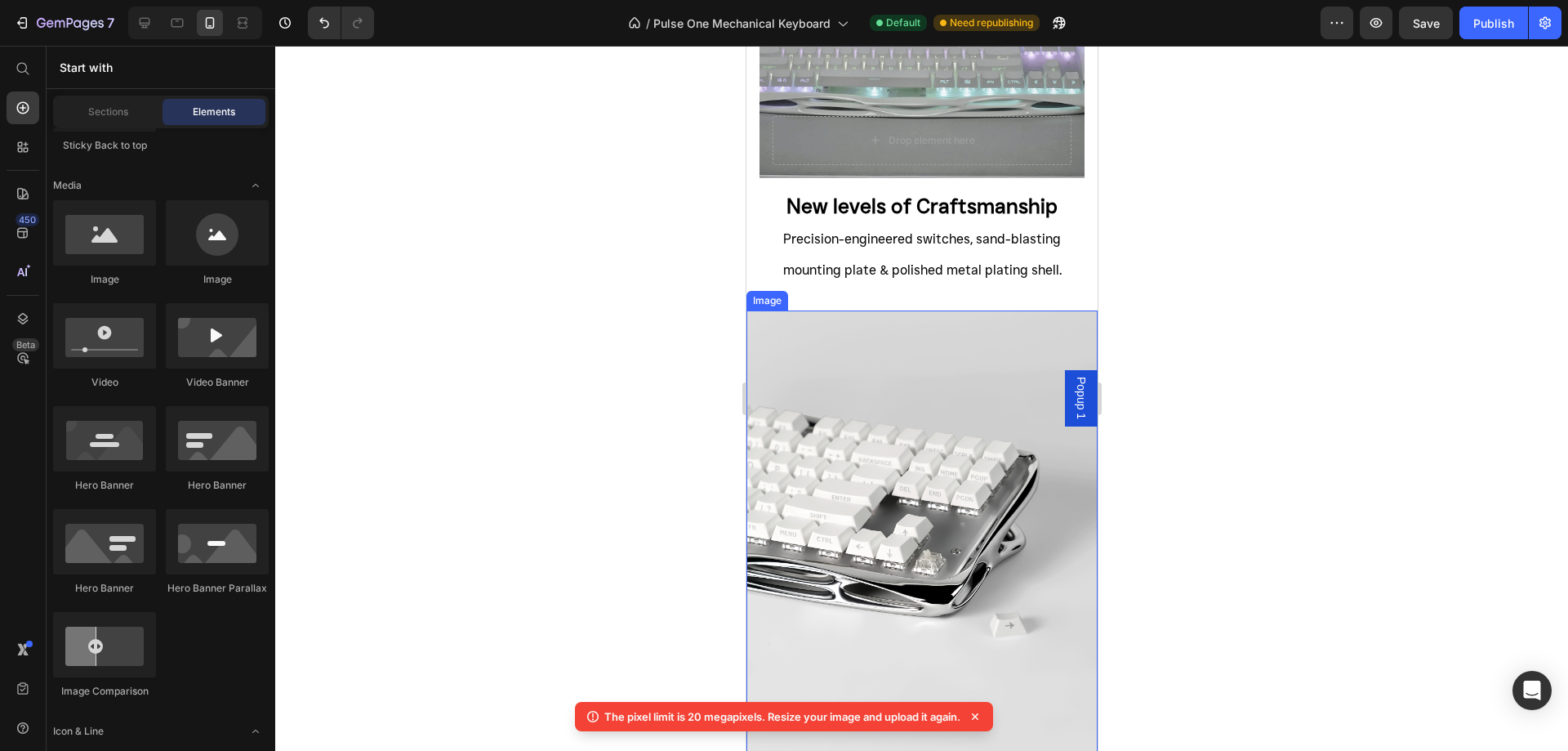 click at bounding box center (921, 544) 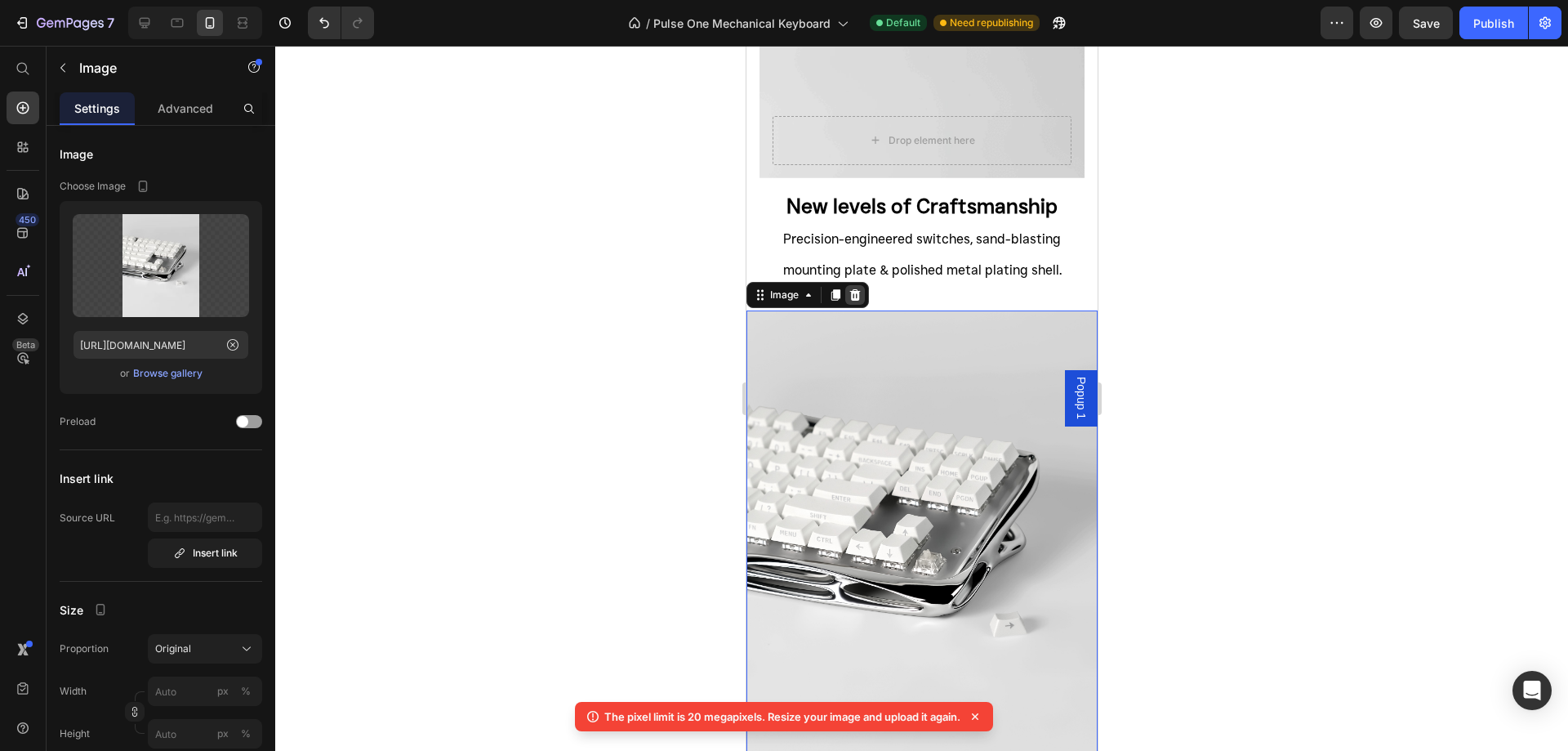 click 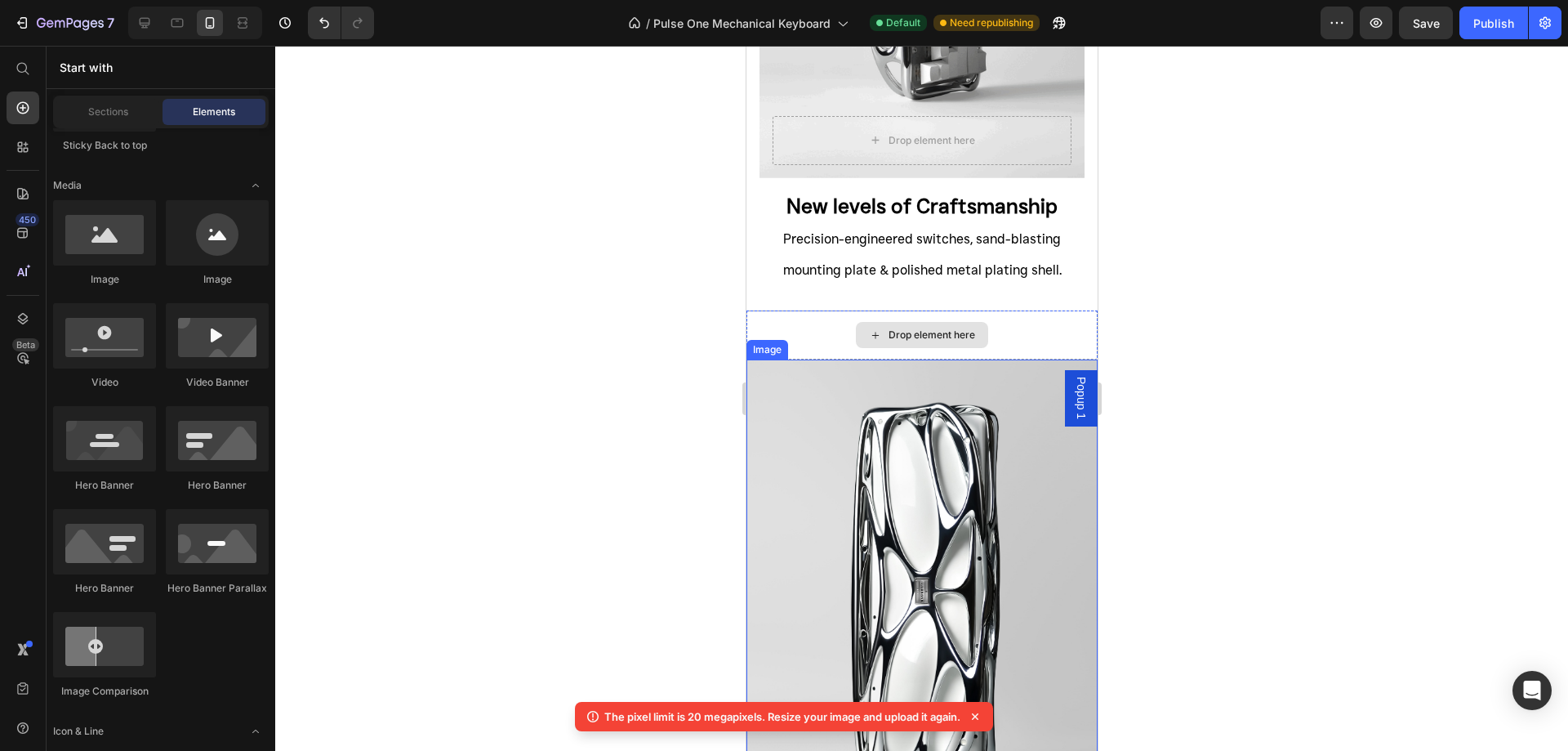 click at bounding box center (921, 593) 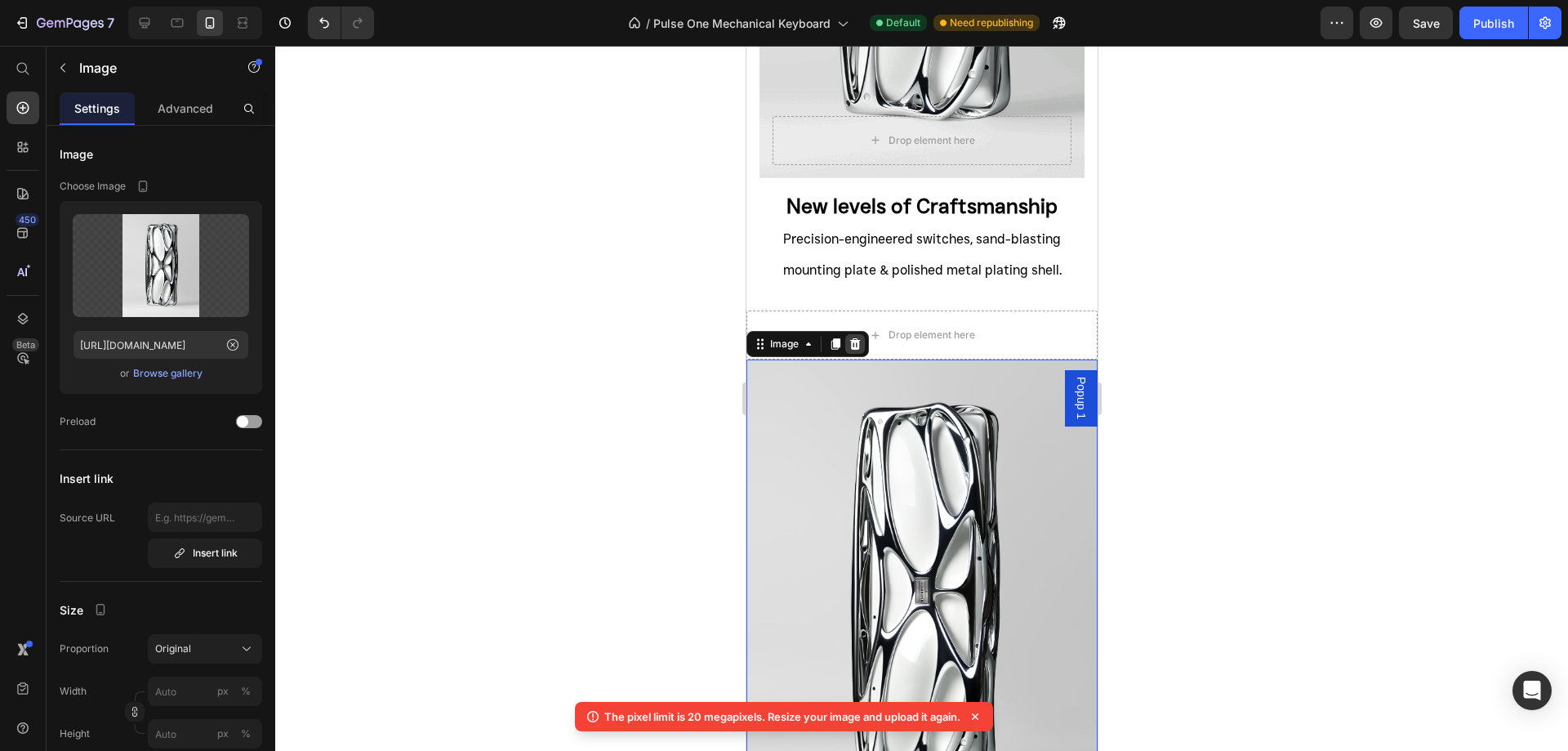 click 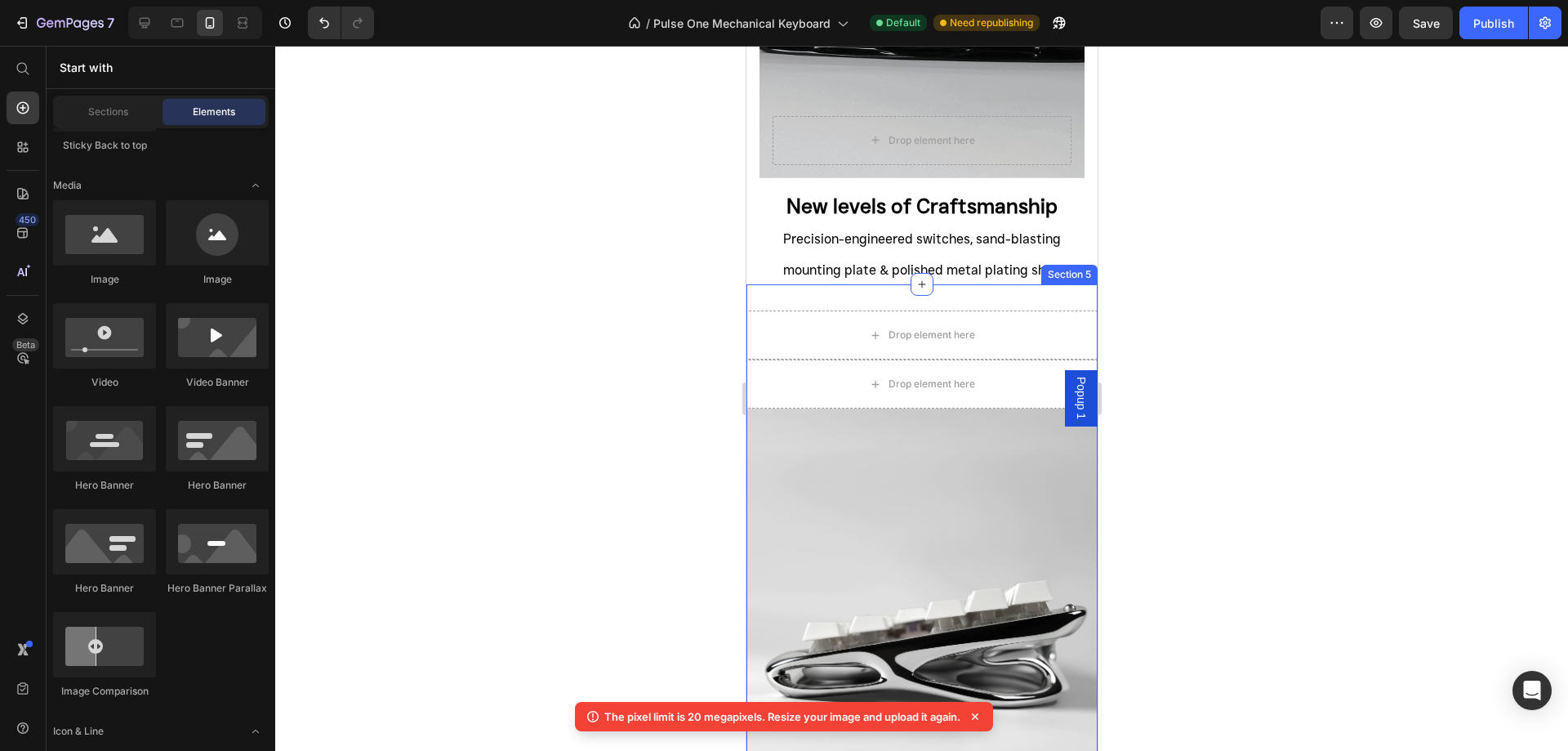 click on "Drop element here
Drop element here Image Row Section 5" at bounding box center (921, 593) 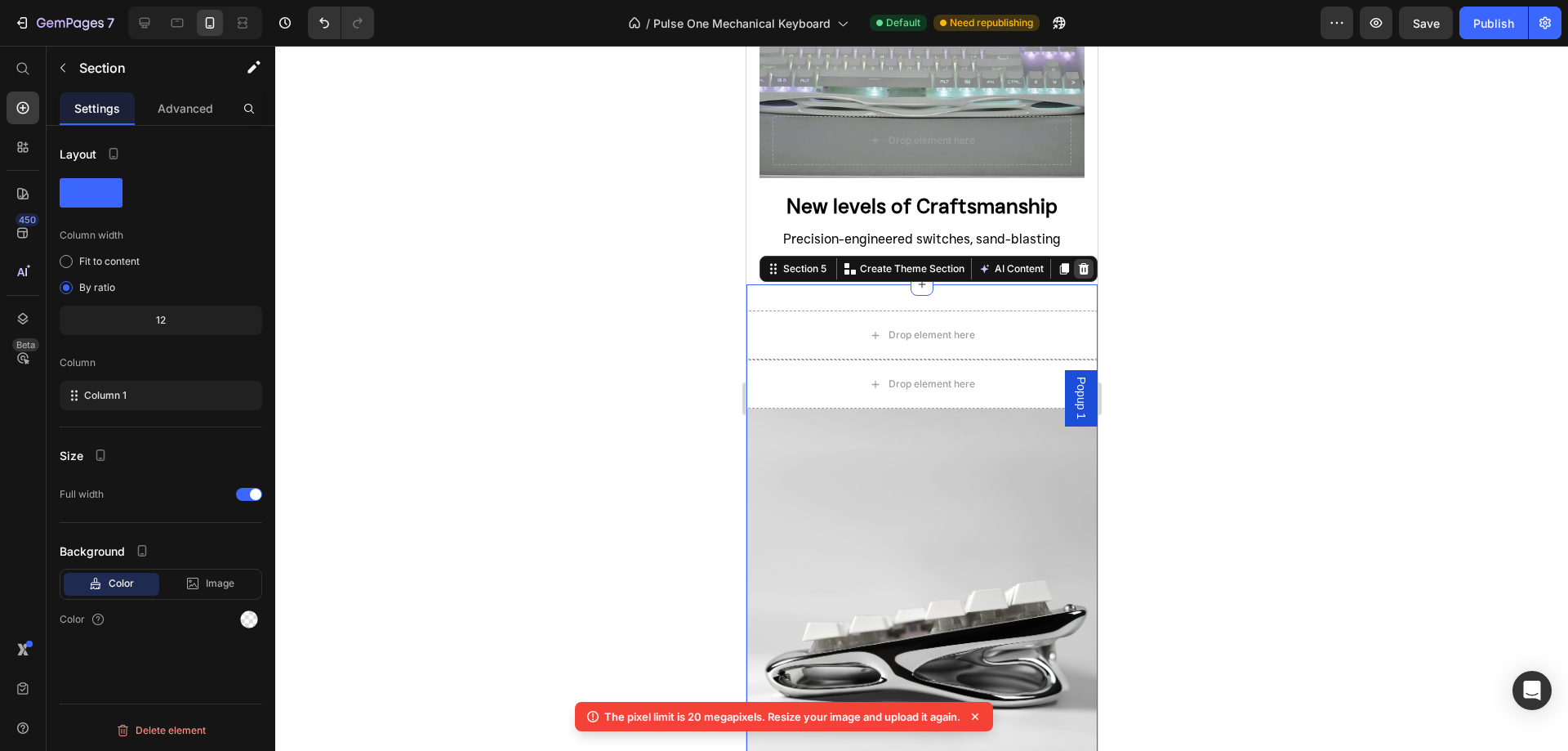 click 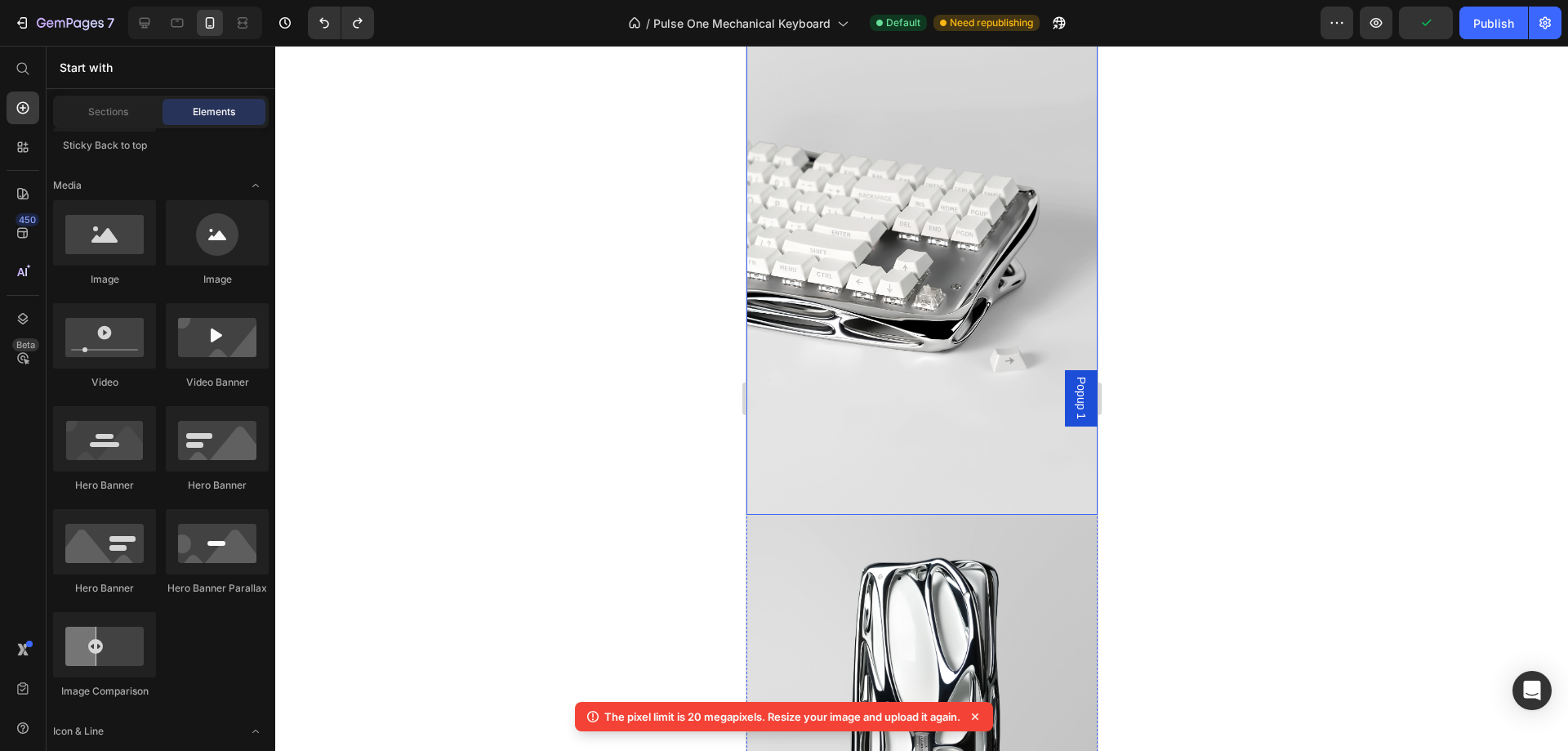 scroll, scrollTop: 2612, scrollLeft: 0, axis: vertical 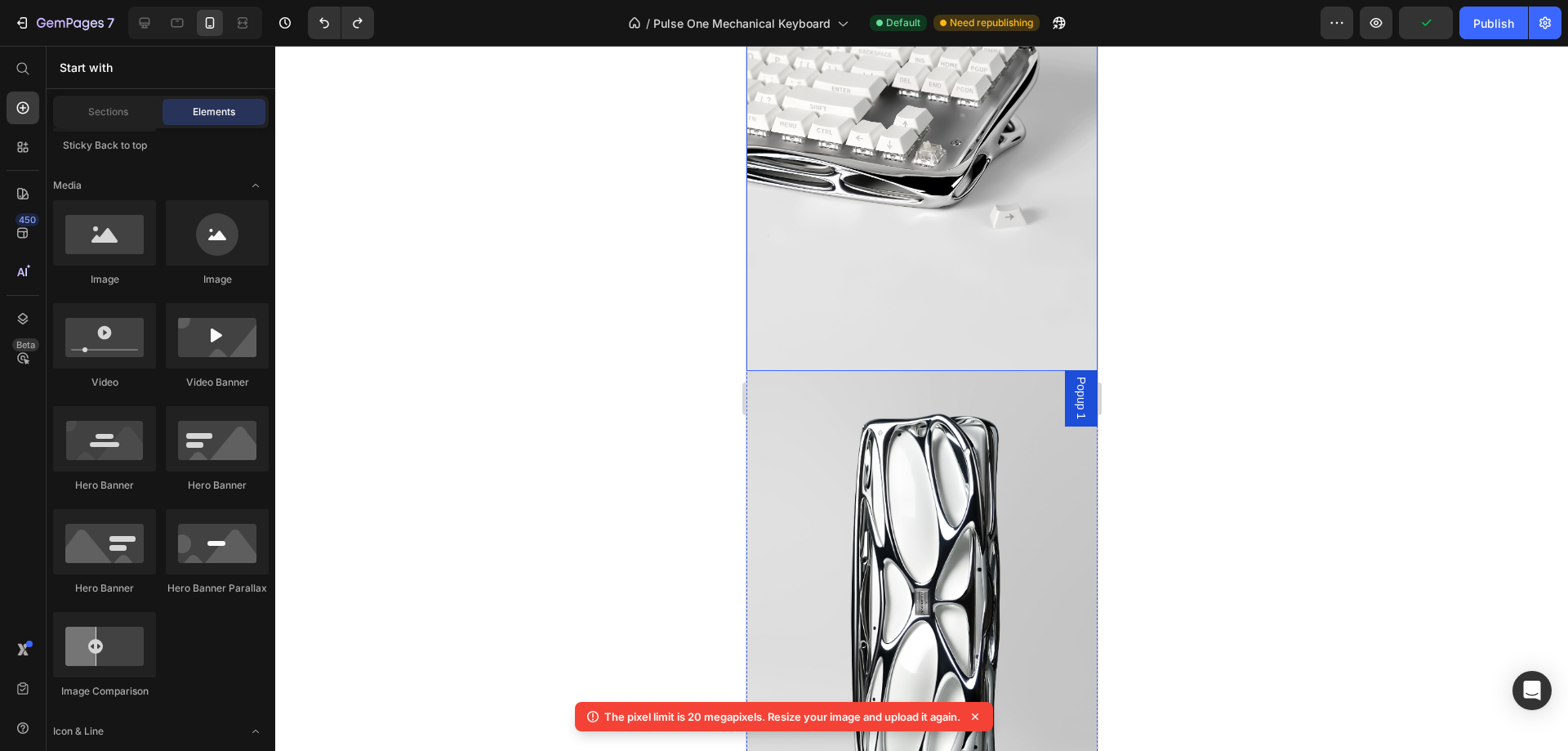 click at bounding box center (921, 136) 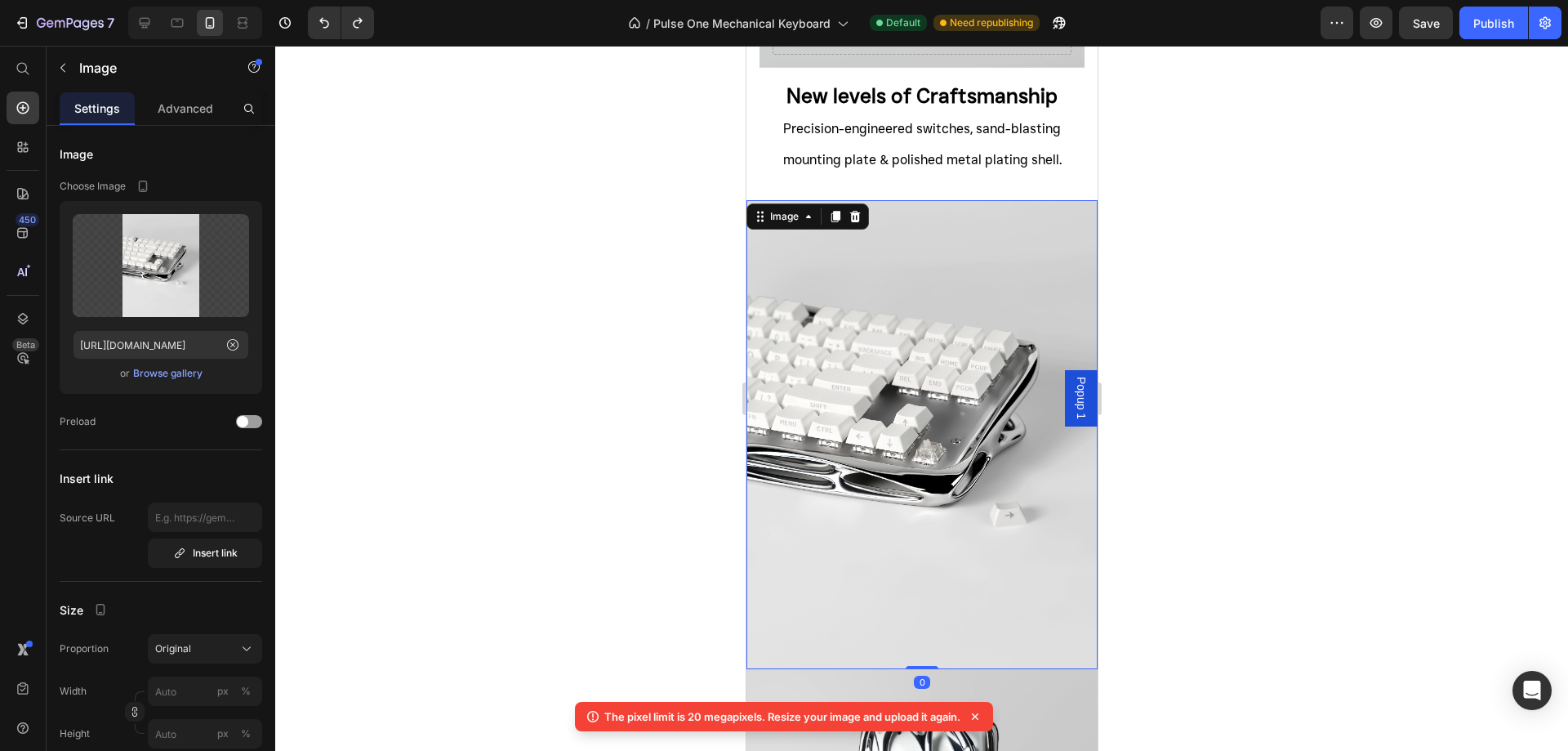 scroll, scrollTop: 2285, scrollLeft: 0, axis: vertical 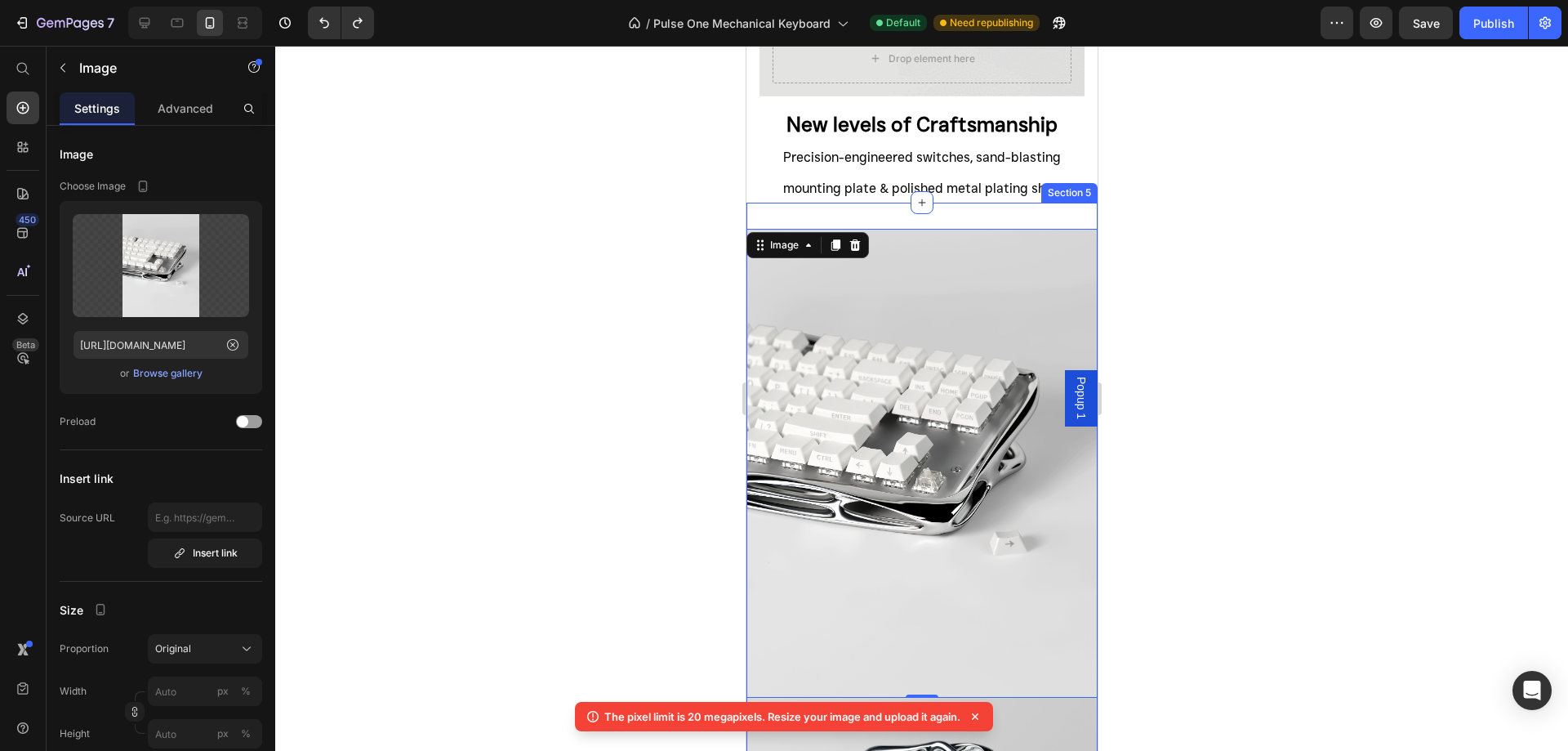 click on "Image   0 Image Image Row Section 5" at bounding box center [921, 932] 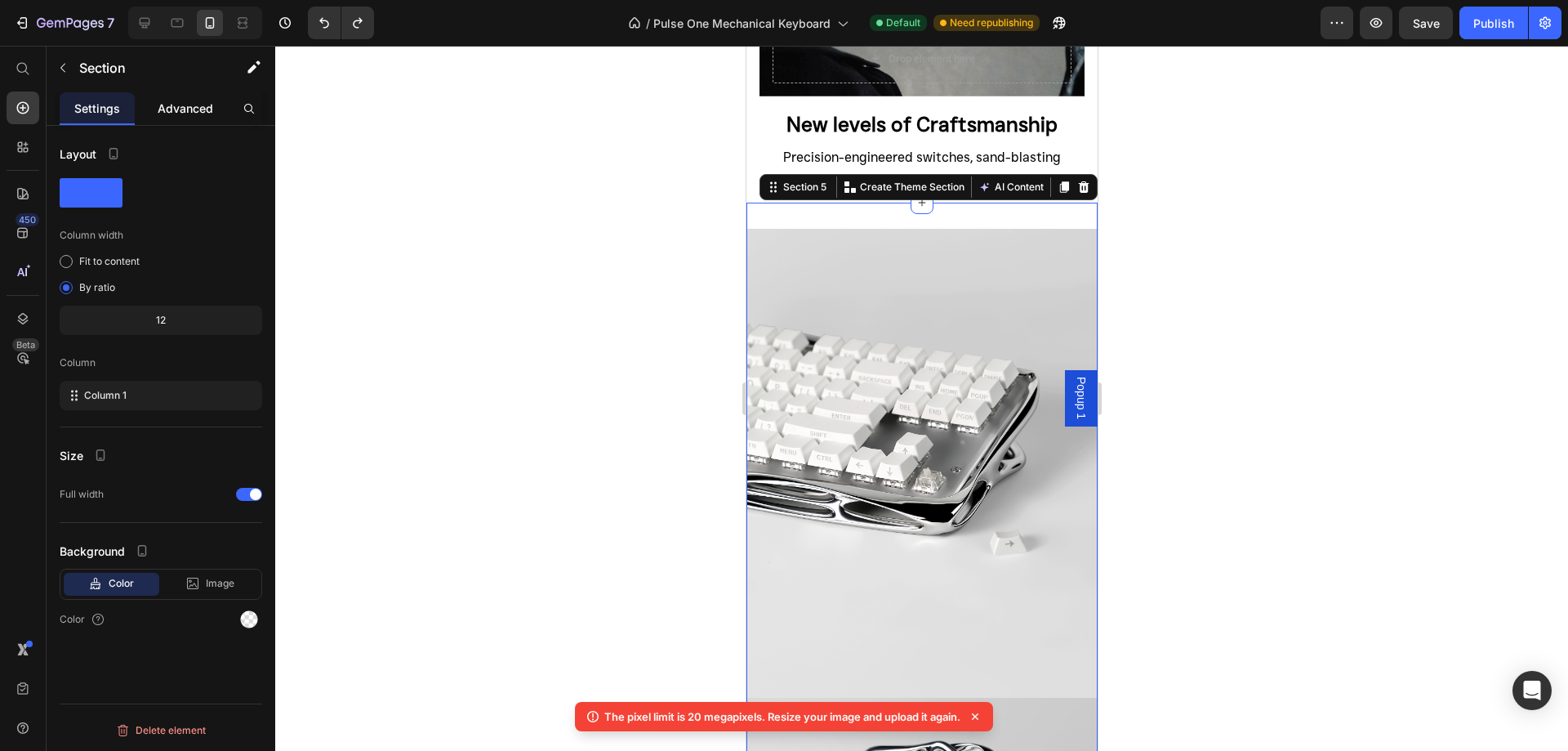 click on "Advanced" at bounding box center (185, 108) 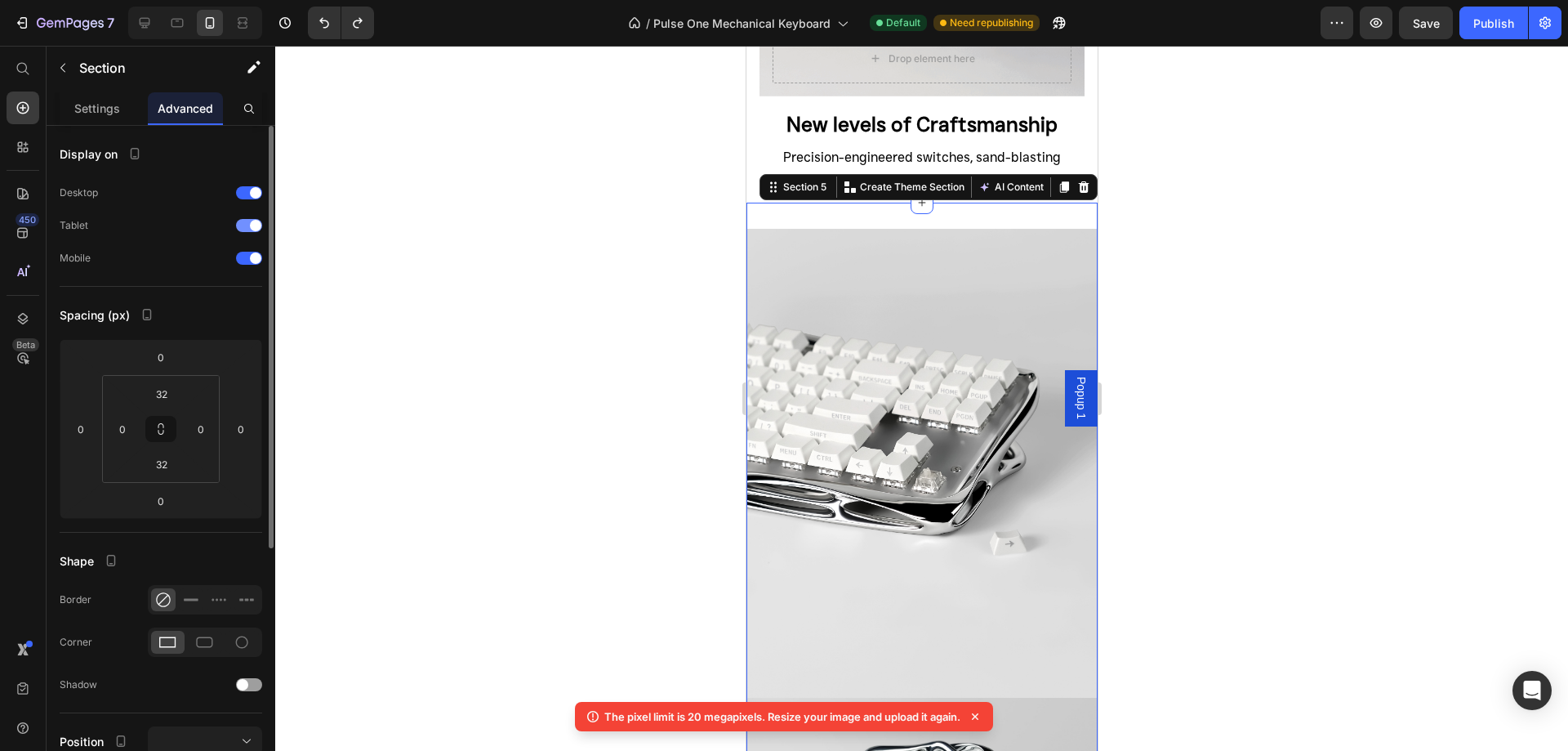 click at bounding box center (249, 226) 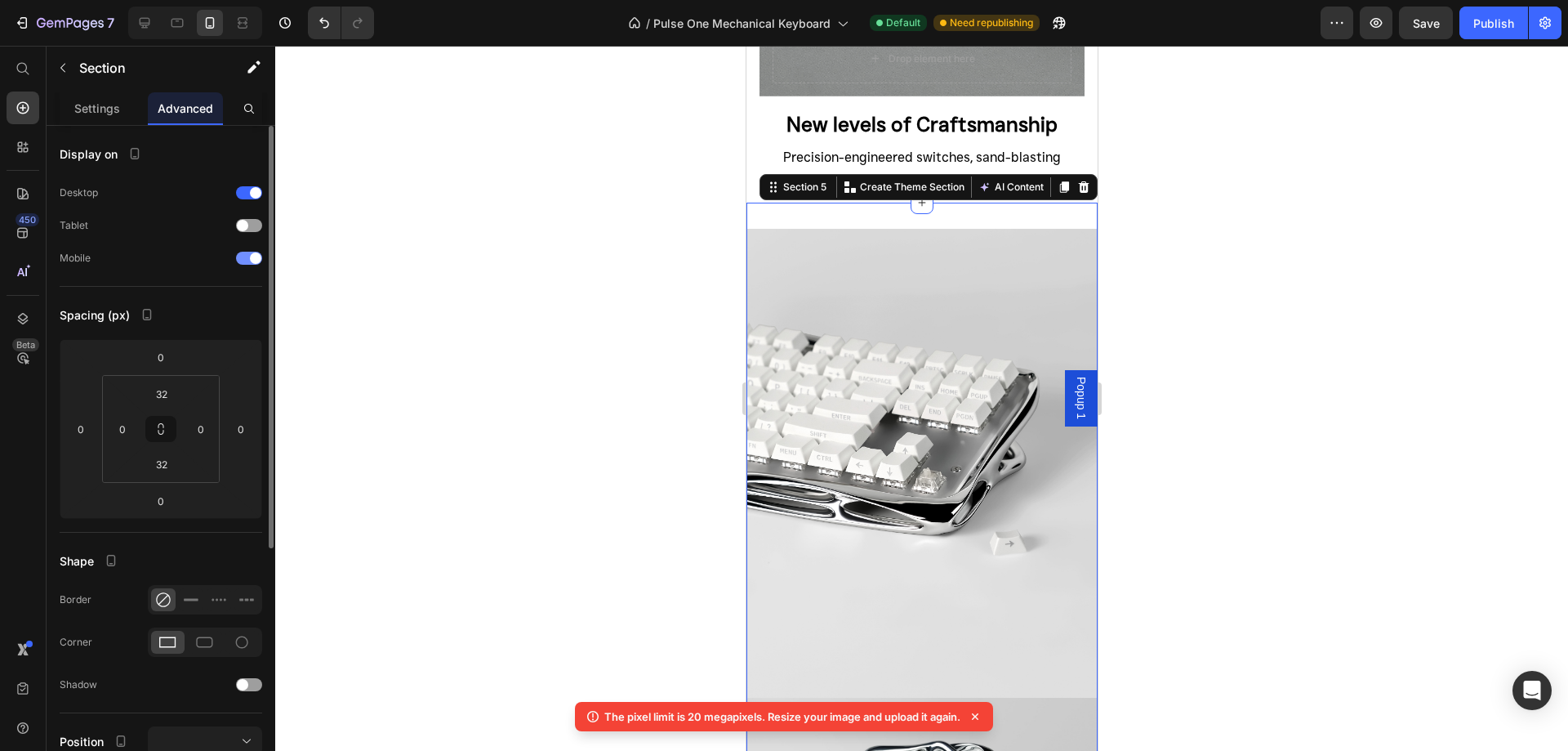 click at bounding box center [256, 258] 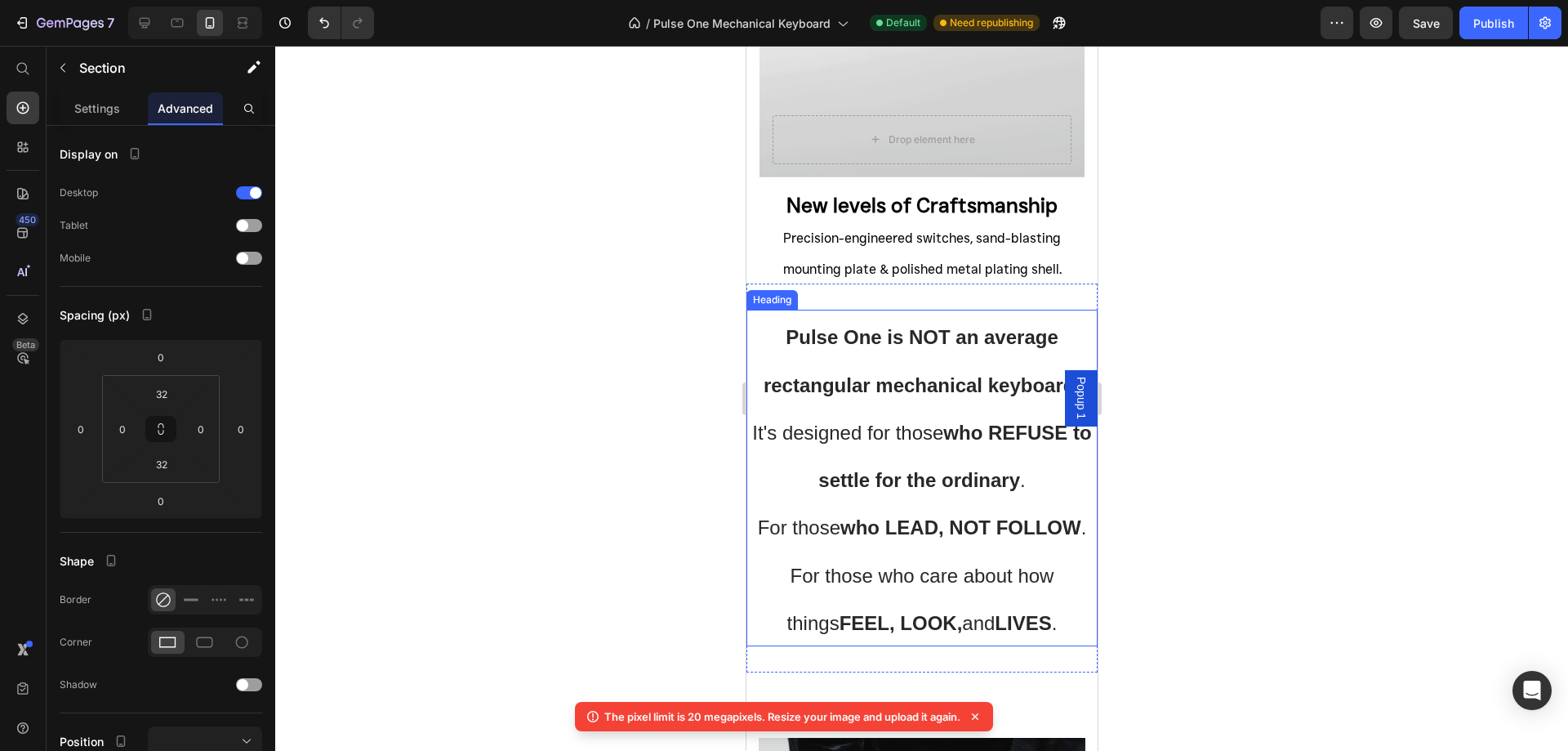 scroll, scrollTop: 2203, scrollLeft: 0, axis: vertical 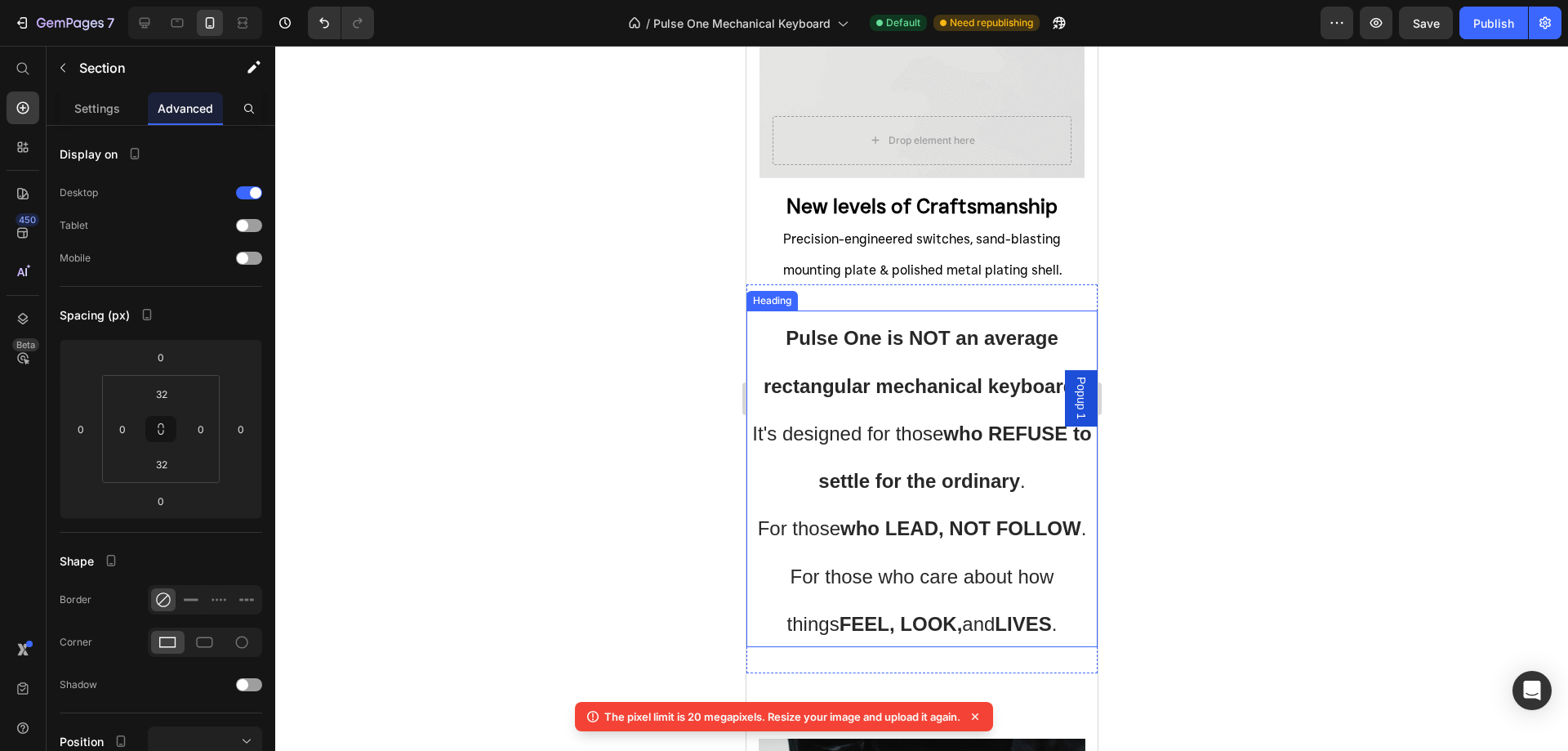 click 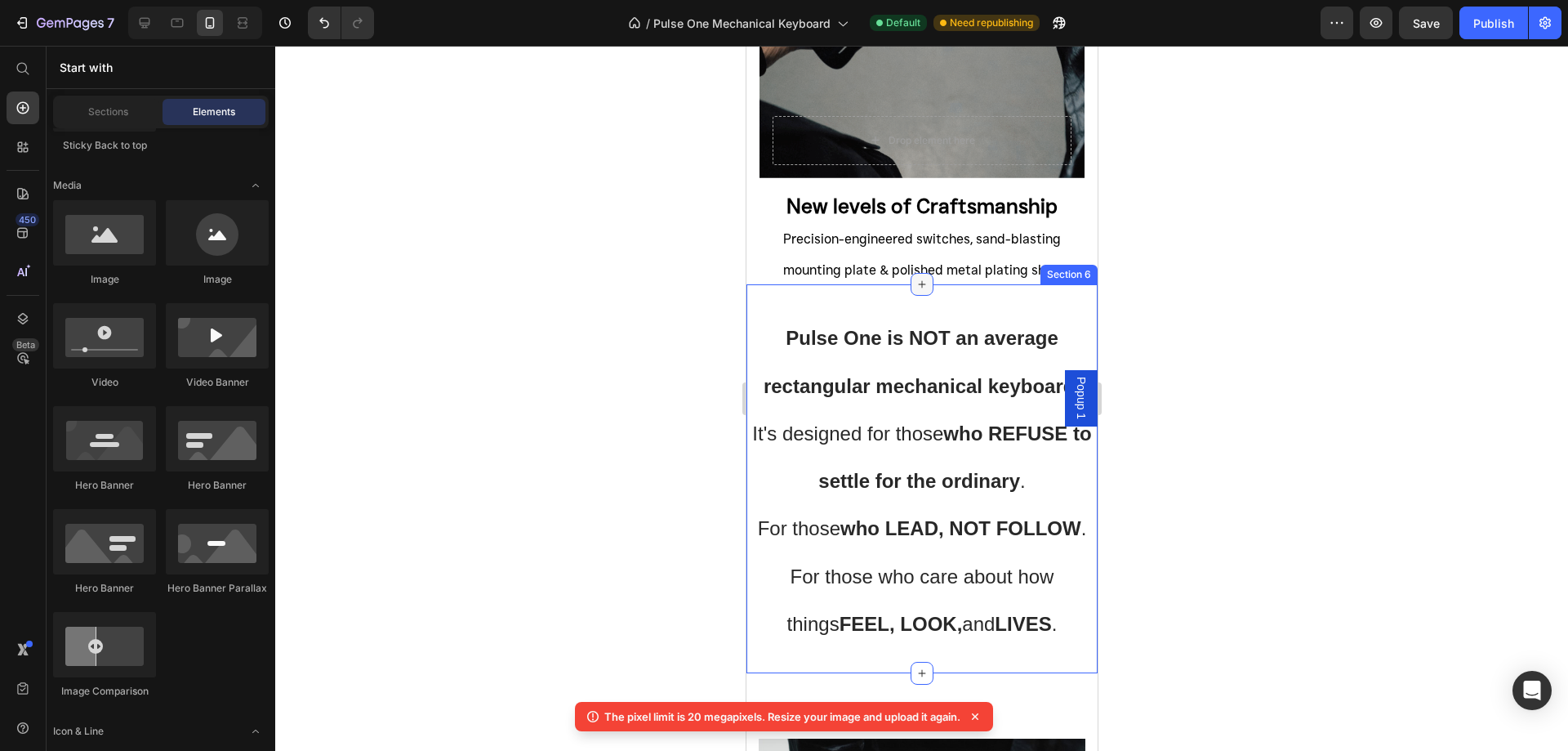 click 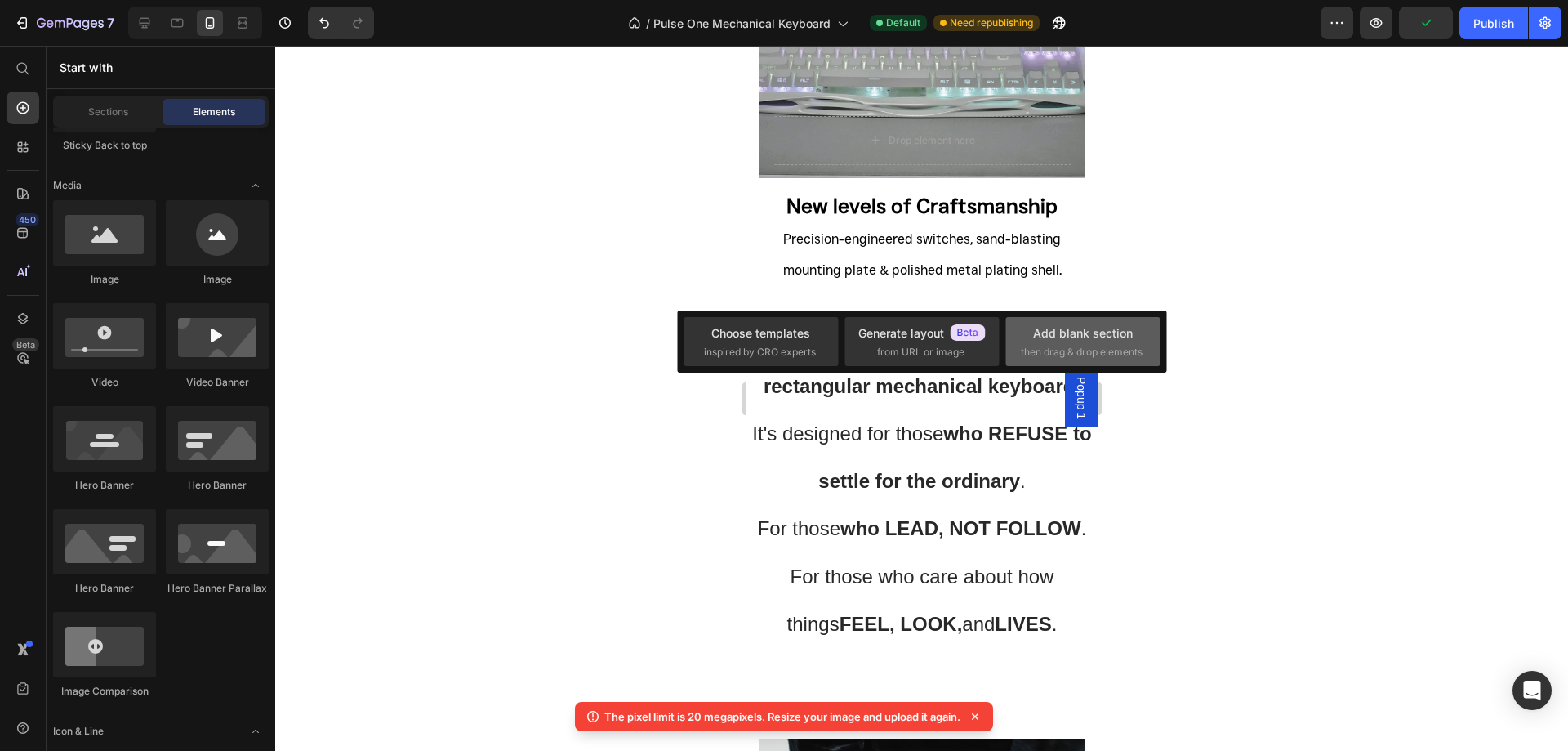 click on "Add blank section  then drag & drop elements" at bounding box center [1083, 342] 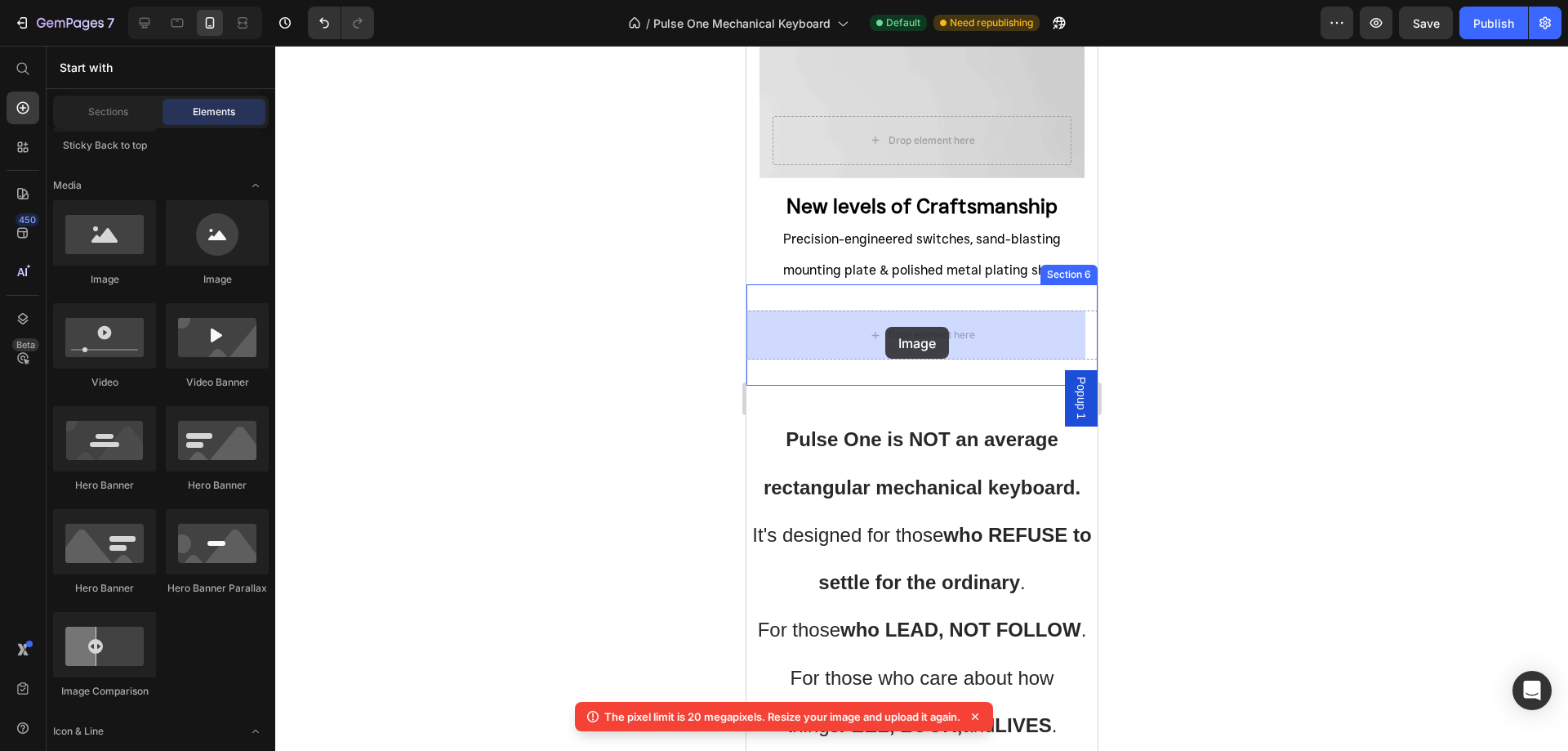 drag, startPoint x: 856, startPoint y: 301, endPoint x: 884, endPoint y: 327, distance: 38.209946 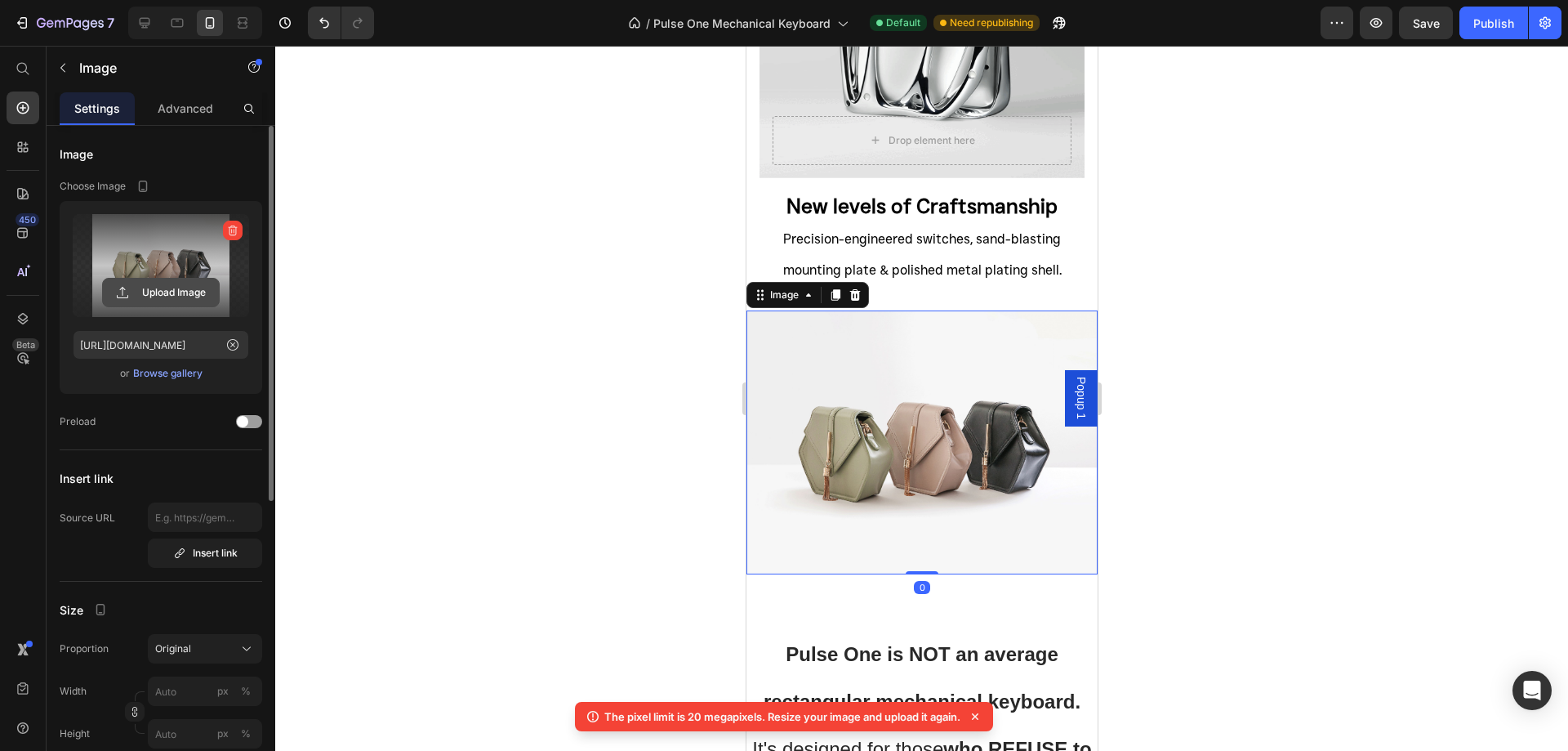 click 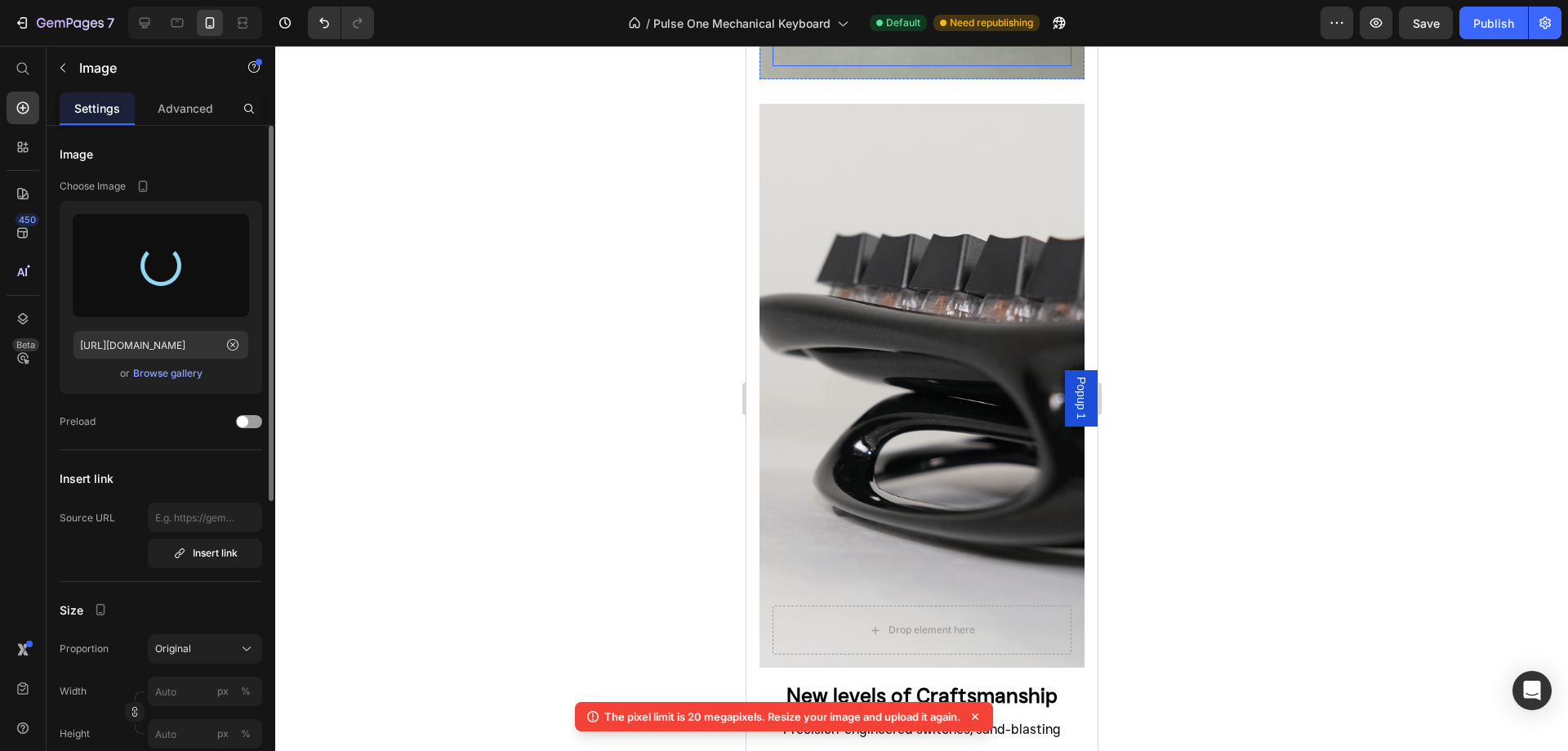 type on "[URL][DOMAIN_NAME]" 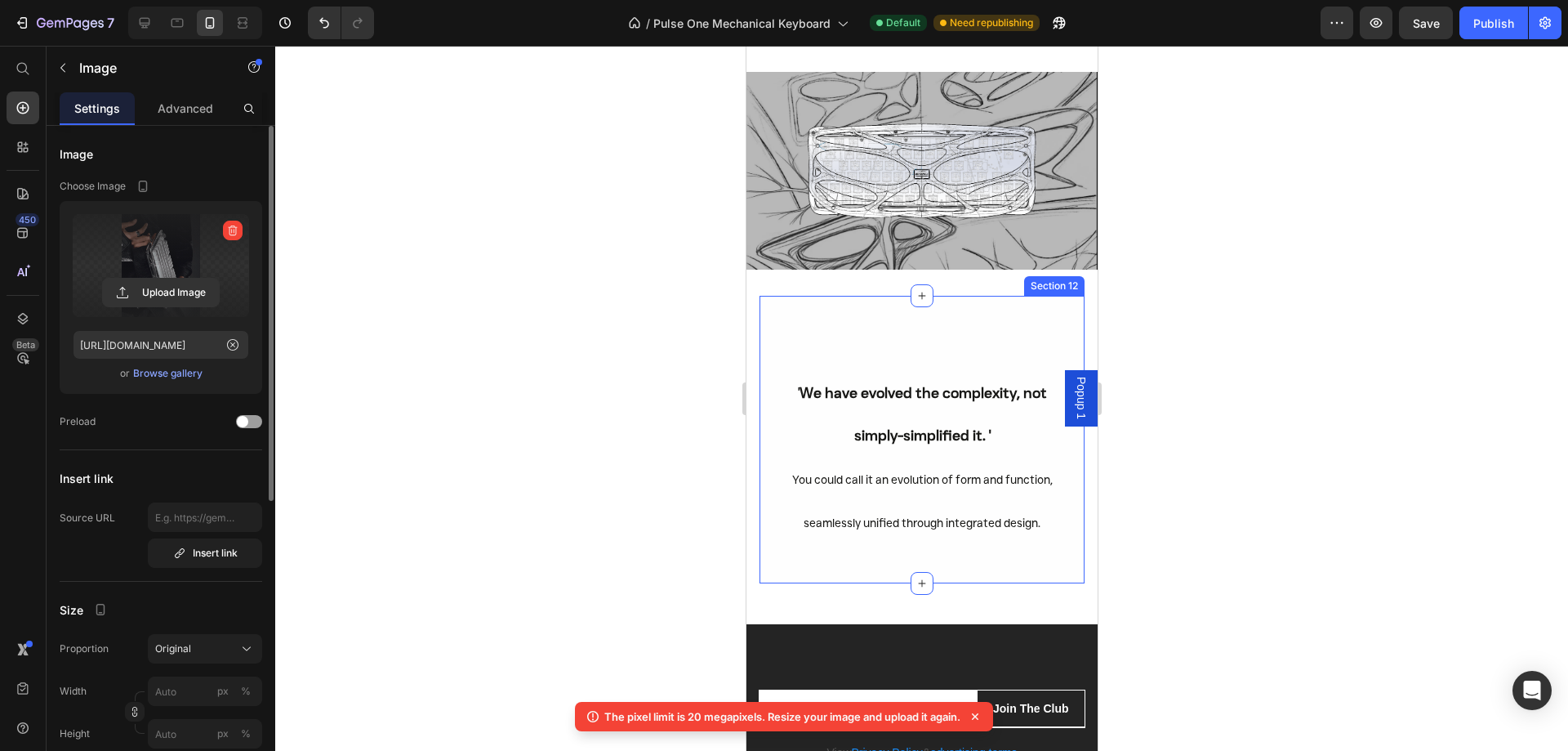 scroll, scrollTop: 4907, scrollLeft: 0, axis: vertical 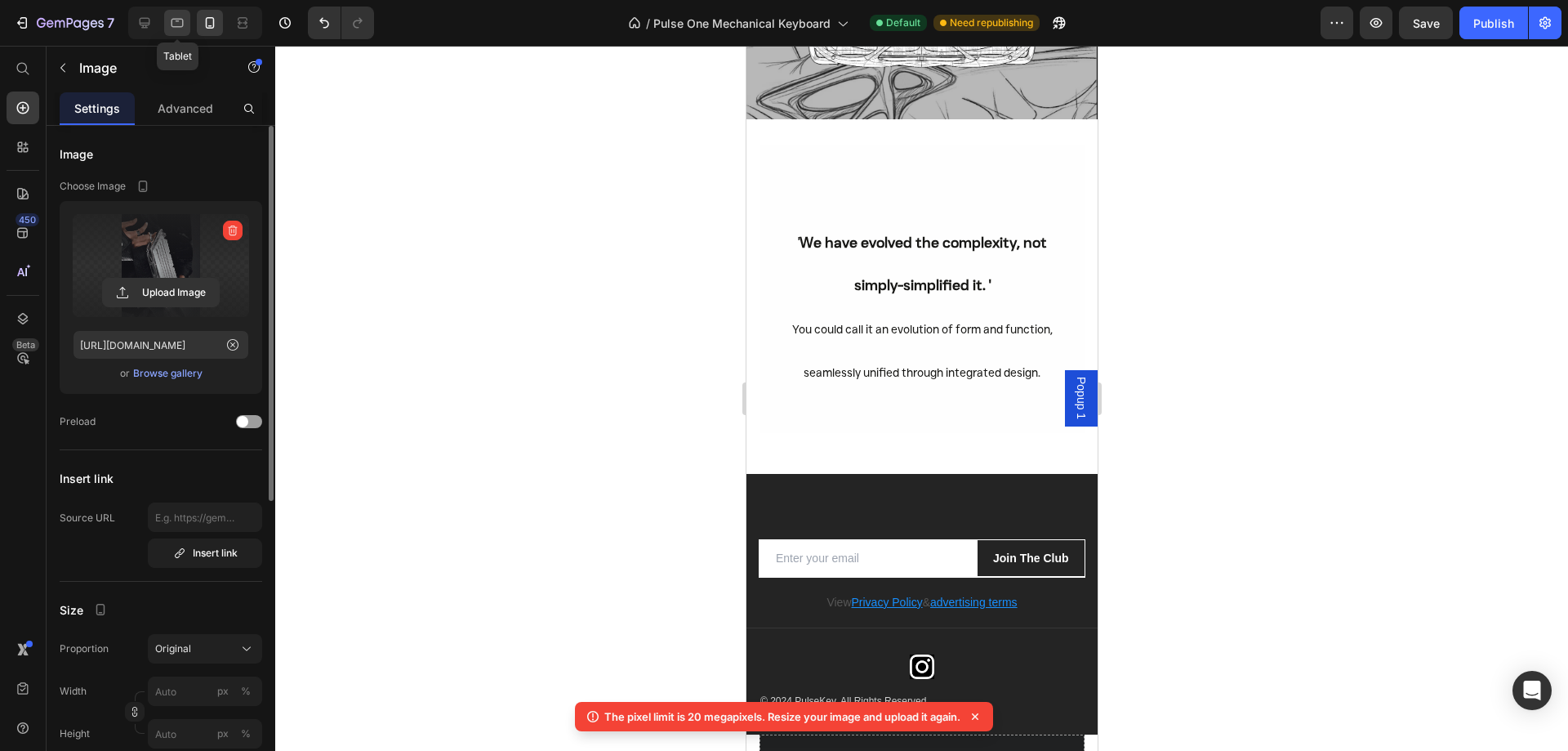 click 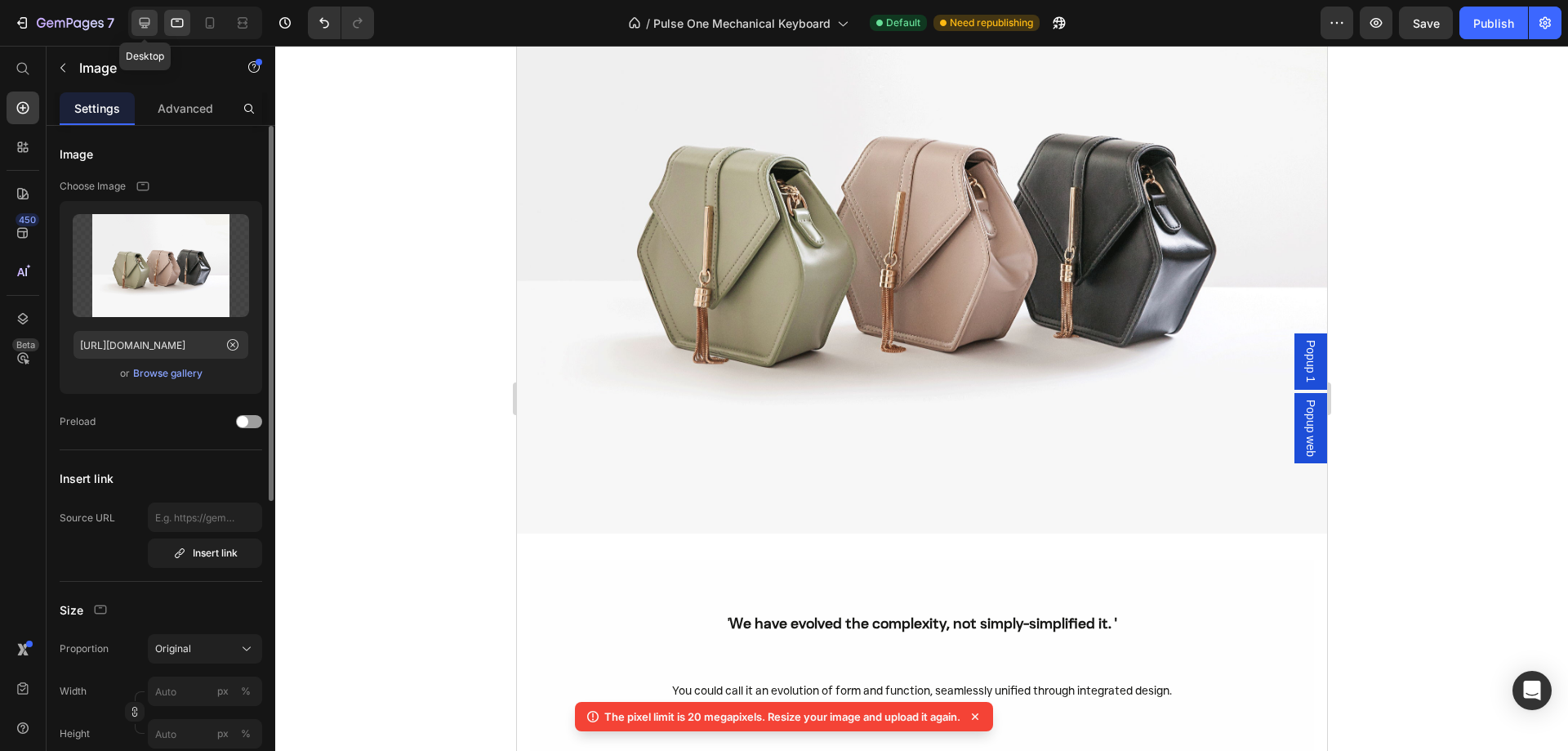 click 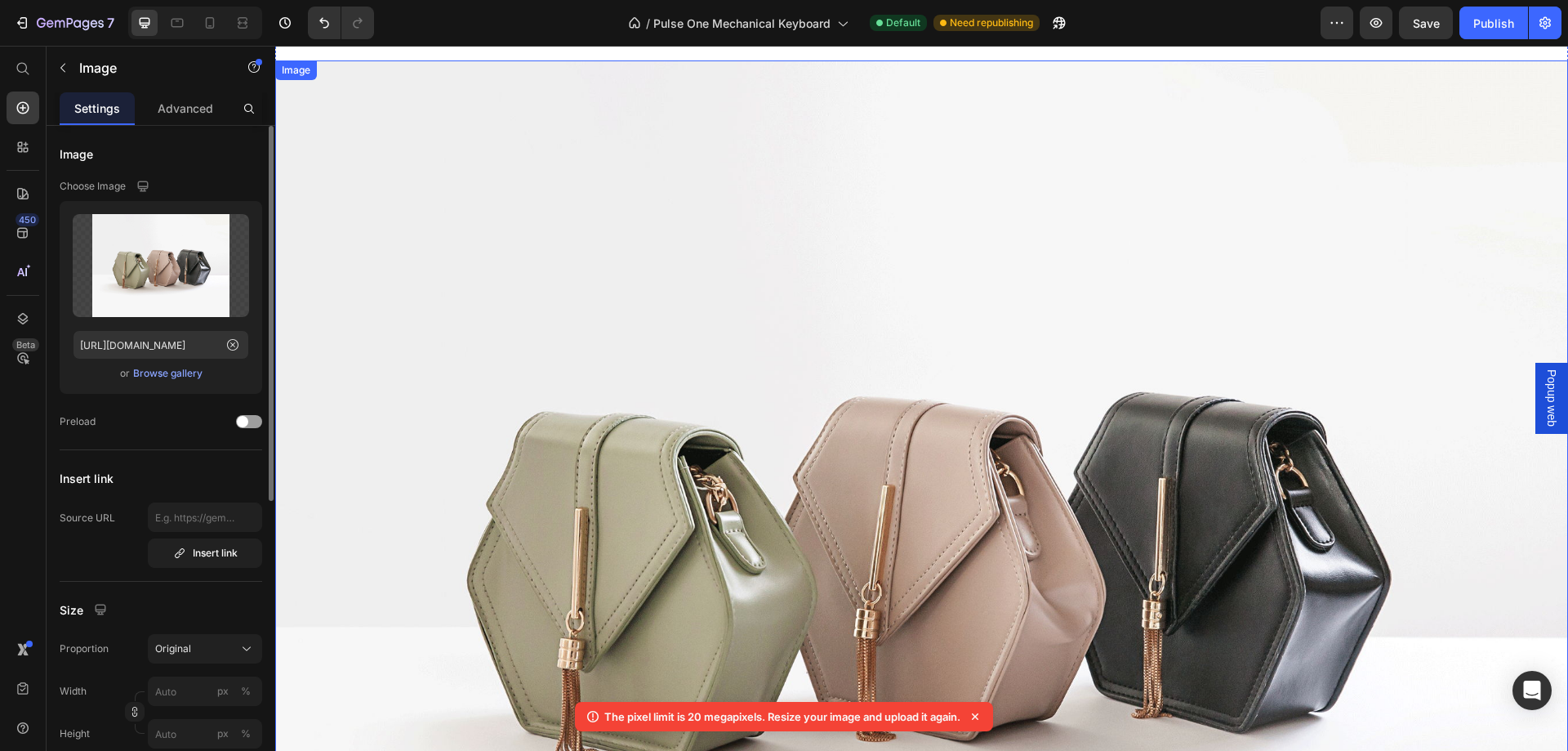 scroll, scrollTop: 6354, scrollLeft: 0, axis: vertical 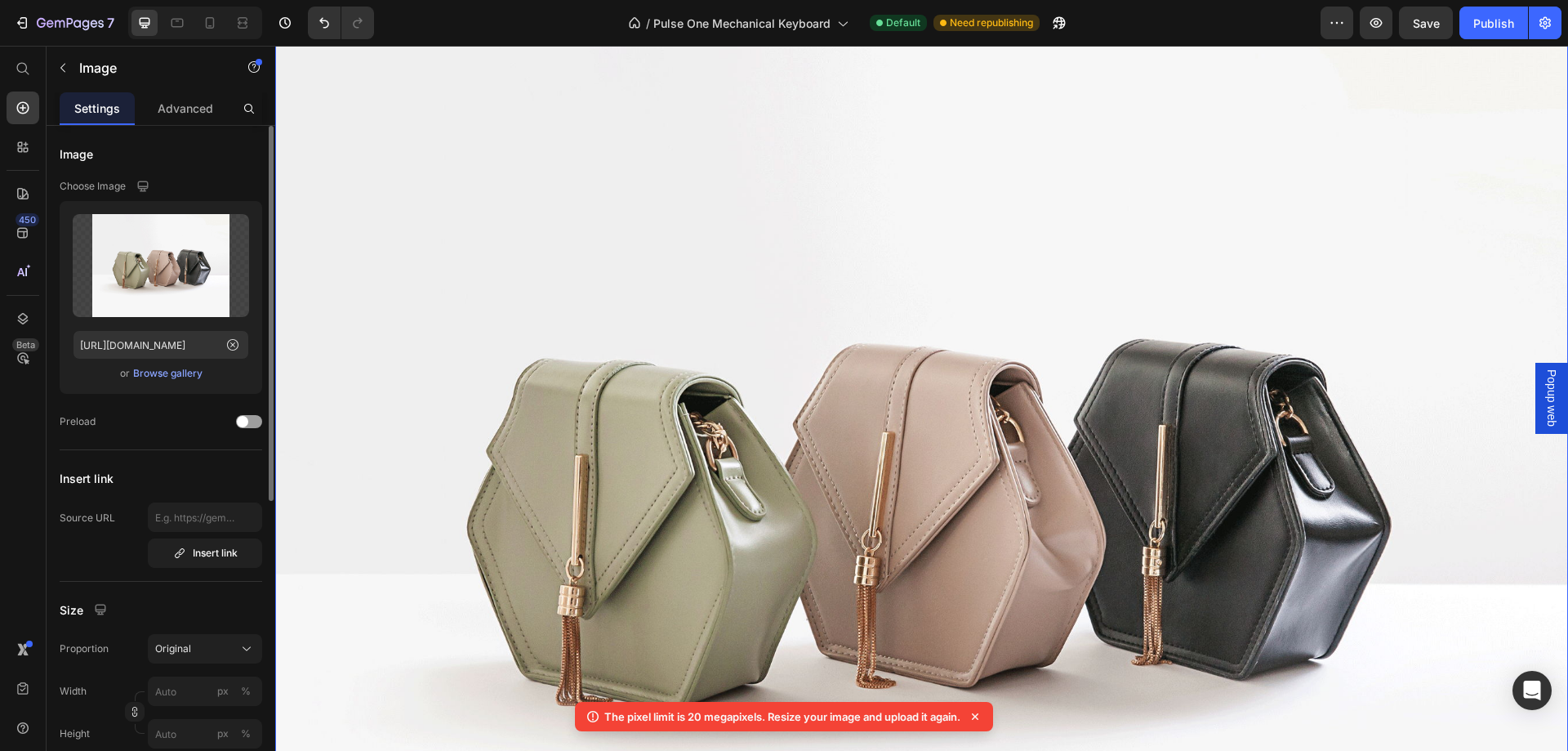 click at bounding box center (921, 492) 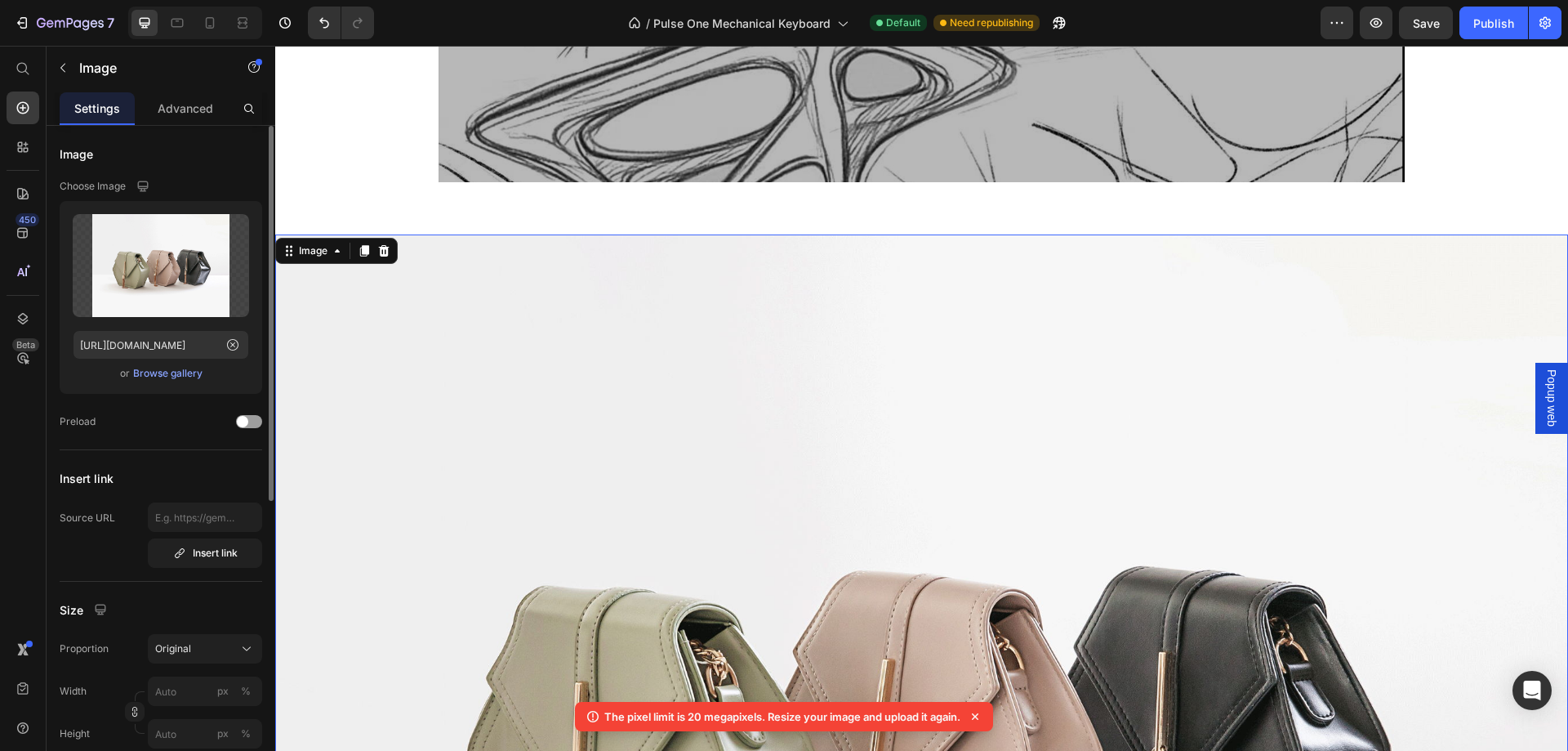 scroll, scrollTop: 6109, scrollLeft: 0, axis: vertical 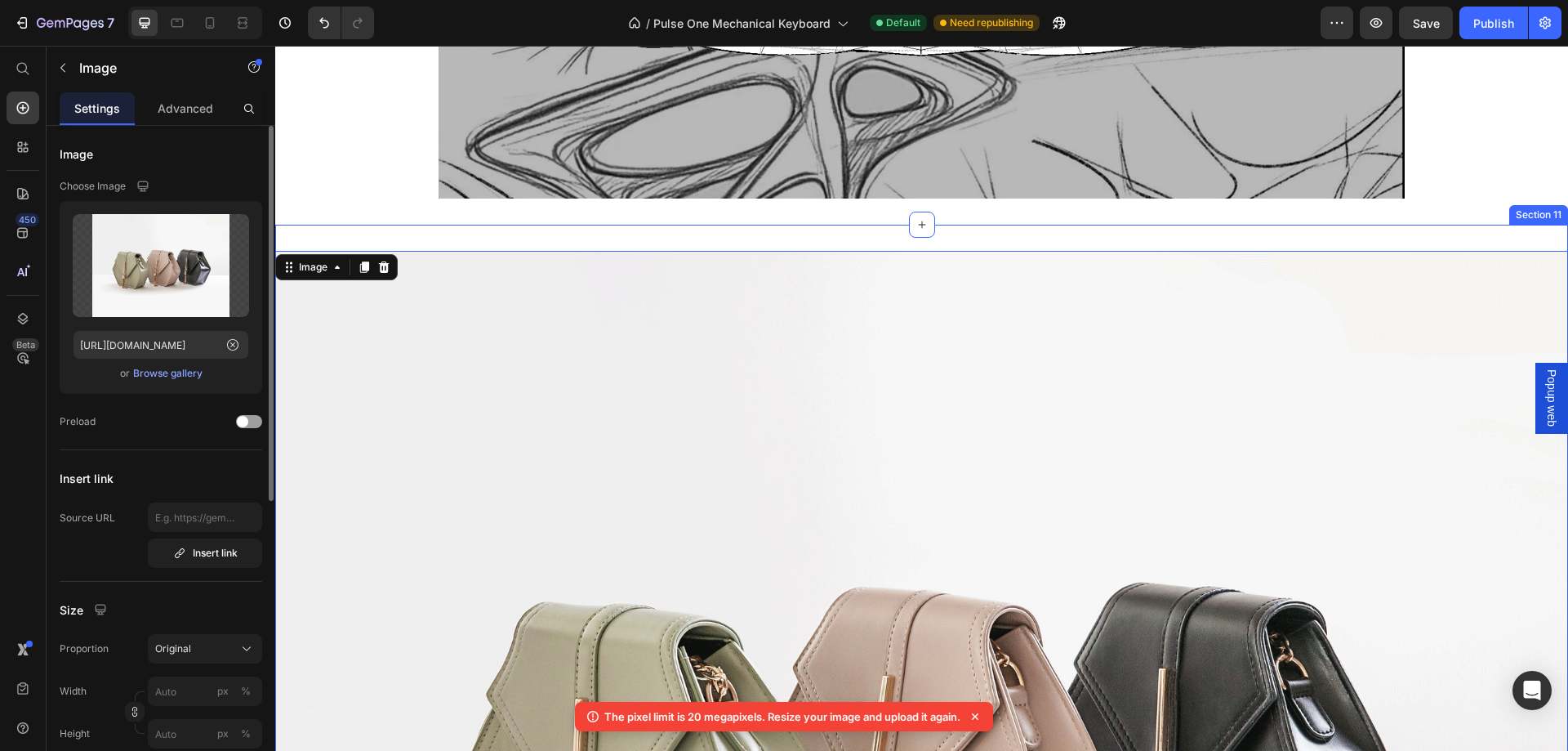 click on "Image   0 Section 11" at bounding box center (921, 735) 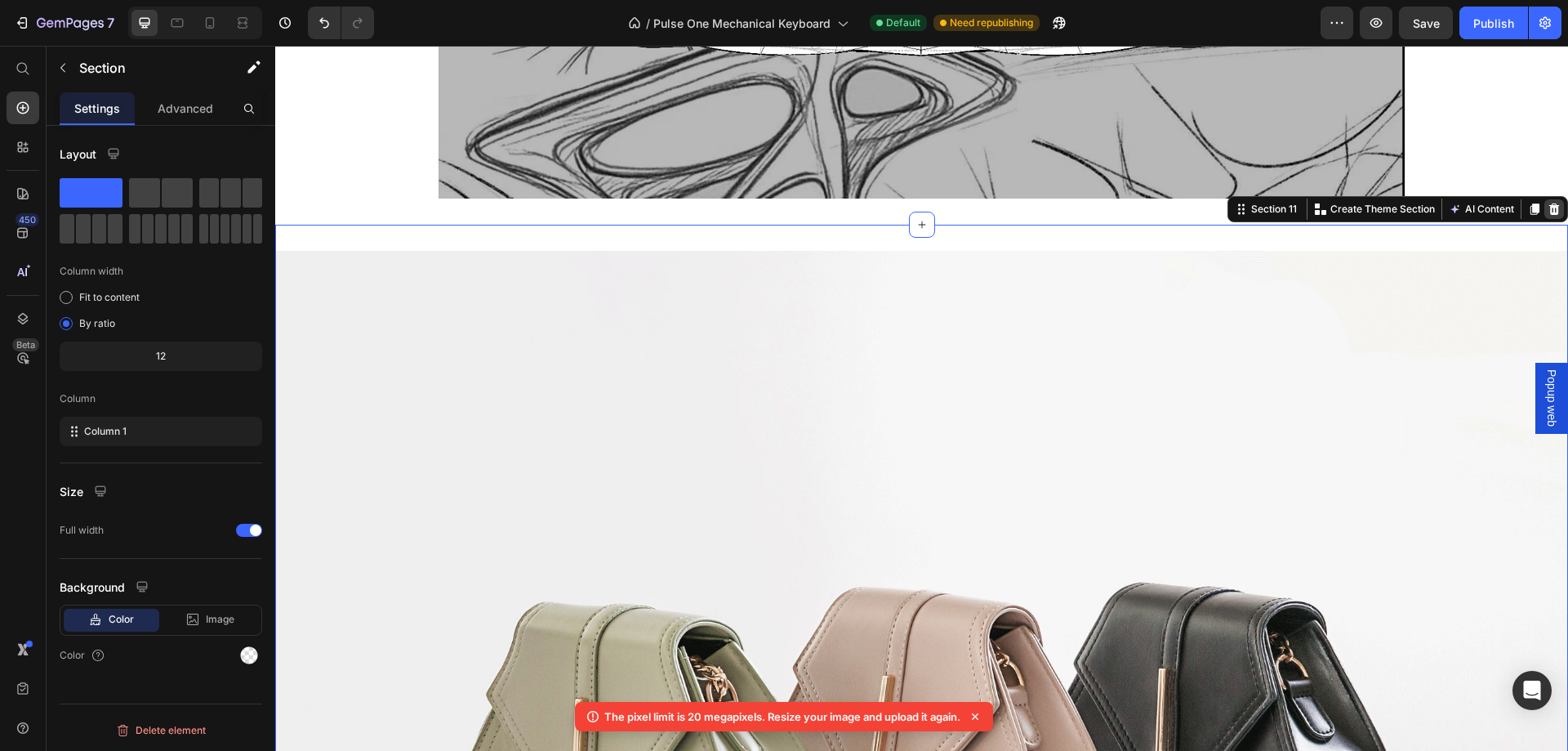 click 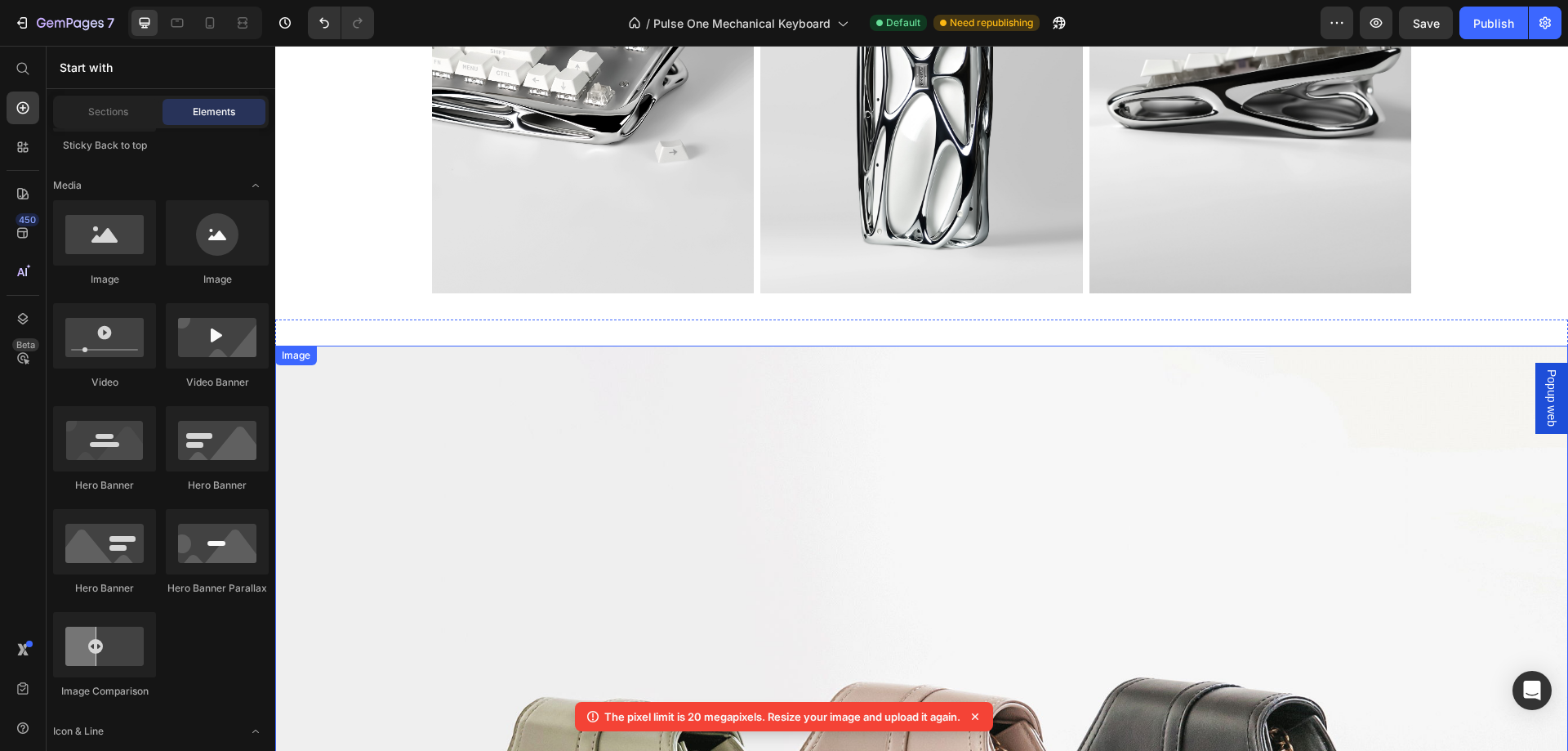 scroll, scrollTop: 3367, scrollLeft: 0, axis: vertical 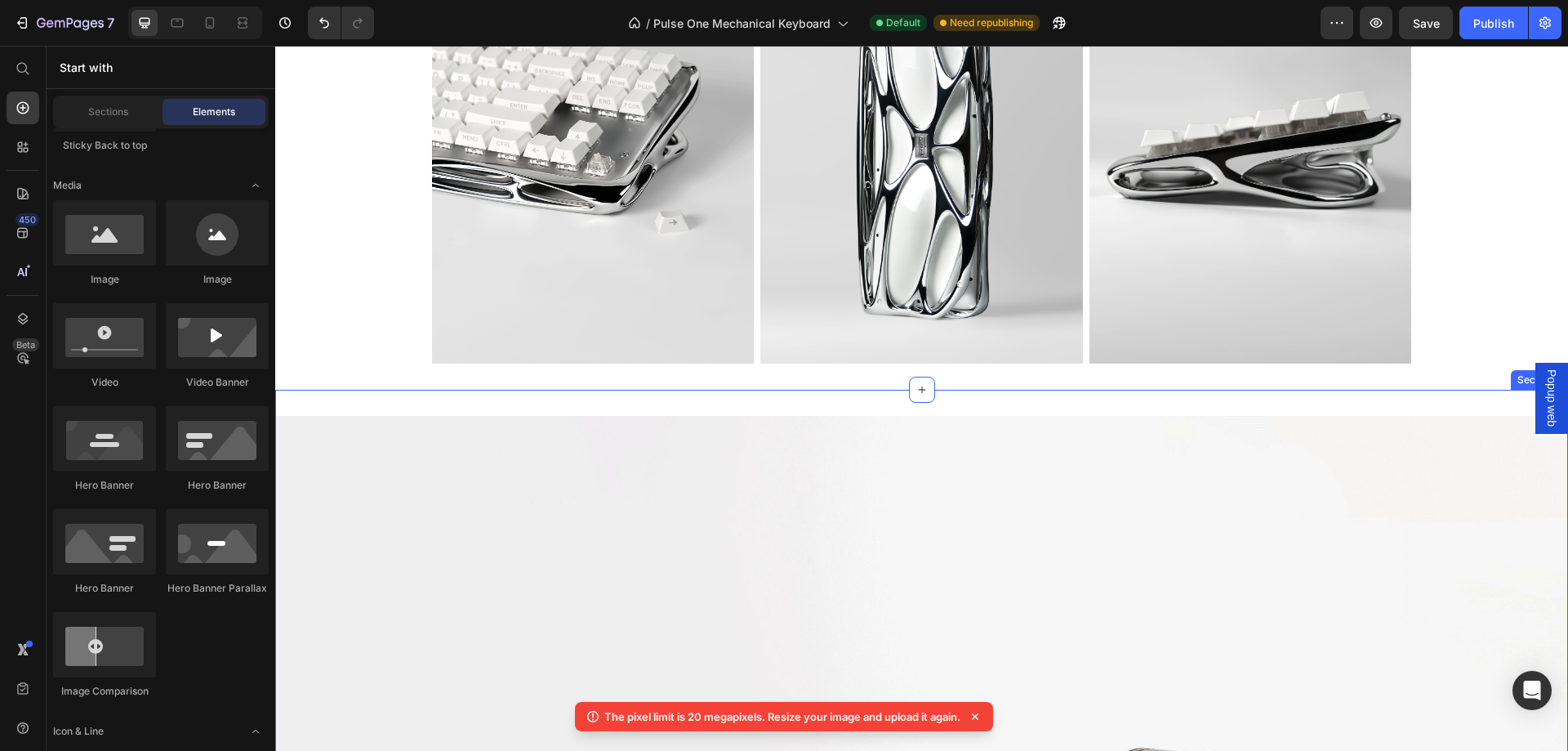 click on "Image Section 6" at bounding box center (921, 901) 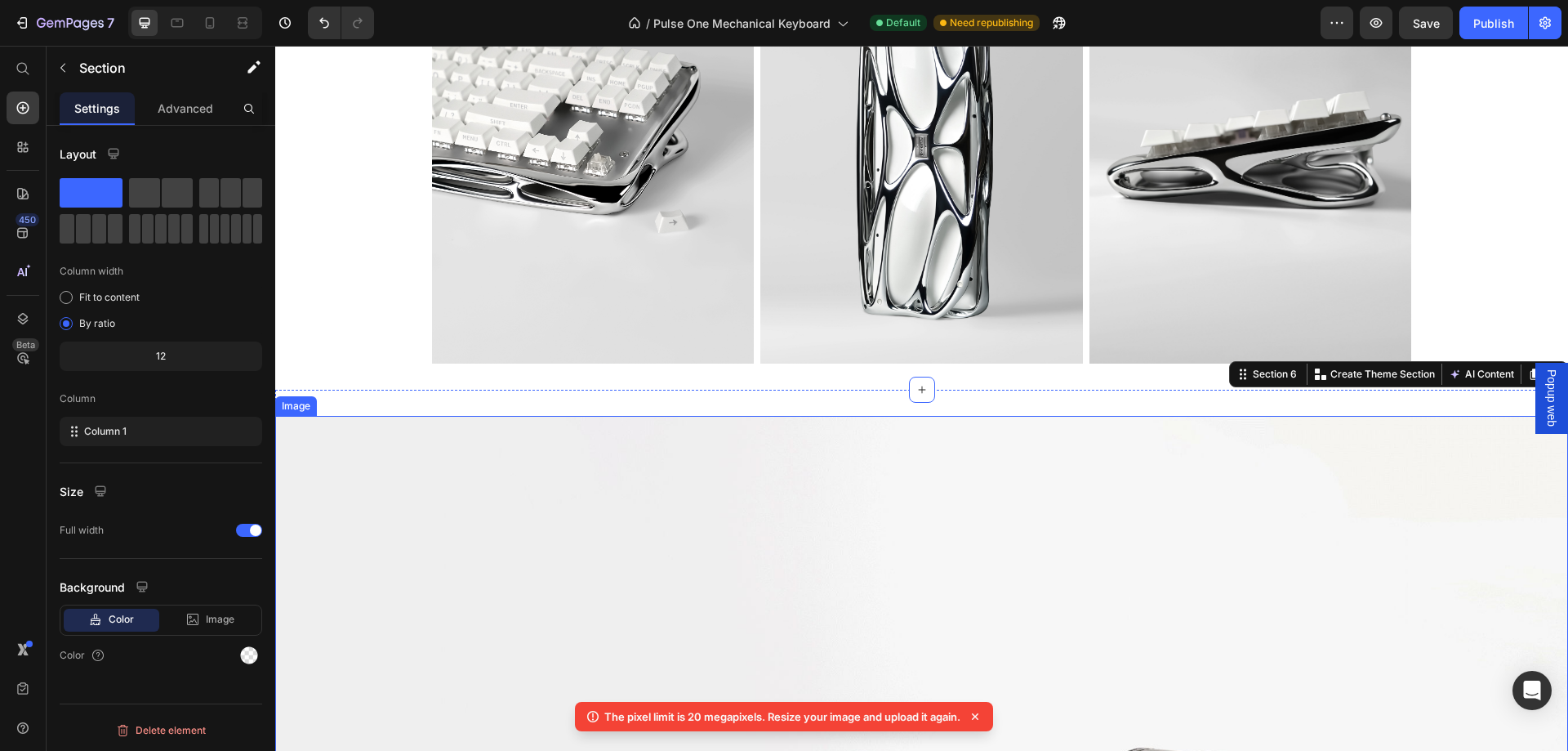 drag, startPoint x: 1535, startPoint y: 384, endPoint x: 1535, endPoint y: 447, distance: 63 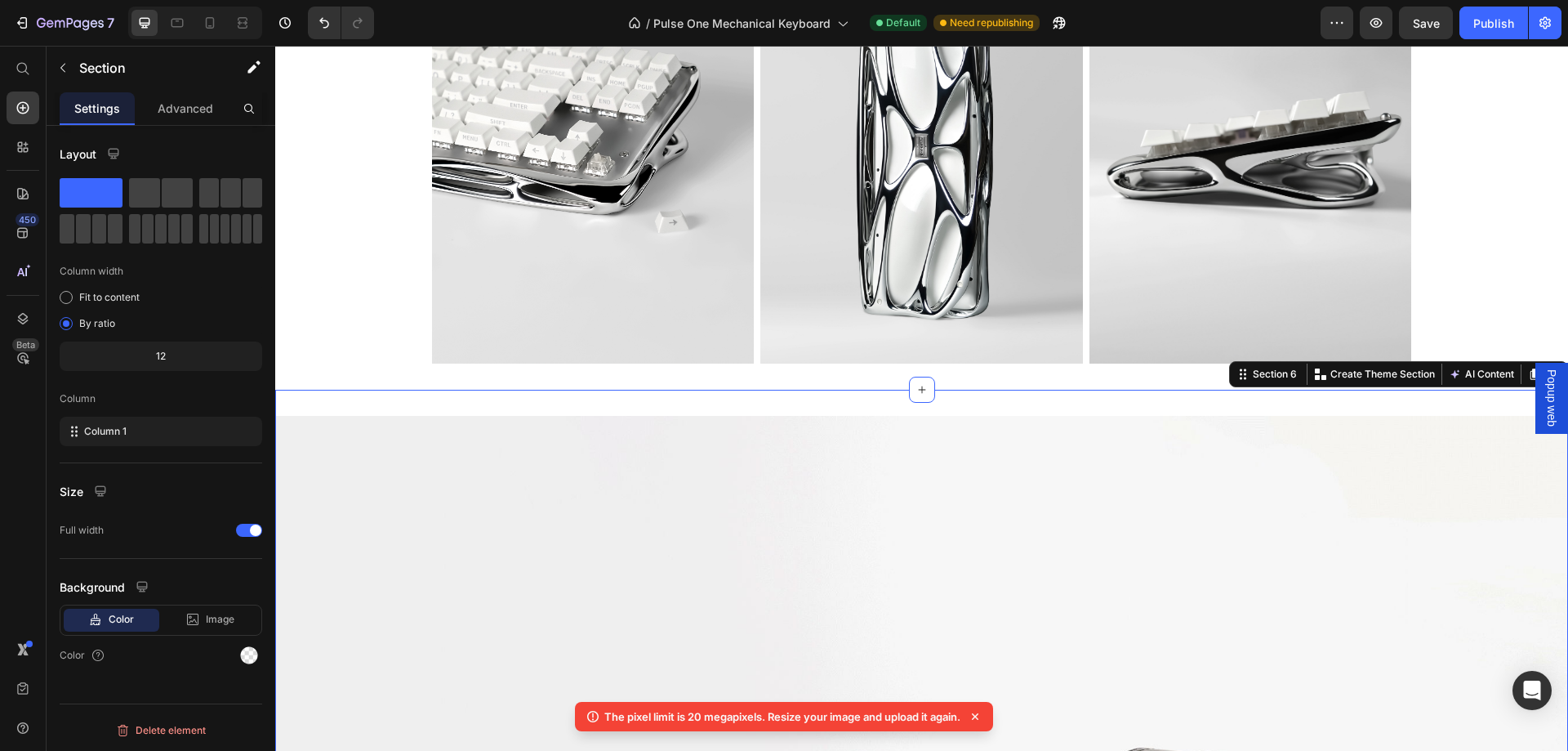 click on "Image Section 6   You can create reusable sections Create Theme Section AI Content Write with GemAI What would you like to describe here? Tone and Voice Persuasive Product Pulse One Mechanical Keyboard Show more Generate" at bounding box center (921, 901) 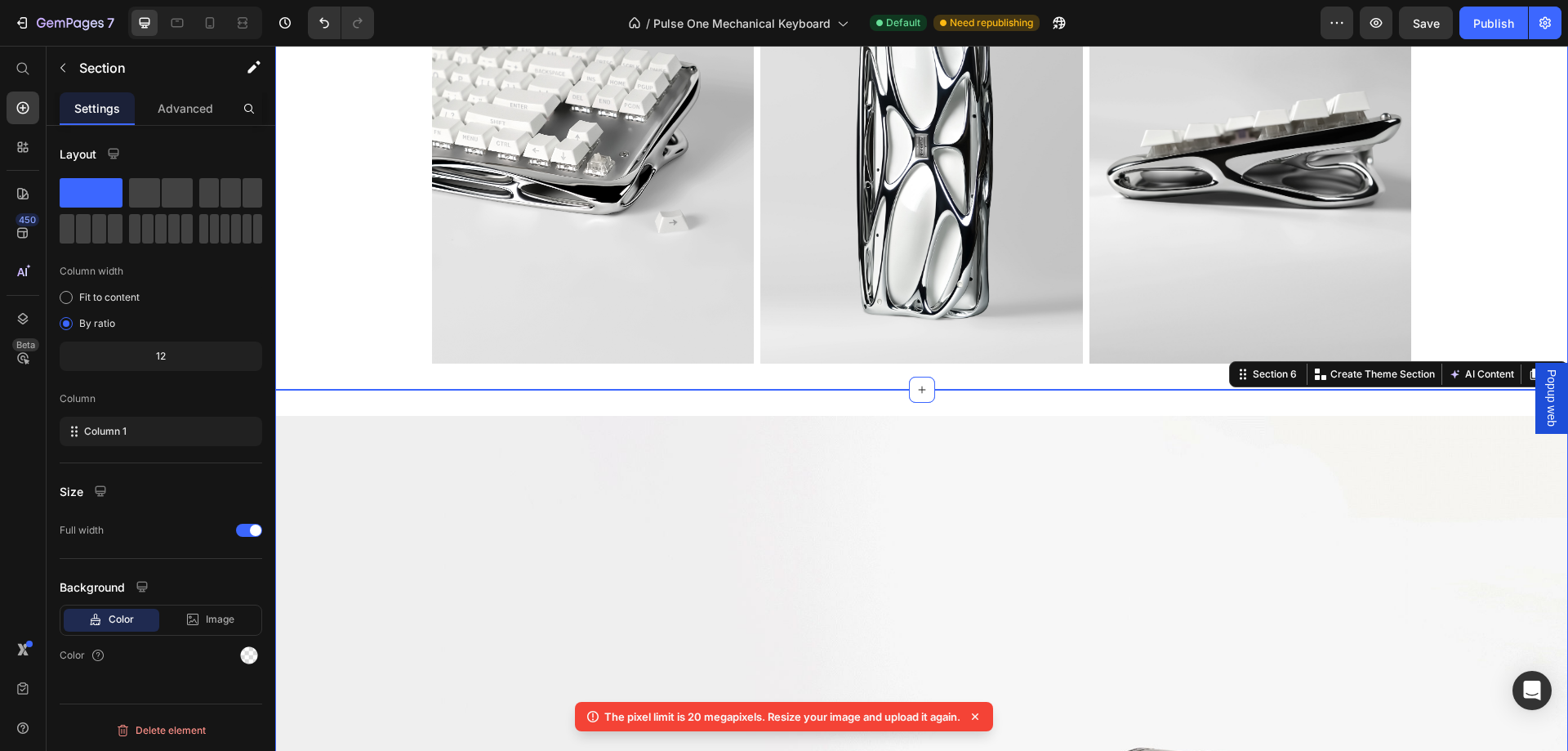 click on "Image Image Image Row Section 5" at bounding box center (921, 149) 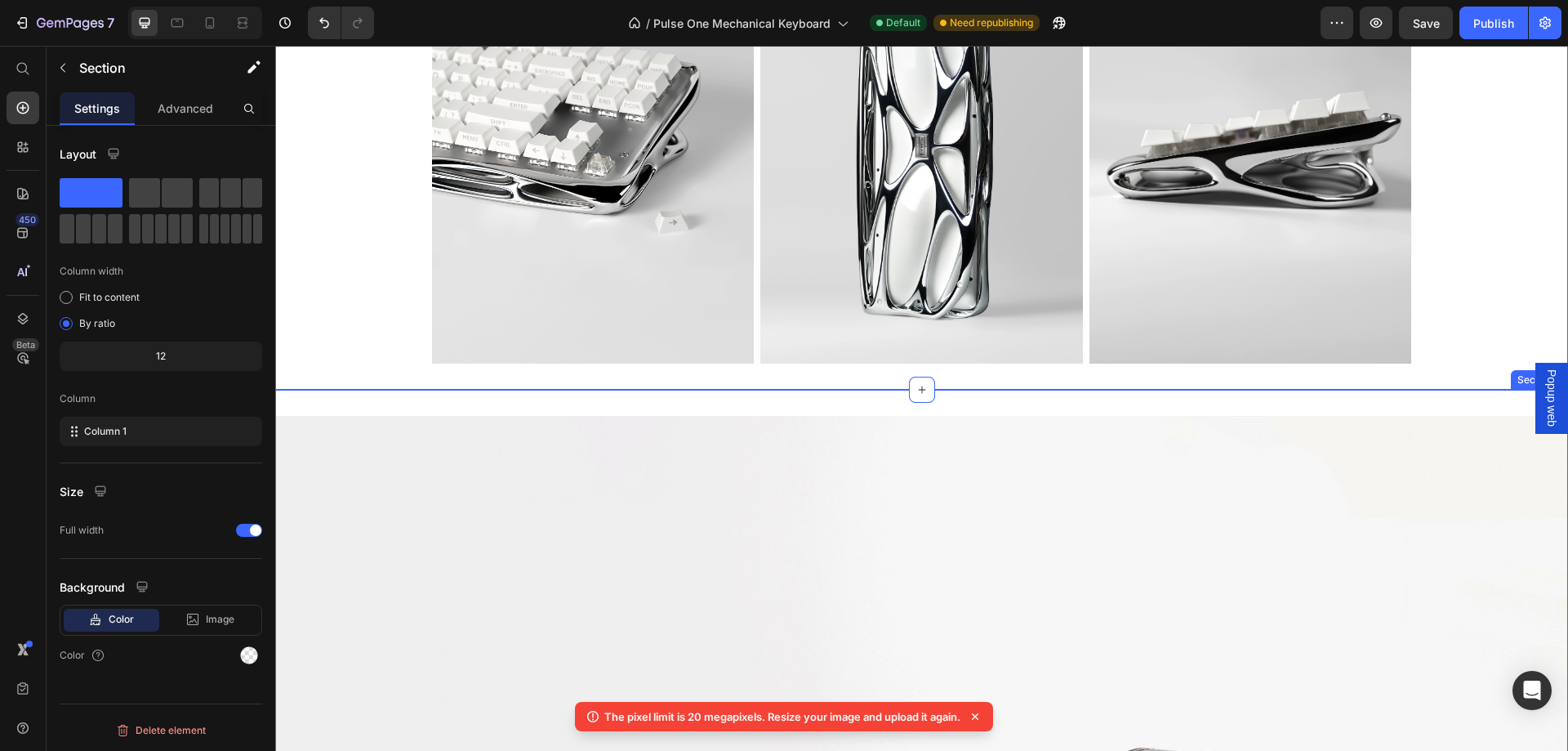 click on "Image Section 6" at bounding box center (921, 901) 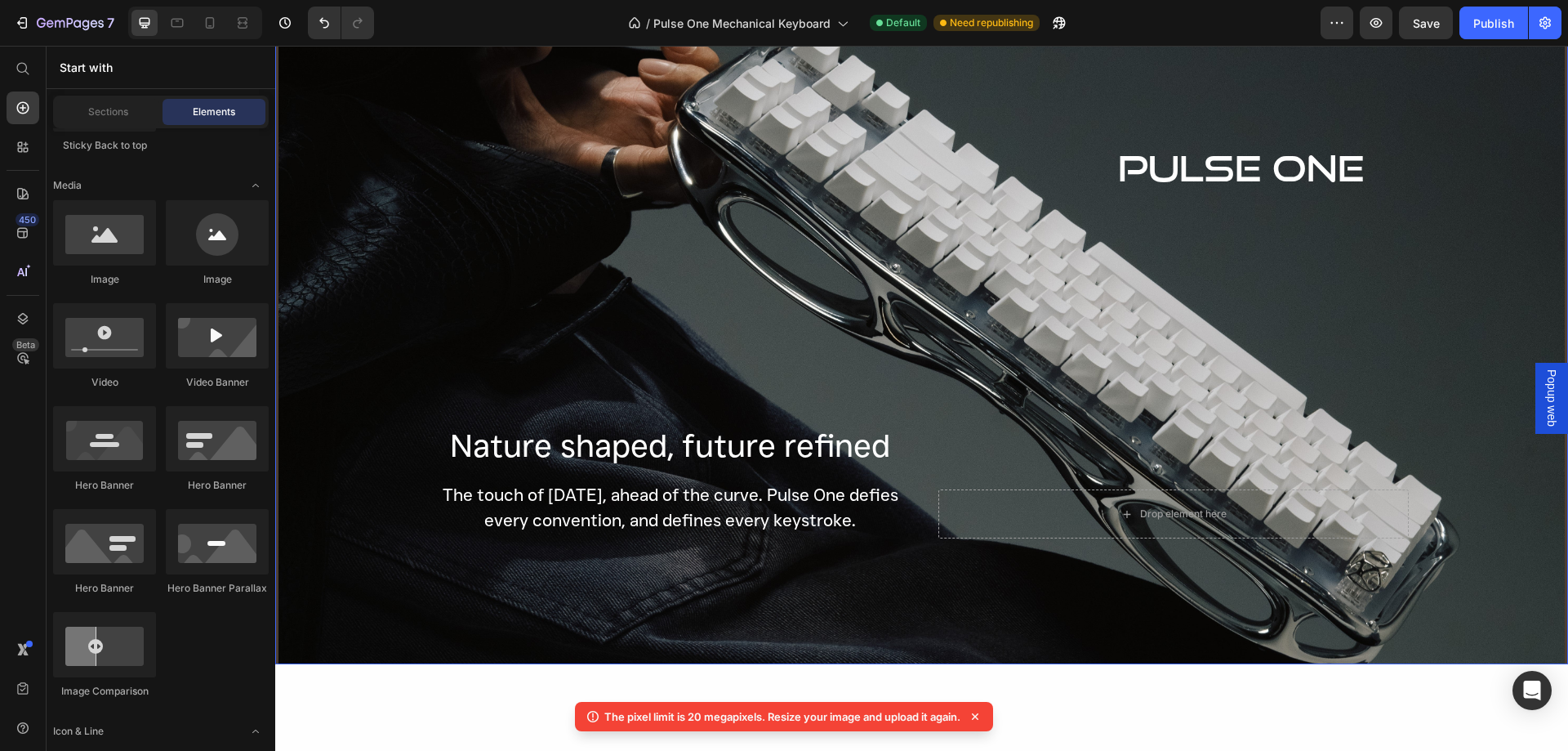 scroll, scrollTop: 0, scrollLeft: 0, axis: both 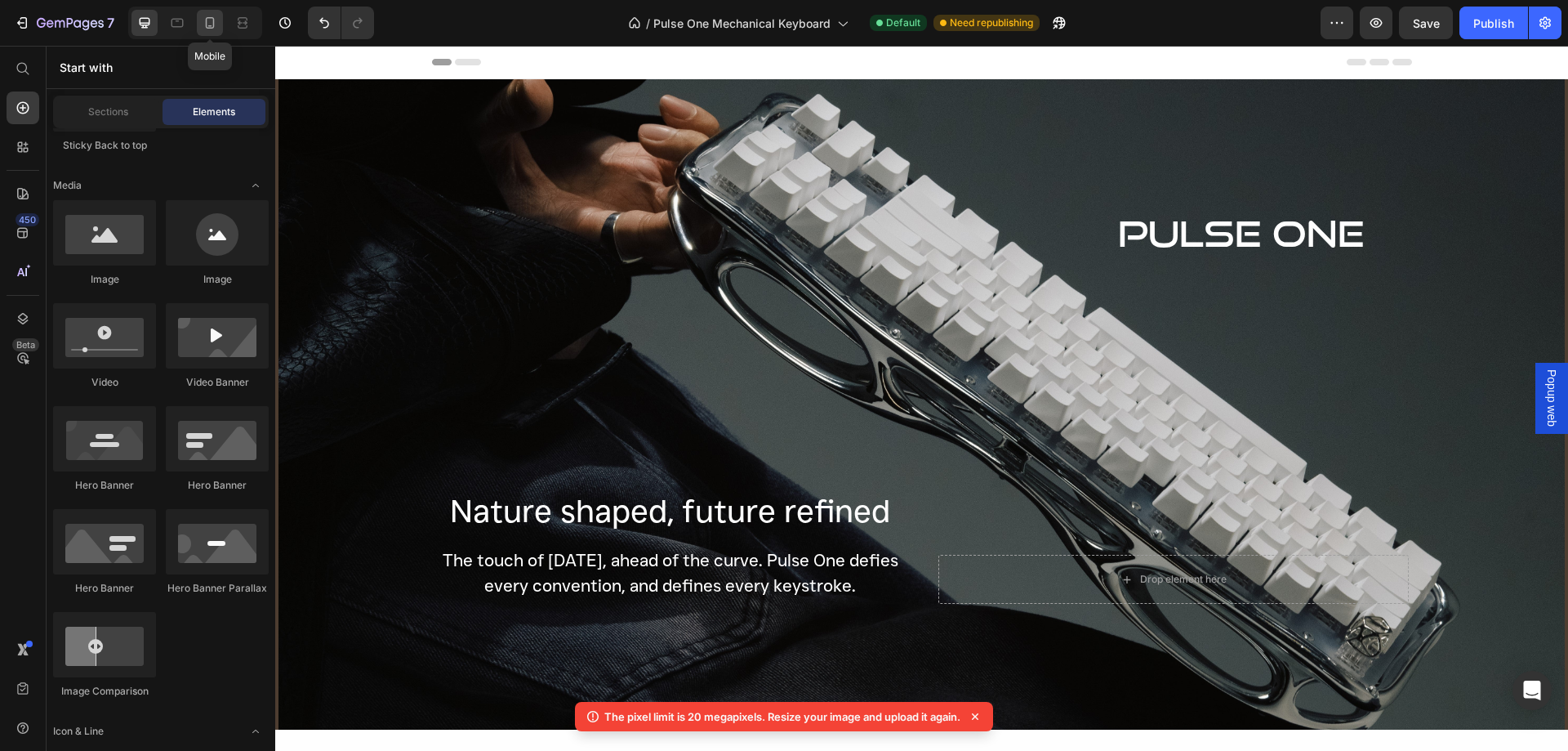 click 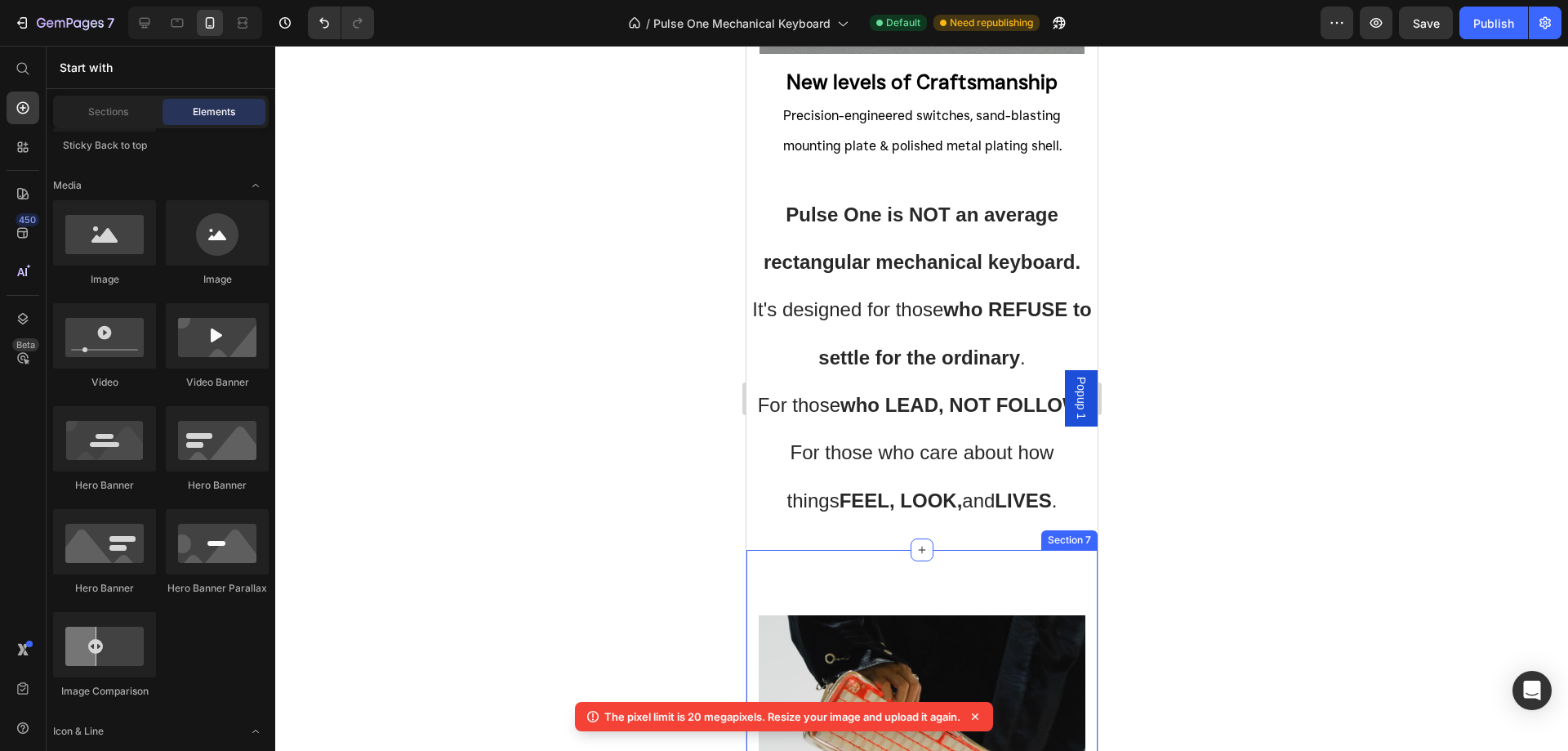 scroll, scrollTop: 2125, scrollLeft: 0, axis: vertical 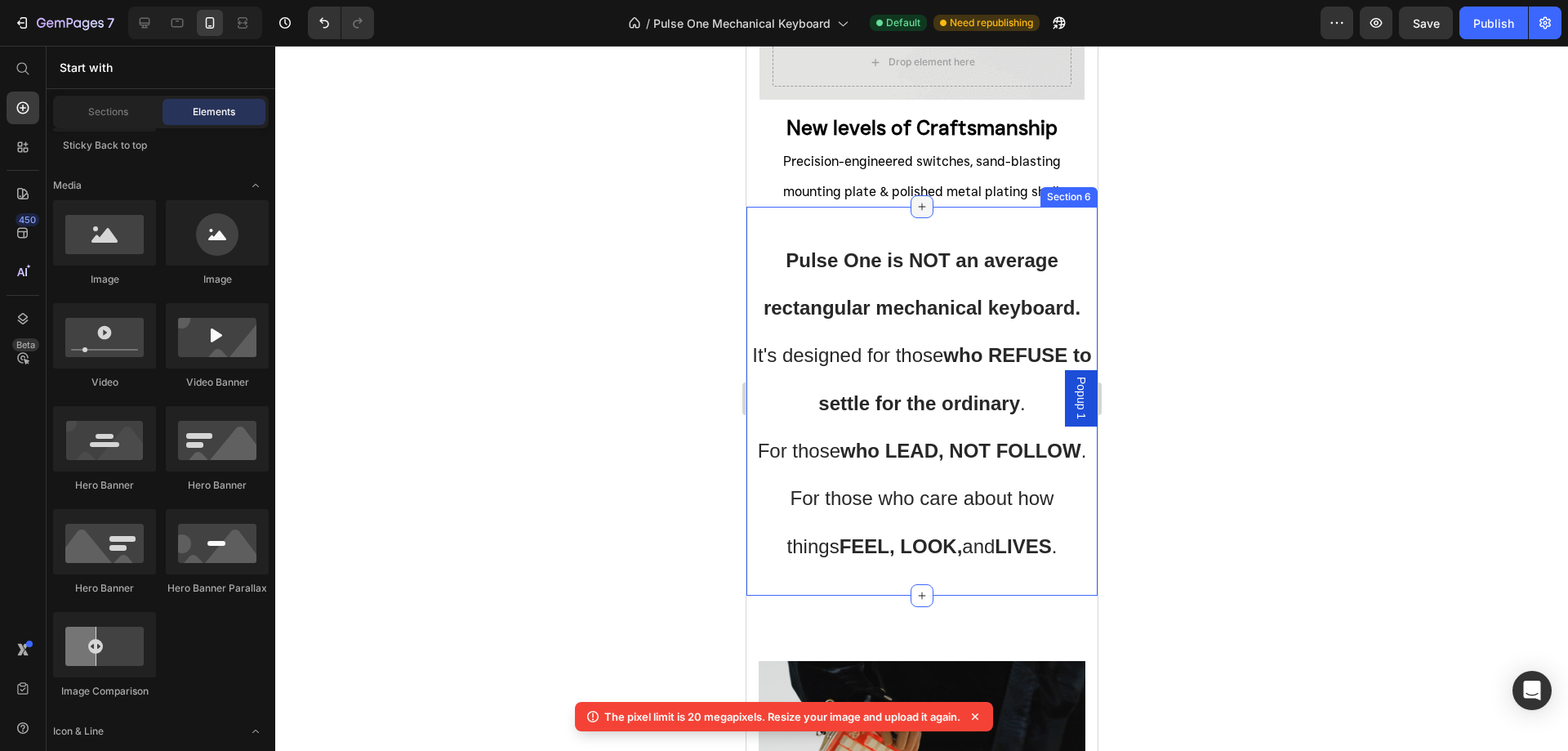 click at bounding box center (921, 207) 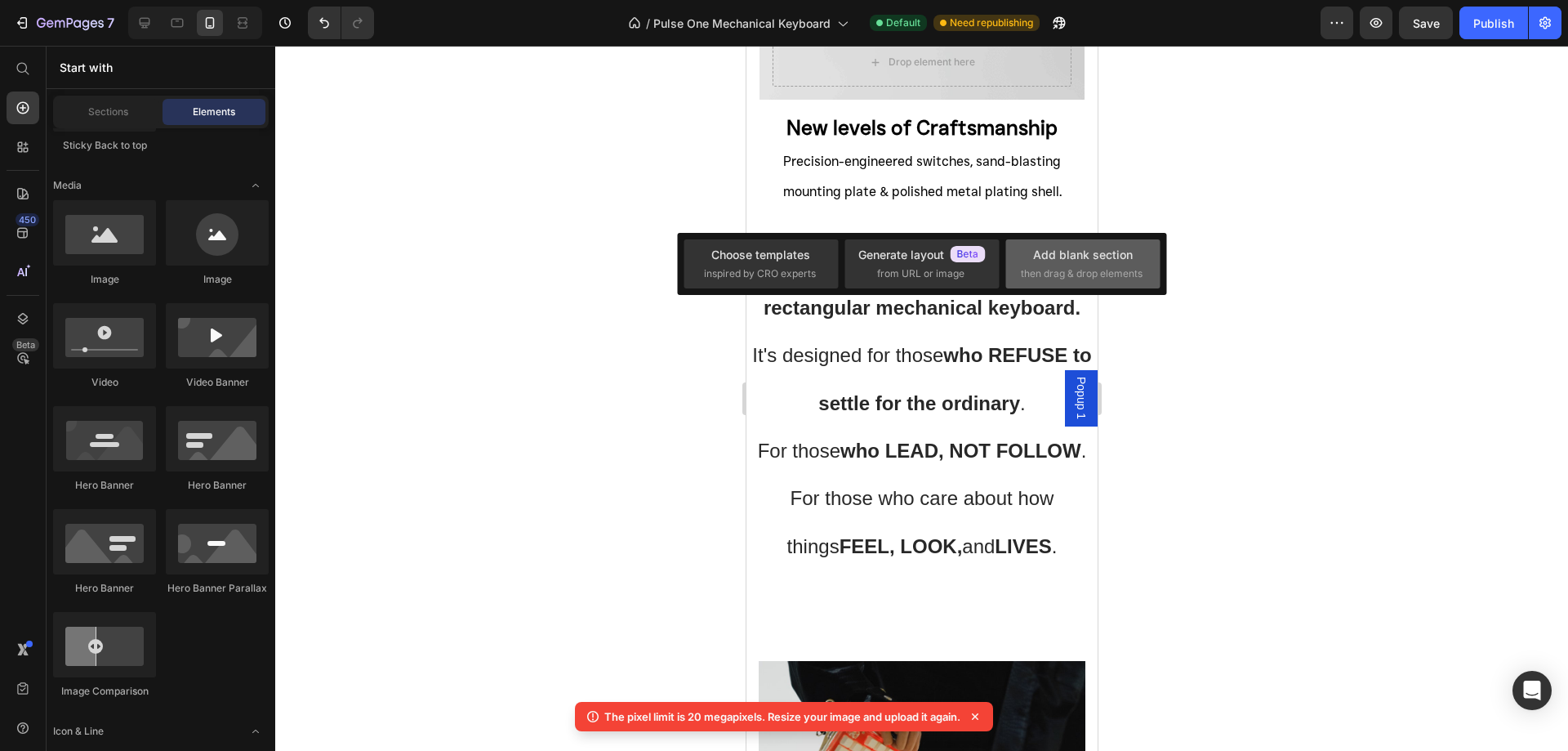 click on "Add blank section" at bounding box center (1083, 254) 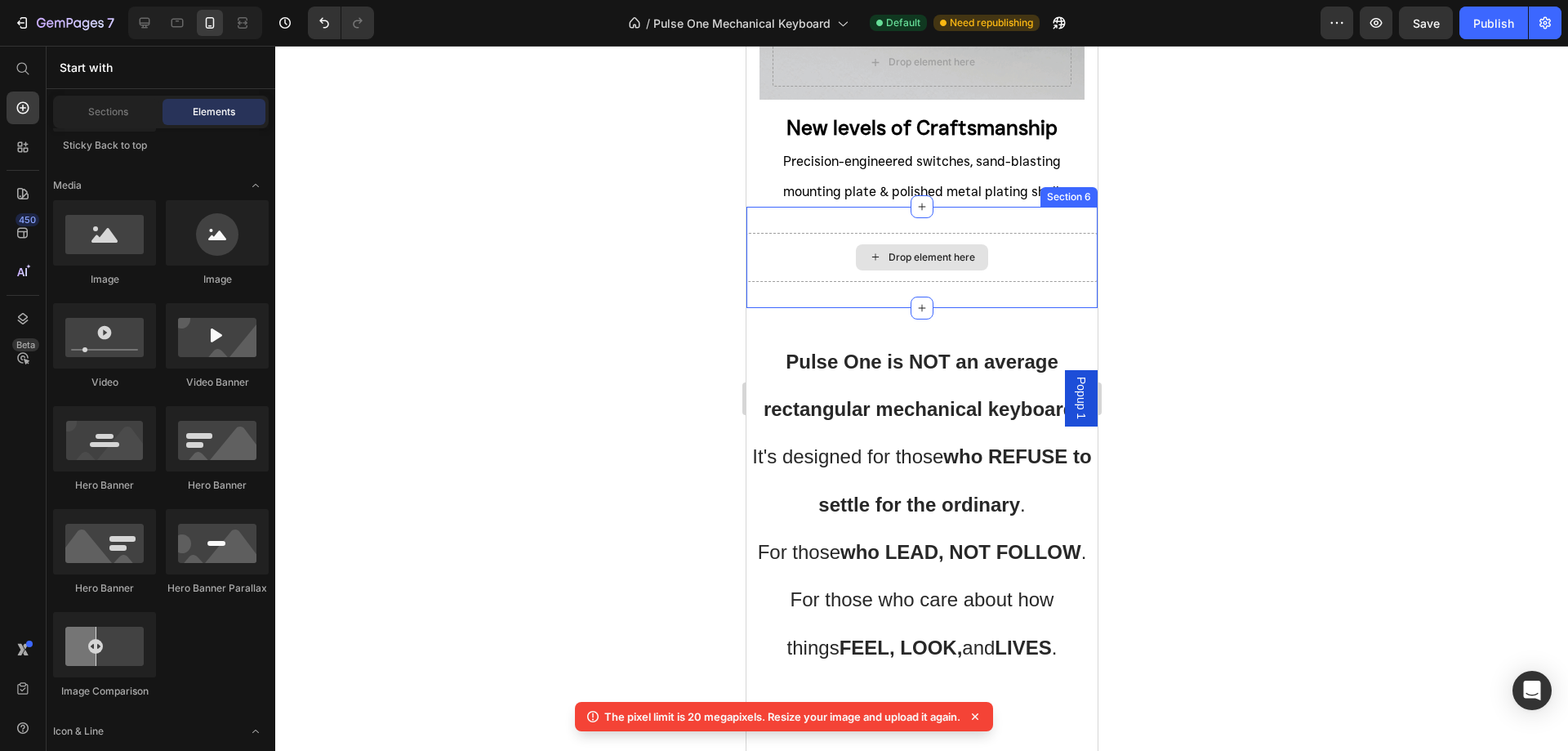 click on "Drop element here" at bounding box center (931, 257) 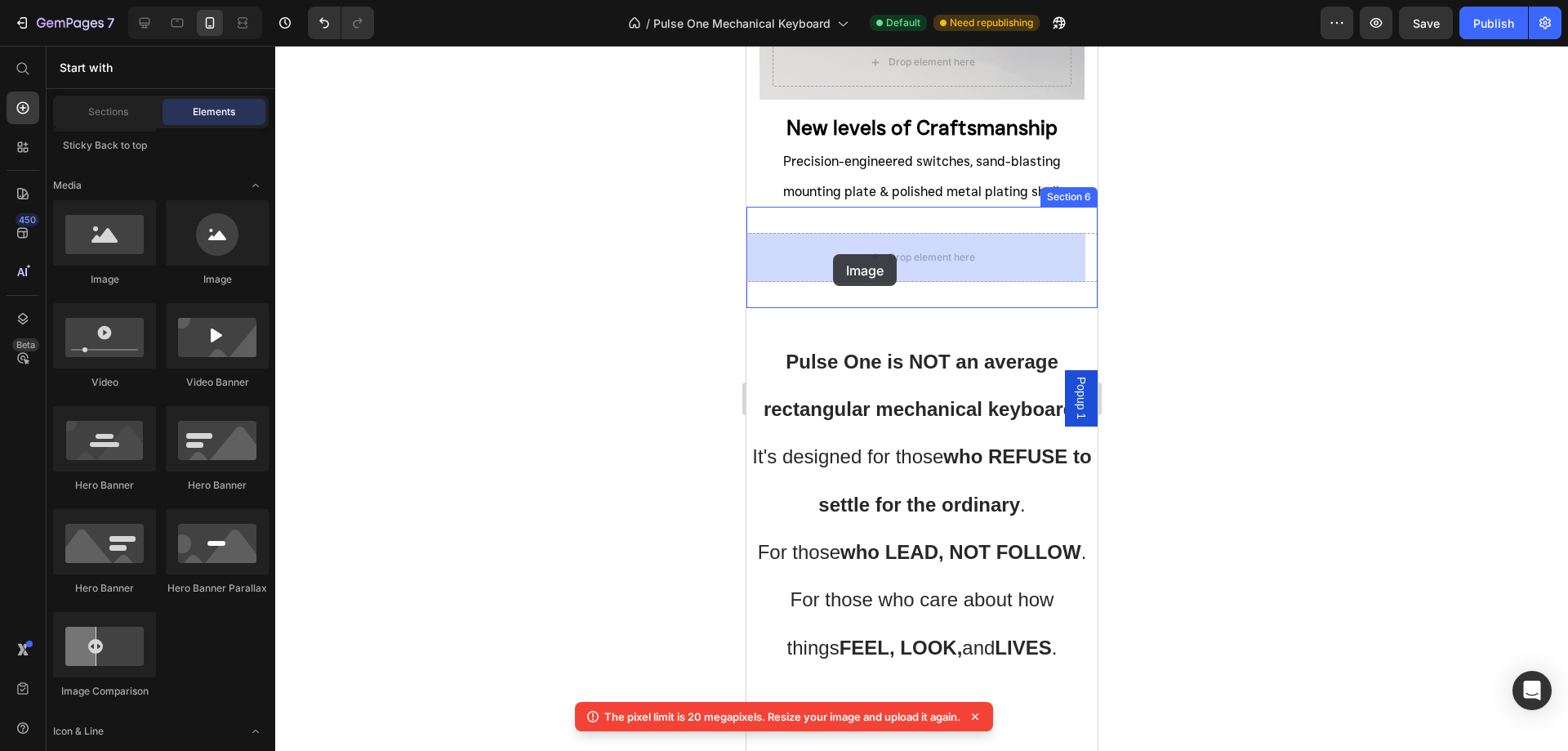 drag, startPoint x: 1253, startPoint y: 315, endPoint x: 832, endPoint y: 254, distance: 425.39629 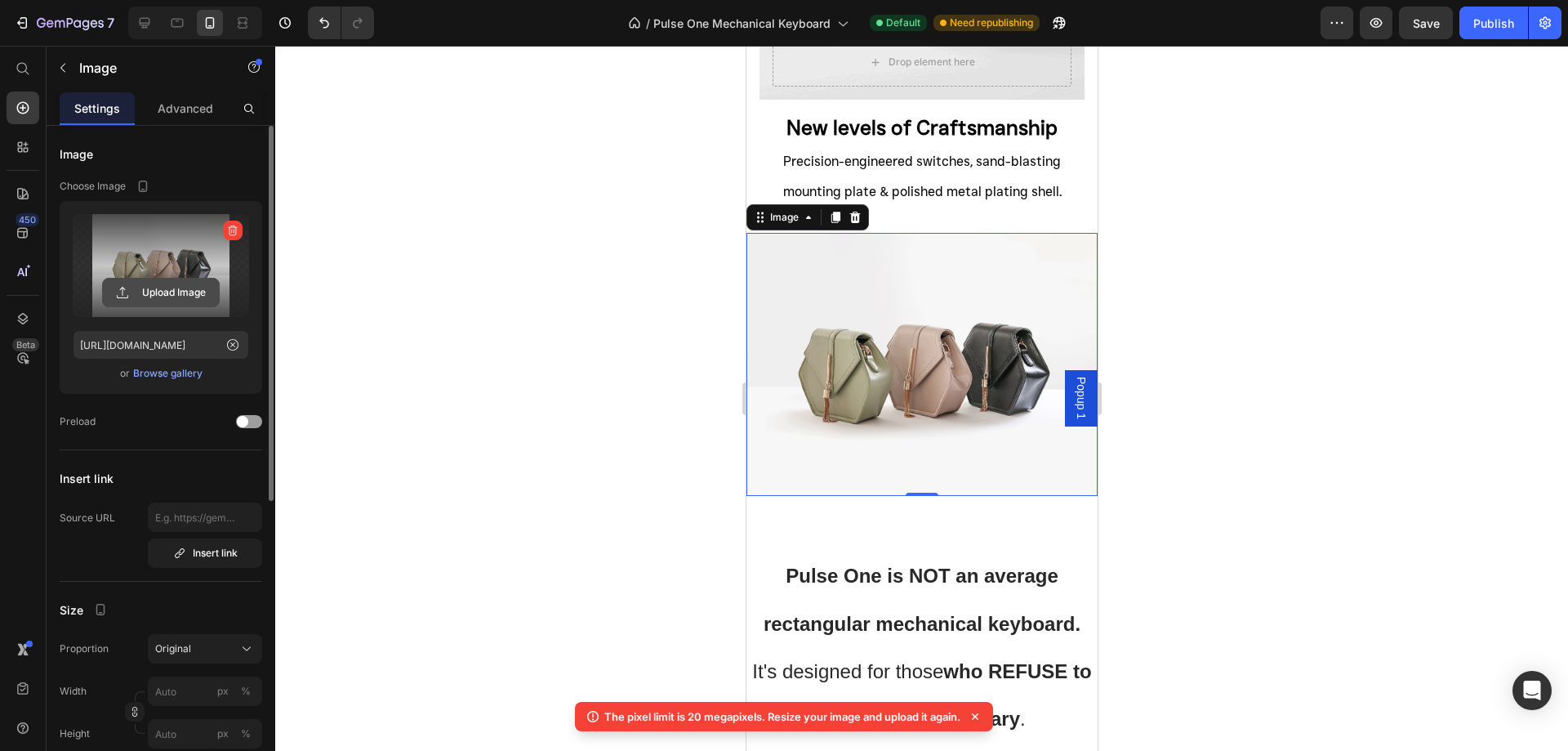 click 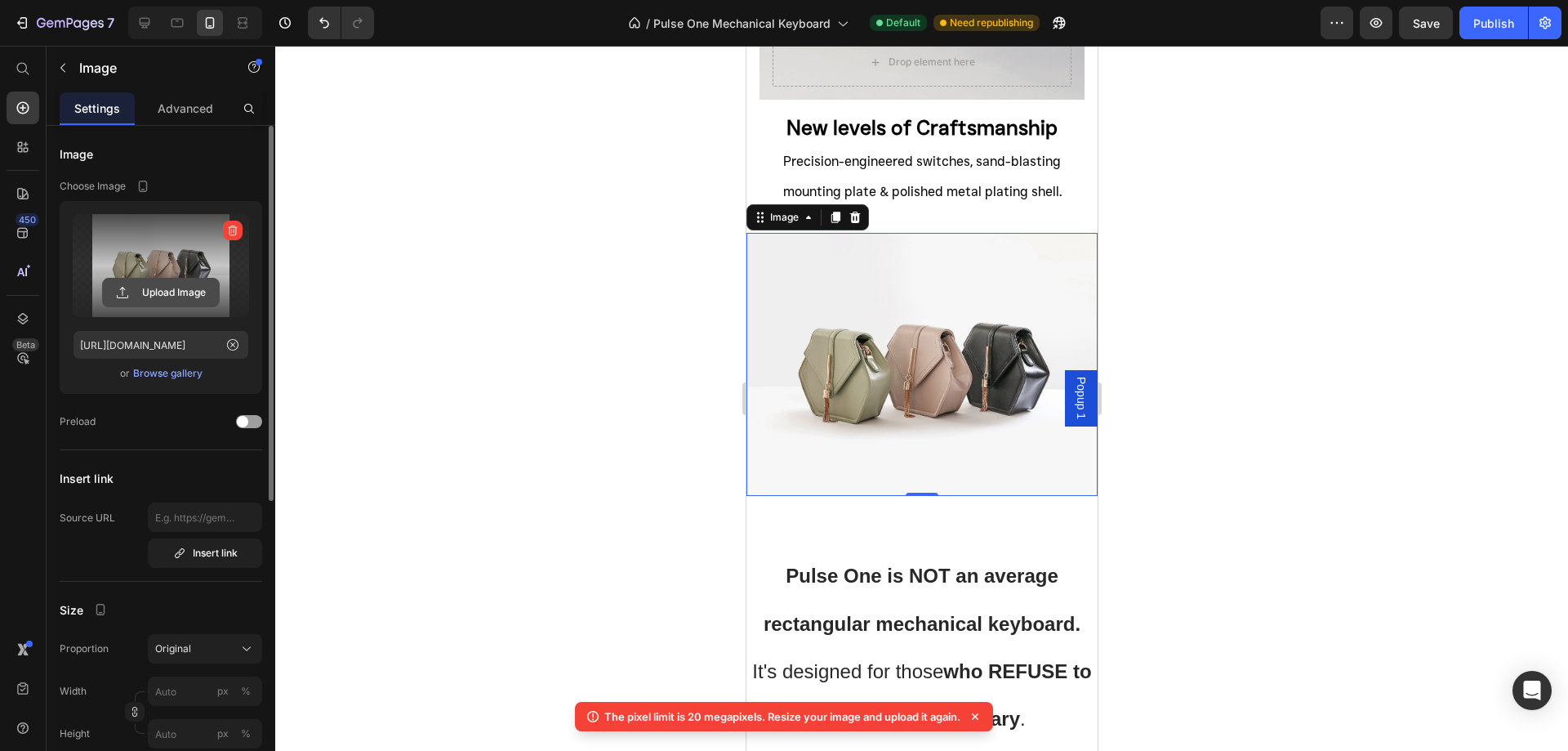 type on "C:\fakepath\GIF1.gif" 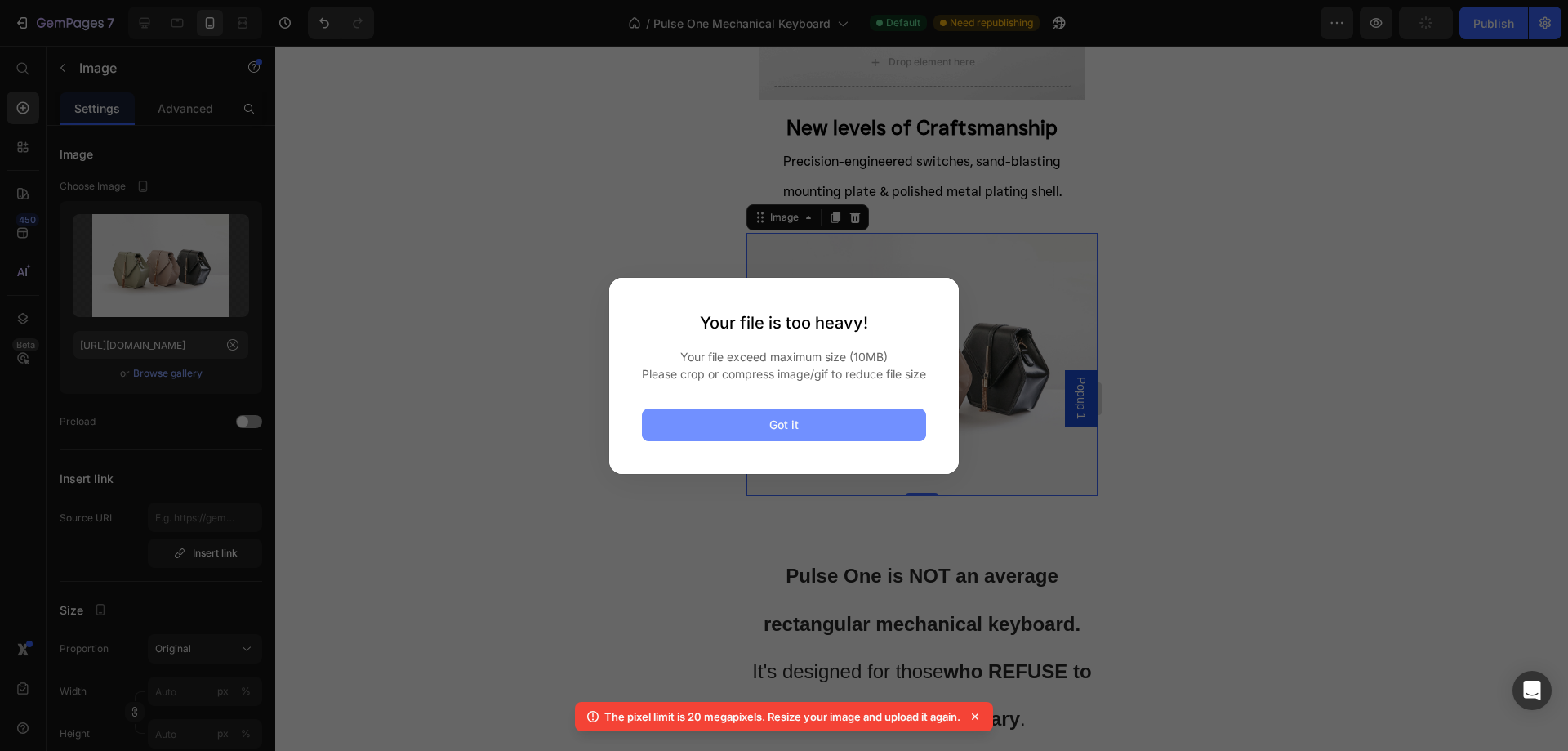 click on "Got it" at bounding box center [784, 424] 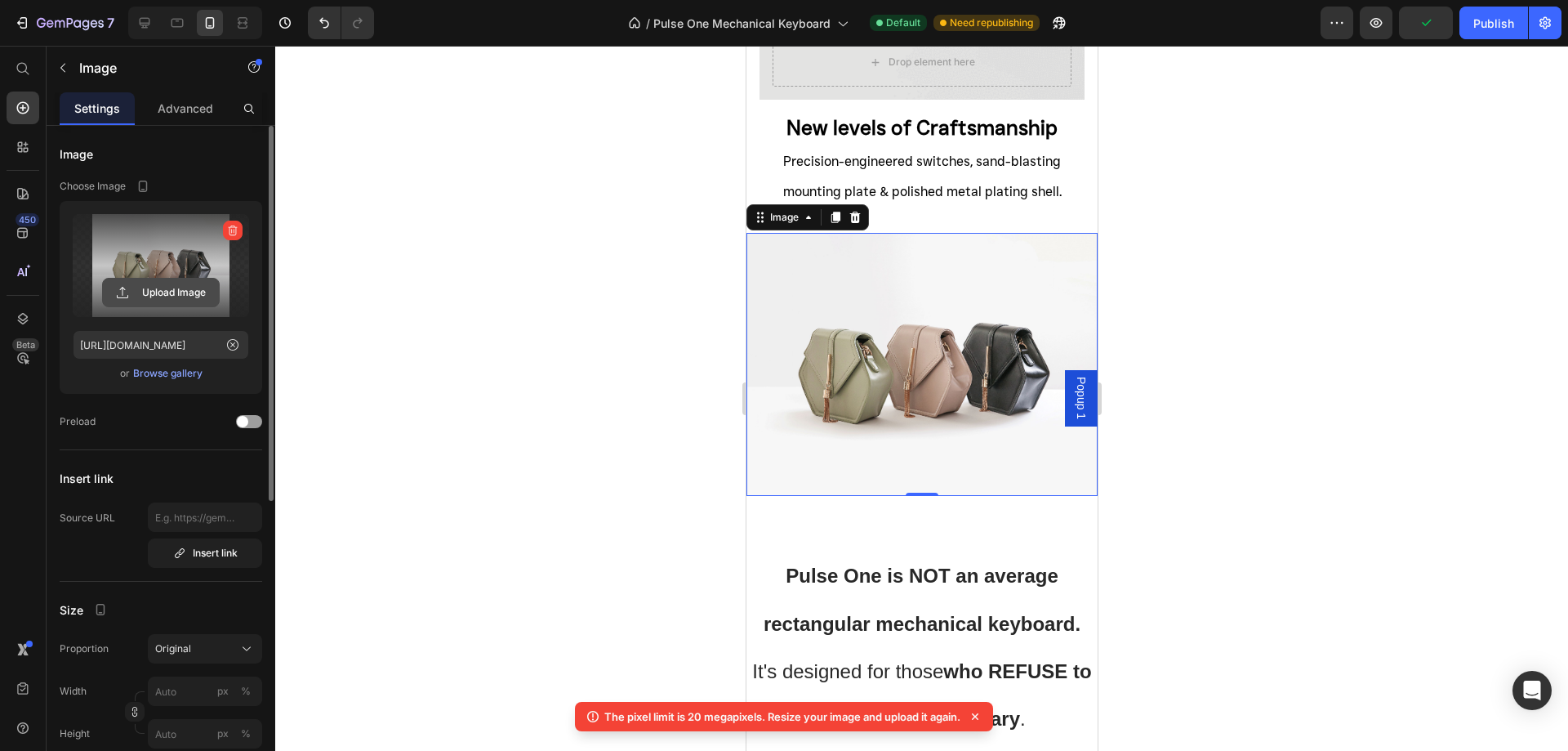 click 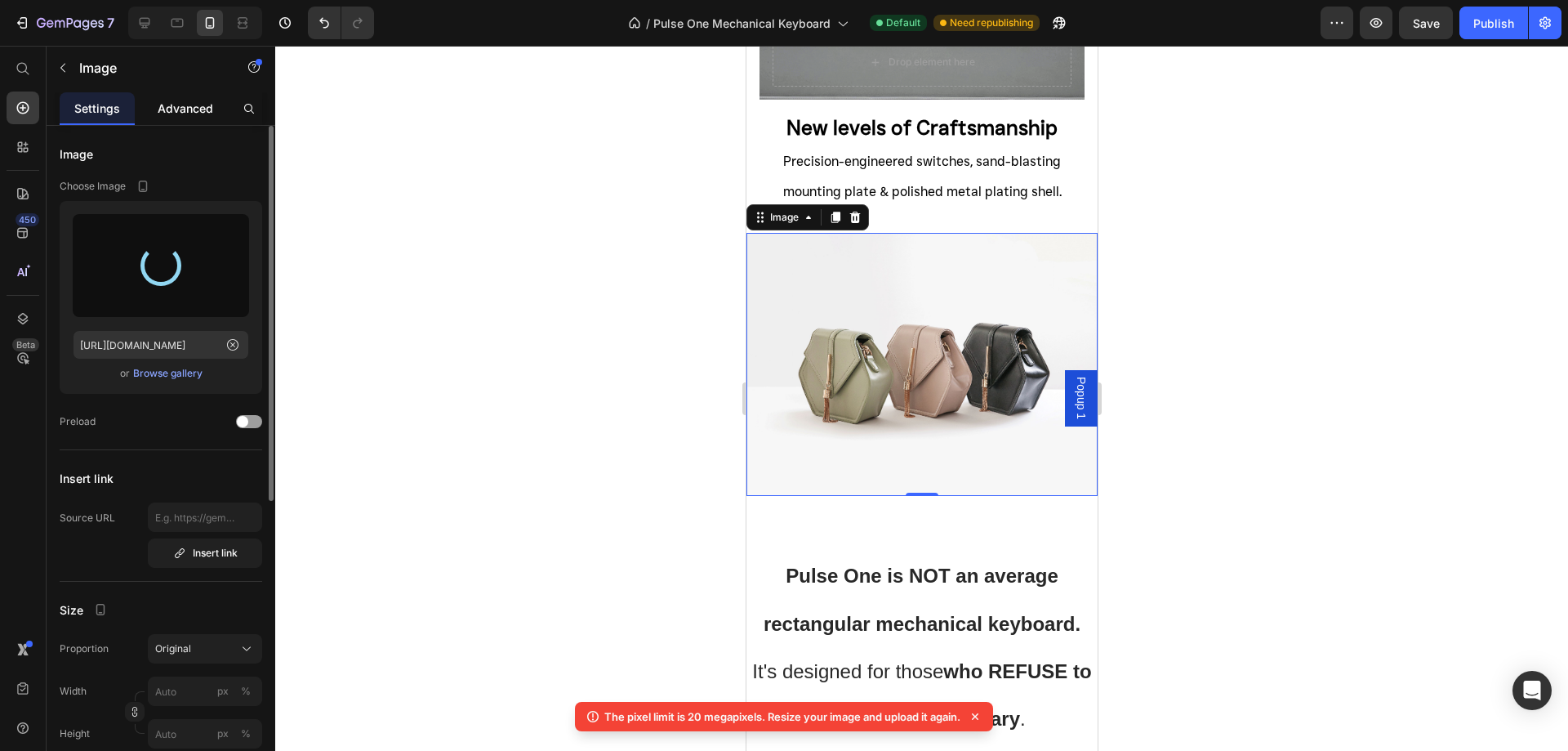 type on "[URL][DOMAIN_NAME]" 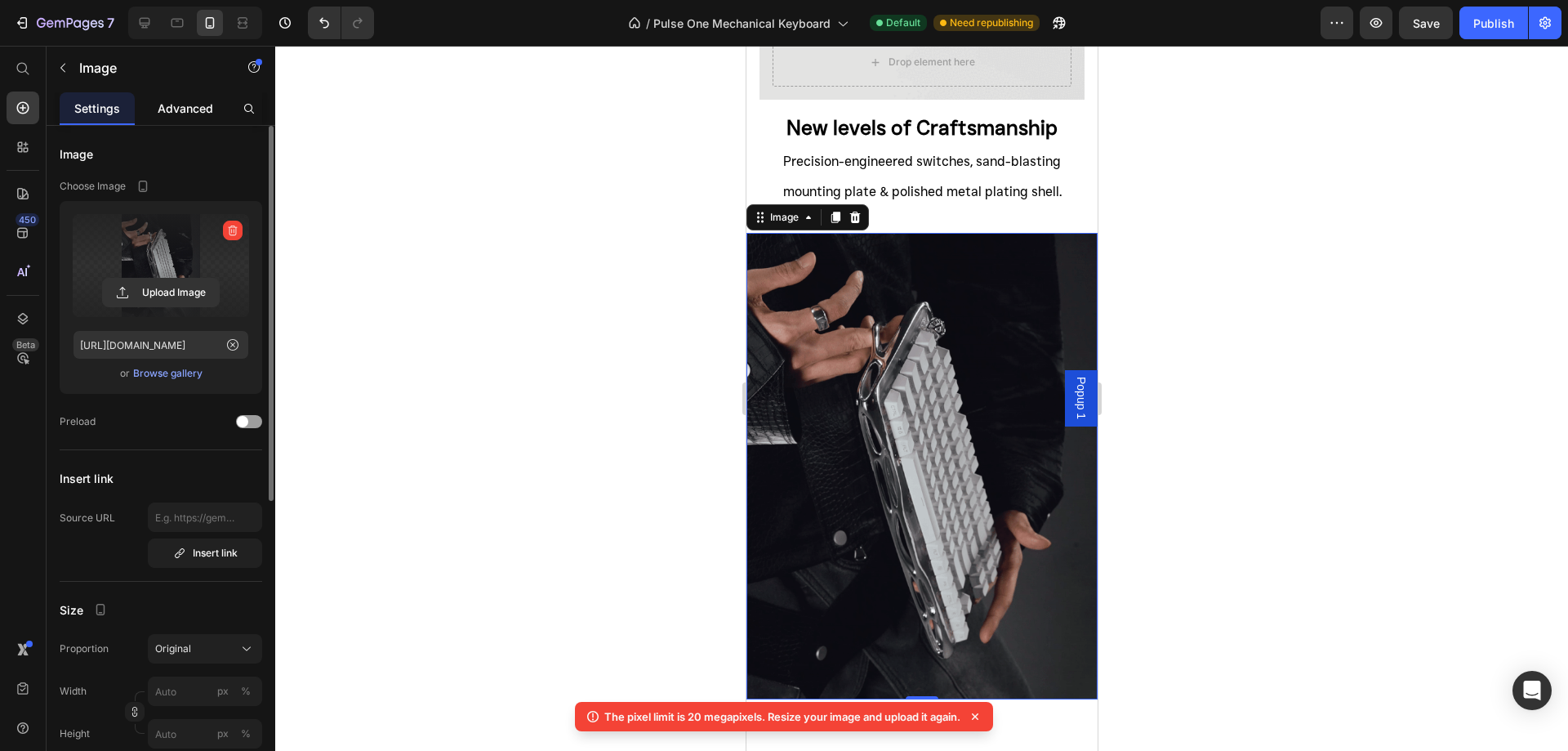 click on "Advanced" at bounding box center [185, 108] 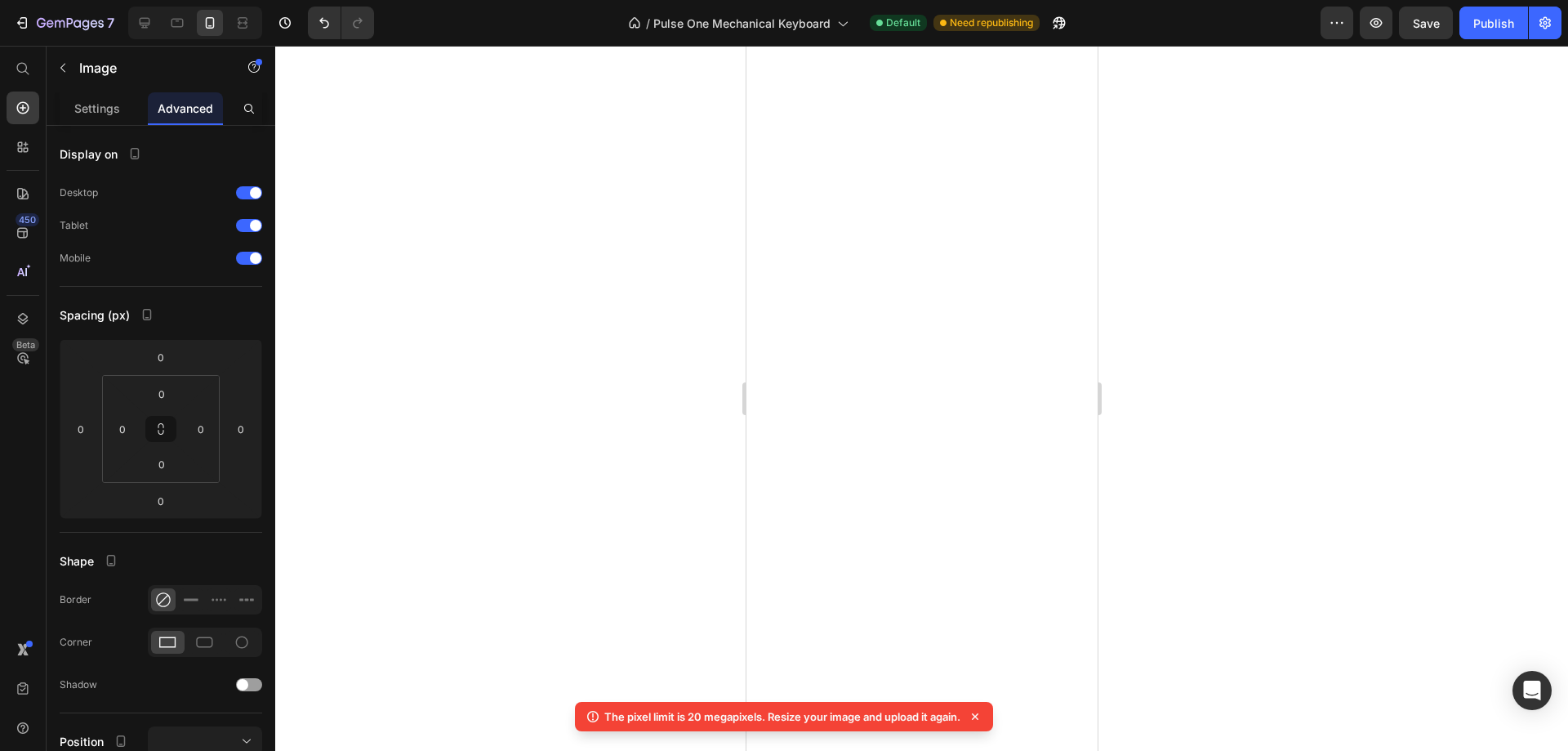 scroll, scrollTop: 0, scrollLeft: 0, axis: both 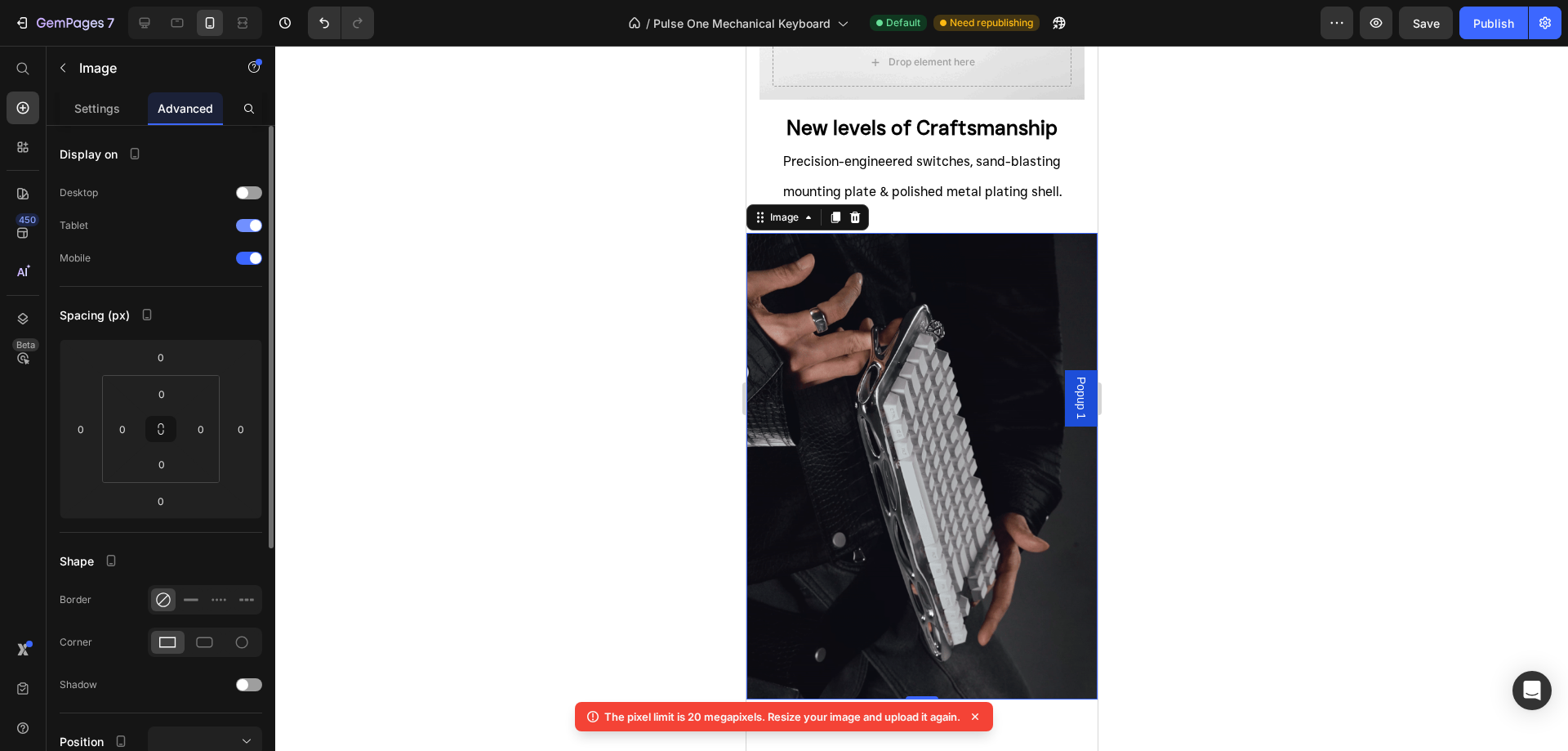 click at bounding box center (249, 226) 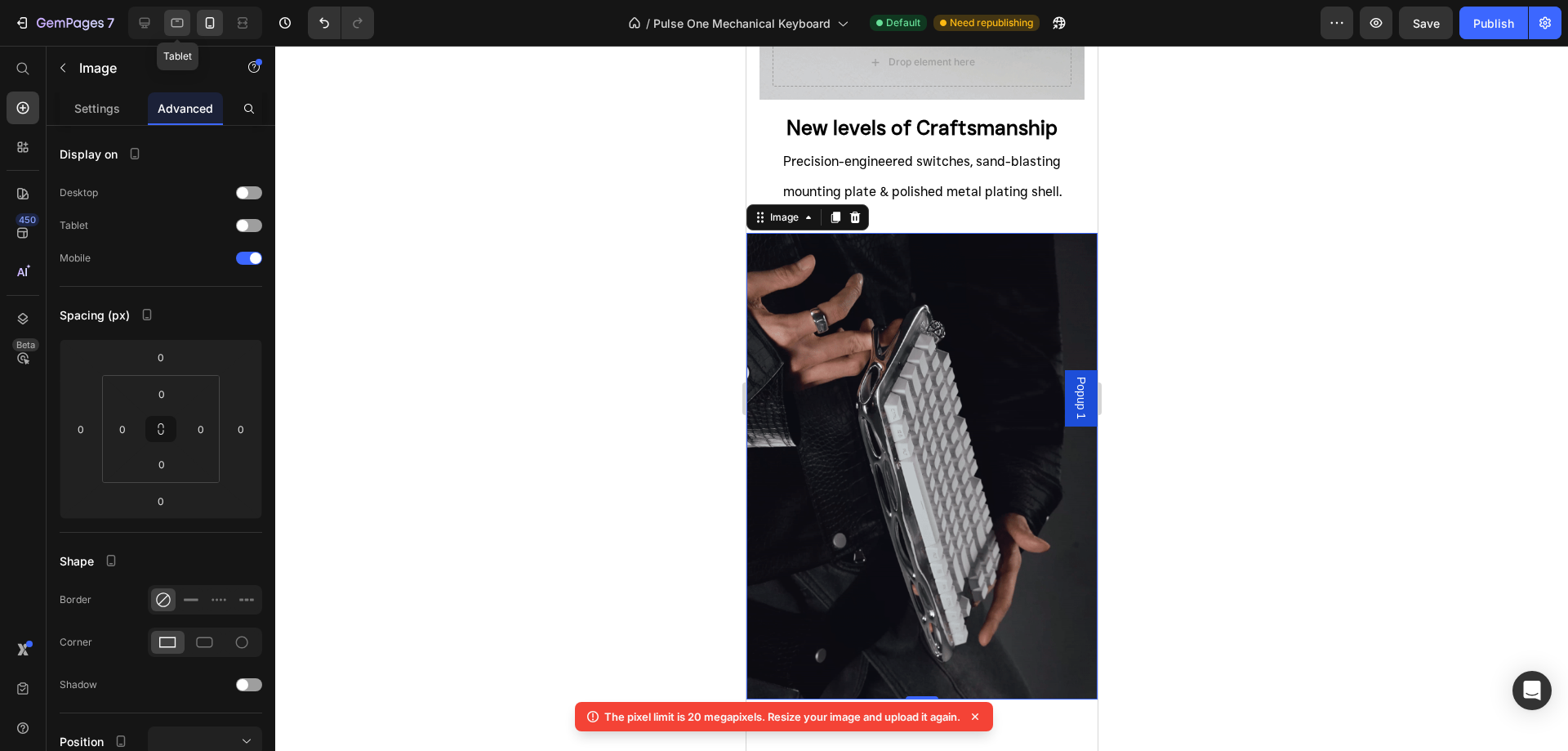 click 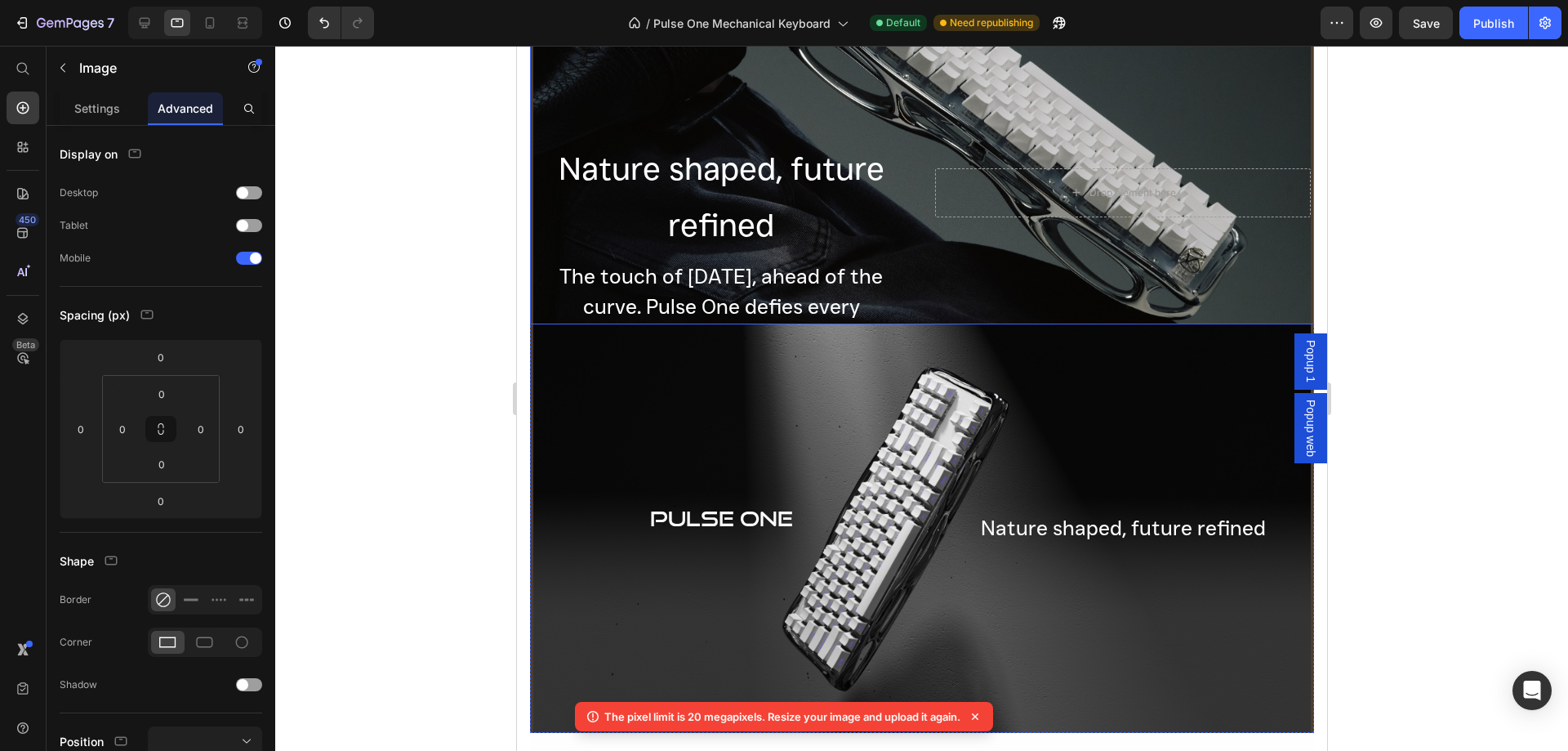 scroll, scrollTop: 0, scrollLeft: 0, axis: both 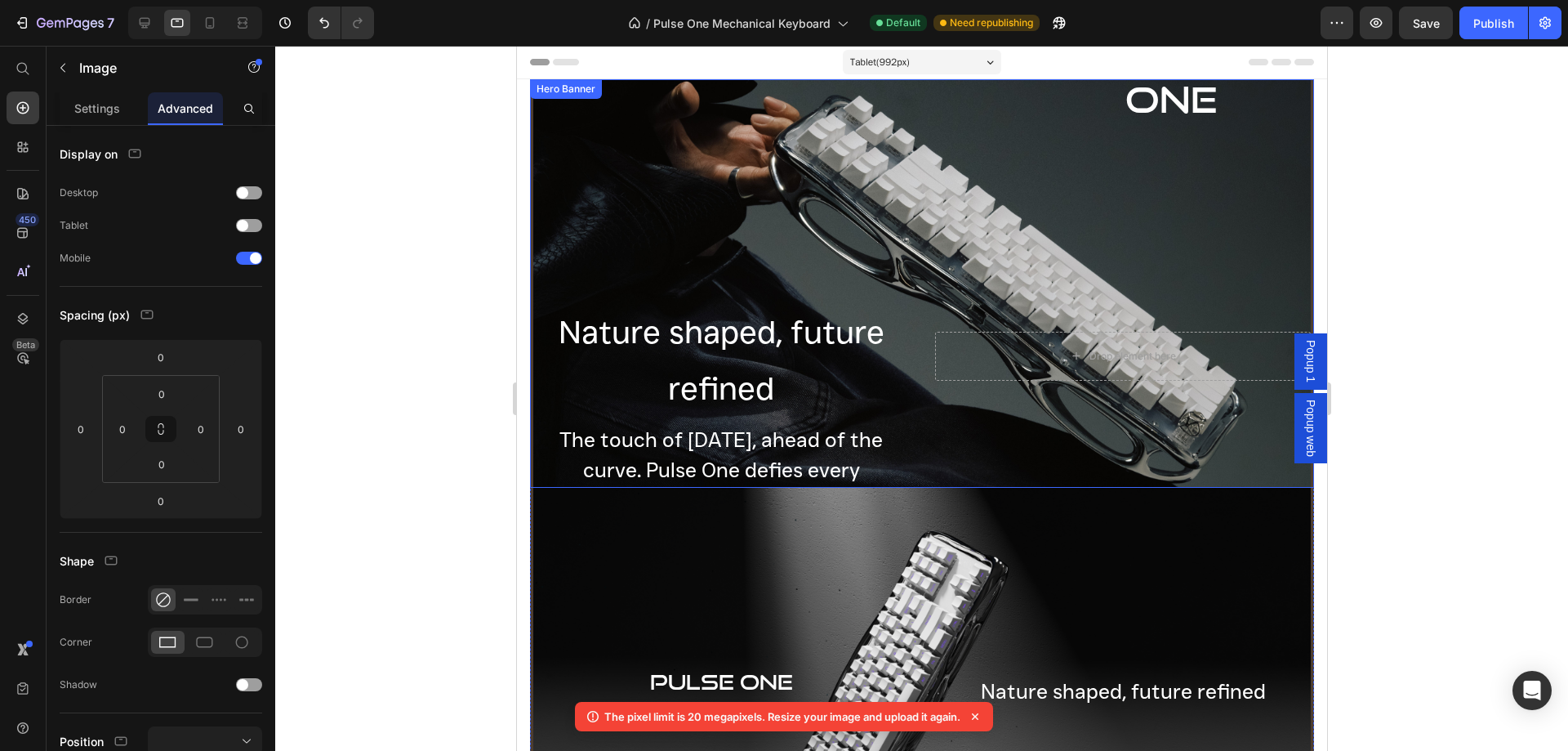 click on "PULSE ONE Text Block
Drop element here Row" at bounding box center [1122, 284] 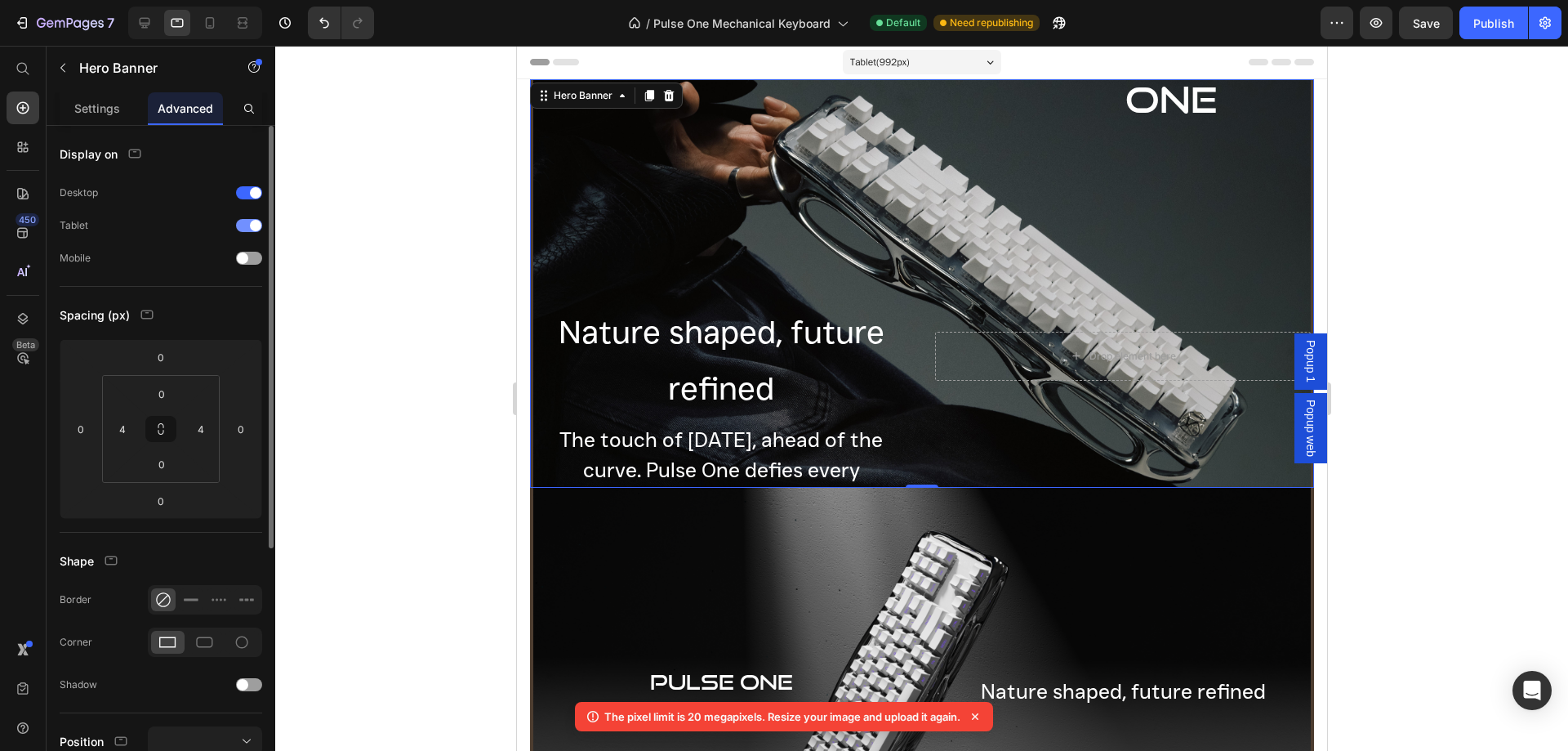 click at bounding box center (249, 226) 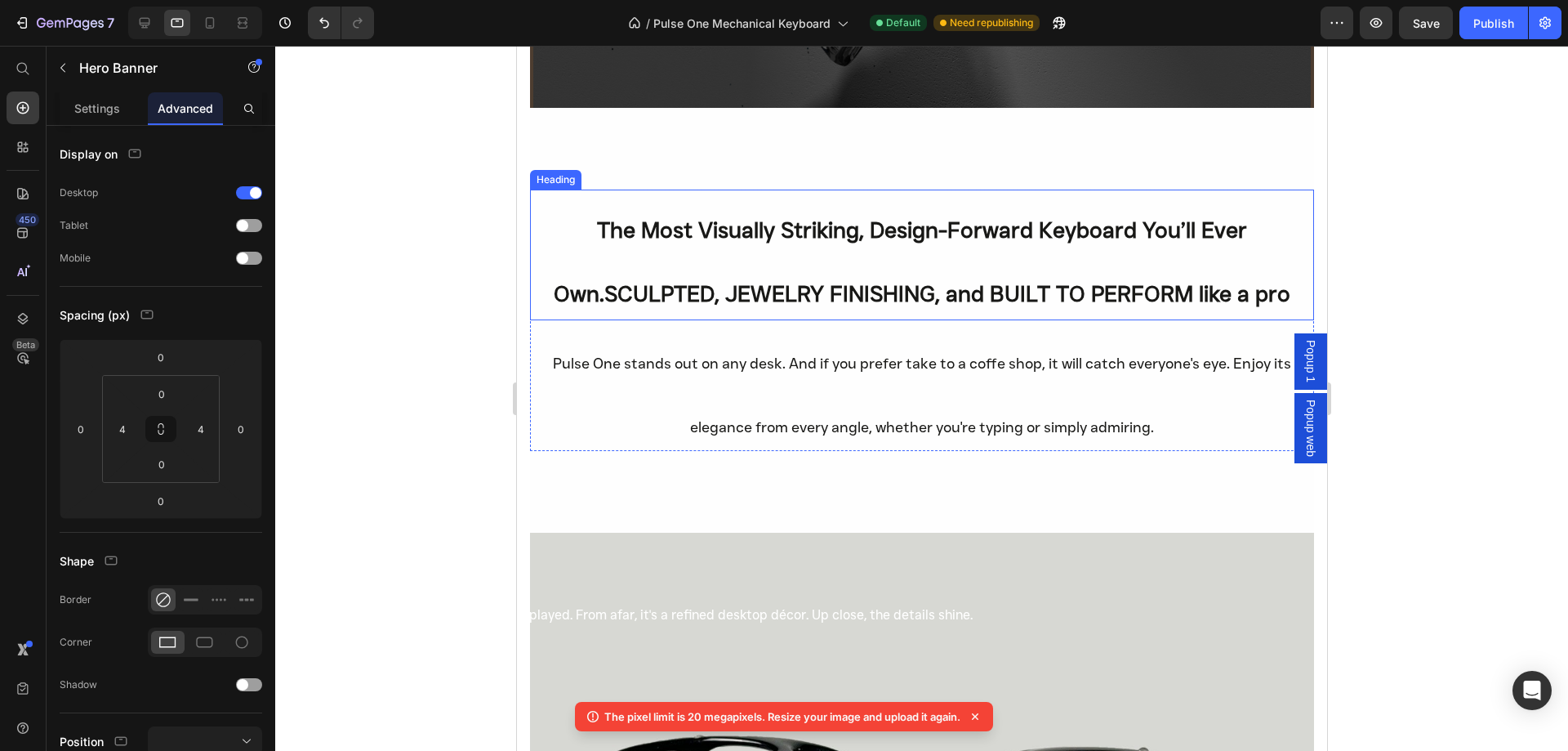 scroll, scrollTop: 409, scrollLeft: 0, axis: vertical 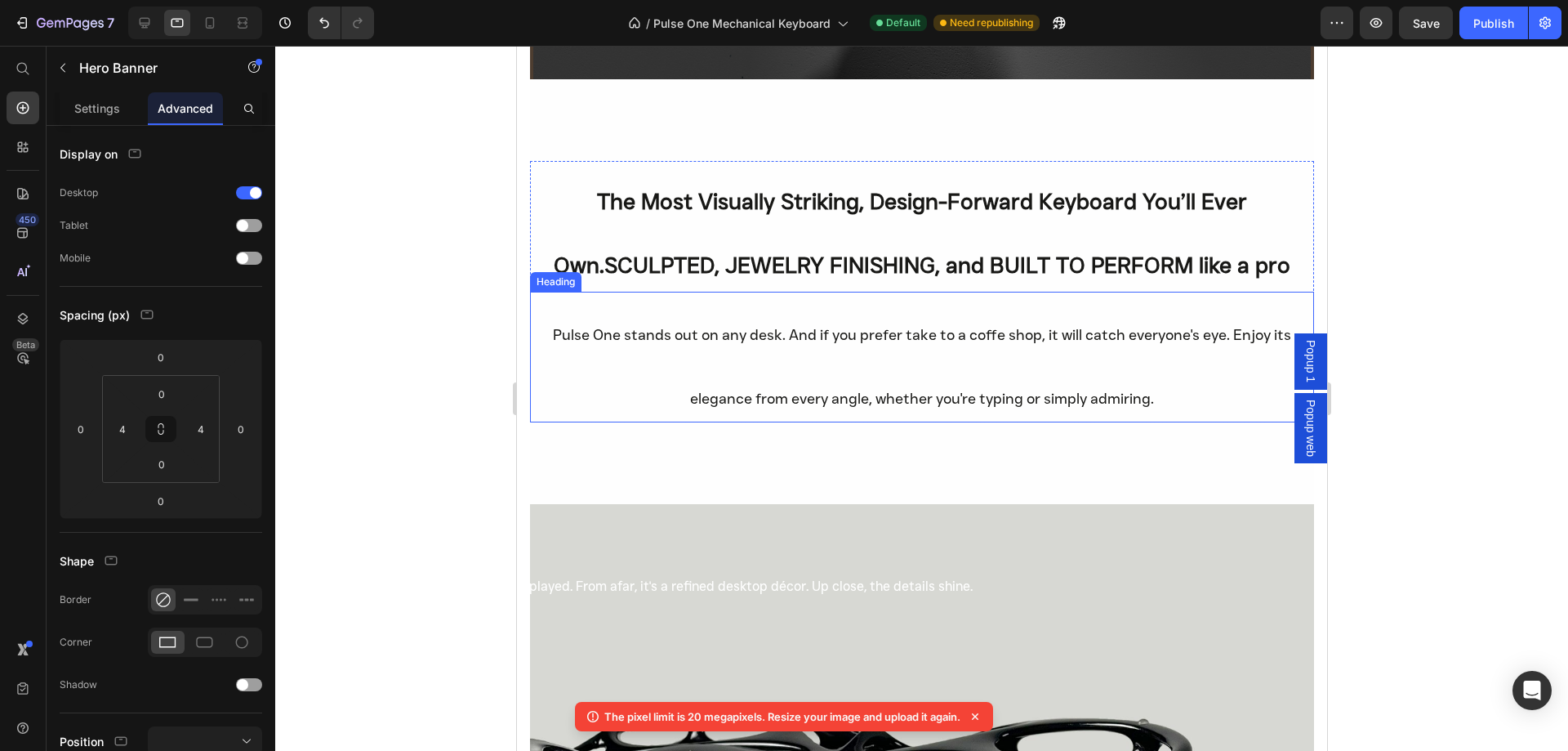 click on "Pulse One stands out on any desk. And if you prefer take to a coffe shop, it will catch everyone's eye. Enjoy its elegance from every angle, whether you're typing or simply admiring." at bounding box center (921, 357) 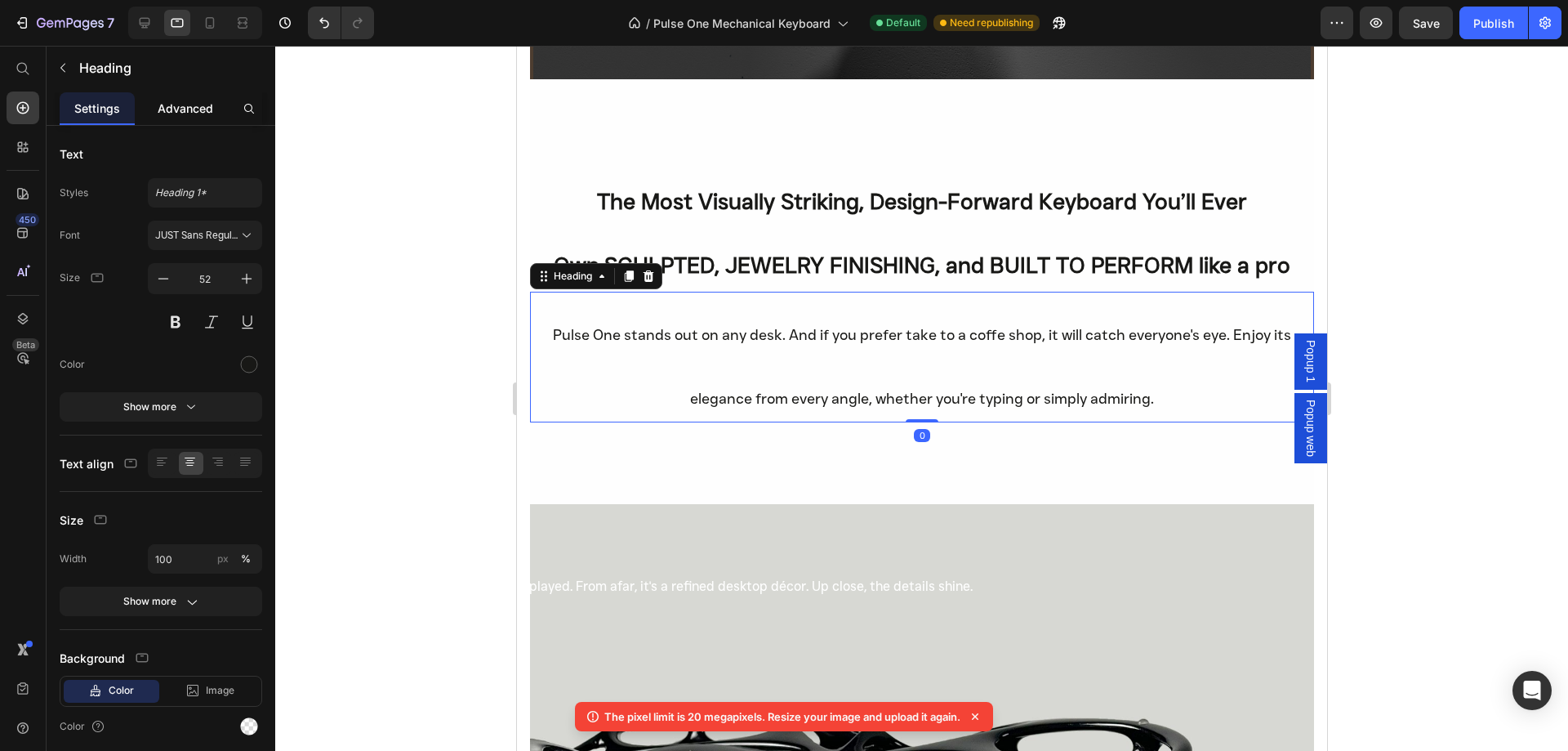 click on "Advanced" at bounding box center (185, 108) 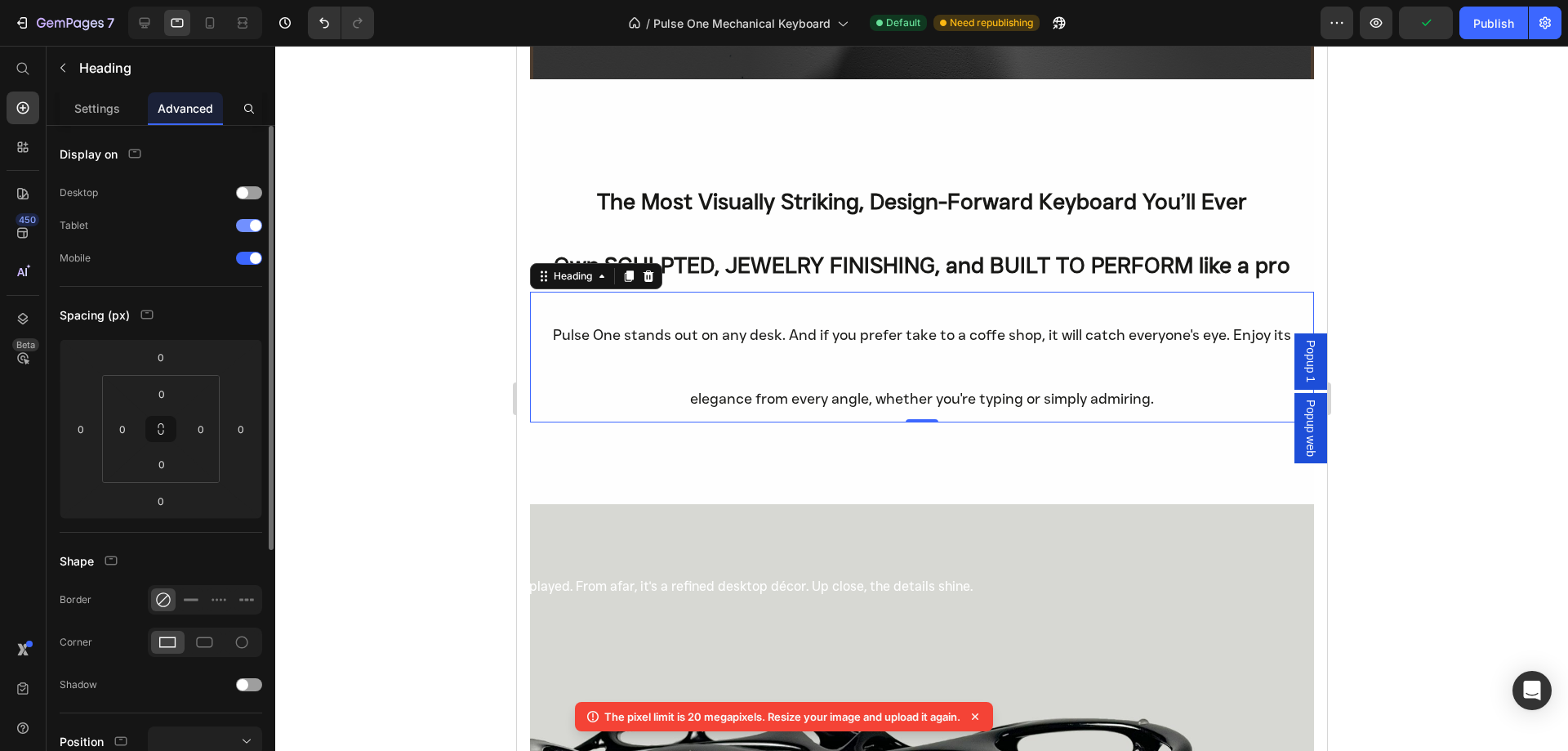 click at bounding box center (249, 226) 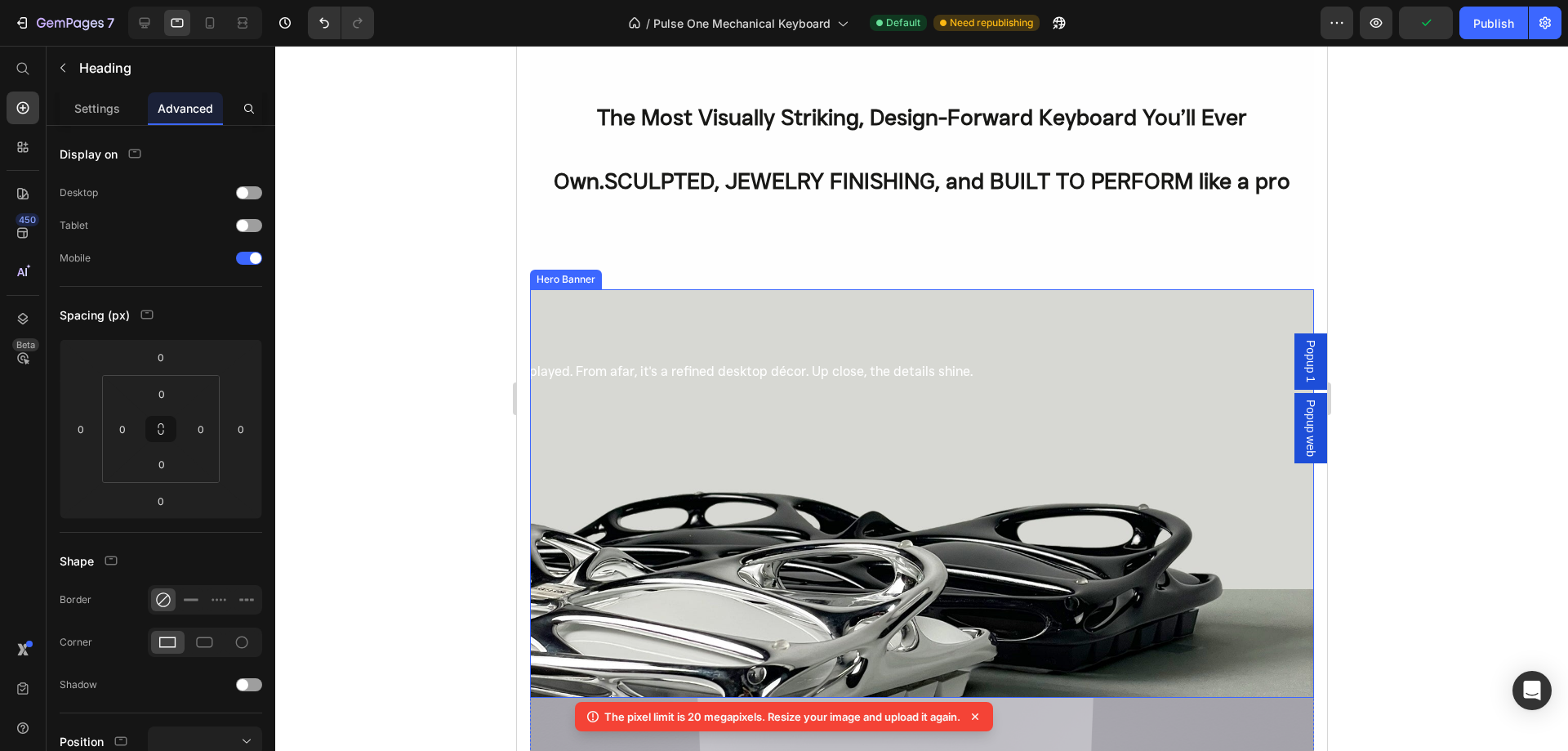 scroll, scrollTop: 735, scrollLeft: 0, axis: vertical 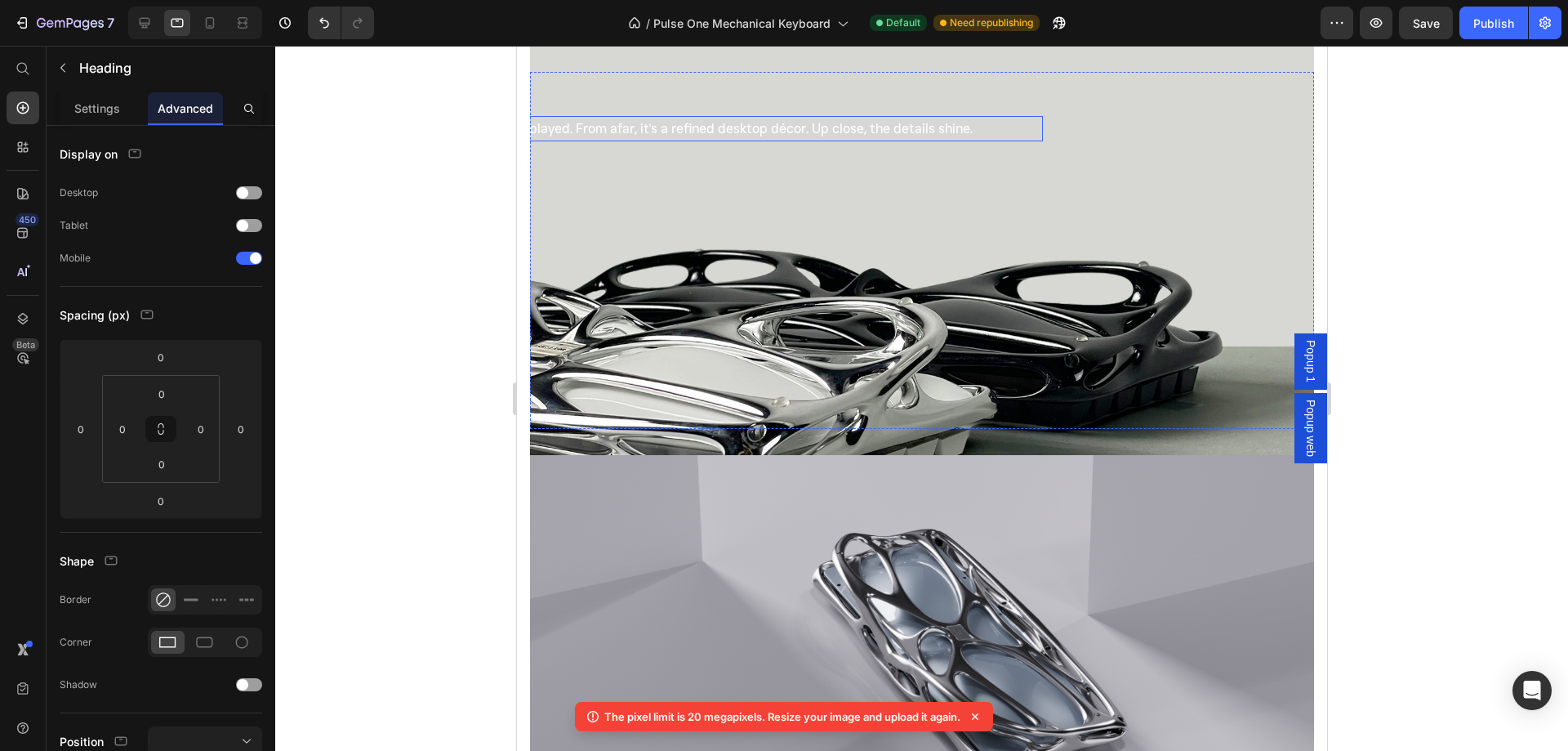 click on "Pulse One's iconic form is designed to be displayed. From afar, it's a refined desktop décor. Up close, the details shine." at bounding box center [616, 128] 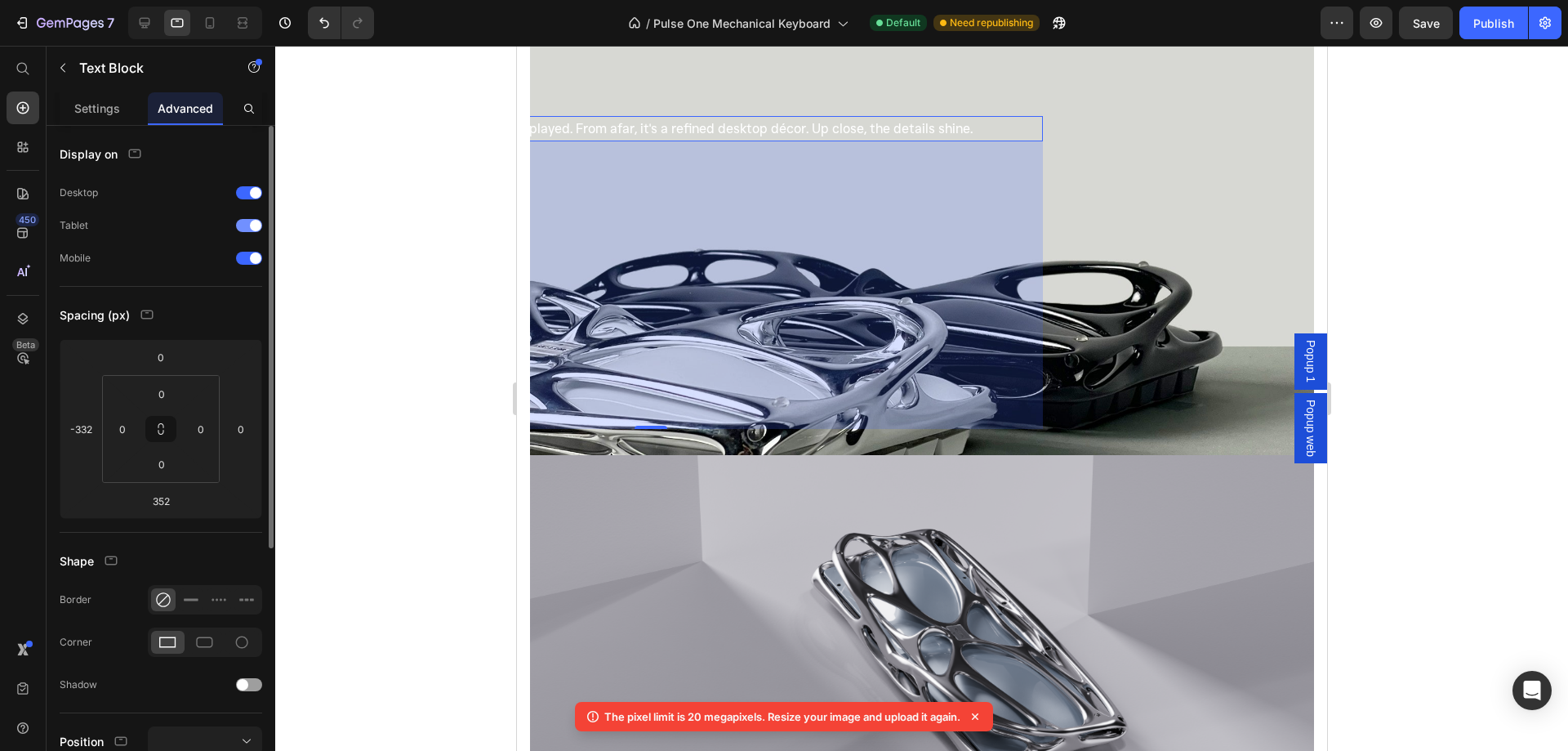 click at bounding box center (249, 226) 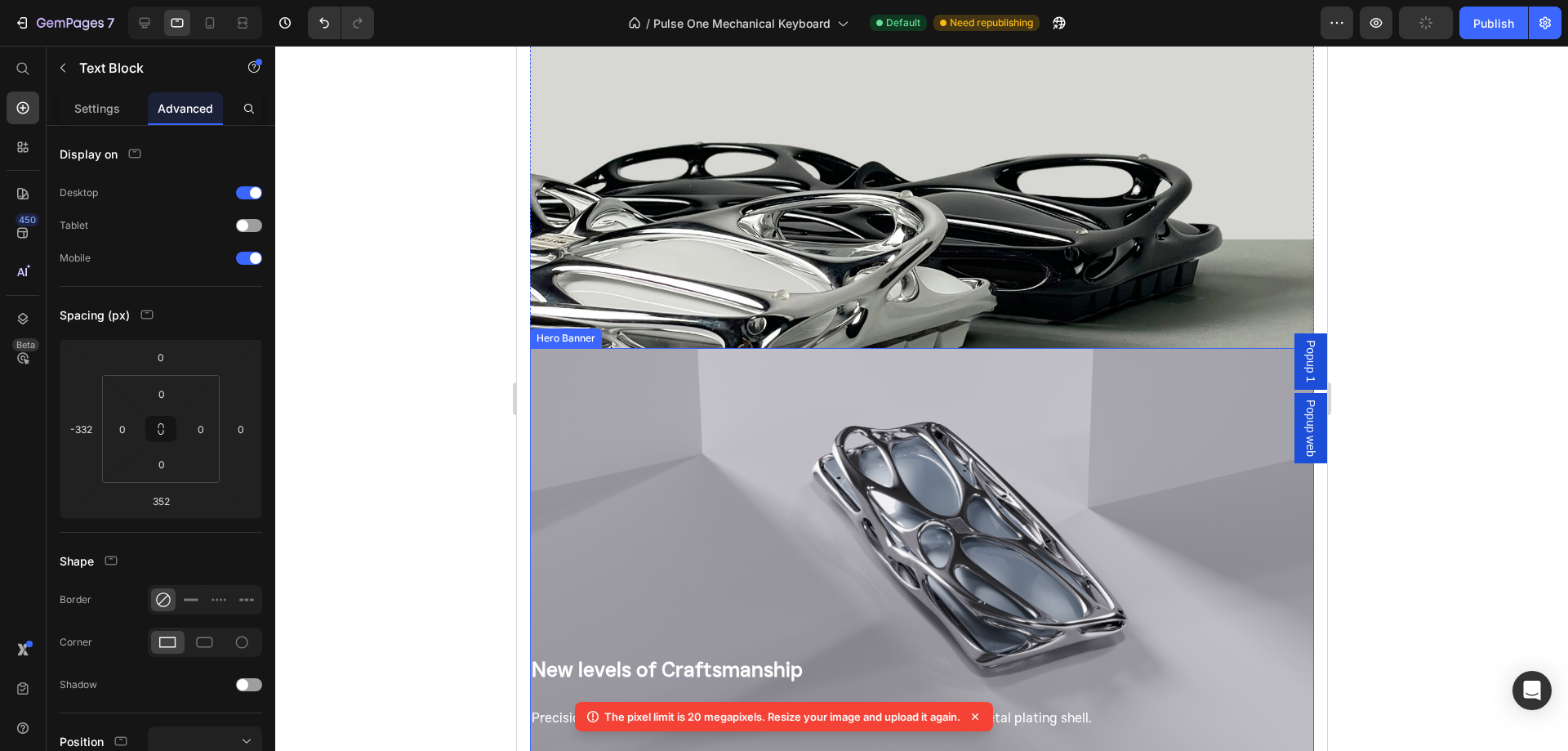 scroll, scrollTop: 1062, scrollLeft: 0, axis: vertical 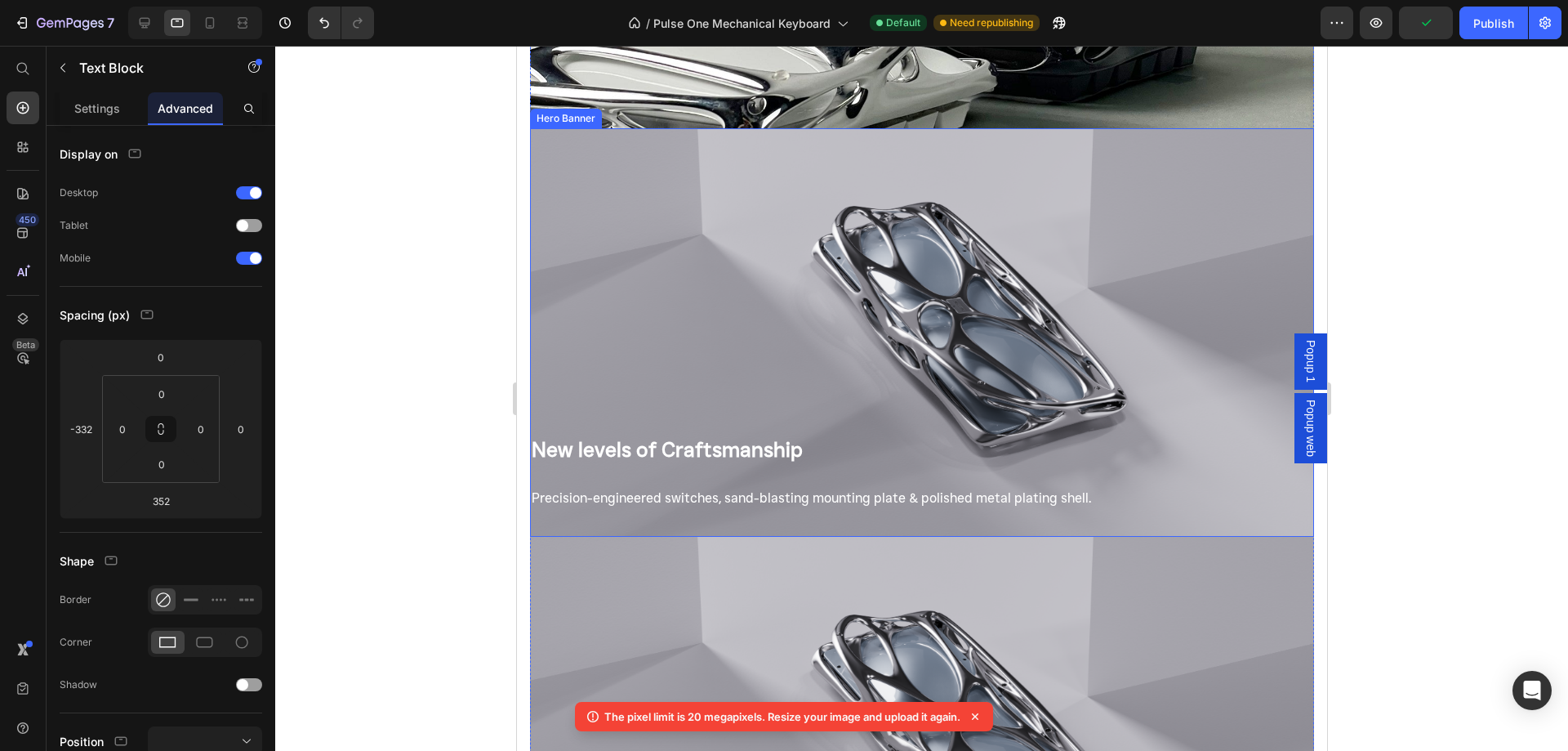 click at bounding box center (921, 333) 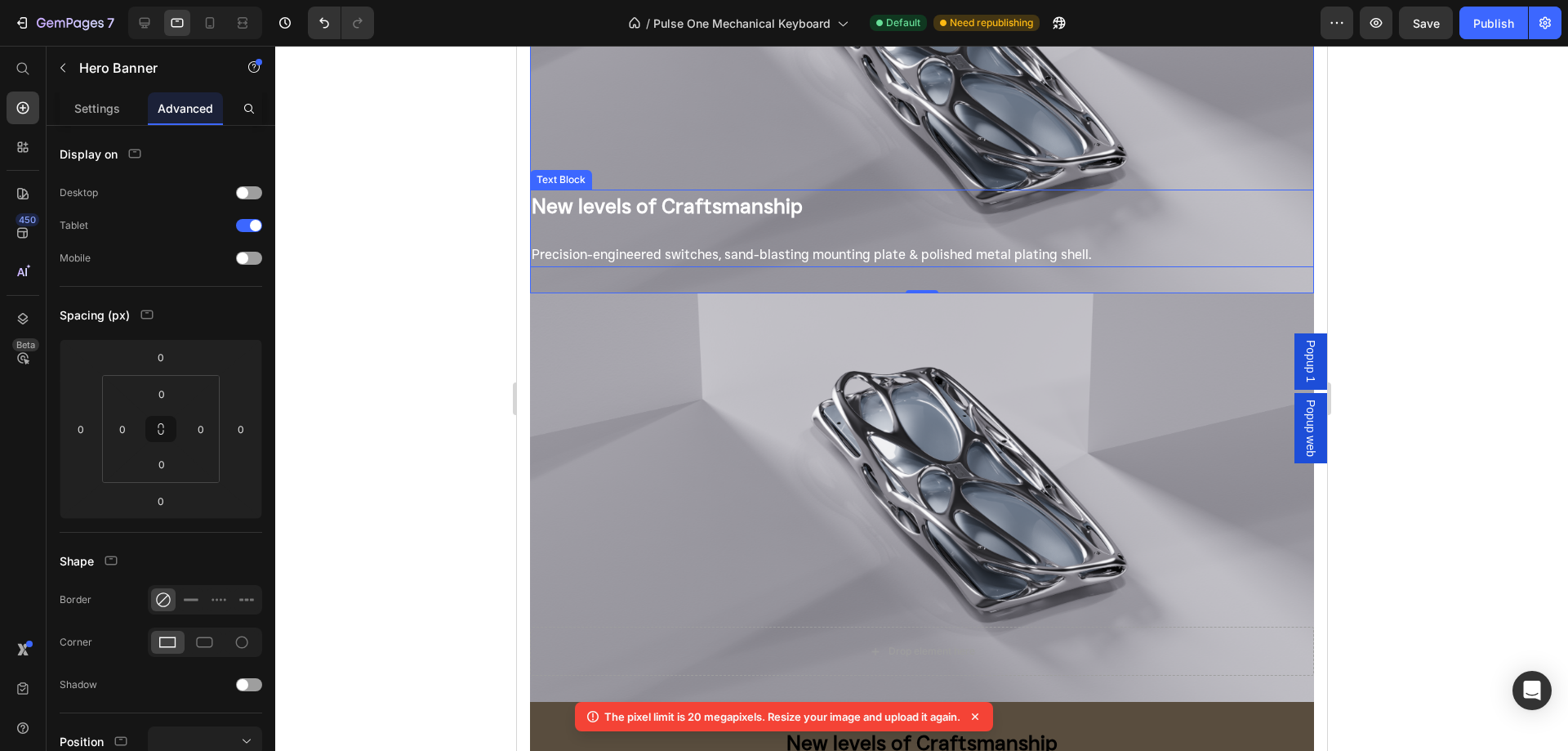 scroll, scrollTop: 1308, scrollLeft: 0, axis: vertical 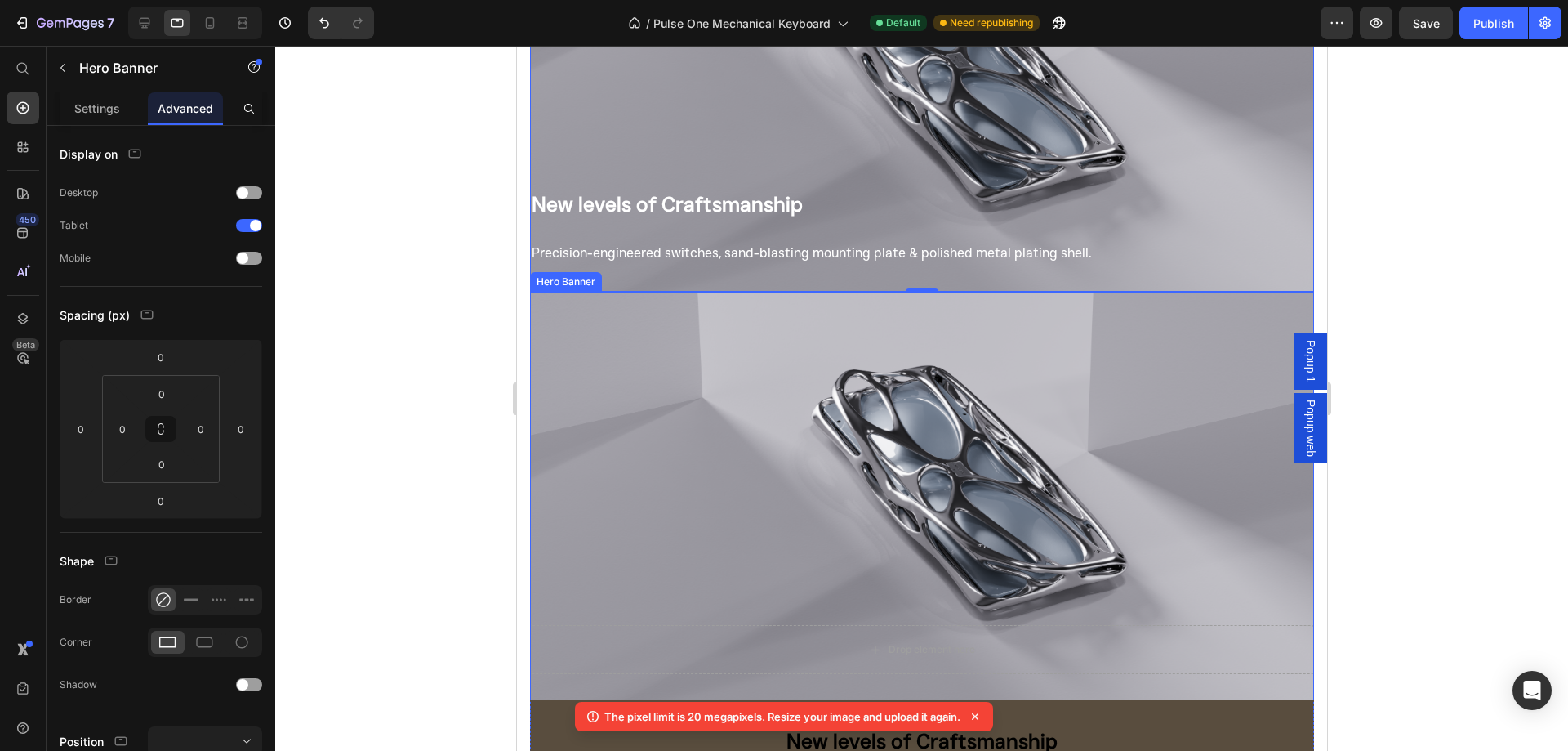 click at bounding box center [921, 496] 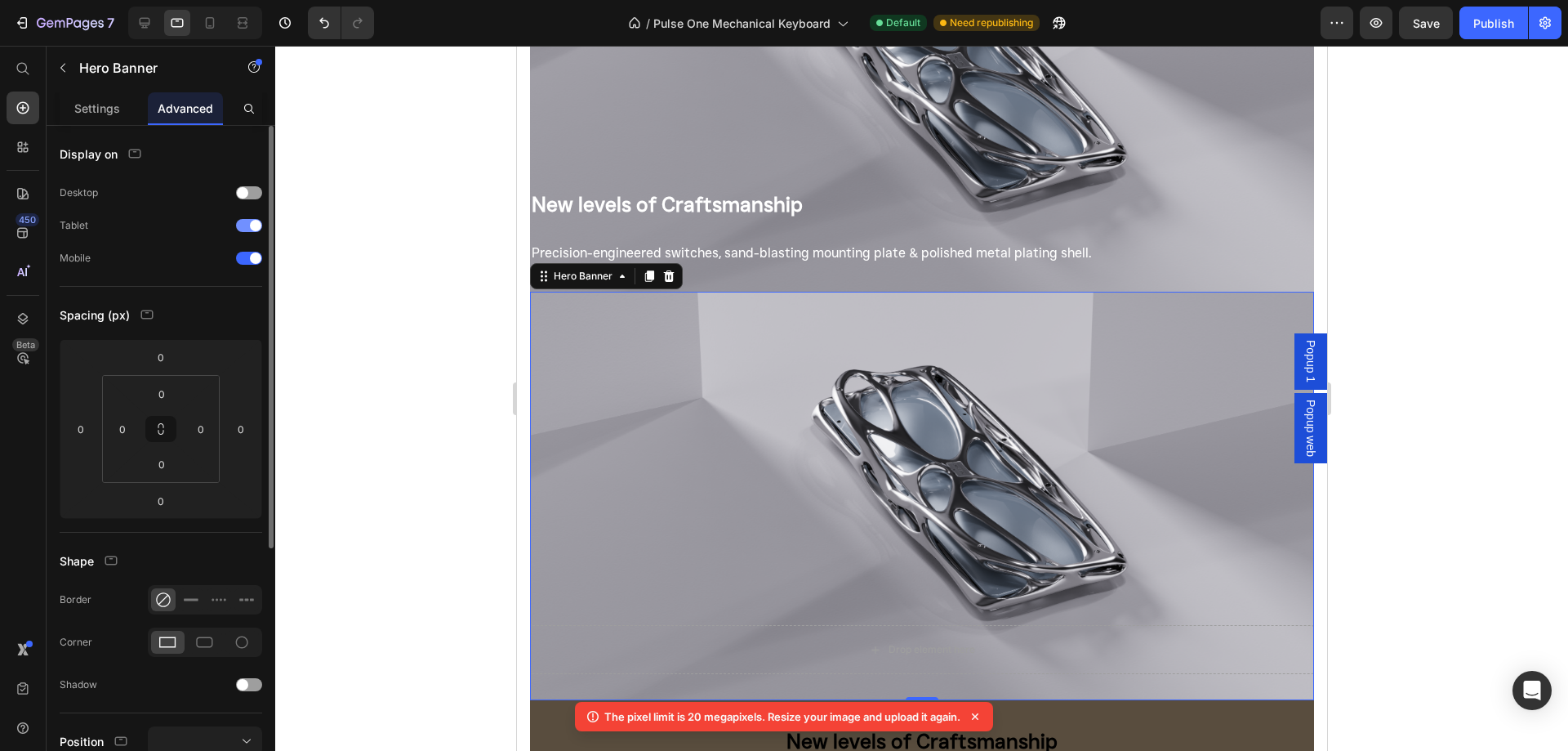 click at bounding box center (249, 226) 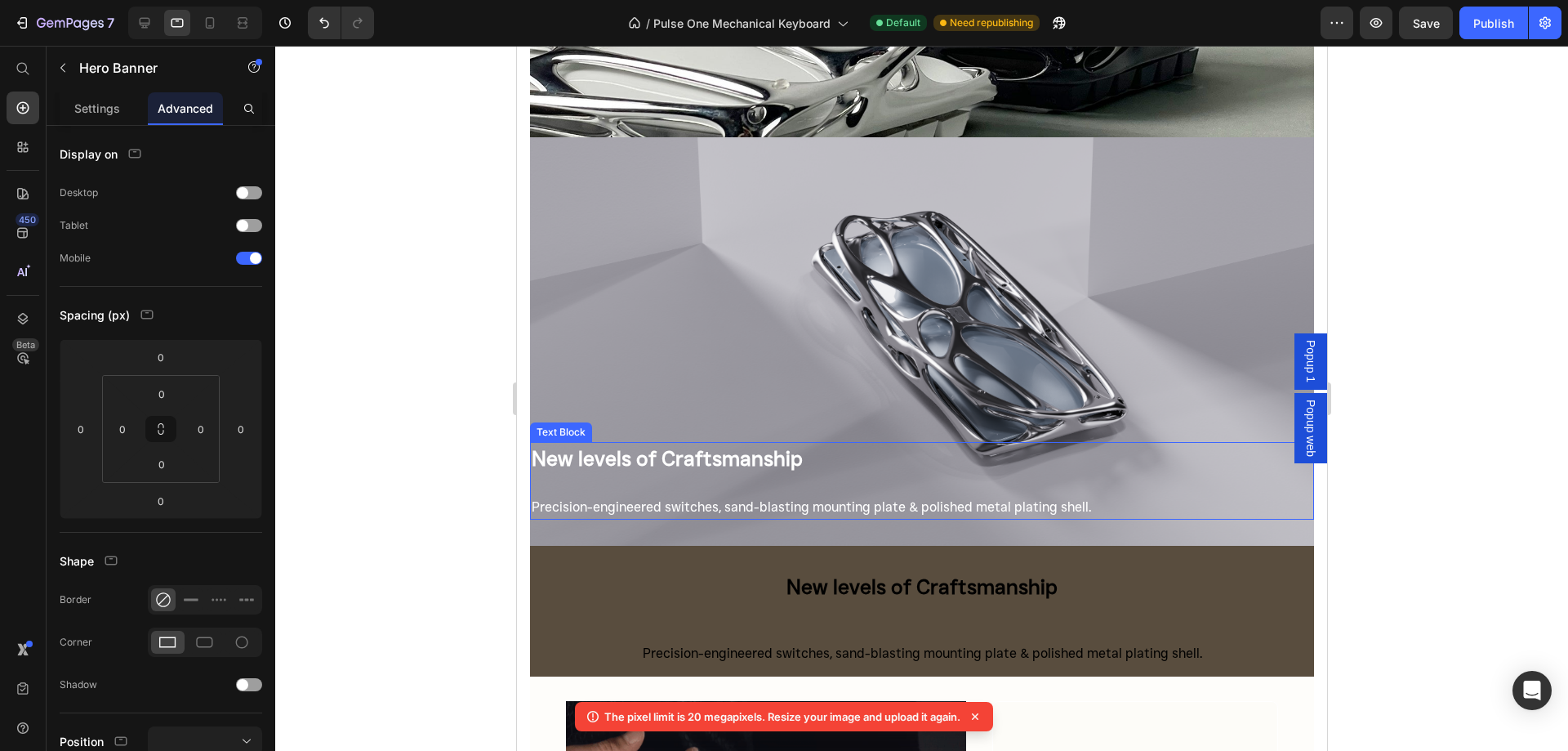 scroll, scrollTop: 981, scrollLeft: 0, axis: vertical 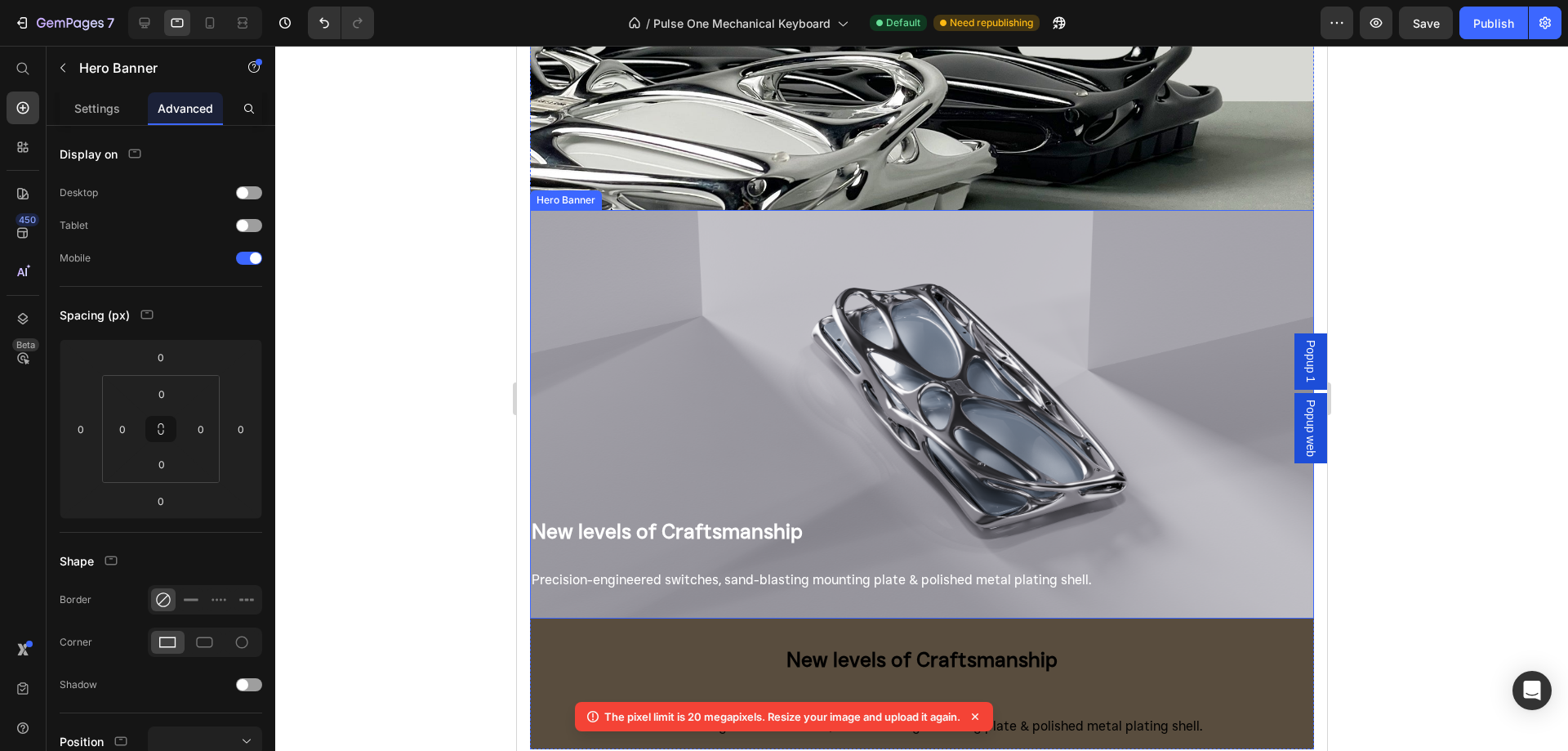click at bounding box center [921, 414] 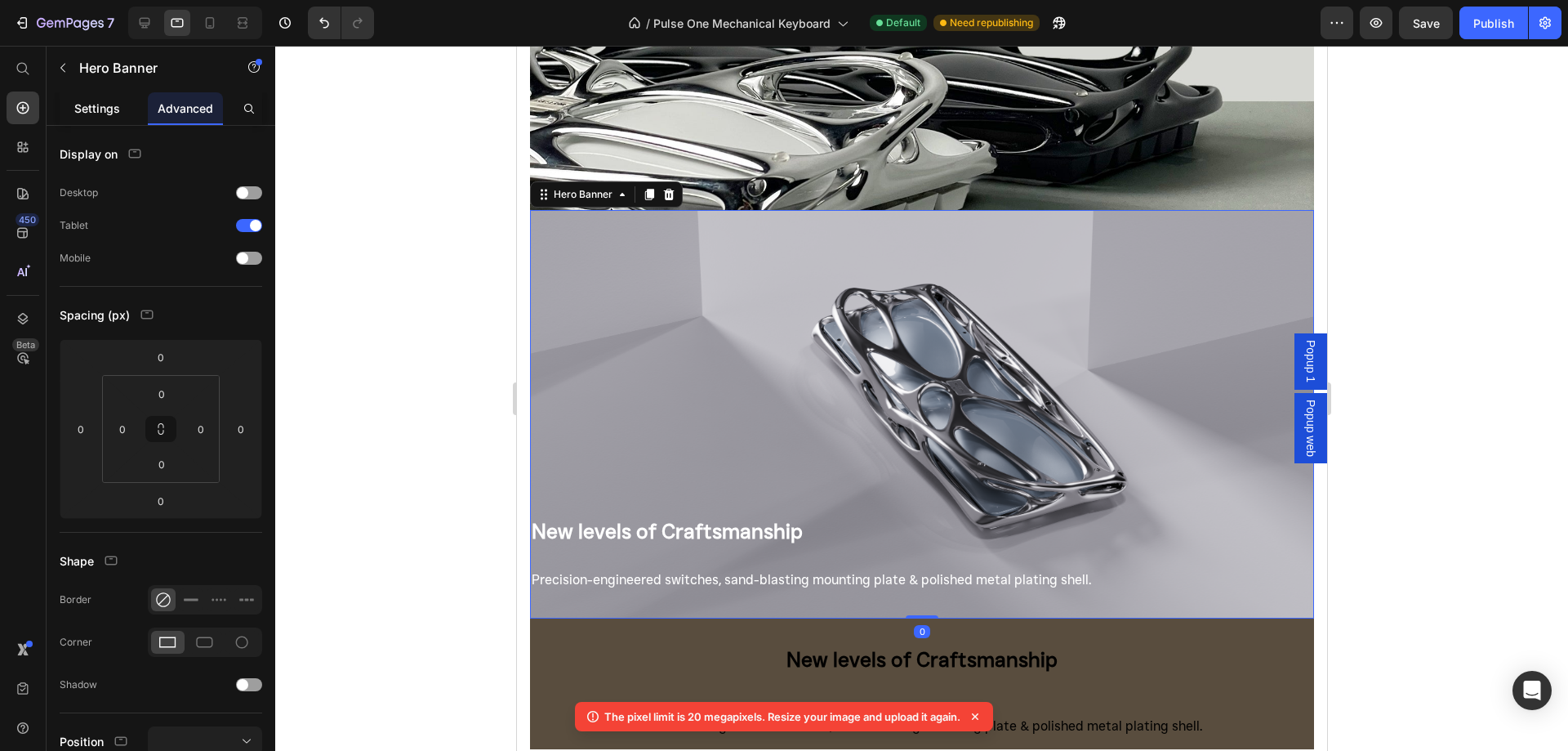 click on "Settings" at bounding box center (97, 108) 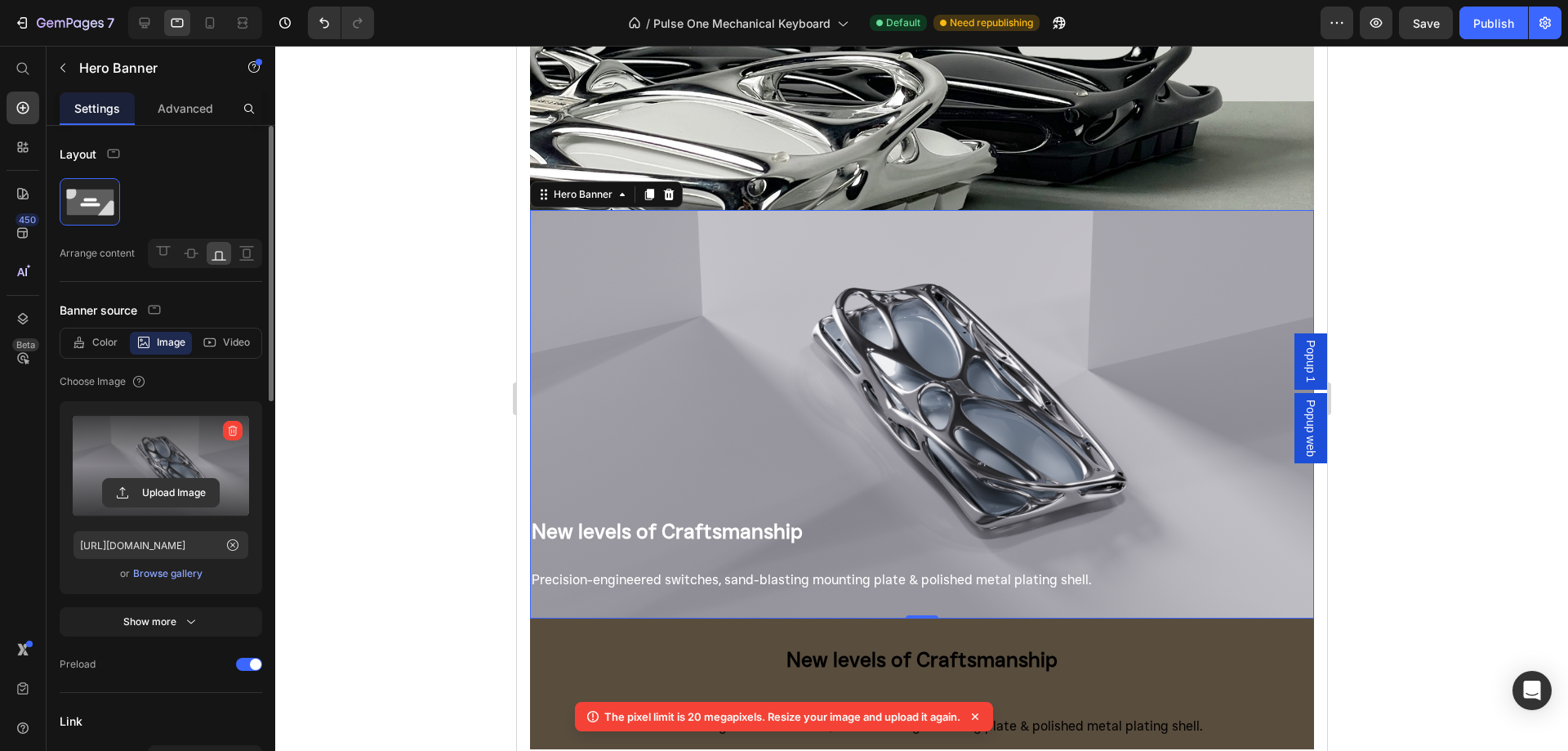 click at bounding box center [161, 466] 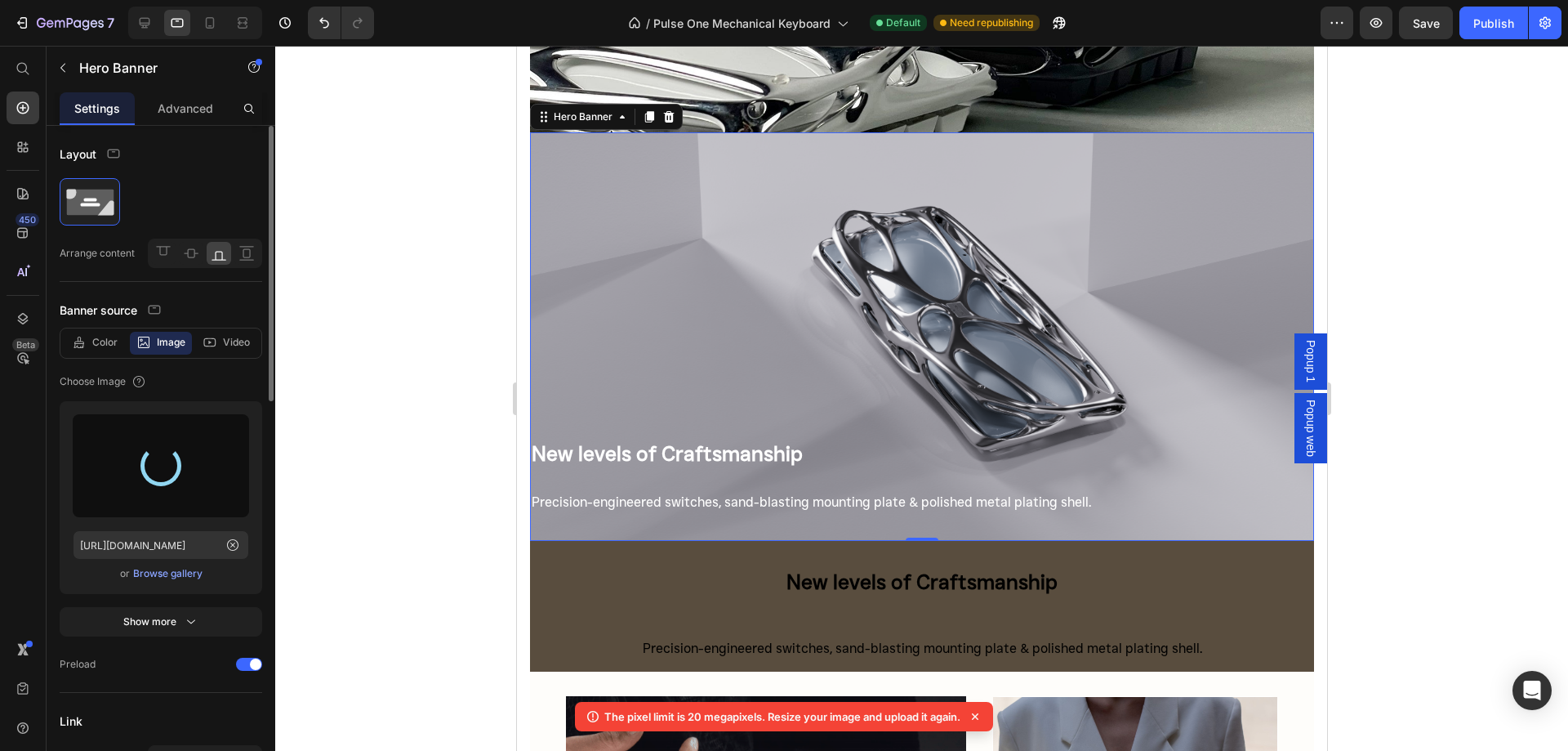 scroll, scrollTop: 1062, scrollLeft: 0, axis: vertical 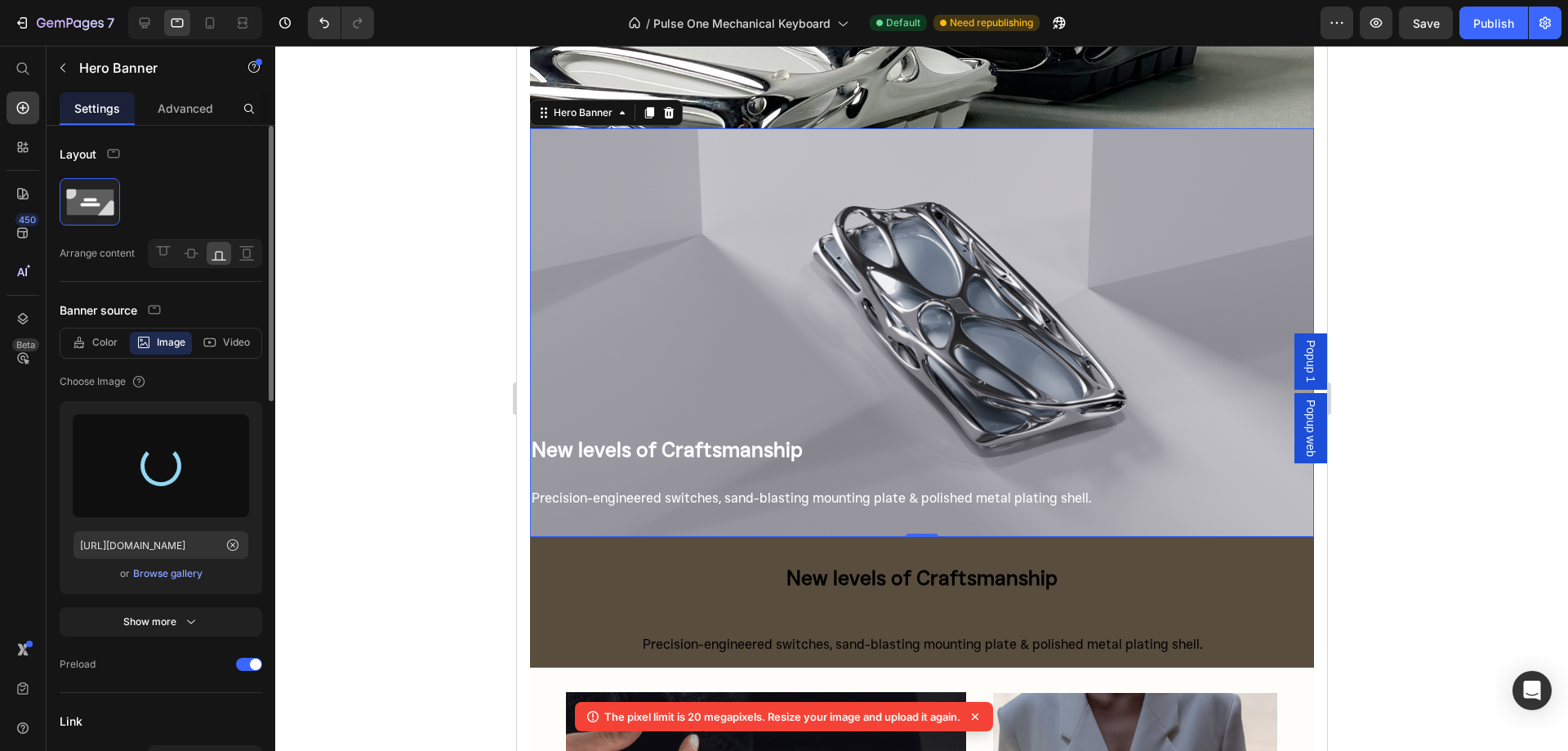type on "[URL][DOMAIN_NAME]" 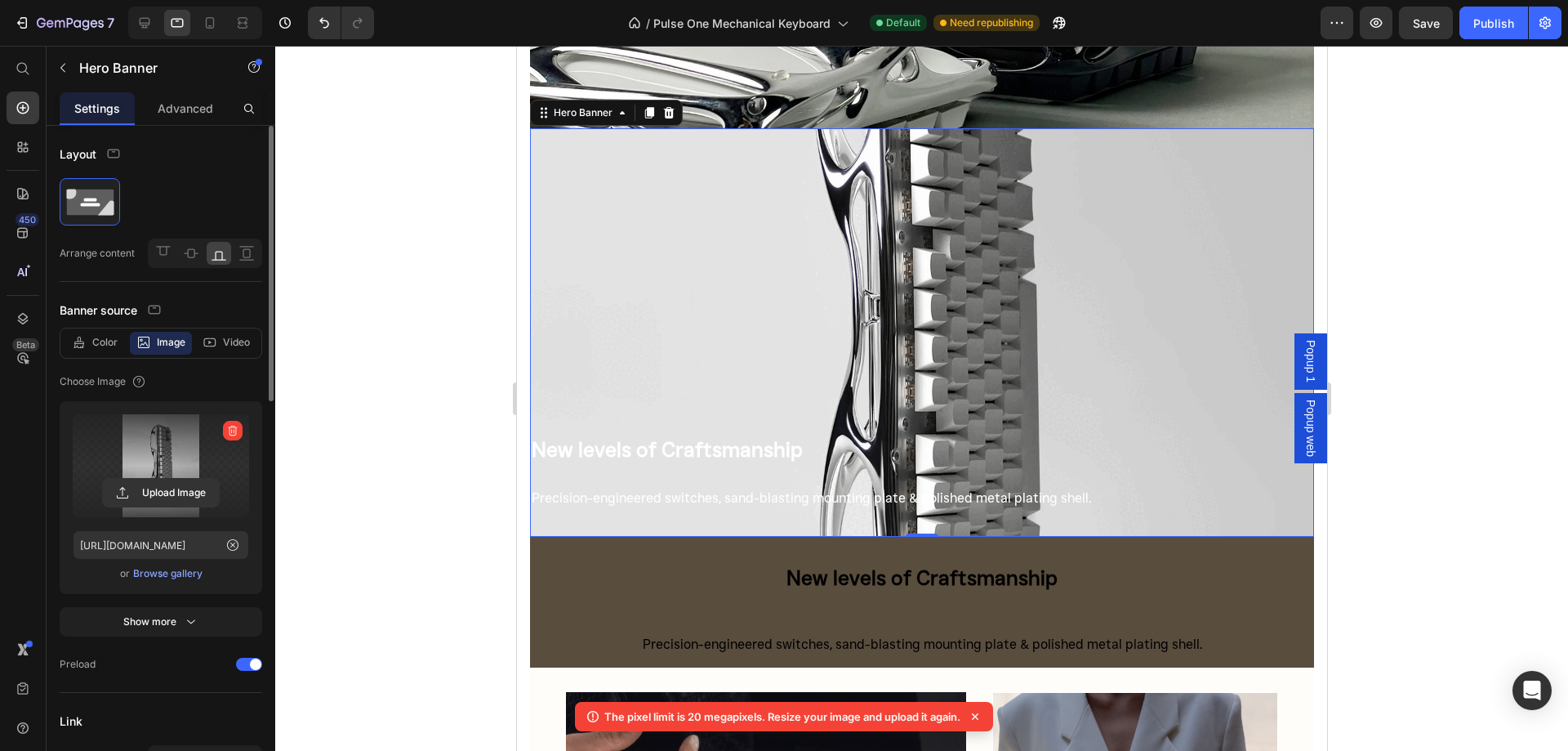 click at bounding box center [921, 333] 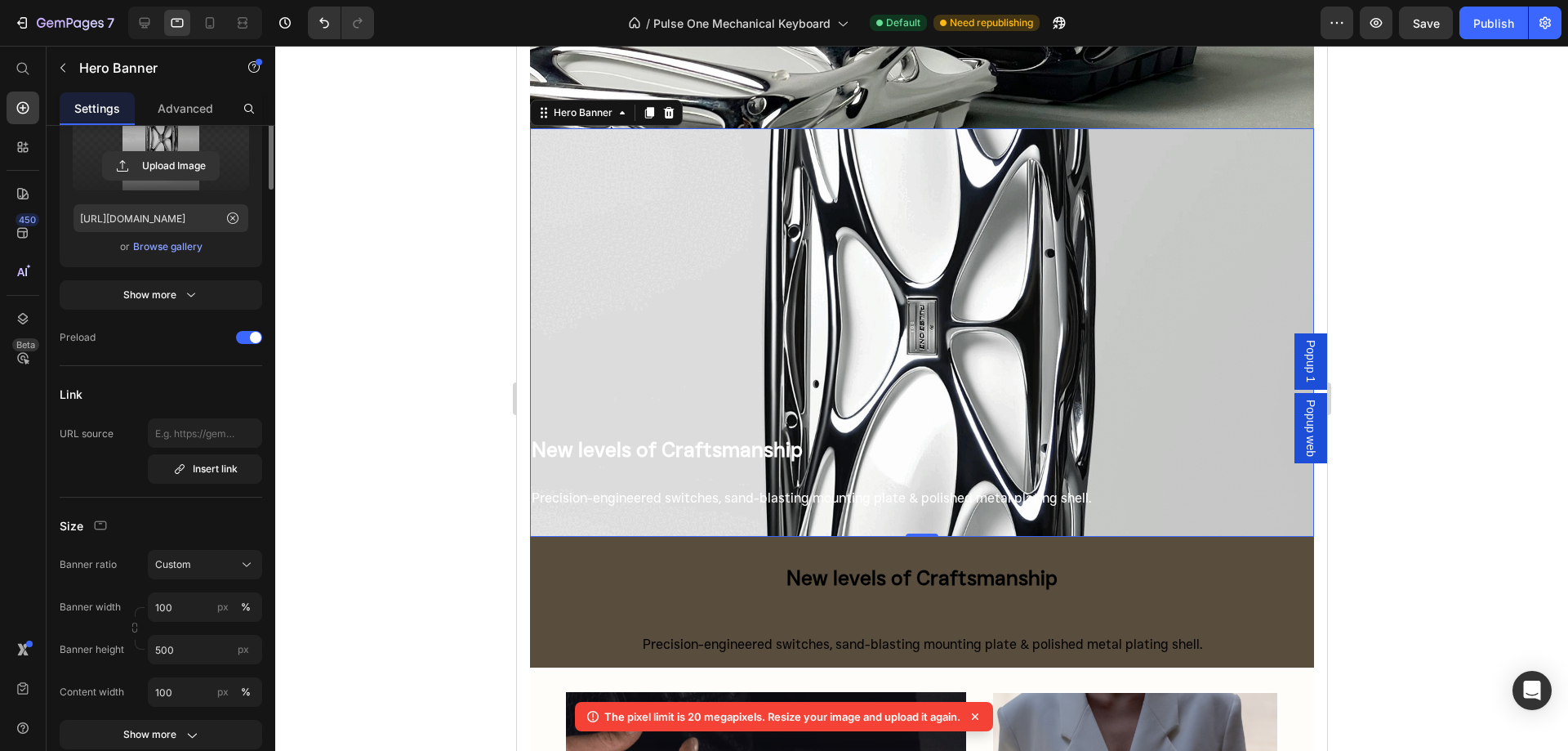scroll, scrollTop: 0, scrollLeft: 0, axis: both 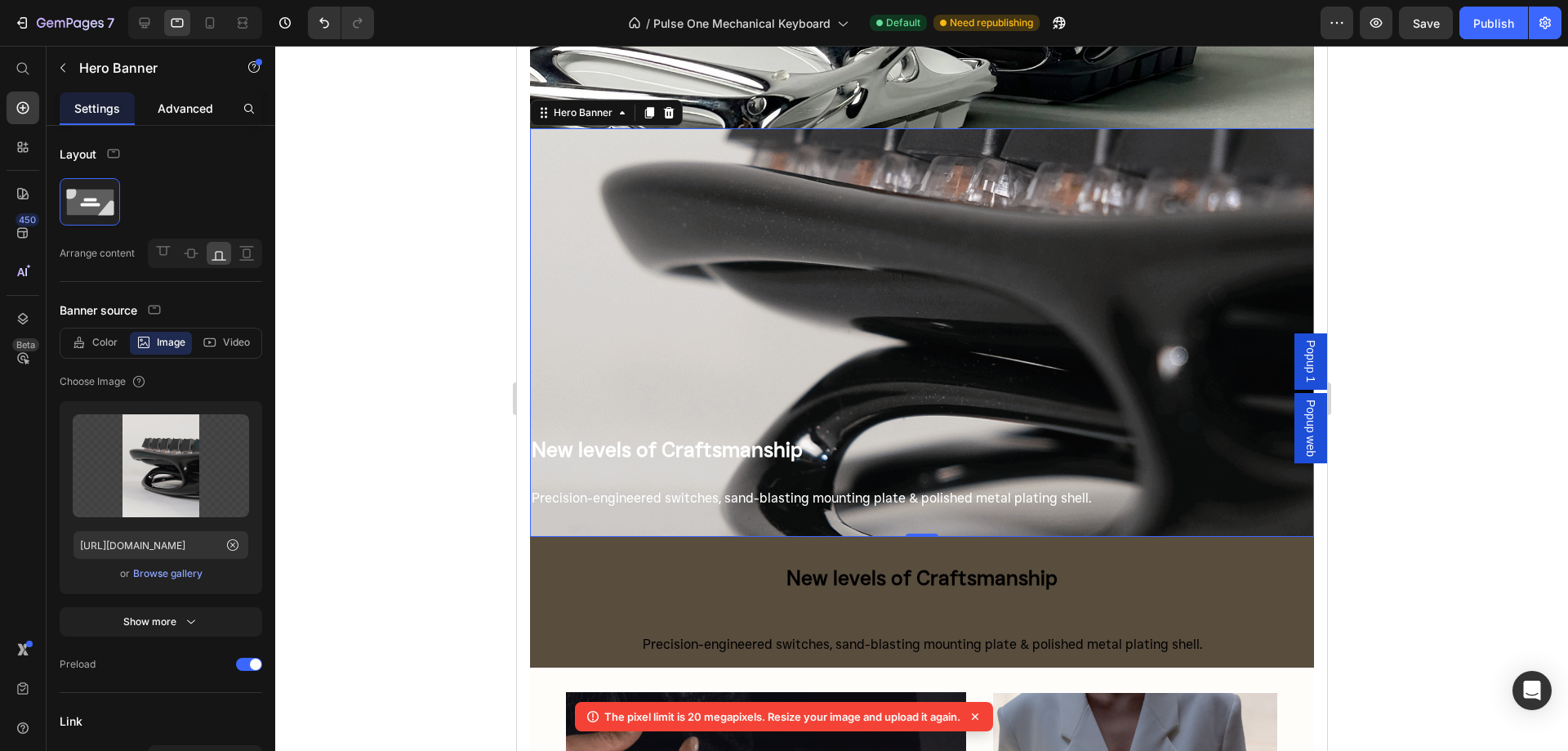 click on "Advanced" at bounding box center [185, 108] 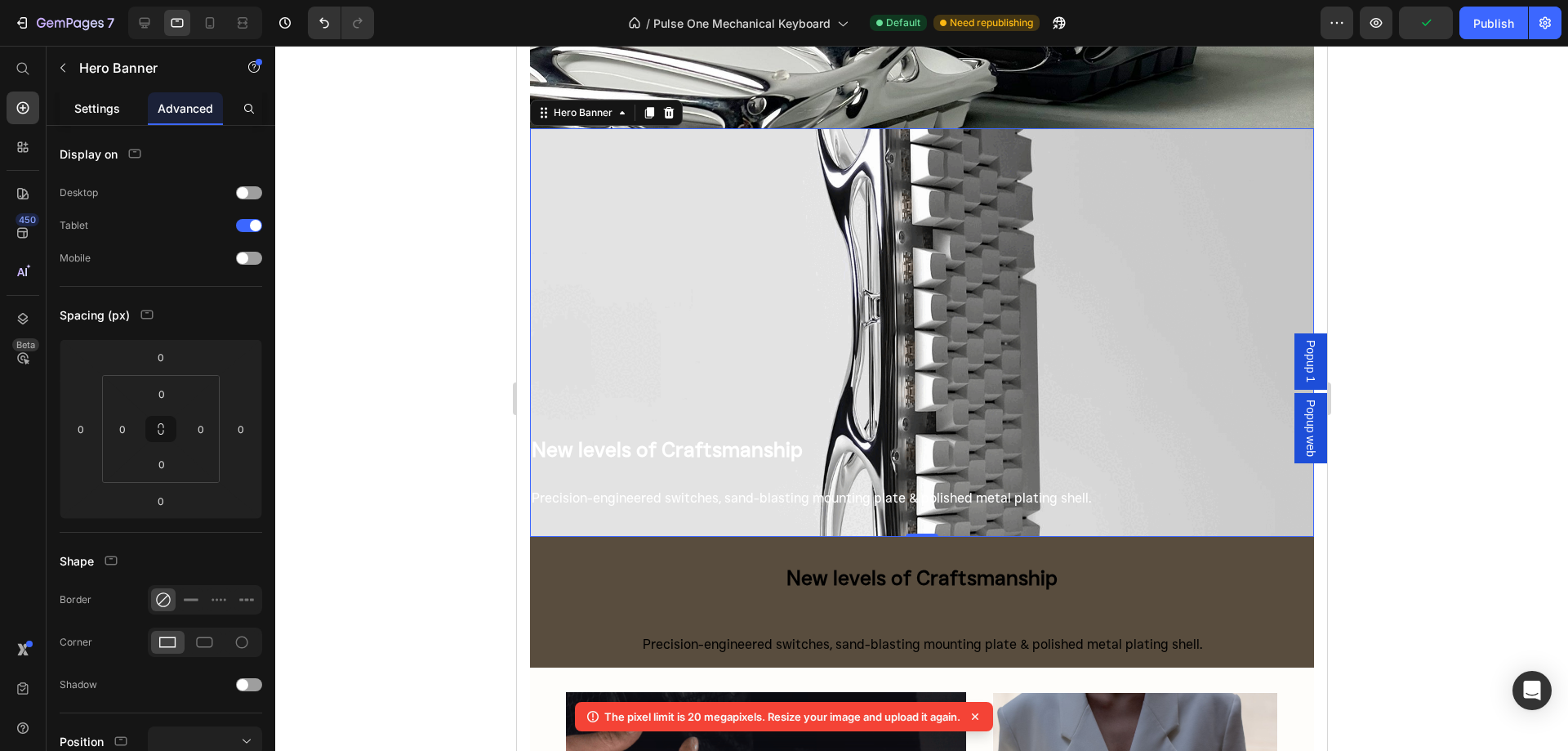 click on "Settings" at bounding box center (97, 108) 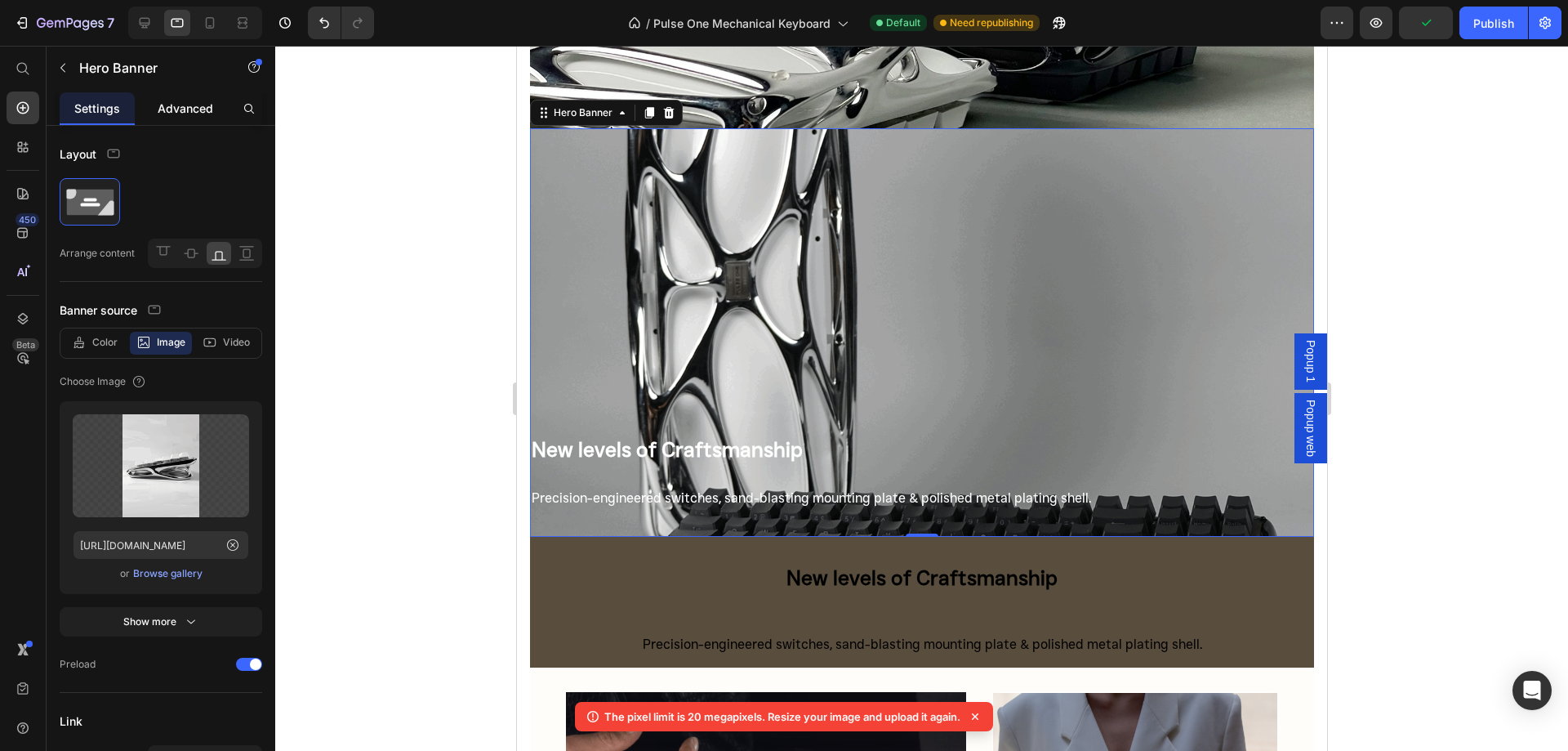 click on "Advanced" at bounding box center (185, 108) 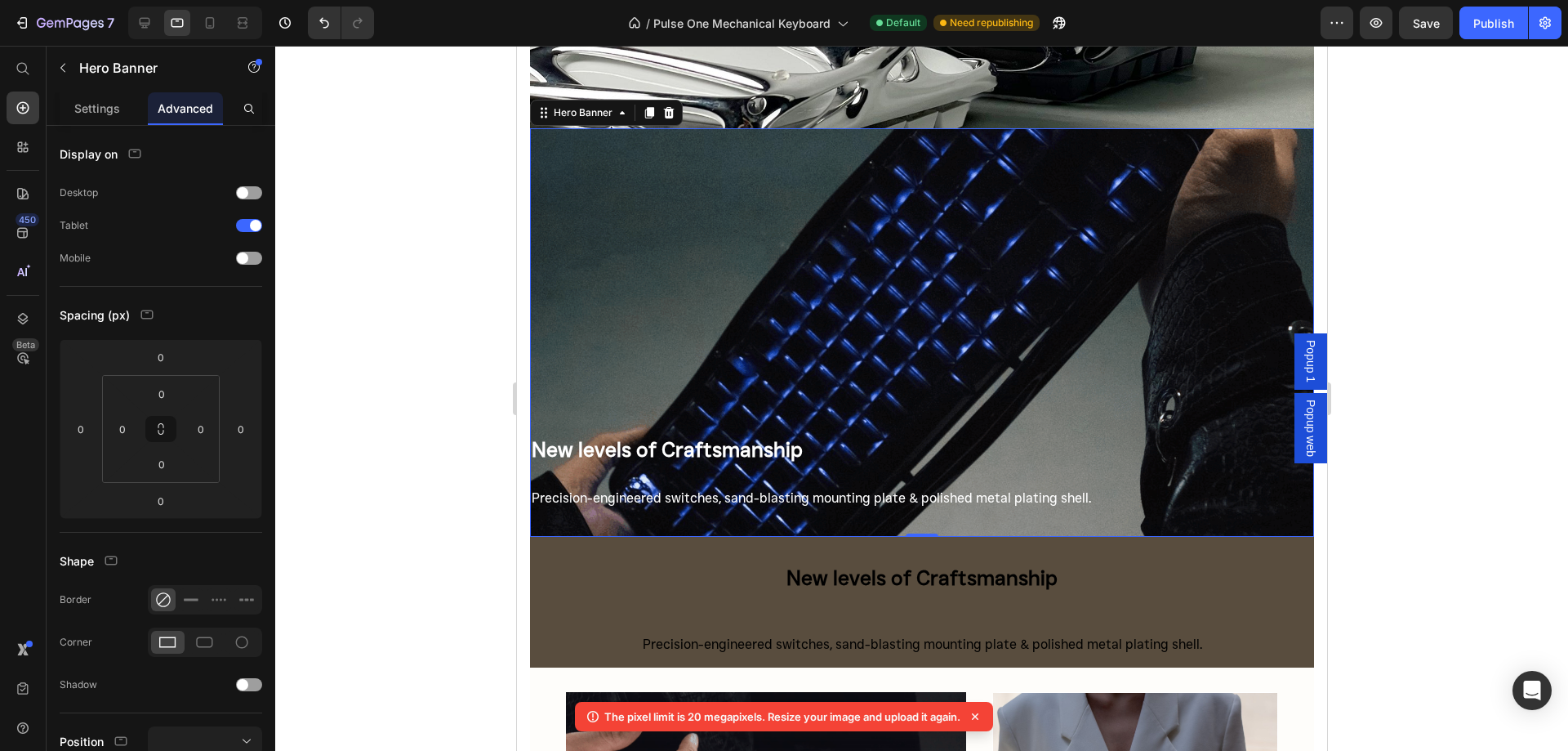 click at bounding box center (921, 333) 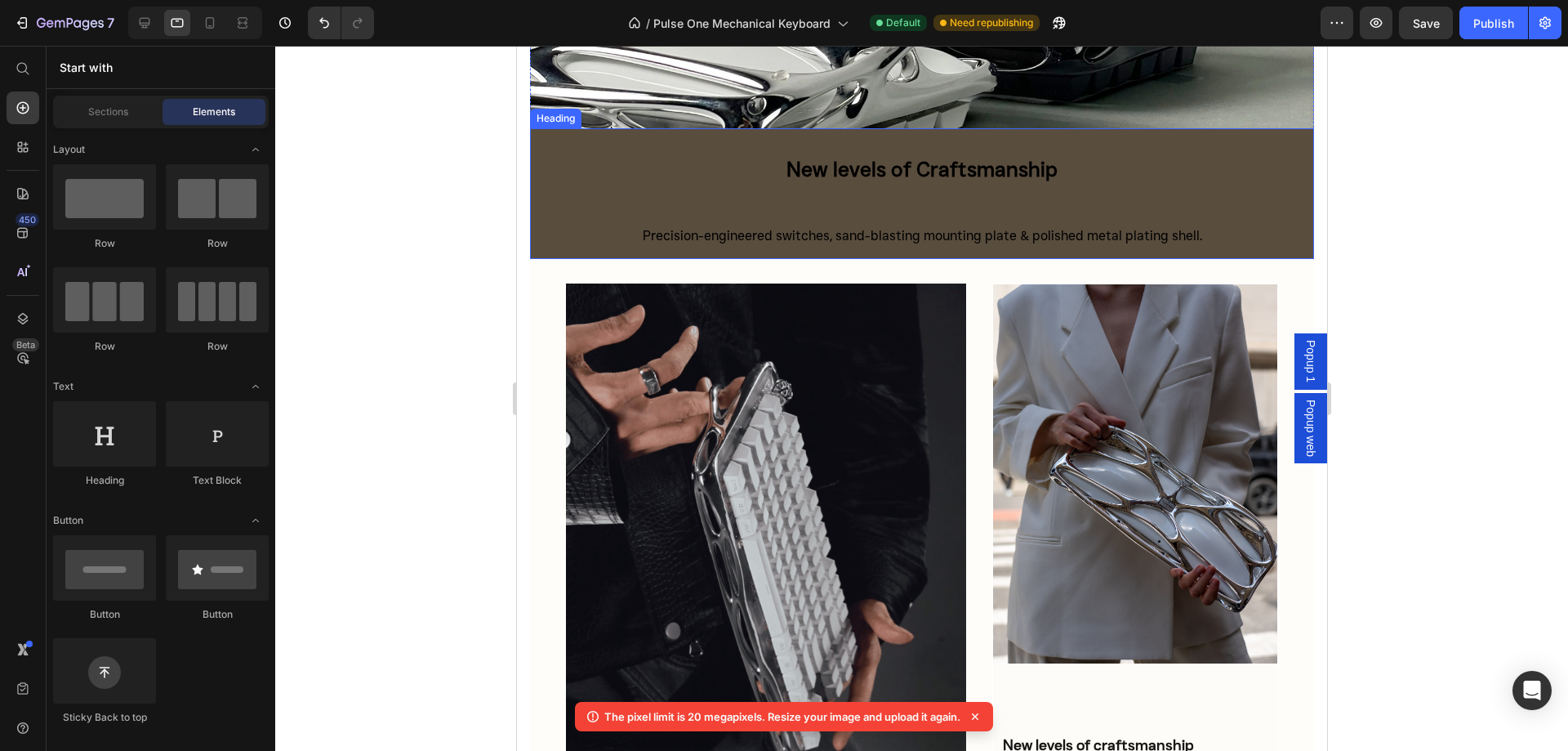 click on "New levels of Craftsmanship" at bounding box center [921, 169] 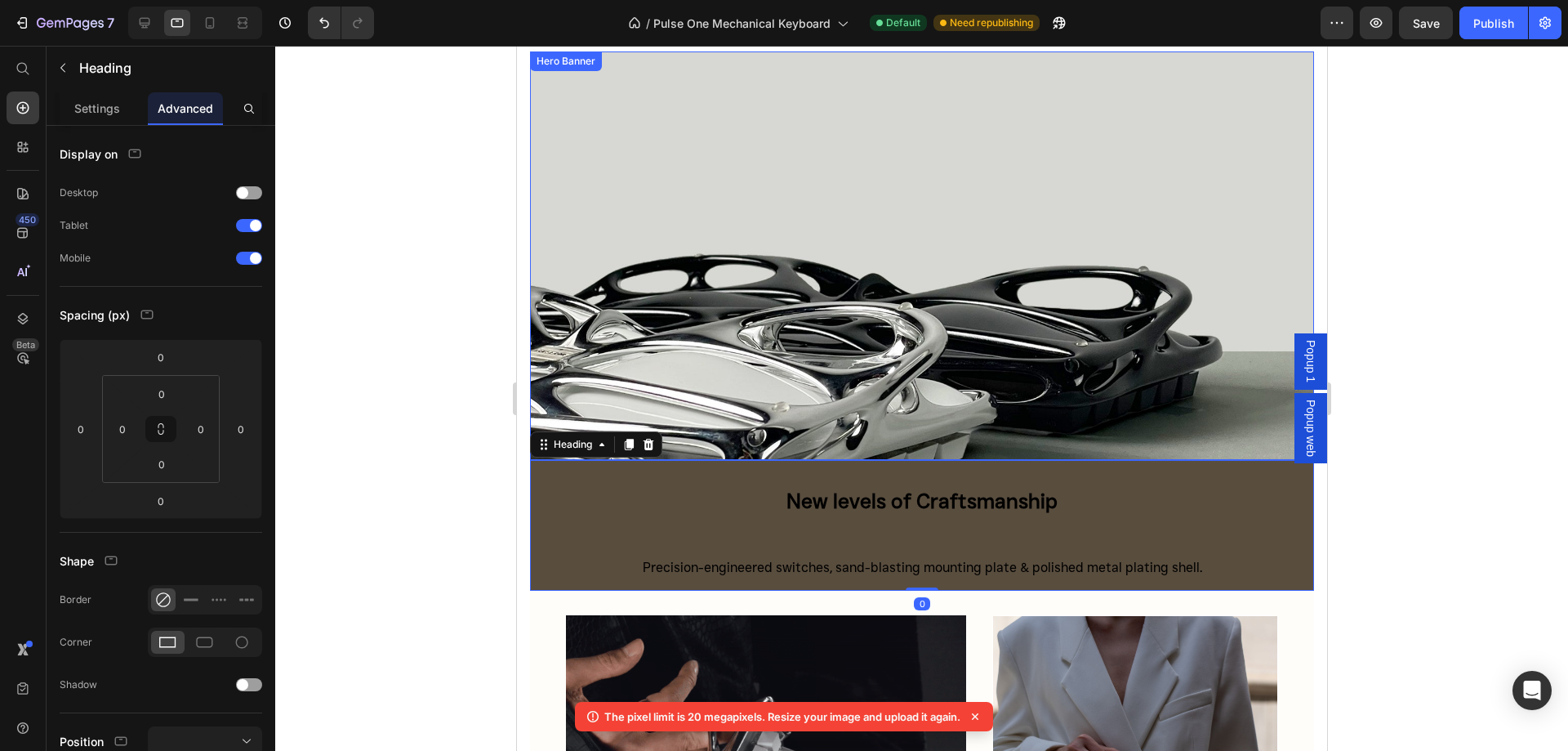 scroll, scrollTop: 735, scrollLeft: 0, axis: vertical 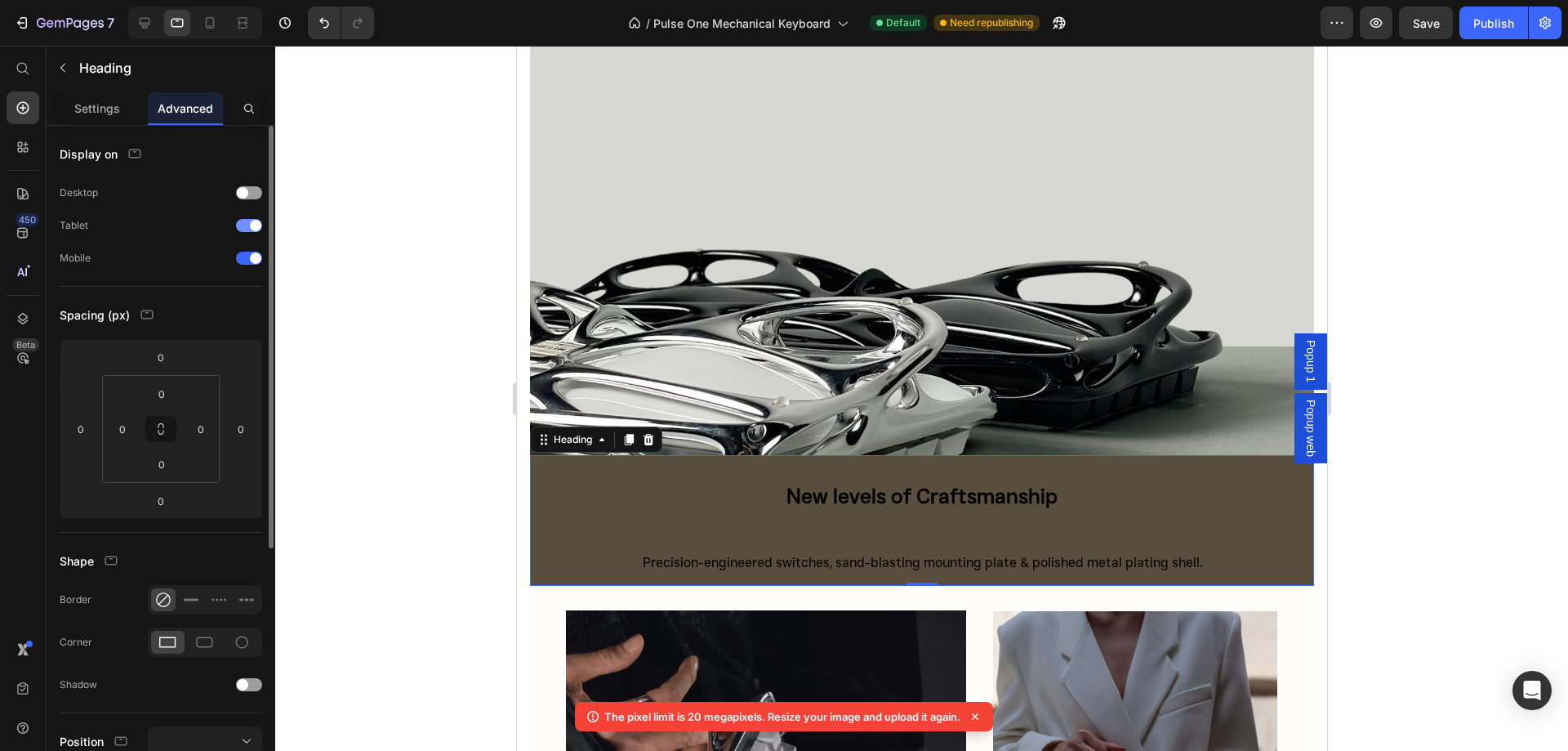 click at bounding box center [249, 226] 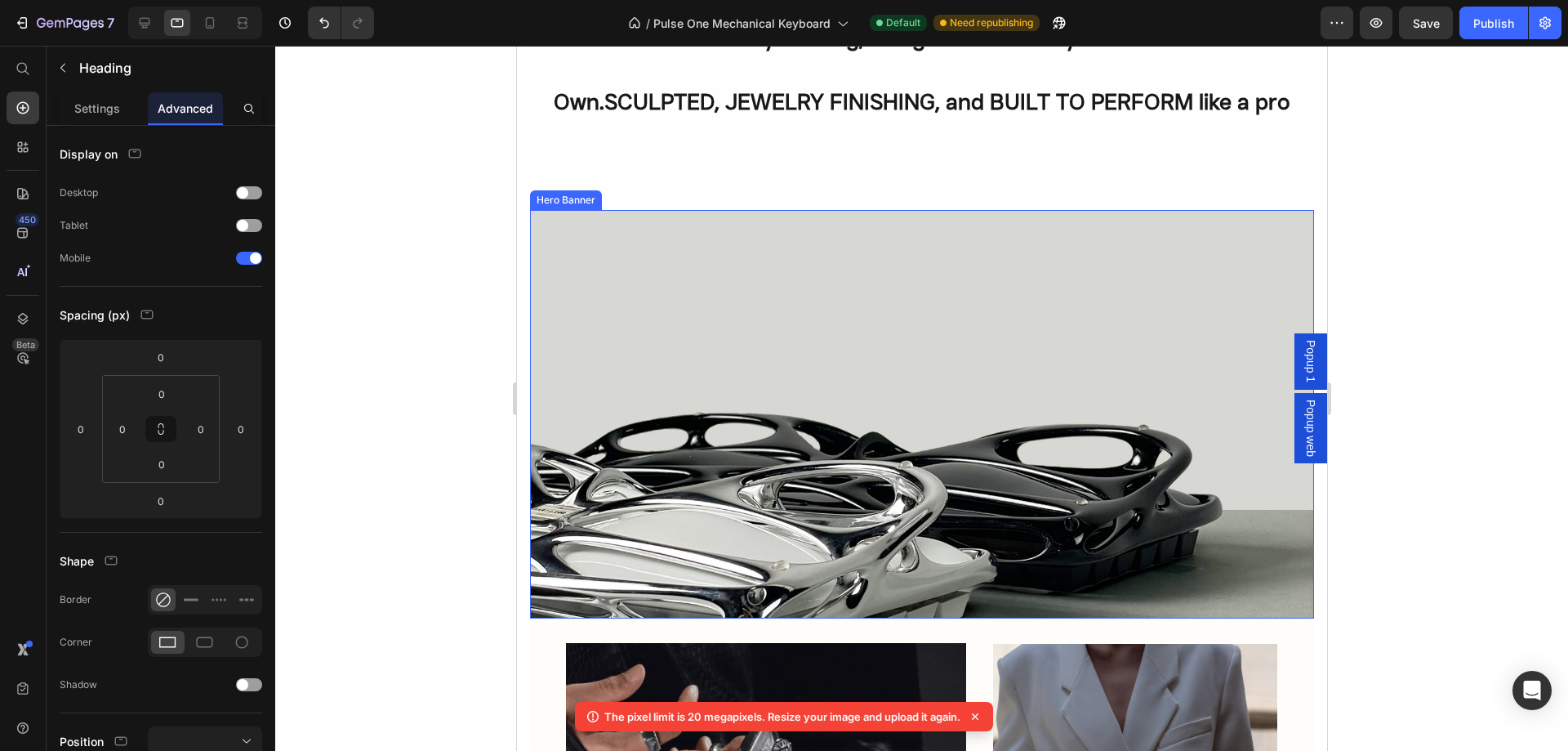 scroll, scrollTop: 490, scrollLeft: 0, axis: vertical 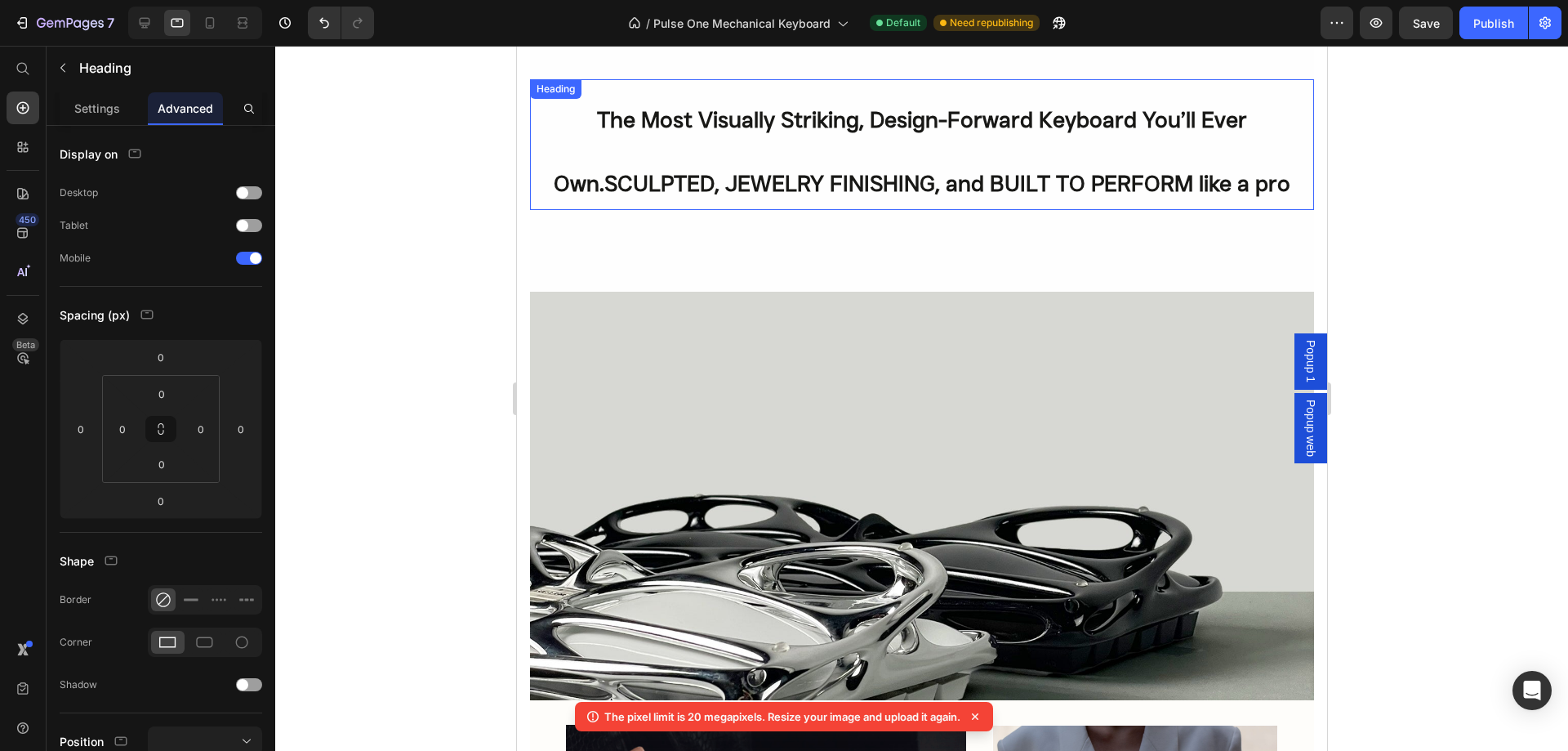 click on "SCULPTED, JEWELRY FINISHING, and BUILT TO PERFORM like a pro" at bounding box center [947, 183] 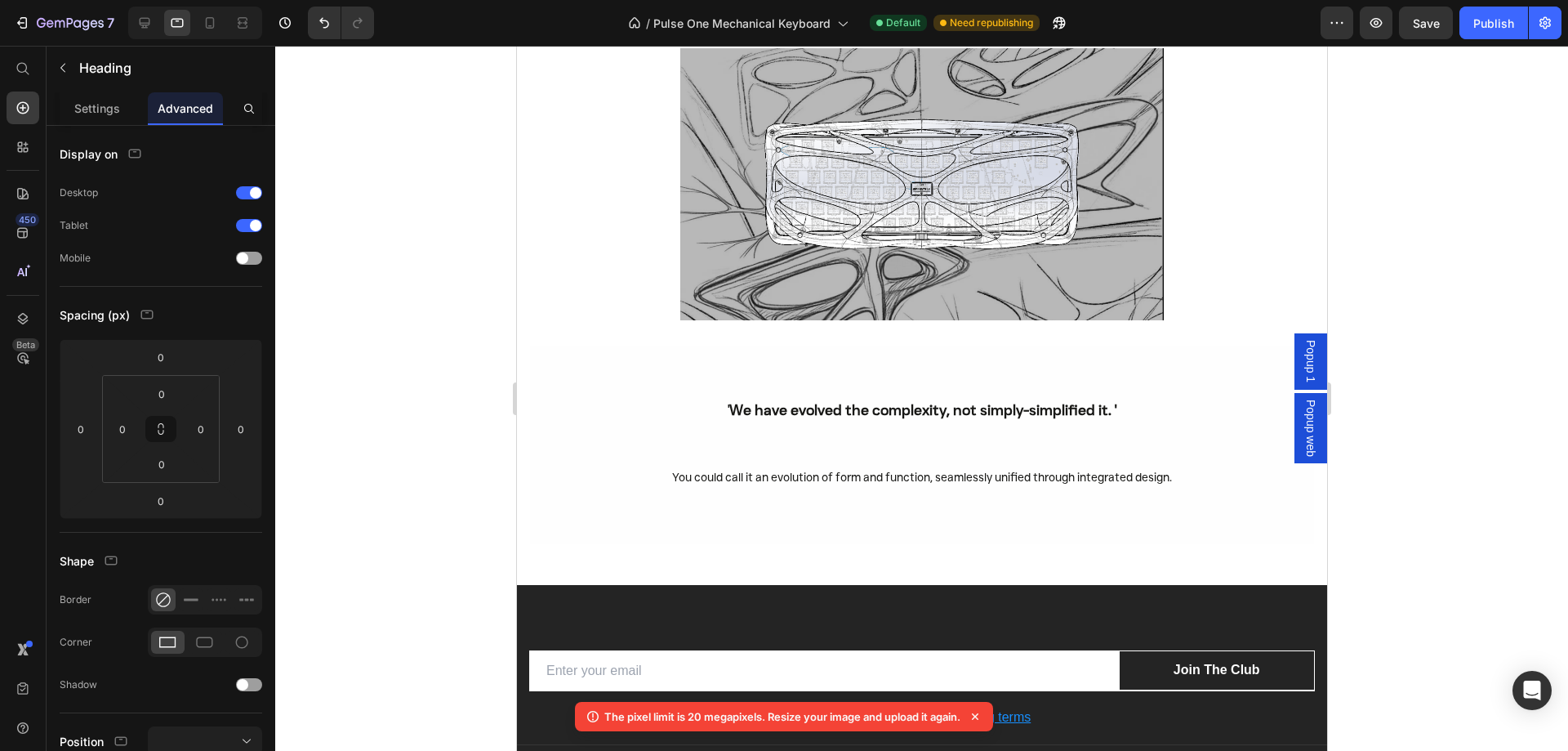 scroll, scrollTop: 3269, scrollLeft: 0, axis: vertical 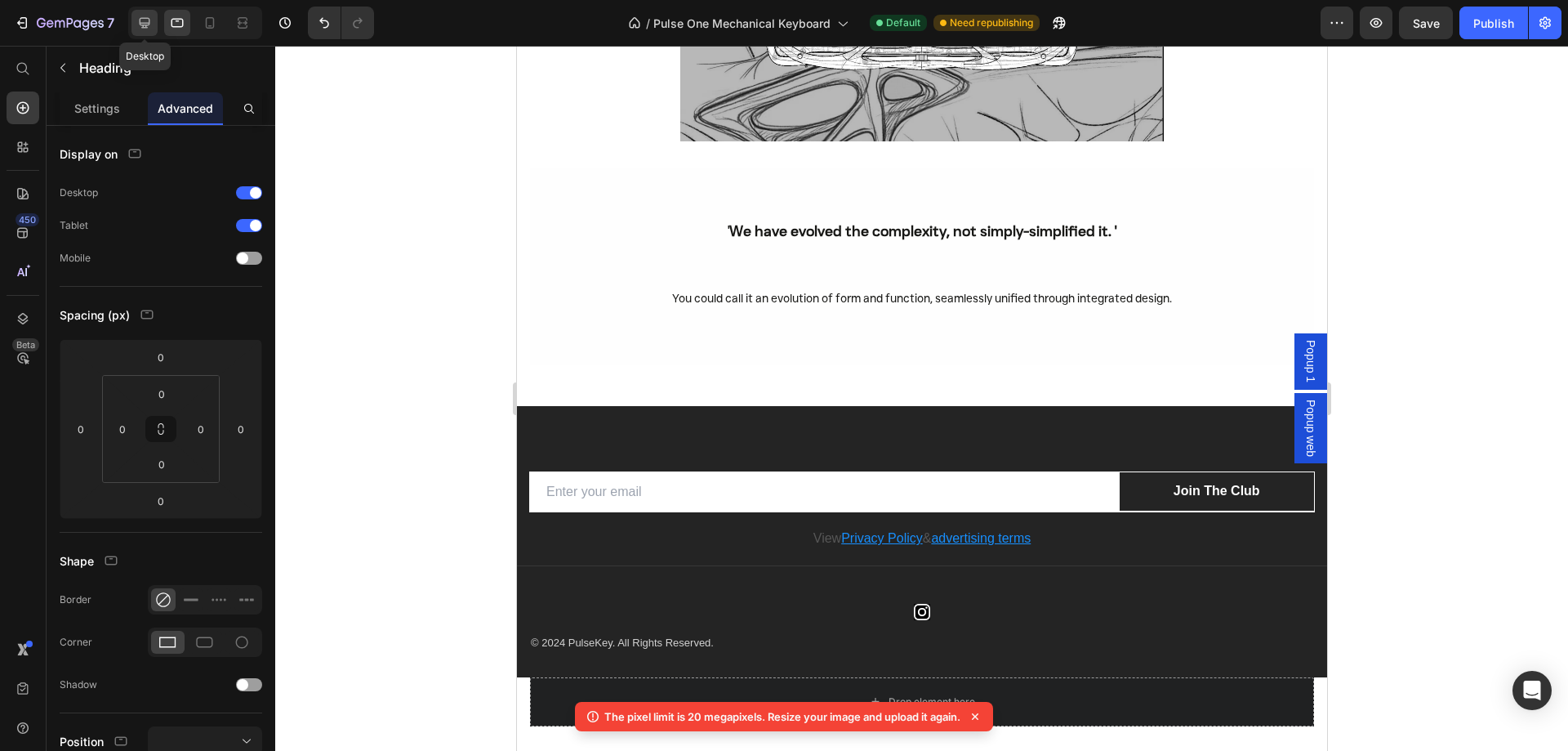 click 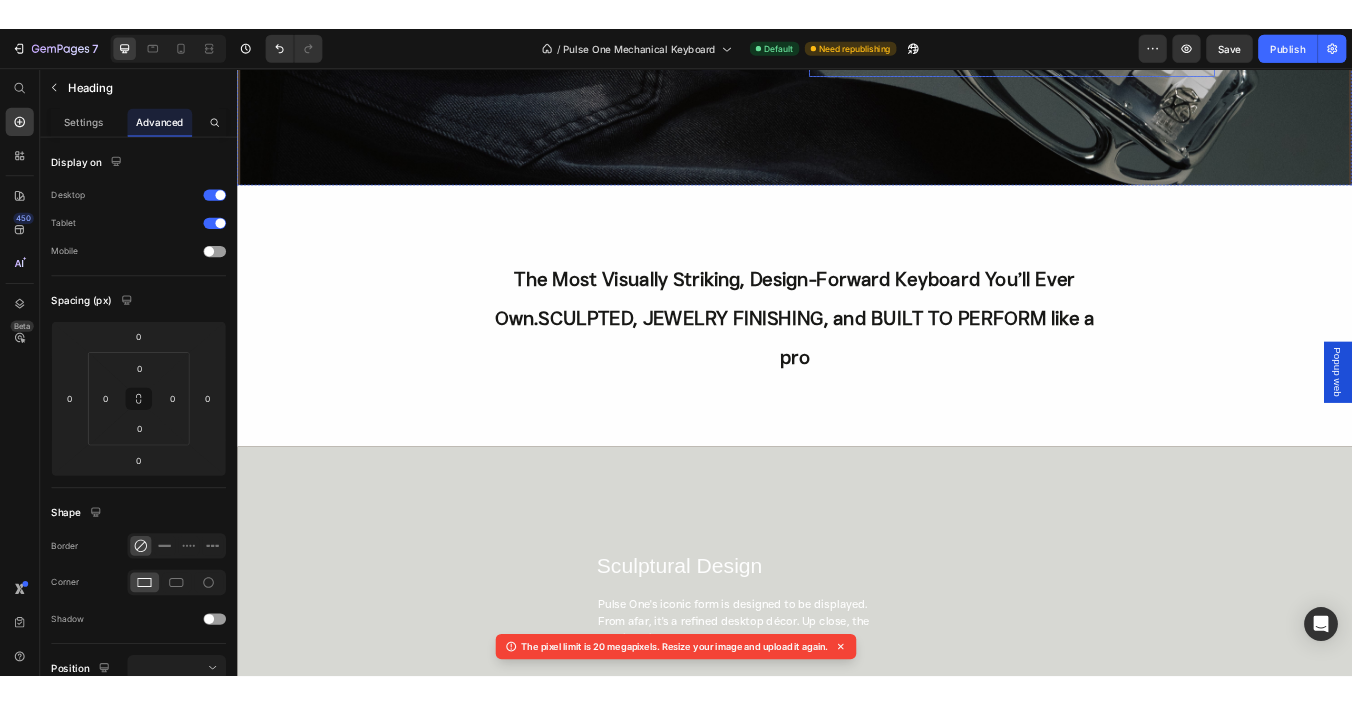 scroll, scrollTop: 700, scrollLeft: 0, axis: vertical 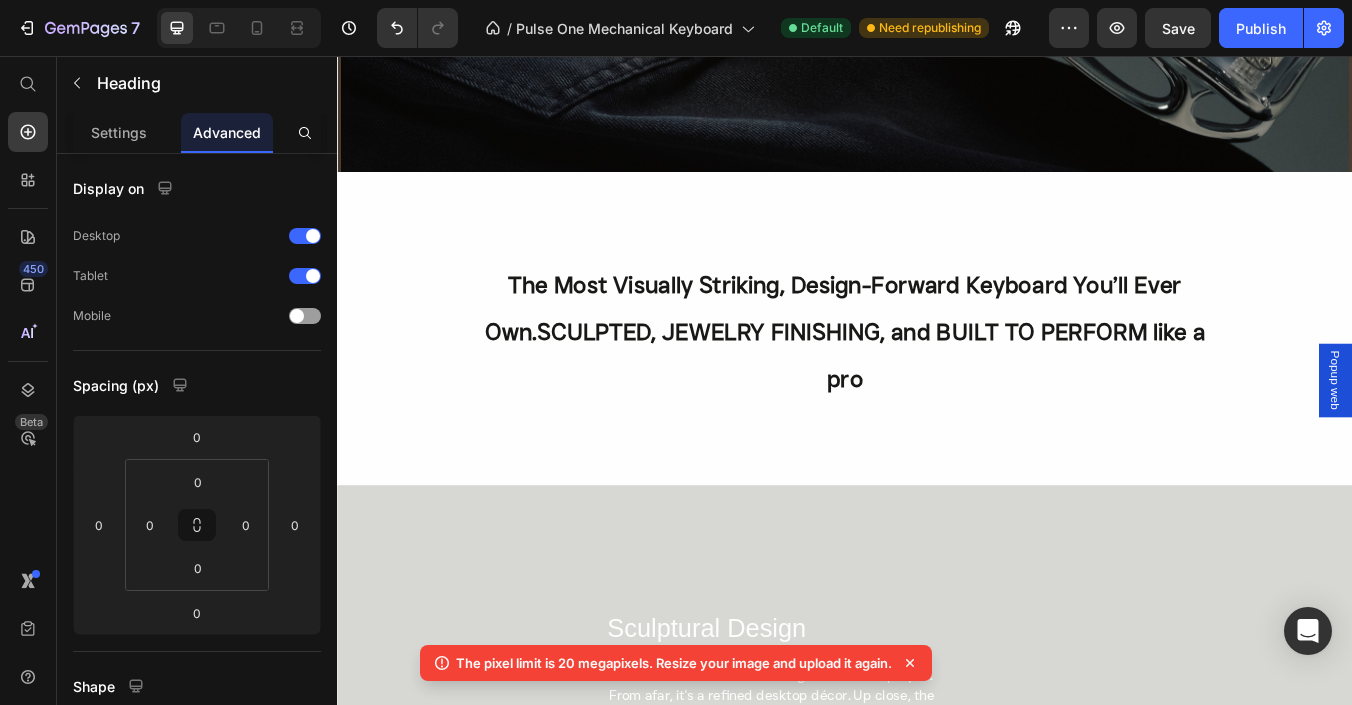 click on "The Most Visually Striking, Design-Forward Keyboard You’ll Ever Own.SCULPTED, JEWELRY FINISHING, and BUILT TO PERFORM like a pro" at bounding box center [937, 382] 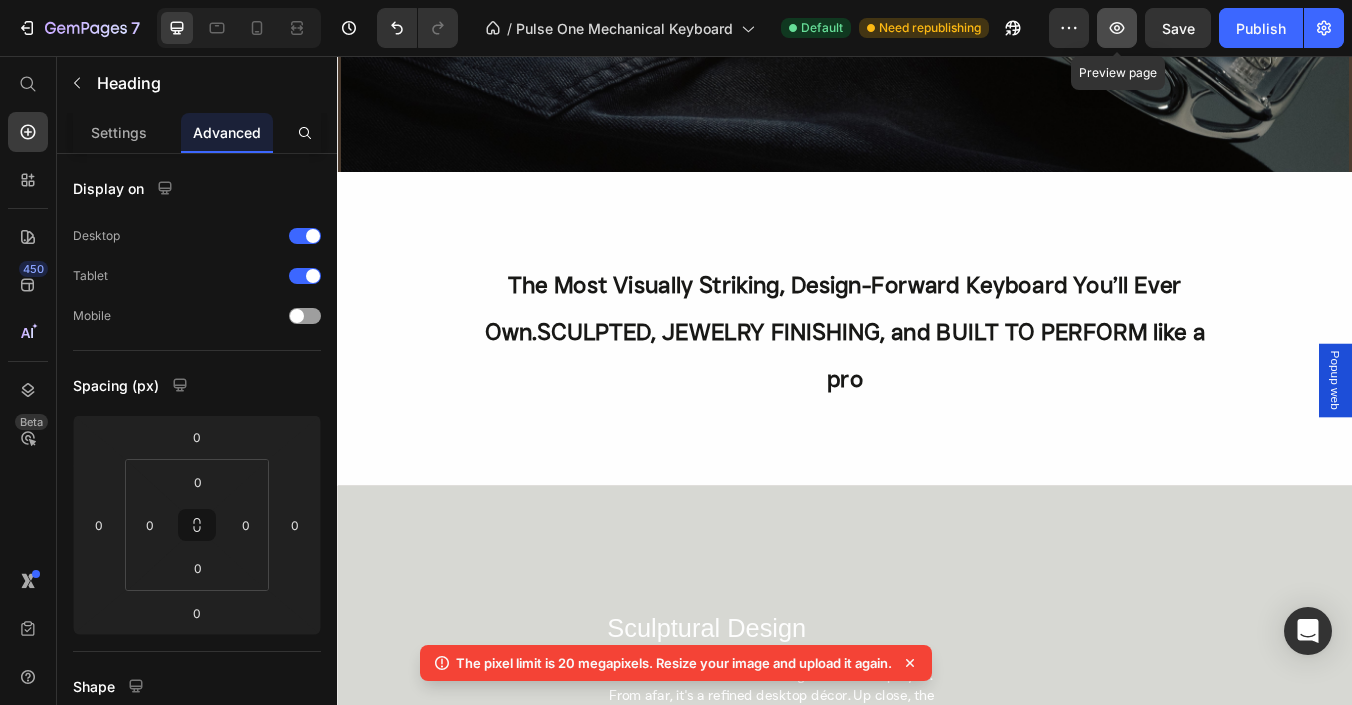 click 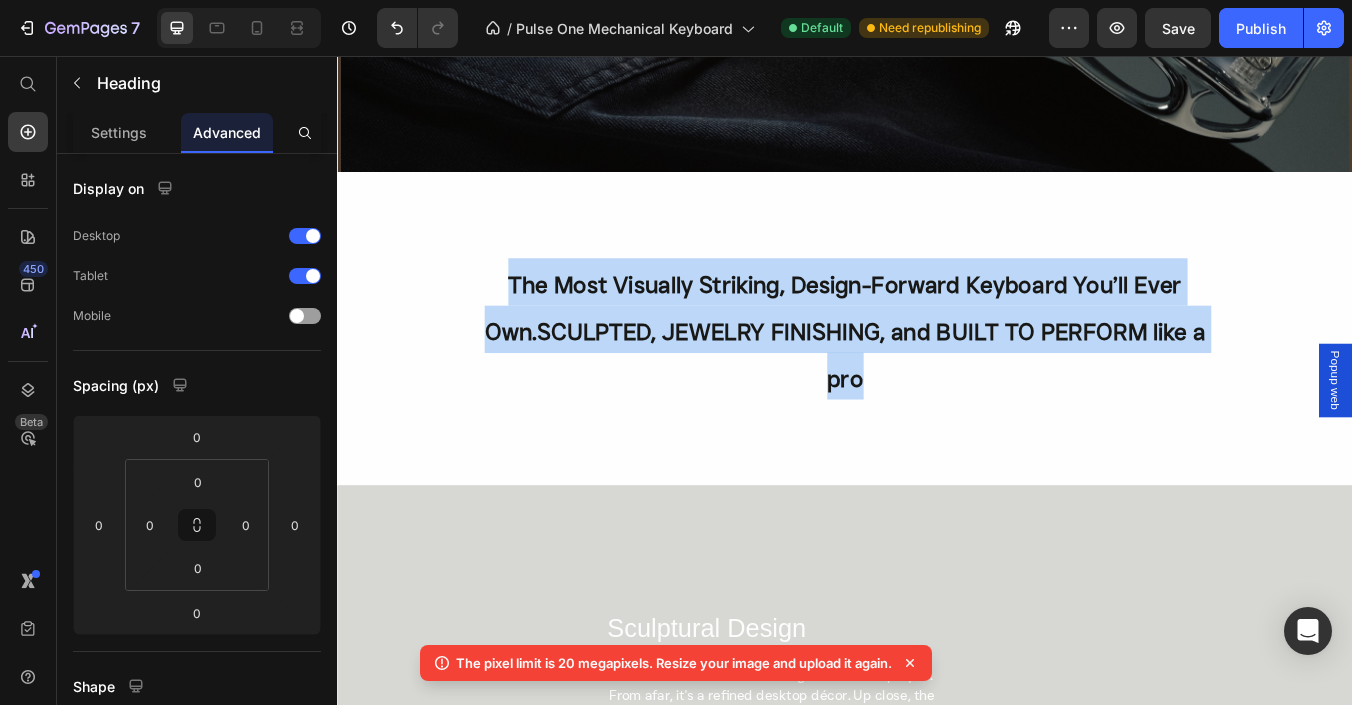 drag, startPoint x: 533, startPoint y: 316, endPoint x: 1008, endPoint y: 452, distance: 494.08603 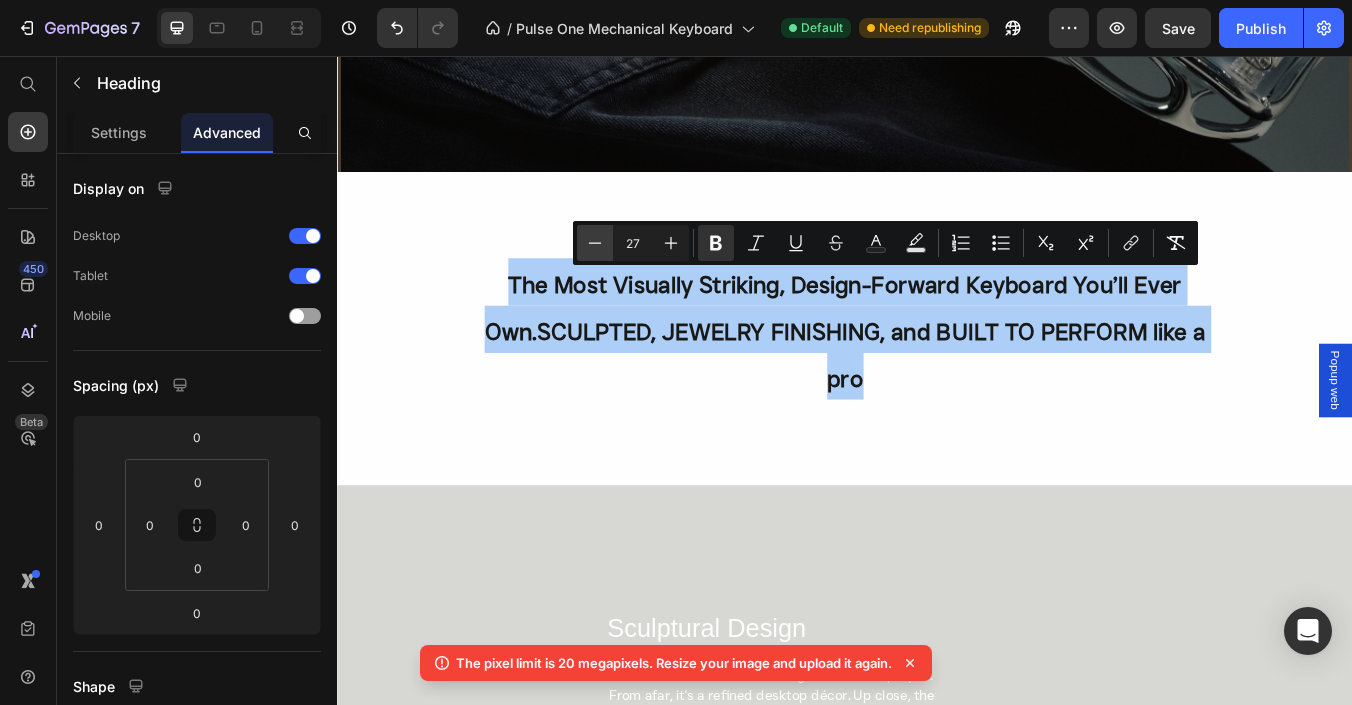 click 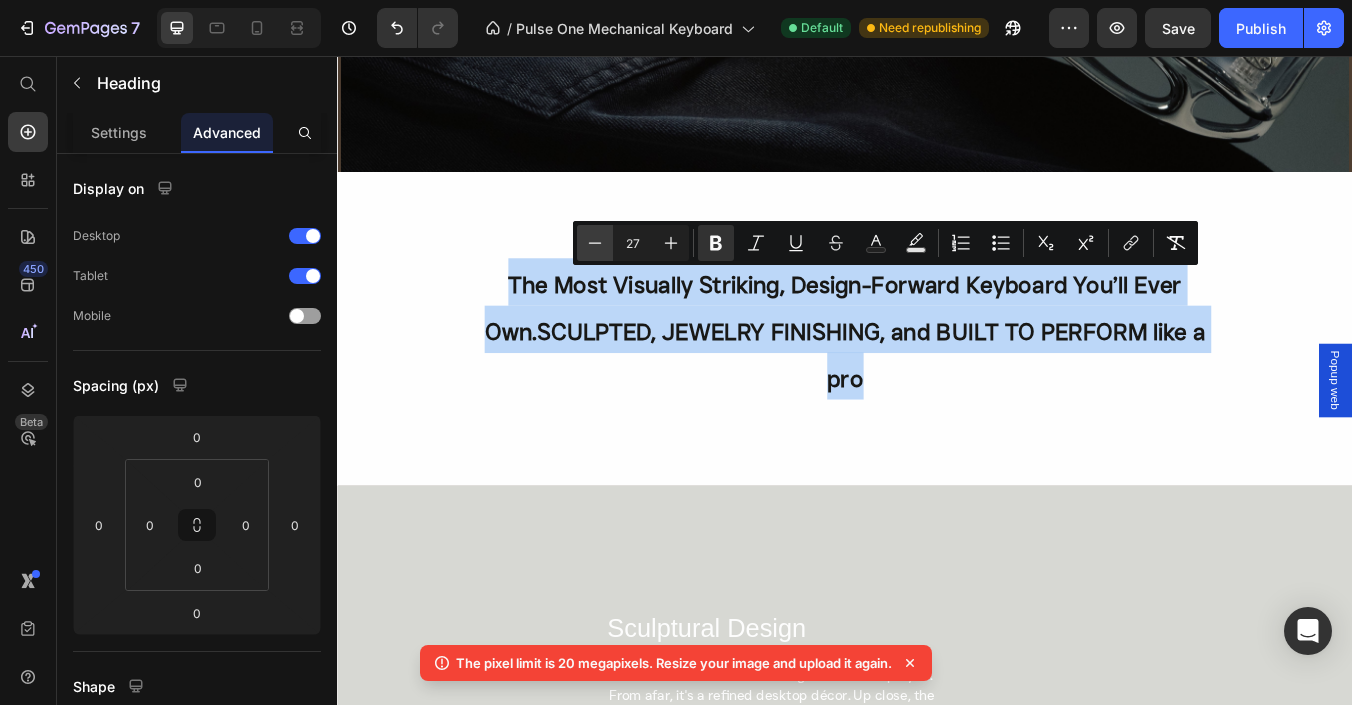 type on "26" 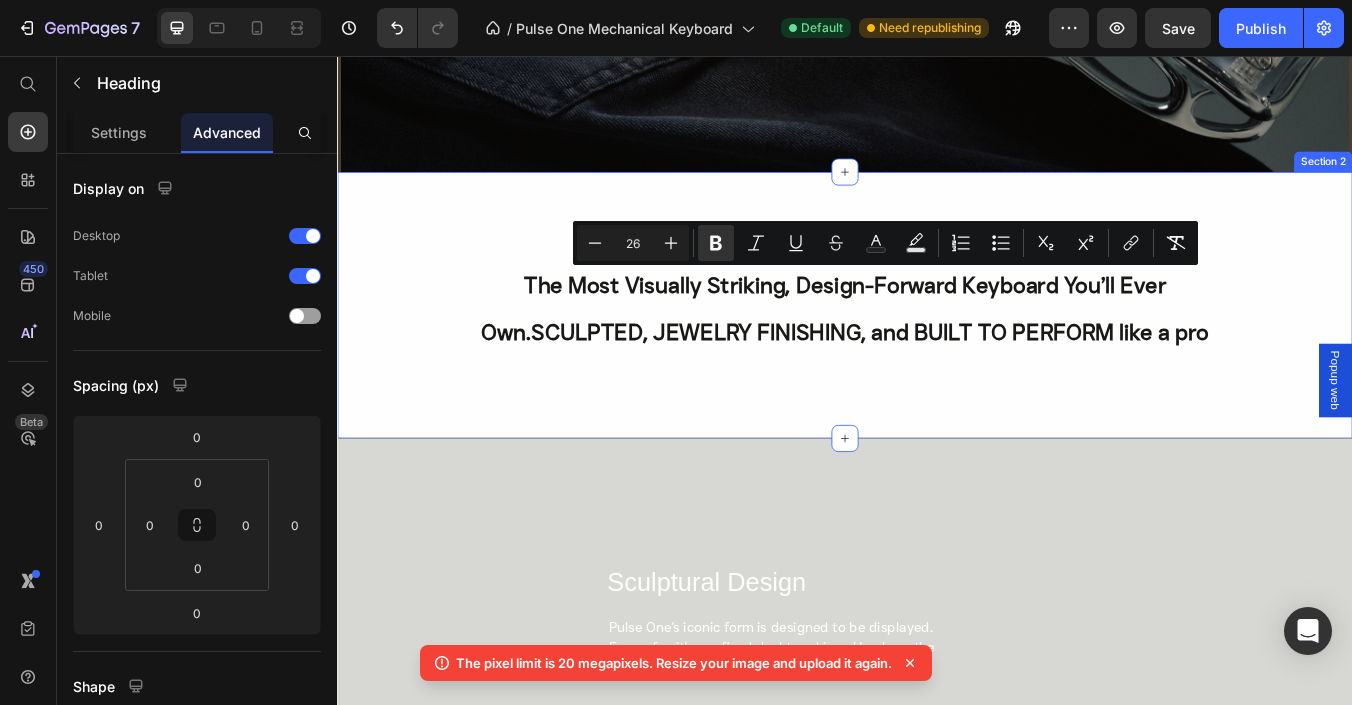 click on "The Most Visually Striking, Design-Forward Keyboard You’ll Ever Own.SCULPTED, JEWELRY FINISHING, and BUILT TO PERFORM like a pro Heading Pulse One stands out on any desk. And if you prefer take to a coffe shop, it will catch everyone's eye. Enjoy its elegance from every angle, whether you're typing or simply admiring. Heading Row Section 2" at bounding box center (937, 350) 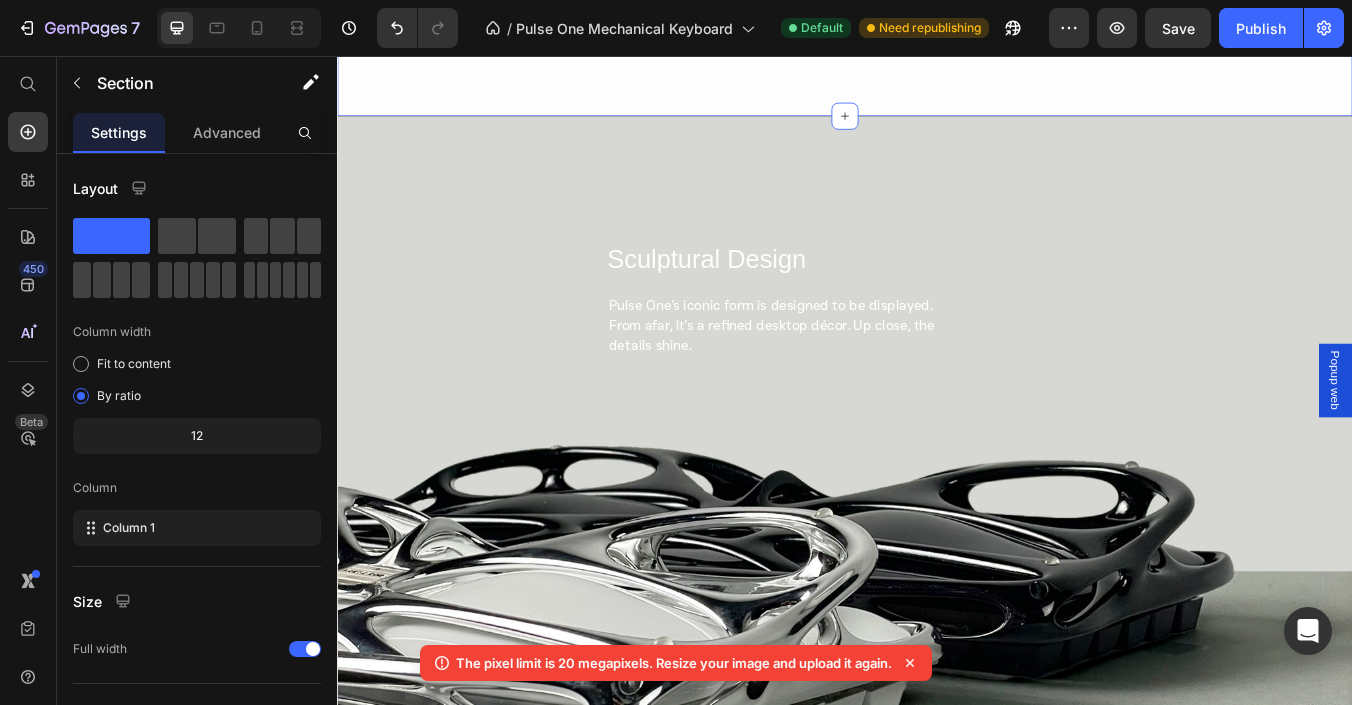 scroll, scrollTop: 1100, scrollLeft: 0, axis: vertical 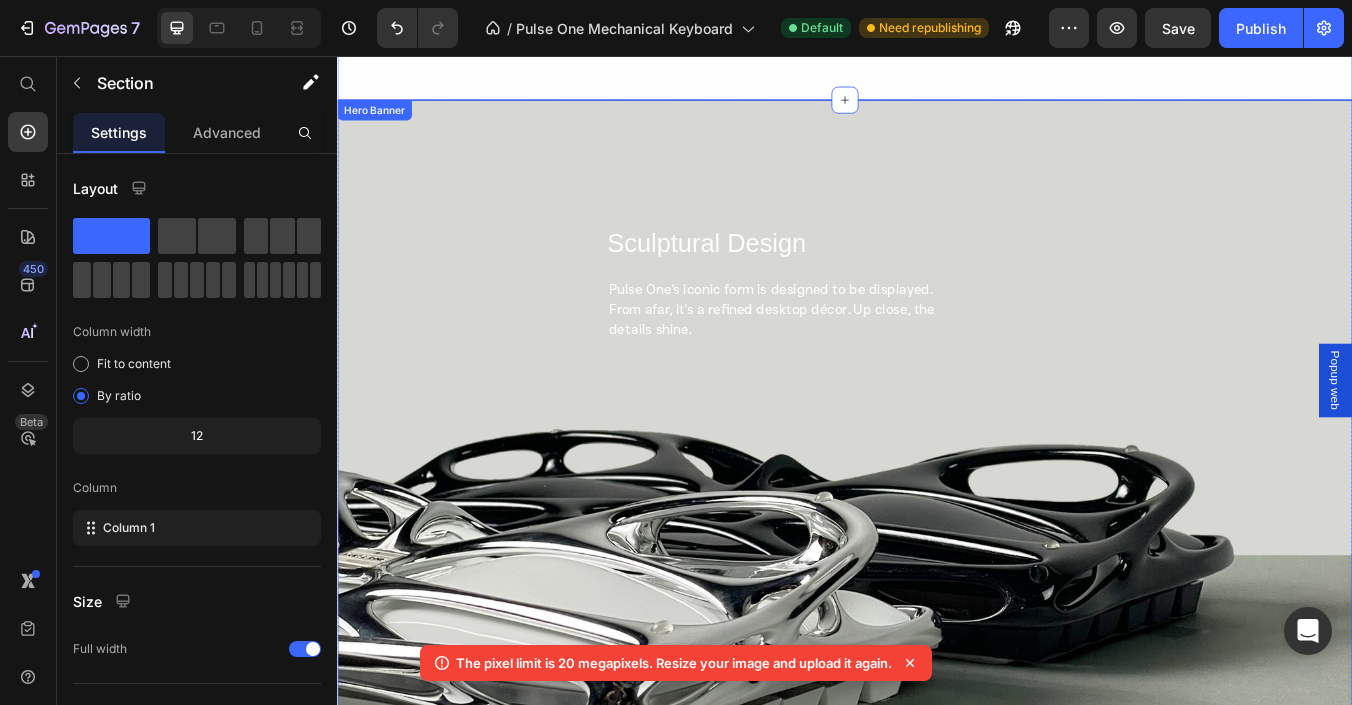 click on "Pulse One's iconic form is designed to be displayed. From afar, it's a refined desktop décor. Up close, the details shine." at bounding box center [862, 356] 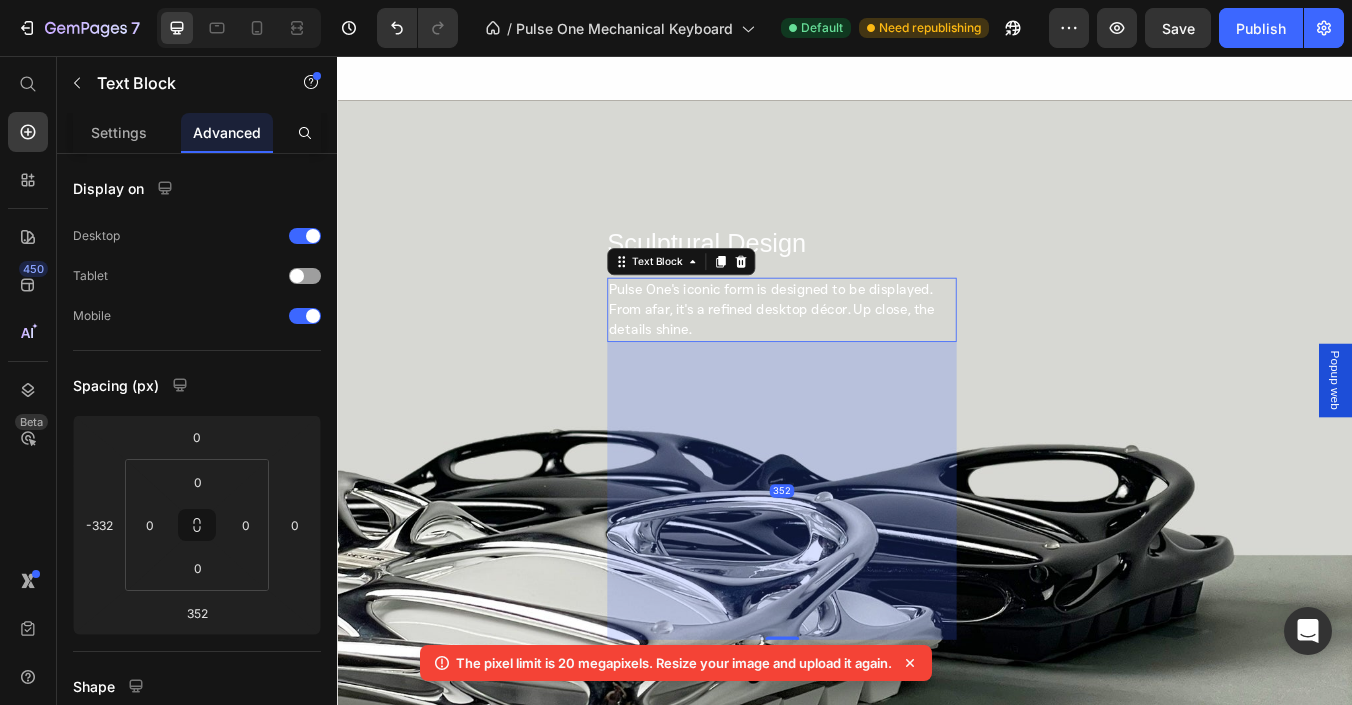 click on "Pulse One's iconic form is designed to be displayed. From afar, it's a refined desktop décor. Up close, the details shine." at bounding box center [850, 355] 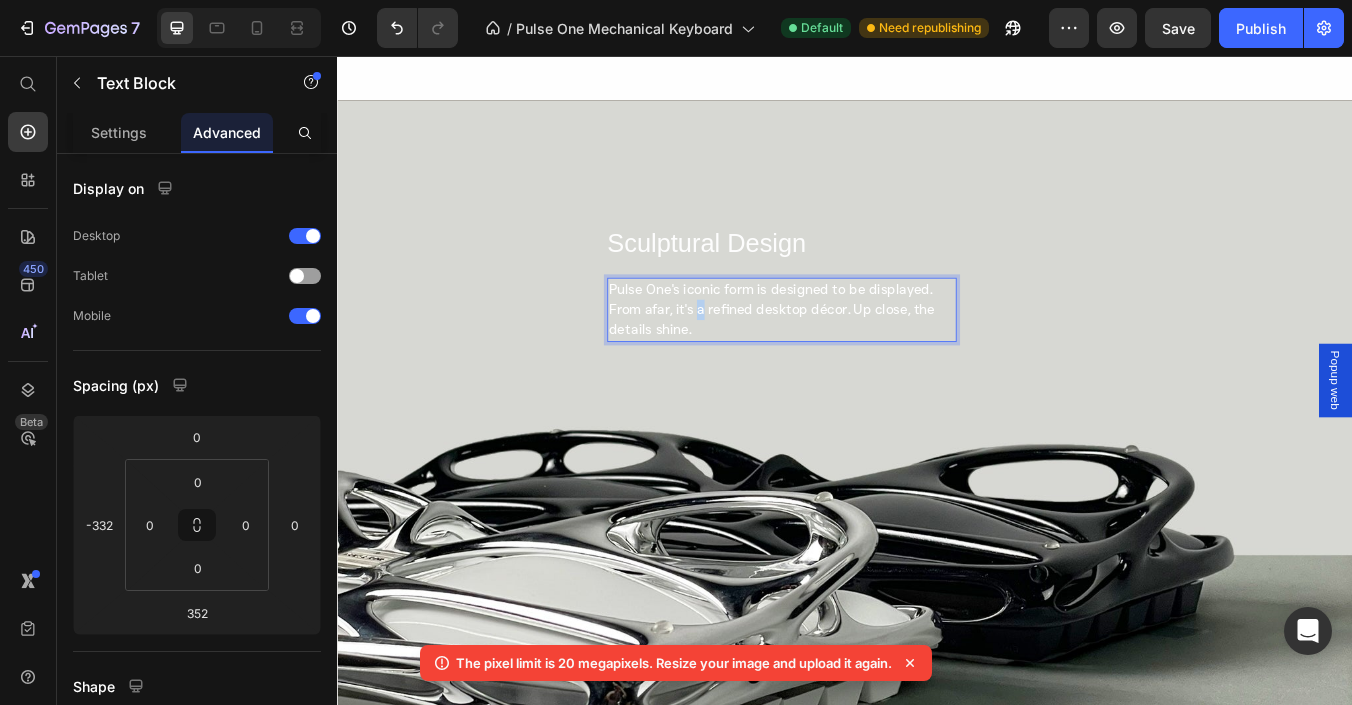 click on "Pulse One's iconic form is designed to be displayed. From afar, it's a refined desktop décor. Up close, the details shine." at bounding box center (850, 355) 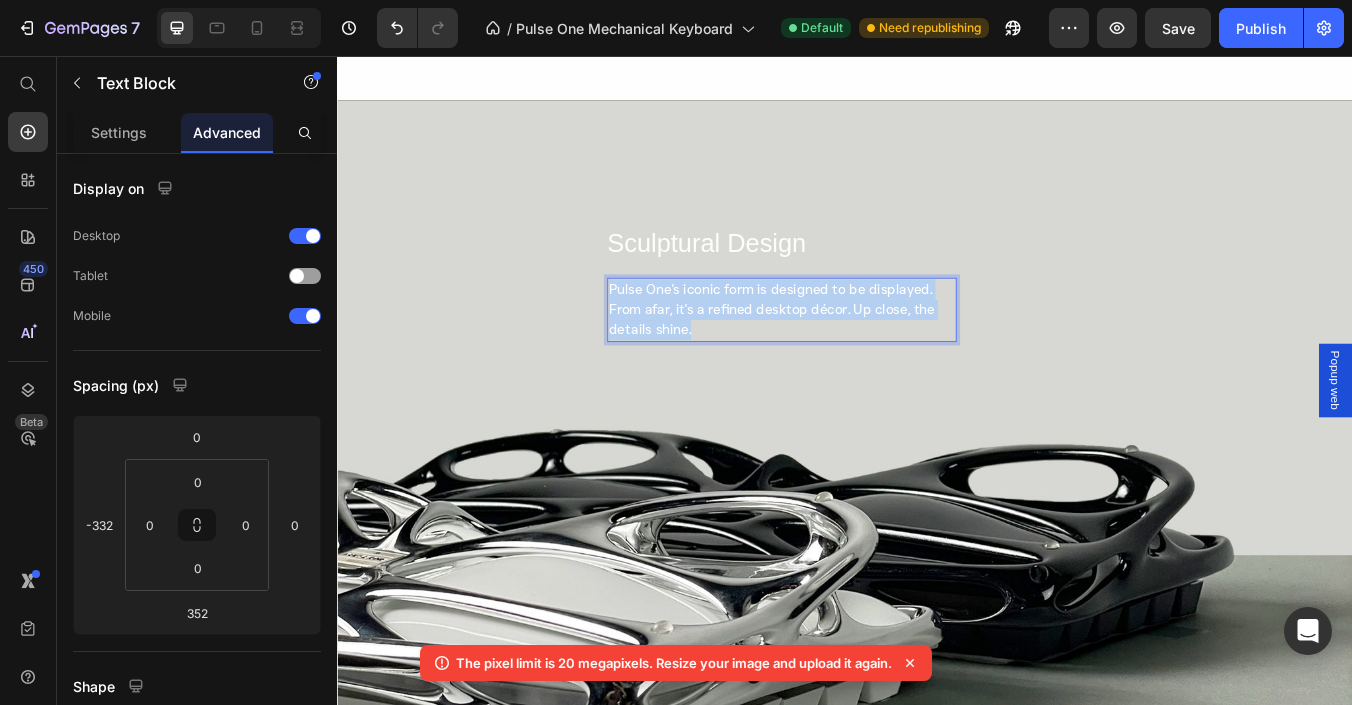 drag, startPoint x: 767, startPoint y: 382, endPoint x: 660, endPoint y: 338, distance: 115.69356 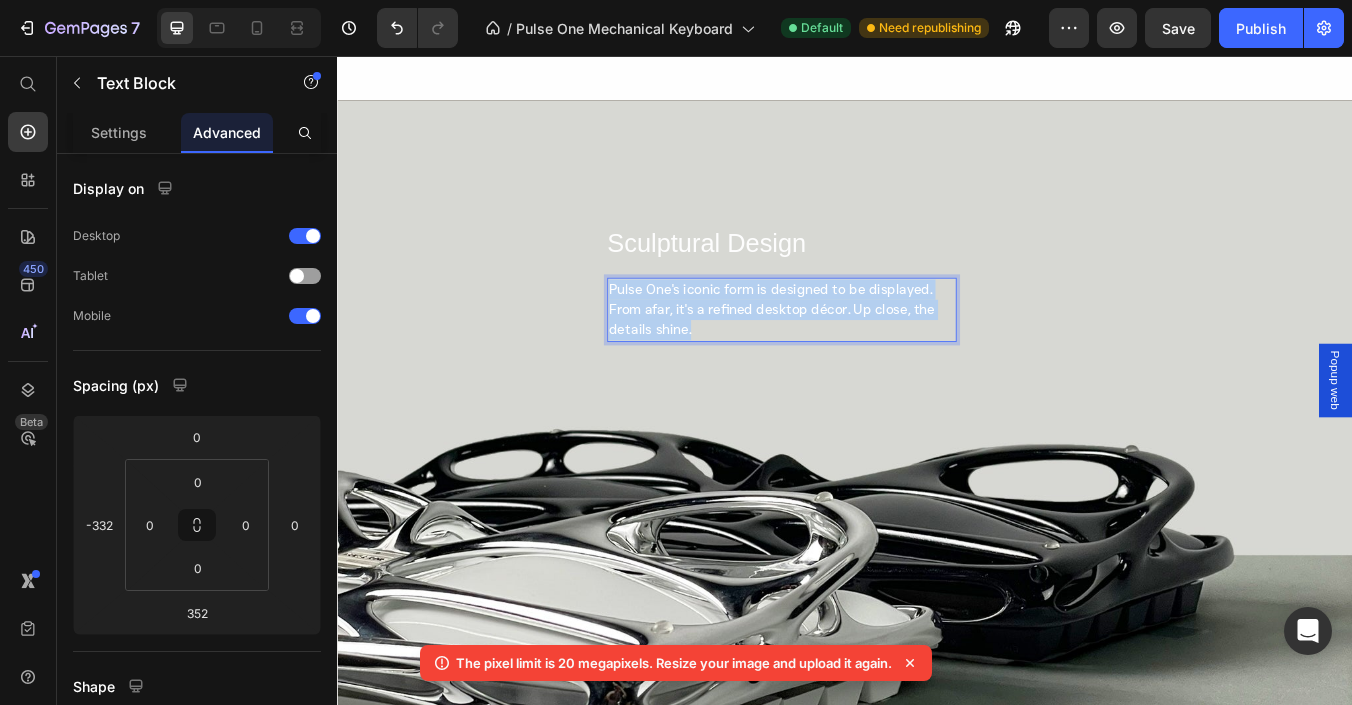 click on "Pulse One's iconic form is designed to be displayed. From afar, it's a refined desktop décor. Up close, the details shine." at bounding box center (862, 356) 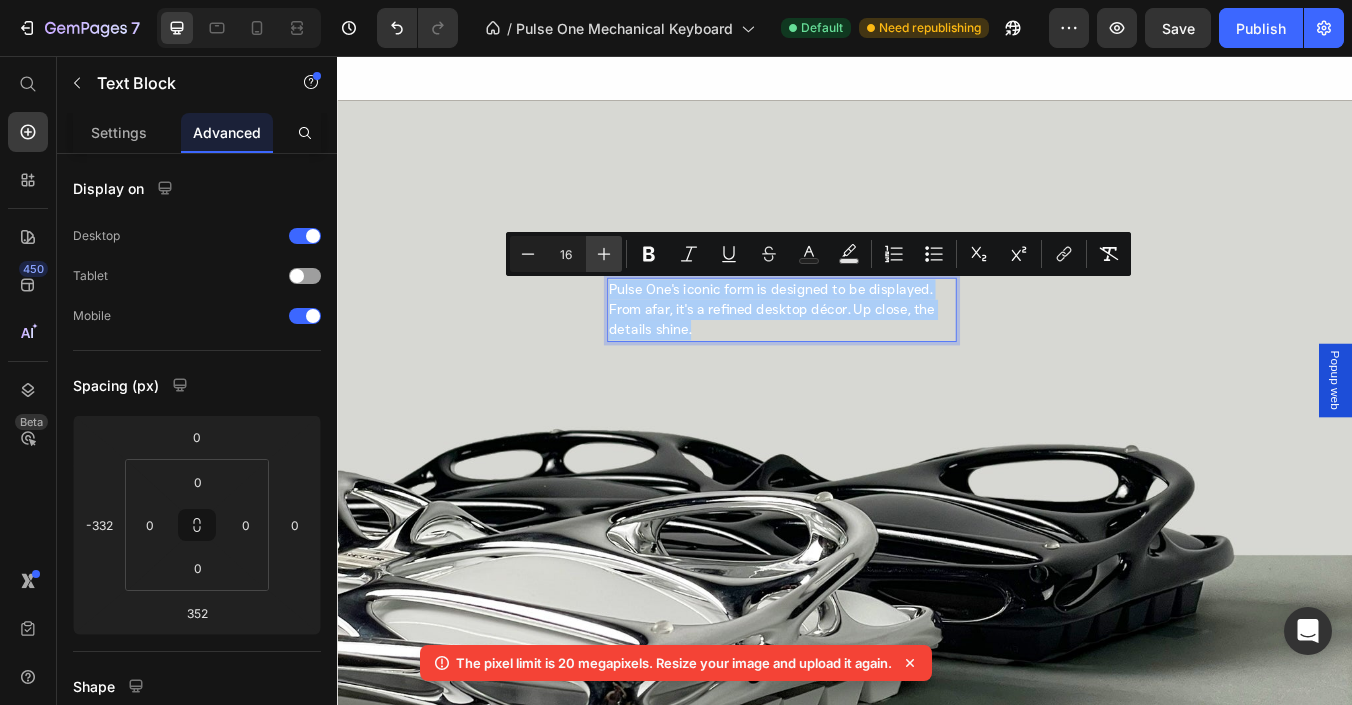click 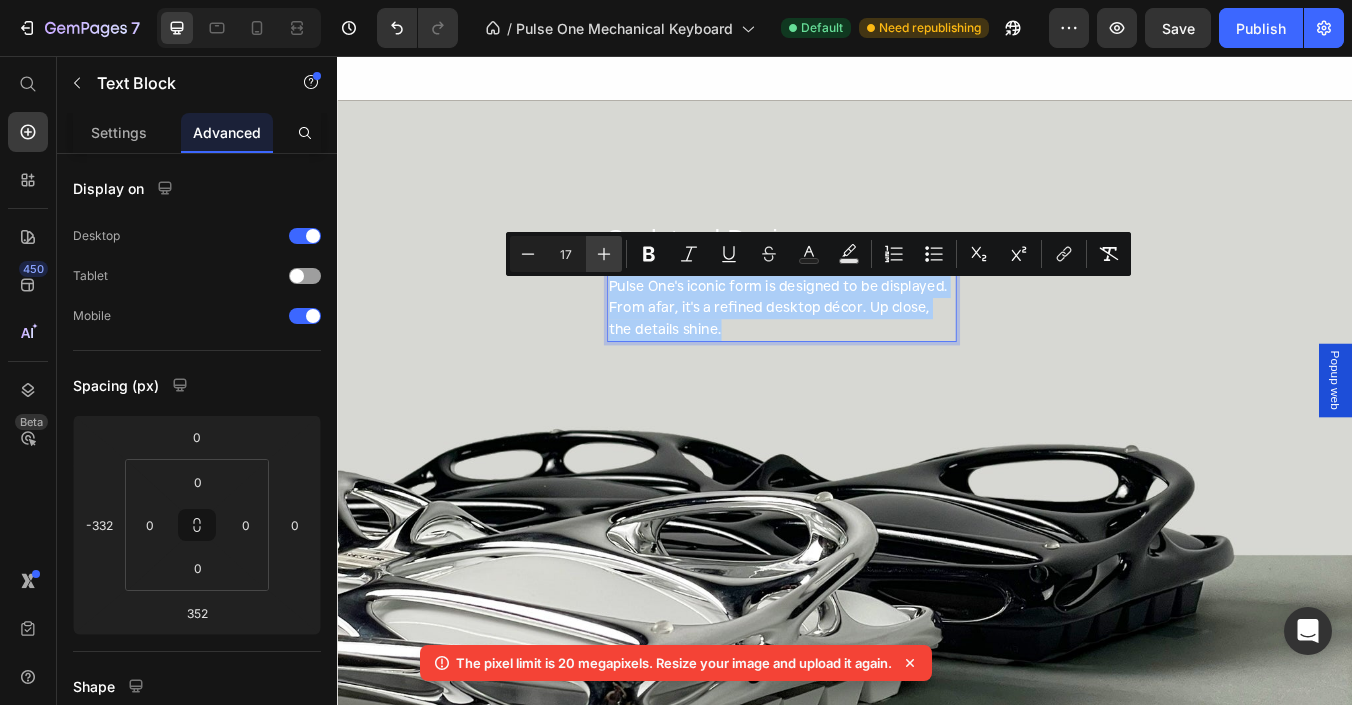 click 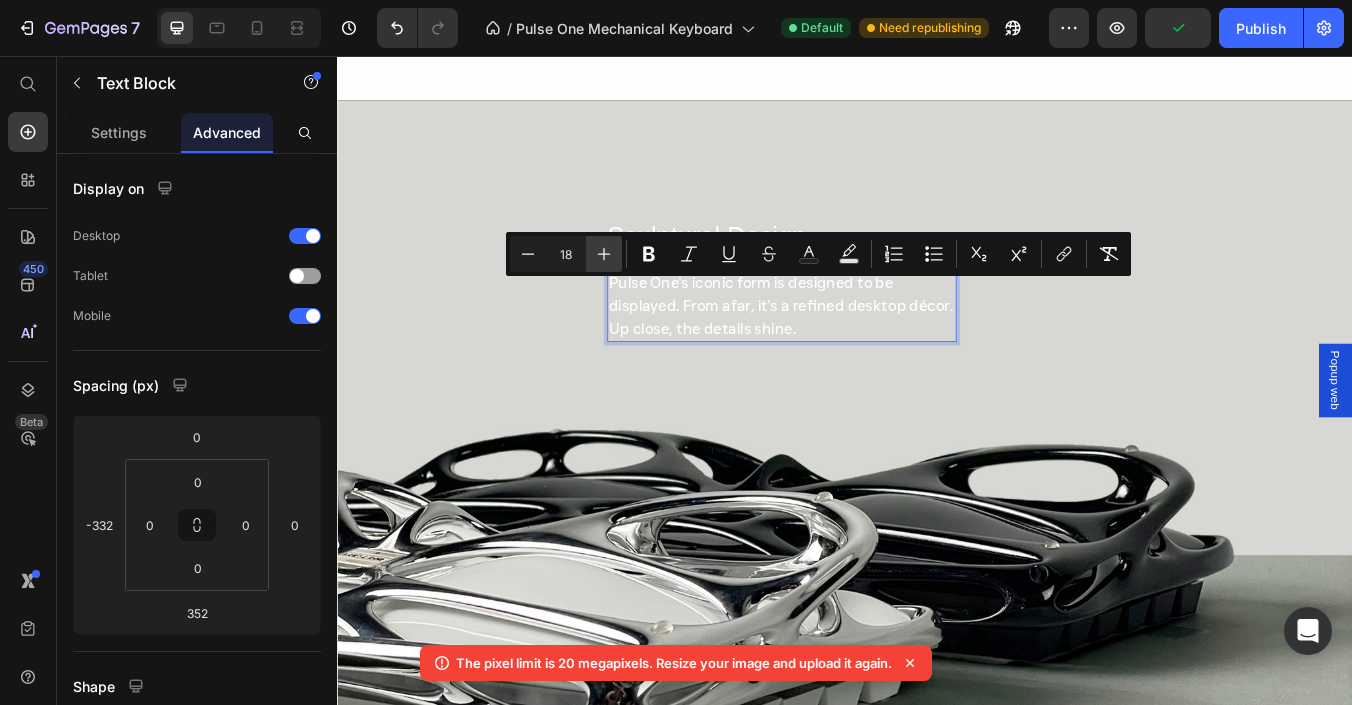 click 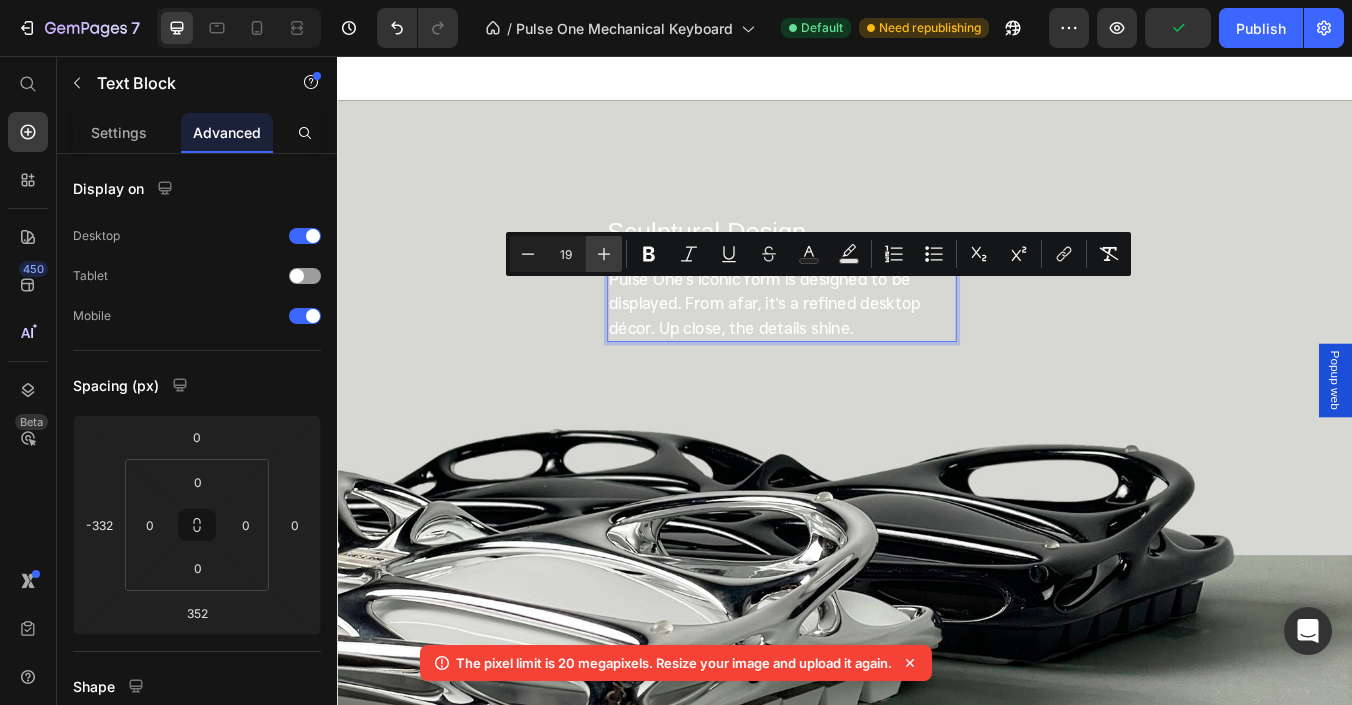 click 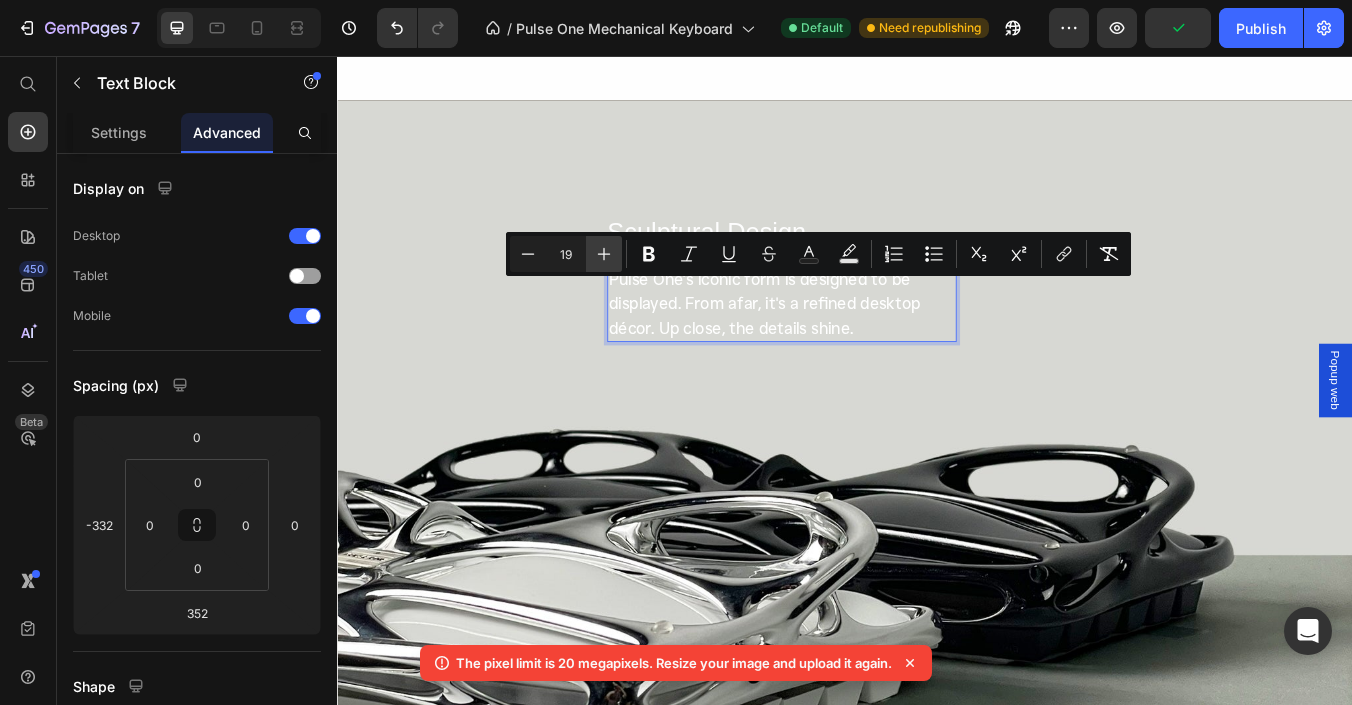 type on "20" 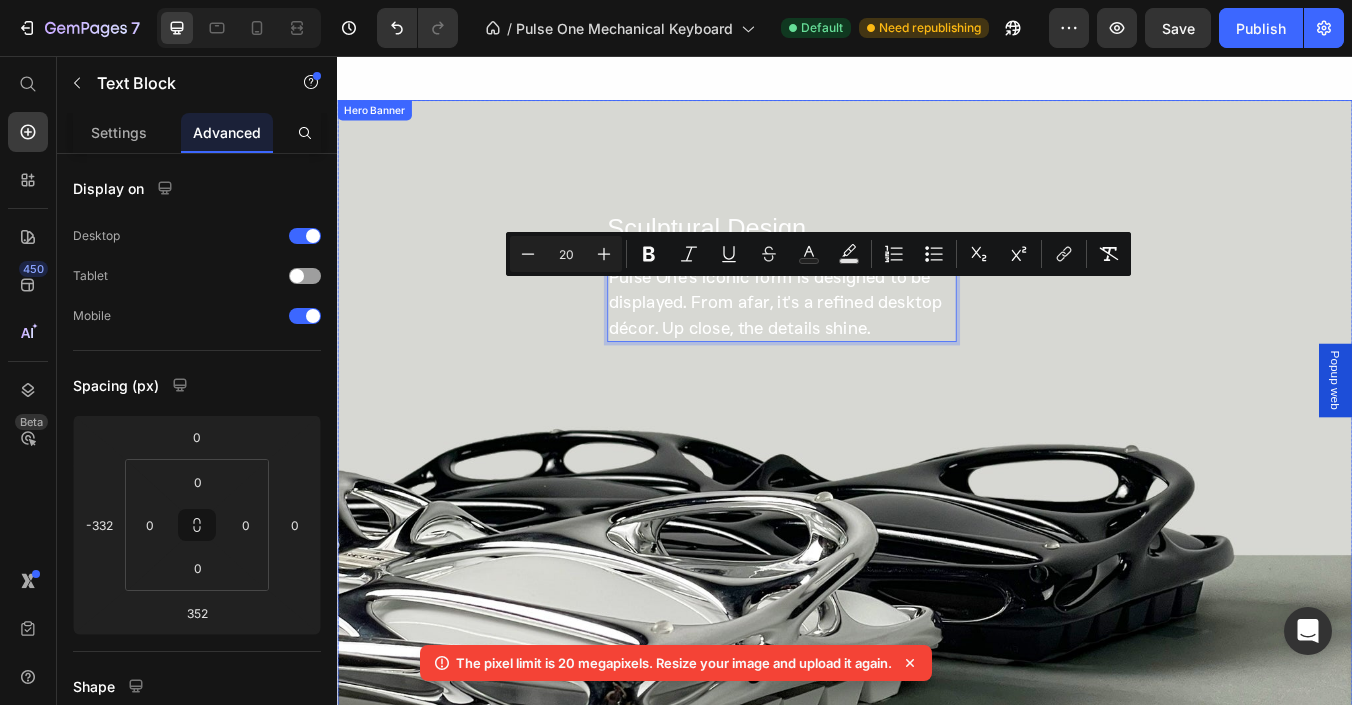 click on "Sculptural Design Heading Pulse One's iconic form is designed to be displayed. From afar, it's a refined desktop décor. Up close, the details shine. Text Block   352 Row" at bounding box center [937, 553] 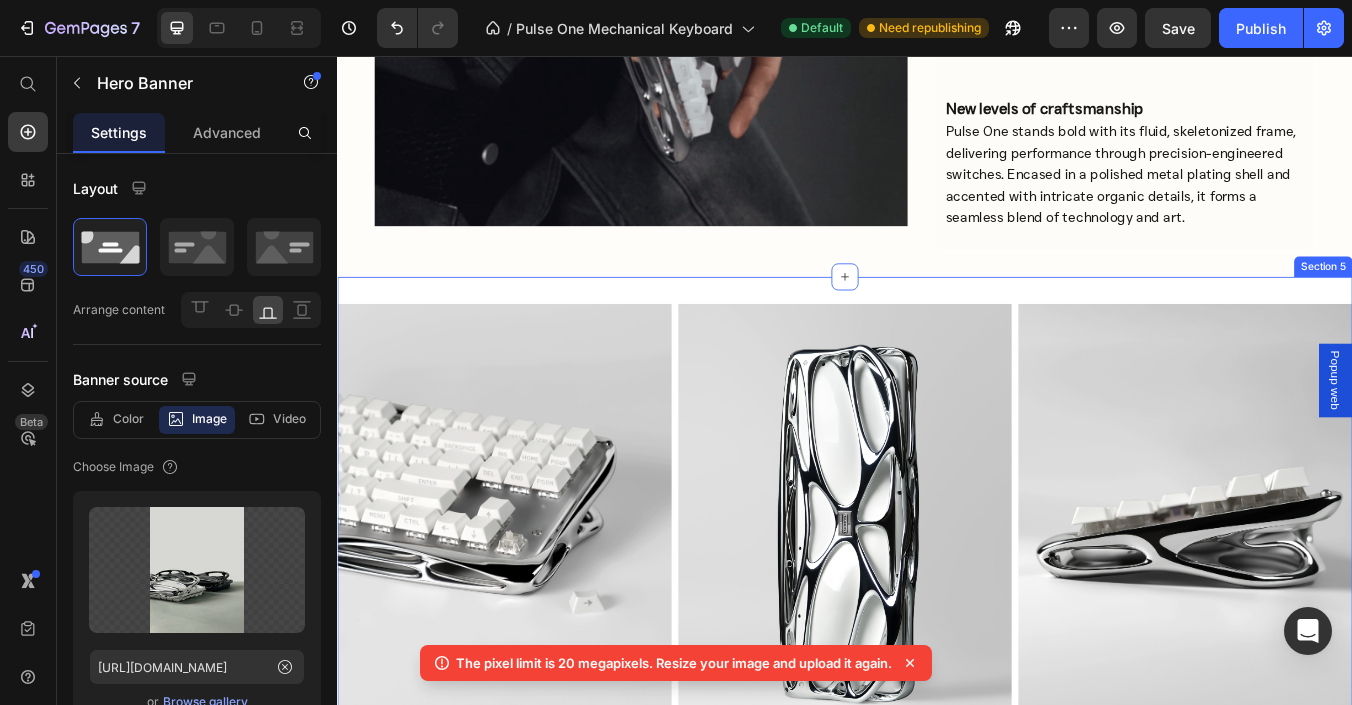scroll, scrollTop: 2600, scrollLeft: 0, axis: vertical 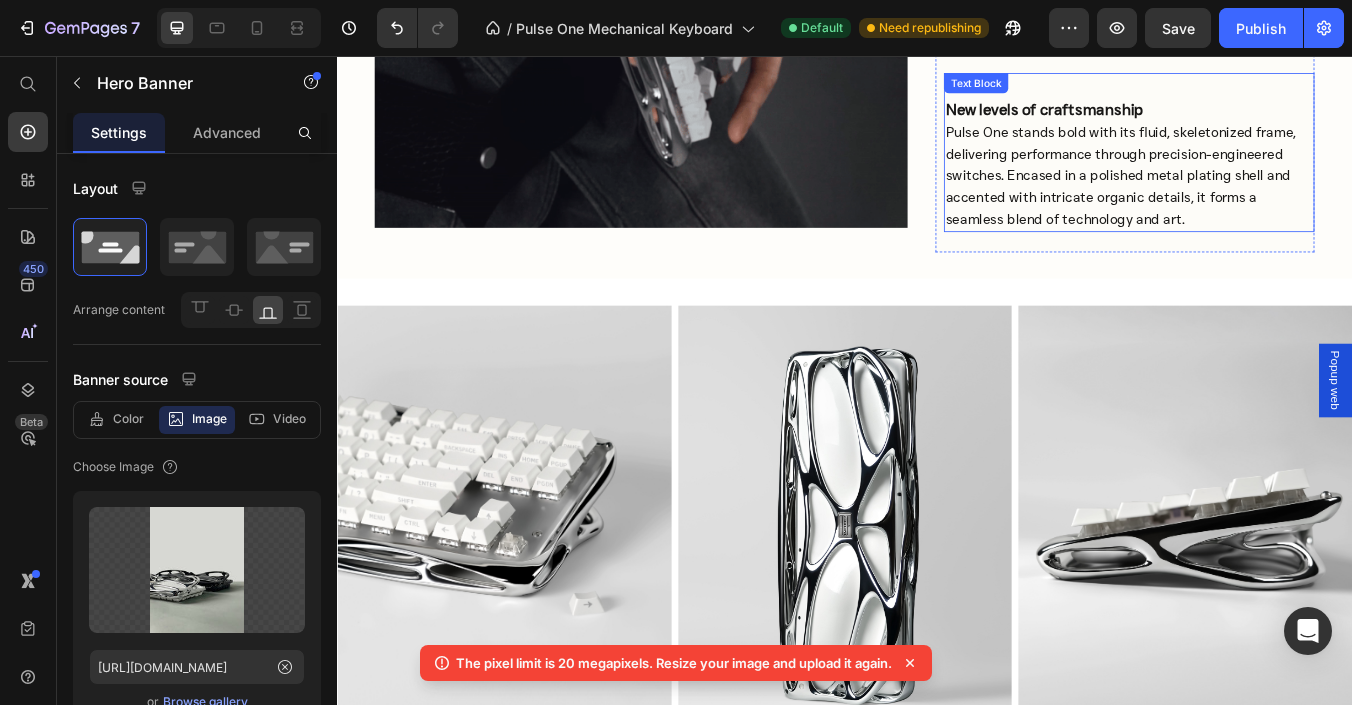 click on "Pulse One stands bold with its fluid, skeletonized frame, delivering performance through precision-engineered switches. Encased in a polished metal plating shell and accented with intricate organic details, it forms a seamless blend of technology and art." at bounding box center [1263, 197] 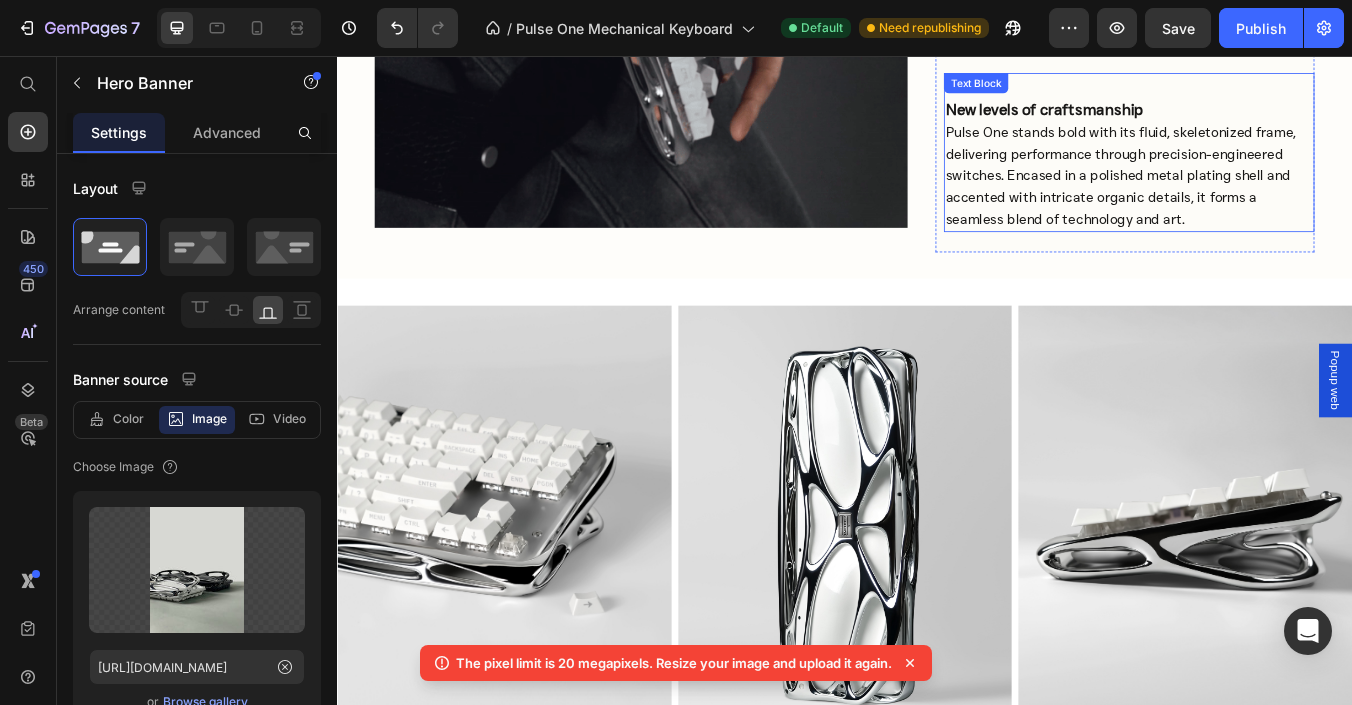 click on "Pulse One stands bold with its fluid, skeletonized frame, delivering performance through precision-engineered switches. Encased in a polished metal plating shell and accented with intricate organic details, it forms a seamless blend of technology and art." at bounding box center [1263, 197] 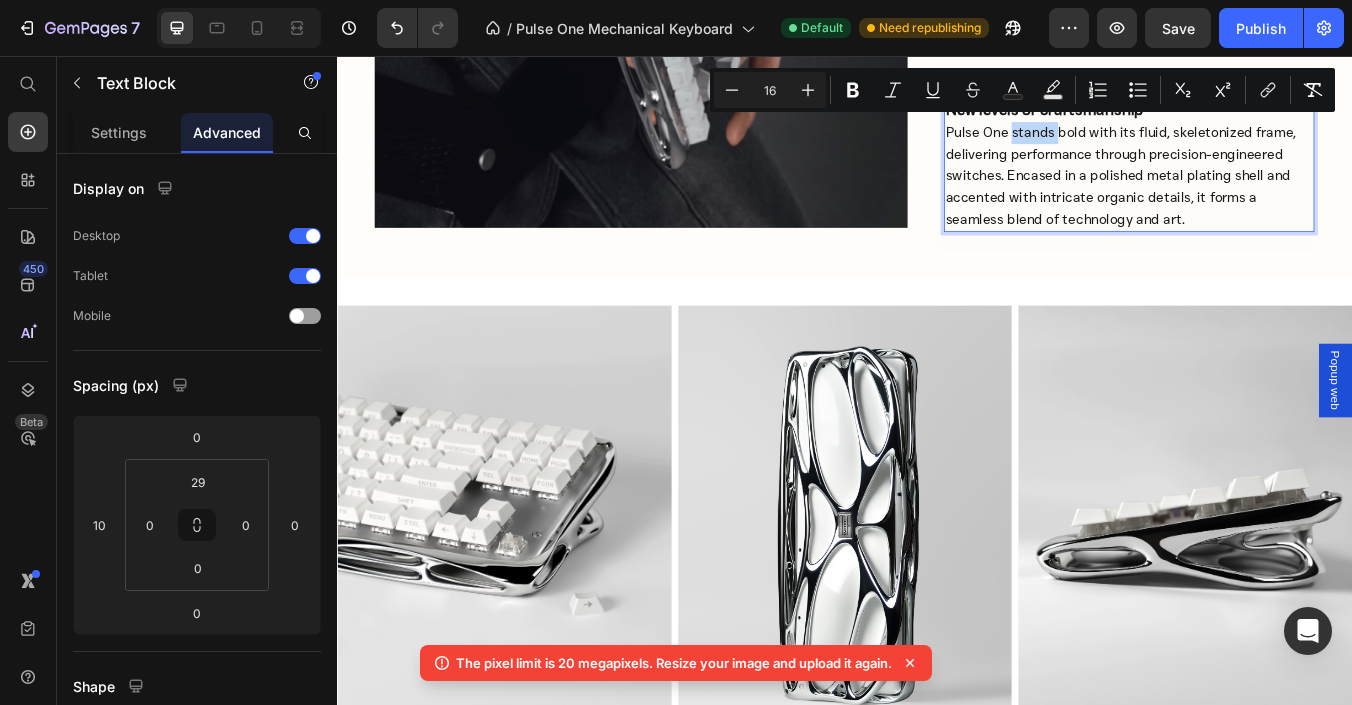 click on "Pulse One stands bold with its fluid, skeletonized frame, delivering performance through precision-engineered switches. Encased in a polished metal plating shell and accented with intricate organic details, it forms a seamless blend of technology and art." at bounding box center (1263, 197) 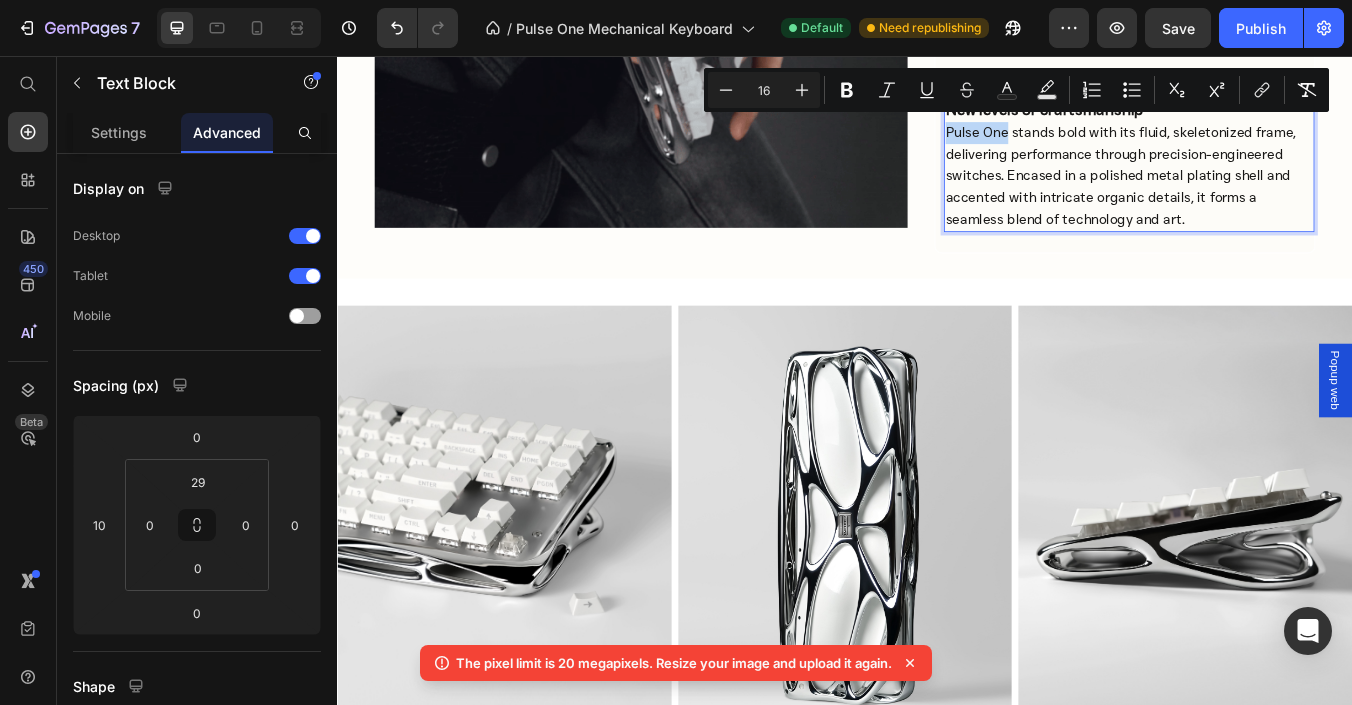 drag, startPoint x: 1120, startPoint y: 144, endPoint x: 1048, endPoint y: 148, distance: 72.11102 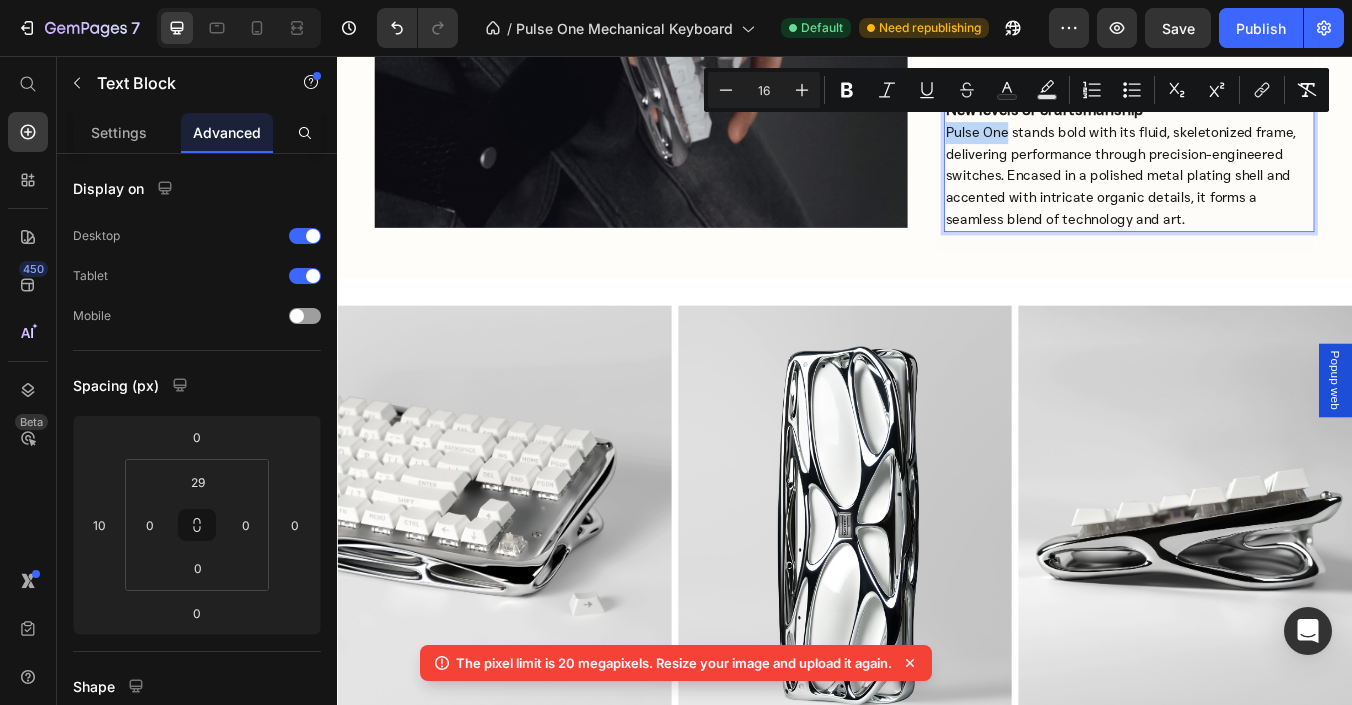 click on "New levels of craftsmanship Pulse One stands bold with its fluid, skeletonized frame, delivering performance through precision-engineered switches. Encased in a polished metal plating shell and accented with intricate organic details, it forms a seamless blend of technology and art." at bounding box center [1273, 184] 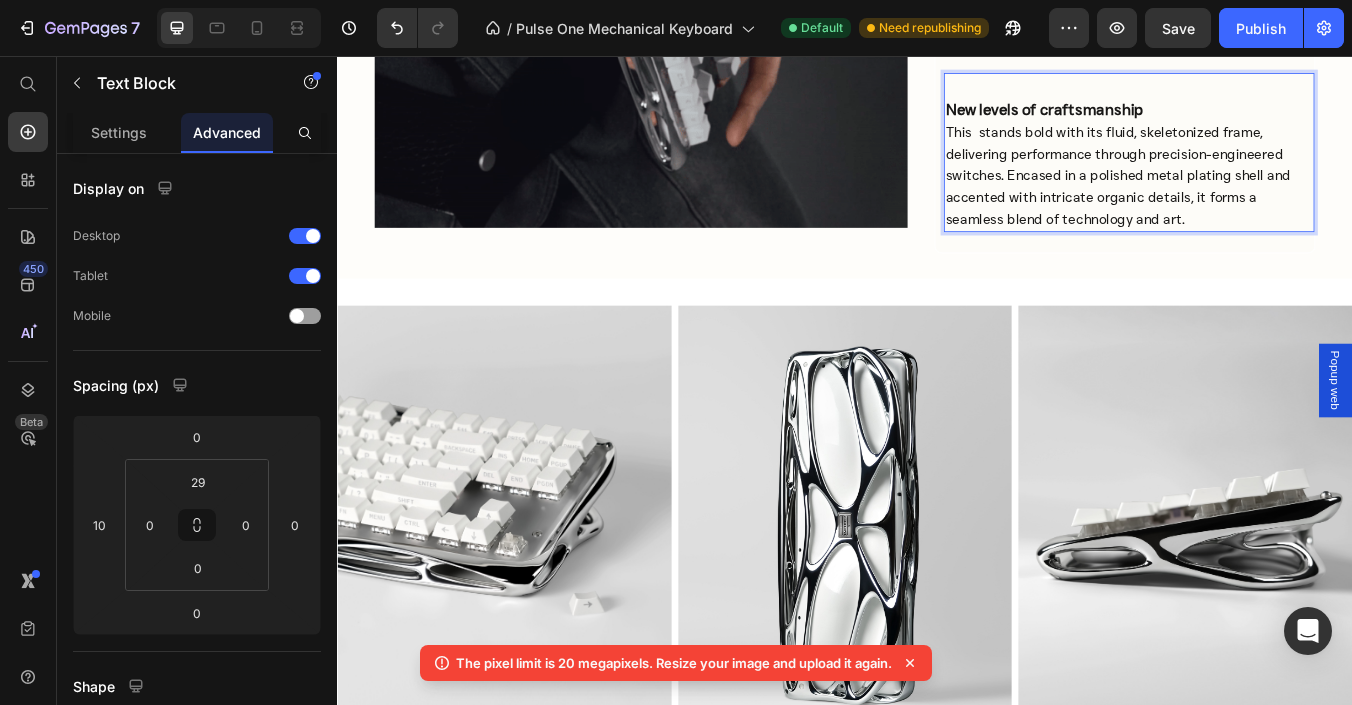 type 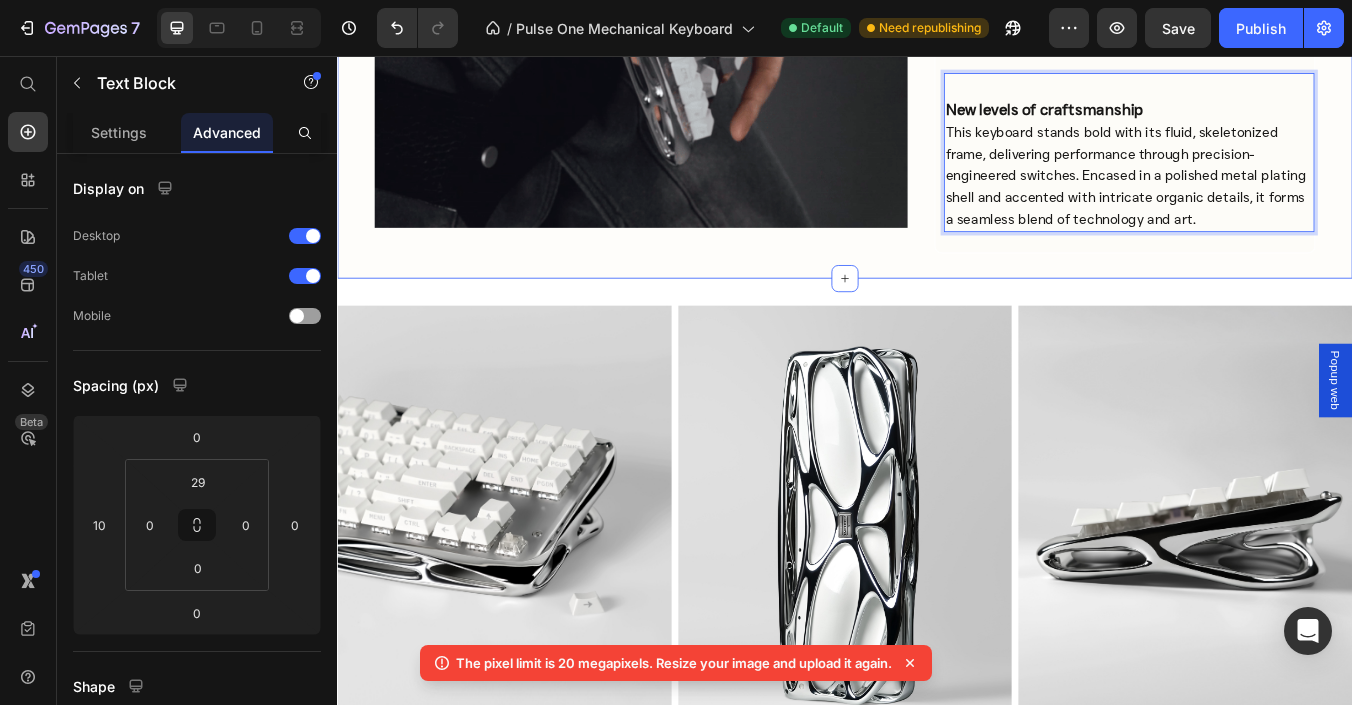 click on "Image Image New levels of craftsmanship This keyboard stands bold with its fluid, skeletonized frame, delivering performance through precision-engineered switches. Encased in a polished metal plating shell and accented with intricate organic details, it forms a seamless blend of technology and art. Text Block   0 Row Row Section 4" at bounding box center (937, -145) 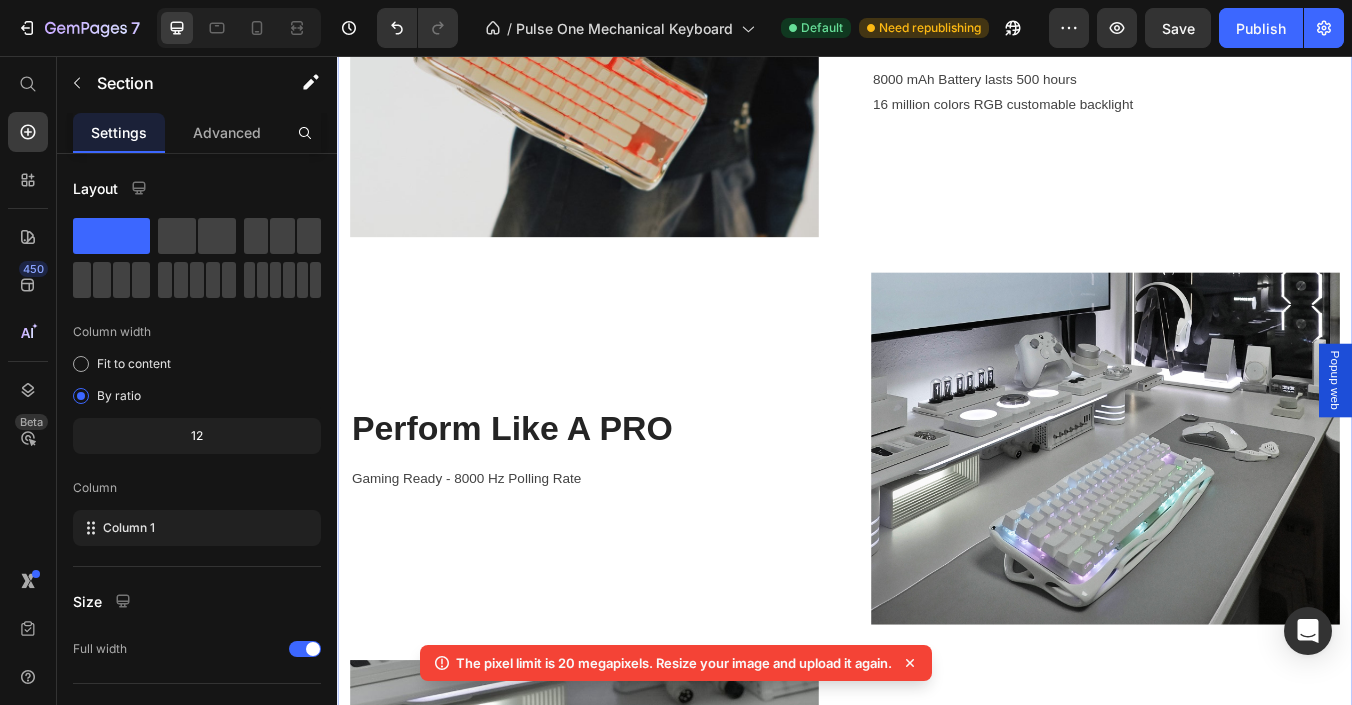 scroll, scrollTop: 3800, scrollLeft: 0, axis: vertical 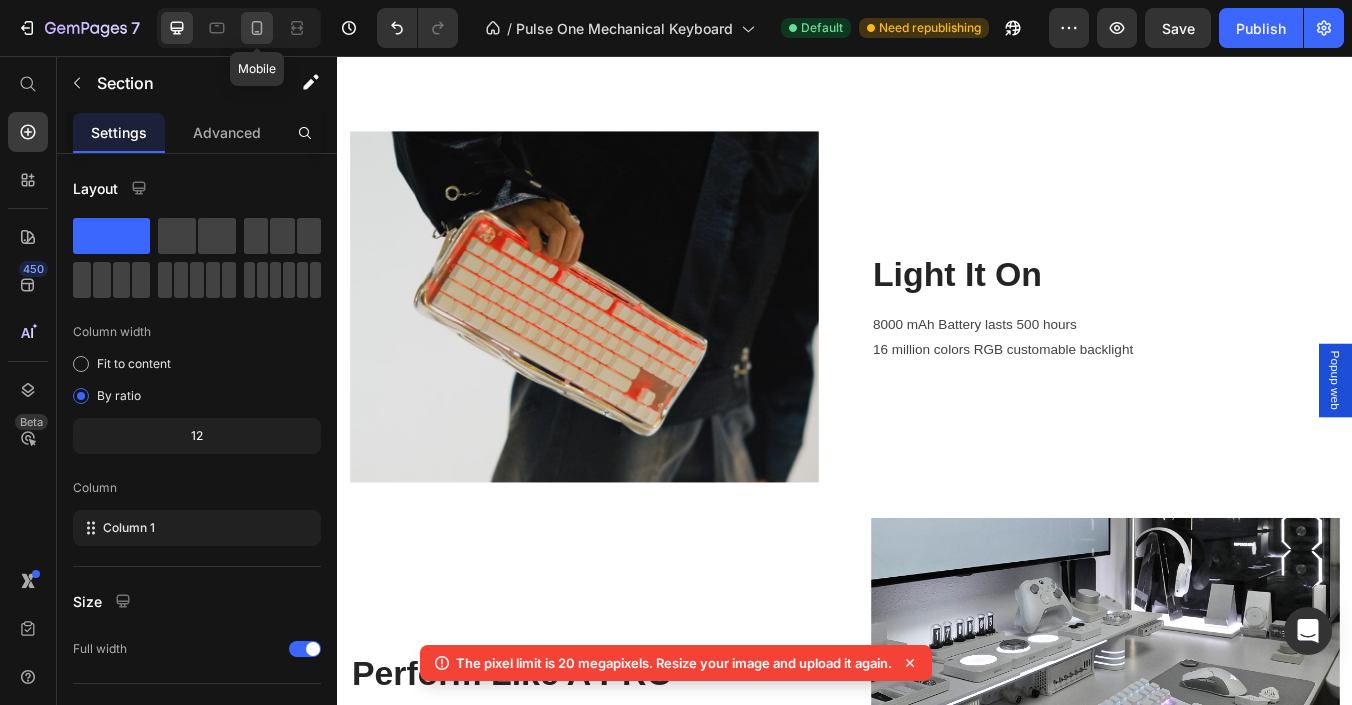 click 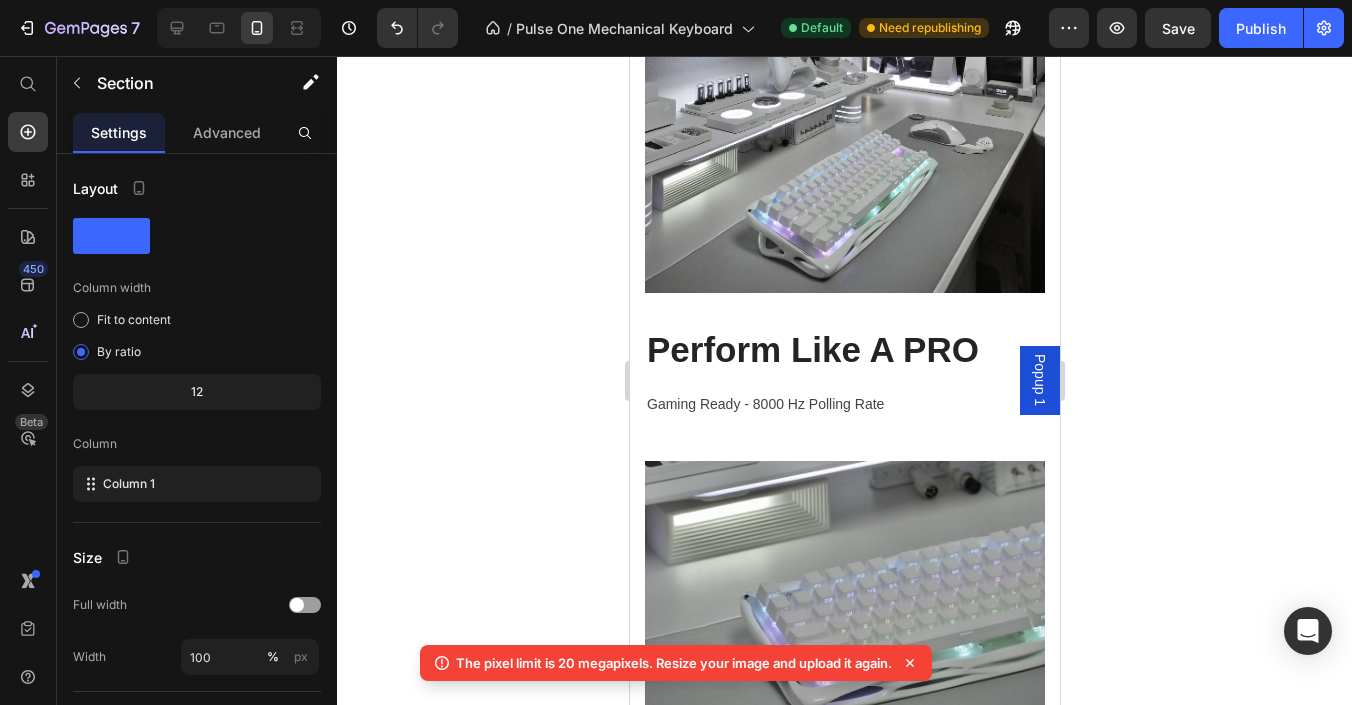 scroll, scrollTop: 4353, scrollLeft: 0, axis: vertical 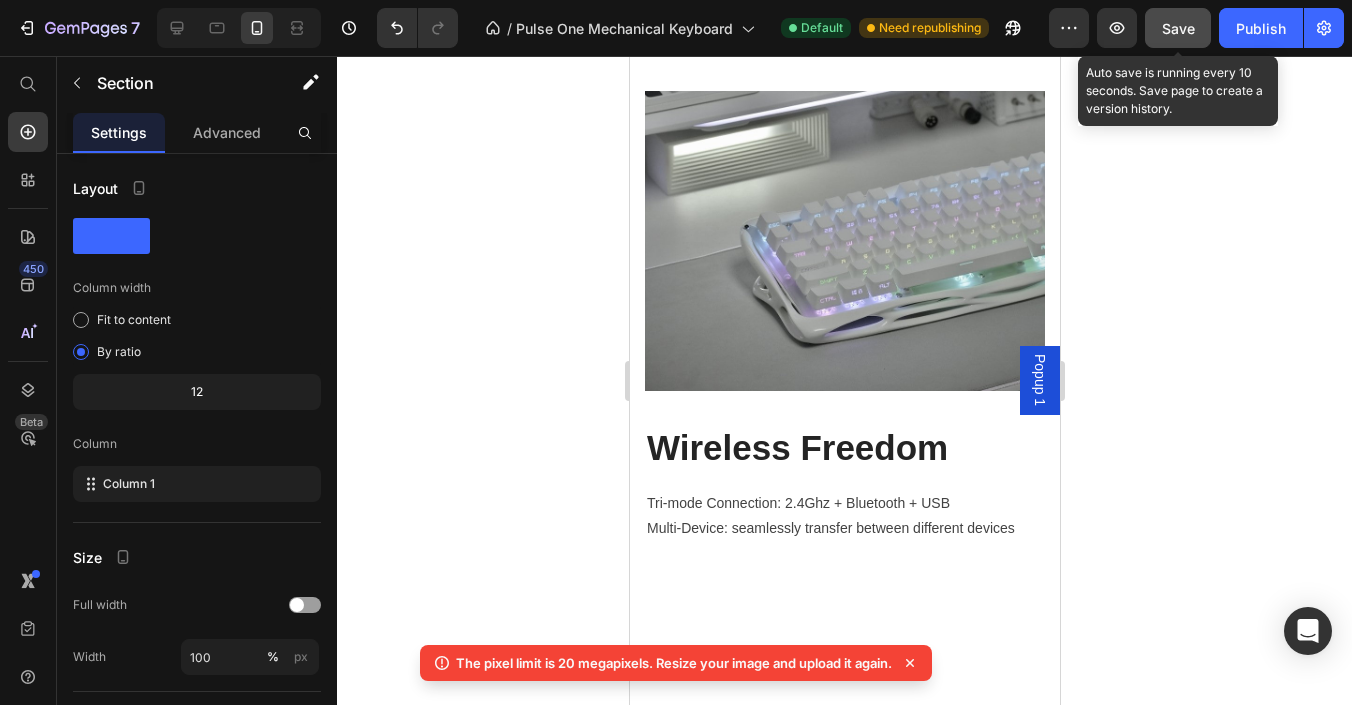 click on "Save" 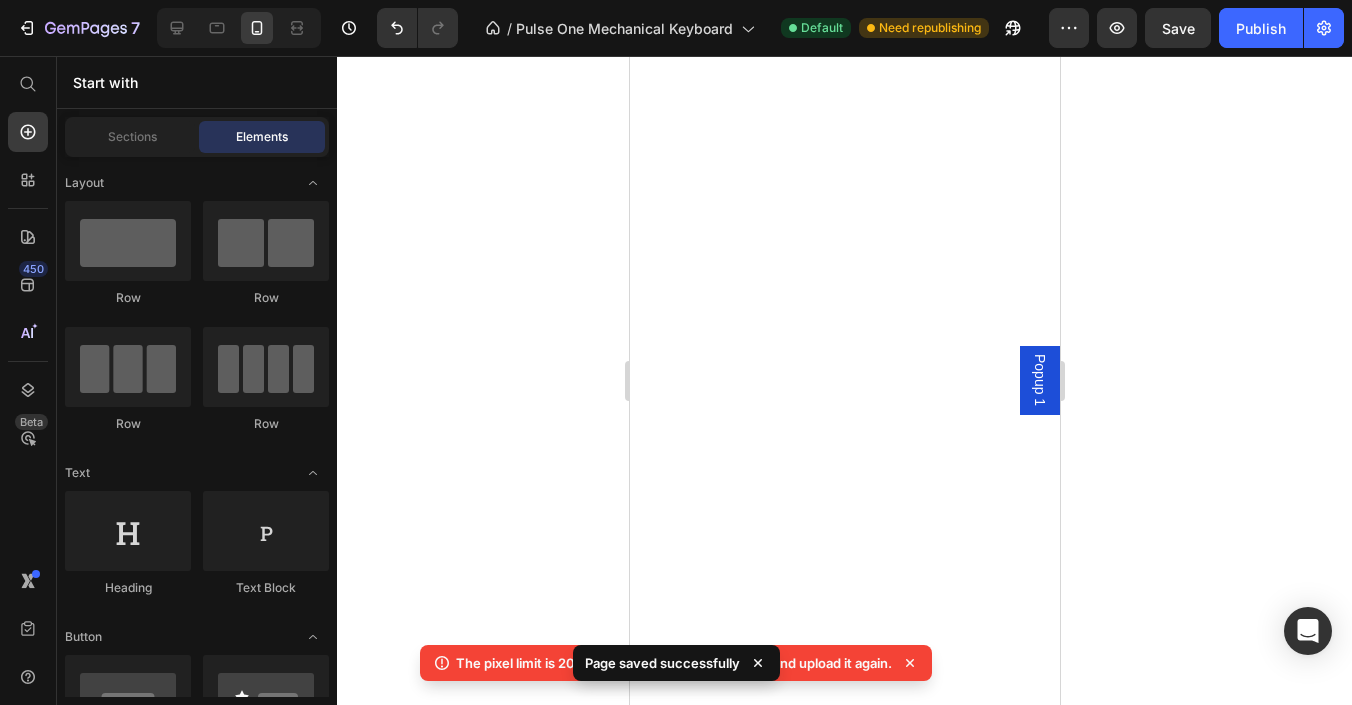 scroll, scrollTop: 0, scrollLeft: 0, axis: both 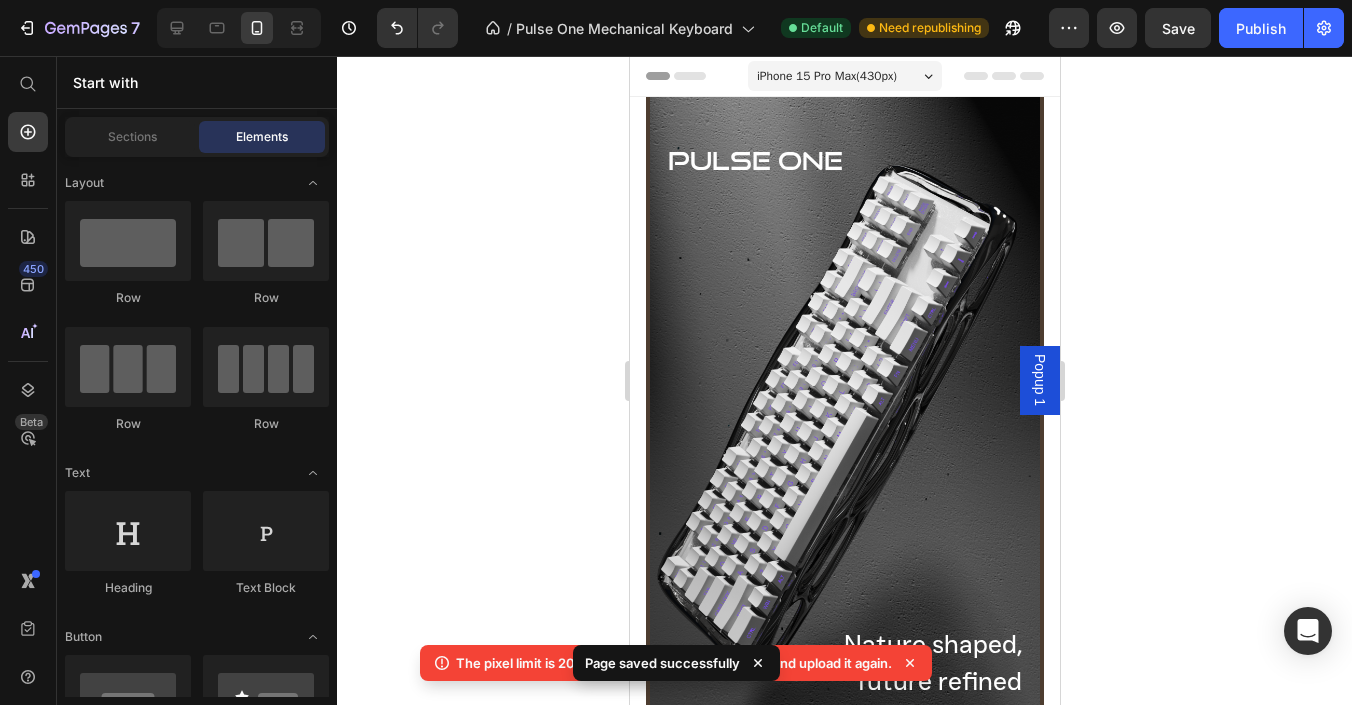 drag, startPoint x: 1053, startPoint y: 523, endPoint x: 1776, endPoint y: 112, distance: 831.65497 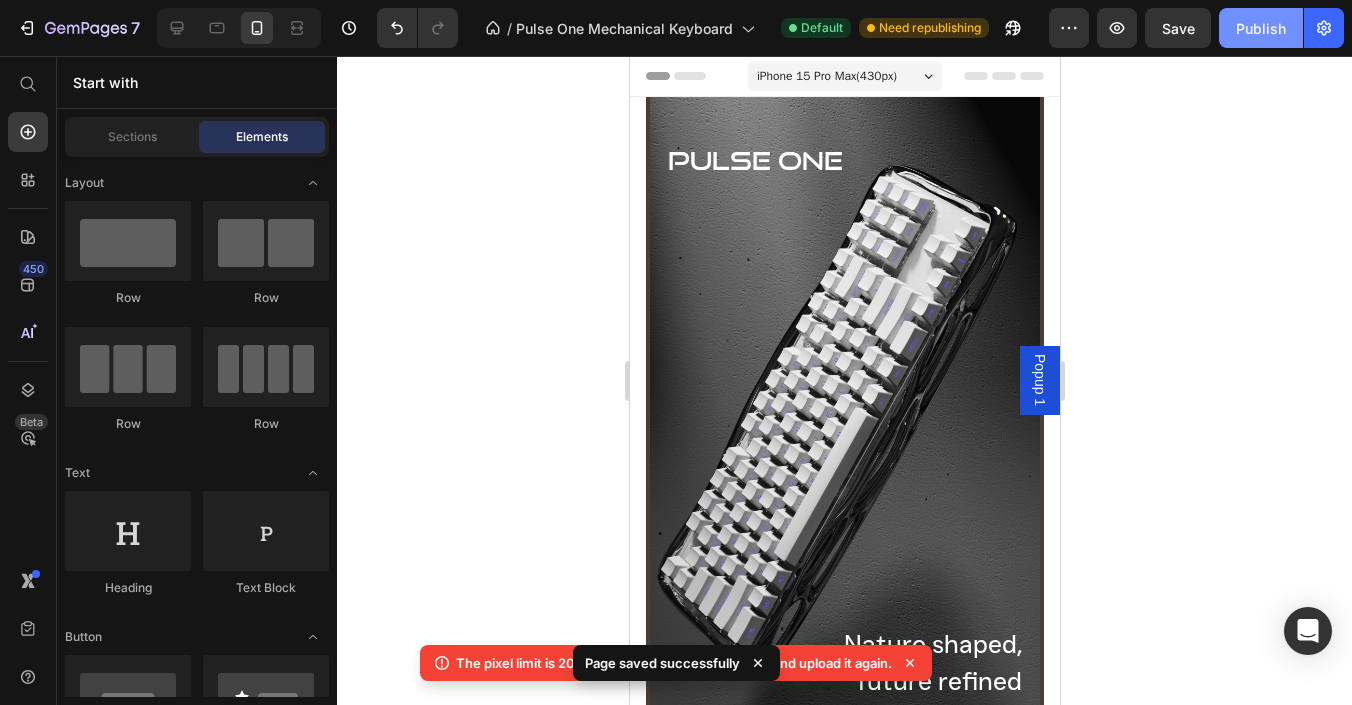 click on "Publish" at bounding box center [1261, 28] 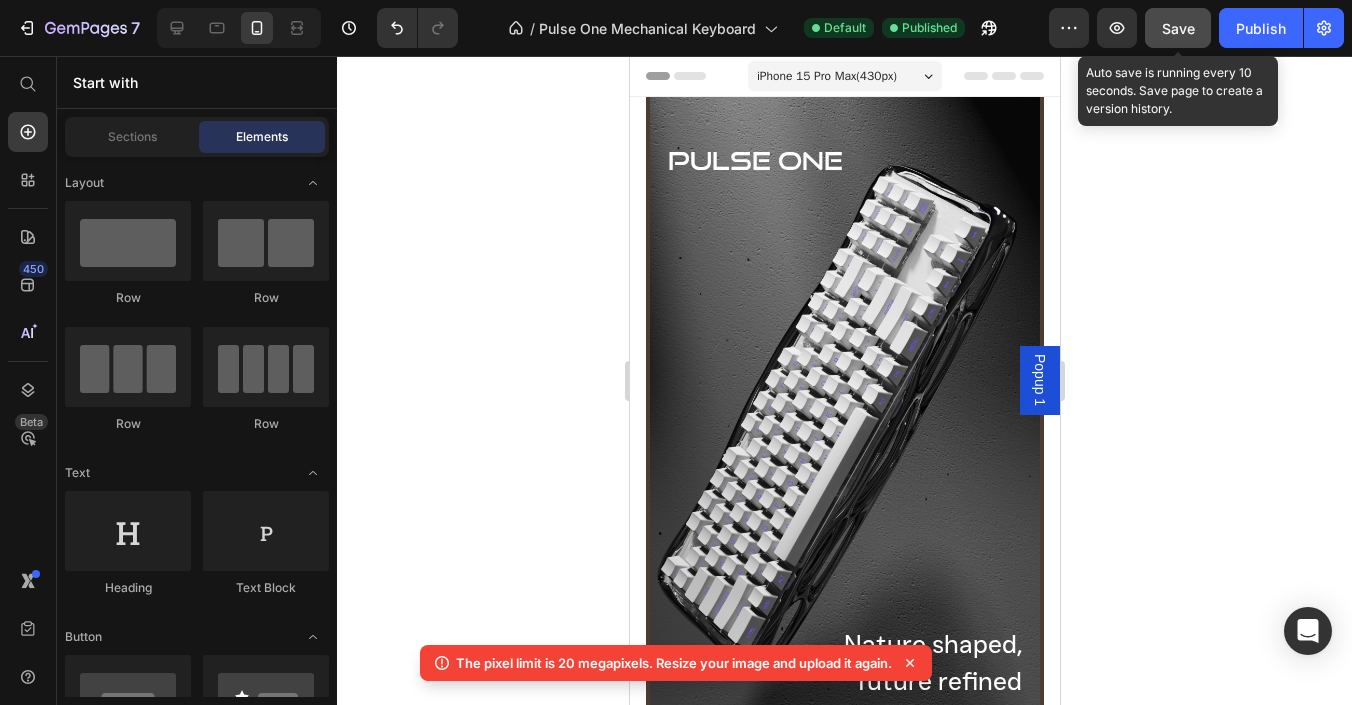 click on "Save" 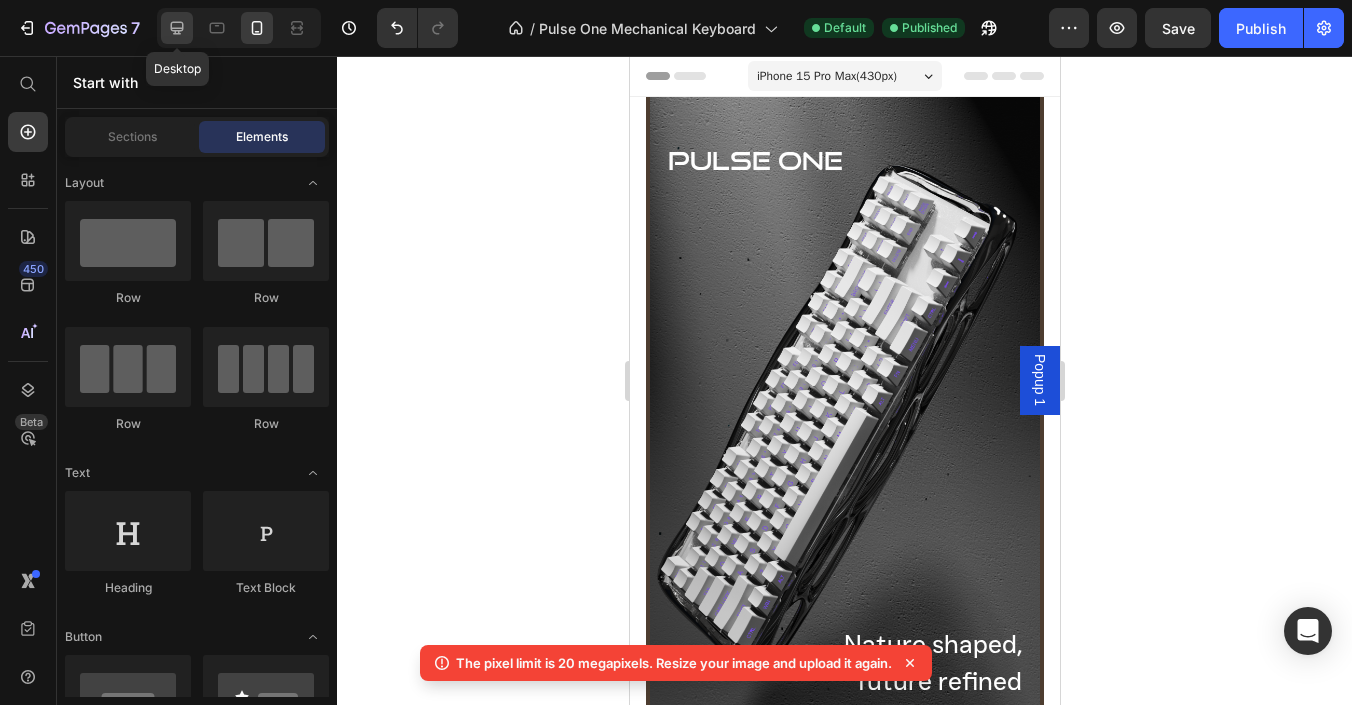 click 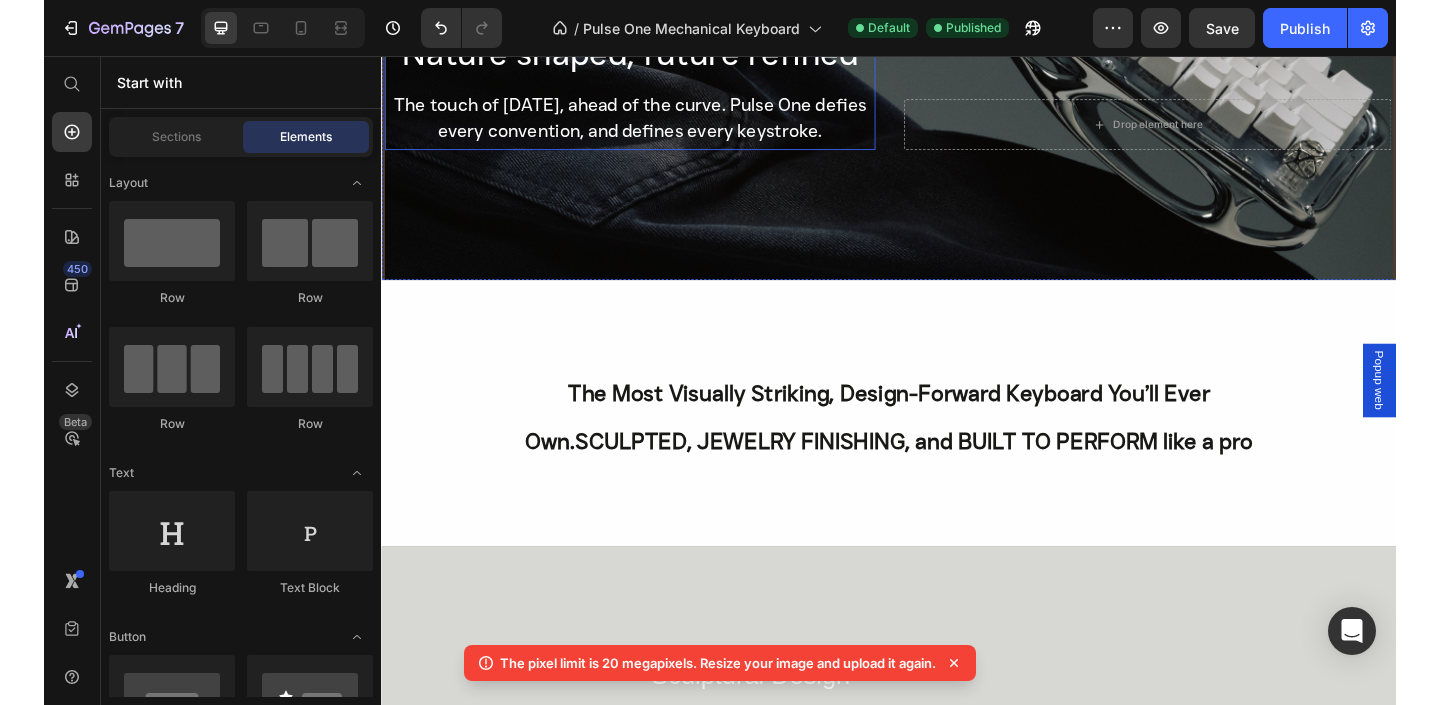 scroll, scrollTop: 600, scrollLeft: 0, axis: vertical 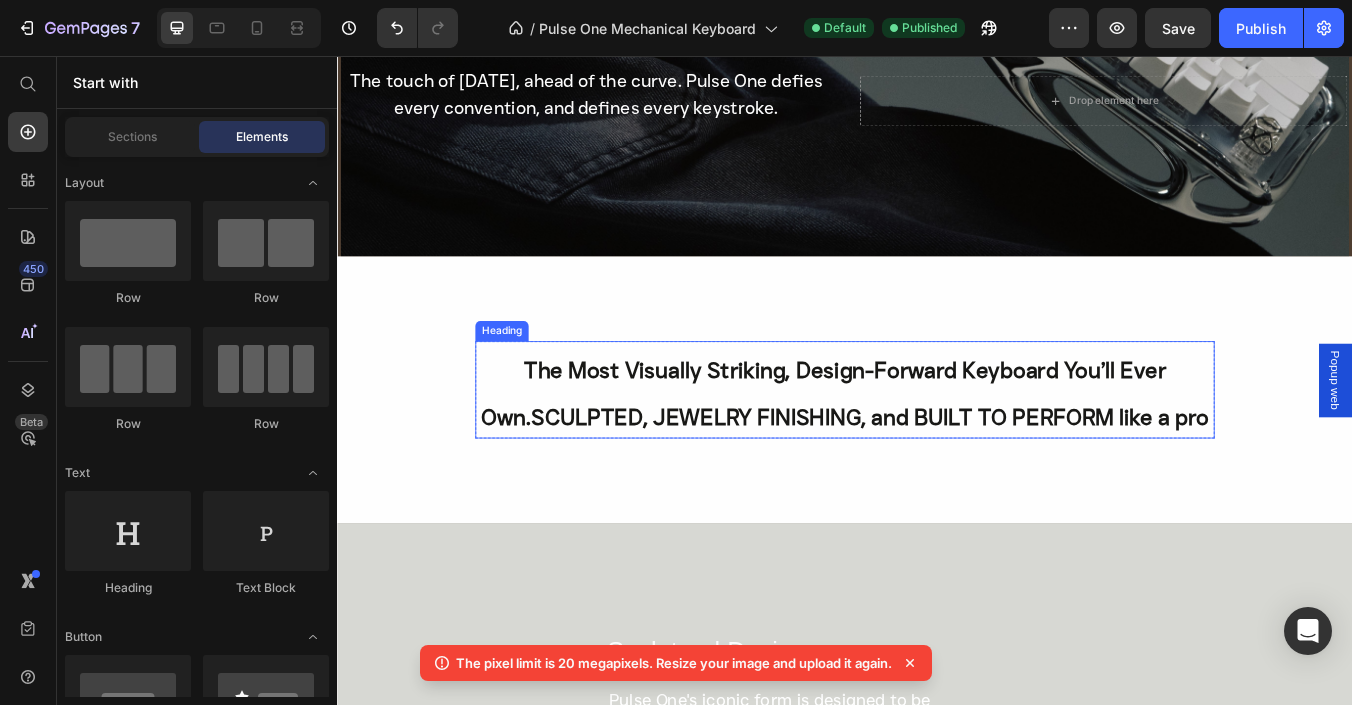 click on "The Most Visually Striking, Design-Forward Keyboard You’ll Ever Own.SCULPTED, JEWELRY FINISHING, and BUILT TO PERFORM like a pro" at bounding box center [937, 455] 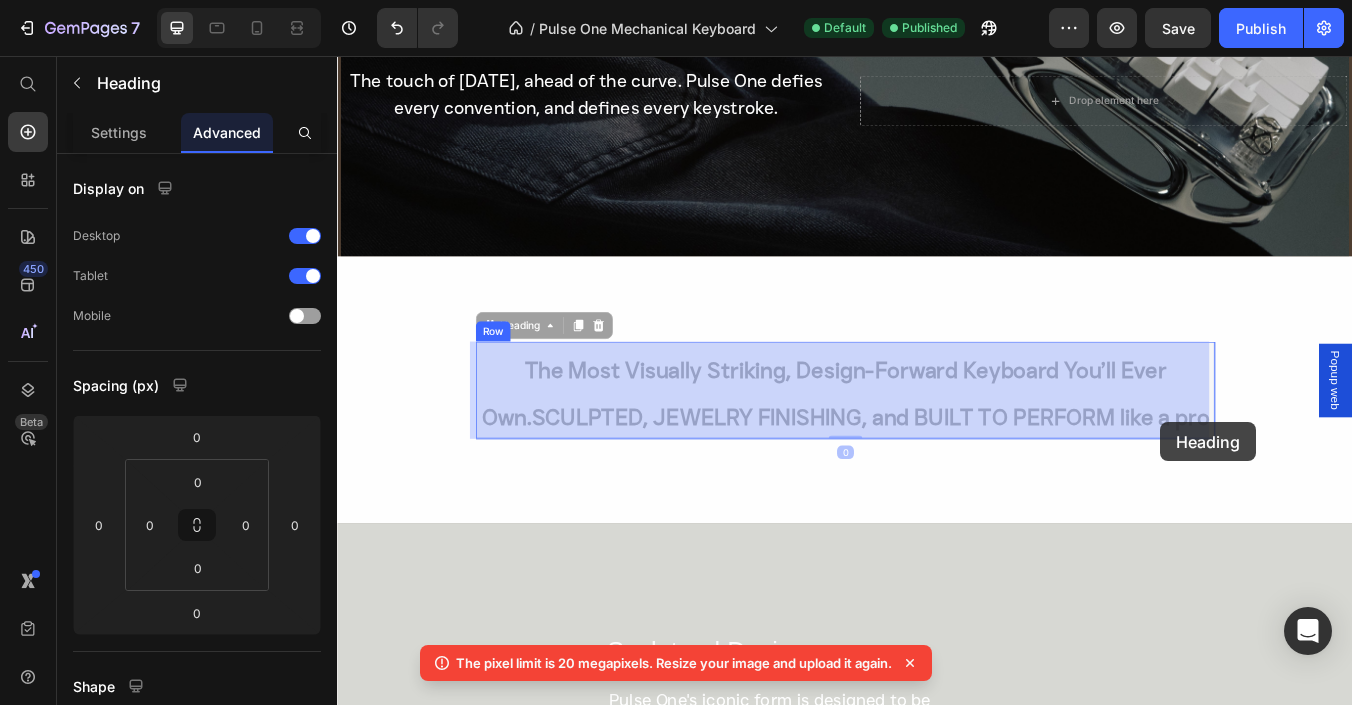 drag, startPoint x: 541, startPoint y: 427, endPoint x: 1310, endPoint y: 489, distance: 771.4953 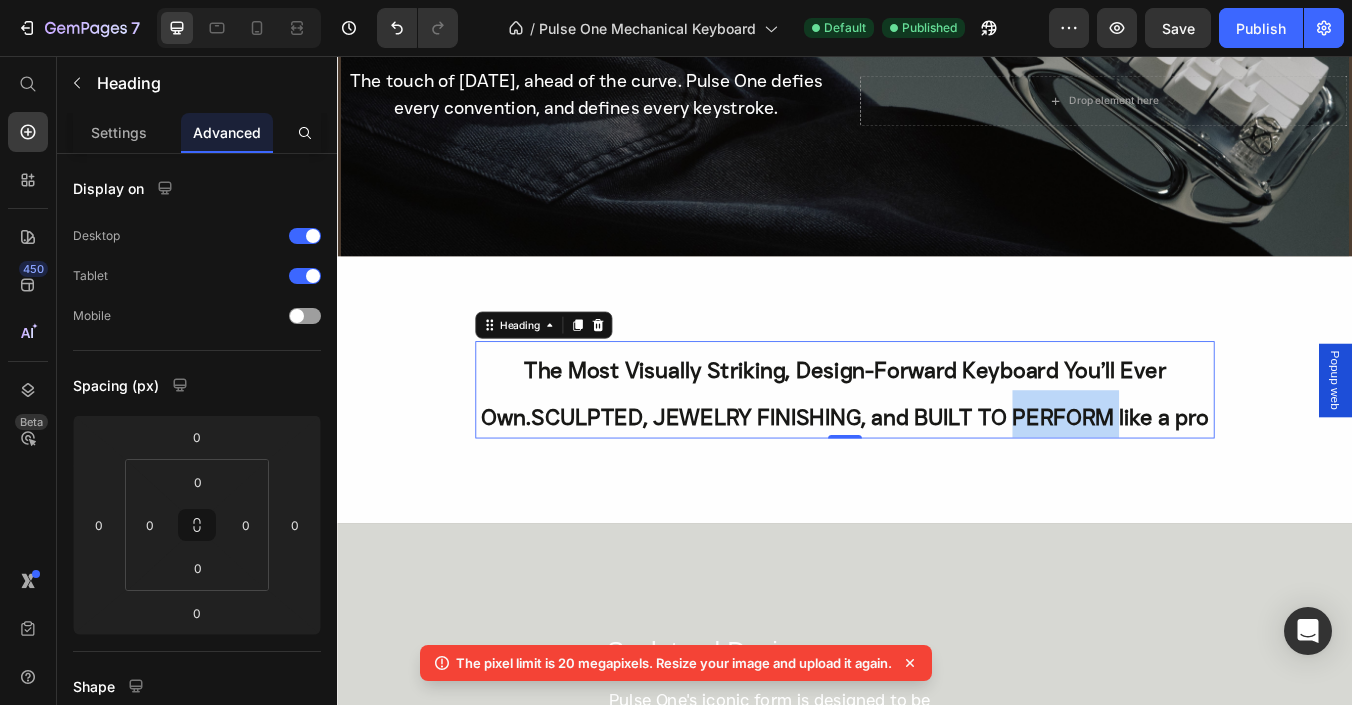 click on "The Most Visually Striking, Design-Forward Keyboard You’ll Ever Own.SCULPTED, JEWELRY FINISHING, and BUILT TO PERFORM like a pro" at bounding box center [937, 455] 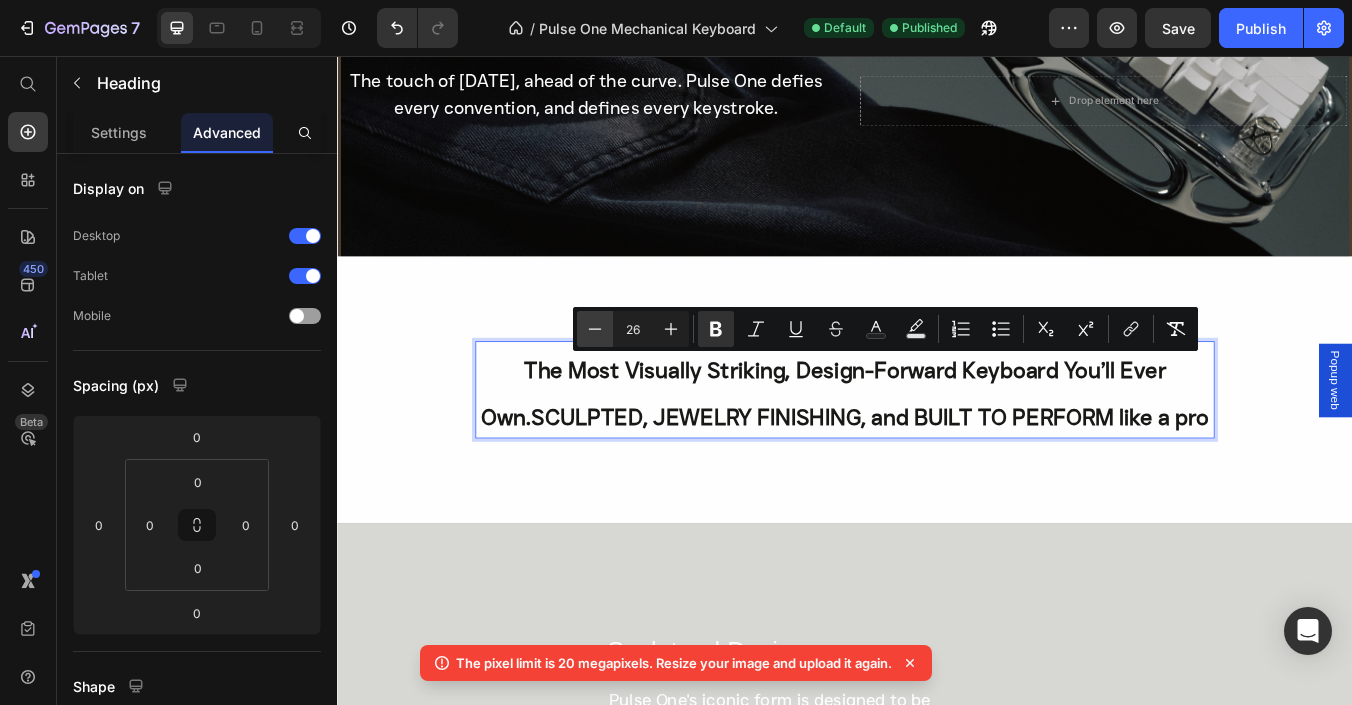 click 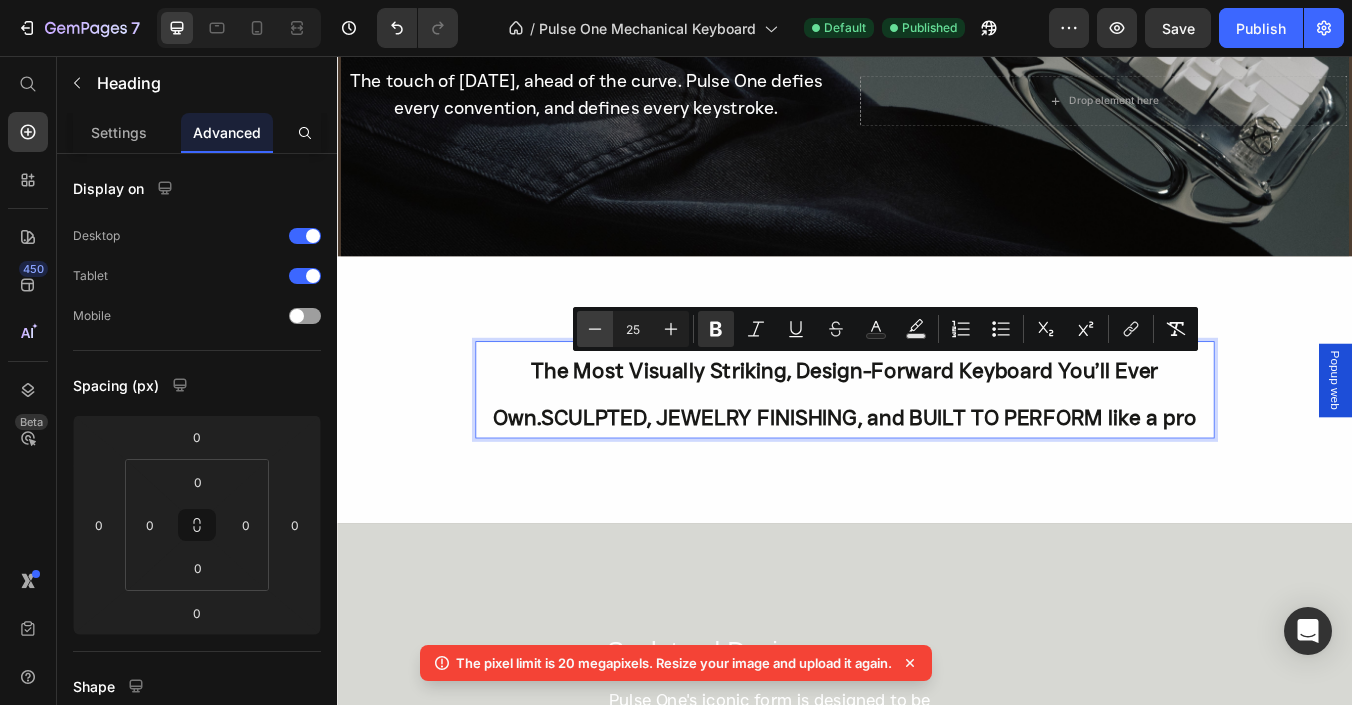 click 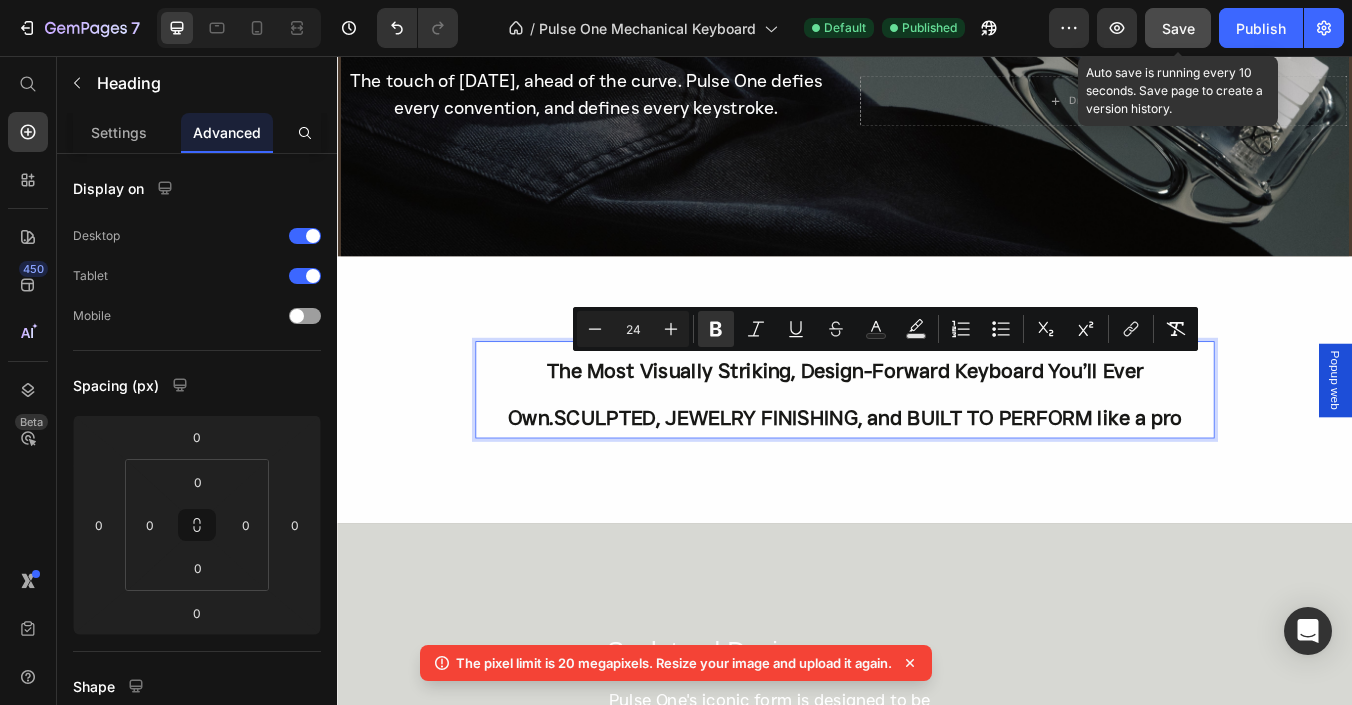 click on "Save" 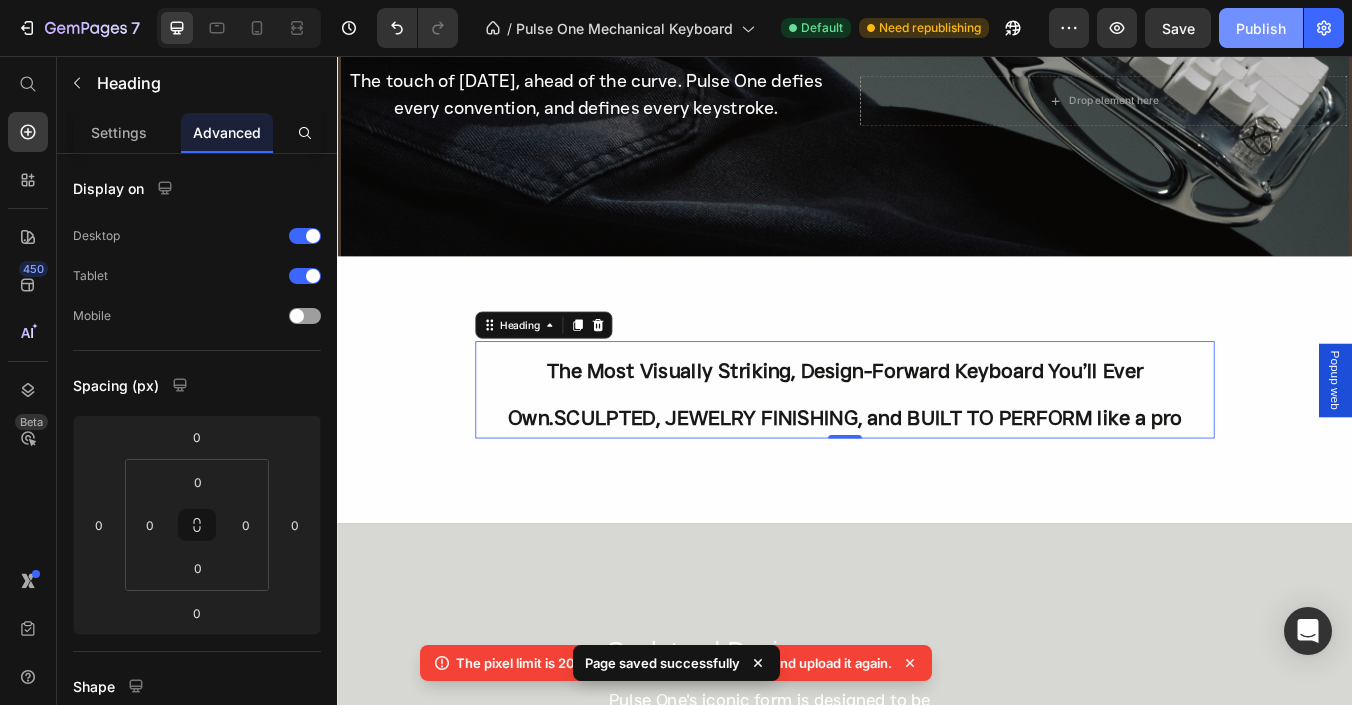 click on "Publish" at bounding box center (1261, 28) 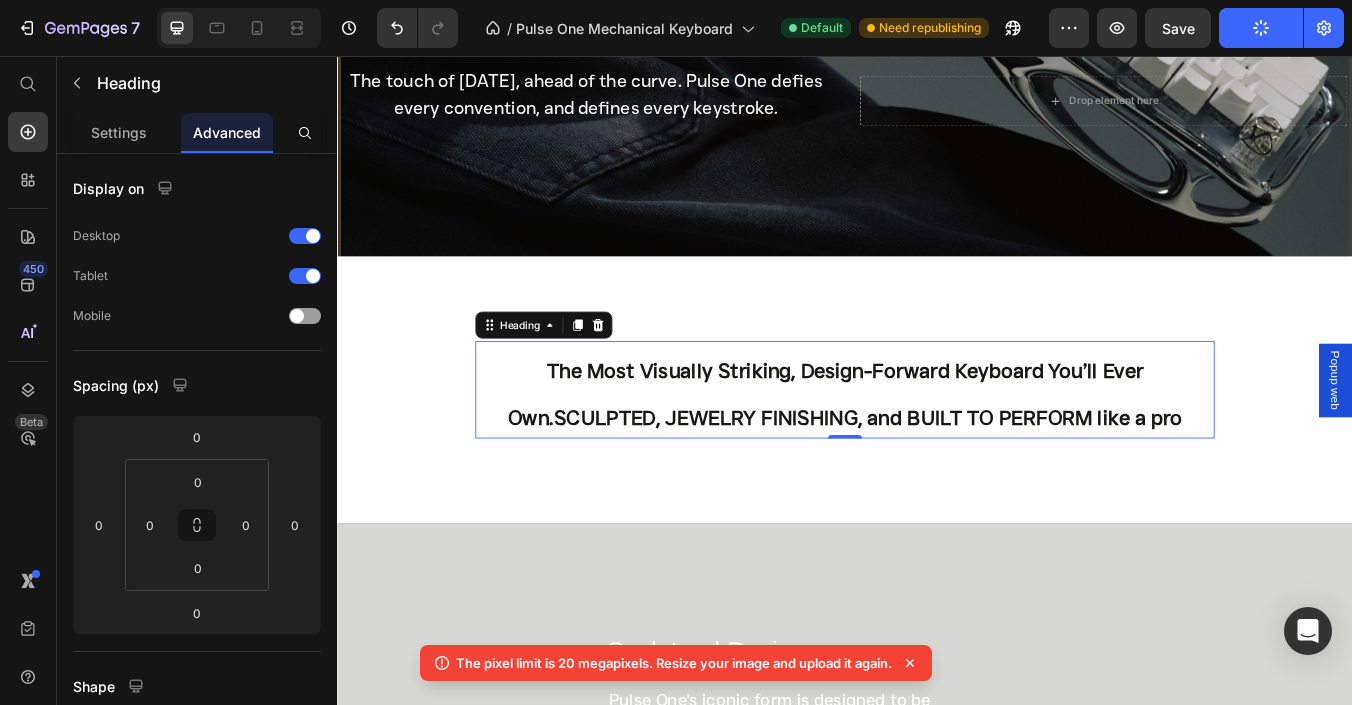 click 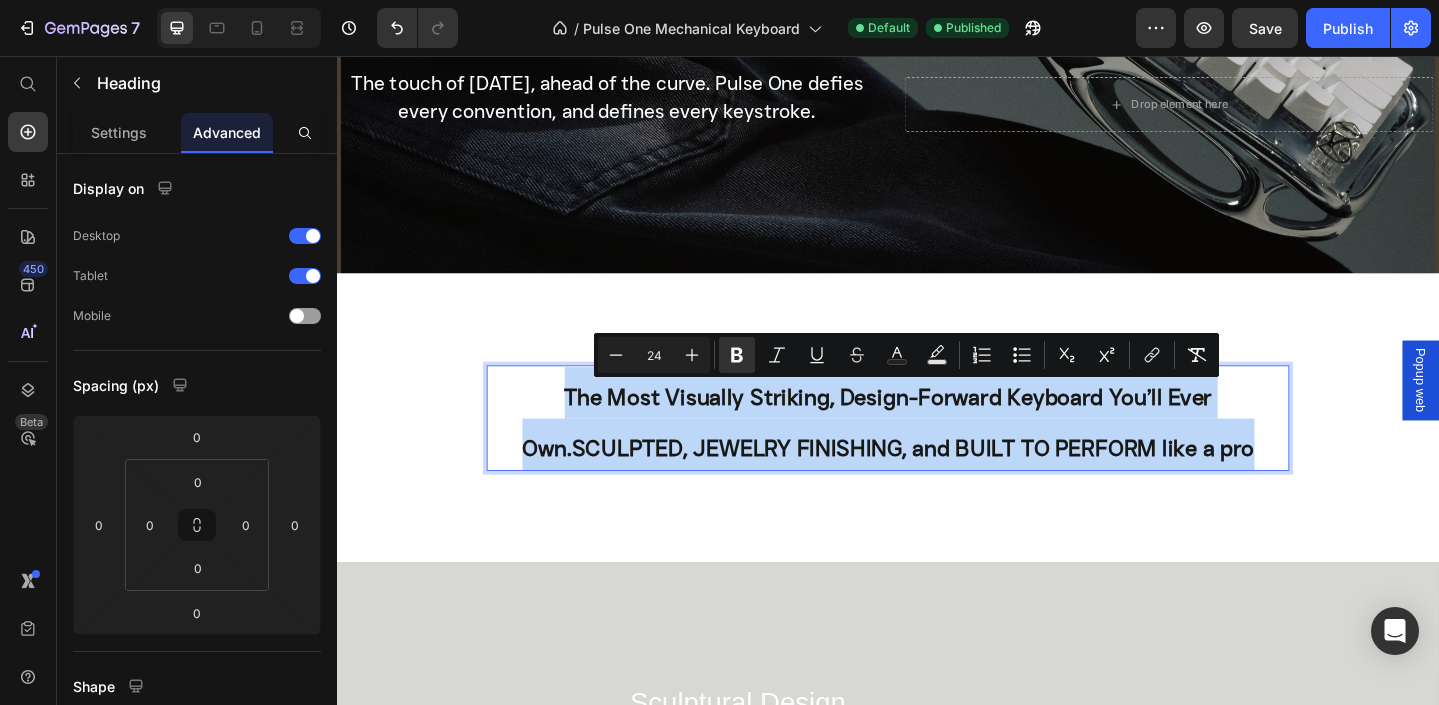 drag, startPoint x: 1337, startPoint y: 482, endPoint x: 564, endPoint y: 430, distance: 774.7471 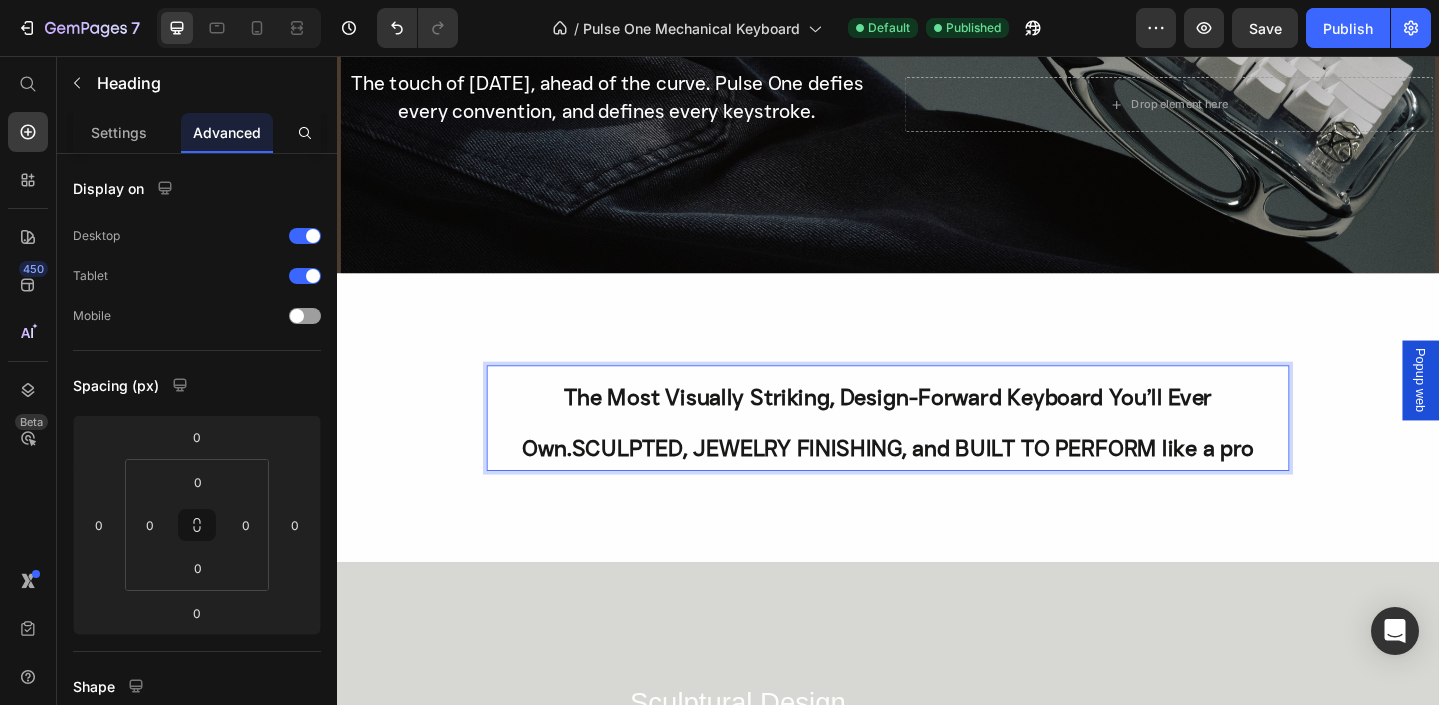 click on "The Most Visually Striking, Design-Forward Keyboard You’ll Ever Own.SCULPTED, JEWELRY FINISHING, and BUILT TO PERFORM like a pro" at bounding box center [937, 450] 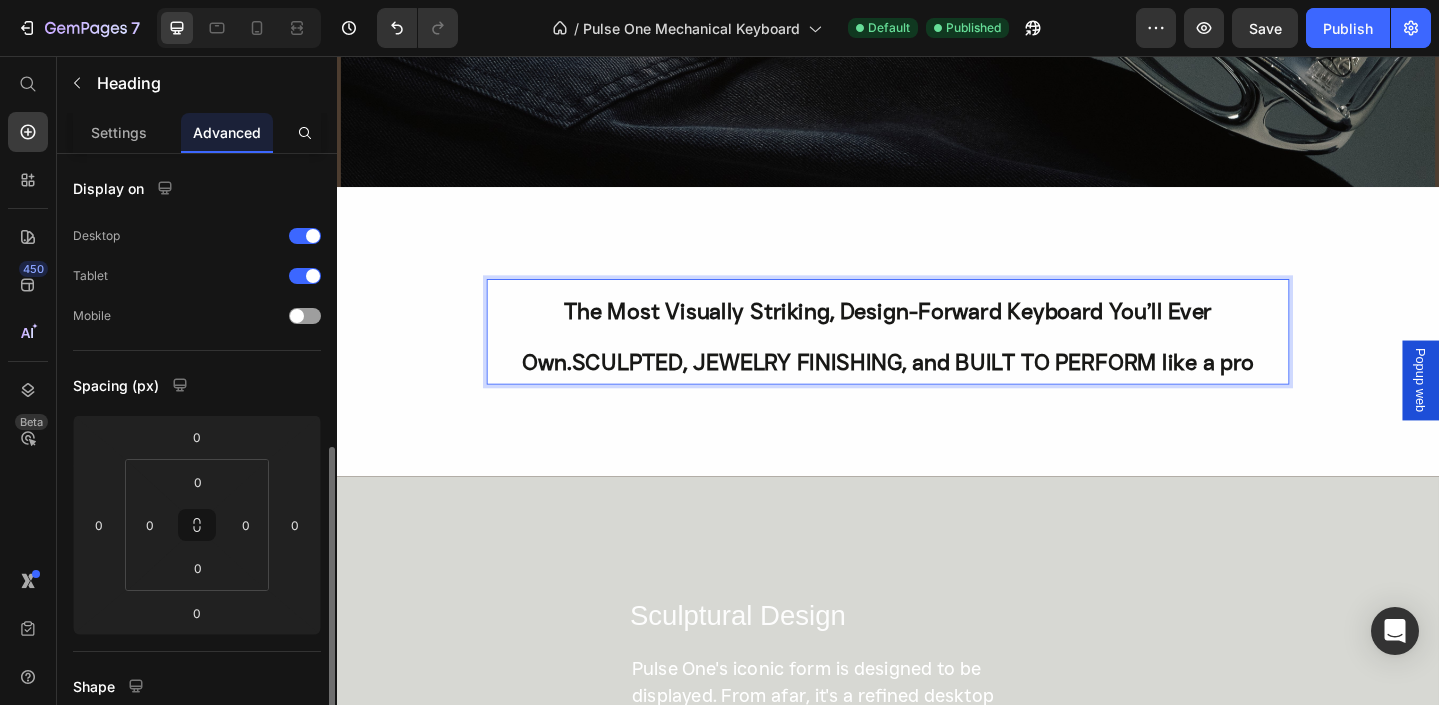 scroll, scrollTop: 300, scrollLeft: 0, axis: vertical 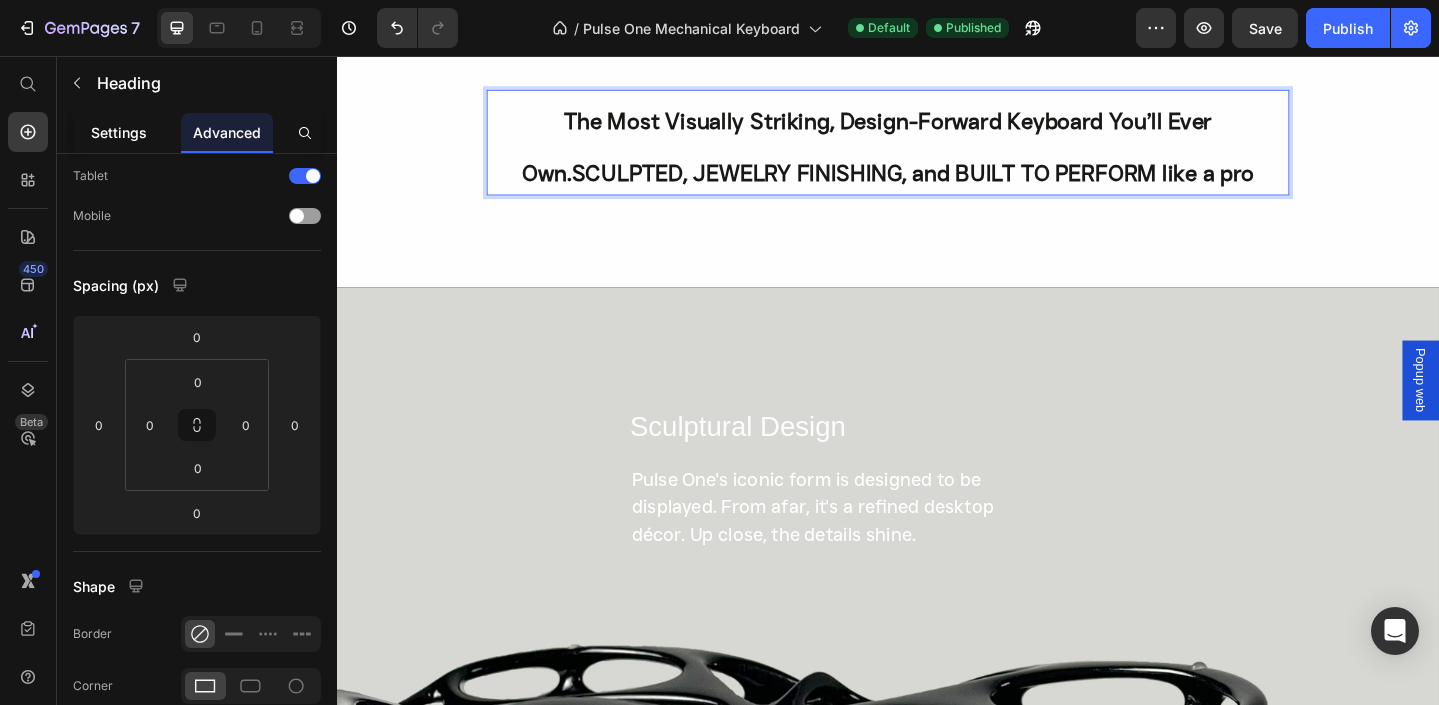 click on "Settings" at bounding box center [119, 132] 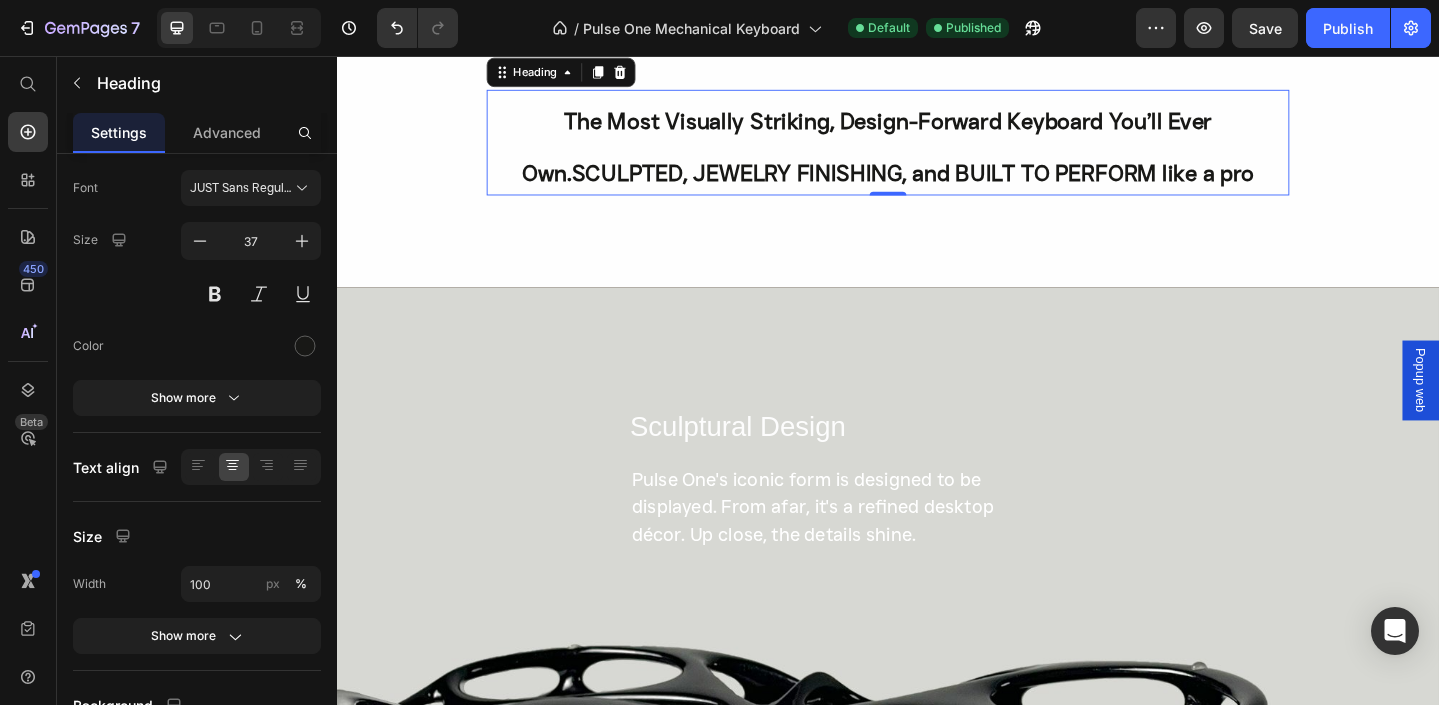 scroll, scrollTop: 0, scrollLeft: 0, axis: both 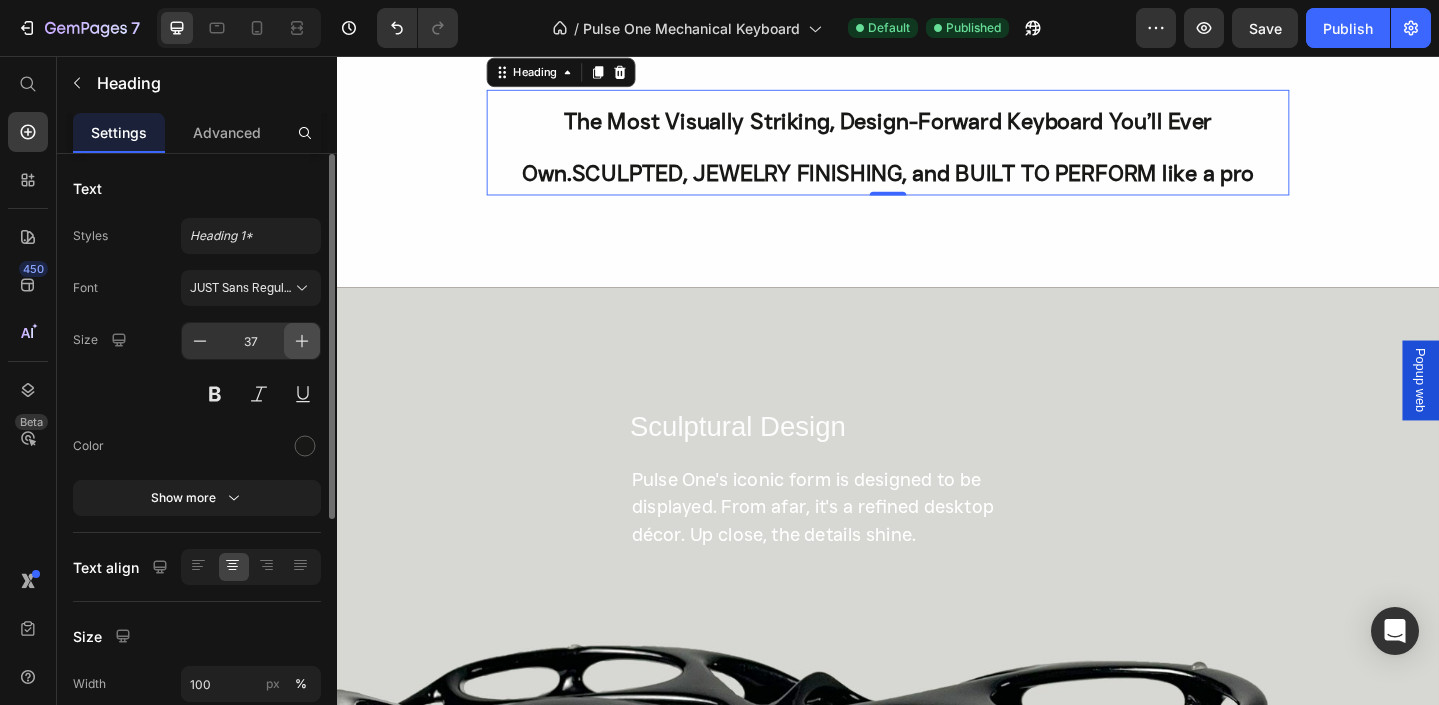 click 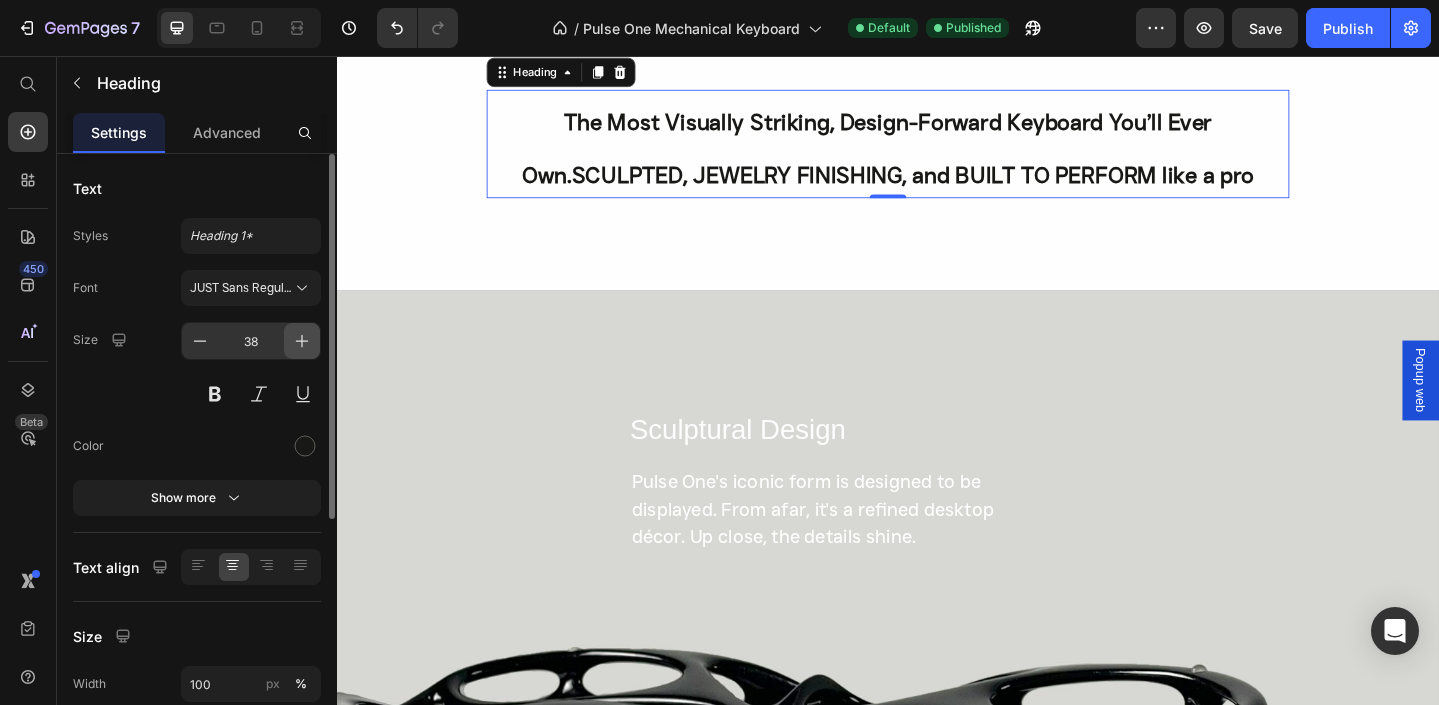 click 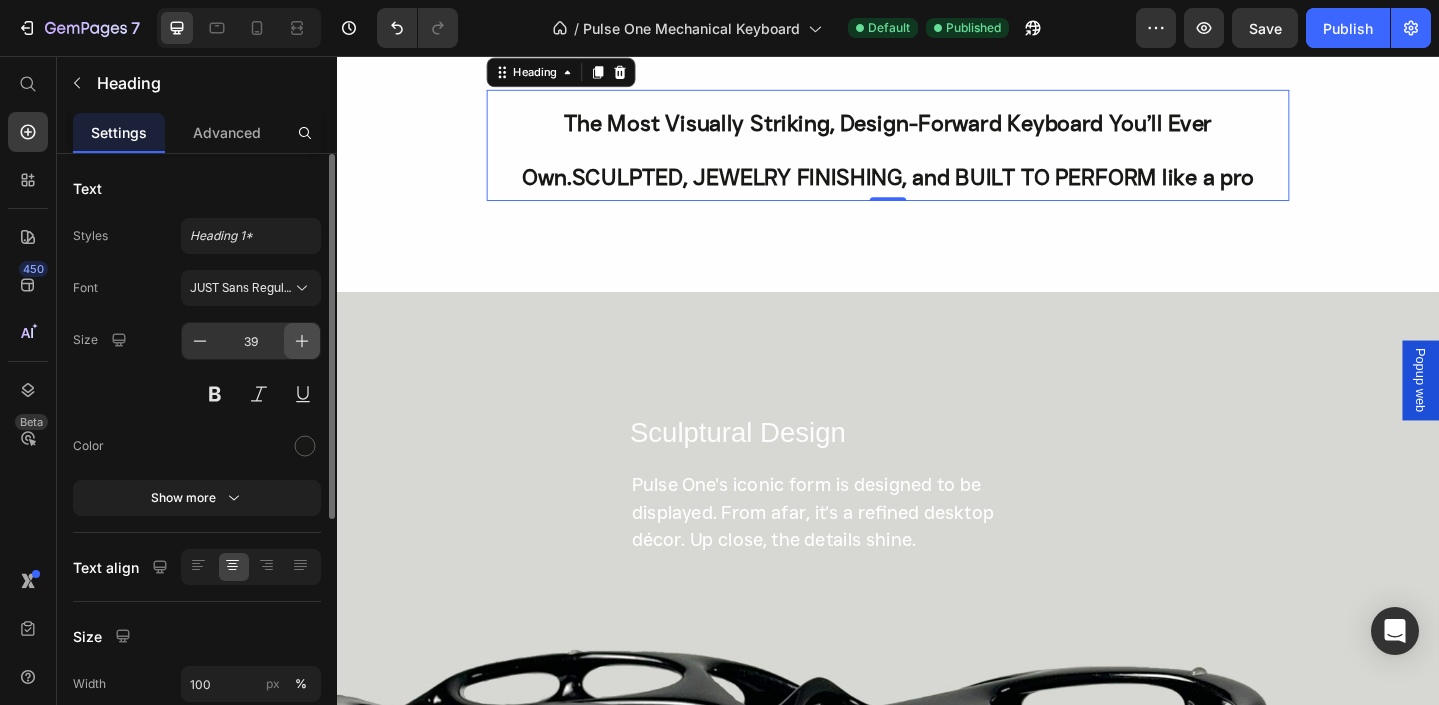 click 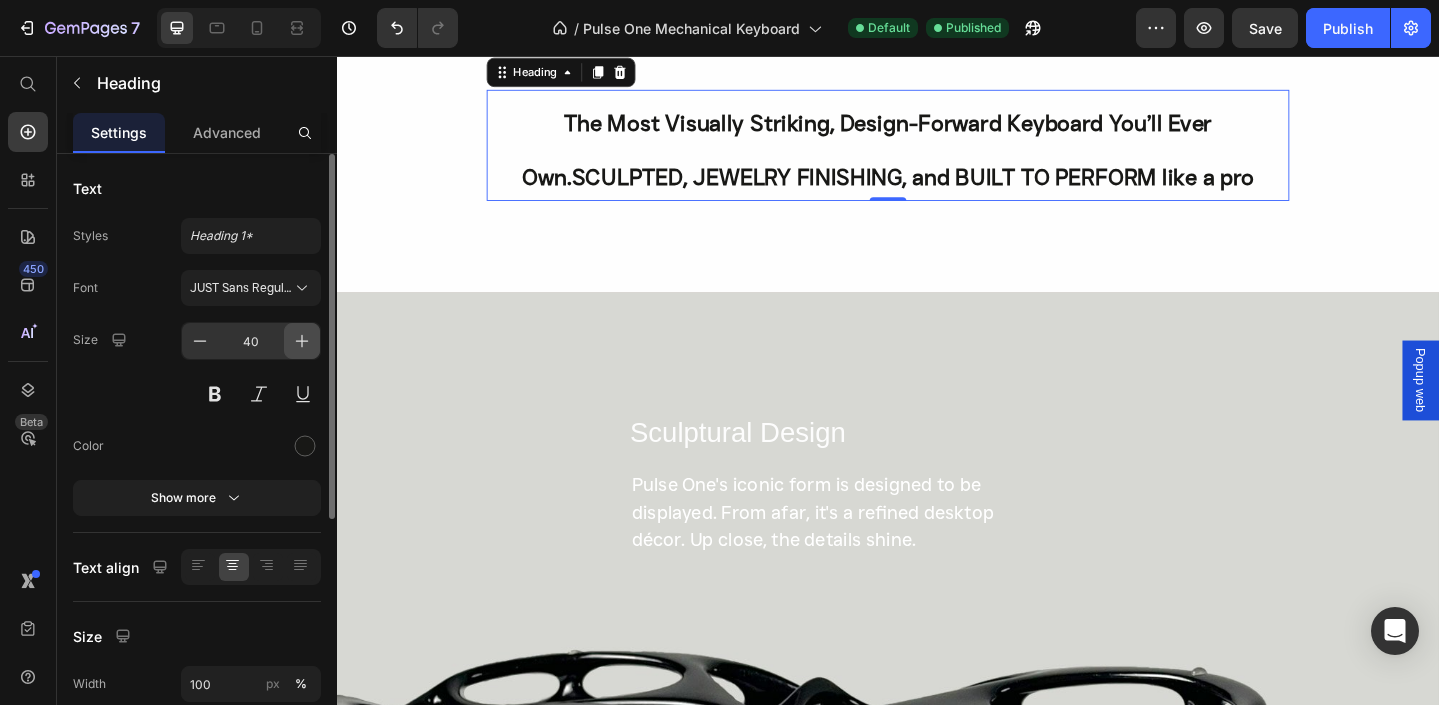 click 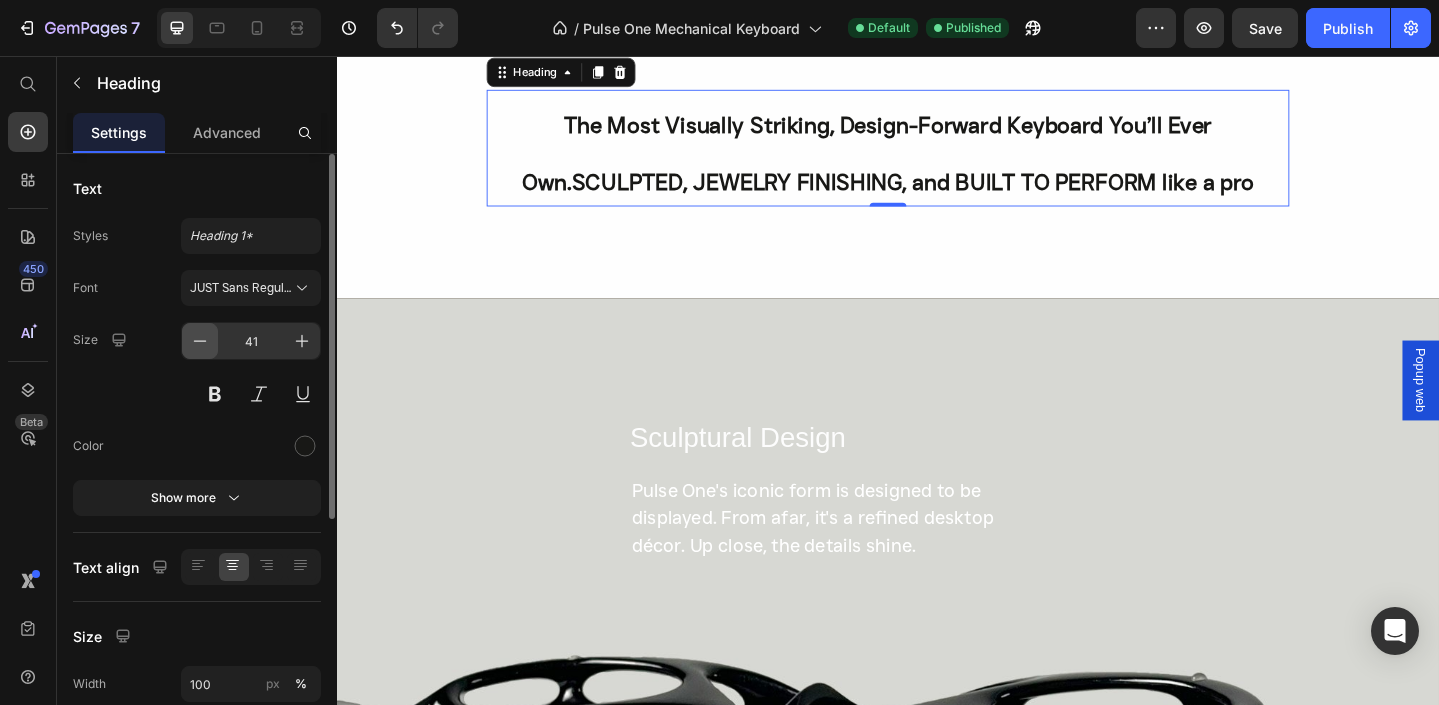 click 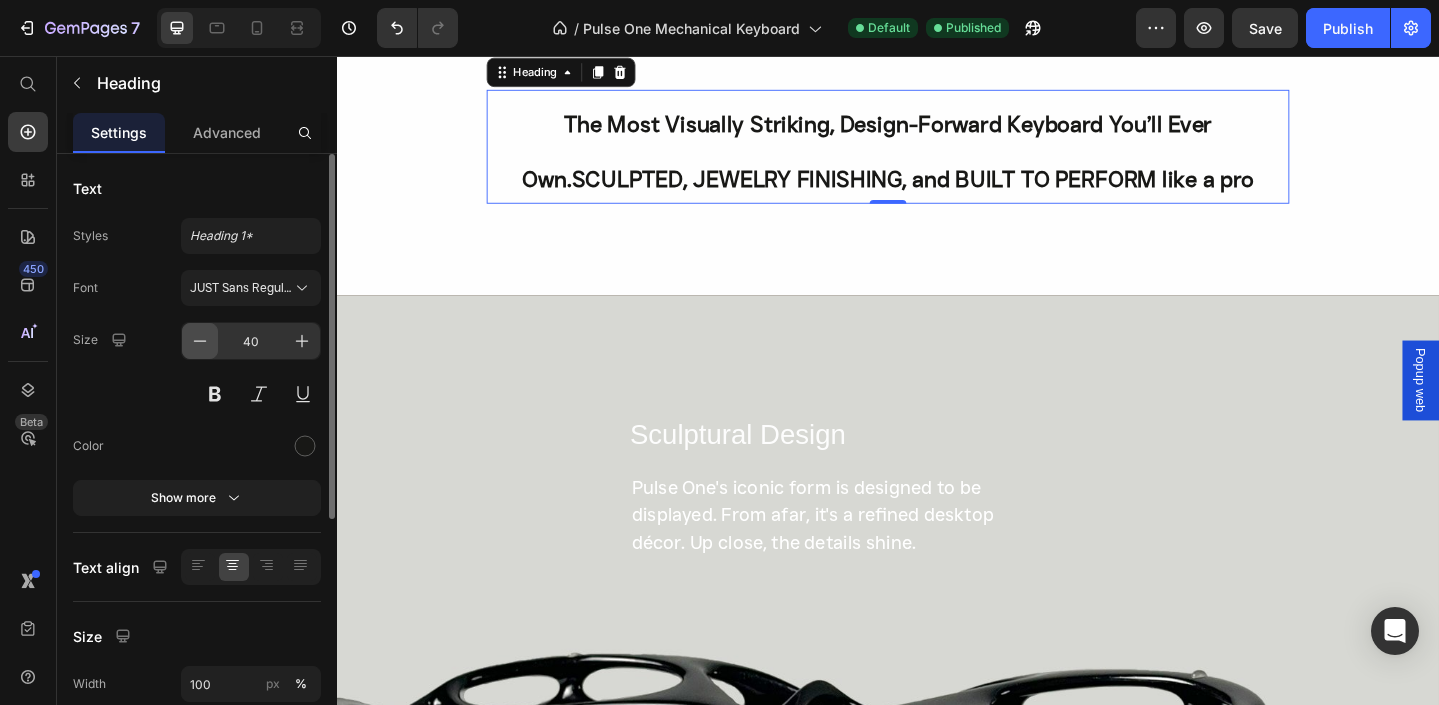 click 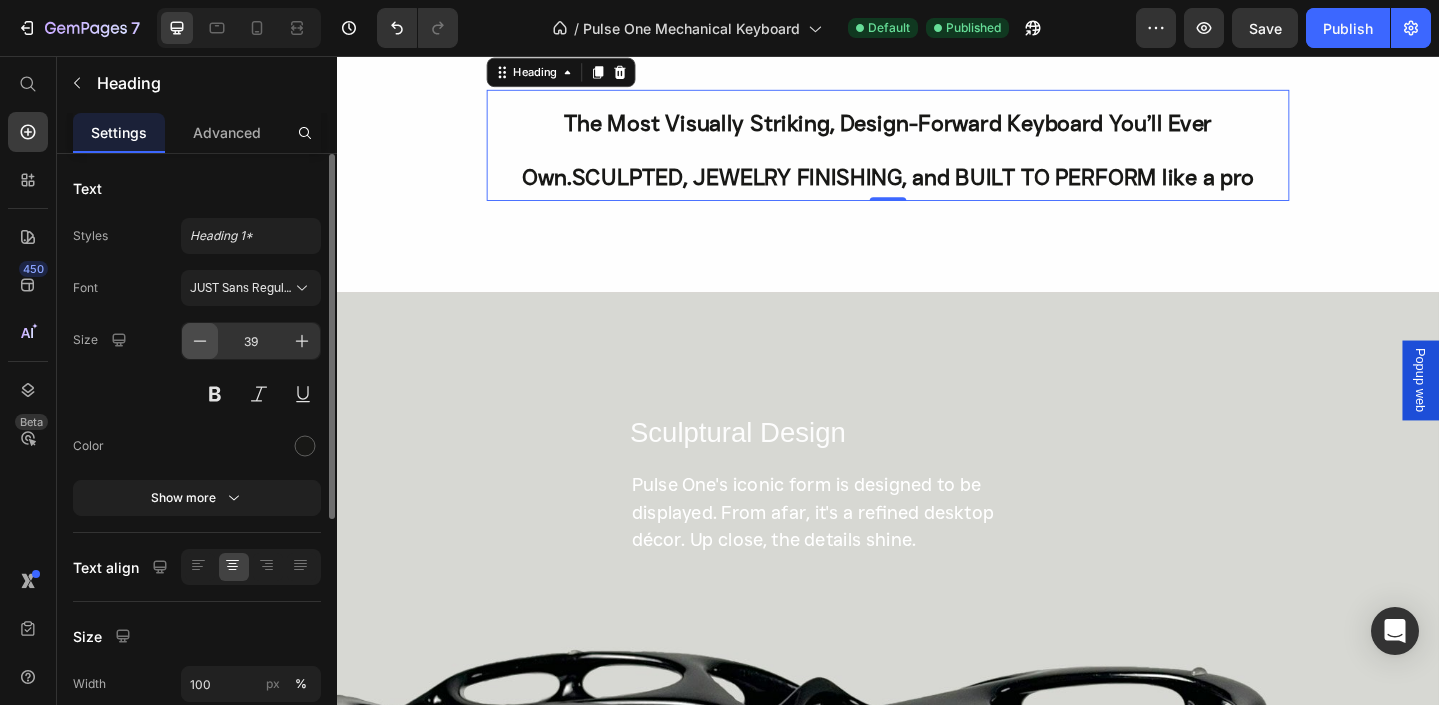 click 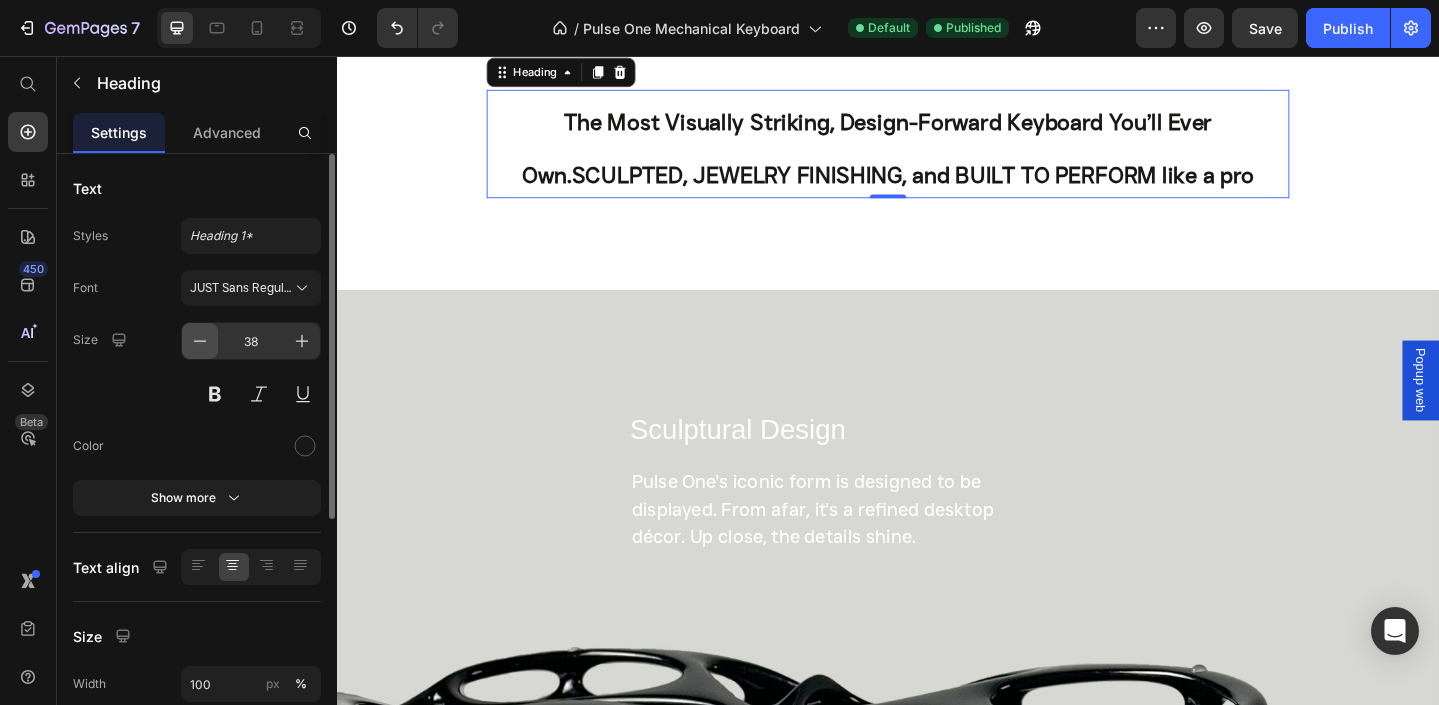 click 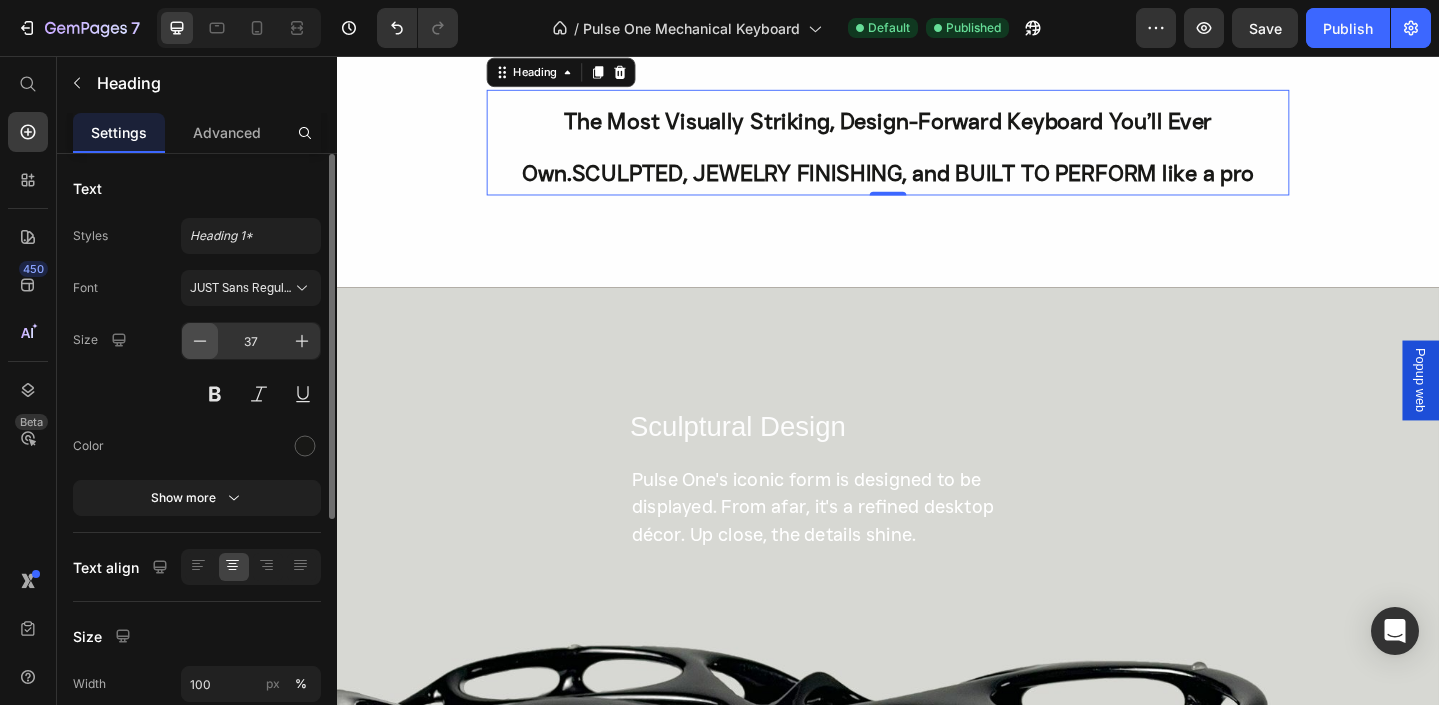 click 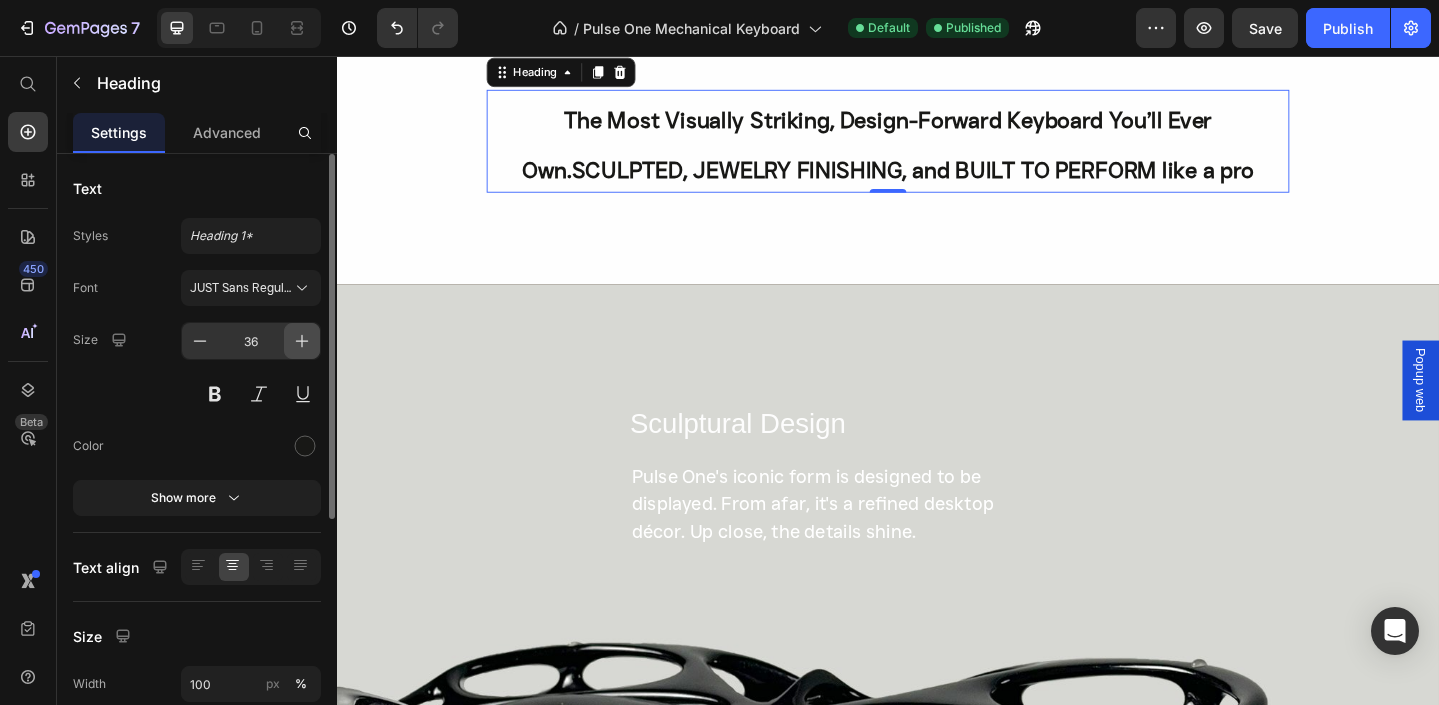 click 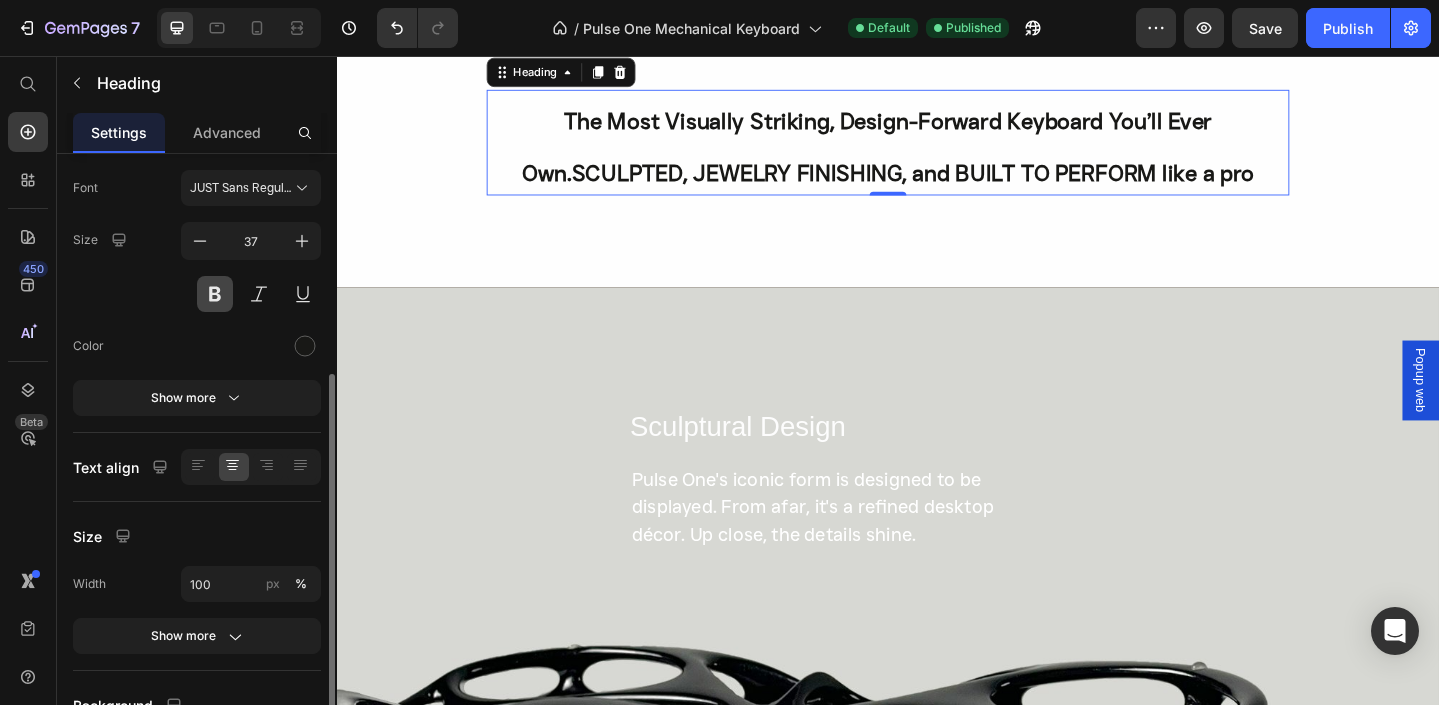 scroll, scrollTop: 200, scrollLeft: 0, axis: vertical 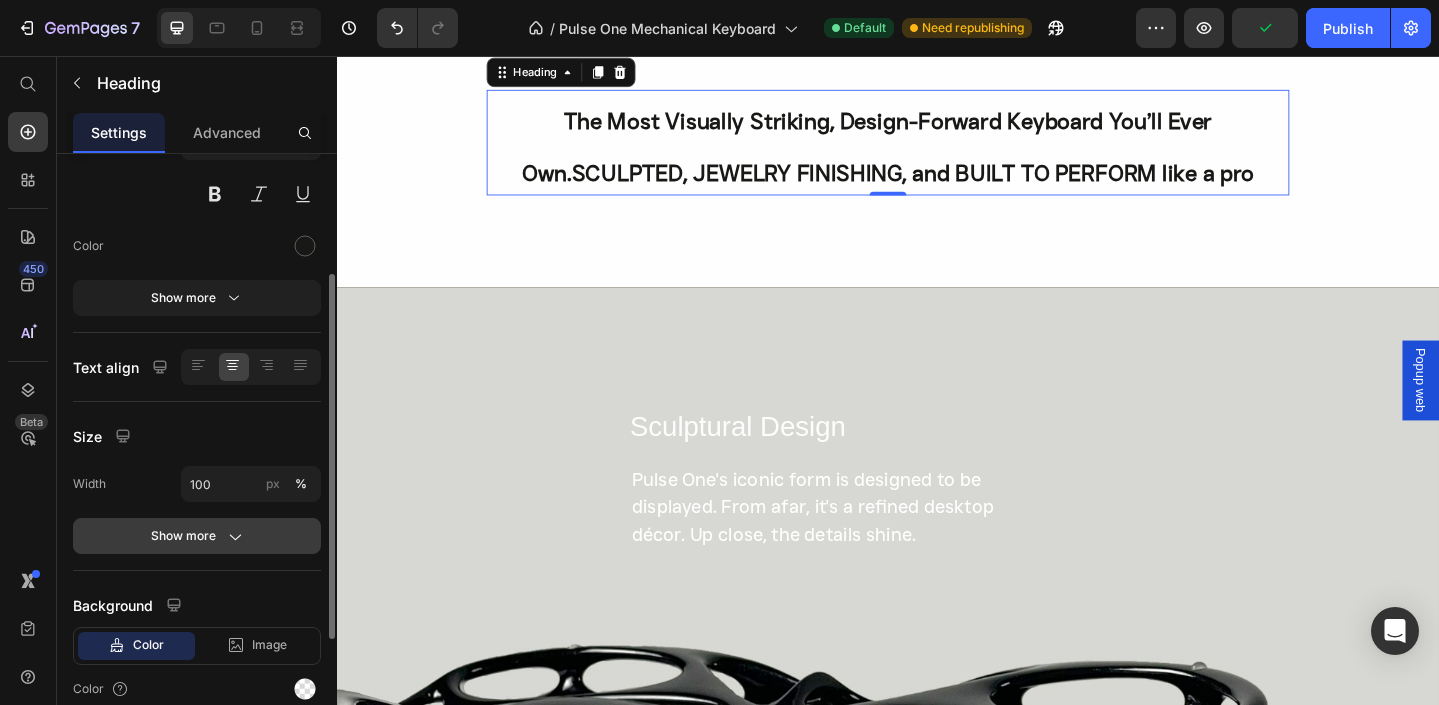 click 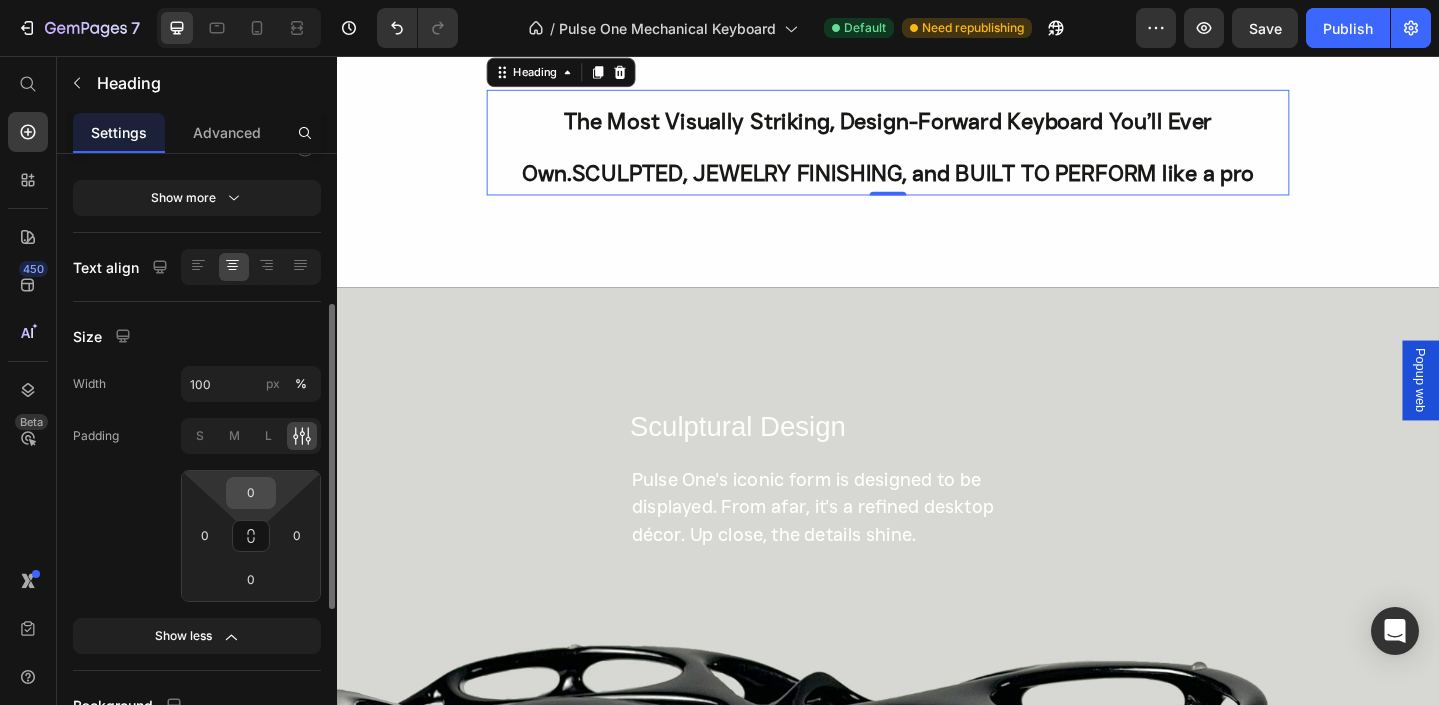 scroll, scrollTop: 200, scrollLeft: 0, axis: vertical 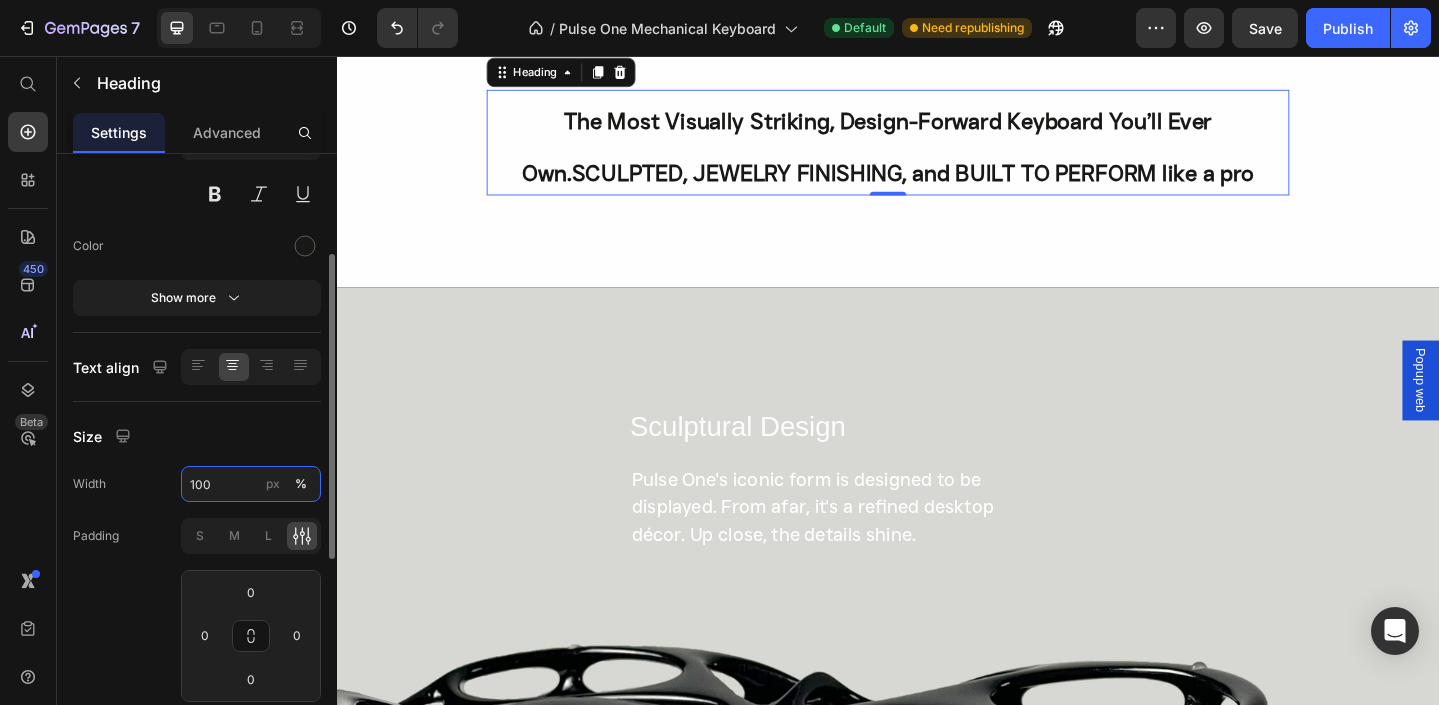 click on "100" at bounding box center (251, 484) 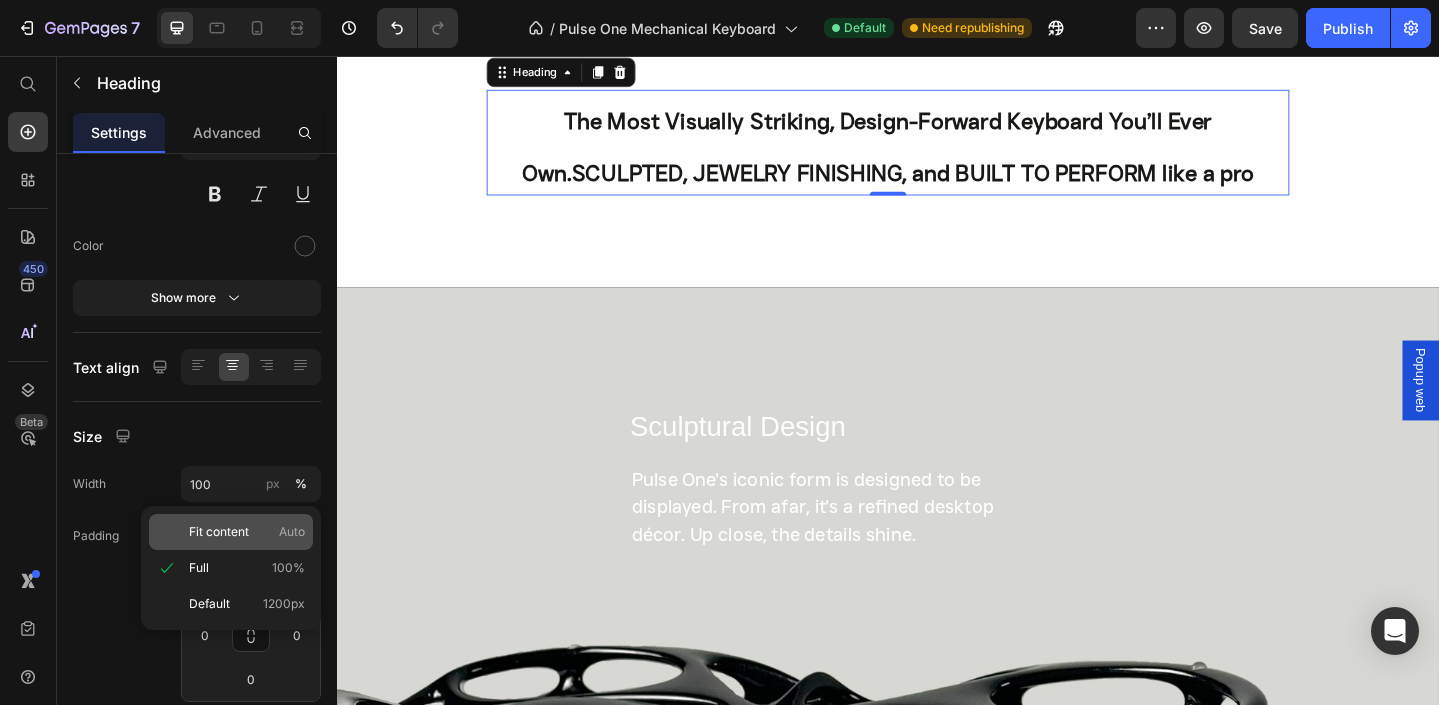 click on "Fit content Auto" 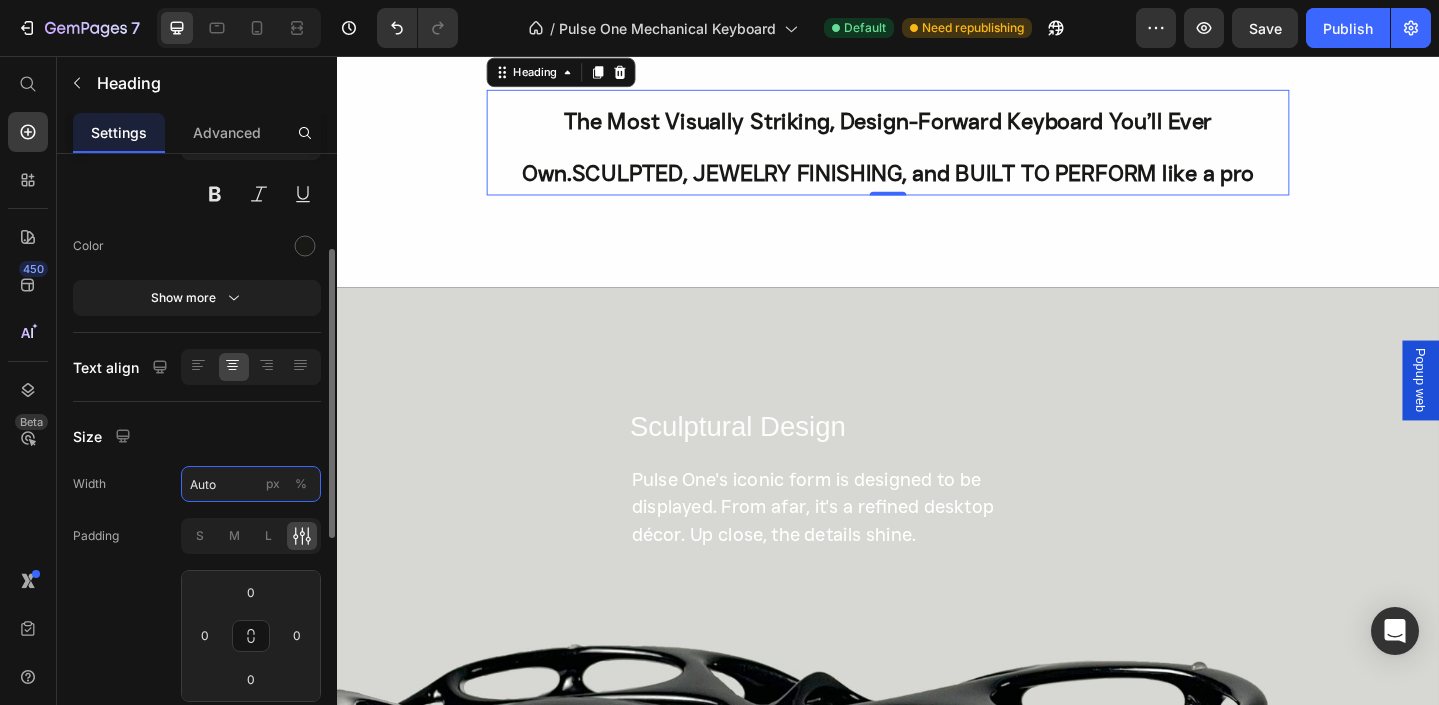 click on "Auto" at bounding box center [251, 484] 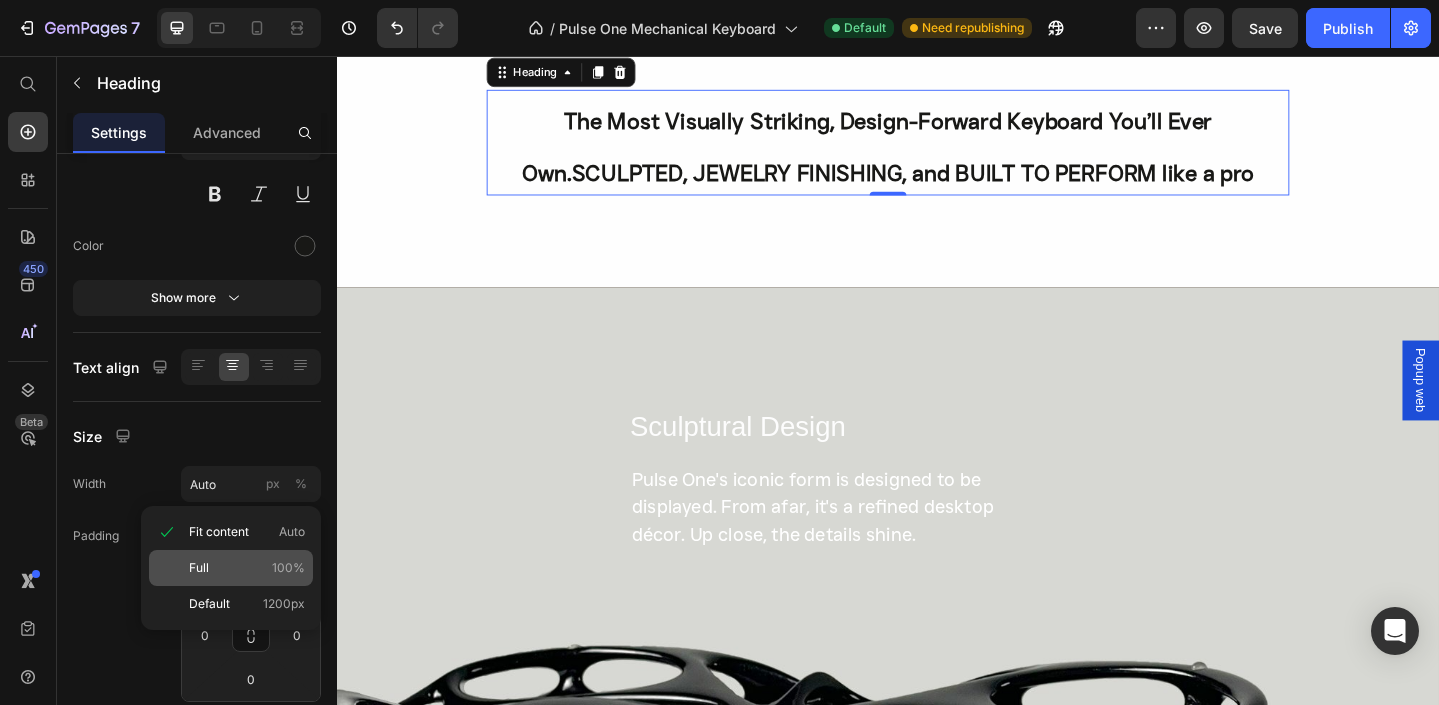 click on "Full 100%" 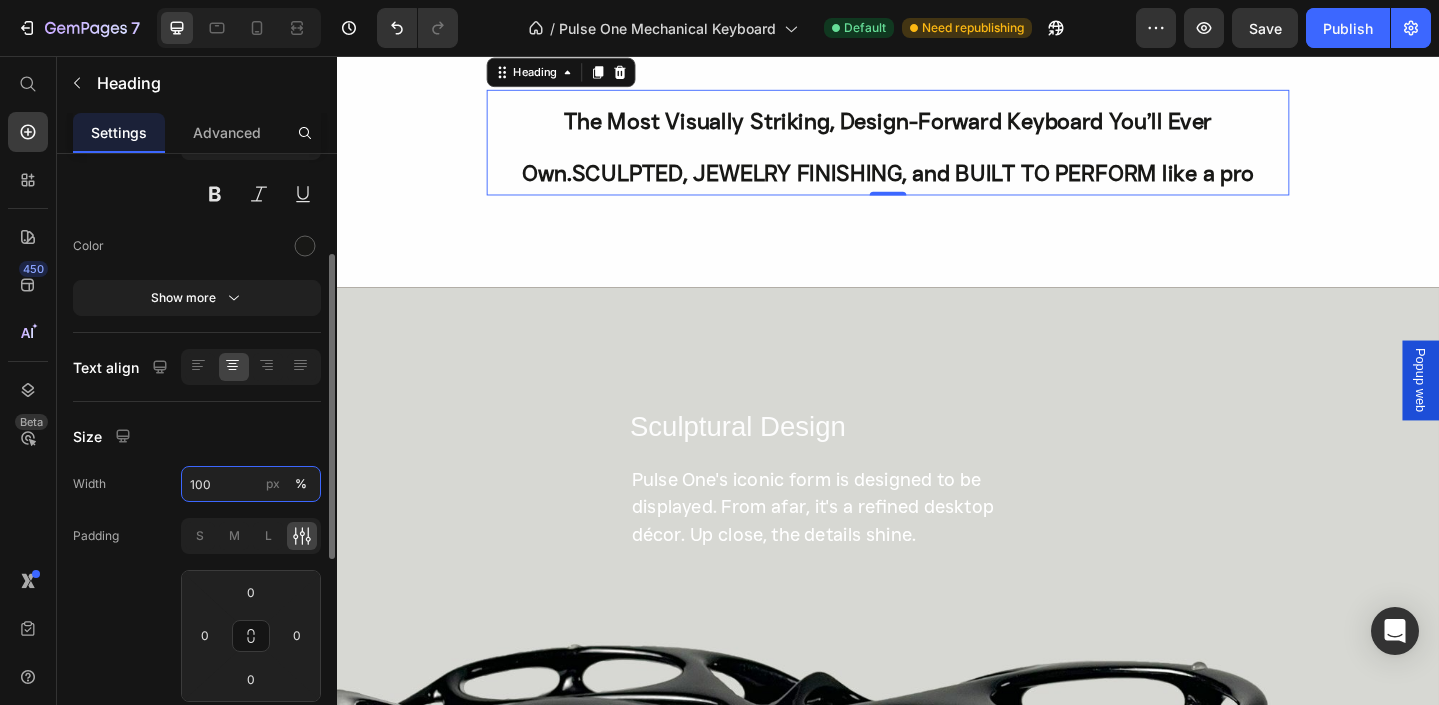 click on "100" at bounding box center (251, 484) 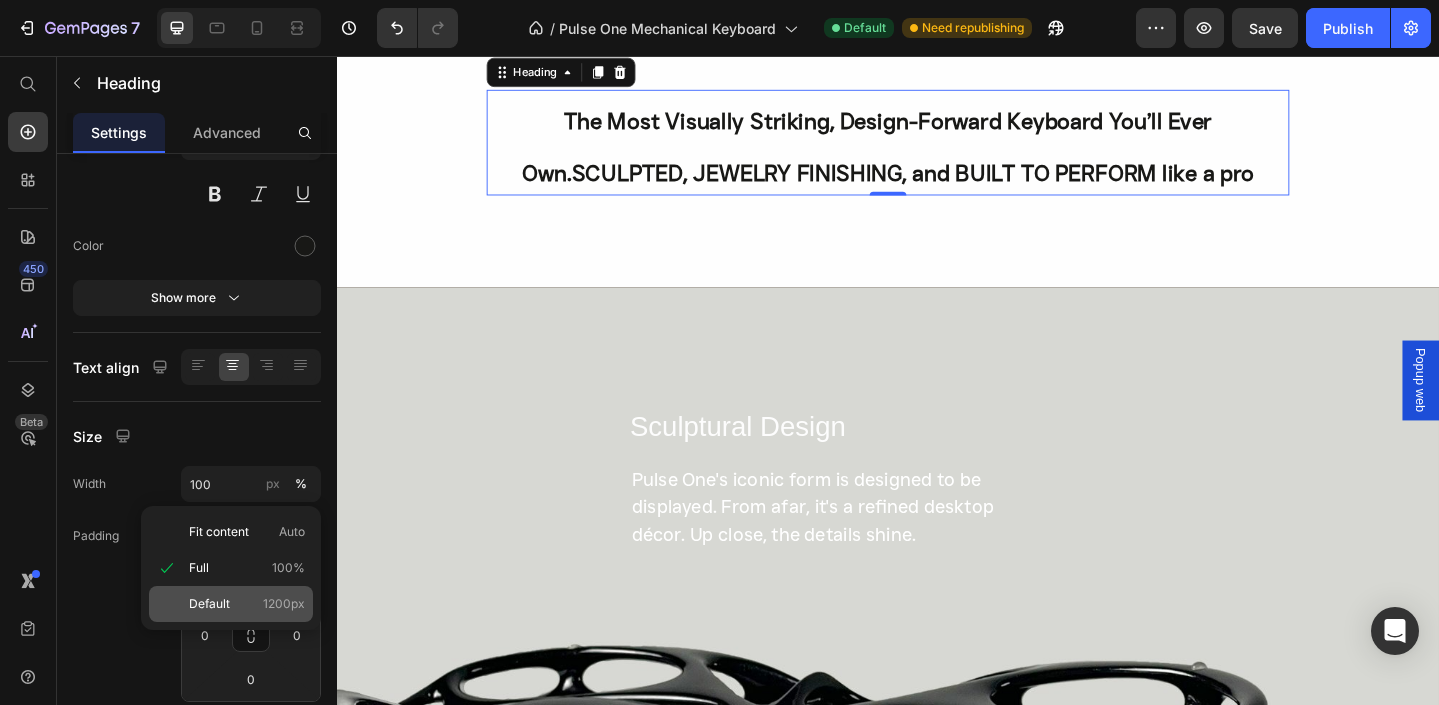 click on "Default 1200px" 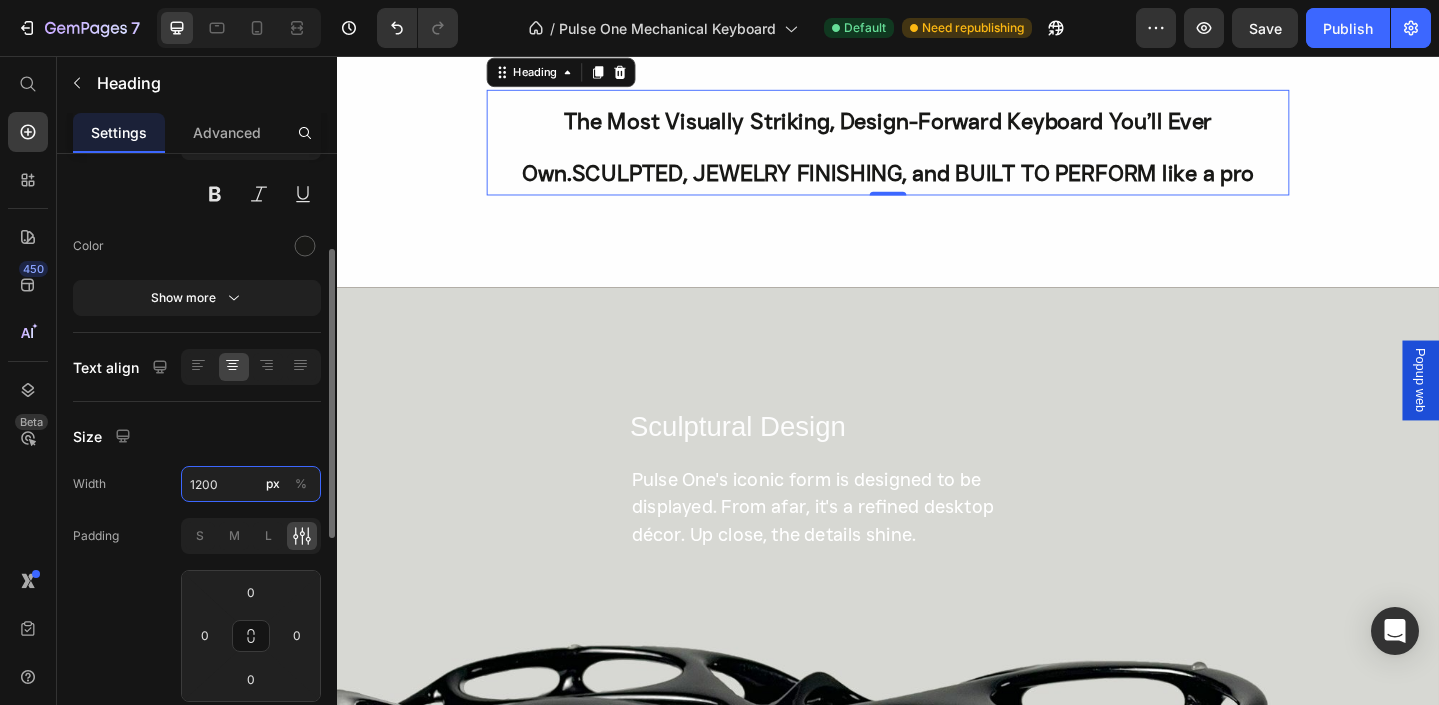 click on "1200" at bounding box center (251, 484) 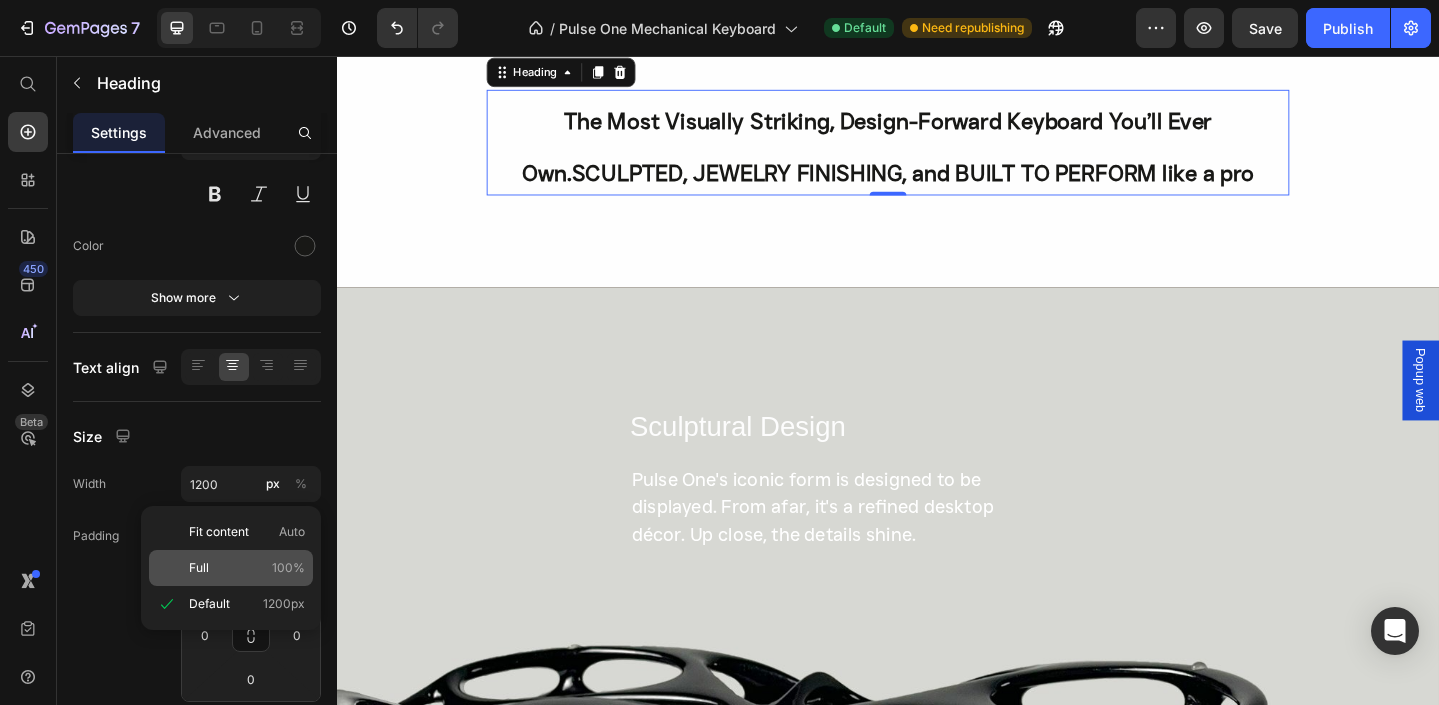 click on "Full 100%" 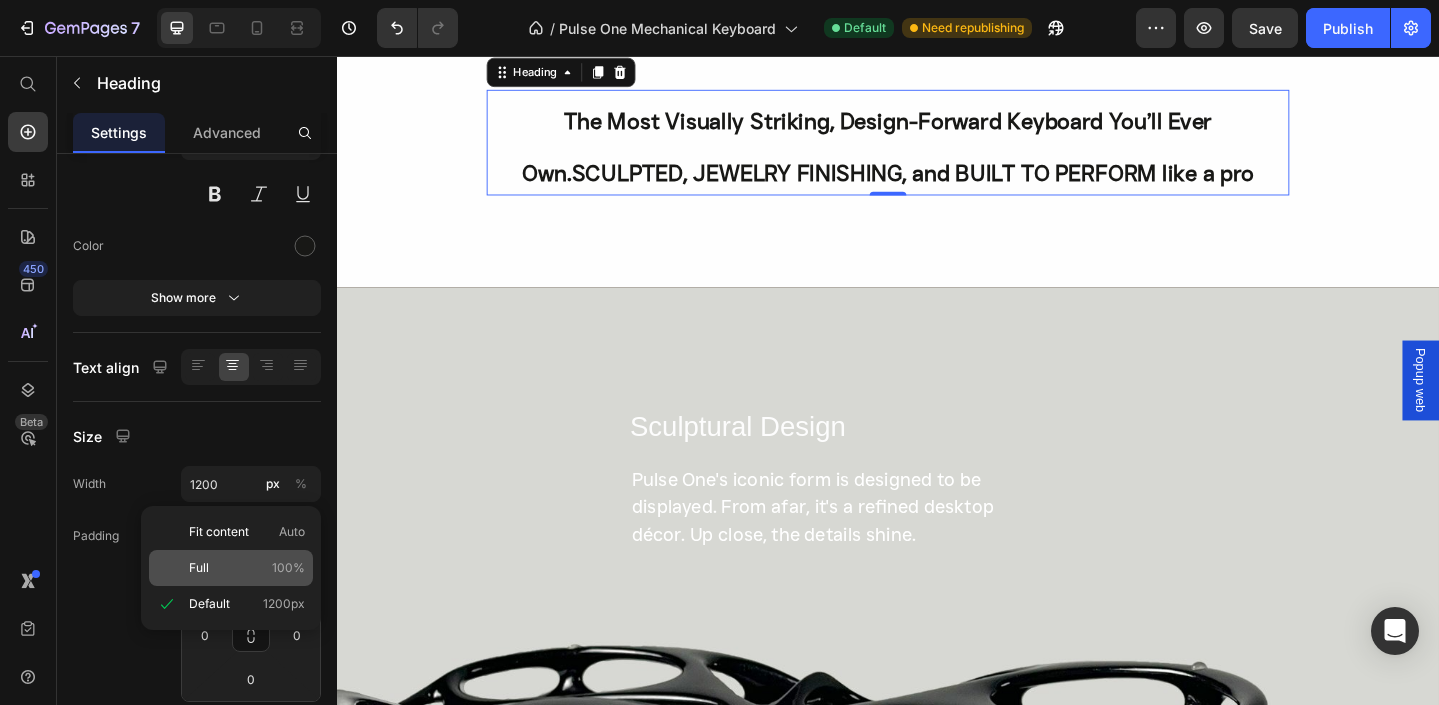 type on "100" 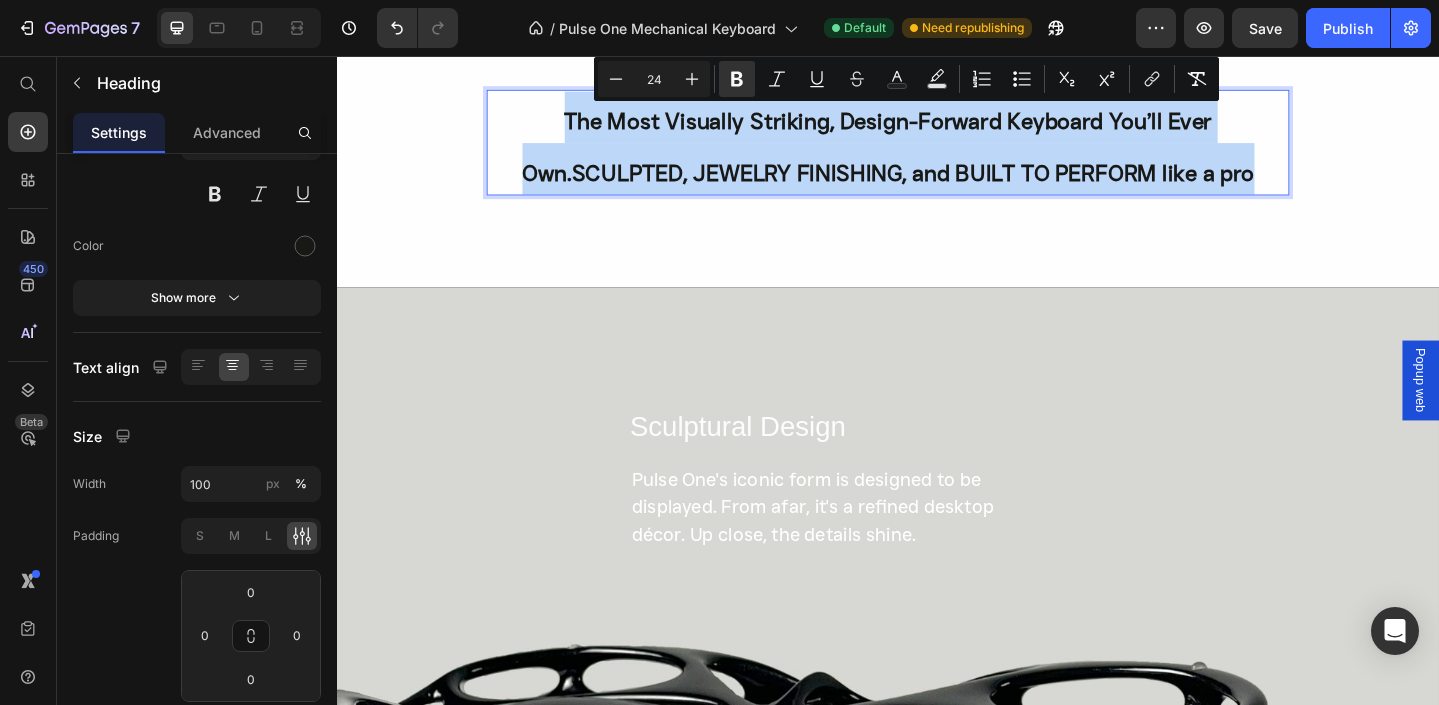 drag, startPoint x: 1333, startPoint y: 187, endPoint x: 572, endPoint y: 119, distance: 764.03204 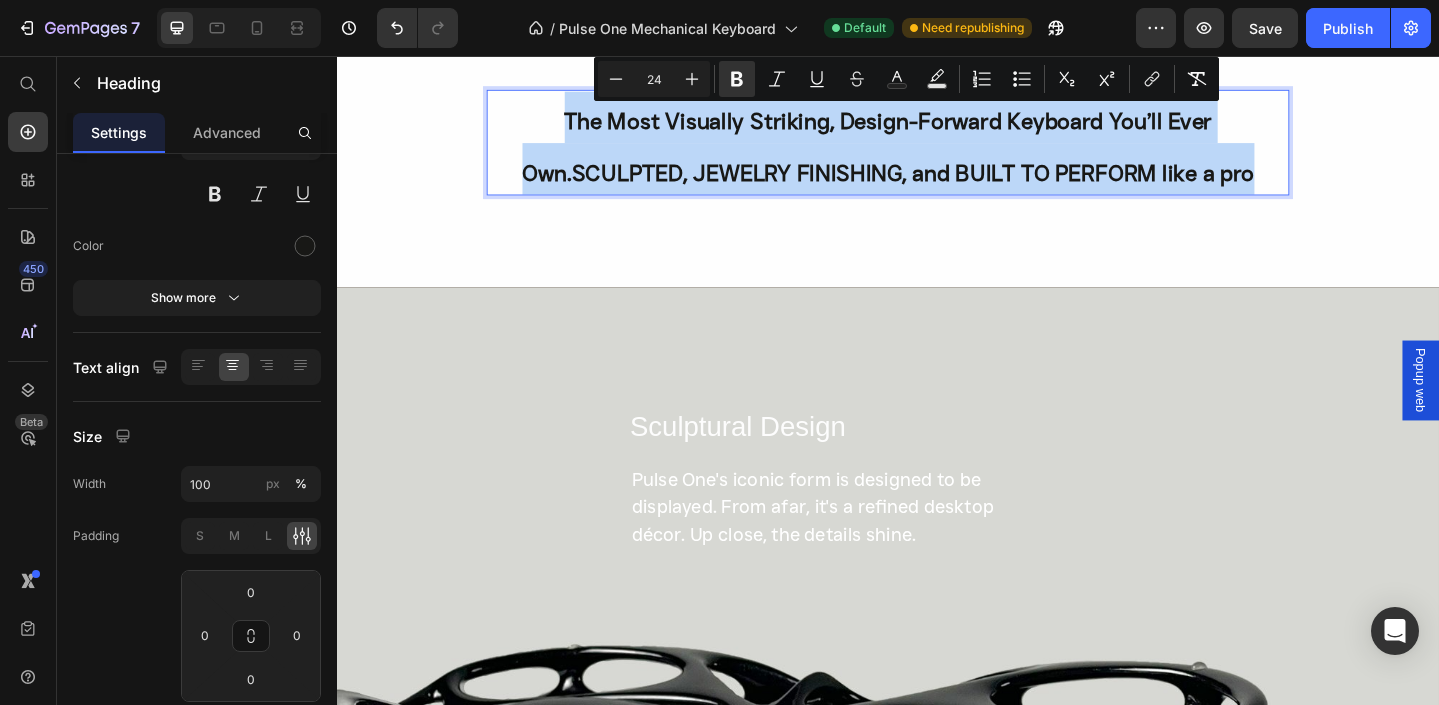 click on "The Most Visually Striking, Design-Forward Keyboard You’ll Ever Own.SCULPTED, JEWELRY FINISHING, and BUILT TO PERFORM like a pro" at bounding box center (937, 150) 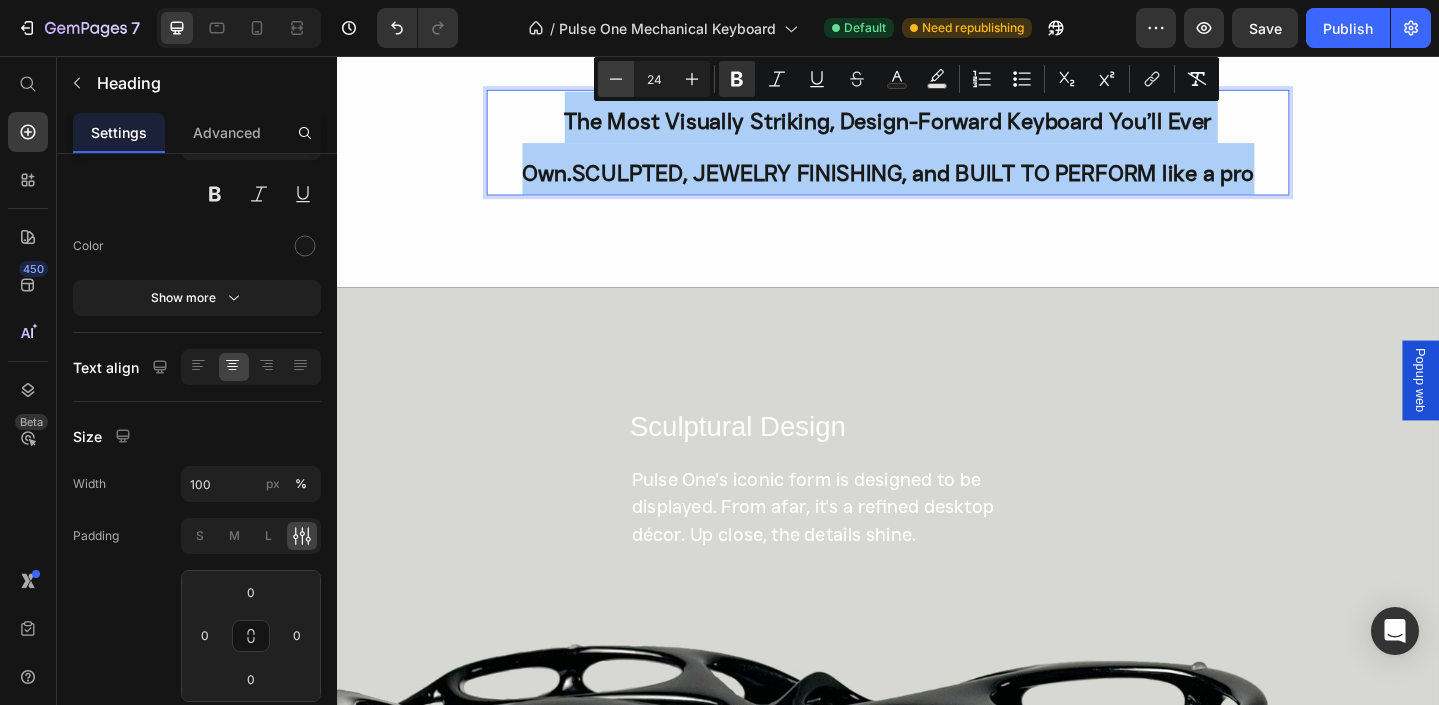 click on "Minus" at bounding box center (616, 79) 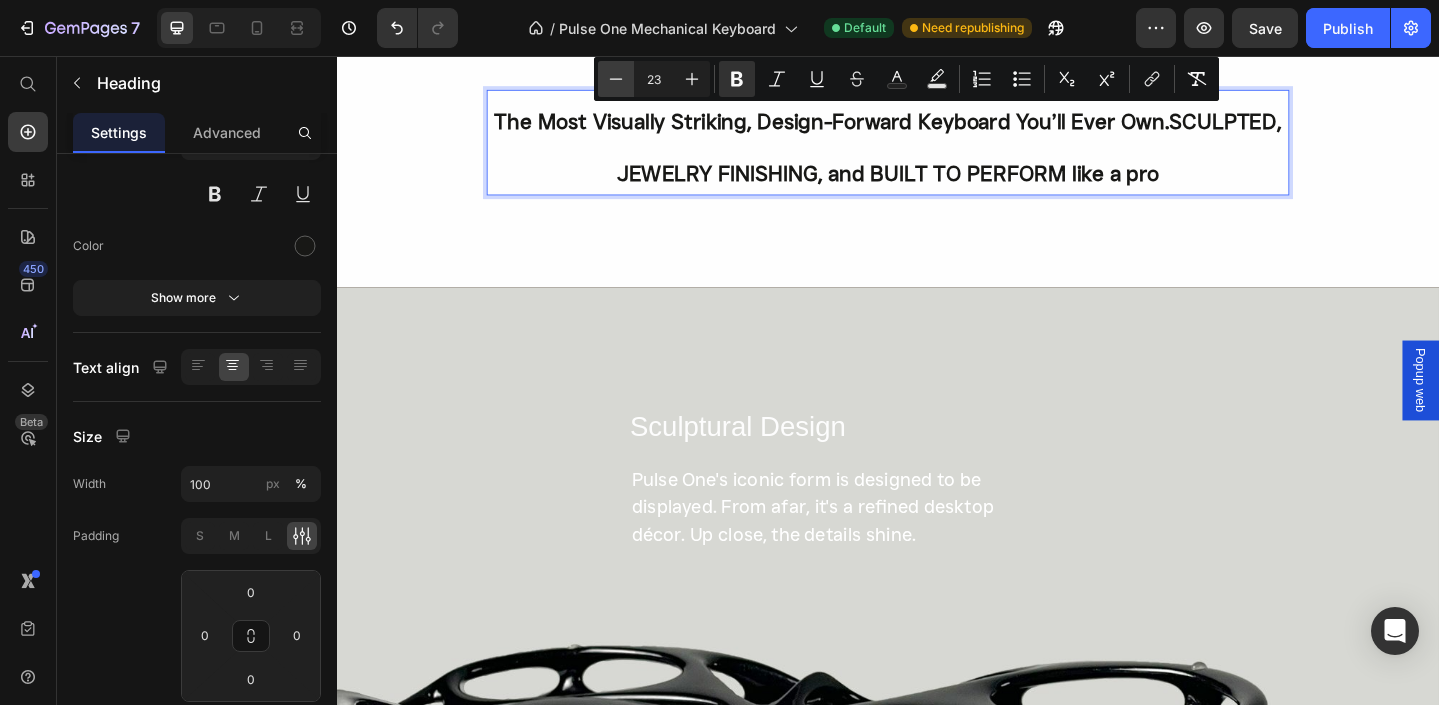 click on "Minus" at bounding box center [616, 79] 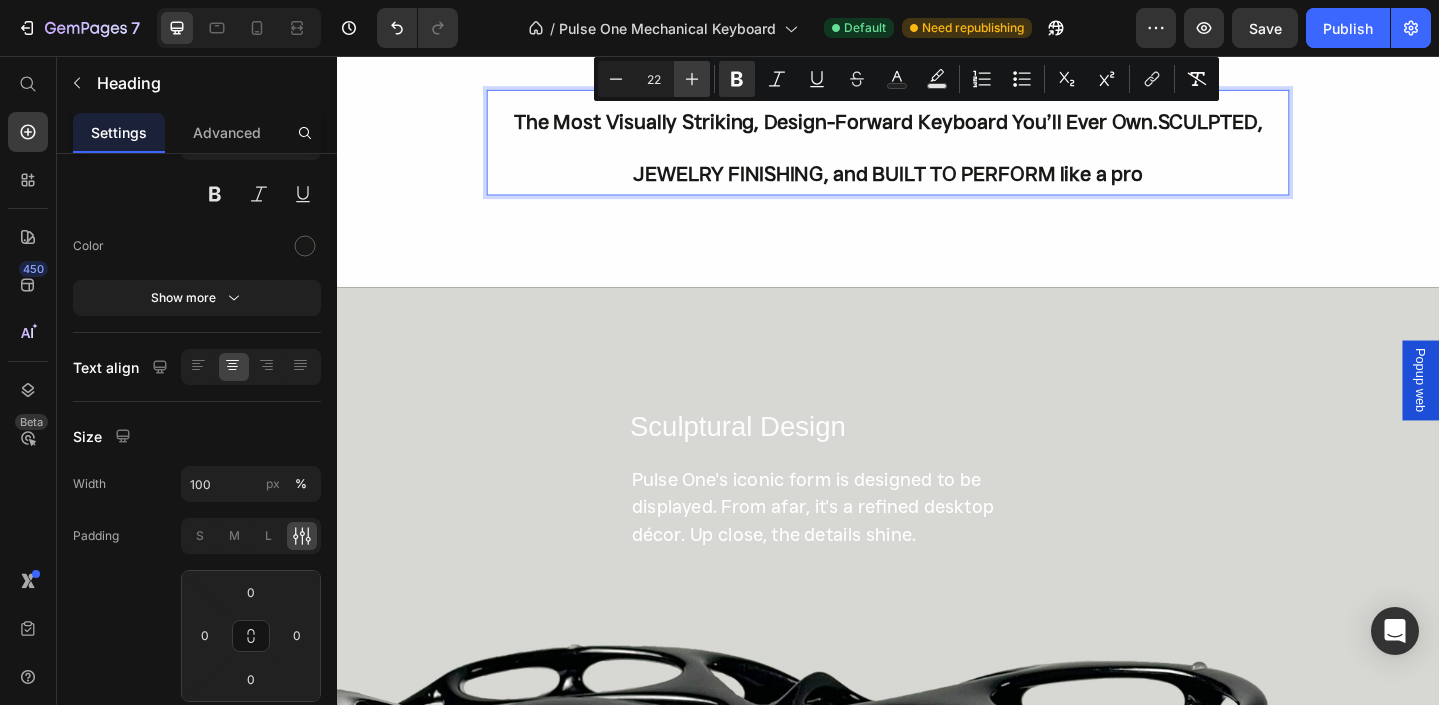 click 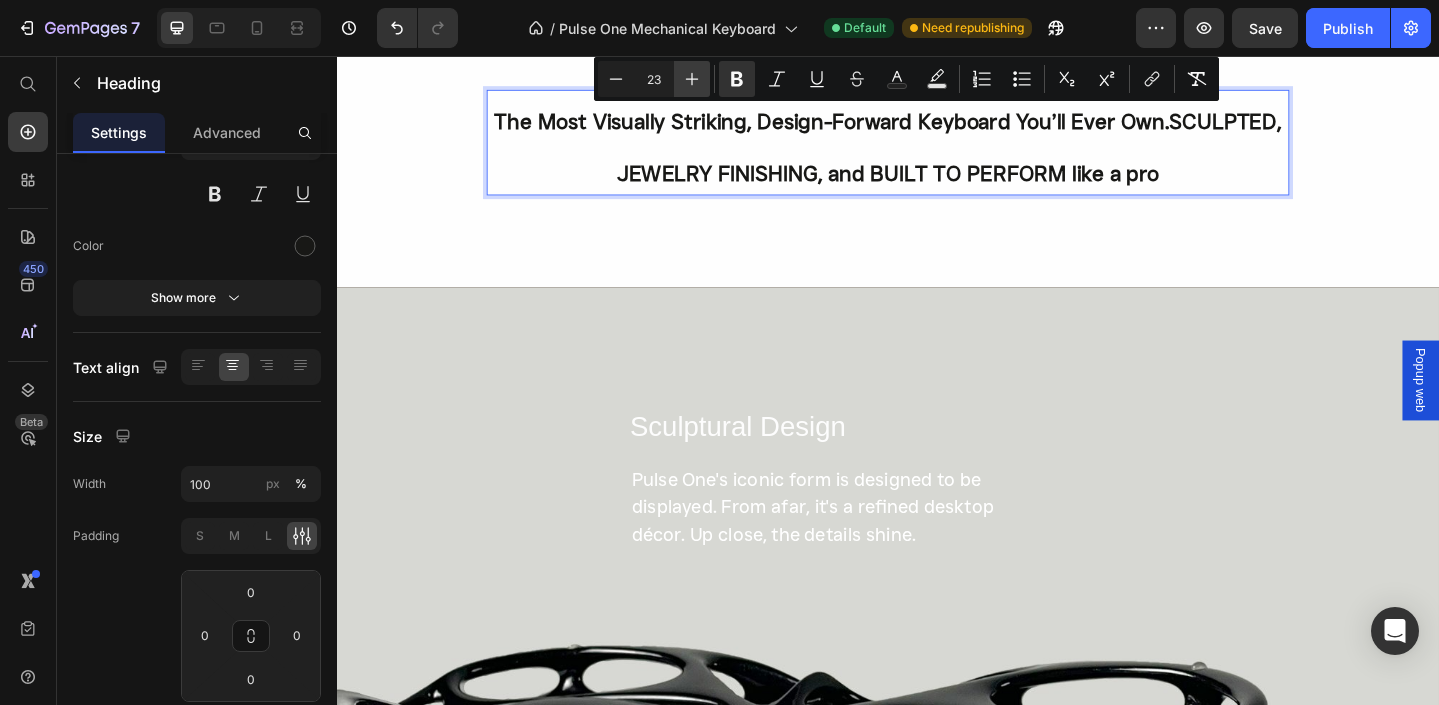 click 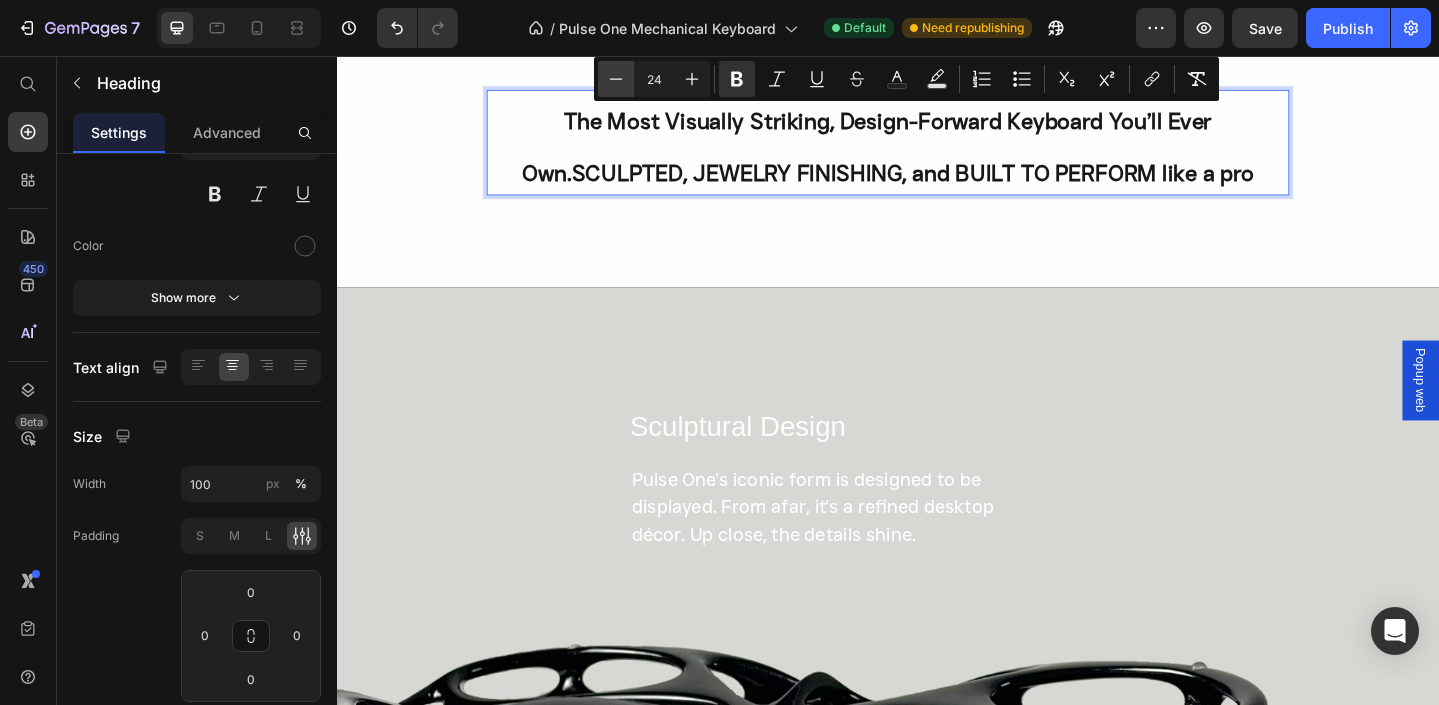 click 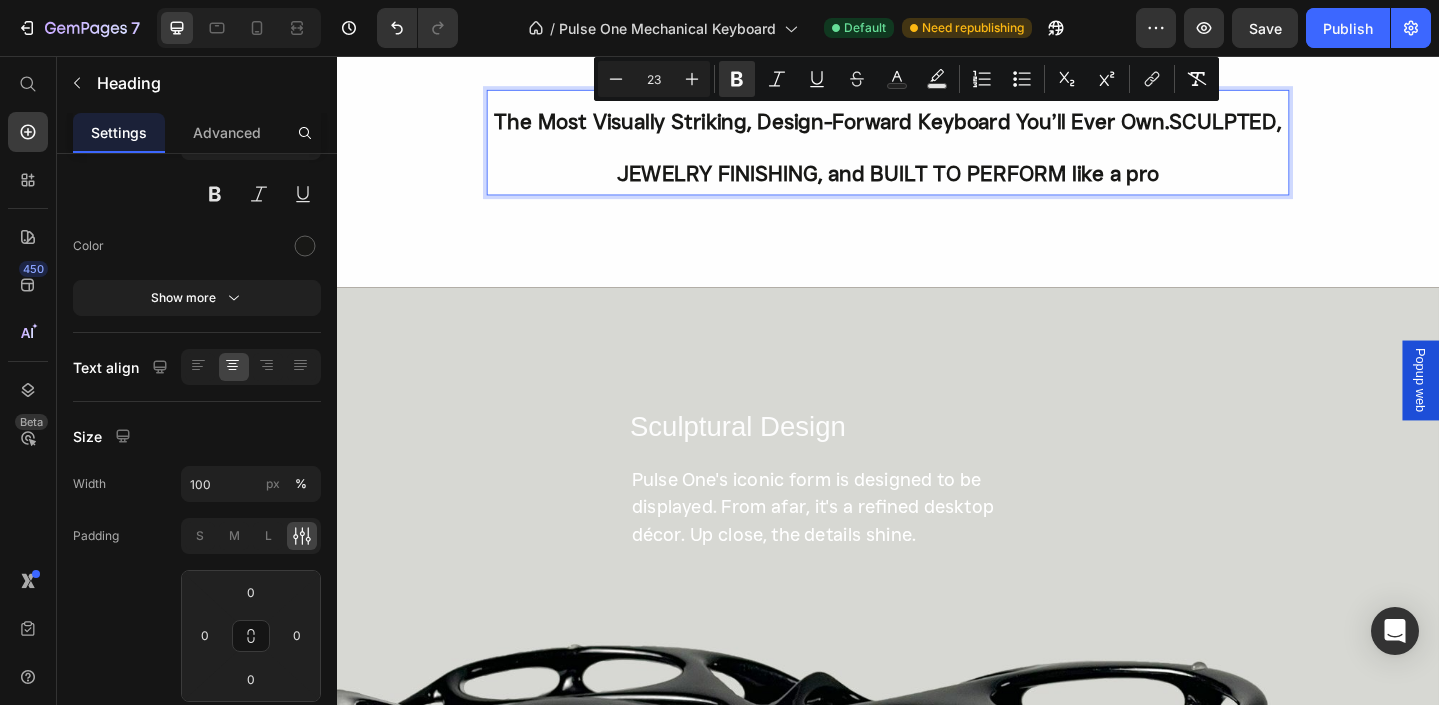 click on "The Most Visually Striking, Design-Forward Keyboard You’ll Ever Own.SCULPTED, JEWELRY FINISHING, and BUILT TO PERFORM like a pro" at bounding box center [937, 150] 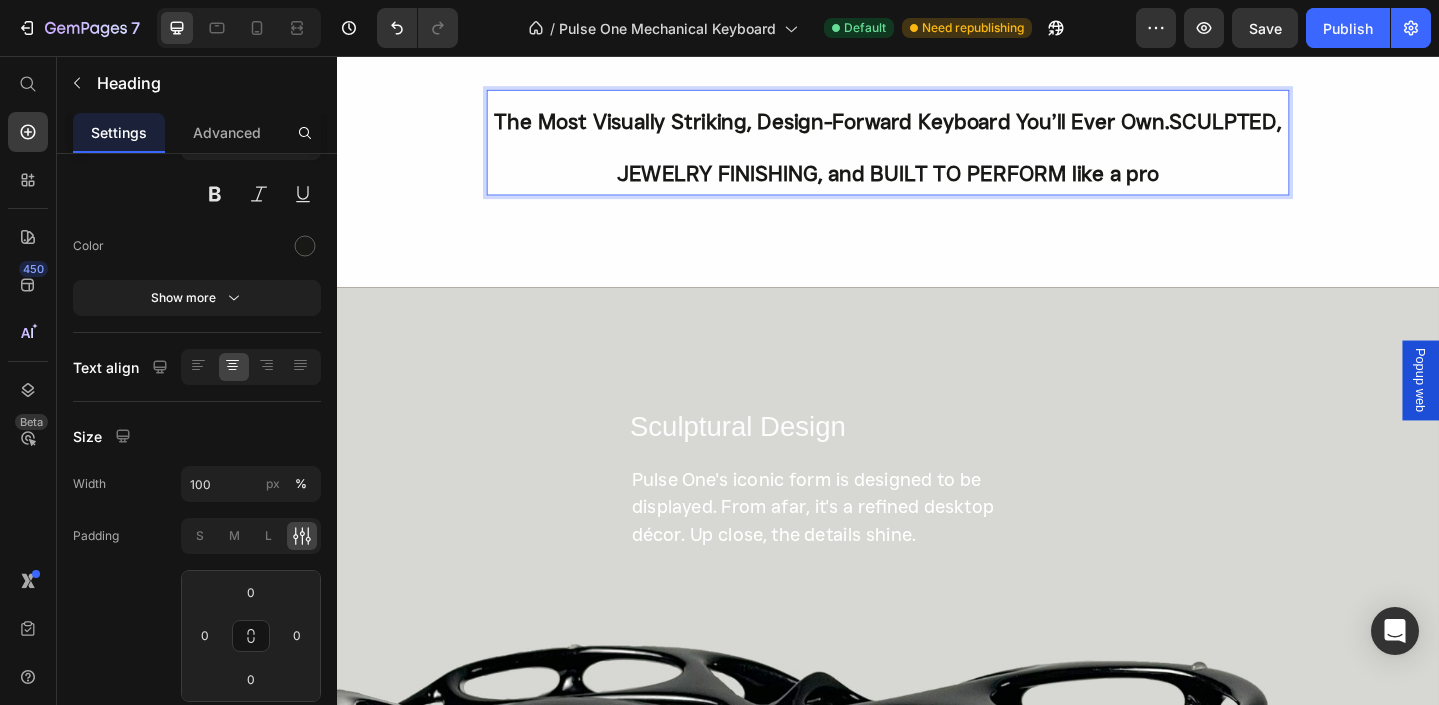 click on "The Most Visually Striking, Design-Forward Keyboard You’ll Ever Own.SCULPTED, JEWELRY FINISHING, and BUILT TO PERFORM like a pro" at bounding box center [937, 156] 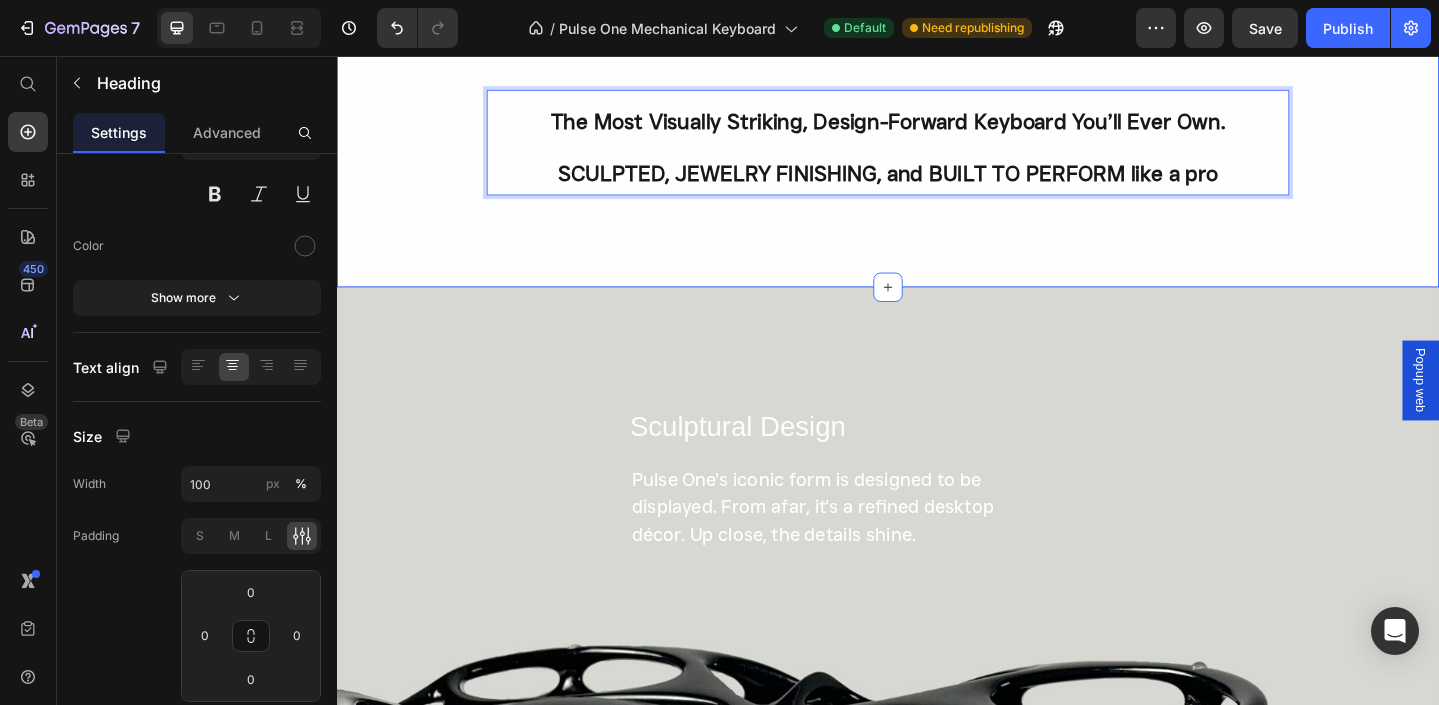 scroll, scrollTop: 600, scrollLeft: 0, axis: vertical 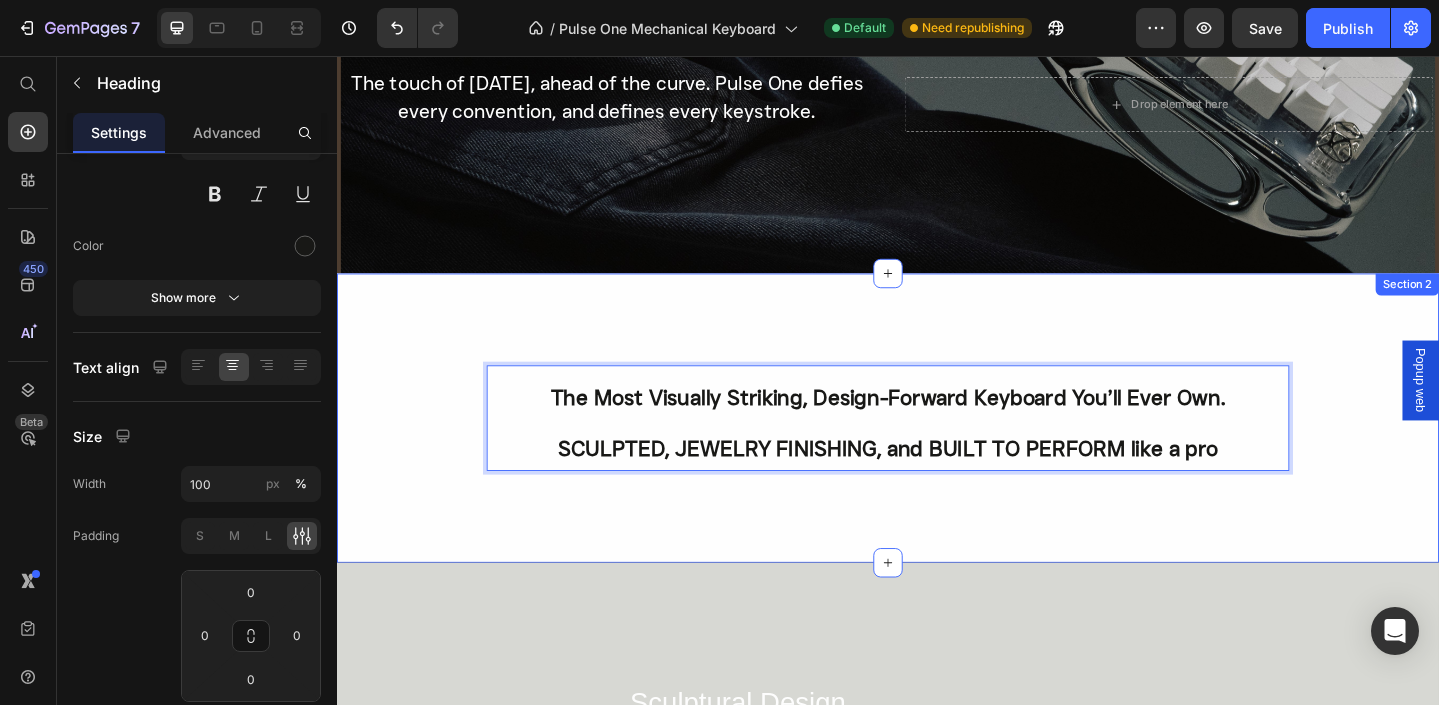 click on "The Most Visually Striking, Design-Forward Keyboard You’ll Ever Own. SCULPTED, JEWELRY FINISHING, and BUILT TO PERFORM like a pro Heading   0 Pulse One stands out on any desk. And if you prefer take to a coffe shop, it will catch everyone's eye. Enjoy its elegance from every angle, whether you're typing or simply admiring. Heading Row" at bounding box center (937, 450) 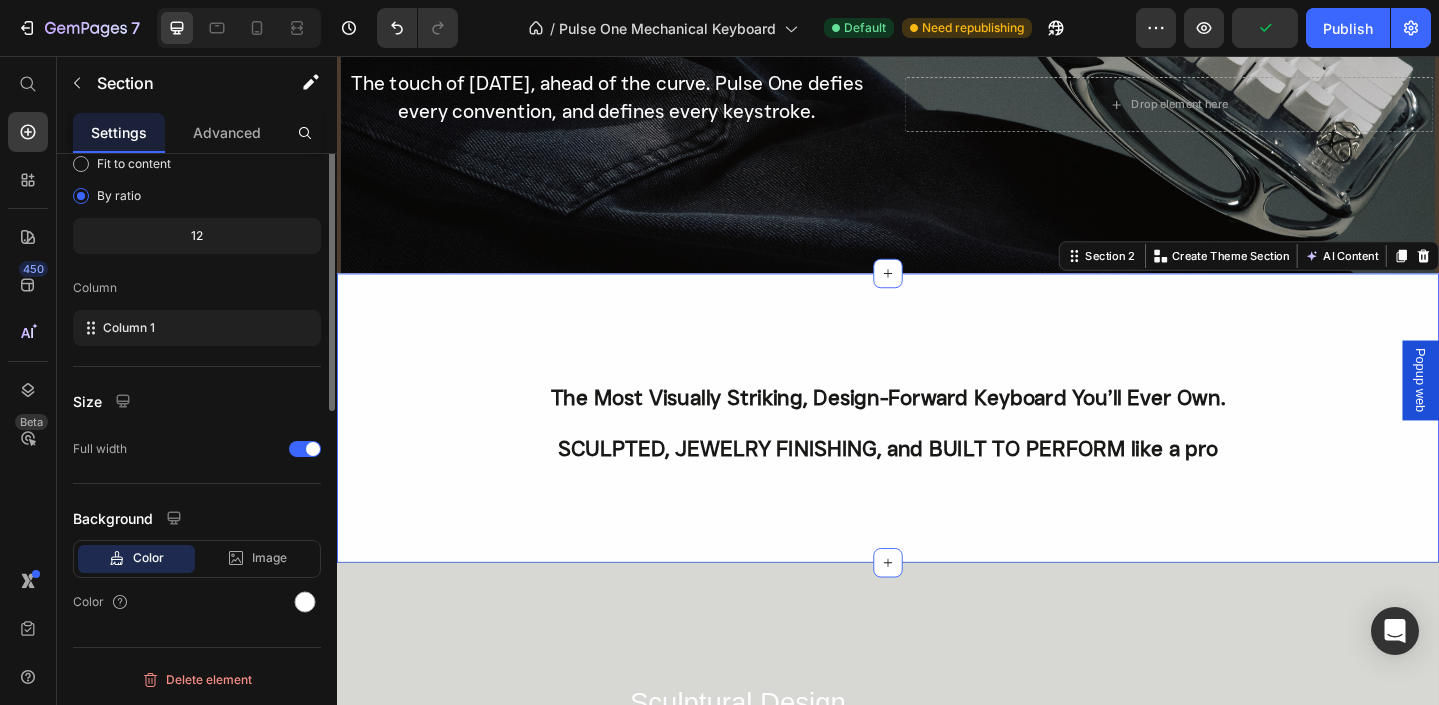 scroll, scrollTop: 0, scrollLeft: 0, axis: both 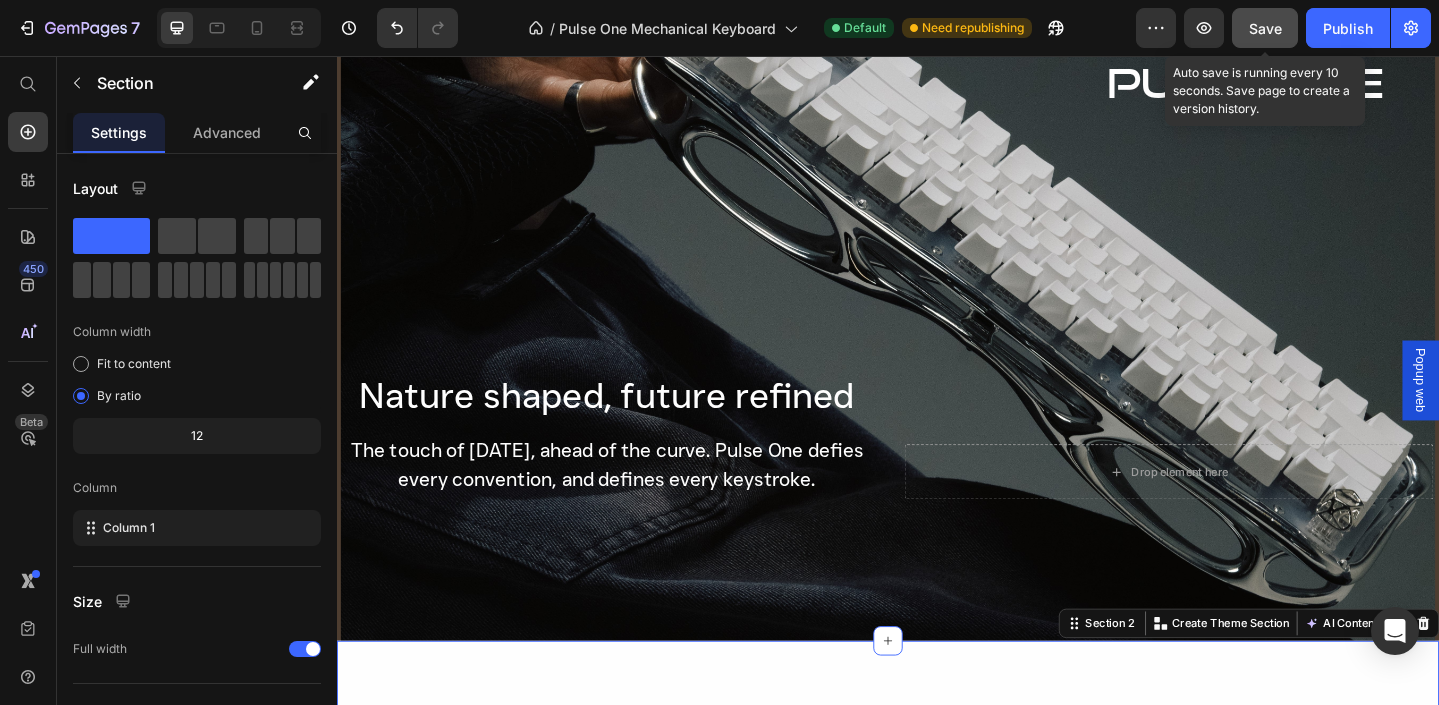 click on "Save" at bounding box center [1265, 28] 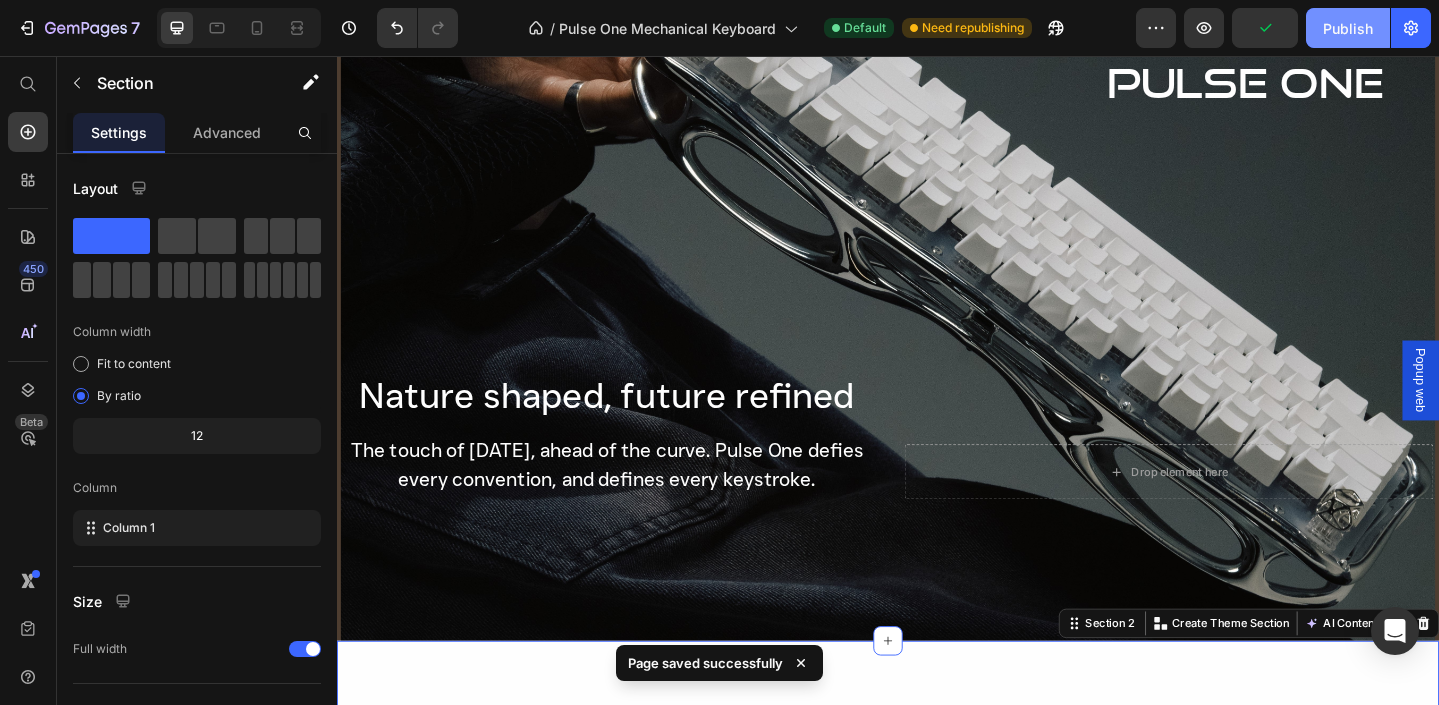 click on "Publish" at bounding box center (1348, 28) 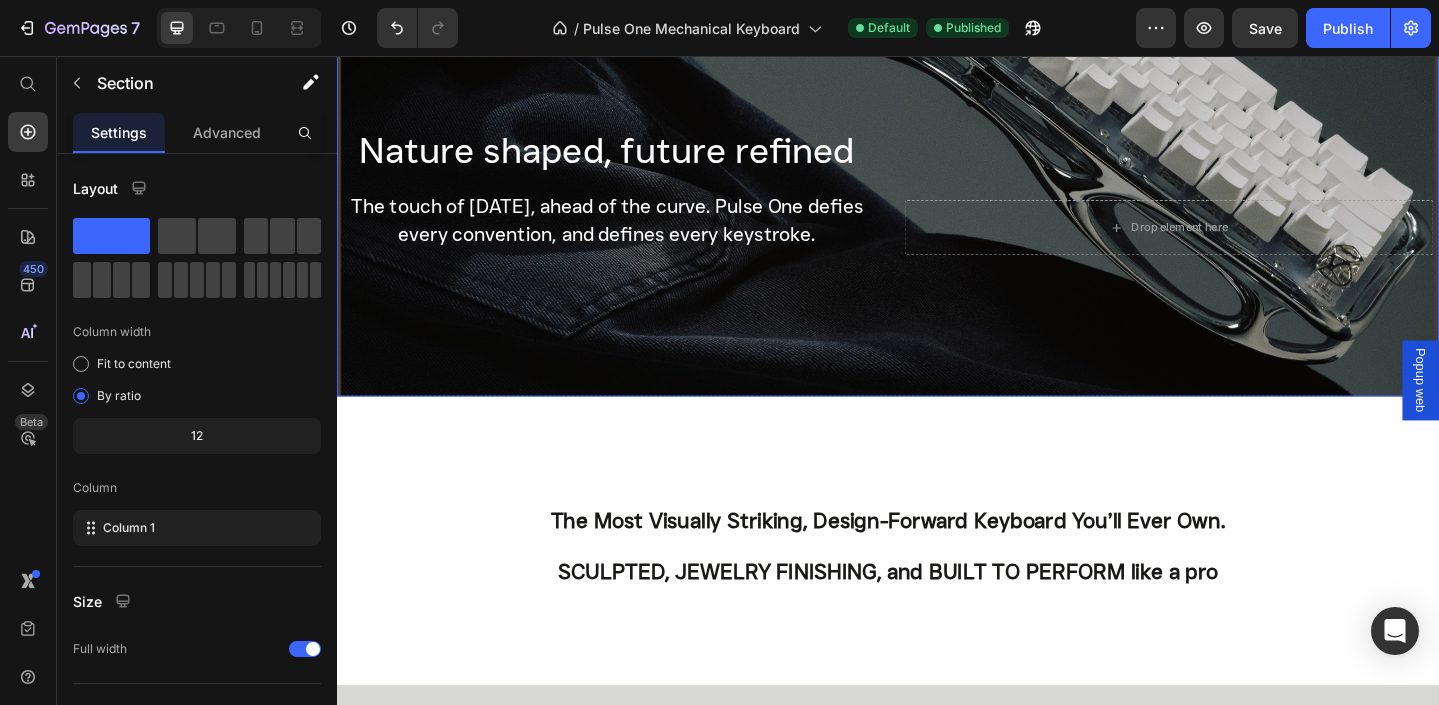 scroll, scrollTop: 700, scrollLeft: 0, axis: vertical 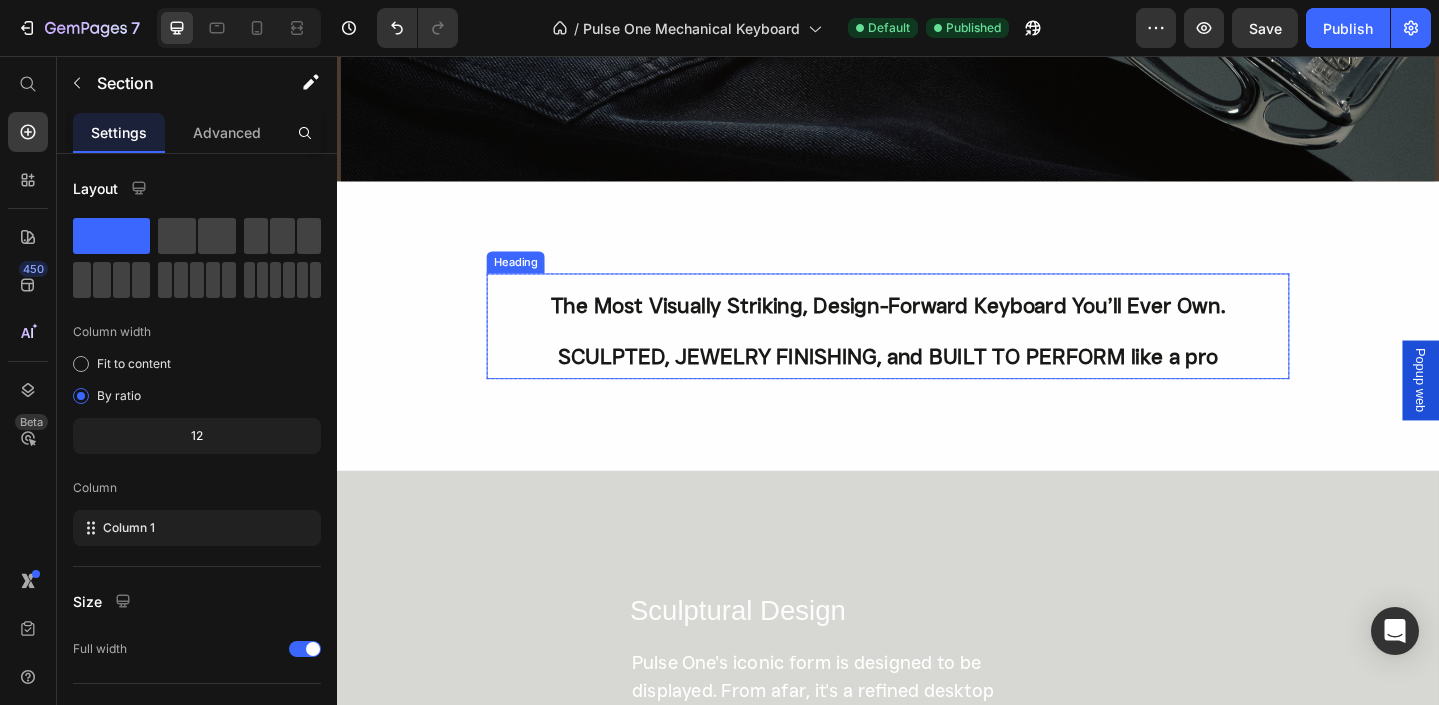 click on "The Most Visually Striking, Design-Forward Keyboard You’ll Ever Own. SCULPTED, JEWELRY FINISHING, and BUILT TO PERFORM like a pro" at bounding box center [937, 350] 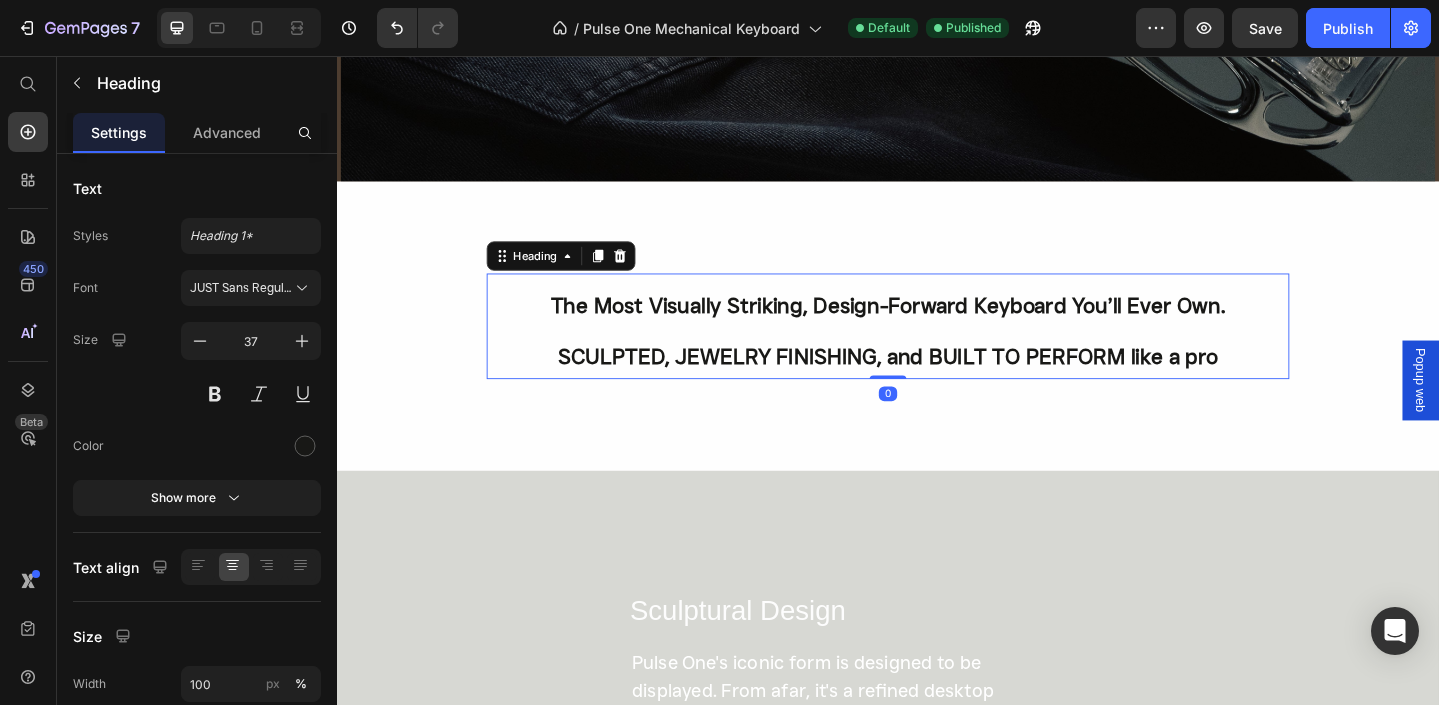 click on "The Most Visually Striking, Design-Forward Keyboard You’ll Ever Own. SCULPTED, JEWELRY FINISHING, and BUILT TO PERFORM like a pro" at bounding box center (937, 350) 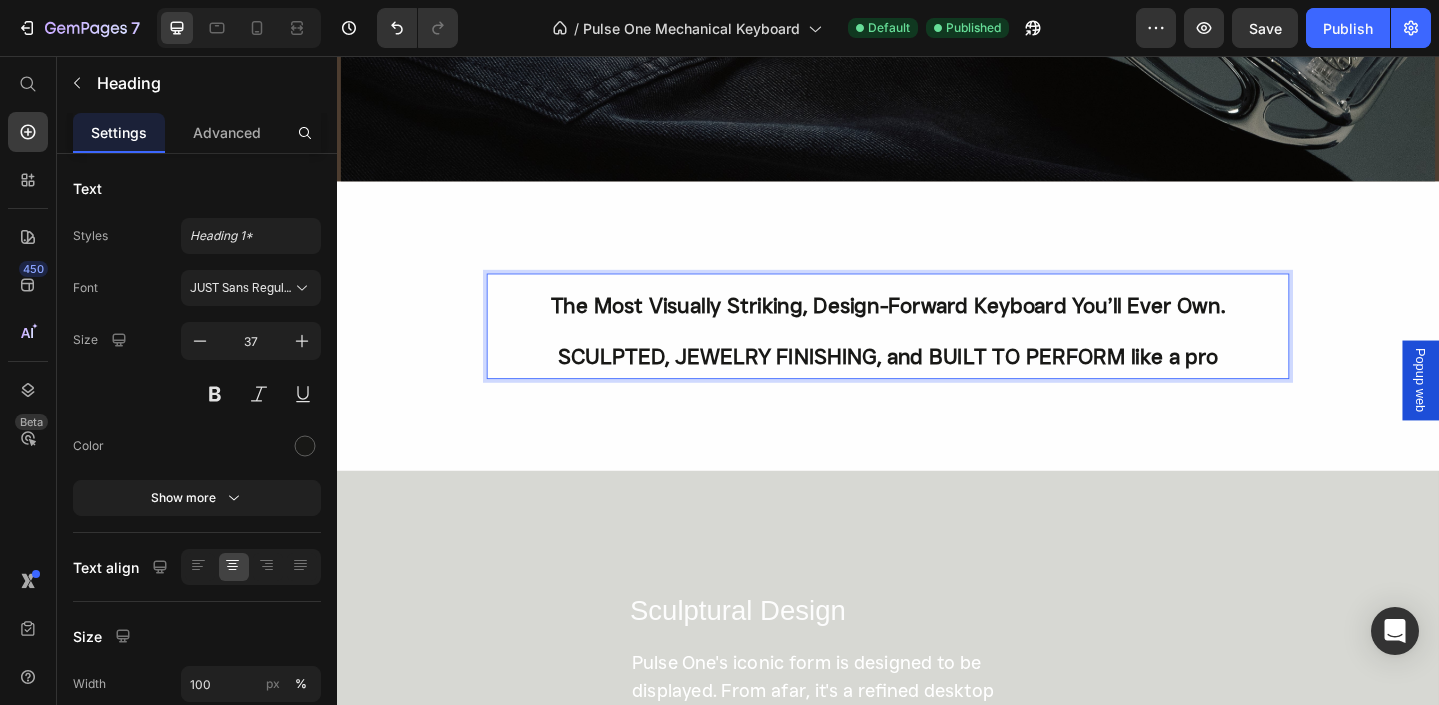 type 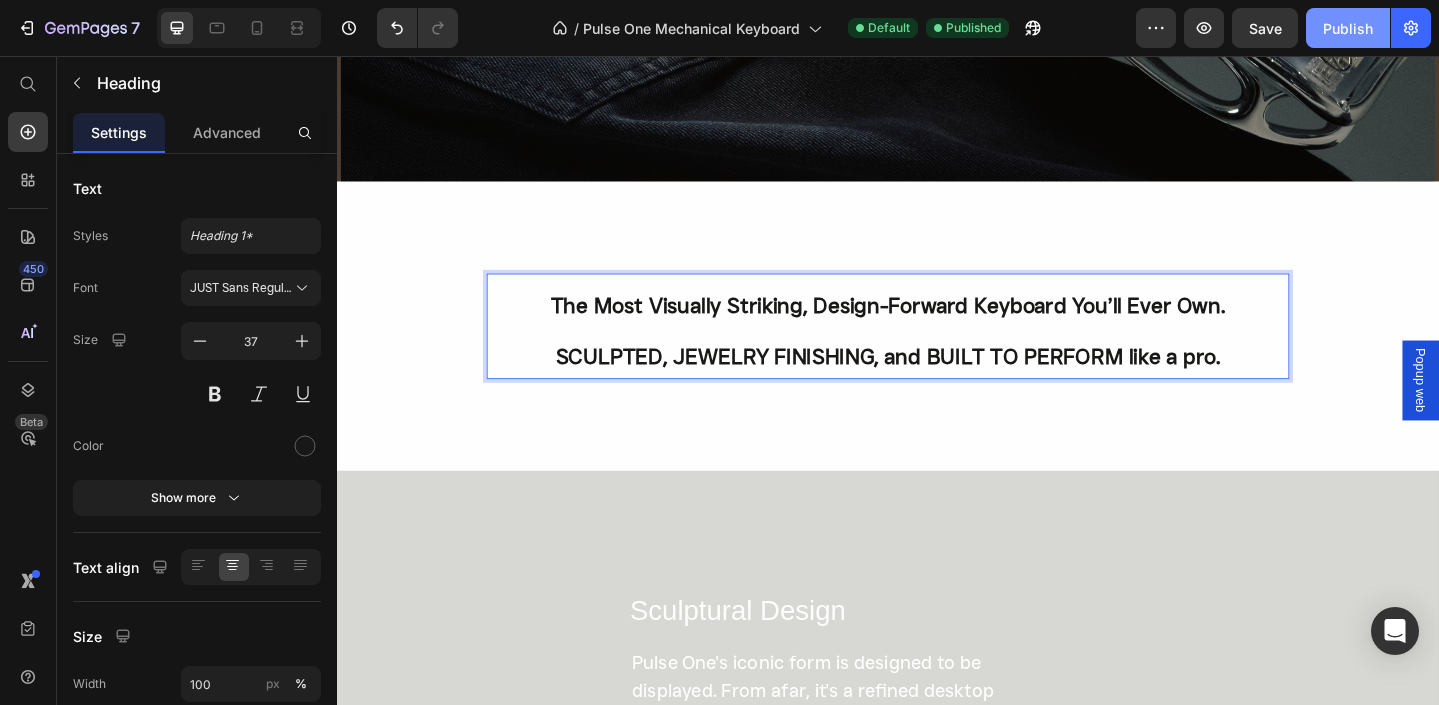 click on "Publish" 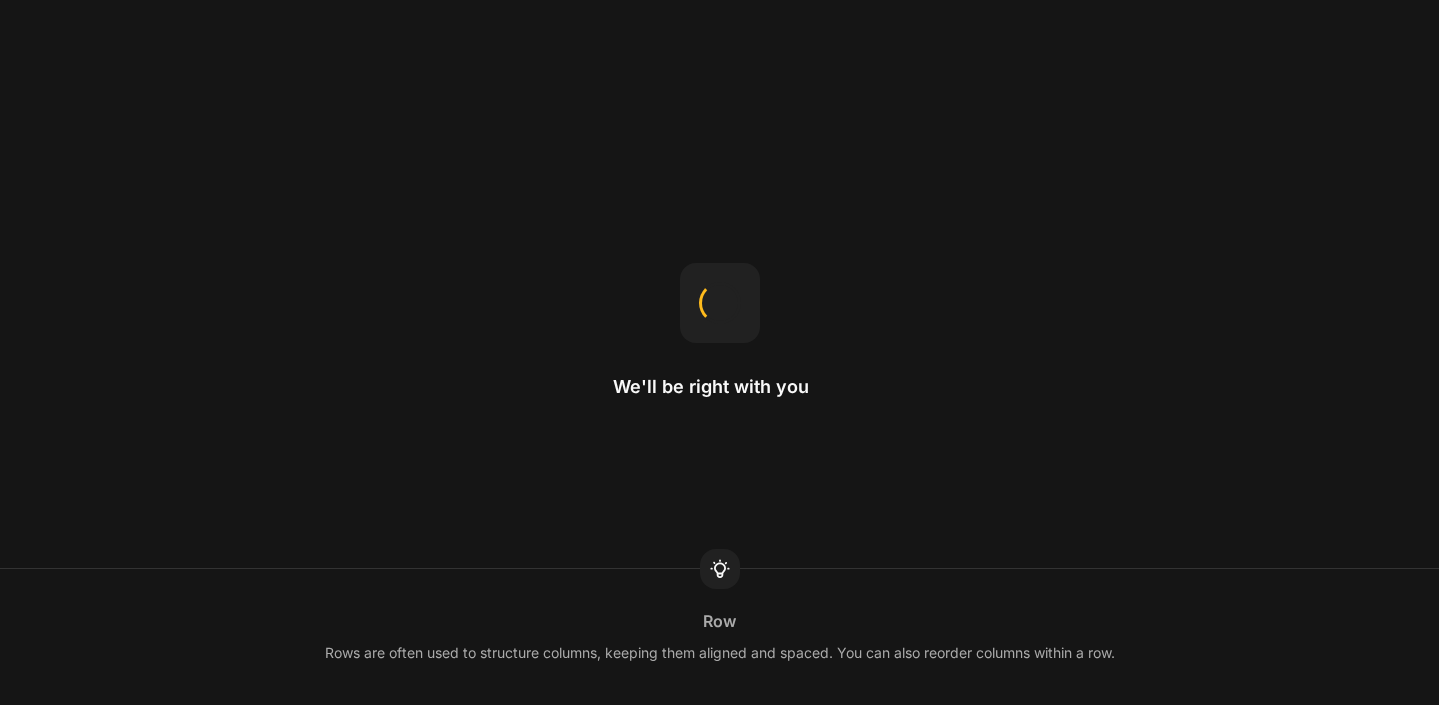 scroll, scrollTop: 0, scrollLeft: 0, axis: both 